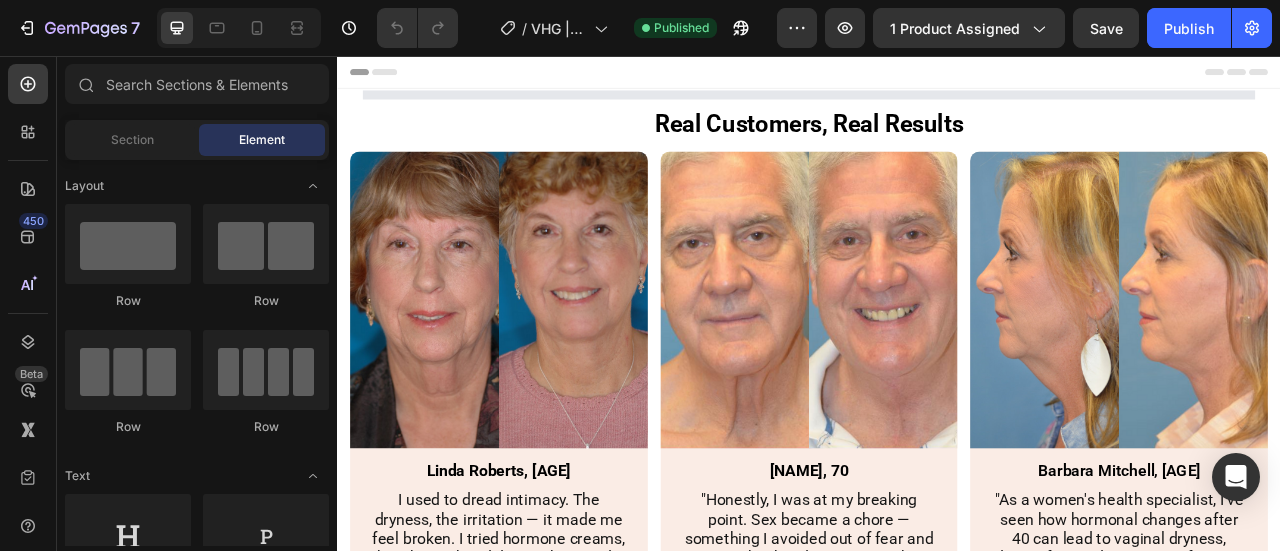 scroll, scrollTop: 0, scrollLeft: 0, axis: both 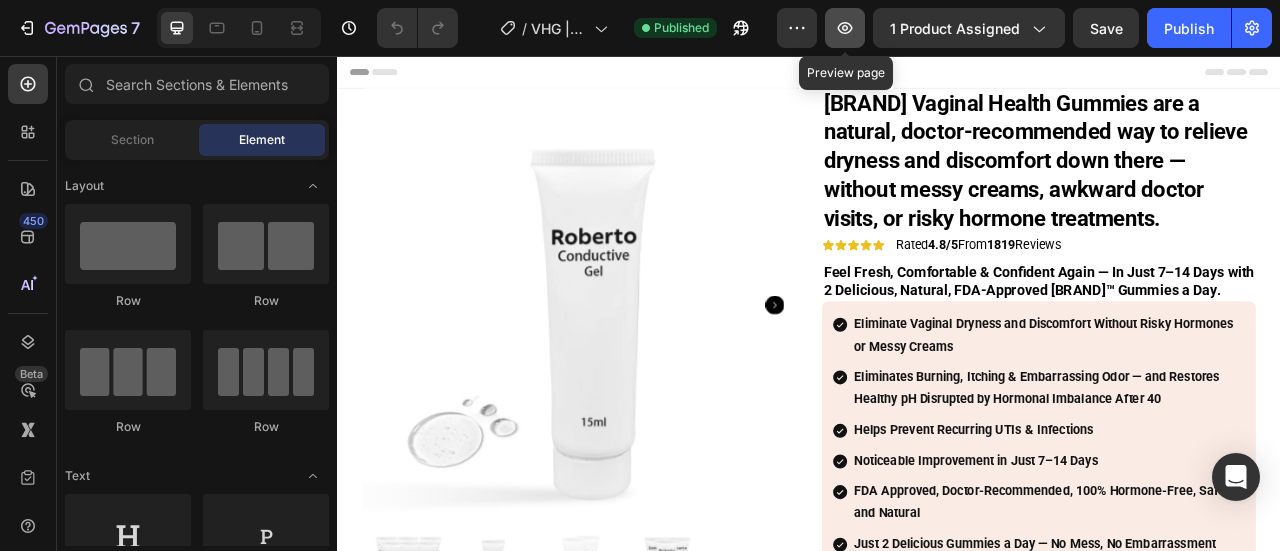 click 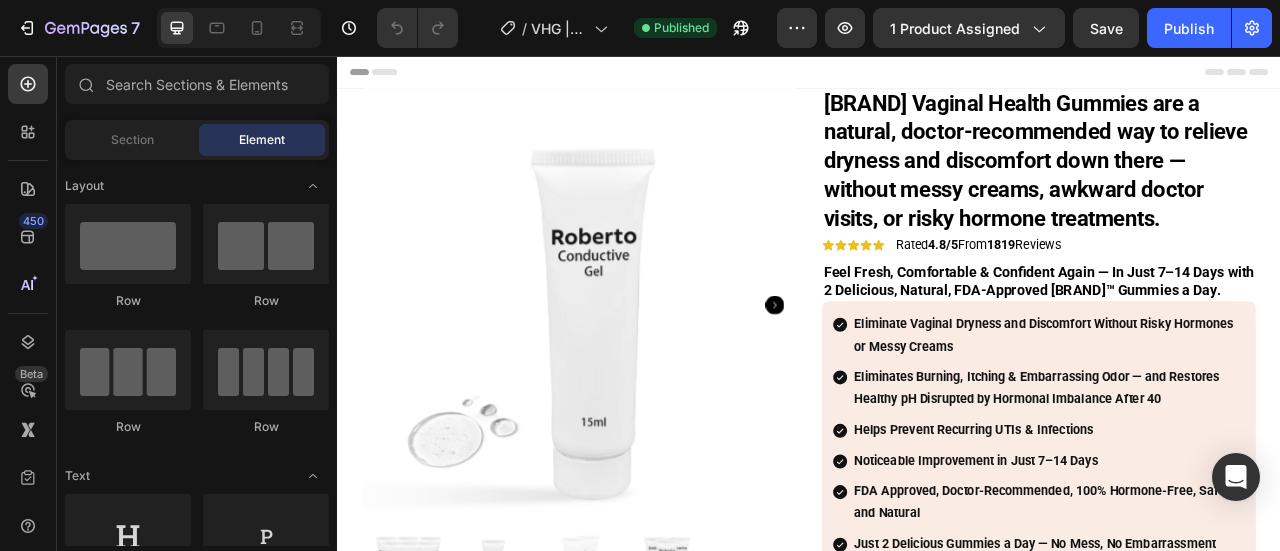 click 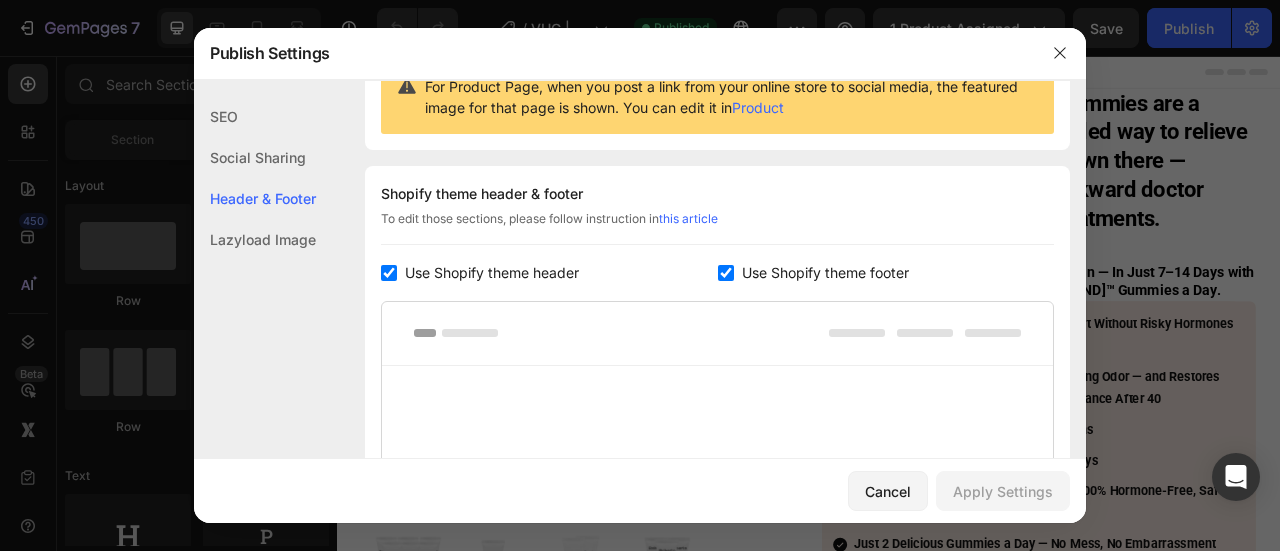 scroll, scrollTop: 291, scrollLeft: 0, axis: vertical 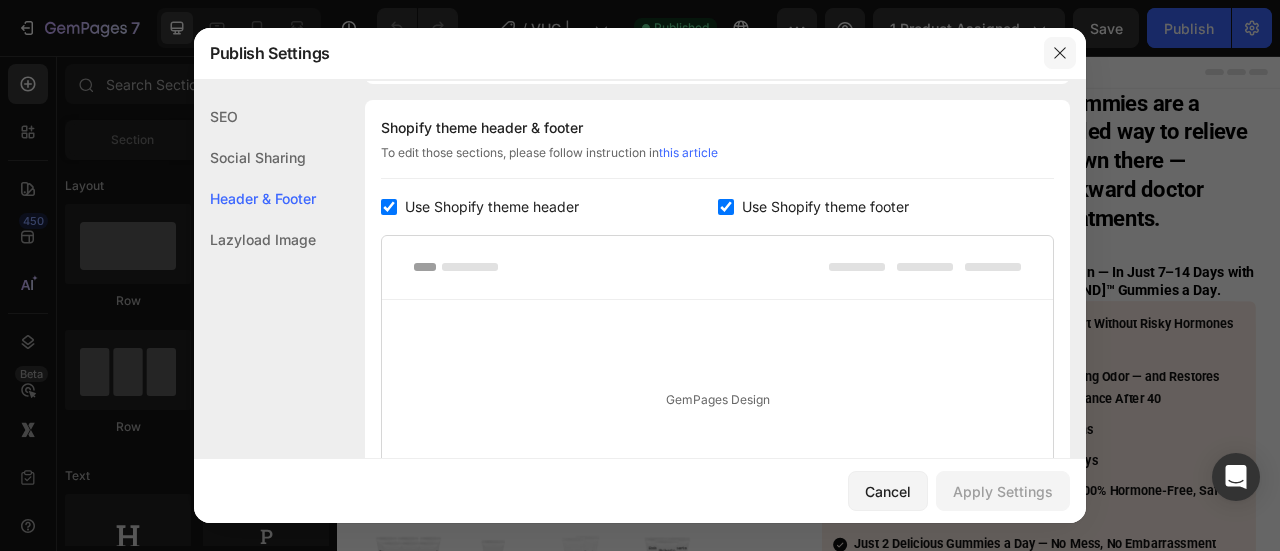 click 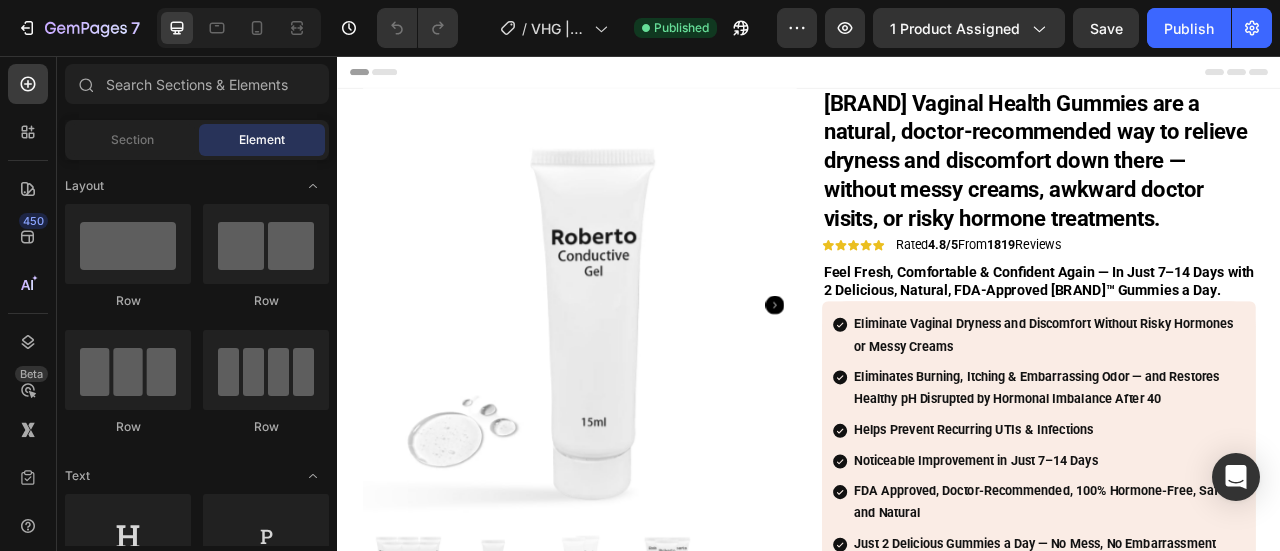 click 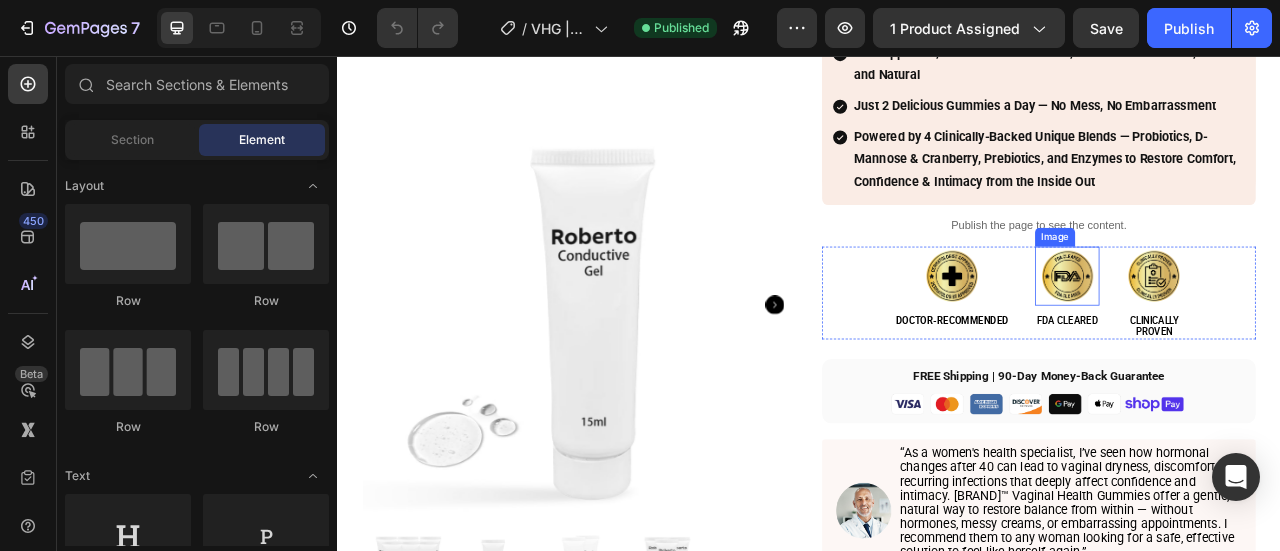 scroll, scrollTop: 556, scrollLeft: 0, axis: vertical 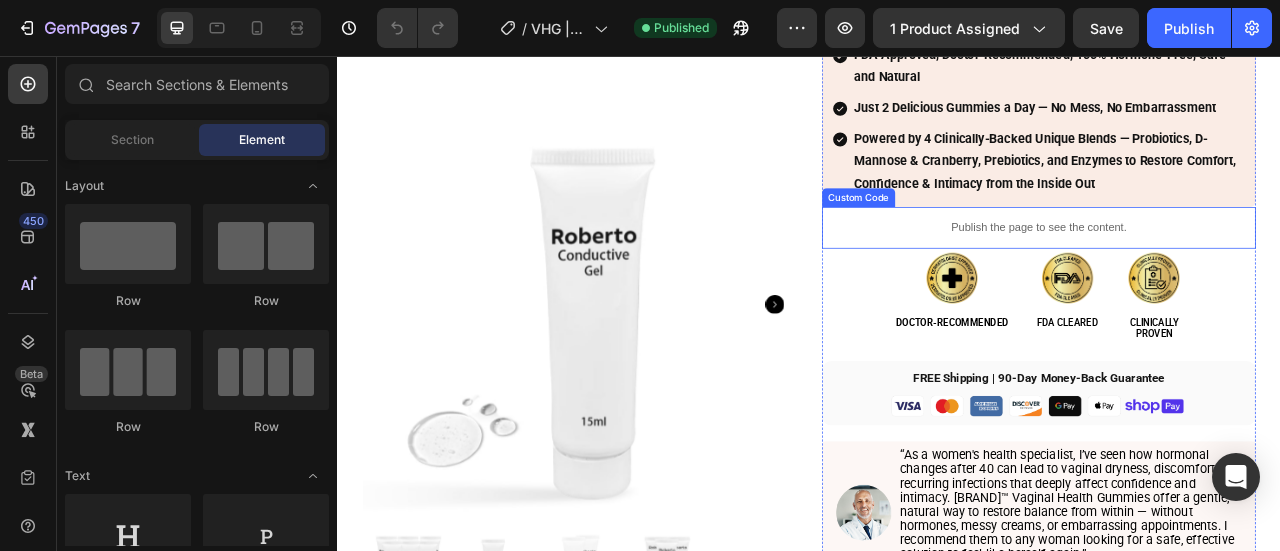 click on "Publish the page to see the content." at bounding box center (1229, 273) 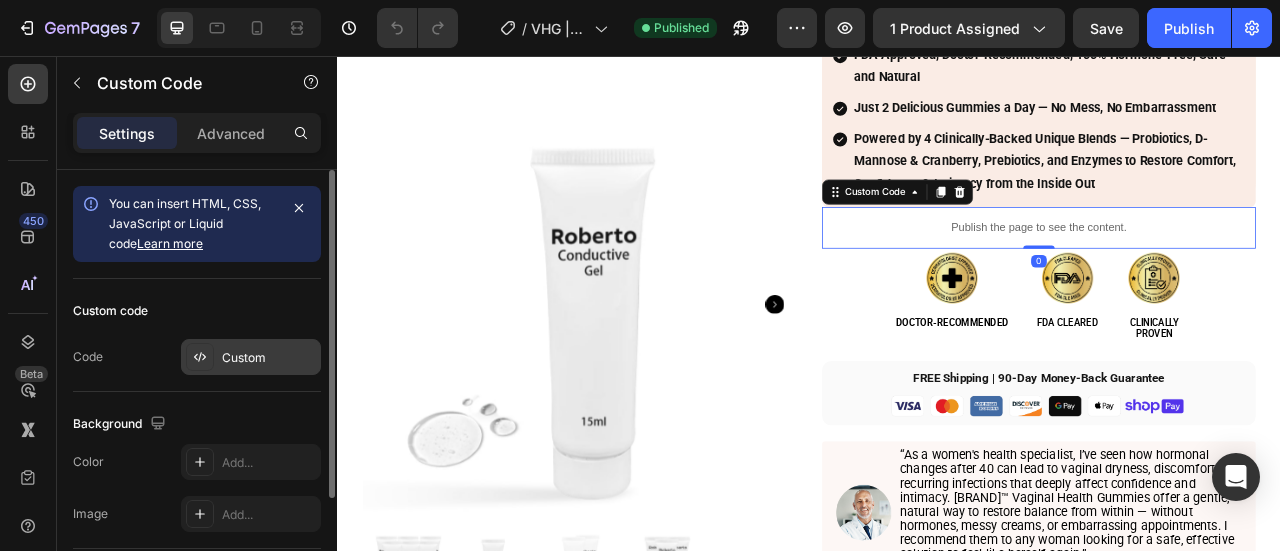 click on "Custom" at bounding box center [269, 358] 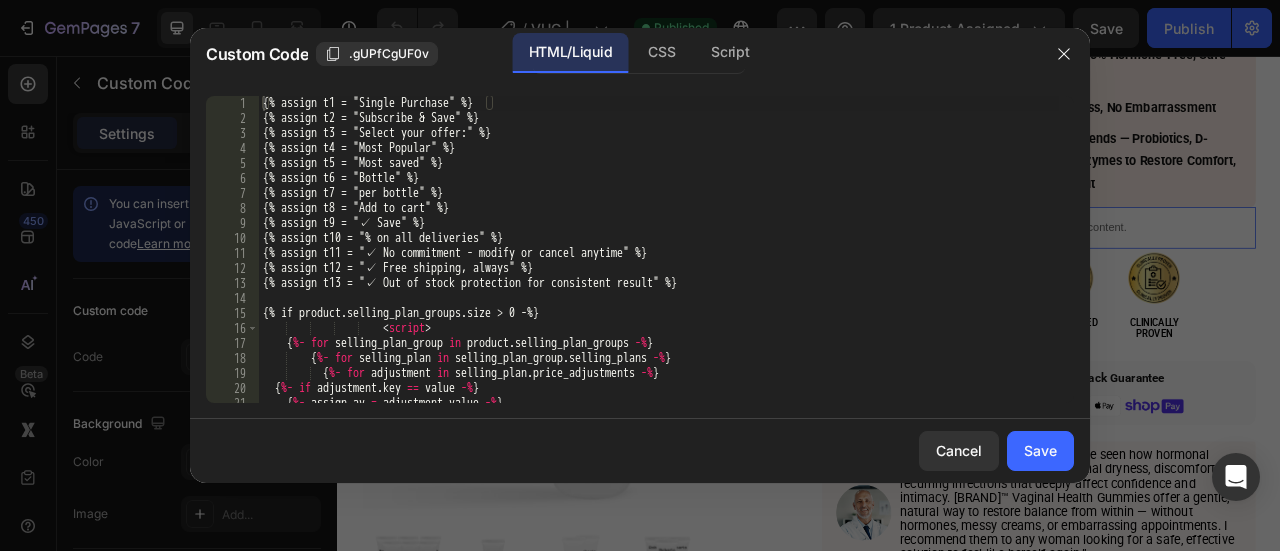 click on "{% assign t1 = "Single Purchase" %} {% assign t2 = "Subscribe & Save" %} {% assign t3 = "Select your offer:" %} {% assign t4 = "Most Popular" %} {% assign t5 = "Most saved" %} {% assign t6 = "Bottle" %} {% assign t7 = "per bottle" %} {% assign t8 = "Add to cart" %} {% assign t9 = "✓ Save" %} {% assign t10 = "% on all deliveries" %} {% assign t11 = "✓ No commitment - modify or cancel anytime" %} {% assign t12 = "✓ Free shipping, always" %} {% assign t13 = "✓ Out of stock protection for consistent result" %}     {% if product.selling_plan_groups.size > 0 -%}                          < script >      { %-   for   selling_plan_group   in   product . selling_plan_groups   -% }           { %-   for   selling_plan   in   selling_plan_group . selling_plans   -% }              { %-   for   adjustment   in   selling_plan . price_adjustments   -% }    { %-   if   adjustment . key   ==   value   -% }      { %-   assign   av   =   adjustment . value   -% }    { %-   endif   -% }" at bounding box center [659, 264] 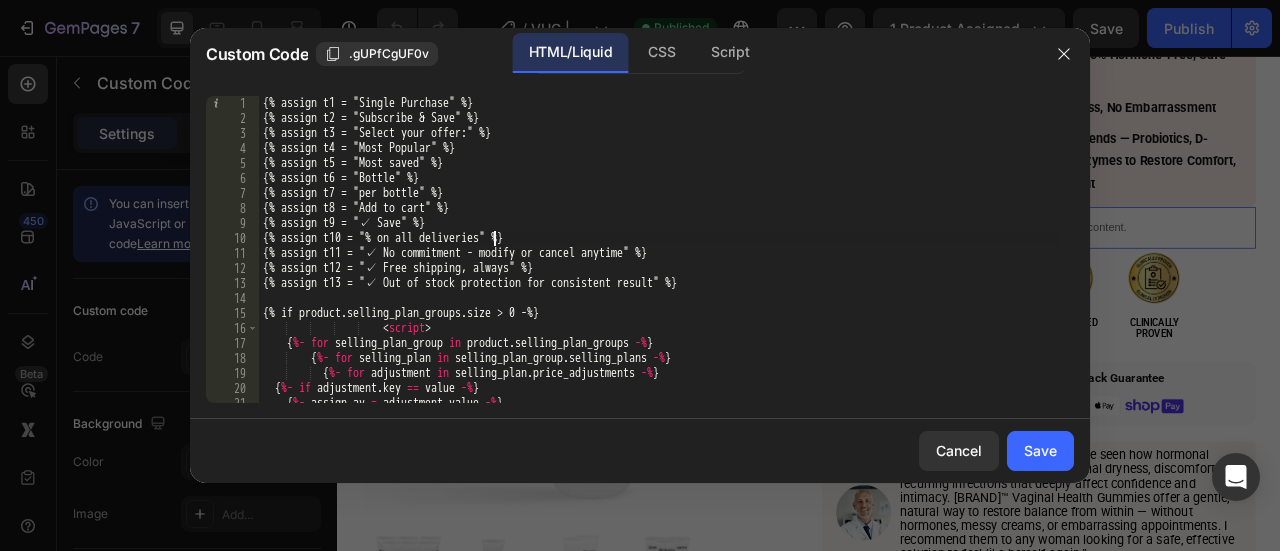 scroll, scrollTop: 0, scrollLeft: 0, axis: both 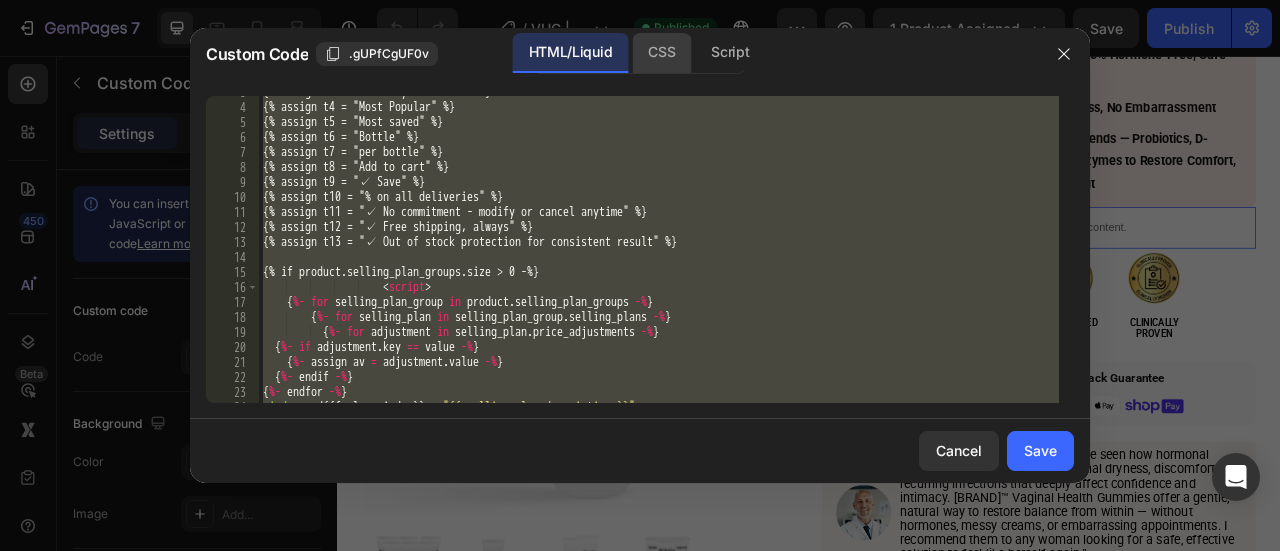 click on "CSS" 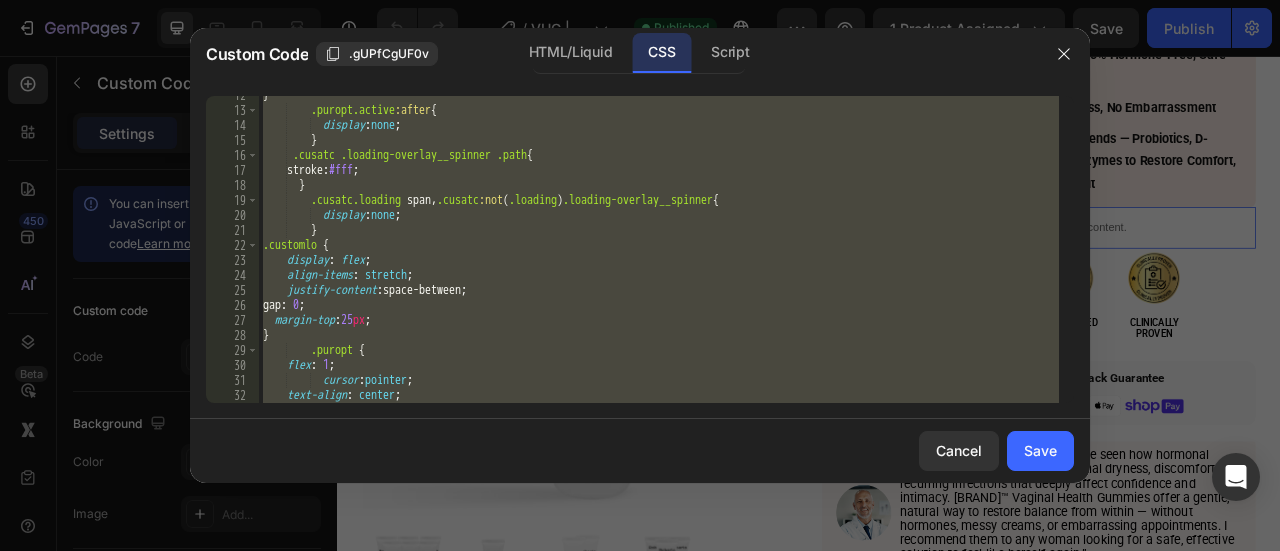 scroll, scrollTop: 173, scrollLeft: 0, axis: vertical 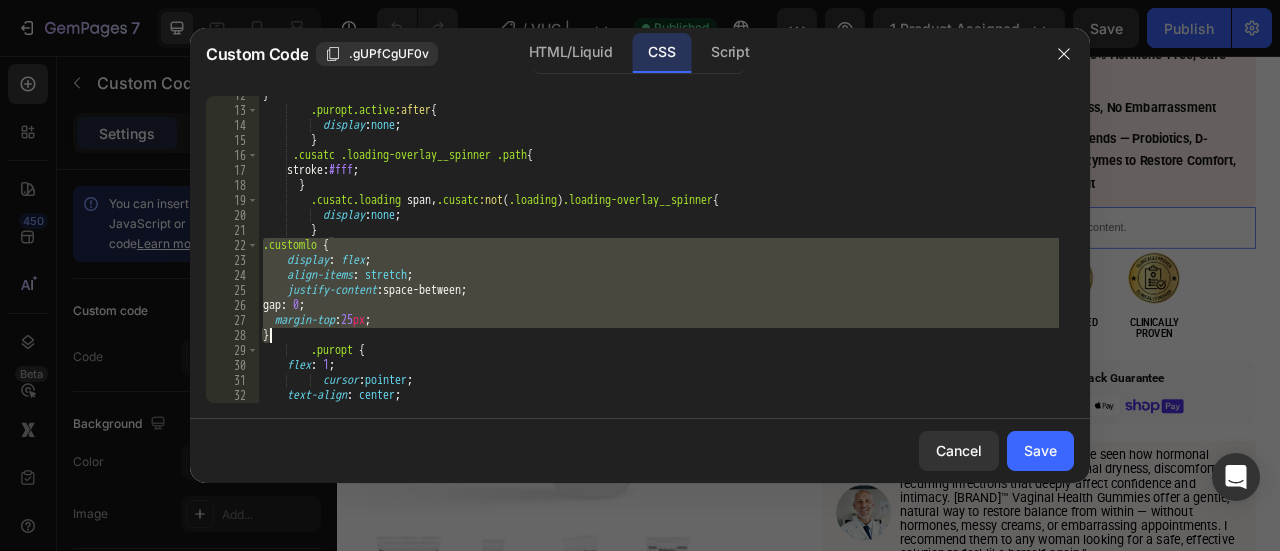 drag, startPoint x: 260, startPoint y: 245, endPoint x: 287, endPoint y: 337, distance: 95.880135 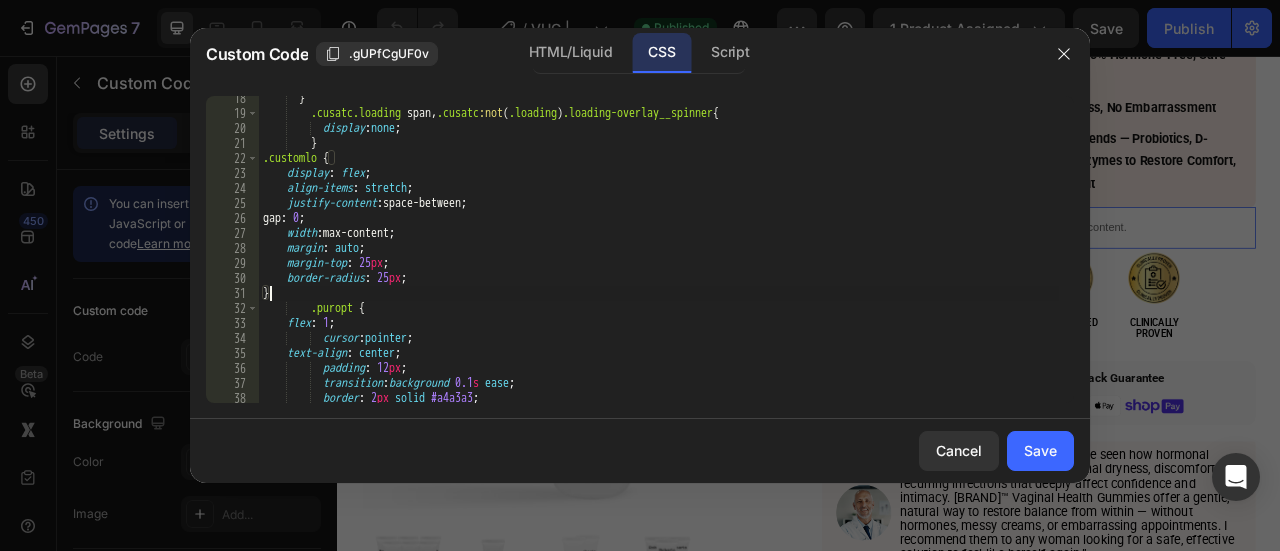 scroll, scrollTop: 260, scrollLeft: 0, axis: vertical 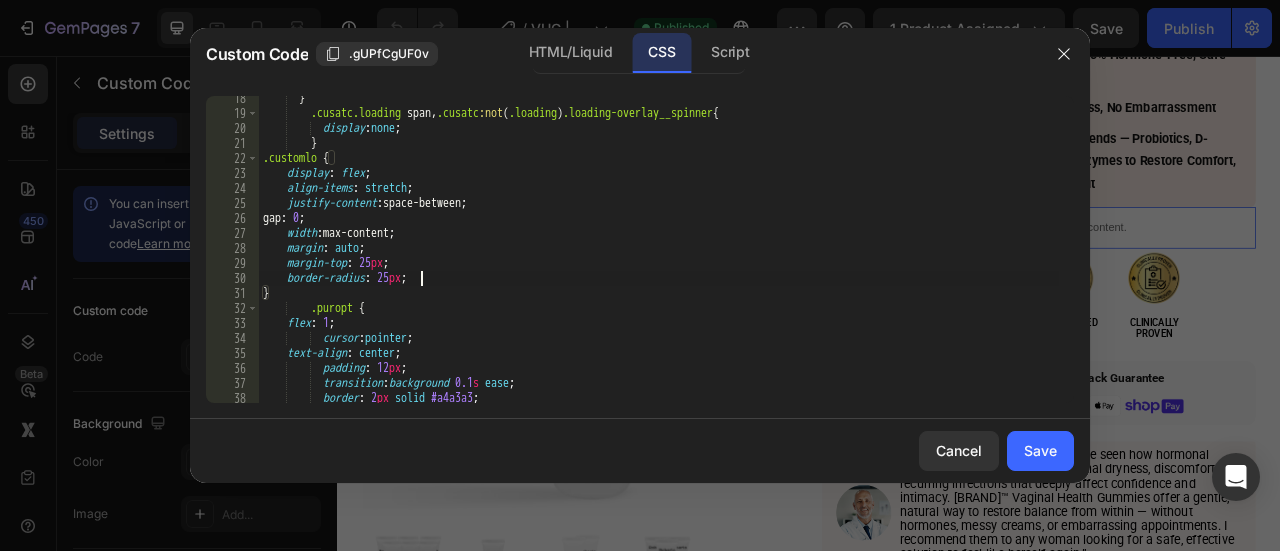 click on "}           .cusatc.loading   span , .cusatc :not ( .loading )  .loading-overlay__spinner {              display : none ;           } .customlo   {      display :   flex ;      align-items :   stretch ;      justify-content :  space-between ;     gap :   0 ;      width :  max-content ;      margin :   auto ;      margin-top :   25 px ;      border-radius :   25 px ; }           .puropt   {      flex :   1 ;              cursor : pointer ;      text-align :   center ;              padding :   12 px ;              transition : background   0.1 s   ease ;              border :   2 px   solid   #a4a3a3 ; }" at bounding box center [659, 259] 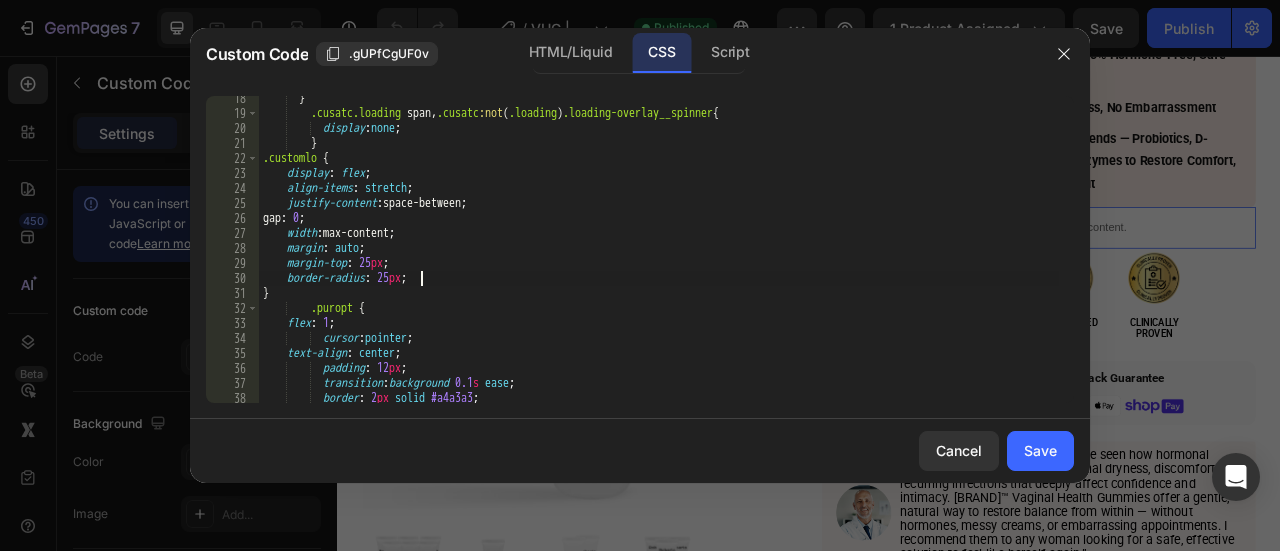 scroll, scrollTop: 0, scrollLeft: 0, axis: both 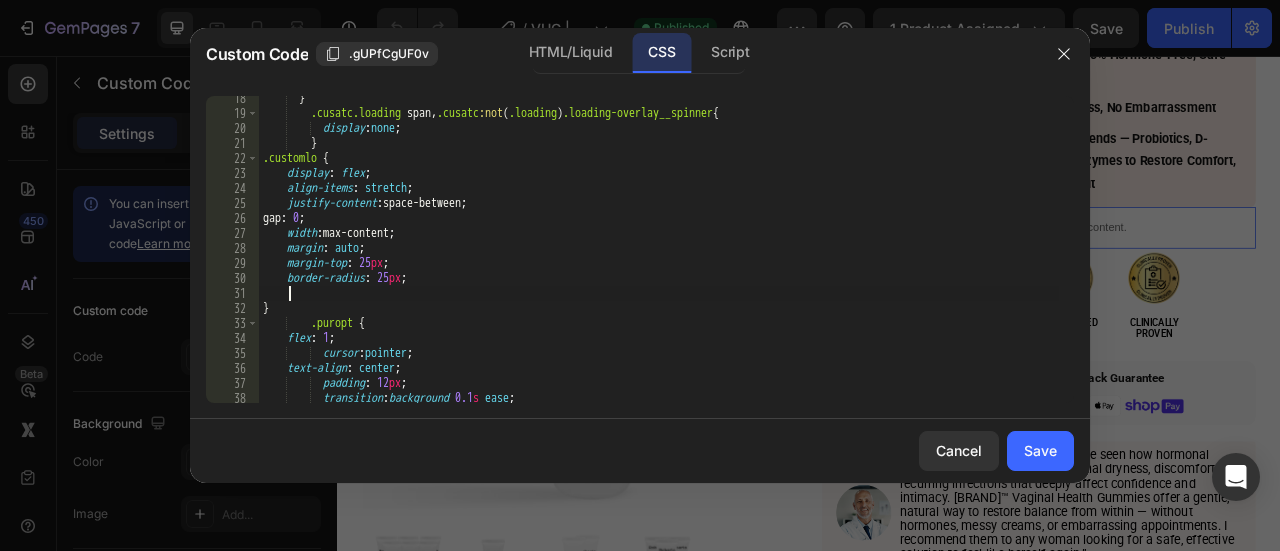 paste on "background: #ddd;" 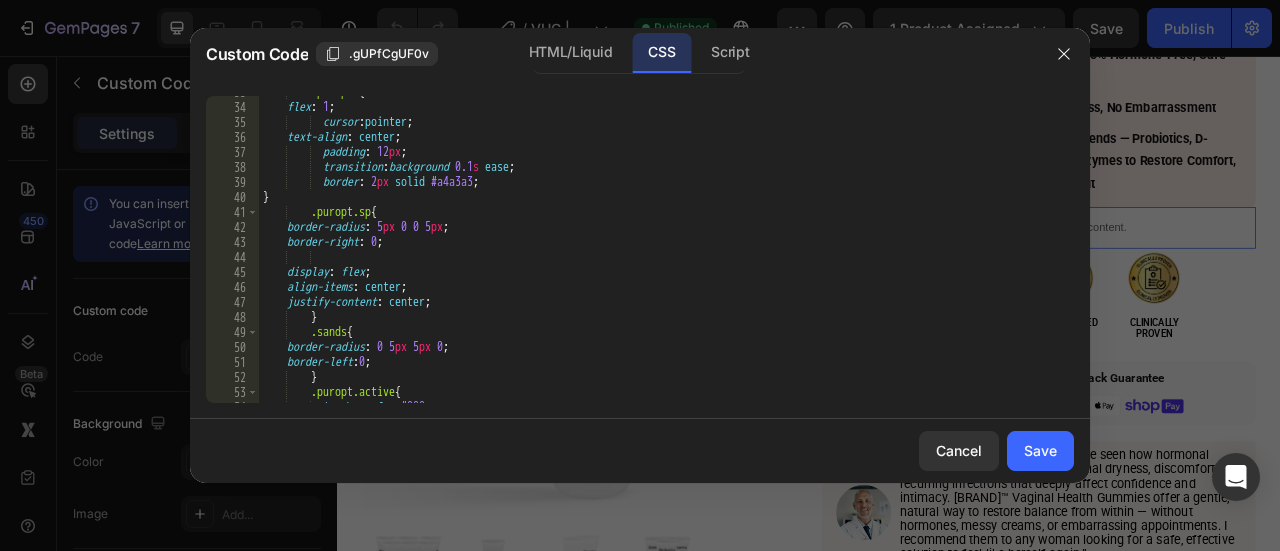 scroll, scrollTop: 492, scrollLeft: 0, axis: vertical 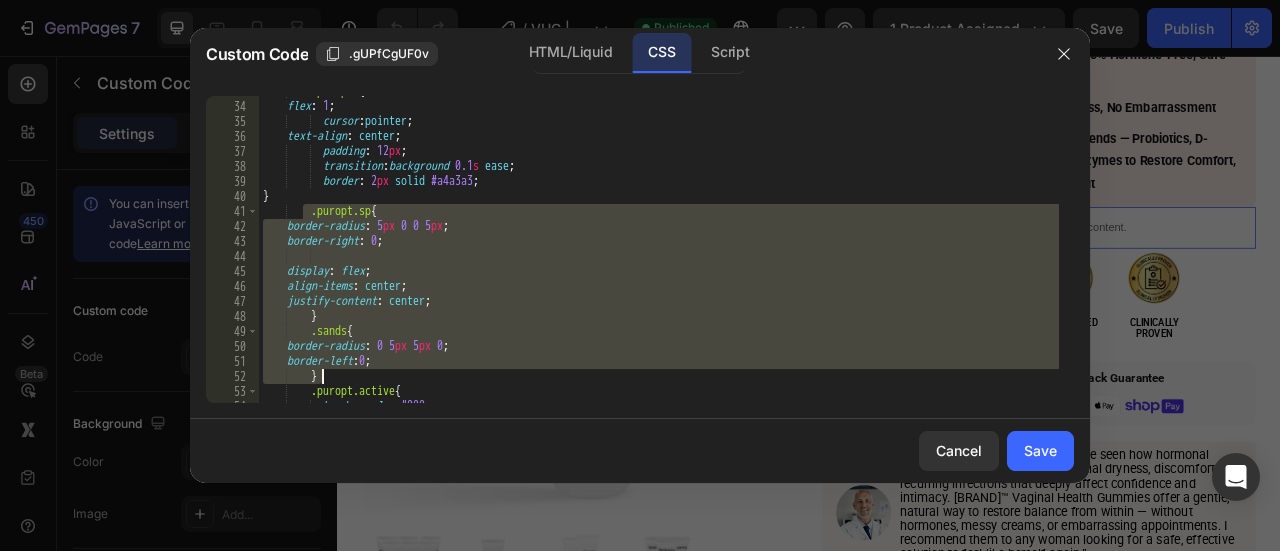 drag, startPoint x: 314, startPoint y: 232, endPoint x: 332, endPoint y: 369, distance: 138.17743 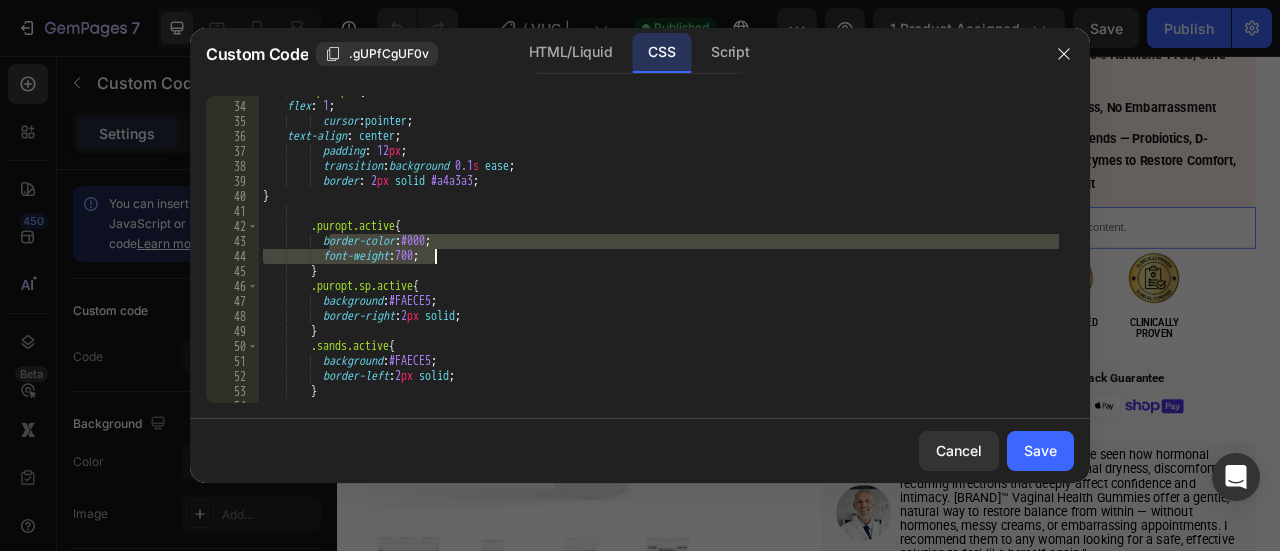 drag, startPoint x: 328, startPoint y: 244, endPoint x: 447, endPoint y: 253, distance: 119.33985 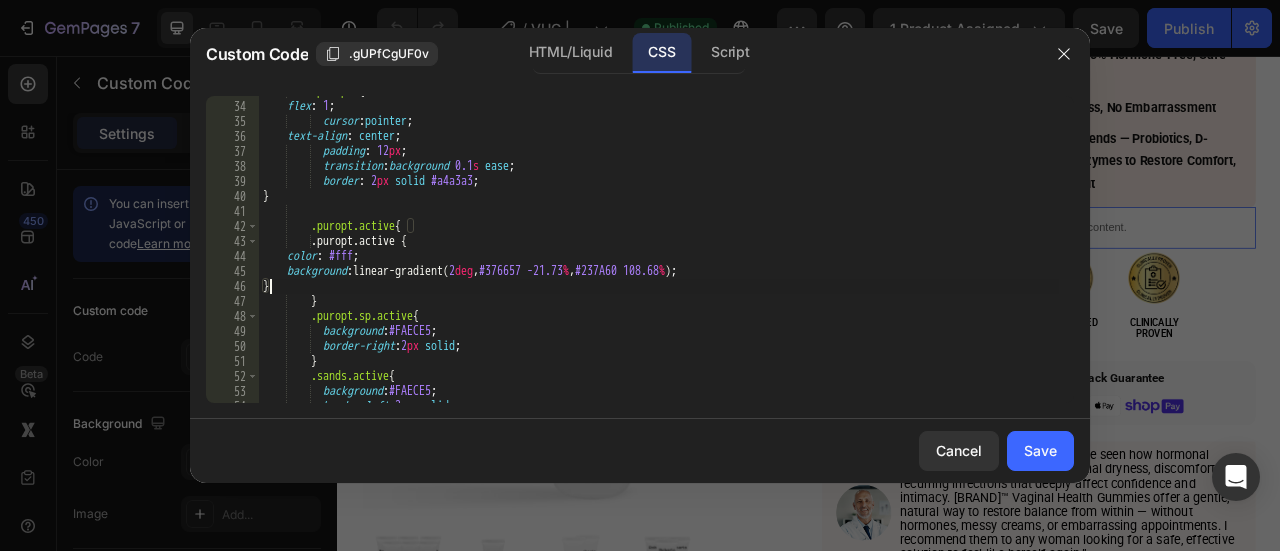 scroll, scrollTop: 0, scrollLeft: 0, axis: both 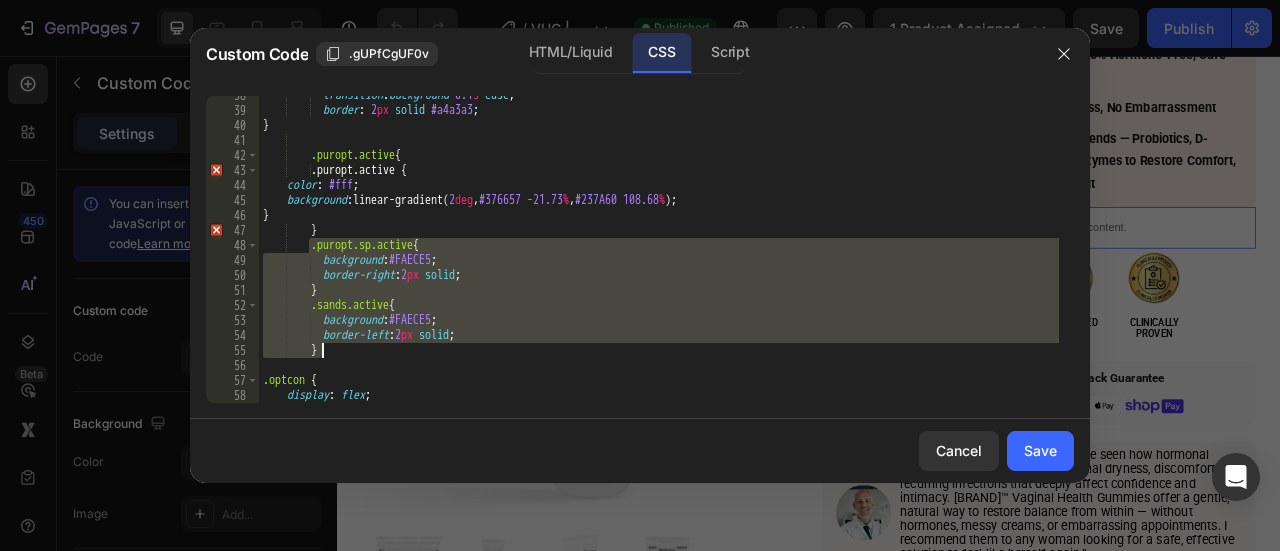 drag, startPoint x: 311, startPoint y: 251, endPoint x: 344, endPoint y: 345, distance: 99.62429 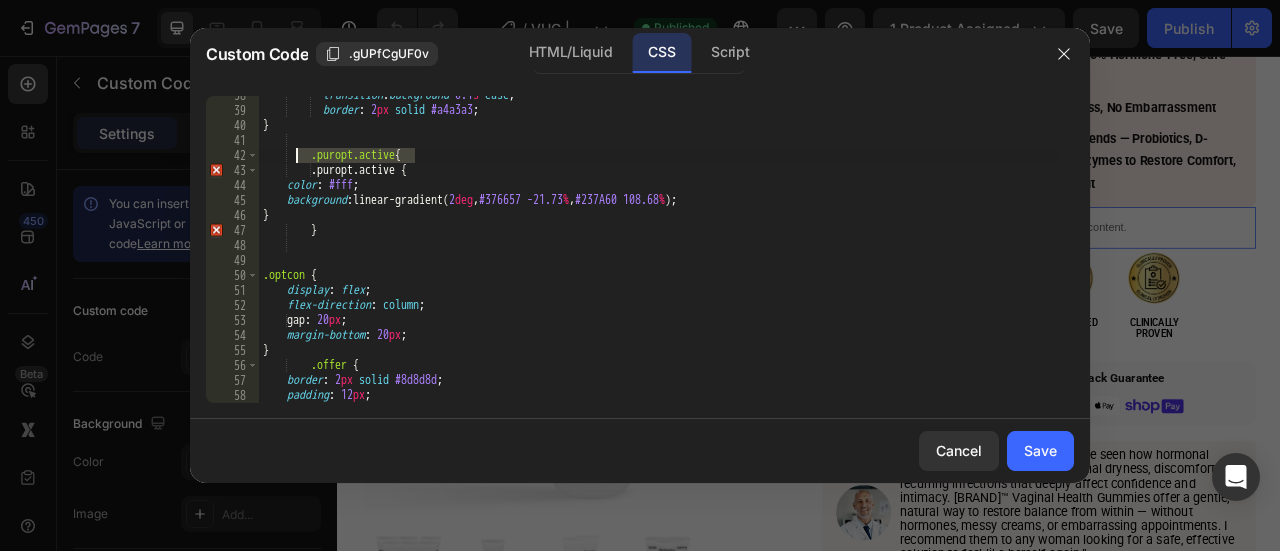 drag, startPoint x: 432, startPoint y: 155, endPoint x: 298, endPoint y: 161, distance: 134.13426 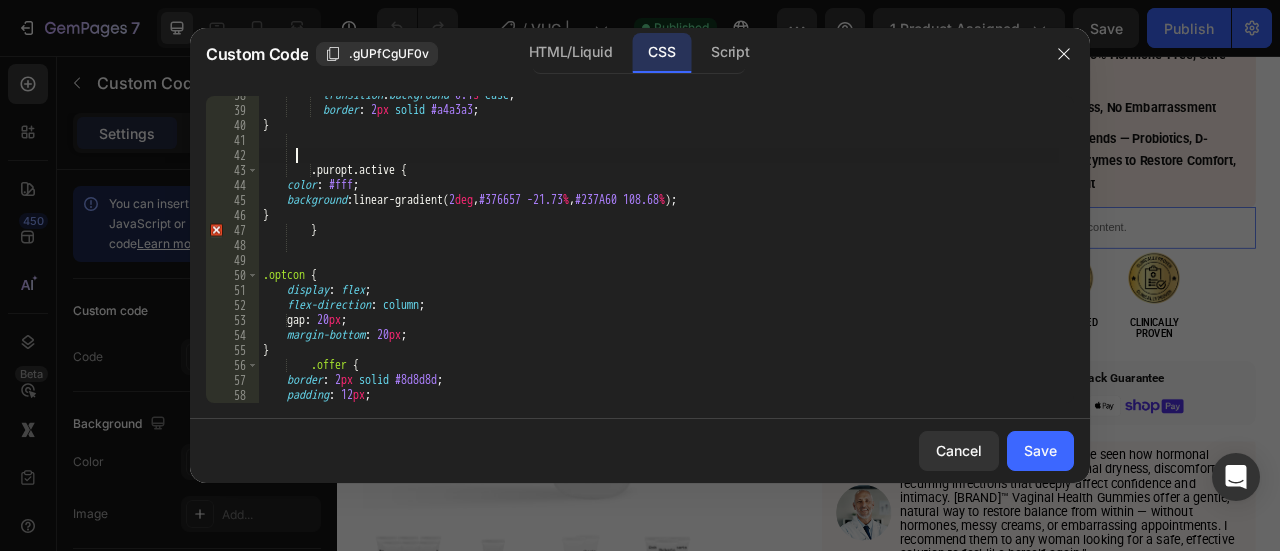 click on "transition : background   0.1 s   ease ;              border :   2 px   solid   #a4a3a3 ; }                            .puropt.active {      color :   #fff ;      background :  linear-gradient( 2 deg ,  #376657   -21.73 % ,  #237A60   108.68 % ) ; }           }          .optcon   {      display :   flex ;      flex-direction :   column ;          gap :   20 px ;      margin-bottom :   20 px ; }           .offer   {      border :   2 px   solid   #8d8d8d ;      padding :   12 px ;      border-radius :   5 px ;" at bounding box center [659, 256] 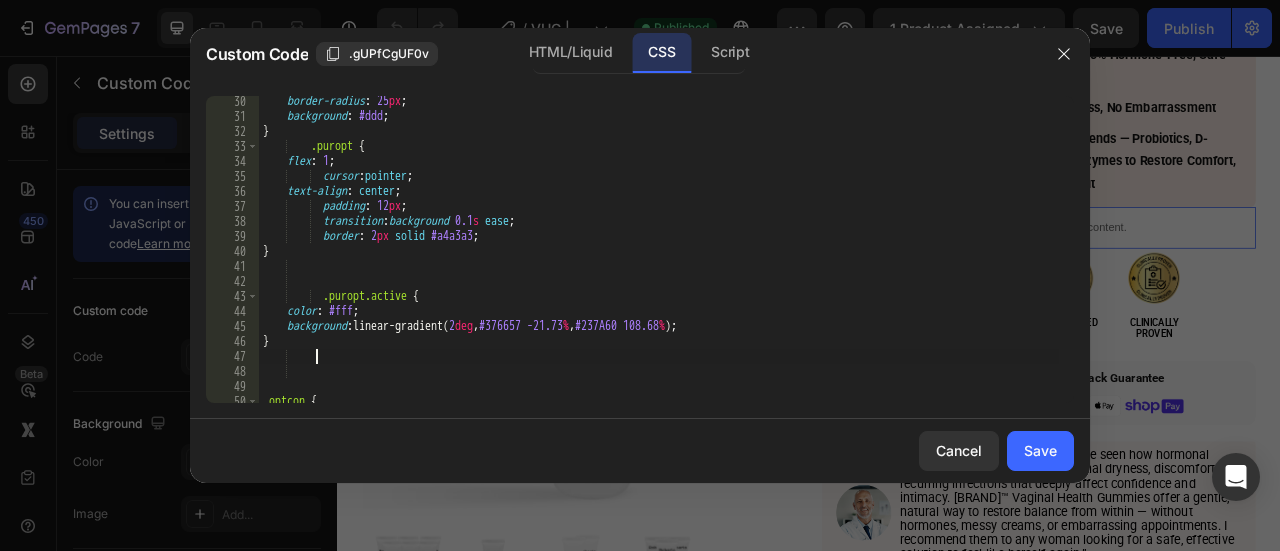 scroll, scrollTop: 434, scrollLeft: 0, axis: vertical 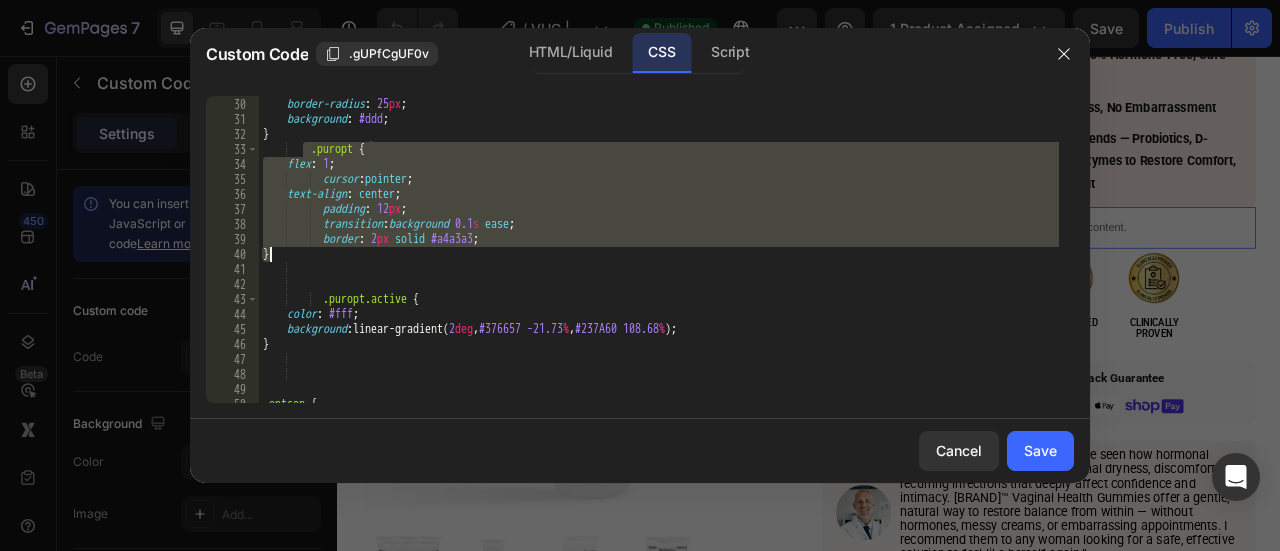 drag, startPoint x: 305, startPoint y: 155, endPoint x: 317, endPoint y: 255, distance: 100.71743 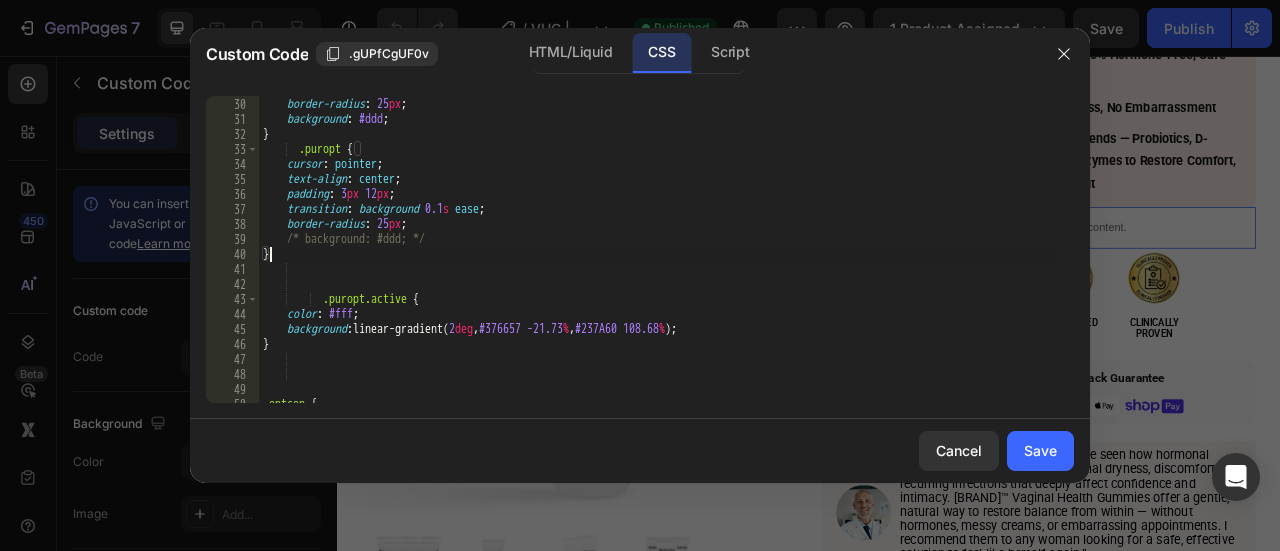 click on "margin-top :   25 px ;      border-radius :   25 px ;      background :   #ddd ; }         .puropt   {      cursor :   pointer ;      text-align :   center ;      padding :   3 px   12 px ;      transition :   background   0.1 s   ease ;      border-radius :   25 px ;      /* background: #ddd; */ }                             .puropt.active   {      color :   #fff ;      background :  linear-gradient( 2 deg ,  #376657   -21.73 % ,  #237A60   108.68 % ) ; }                    .optcon   {" at bounding box center (659, 250) 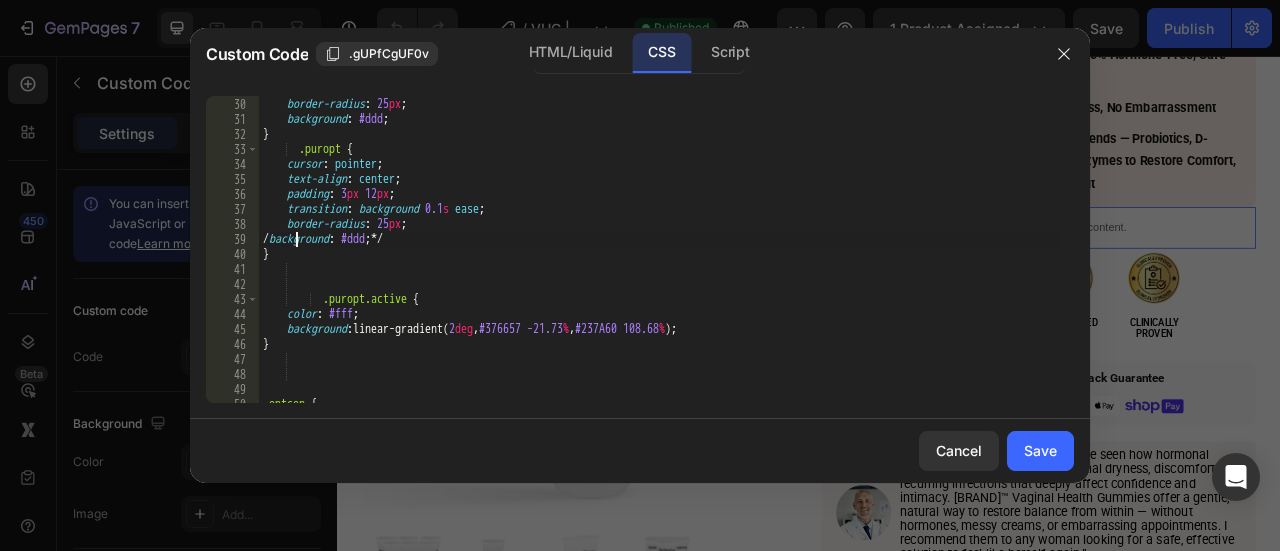 type on "background: #ddd; */" 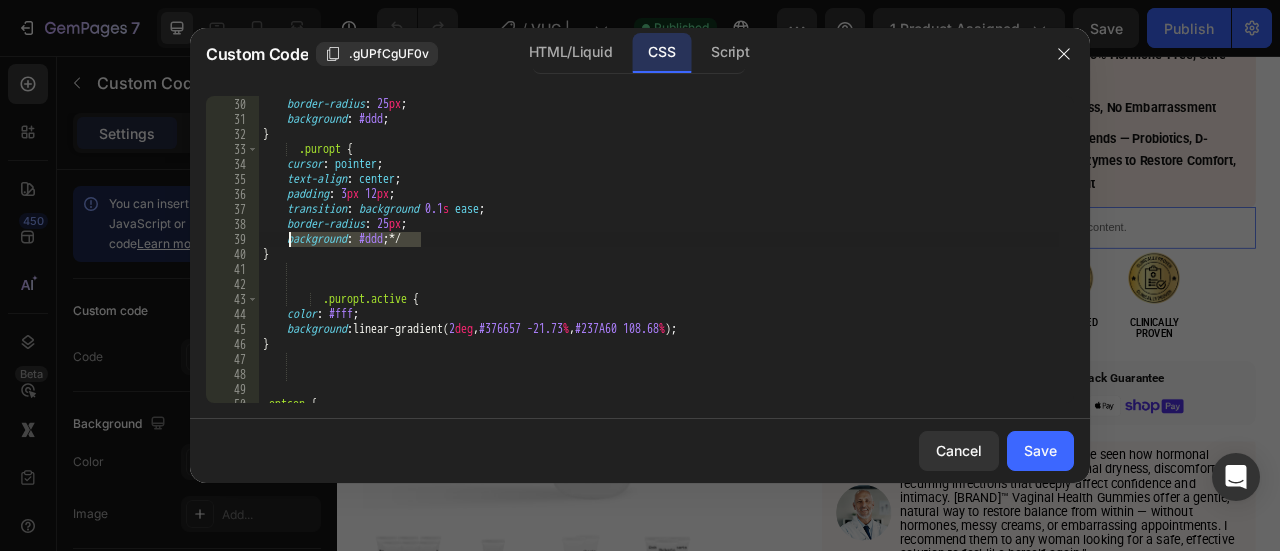 drag, startPoint x: 422, startPoint y: 234, endPoint x: 288, endPoint y: 239, distance: 134.09325 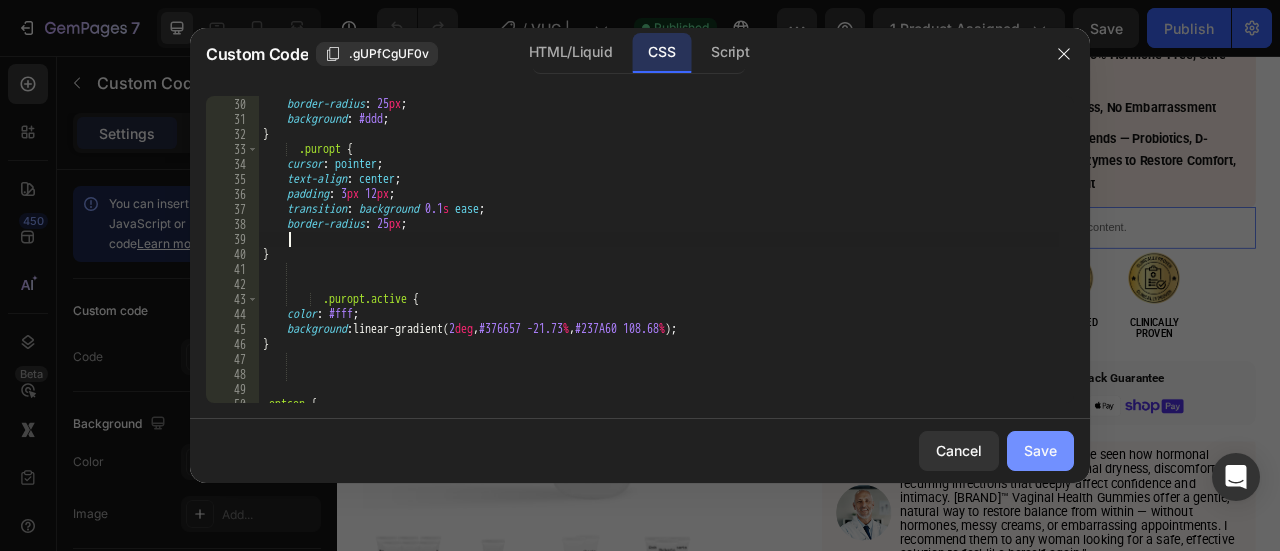 click on "Save" at bounding box center (1040, 450) 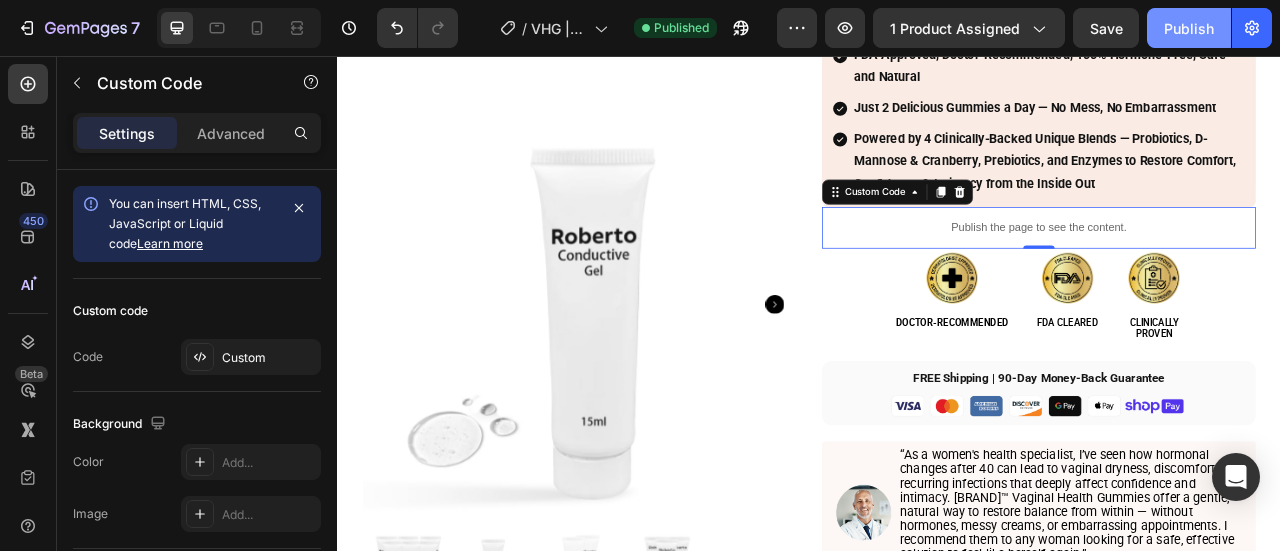 click on "Publish" at bounding box center (1189, 28) 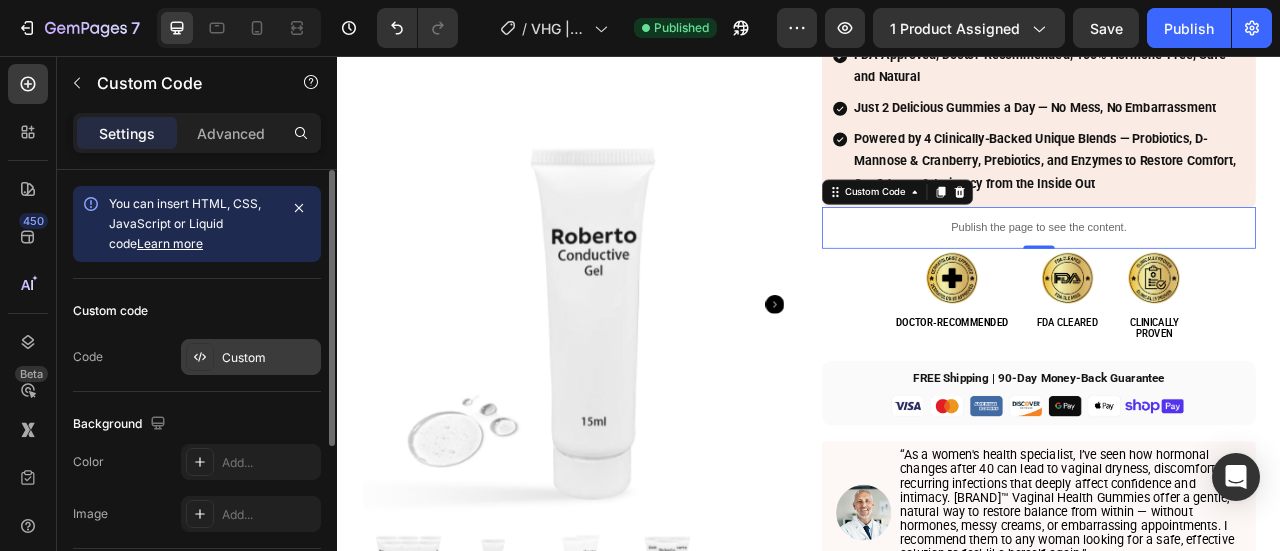 click at bounding box center (200, 357) 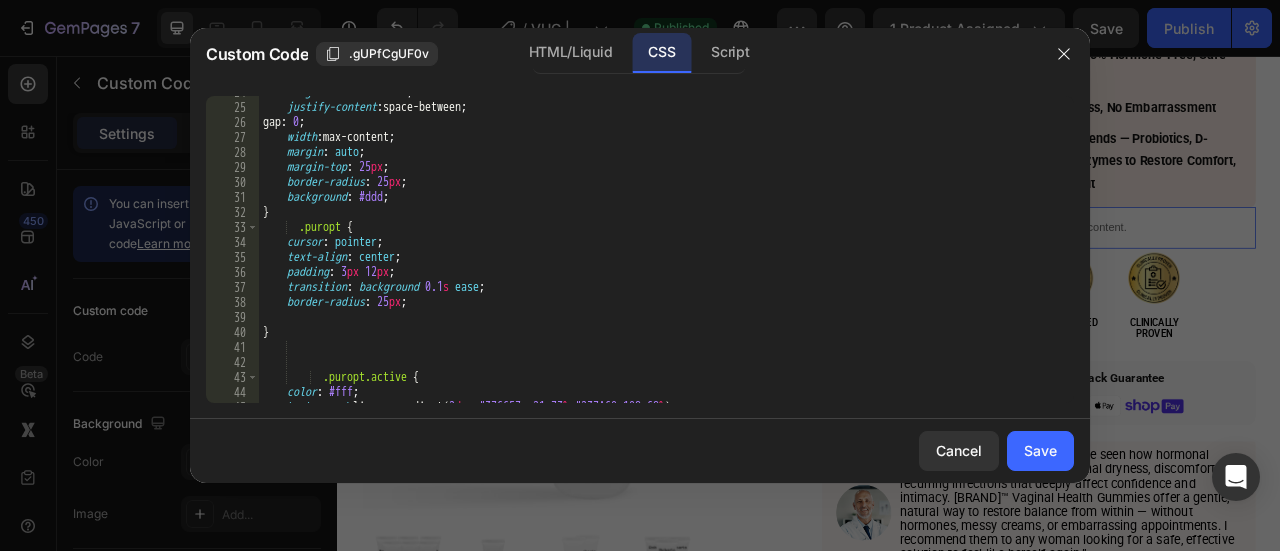 scroll, scrollTop: 364, scrollLeft: 0, axis: vertical 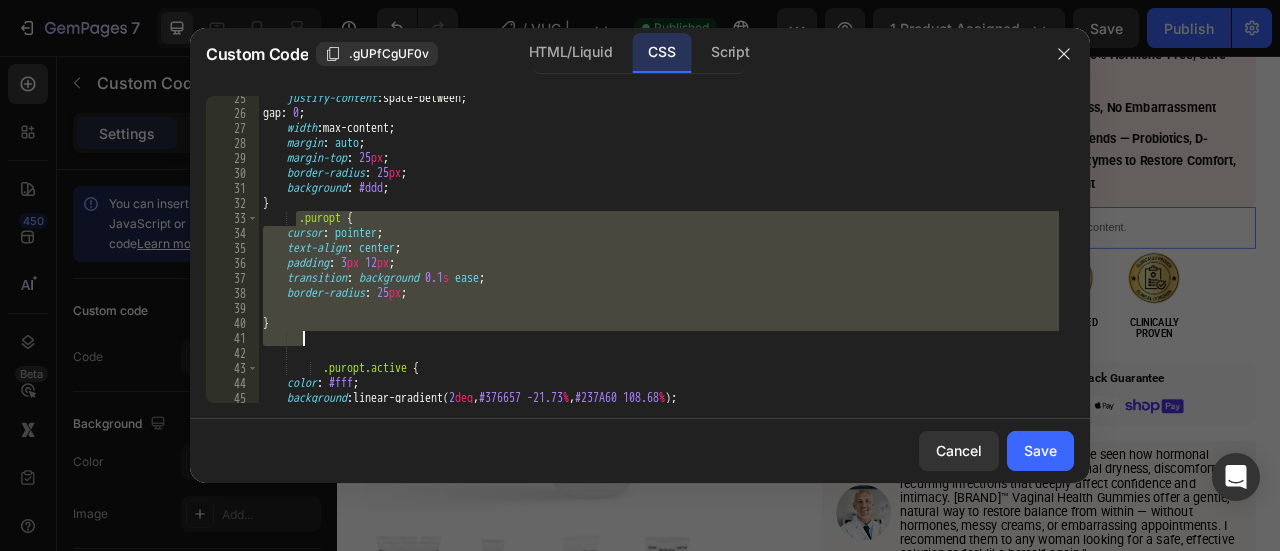 drag, startPoint x: 296, startPoint y: 216, endPoint x: 310, endPoint y: 331, distance: 115.84904 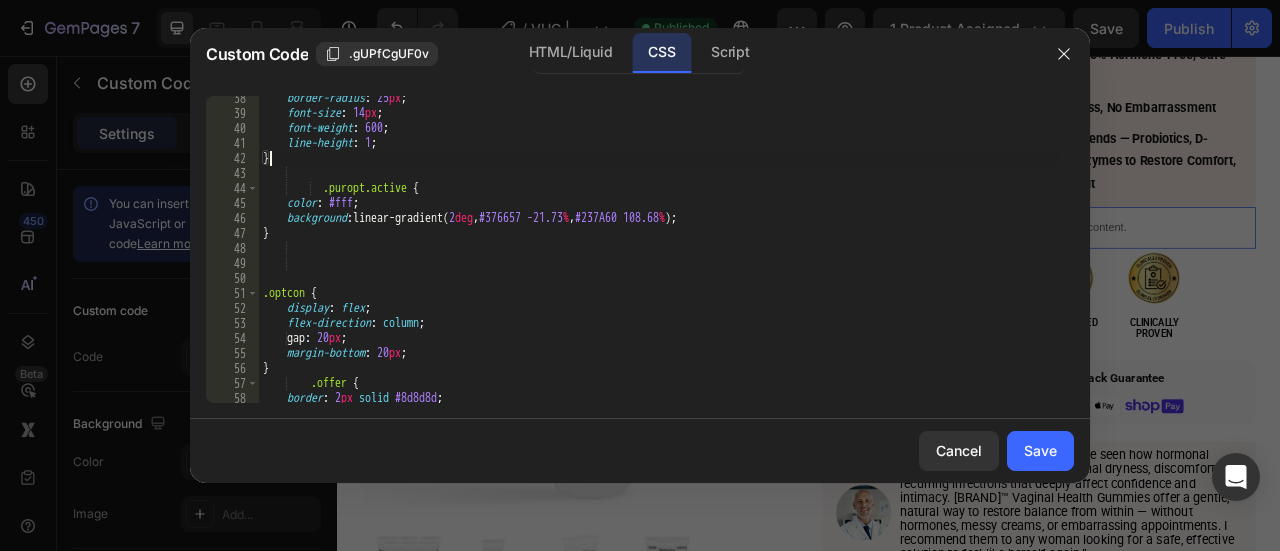 scroll, scrollTop: 561, scrollLeft: 0, axis: vertical 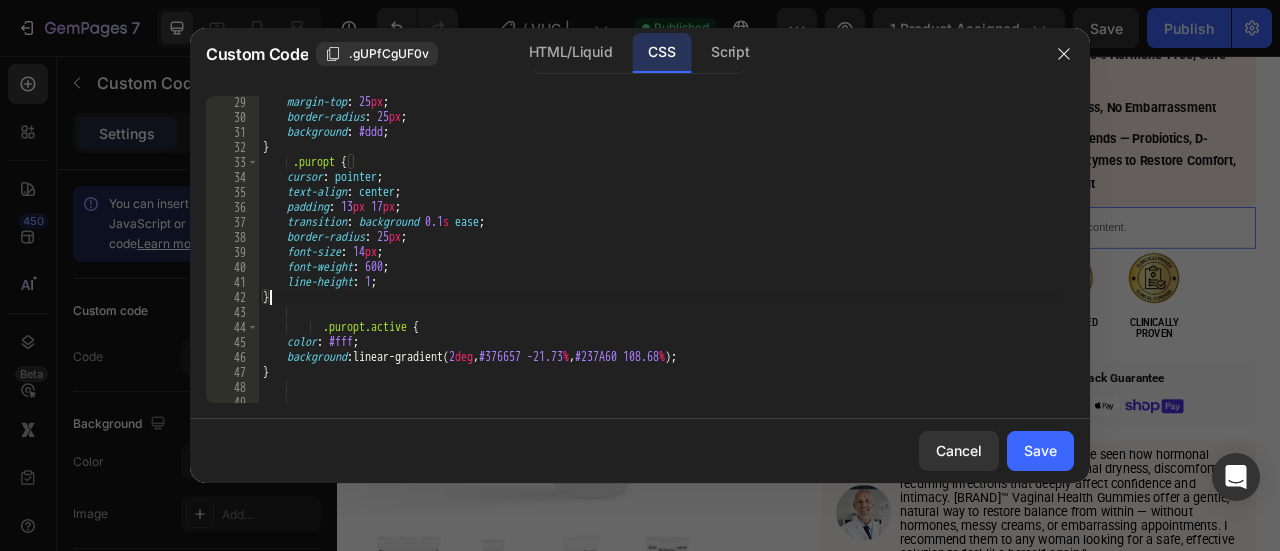 click on "margin-top :   25 px ;      border-radius :   25 px ;      background :   #ddd ; }        .puropt   {      cursor :   pointer ;      text-align :   center ;      padding :   13 px   17 px ;      transition :   background   0.1 s   ease ;      border-radius :   25 px ;      font-size :   14 px ;      font-weight :   600 ;      line-height :   1 ; }                     .puropt.active   {      color :   #fff ;      background :  linear-gradient( 2 deg ,  #376657   -21.73 % ,  #237A60   108.68 % ) ; }" at bounding box center [659, 263] 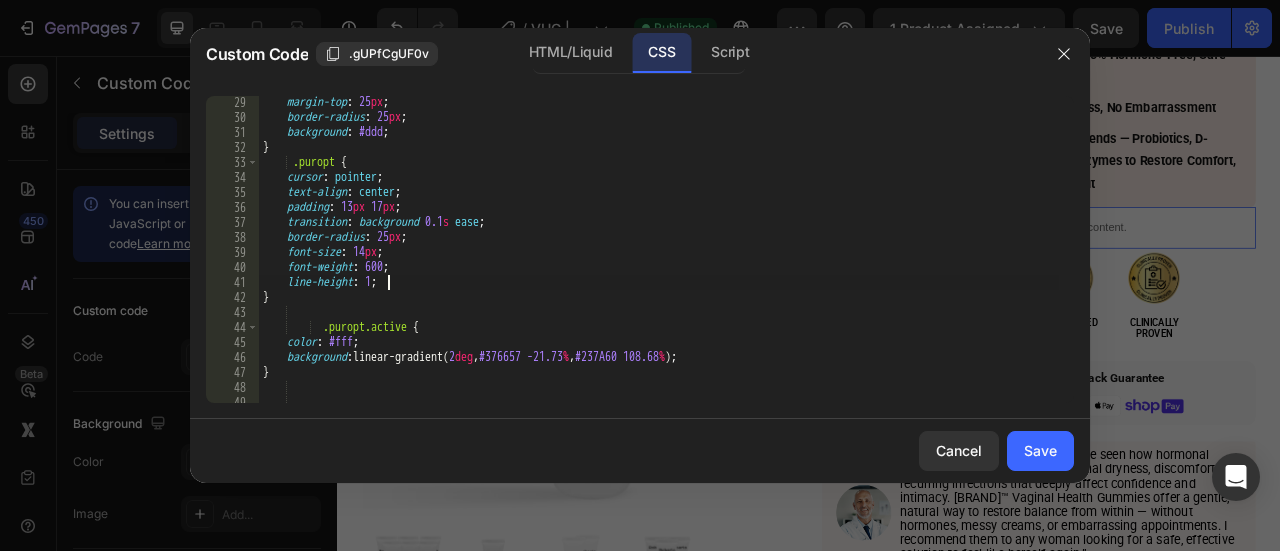 scroll, scrollTop: 0, scrollLeft: 1, axis: horizontal 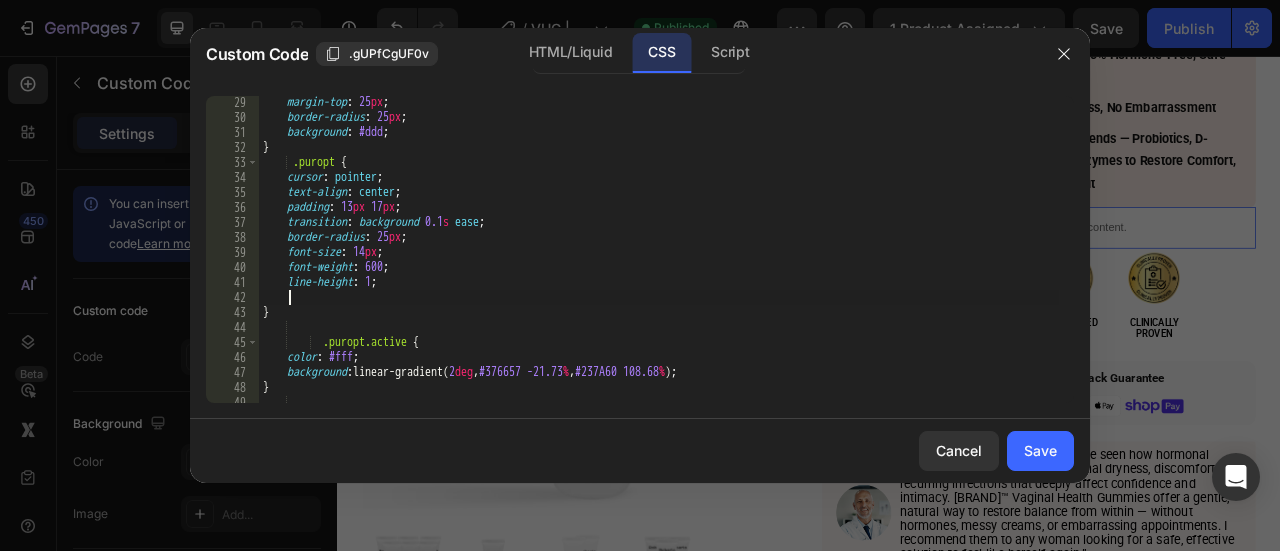 paste on "color: #504f4f;" 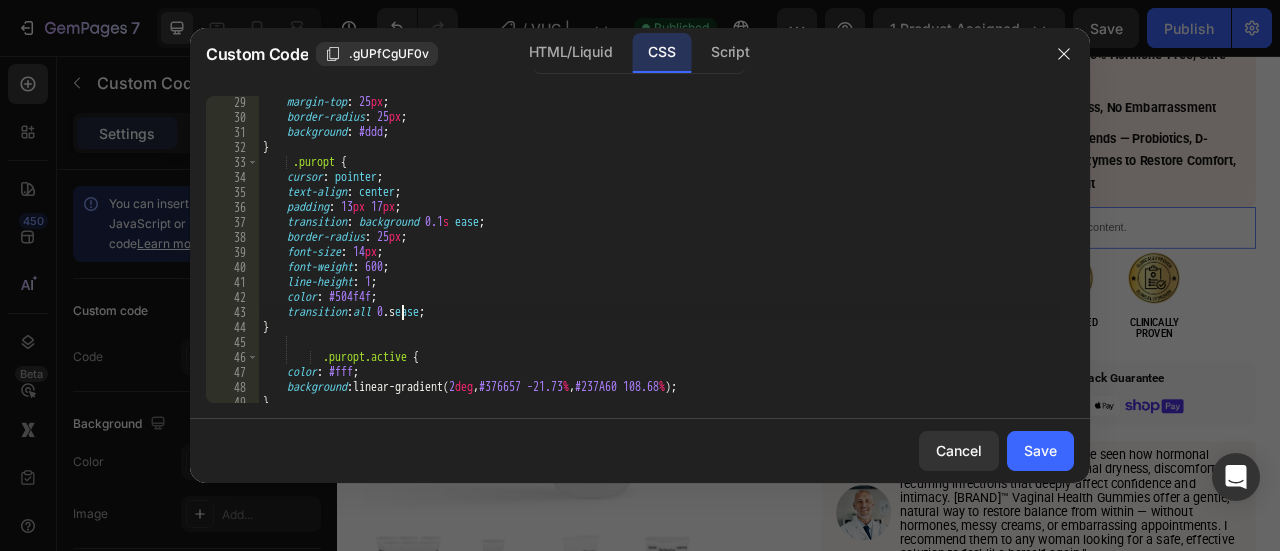 scroll, scrollTop: 0, scrollLeft: 12, axis: horizontal 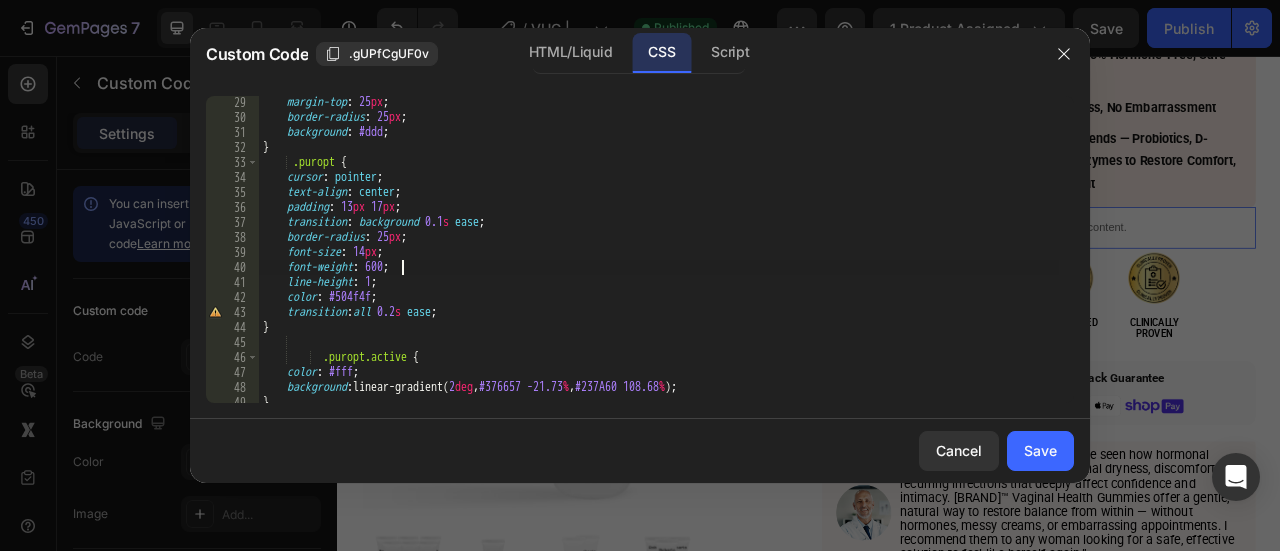 click on "margin-top :   25 px ;      border-radius :   25 px ;      background :   #ddd ; }        .puropt   {      cursor :   pointer ;      text-align :   center ;      padding :   13 px   17 px ;      transition :   background   0.1 s   ease ;      border-radius :   25 px ;      font-size :   14 px ;      font-weight :   600 ;      line-height :   1 ;      color :   #504f4f ;      transition : all   0.2 s   ease ; }                     .puropt.active   {      color :   #fff ;      background :  linear-gradient( 2 deg ,  #376657   -21.73 % ,  #237A60   108.68 % ) ; }" at bounding box center [659, 263] 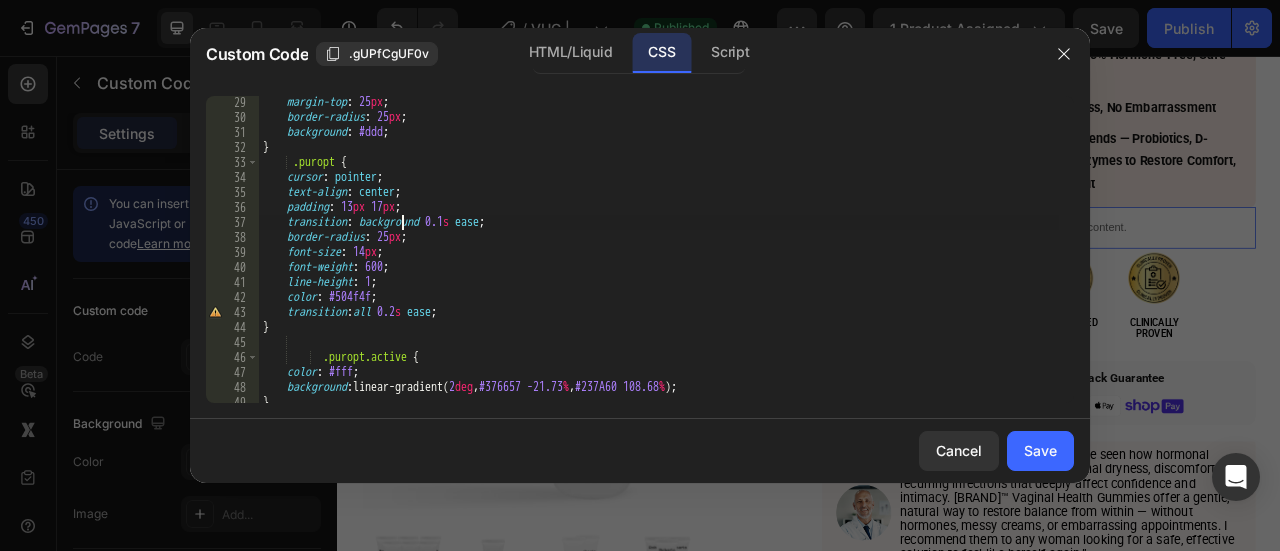click on "margin-top :   25 px ;      border-radius :   25 px ;      background :   #ddd ; }        .puropt   {      cursor :   pointer ;      text-align :   center ;      padding :   13 px   17 px ;      transition :   background   0.1 s   ease ;      border-radius :   25 px ;      font-size :   14 px ;      font-weight :   600 ;      line-height :   1 ;      color :   #504f4f ;      transition : all   0.2 s   ease ; }                     .puropt.active   {      color :   #fff ;      background :  linear-gradient( 2 deg ,  #376657   -21.73 % ,  #237A60   108.68 % ) ; }" at bounding box center [659, 263] 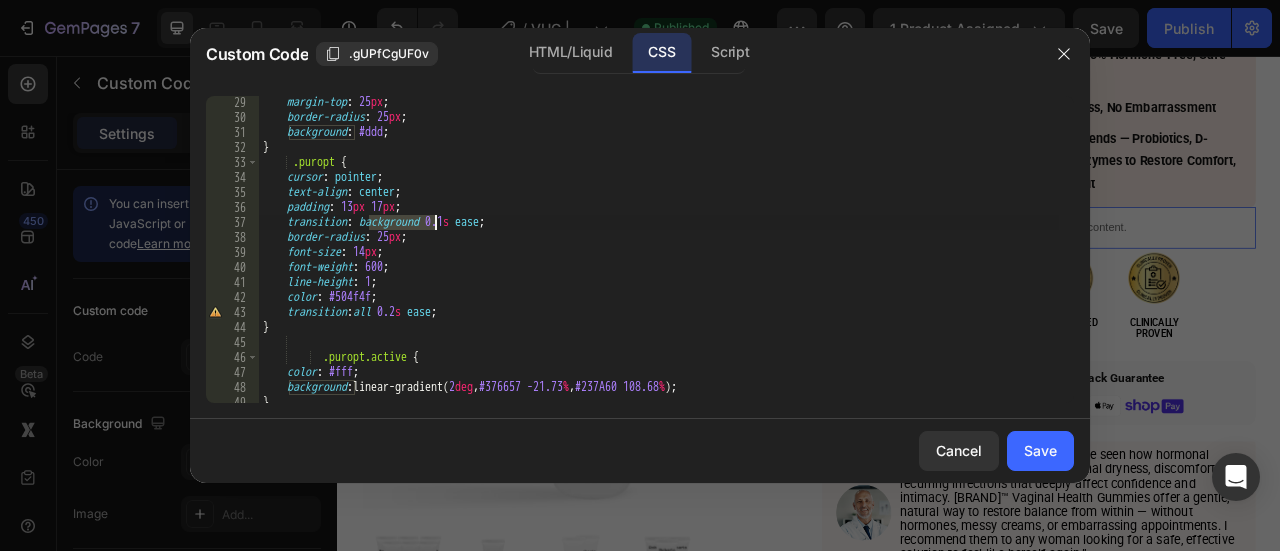 click on "margin-top :   25 px ;      border-radius :   25 px ;      background :   #ddd ; }        .puropt   {      cursor :   pointer ;      text-align :   center ;      padding :   13 px   17 px ;      transition :   background   0.1 s   ease ;      border-radius :   25 px ;      font-size :   14 px ;      font-weight :   600 ;      line-height :   1 ;      color :   #504f4f ;      transition : all   0.2 s   ease ; }                     .puropt.active   {      color :   #fff ;      background :  linear-gradient( 2 deg ,  #376657   -21.73 % ,  #237A60   108.68 % ) ; }" at bounding box center [659, 249] 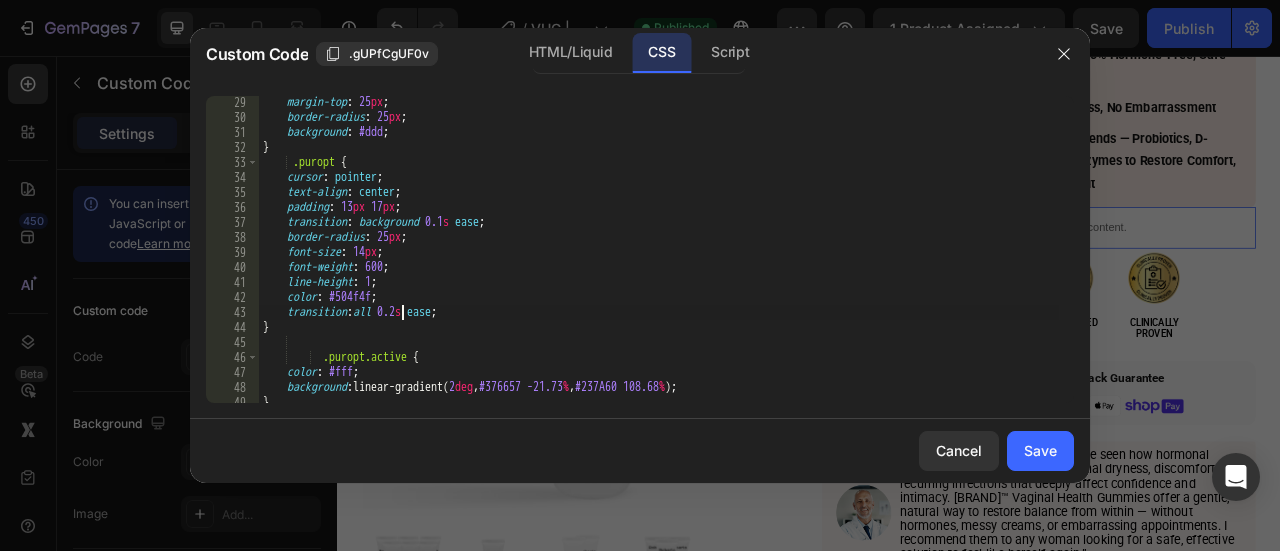 click on "margin-top :   25 px ;      border-radius :   25 px ;      background :   #ddd ; }        .puropt   {      cursor :   pointer ;      text-align :   center ;      padding :   13 px   17 px ;      transition :   background   0.1 s   ease ;      border-radius :   25 px ;      font-size :   14 px ;      font-weight :   600 ;      line-height :   1 ;      color :   #504f4f ;      transition : all   0.2 s   ease ; }                     .puropt.active   {      color :   #fff ;      background :  linear-gradient( 2 deg ,  #376657   -21.73 % ,  #237A60   108.68 % ) ; }" at bounding box center (659, 263) 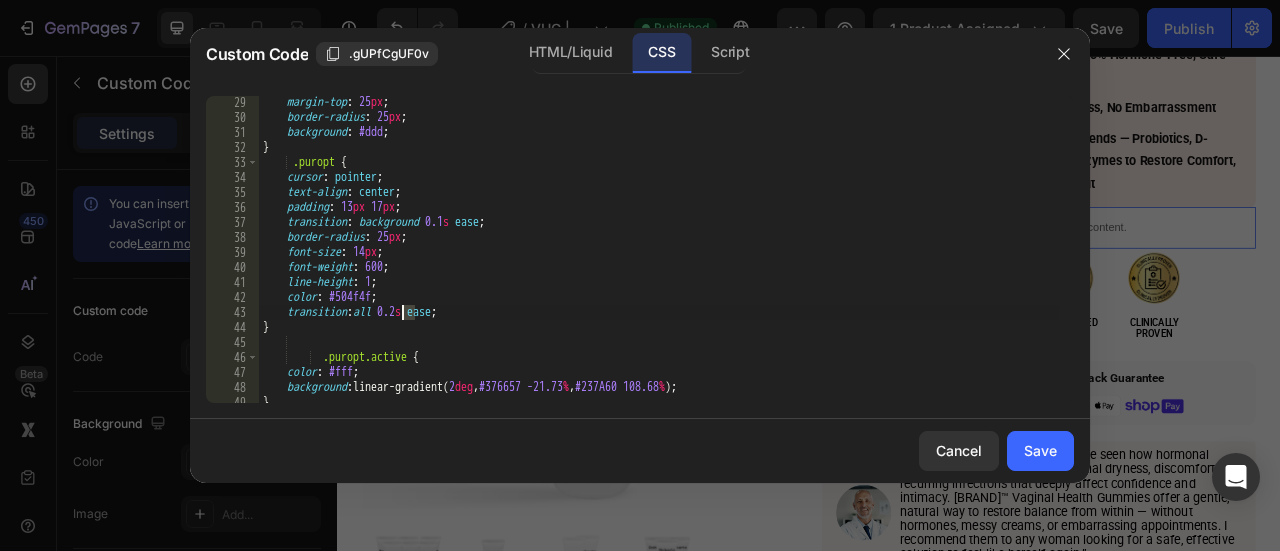 click on "margin-top :   25 px ;      border-radius :   25 px ;      background :   #ddd ; }        .puropt   {      cursor :   pointer ;      text-align :   center ;      padding :   13 px   17 px ;      transition :   background   0.1 s   ease ;      border-radius :   25 px ;      font-size :   14 px ;      font-weight :   600 ;      line-height :   1 ;      color :   #504f4f ;      transition : all   0.2 s   ease ; }                     .puropt.active   {      color :   #fff ;      background :  linear-gradient( 2 deg ,  #376657   -21.73 % ,  #237A60   108.68 % ) ; }" at bounding box center (659, 263) 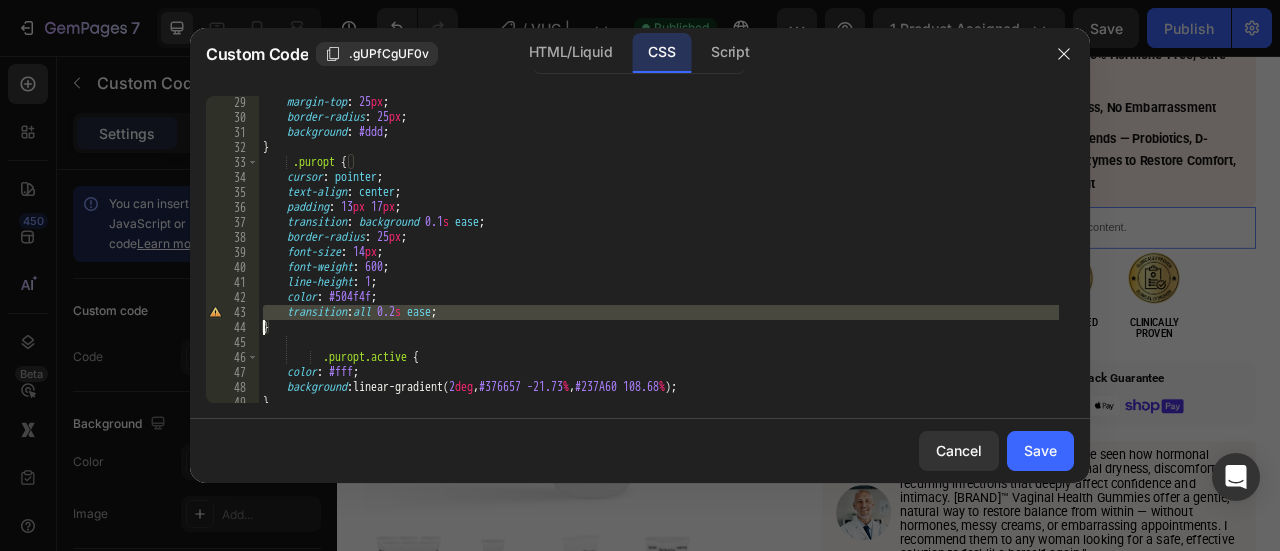 click on "margin-top :   25 px ;      border-radius :   25 px ;      background :   #ddd ; }        .puropt   {      cursor :   pointer ;      text-align :   center ;      padding :   13 px   17 px ;      transition :   background   0.1 s   ease ;      border-radius :   25 px ;      font-size :   14 px ;      font-weight :   600 ;      line-height :   1 ;      color :   #504f4f ;      transition : all   0.2 s   ease ; }                     .puropt.active   {      color :   #fff ;      background :  linear-gradient( 2 deg ,  #376657   -21.73 % ,  #237A60   108.68 % ) ; }" at bounding box center [659, 249] 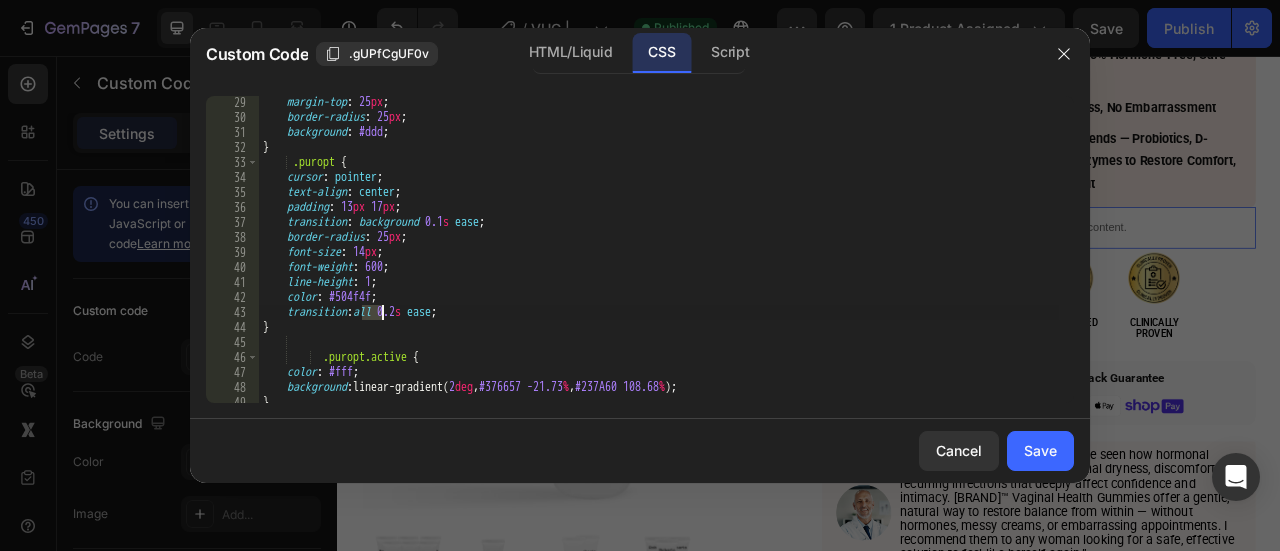 click on "margin-top :   25 px ;      border-radius :   25 px ;      background :   #ddd ; }        .puropt   {      cursor :   pointer ;      text-align :   center ;      padding :   13 px   17 px ;      transition :   background   0.1 s   ease ;      border-radius :   25 px ;      font-size :   14 px ;      font-weight :   600 ;      line-height :   1 ;      color :   #504f4f ;      transition : all   0.2 s   ease ; }                     .puropt.active   {      color :   #fff ;      background :  linear-gradient( 2 deg ,  #376657   -21.73 % ,  #237A60   108.68 % ) ; }" at bounding box center (659, 263) 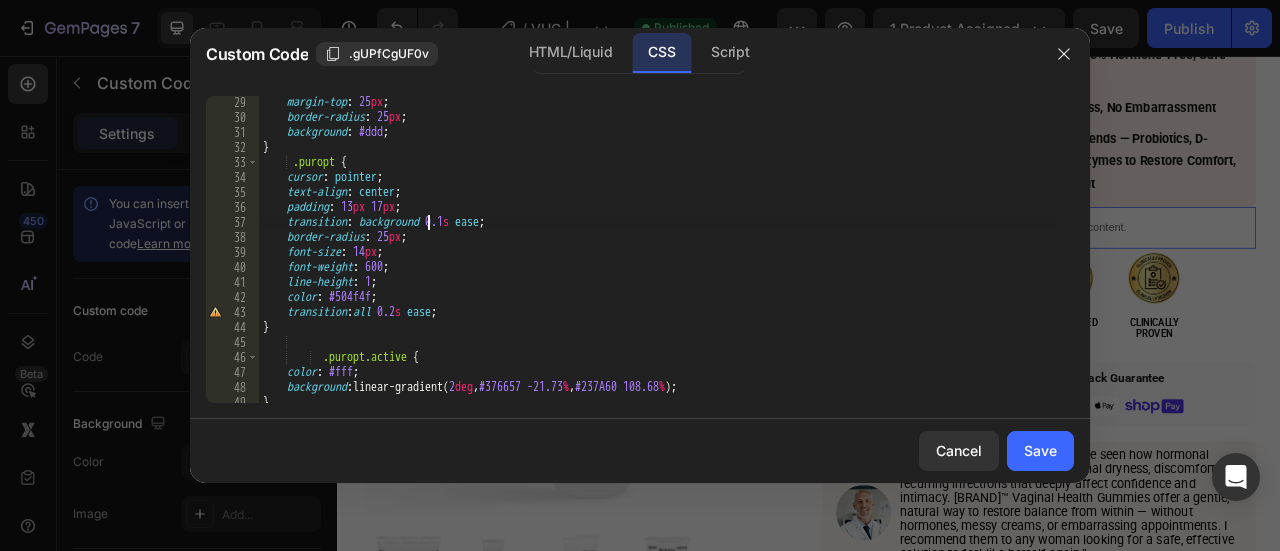 click on "margin-top :   25 px ;      border-radius :   25 px ;      background :   #ddd ; }        .puropt   {      cursor :   pointer ;      text-align :   center ;      padding :   13 px   17 px ;      transition :   background   0.1 s   ease ;      border-radius :   25 px ;      font-size :   14 px ;      font-weight :   600 ;      line-height :   1 ;      color :   #504f4f ;      transition : all   0.2 s   ease ; }                     .puropt.active   {      color :   #fff ;      background :  linear-gradient( 2 deg ,  #376657   -21.73 % ,  #237A60   108.68 % ) ; }" at bounding box center (659, 263) 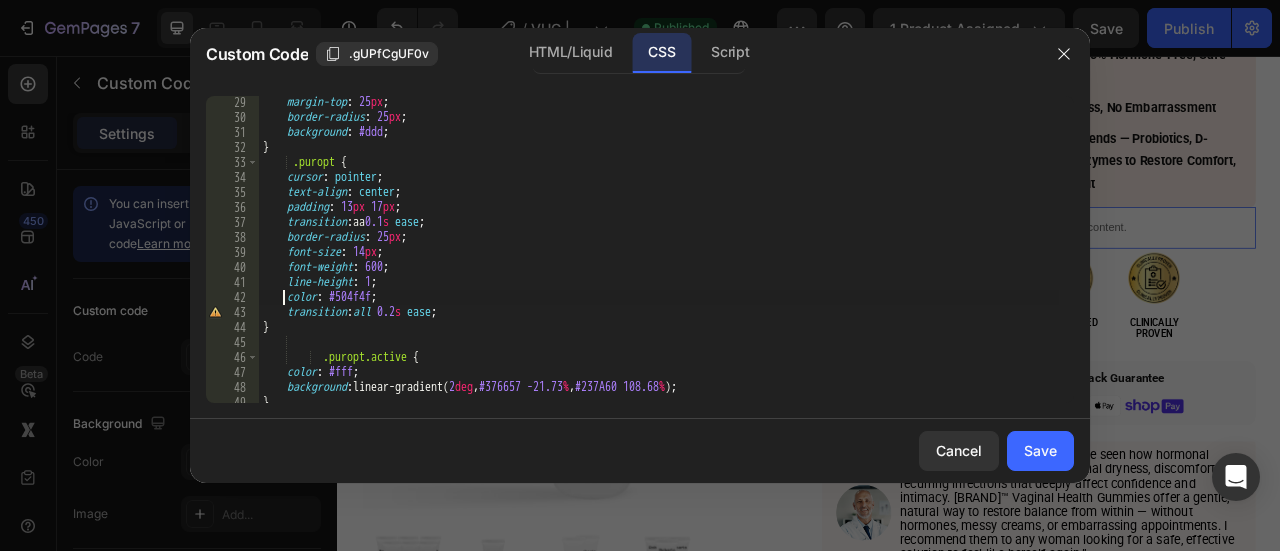 click on "margin-top :   25 px ;      border-radius :   25 px ;      background :   #ddd ; }        .puropt   {      cursor :   pointer ;      text-align :   center ;      padding :   13 px   17 px ;      transition :  aa  0.1 s   ease ;      border-radius :   25 px ;      font-size :   14 px ;      font-weight :   600 ;      line-height :   1 ;      color :   #504f4f ;      transition : all   0.2 s   ease ; }                     .puropt.active   {      color :   #fff ;      background :  linear-gradient( 2 deg ,  #376657   -21.73 % ,  #237A60   108.68 % ) ; }" at bounding box center (659, 263) 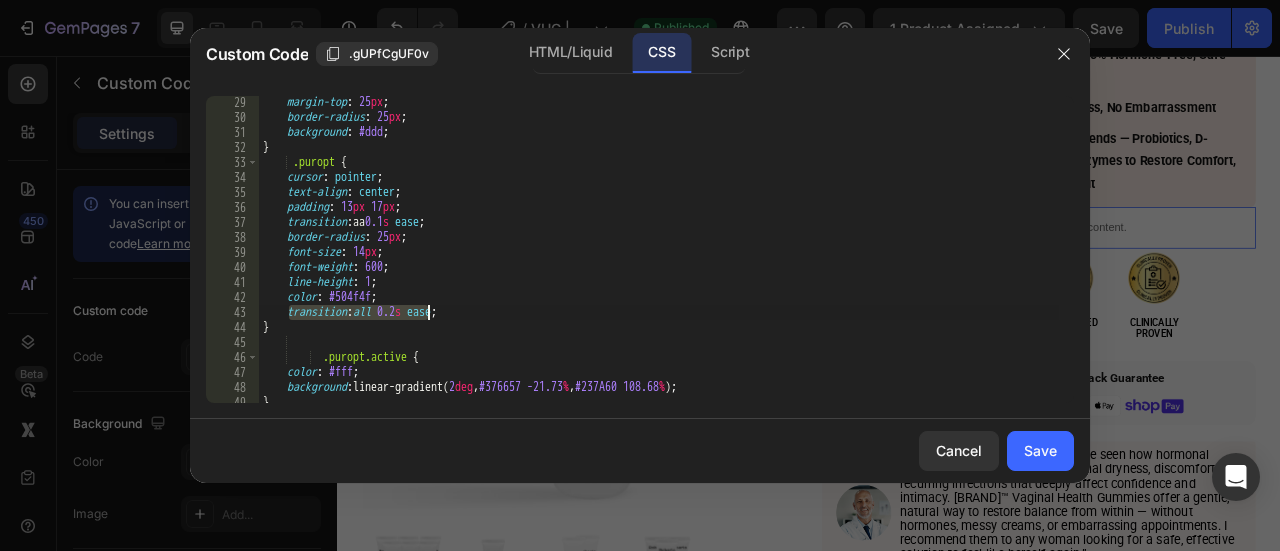 drag, startPoint x: 354, startPoint y: 313, endPoint x: 524, endPoint y: 309, distance: 170.04706 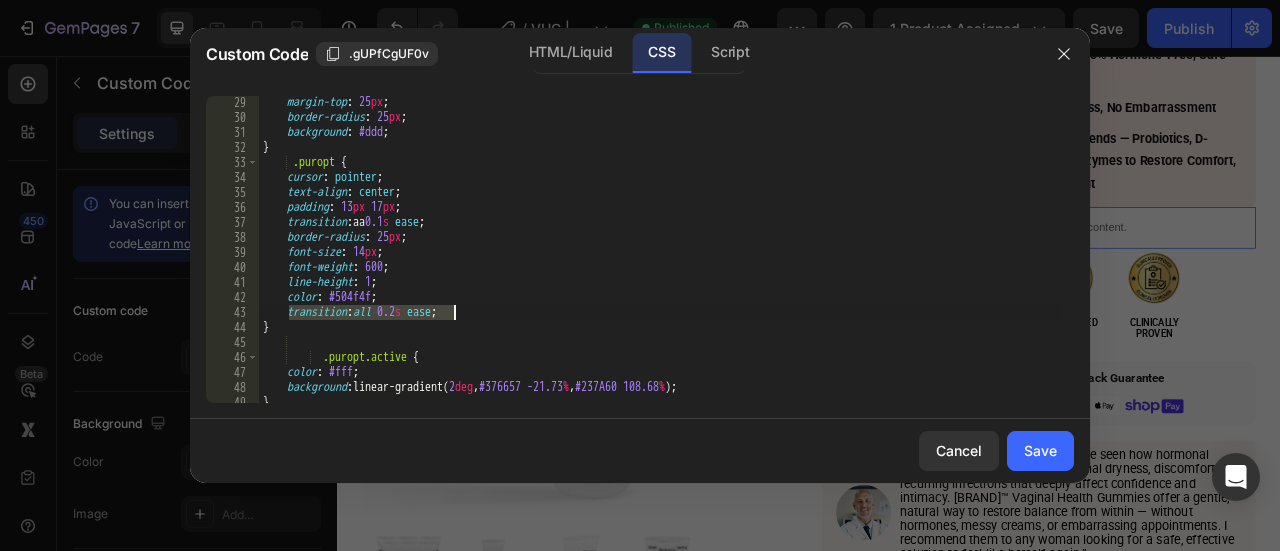 scroll, scrollTop: 0, scrollLeft: 1, axis: horizontal 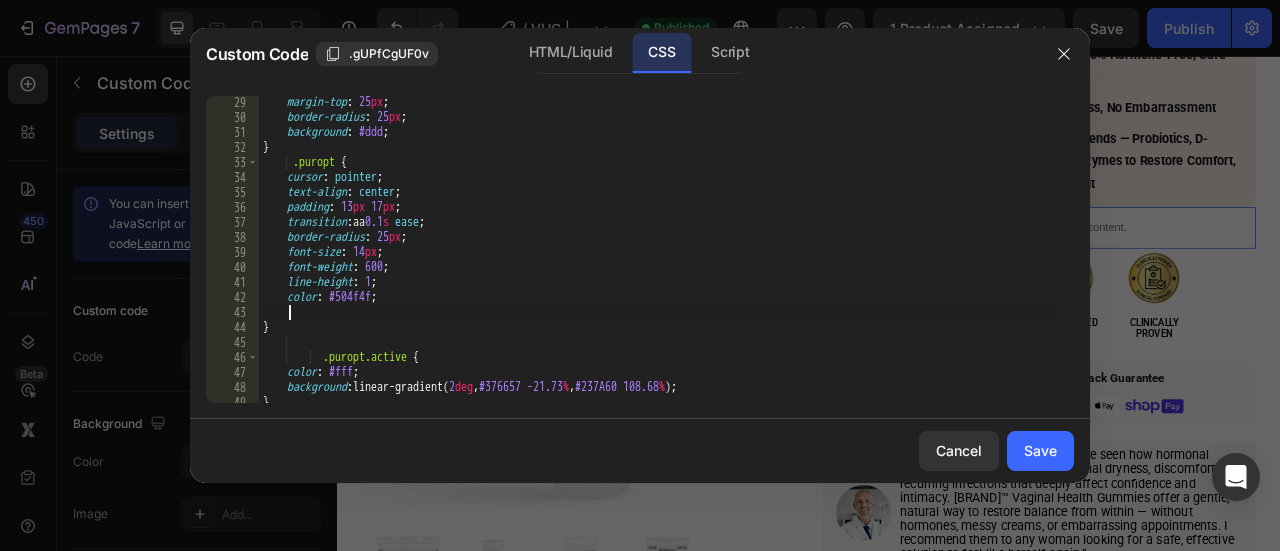 click on "margin-top :   25 px ;      border-radius :   25 px ;      background :   #ddd ; }        .puropt   {      cursor :   pointer ;      text-align :   center ;      padding :   13 px   17 px ;      transition :  aa  0.1 s   ease ;      border-radius :   25 px ;      font-size :   14 px ;      font-weight :   600 ;      line-height :   1 ;      color :   #504f4f ;      }                     .puropt.active   {      color :   #fff ;      background :  linear-gradient( 2 deg ,  #376657   -21.73 % ,  #237A60   108.68 % ) ; }" at bounding box center (659, 263) 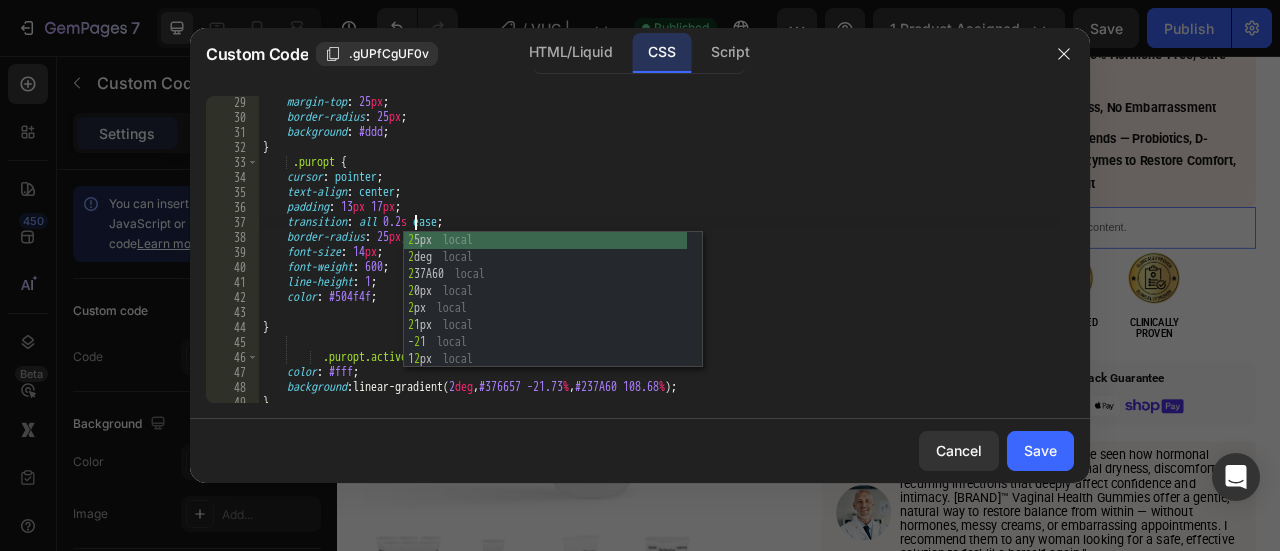 scroll, scrollTop: 0, scrollLeft: 12, axis: horizontal 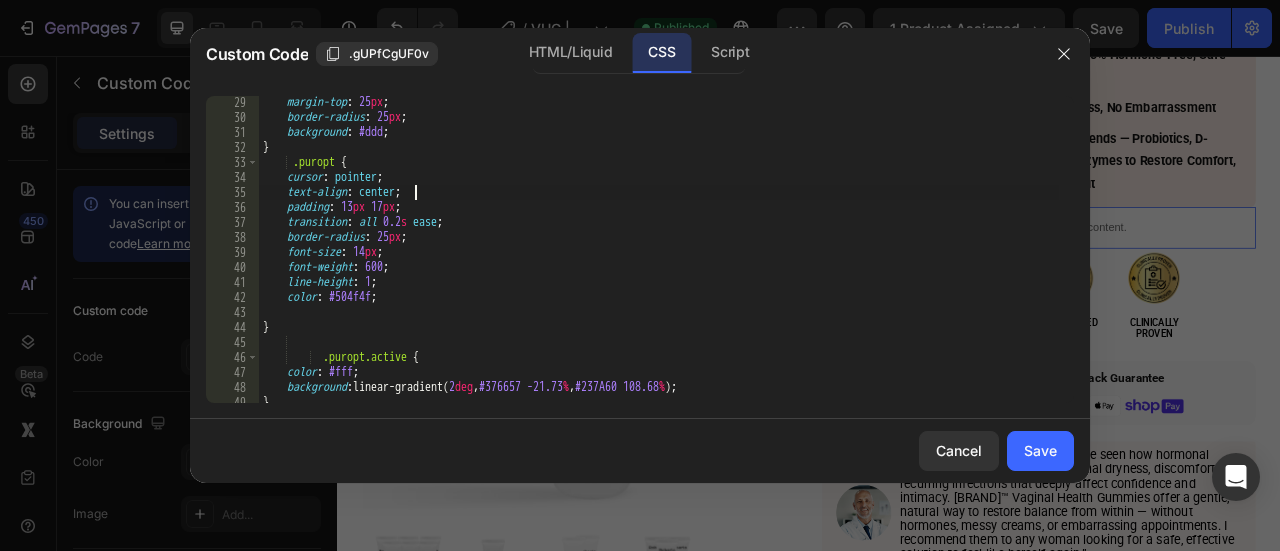 click on "margin-top :   25 px ;      border-radius :   25 px ;      background :   #ddd ; }        .puropt   {      cursor :   pointer ;      text-align :   center ;      padding :   13 px   17 px ;      transition :   all   0.2 s   ease ;      border-radius :   25 px ;      font-size :   14 px ;      font-weight :   600 ;      line-height :   1 ;      color :   #504f4f ;      }                     .puropt.active   {      color :   #fff ;      background :  linear-gradient( 2 deg ,  #376657   -21.73 % ,  #237A60   108.68 % ) ; }" at bounding box center [659, 263] 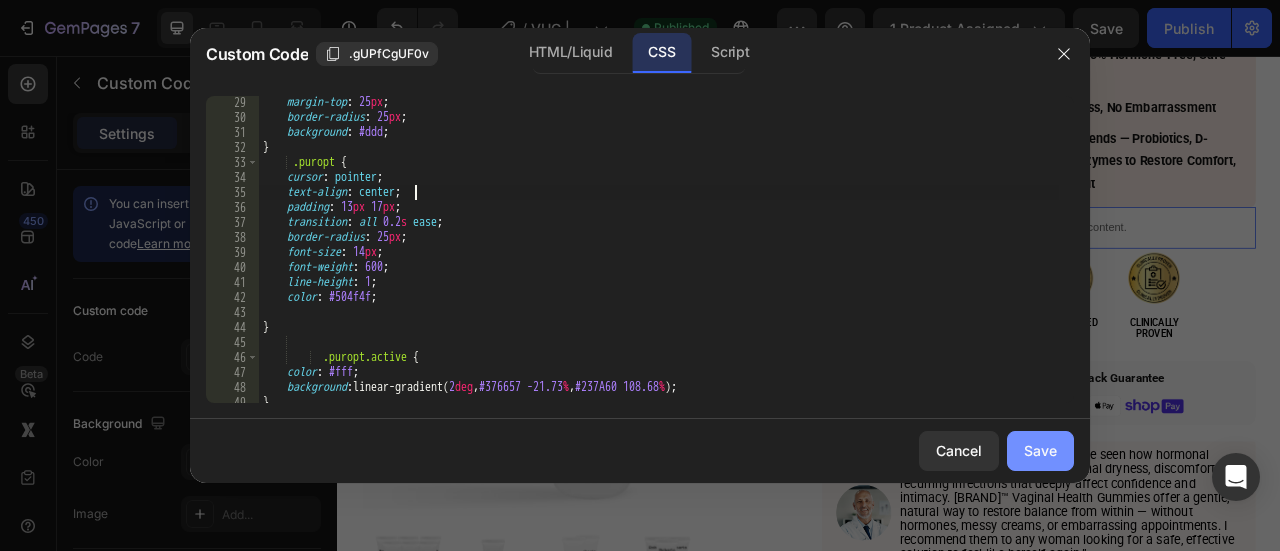 type on "text-align: center;" 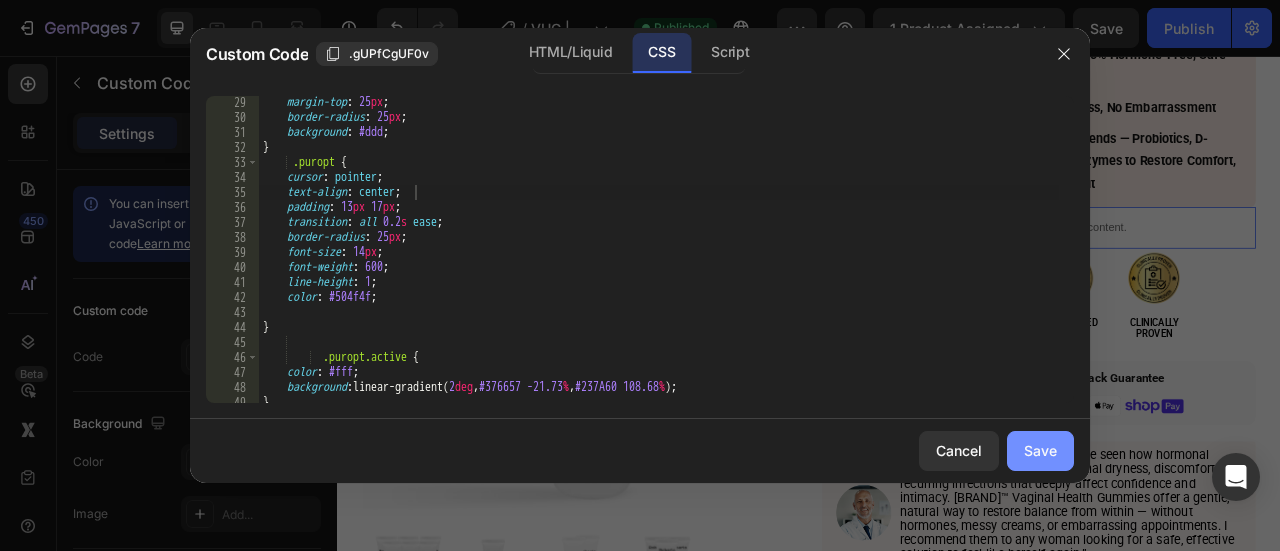 click on "Save" at bounding box center [1040, 450] 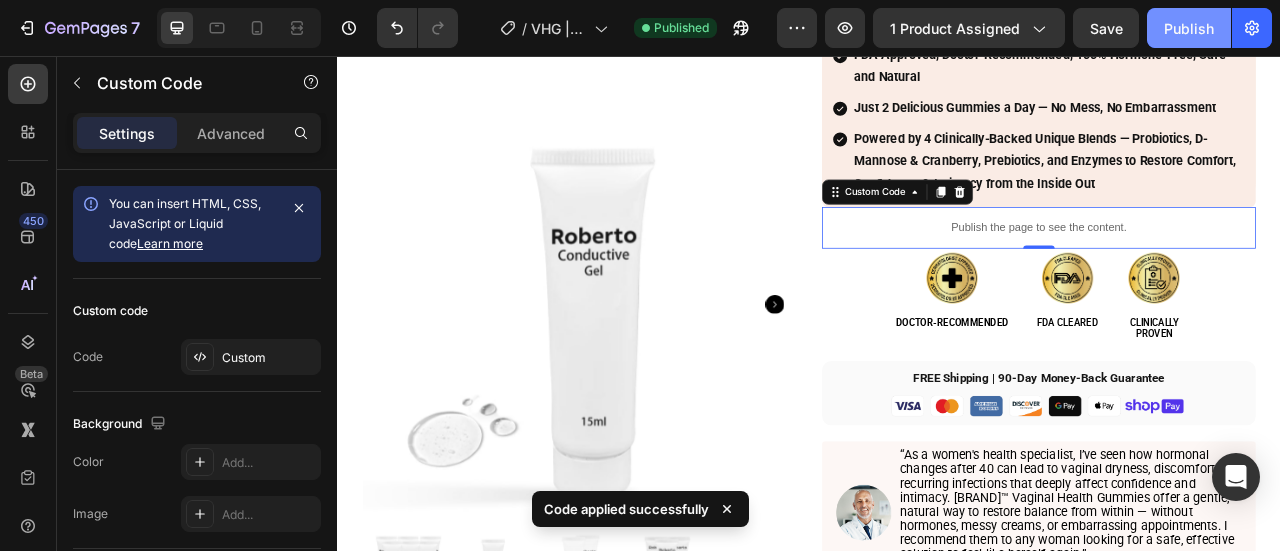 click on "Publish" at bounding box center [1189, 28] 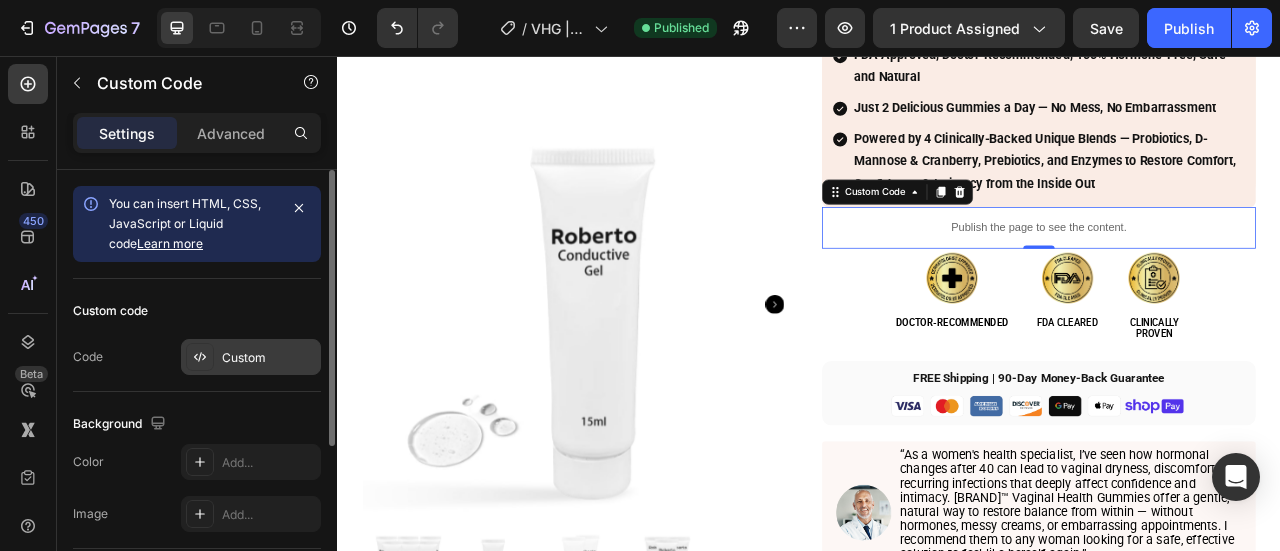 click on "Custom" at bounding box center [269, 358] 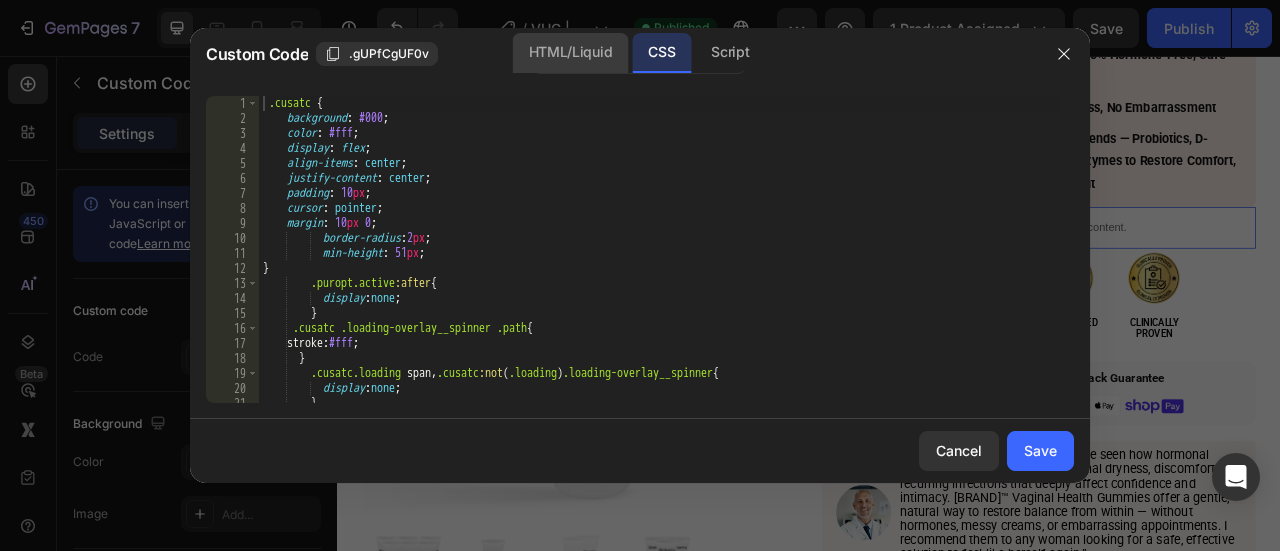 click on "HTML/Liquid" 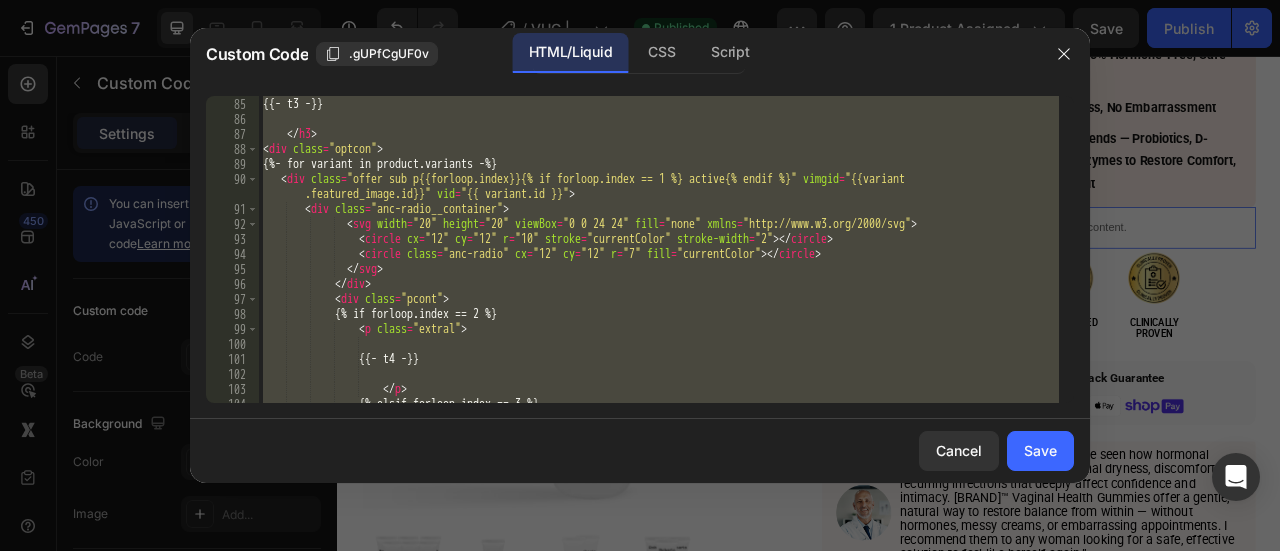 scroll, scrollTop: 1259, scrollLeft: 0, axis: vertical 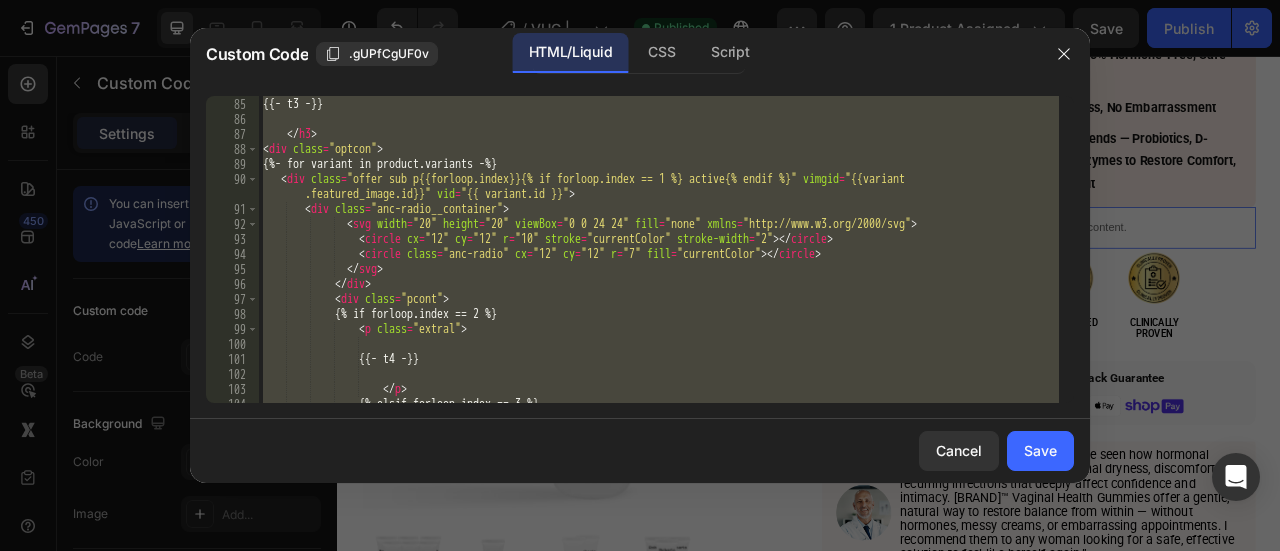 click on "{{- t3 -}}           </ h3 > < div   class = "optcon" >     {%- for variant in product.variants -%}     < div   class = "offer sub p{{forloop.index}}{% if forloop.index == 1 %} active{% endif %}"   vimgid = "{{variant         .featured_image.id}}"   vid = "{{ variant.id }}" >          < div   class = "anc-radio__container" >                   < svg   width = "20"   height = "20"   viewBox = "0 0 24 24"   fill = "none"   xmlns = "http://www.w3.org/2000/svg" >                     < circle   cx = "12"   cy = "12"   r = "10"   stroke = "currentColor"   stroke-width = "2" > </ circle >                     < circle   class = "anc-radio"   cx = "12"   cy = "12"   r = "7"   fill = "currentColor" > </ circle >                   </ svg >                </ div >                < div   class = "pcont" >                {% if forloop.index == 2 %}                     < p   class = "extral" >                                                  {{- t4 -}}                                                   </ p >" at bounding box center [659, 249] 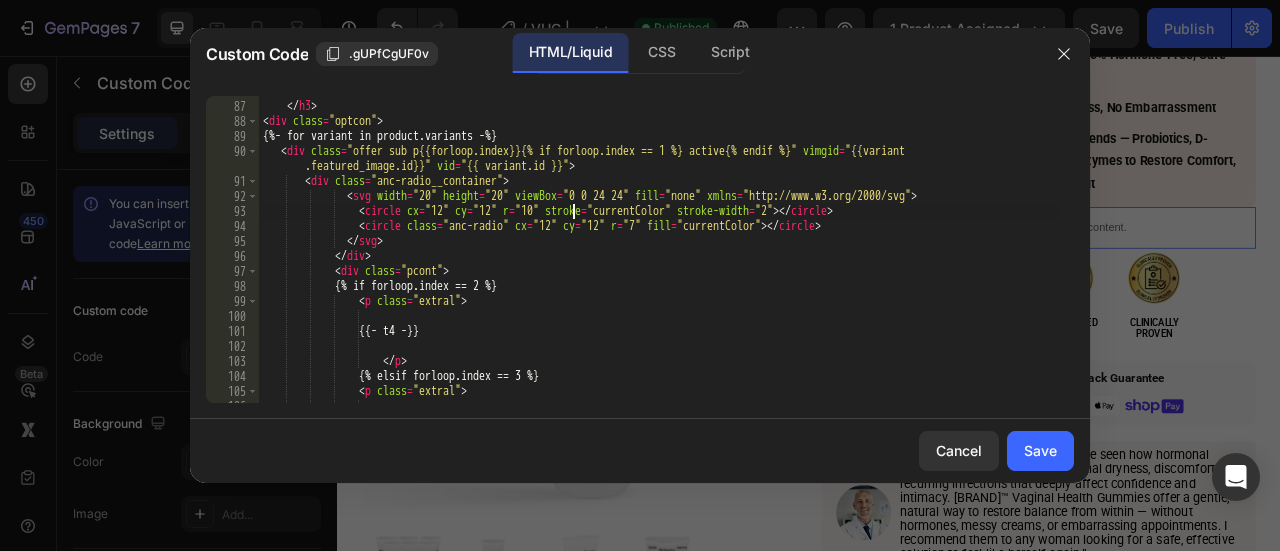 scroll, scrollTop: 1287, scrollLeft: 0, axis: vertical 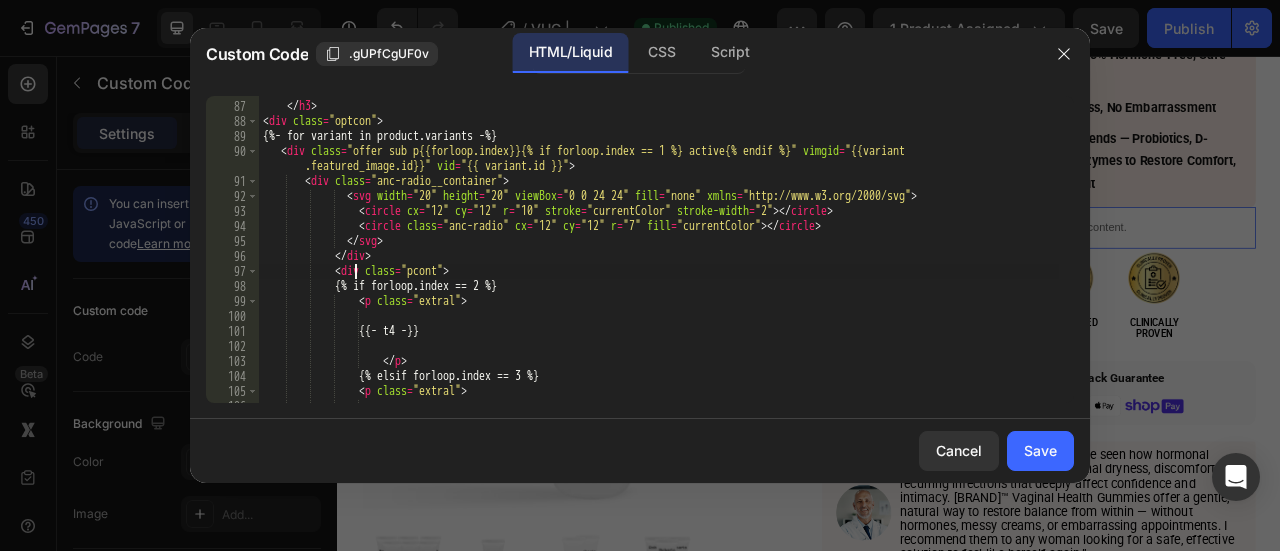 click on "</ h3 > < div   class = "optcon" >     {%- for variant in product.variants -%}     < div   class = "offer sub p{{forloop.index}}{% if forloop.index == 1 %} active{% endif %}"   vimgid = "{{variant         .featured_image.id}}"   vid = "{{ variant.id }}" >          < div   class = "anc-radio__container" >                   < svg   width = "20"   height = "20"   viewBox = "0 0 24 24"   fill = "none"   xmlns = "http://www.w3.org/2000/svg" >                     < circle   cx = "12"   cy = "12"   r = "10"   stroke = "currentColor"   stroke-width = "2" > </ circle >                     < circle   class = "anc-radio"   cx = "12"   cy = "12"   r = "7"   fill = "currentColor" > </ circle >                   </ svg >                </ div >                < div   class = "pcont" >                {% if forloop.index == 2 %}                     < p   class = "extral" >                                                  {{- t4 -}}                                                   </ p >" at bounding box center (659, 252) 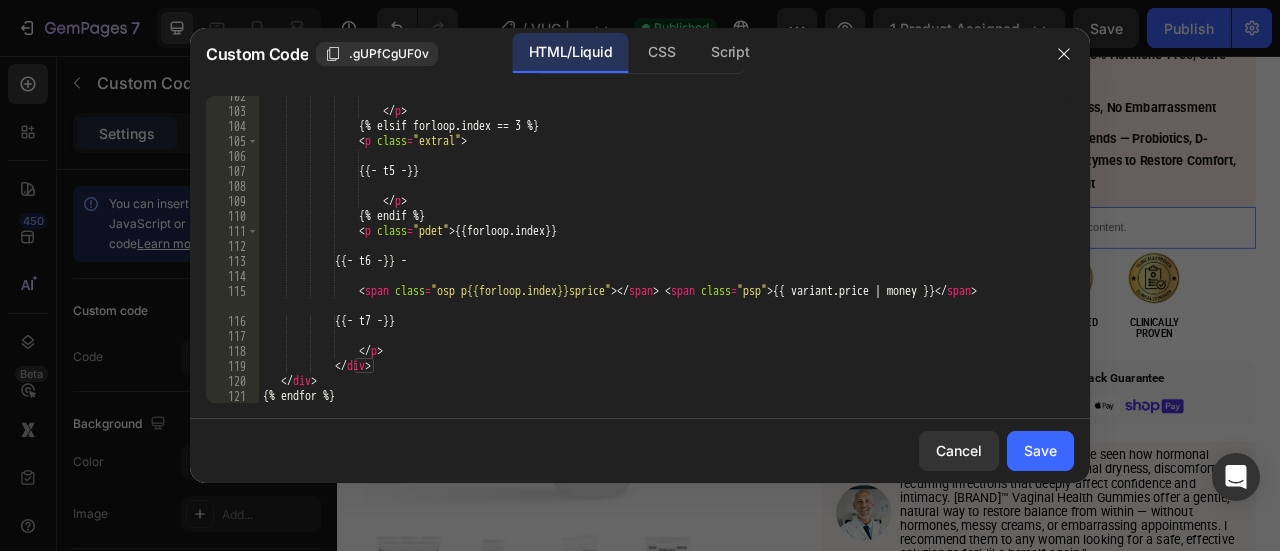 scroll, scrollTop: 1536, scrollLeft: 0, axis: vertical 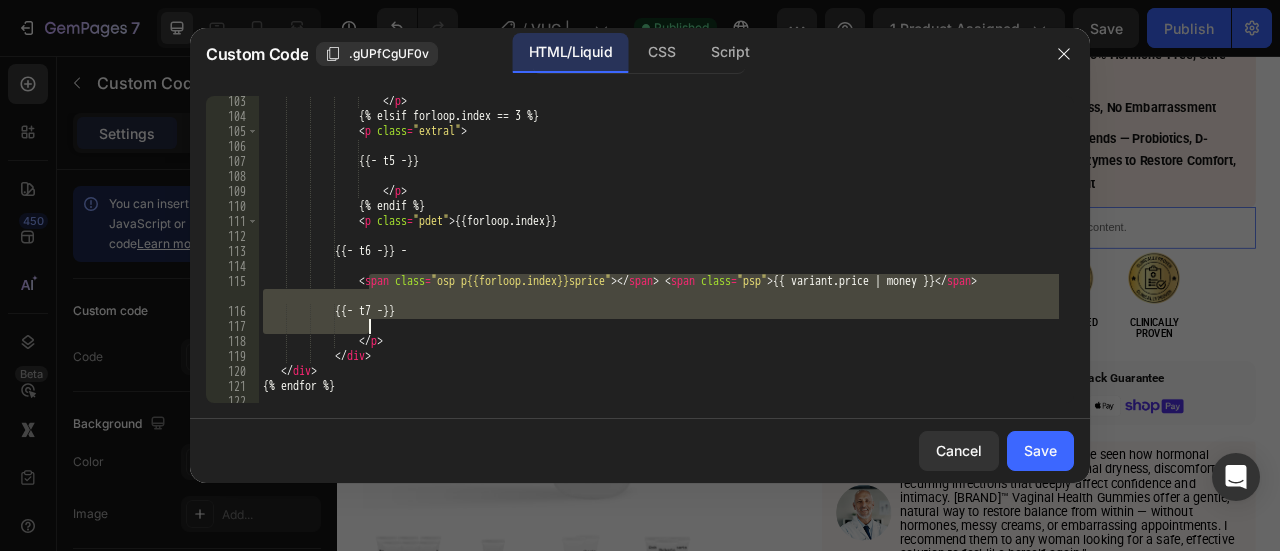 drag, startPoint x: 369, startPoint y: 285, endPoint x: 464, endPoint y: 321, distance: 101.59232 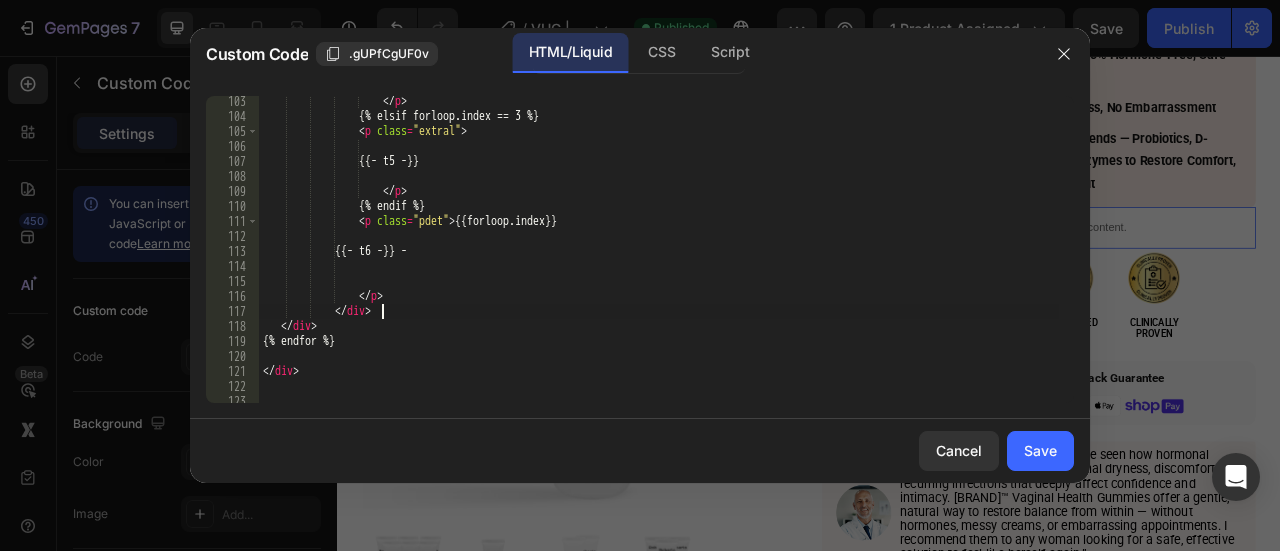 click on "</ p >                     {% elsif forloop.index == 3 %}                     < p   class = "extral" >                                                  {{- t5 -}}                                                   </ p >                     {% endif %}                     < p   class = "pdet" > {{forloop.index}}                                         {{- t6 -}} -                                                              </ p >                </ div >     </ div >      {% endfor %}     </ div > < div   class = "cusatc" > < span >" at bounding box center [659, 262] 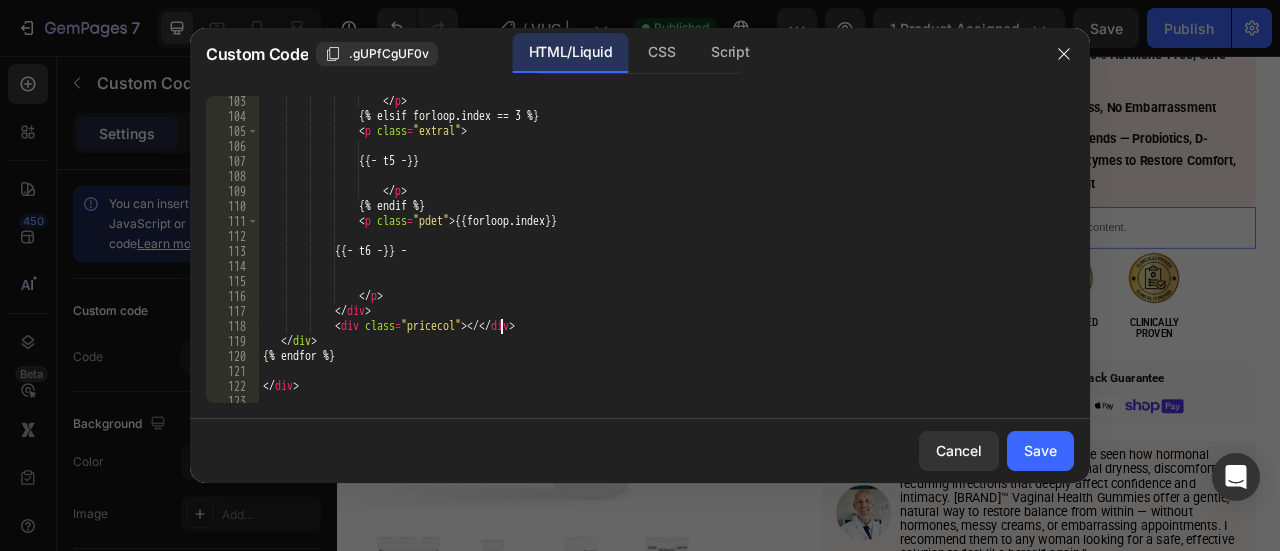 scroll, scrollTop: 0, scrollLeft: 18, axis: horizontal 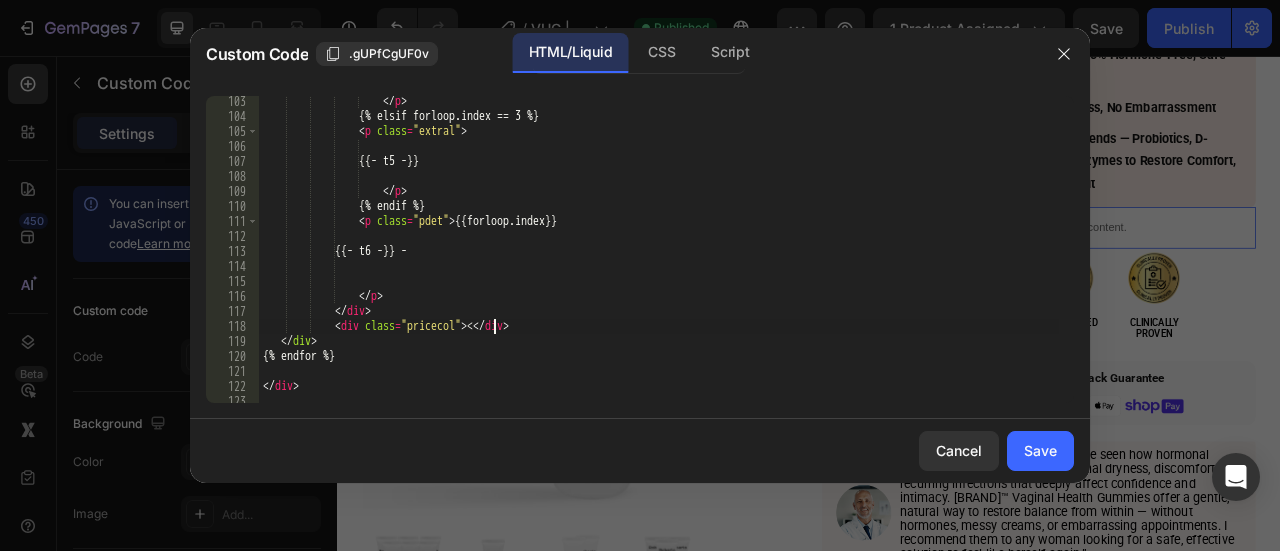 type on "<div class="pricecol"></div>" 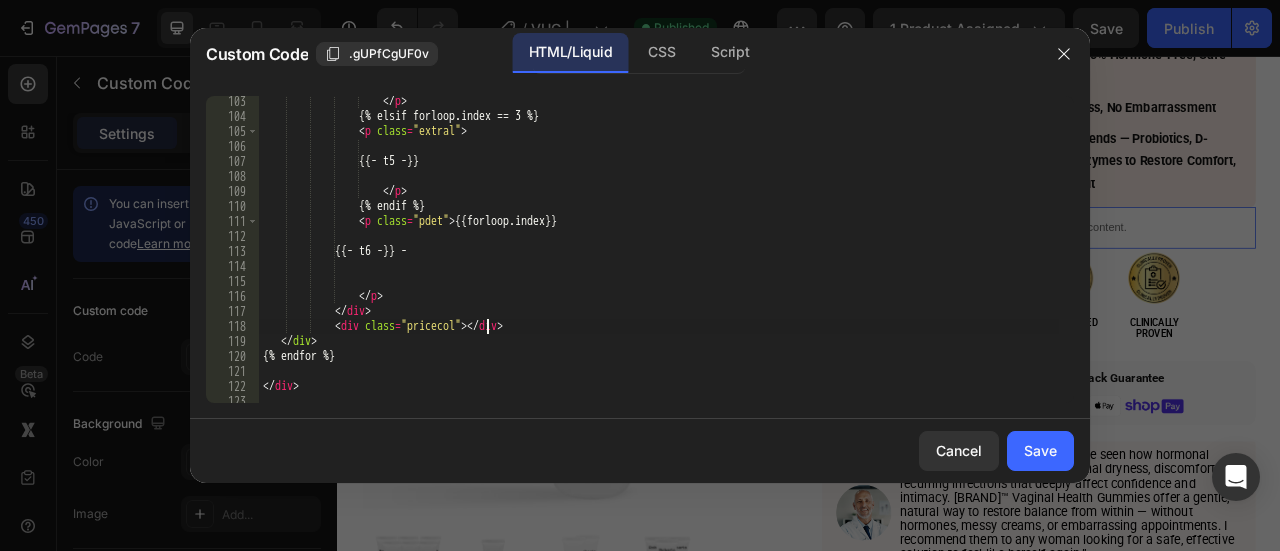 scroll, scrollTop: 0, scrollLeft: 8, axis: horizontal 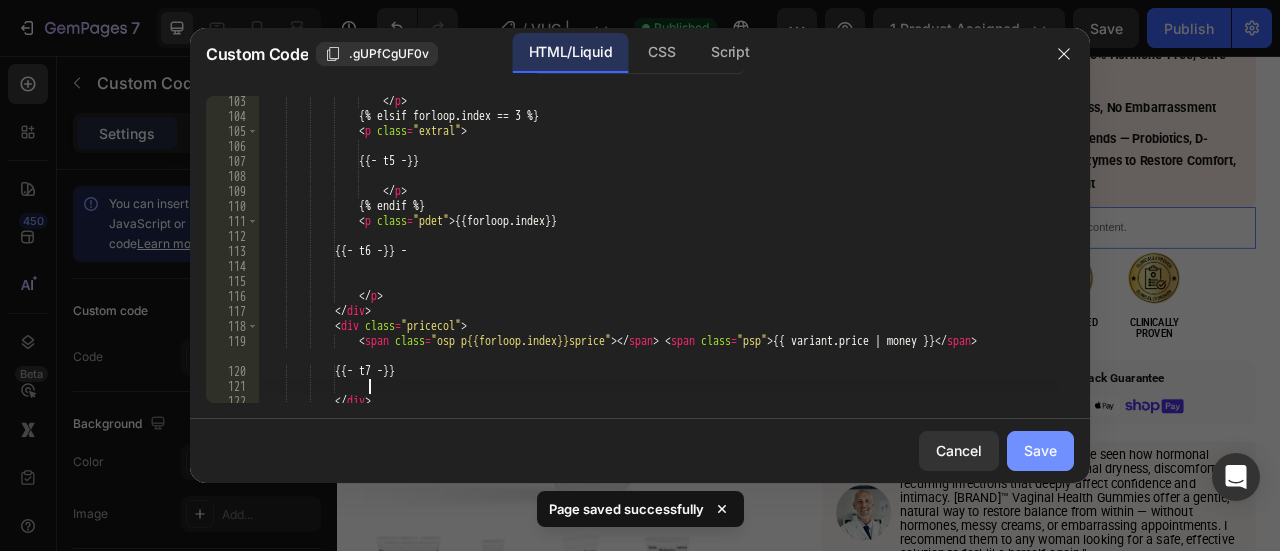 type 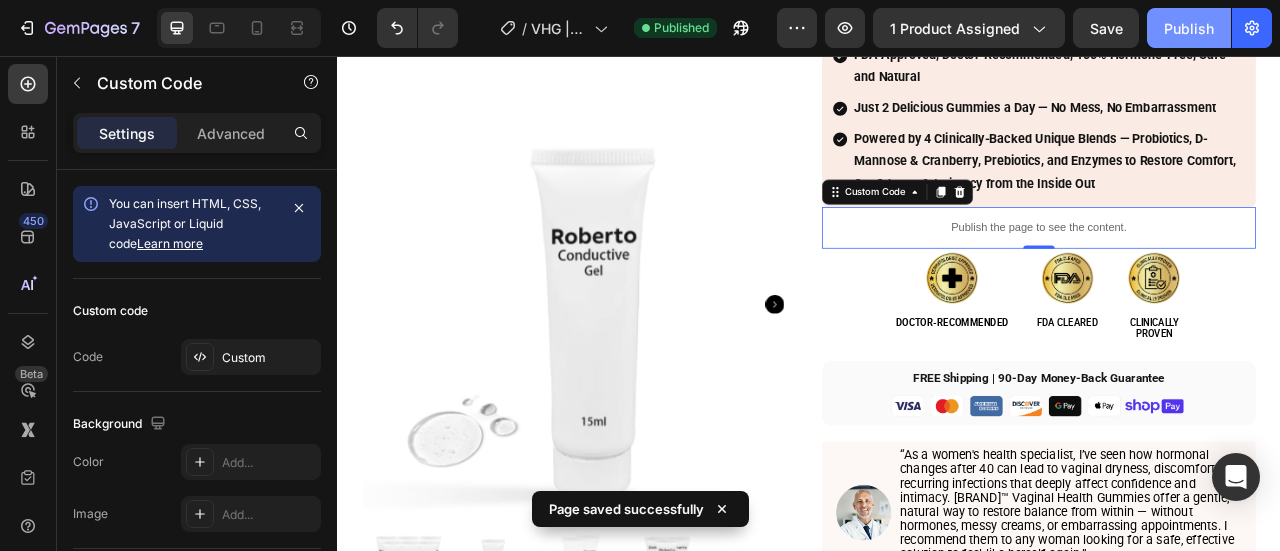 click on "Publish" at bounding box center [1189, 28] 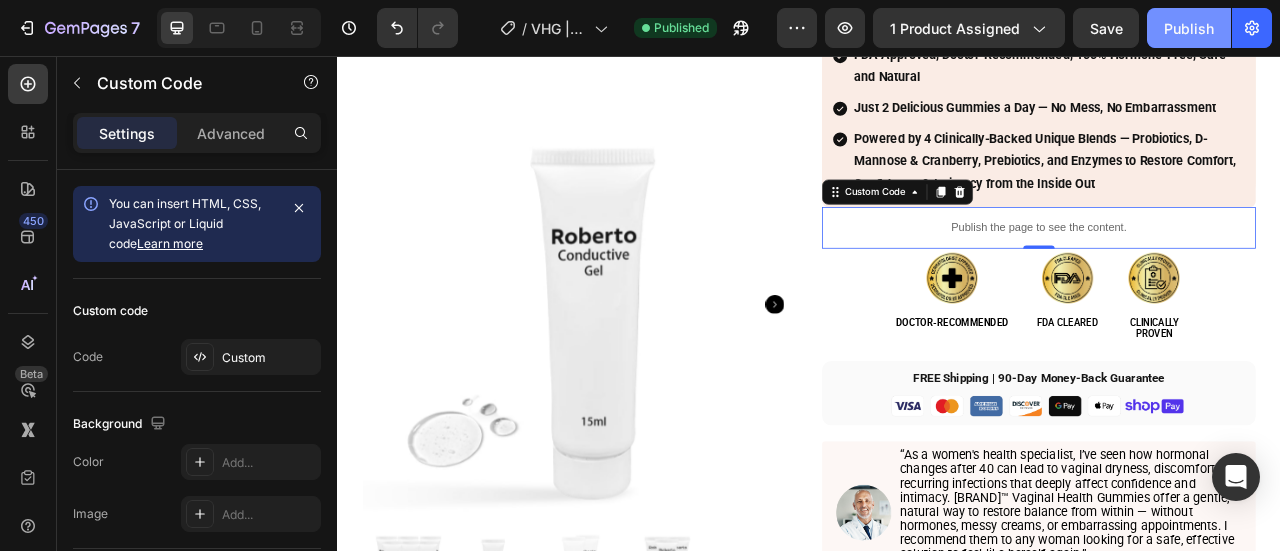 click on "Publish" at bounding box center [1189, 28] 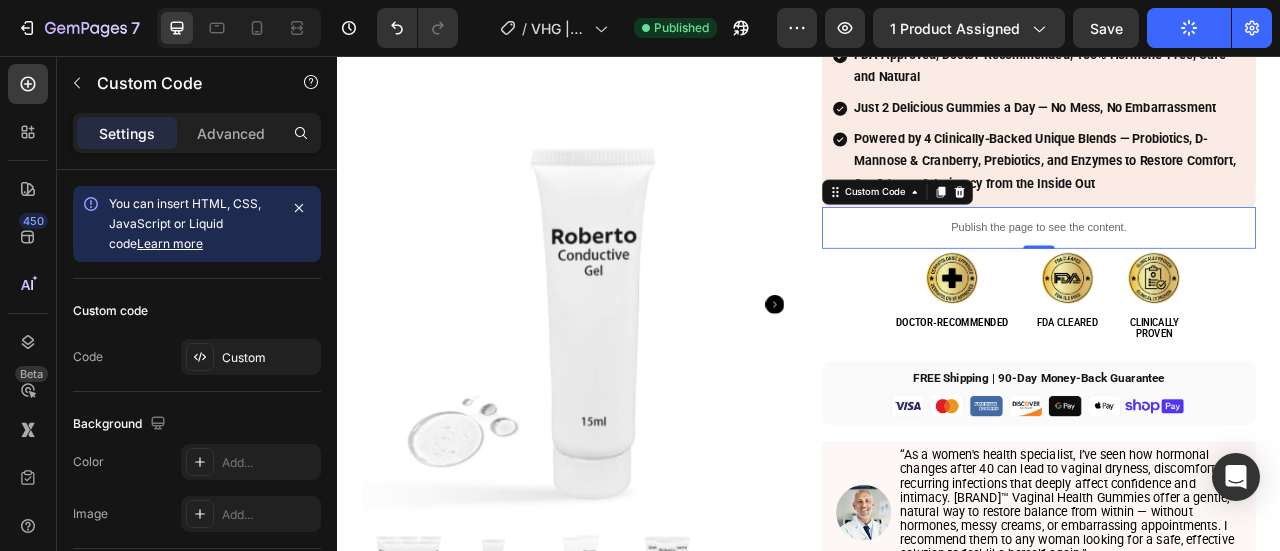 type 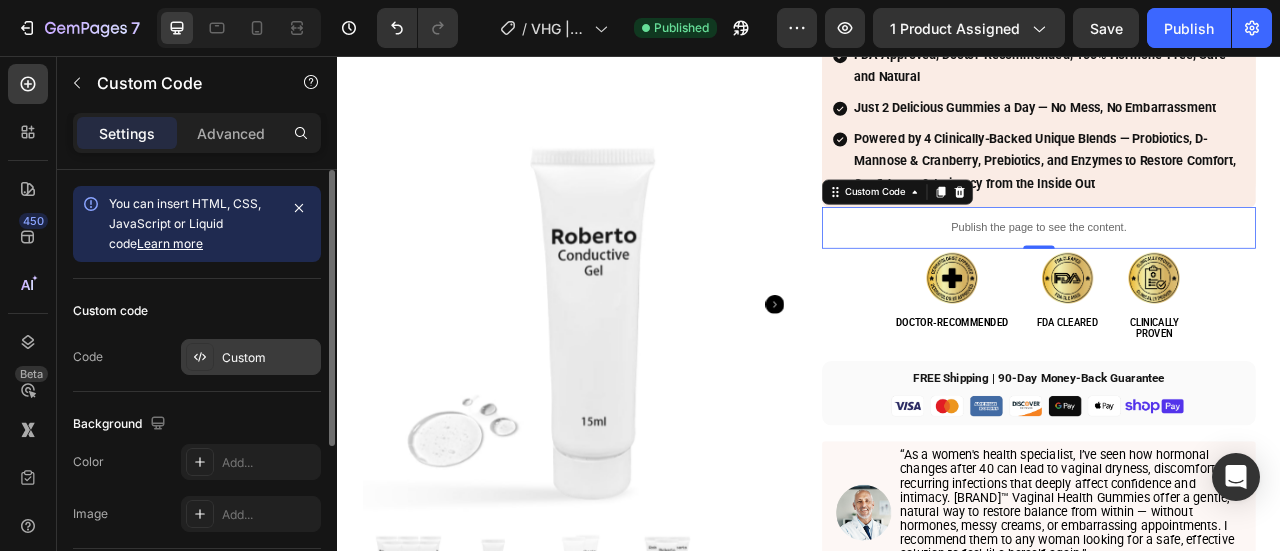 click at bounding box center [200, 357] 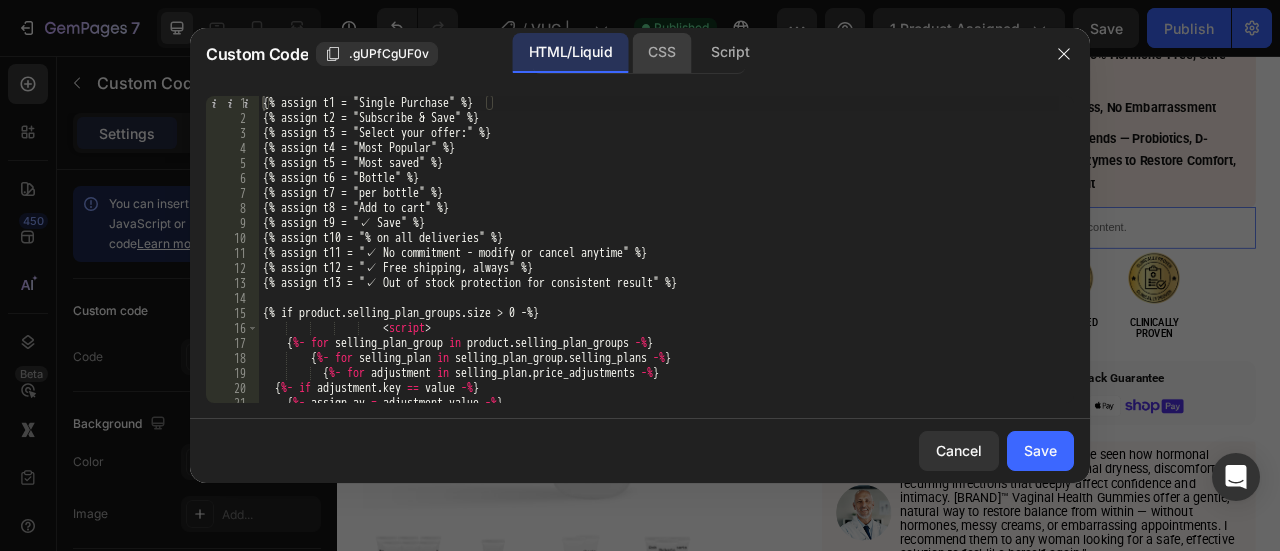 click on "CSS" 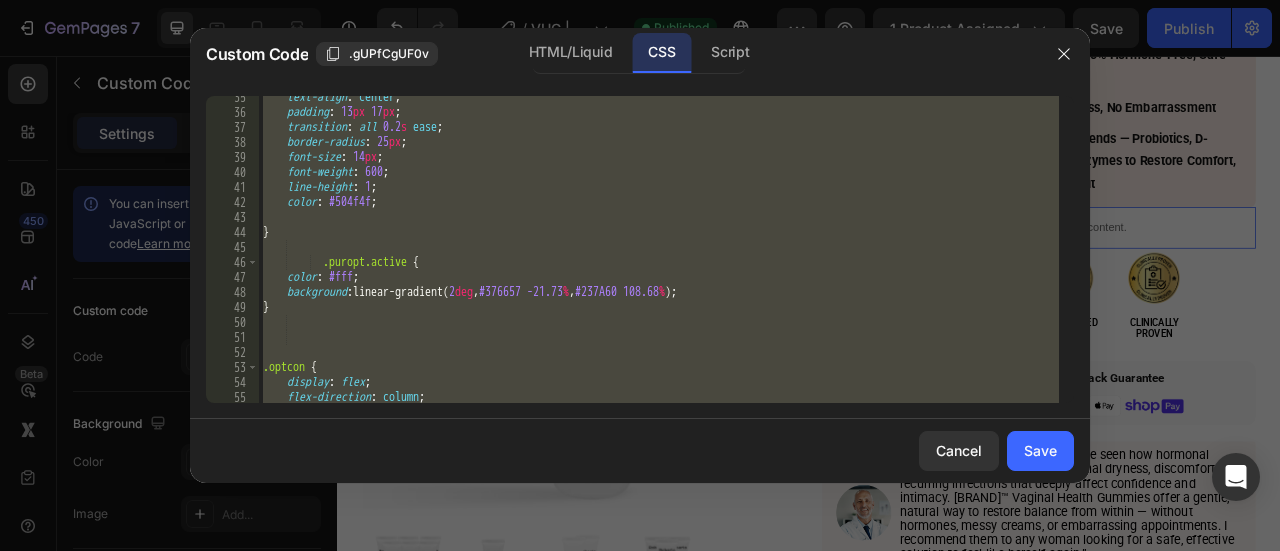 type on "display: none !important;
}" 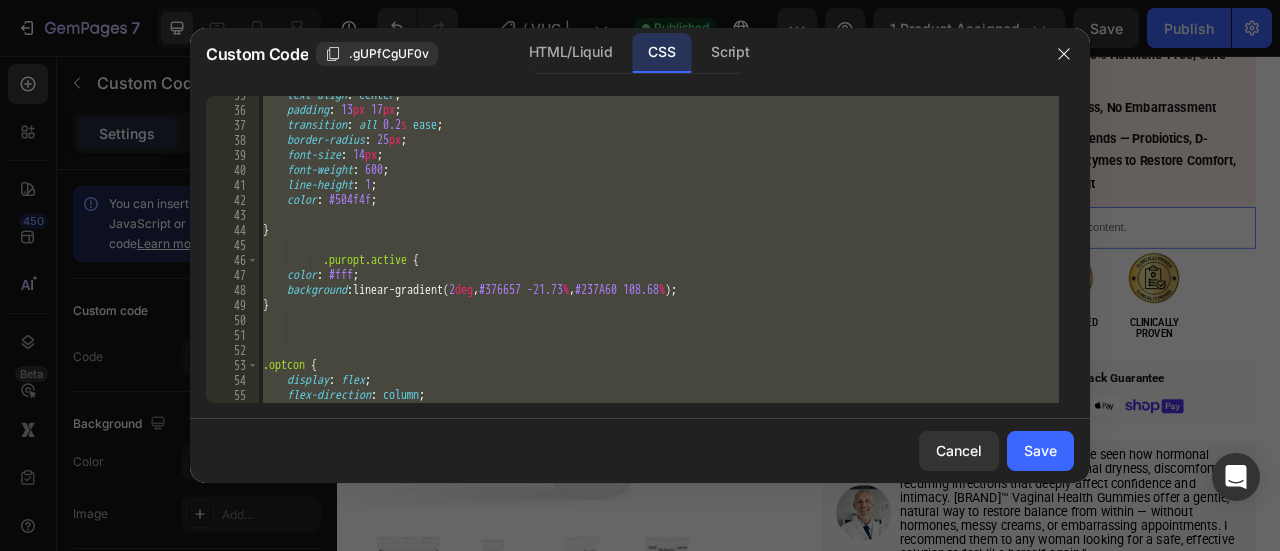 click on "text-align :   center ;      padding :   13 px   17 px ;      transition :   all   0.2 s   ease ;      border-radius :   25 px ;      font-size :   14 px ;      font-weight :   600 ;      line-height :   1 ;      color :   #504f4f ;      }                     .puropt.active   {      color :   #fff ;      background :  linear-gradient( 2 deg ,  #376657   -21.73 % ,  #237A60   108.68 % ) ; }                    .optcon   {      display :   flex ;      flex-direction :   column ;          gap :   20 px ;" at bounding box center (659, 249) 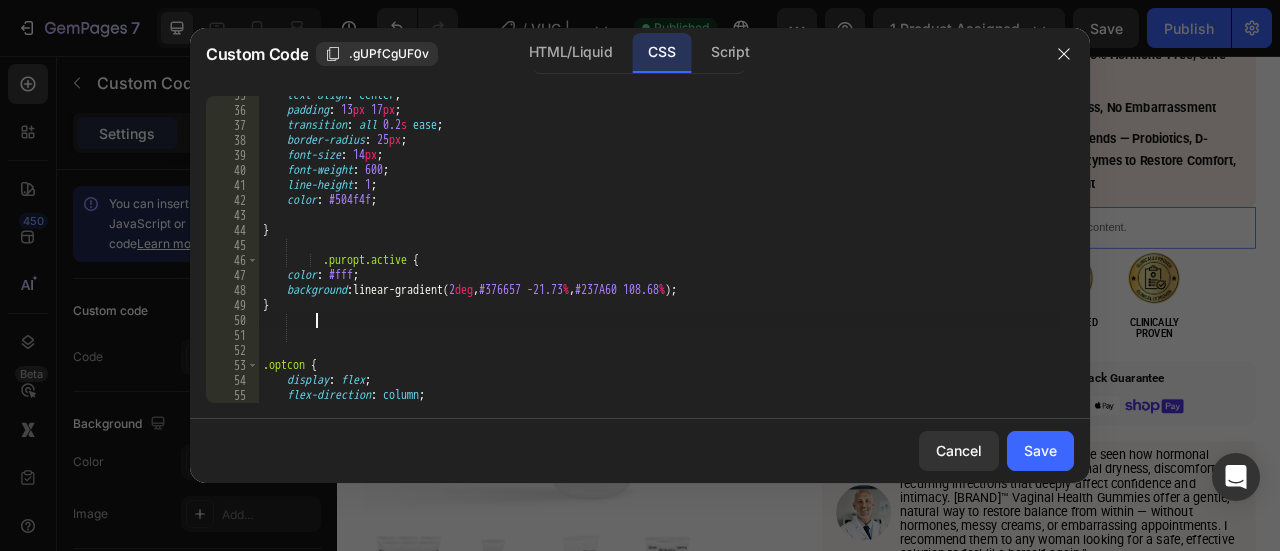 paste on "}" 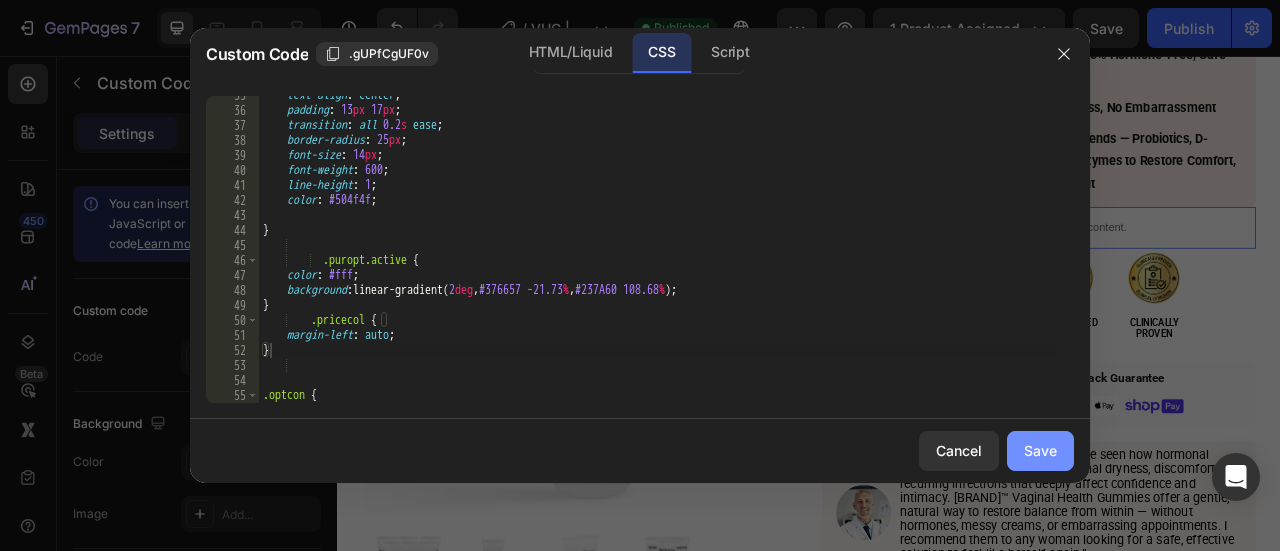 click on "Save" 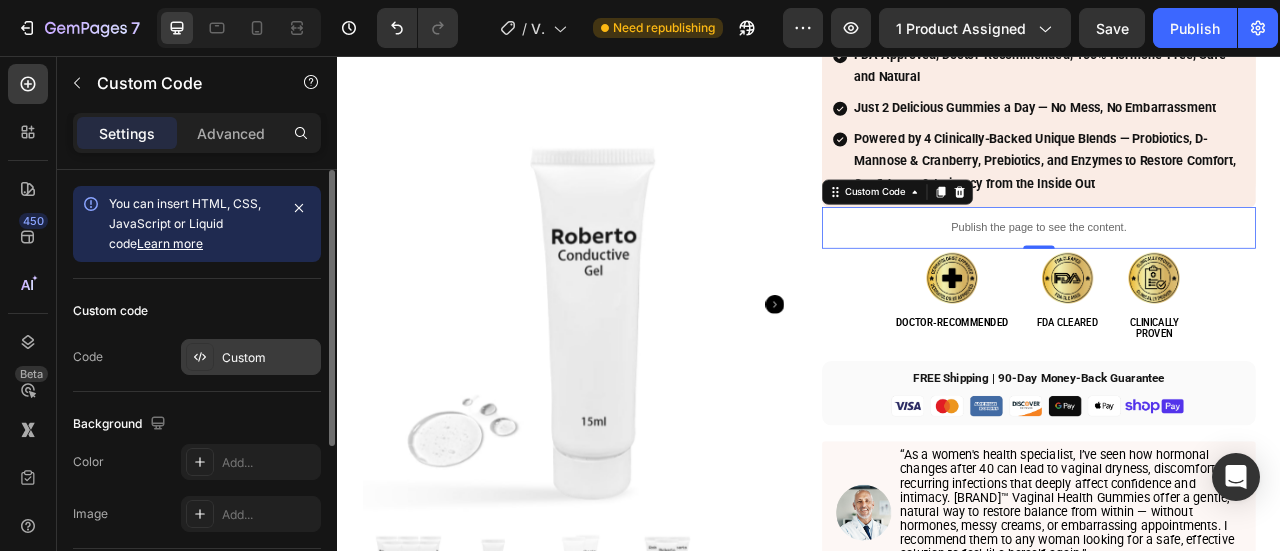 click at bounding box center (200, 357) 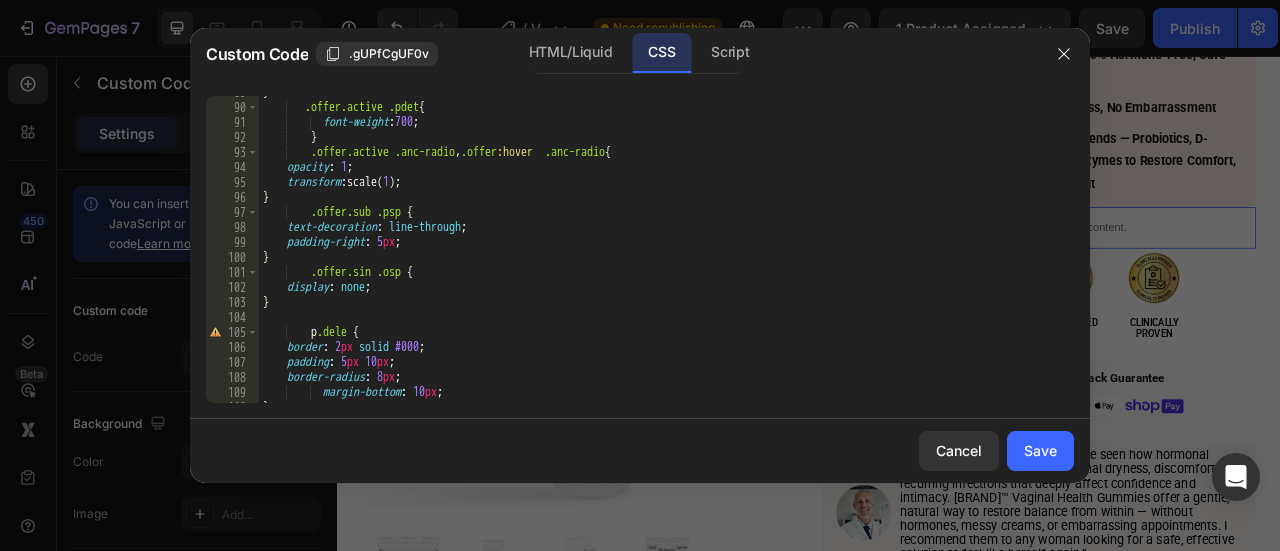 scroll, scrollTop: 1331, scrollLeft: 0, axis: vertical 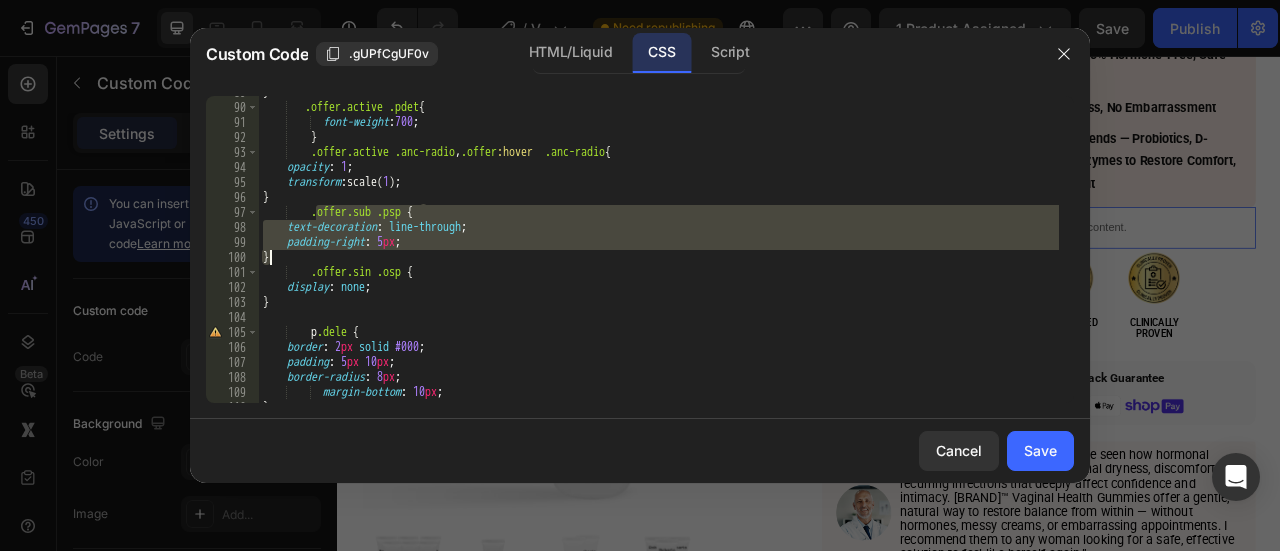 drag, startPoint x: 314, startPoint y: 211, endPoint x: 317, endPoint y: 253, distance: 42.107006 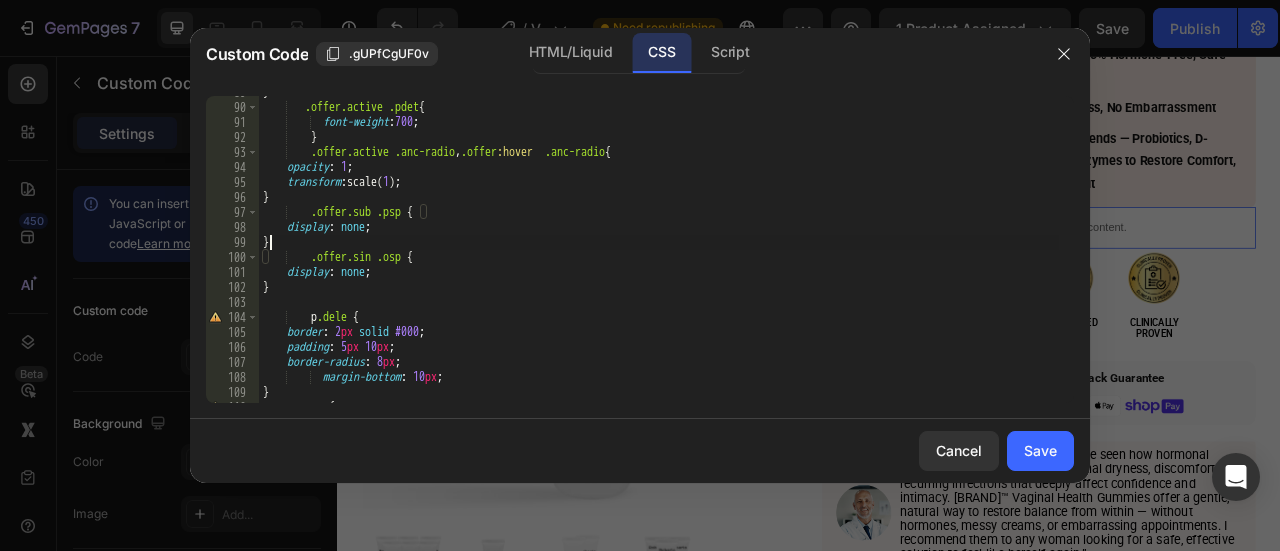 type on "}" 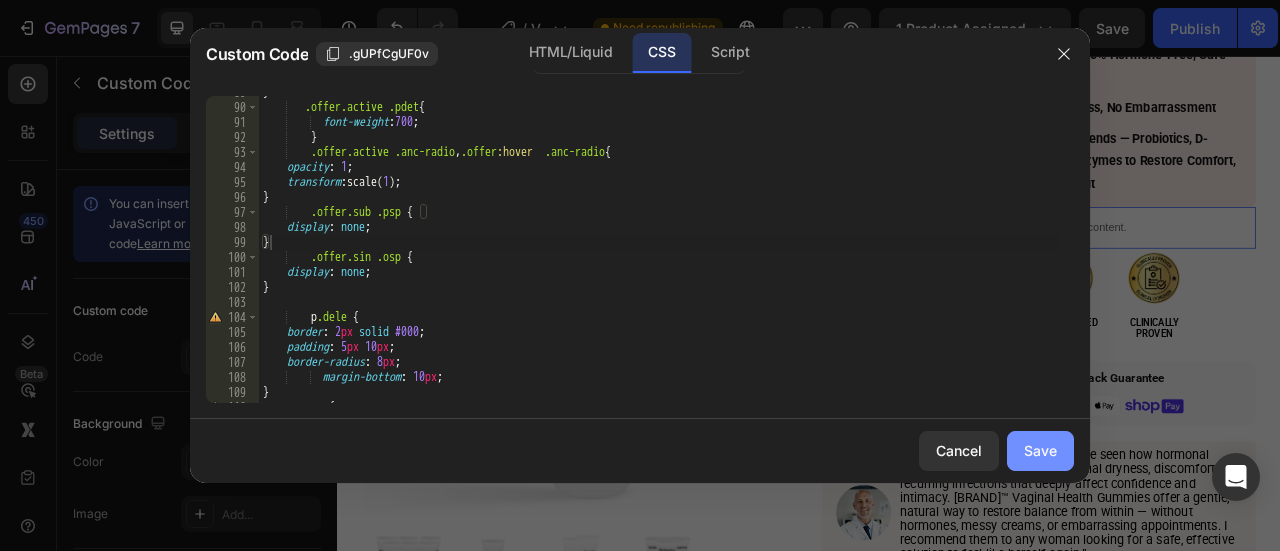 drag, startPoint x: 1024, startPoint y: 451, endPoint x: 1204, endPoint y: 6, distance: 480.02603 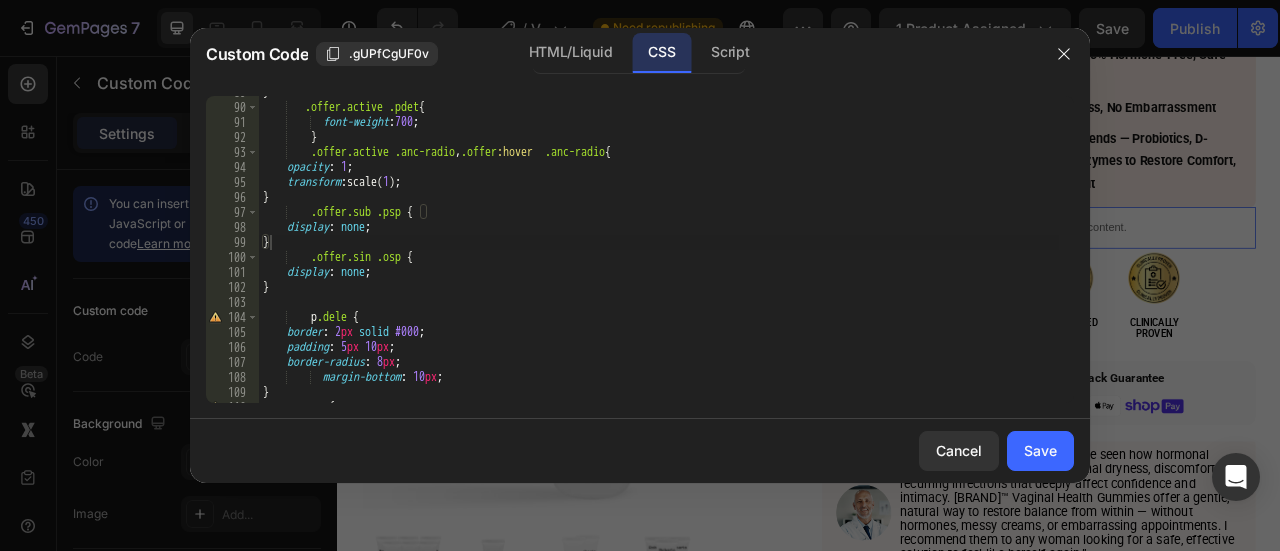 click on "Save" at bounding box center [1040, 450] 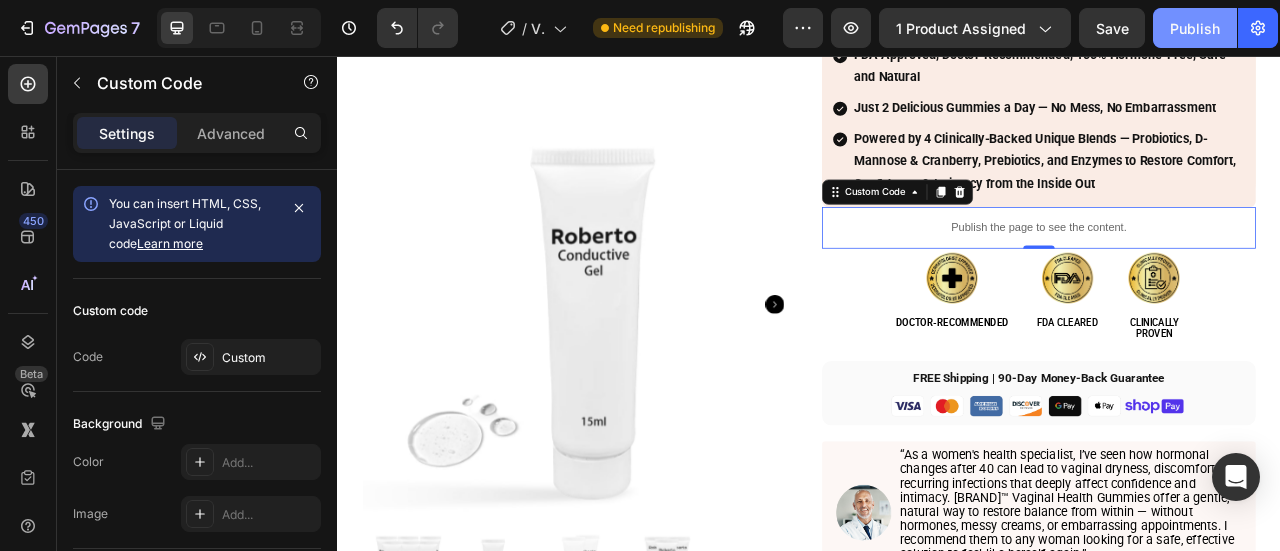 click on "Publish" at bounding box center (1195, 28) 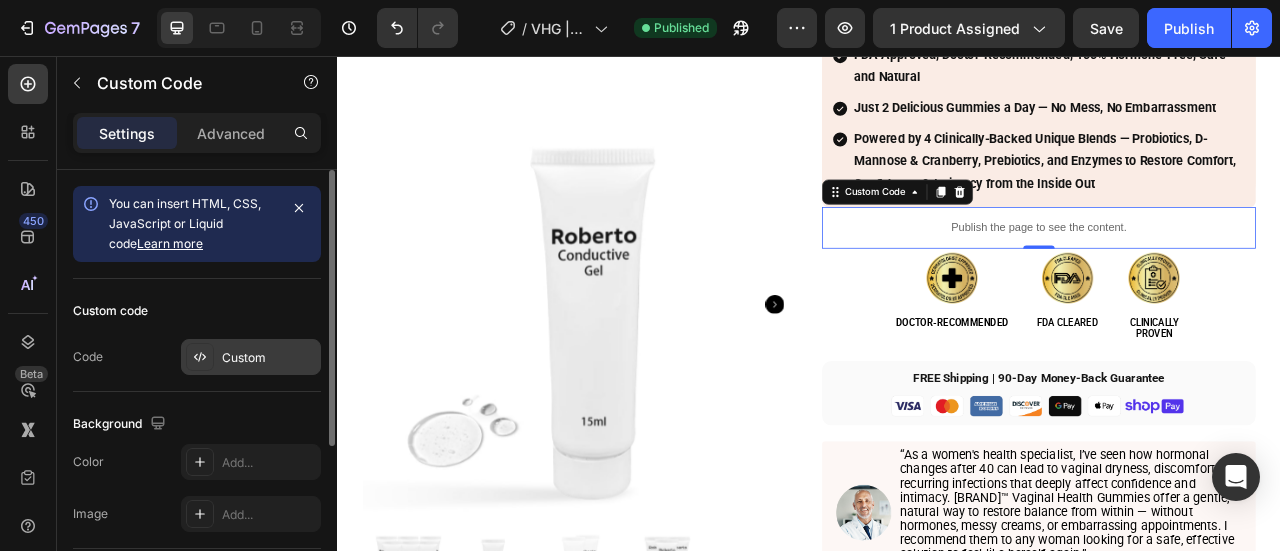 click on "Custom" at bounding box center [269, 358] 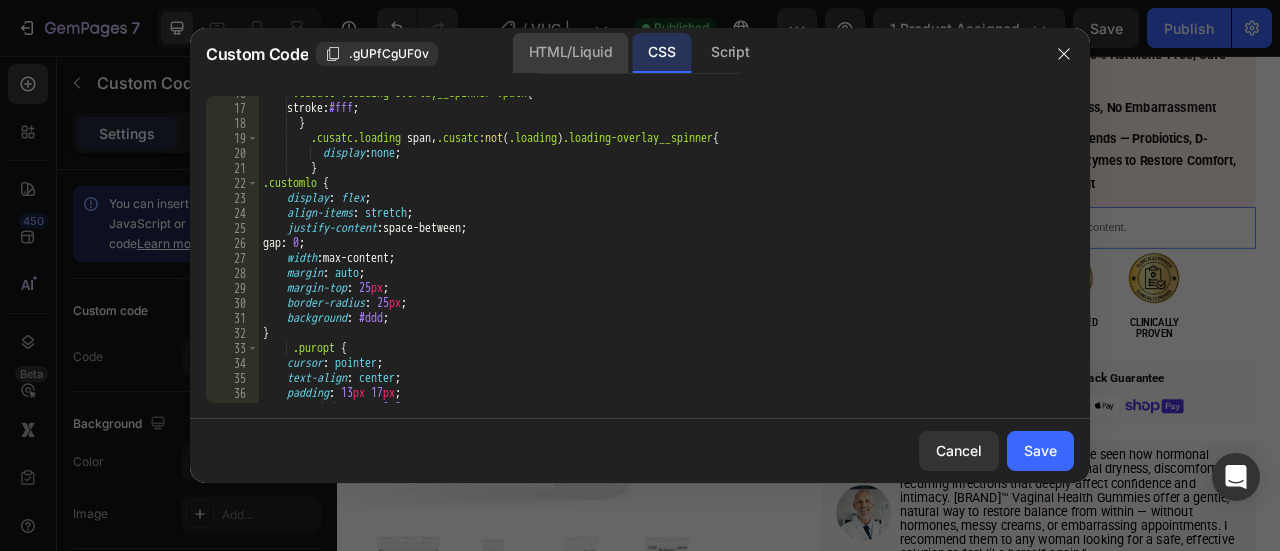 click on "HTML/Liquid" 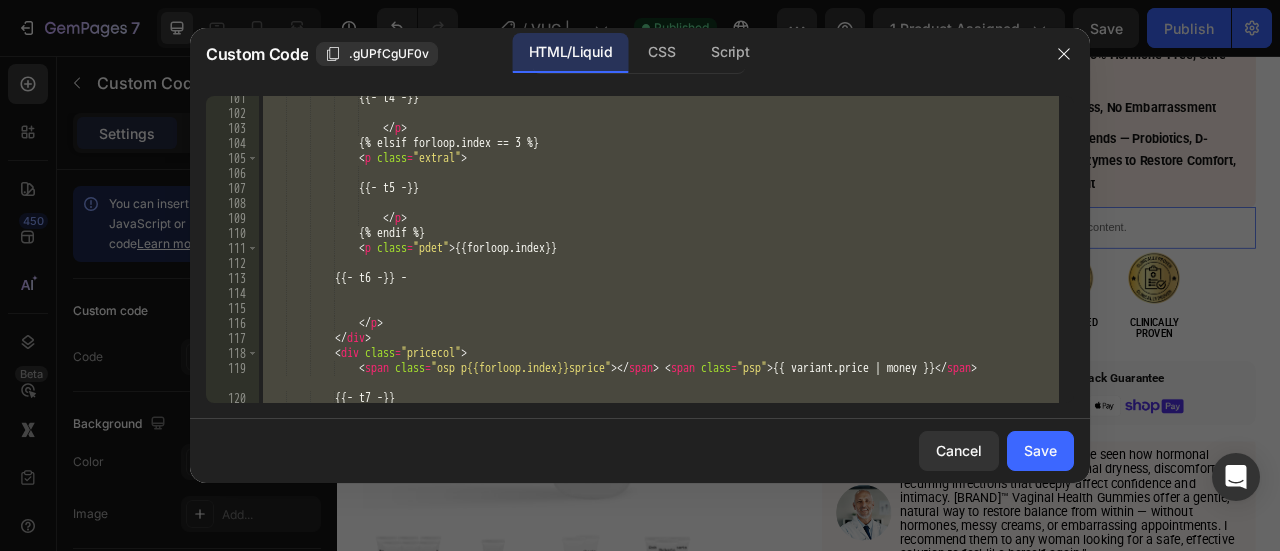 scroll, scrollTop: 1520, scrollLeft: 0, axis: vertical 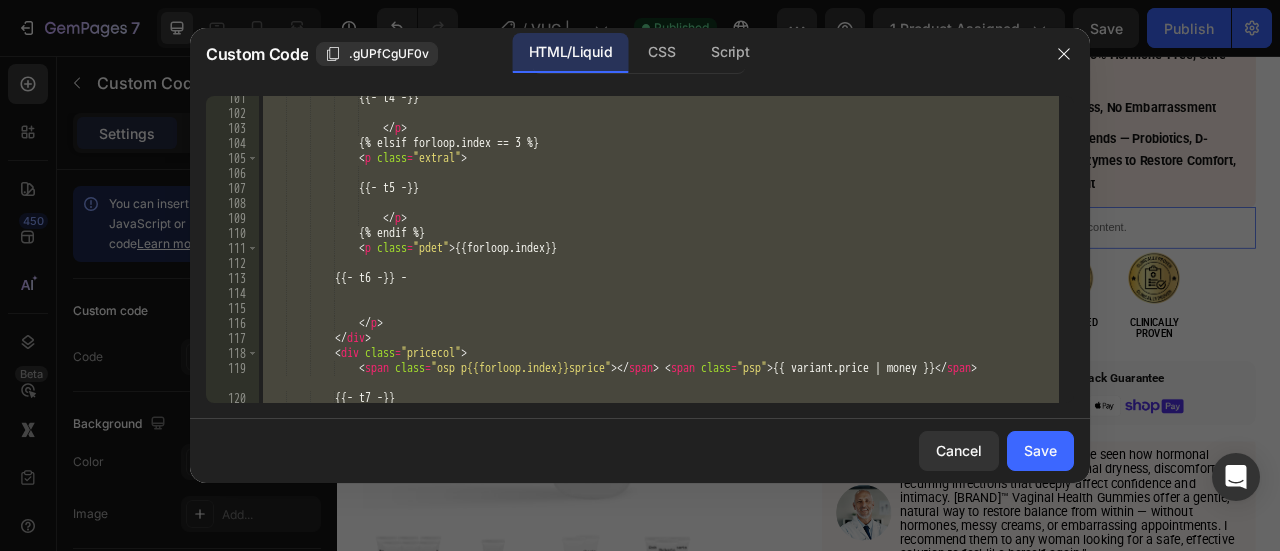 click on "{{- t4 -}}                                                   </ p >                     {% elsif forloop.index == 3 %}                     < p   class = "extral" >                                                  {{- t5 -}}                                                   </ p >                     {% endif %}                     < p   class = "pdet" > {{forloop.index}}                                         {{- t6 -}} -                                                              </ p >                </ div >                < div   class = "pricecol" >                     < span   class = "osp p{{forloop.index}}sprice" > </ span >   < span   class = "psp" > {{ variant.price | money }} </ span >                                             {{- t7 -}}" at bounding box center (659, 249) 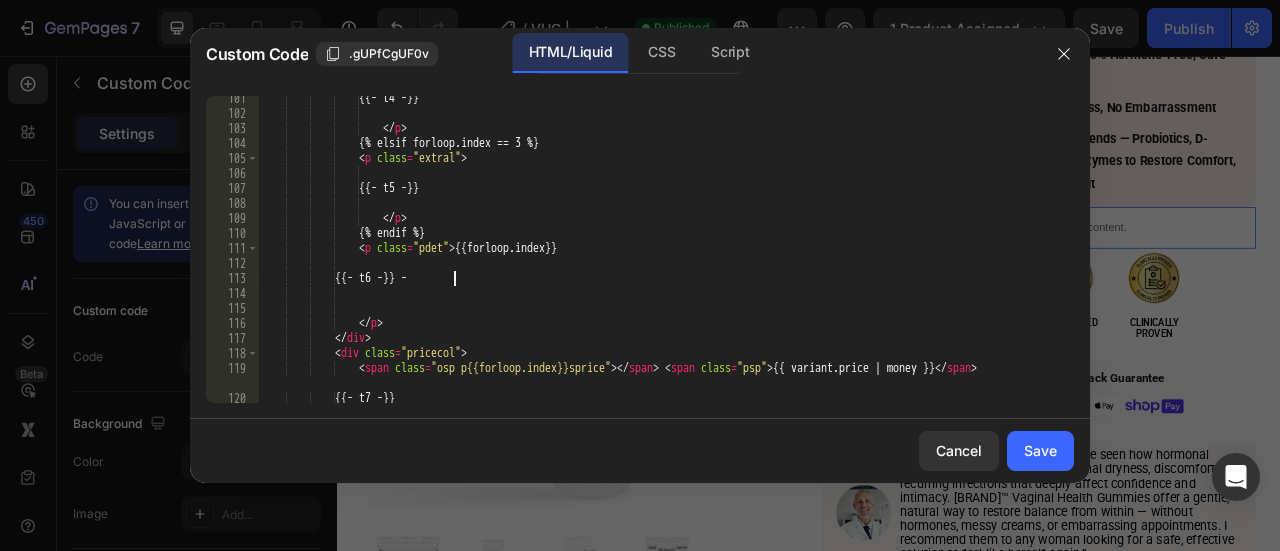click on "{{- t4 -}}                                                   </ p >                     {% elsif forloop.index == 3 %}                     < p   class = "extral" >                                                  {{- t5 -}}                                                   </ p >                     {% endif %}                     < p   class = "pdet" > {{forloop.index}}                                         {{- t6 -}} -                                                              </ p >                </ div >                < div   class = "pricecol" >                     < span   class = "osp p{{forloop.index}}sprice" > </ span >   < span   class = "psp" > {{ variant.price | money }} </ span >                                             {{- t7 -}}" at bounding box center (659, 259) 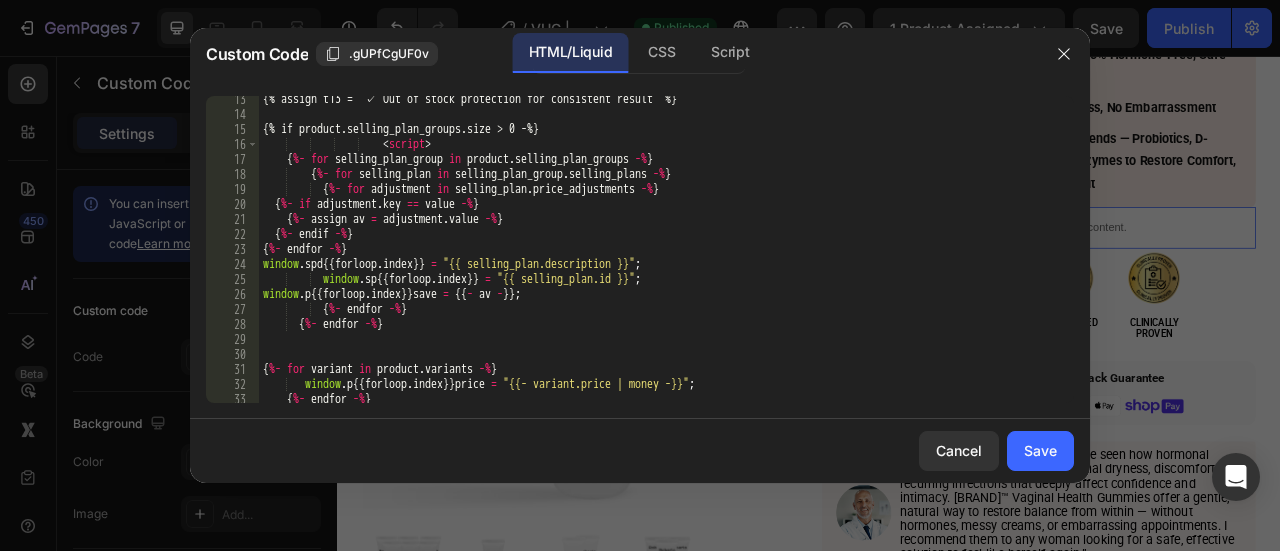 scroll, scrollTop: 178, scrollLeft: 0, axis: vertical 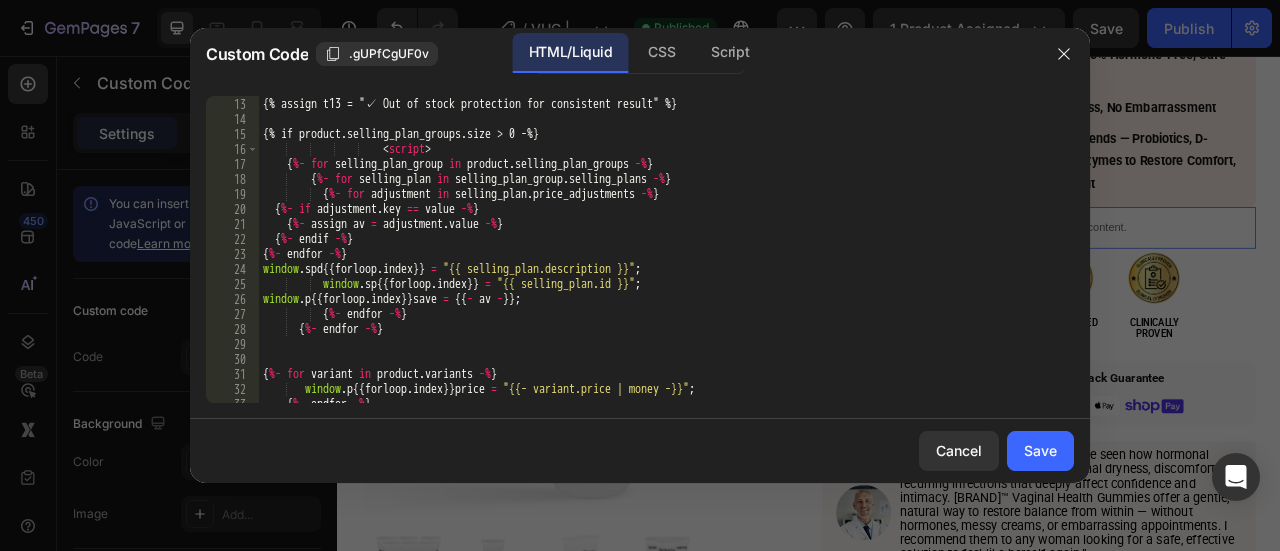 click on "{% assign t12 = "✓ Free shipping, always" %} {% assign t13 = "✓ Out of stock protection for consistent result" %}     {% if product.selling_plan_groups.size > 0 -%}                          < script >      { %-   for   selling_plan_group   in   product . selling_plan_groups   -% }           { %-   for   selling_plan   in   selling_plan_group . selling_plans   -% }              { %-   for   adjustment   in   selling_plan . price_adjustments   -% }    { %-   if   adjustment . key   ==   value   -% }      { %-   assign   av   =   adjustment . value   -% }    { %-   endif   -% } { %-   endfor   -% } window . spd {{ forloop . index }}   =   "{{ selling_plan.description }}" ;              window . sp {{ forloop . index }}   =   "{{ selling_plan.id }}" ; window . p {{ forloop . index }} save   =   {{ -   av   - }} ;              { %-   endfor   -% }         { %-   endfor   -% }          { %-   for   variant   in   product . variants   -% }          window . p {{ forloop . index }} price   =   ;      { %-     -%" at bounding box center (659, 250) 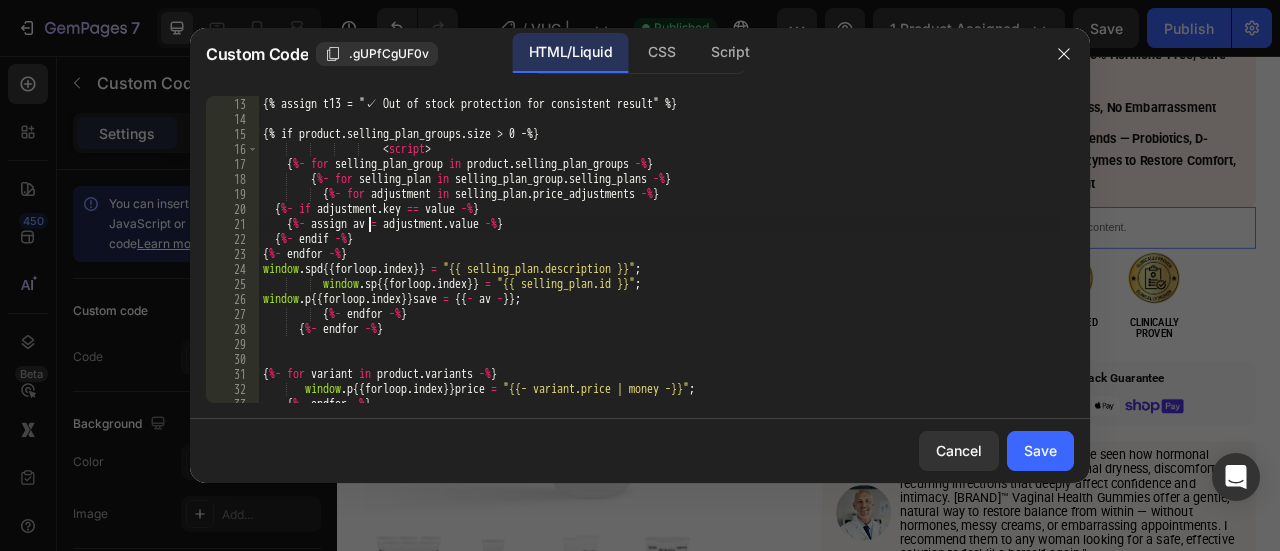 click on "{% assign t12 = "✓ Free shipping, always" %} {% assign t13 = "✓ Out of stock protection for consistent result" %}     {% if product.selling_plan_groups.size > 0 -%}                          < script >      { %-   for   selling_plan_group   in   product . selling_plan_groups   -% }           { %-   for   selling_plan   in   selling_plan_group . selling_plans   -% }              { %-   for   adjustment   in   selling_plan . price_adjustments   -% }    { %-   if   adjustment . key   ==   value   -% }      { %-   assign   av   =   adjustment . value   -% }    { %-   endif   -% } { %-   endfor   -% } window . spd {{ forloop . index }}   =   "{{ selling_plan.description }}" ;              window . sp {{ forloop . index }}   =   "{{ selling_plan.id }}" ; window . p {{ forloop . index }} save   =   {{ -   av   - }} ;              { %-   endfor   -% }         { %-   endfor   -% }          { %-   for   variant   in   product . variants   -% }          window . p {{ forloop . index }} price   =   ;      { %-     -%" at bounding box center [659, 250] 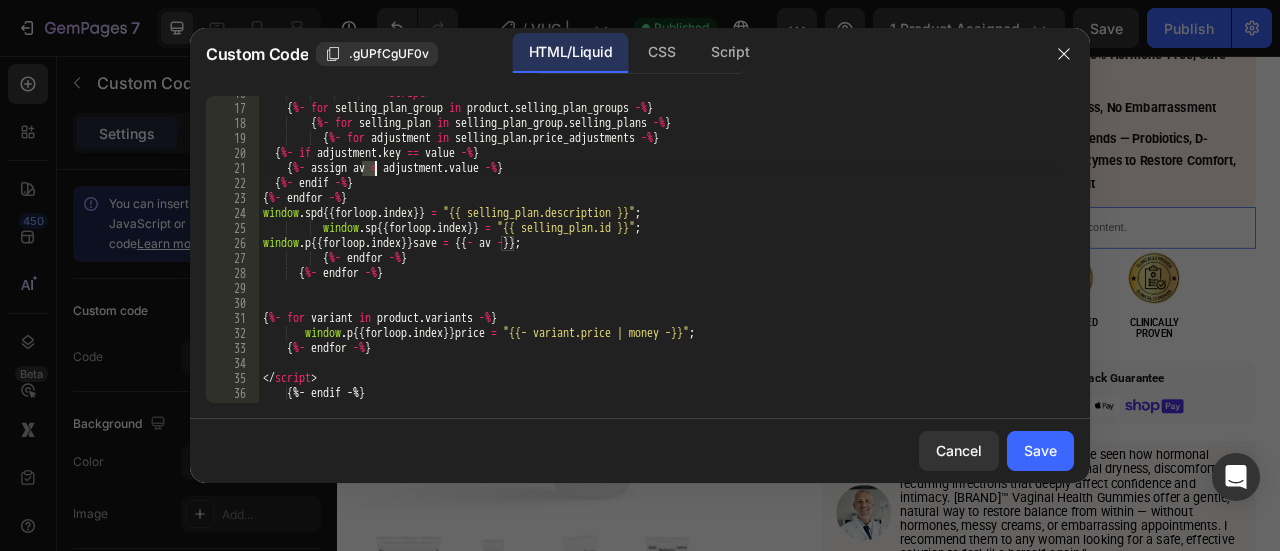 scroll, scrollTop: 236, scrollLeft: 0, axis: vertical 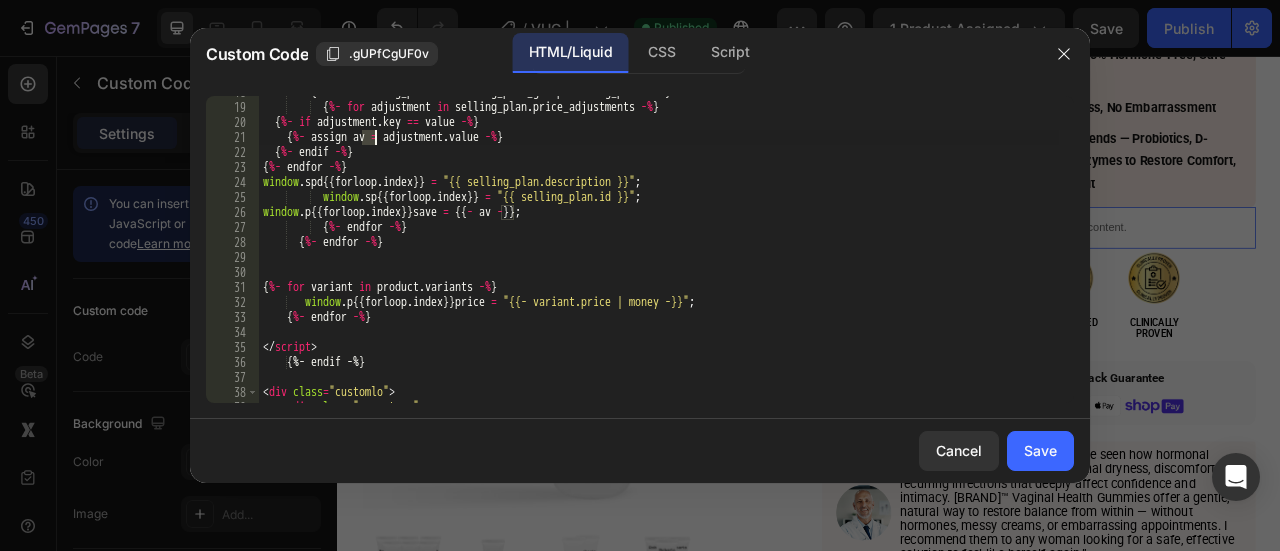 click on "{ %-   for   selling_plan   in   selling_plan_group . selling_plans   -% }              { %-   for   adjustment   in   selling_plan . price_adjustments   -% }    { %-   if   adjustment . key   ==   value   -% }      { %-   assign   av   =   adjustment . value   -% }    { %-   endif   -% } { %-   endfor   -% } window . spd {{ forloop . index }}   =   "{{ selling_plan.description }}" ;              window . sp {{ forloop . index }}   =   "{{ selling_plan.id }}" ; window . p {{ forloop . index }} save   =   {{ -   av   - }} ;              { %-   endfor   -% }         { %-   endfor   -% }          { %-   for   variant   in   product . variants   -% }          window . p {{ forloop . index }} price   =   "{{- variant.price | money -}}" ;      { %-   endfor   -% } </ script >          {%- endif -%} < div   class = "customlo" >      < div   class = "puropt sp" >" at bounding box center (659, 253) 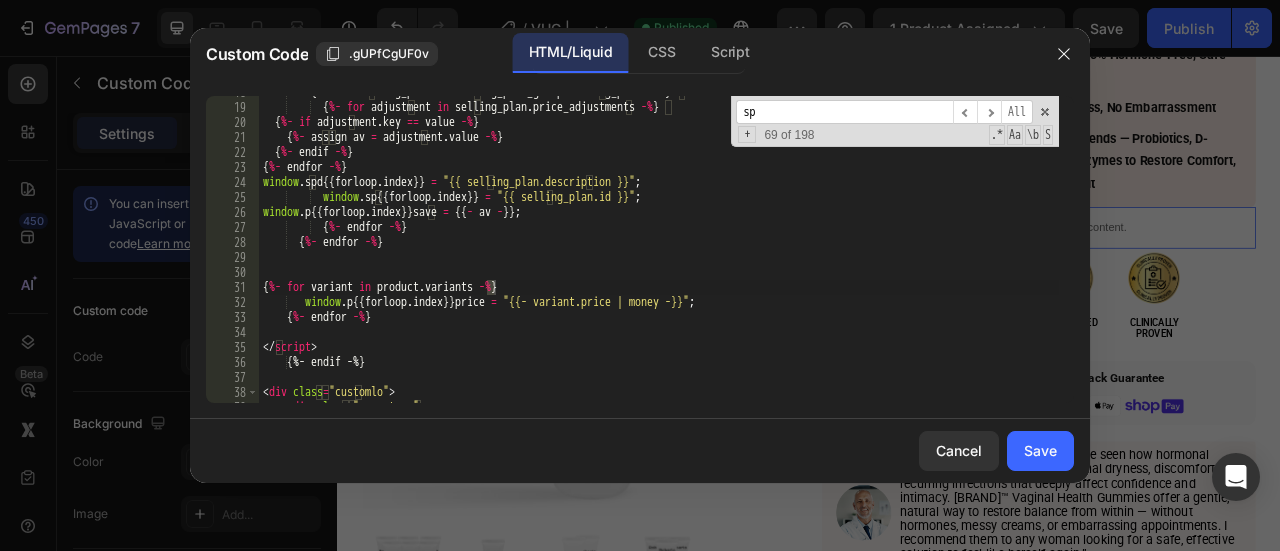 scroll, scrollTop: 278, scrollLeft: 0, axis: vertical 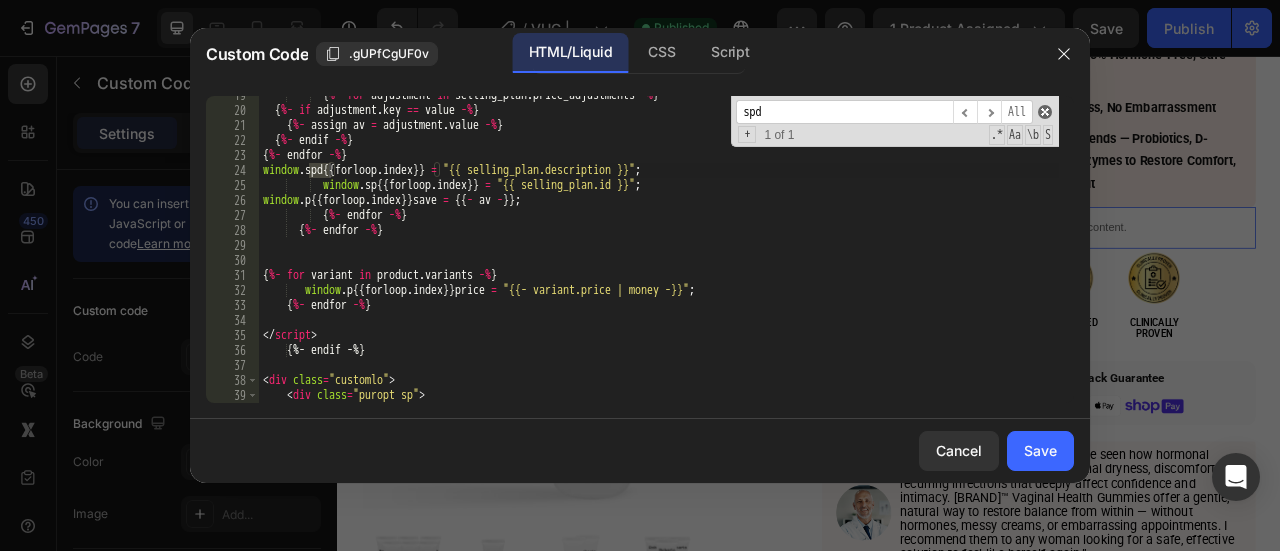 type on "spd" 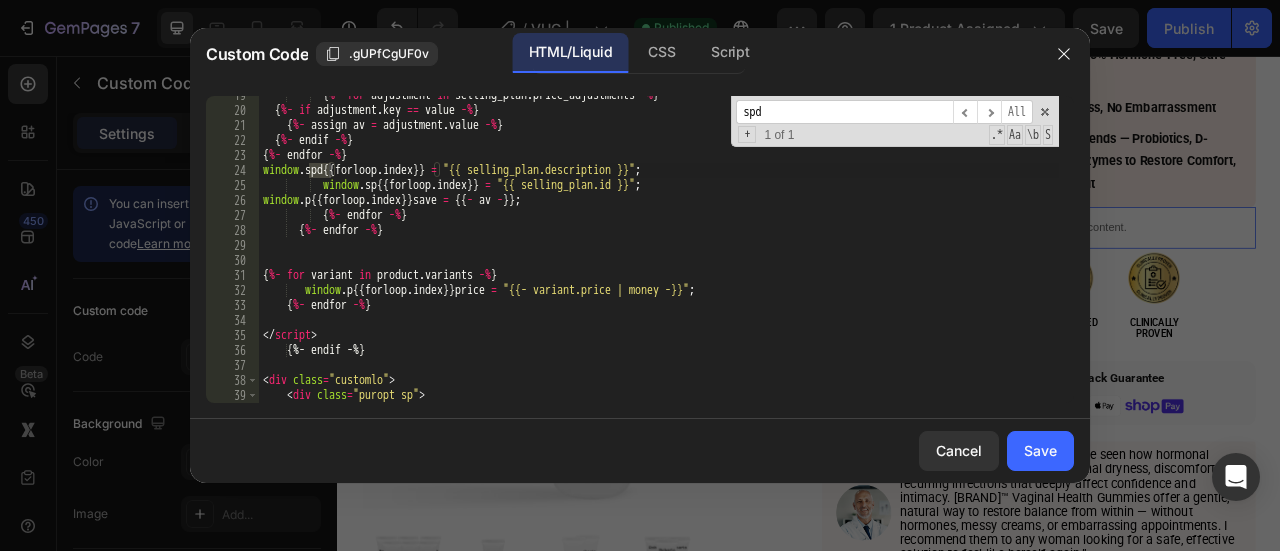 drag, startPoint x: 1046, startPoint y: 112, endPoint x: 960, endPoint y: 115, distance: 86.05231 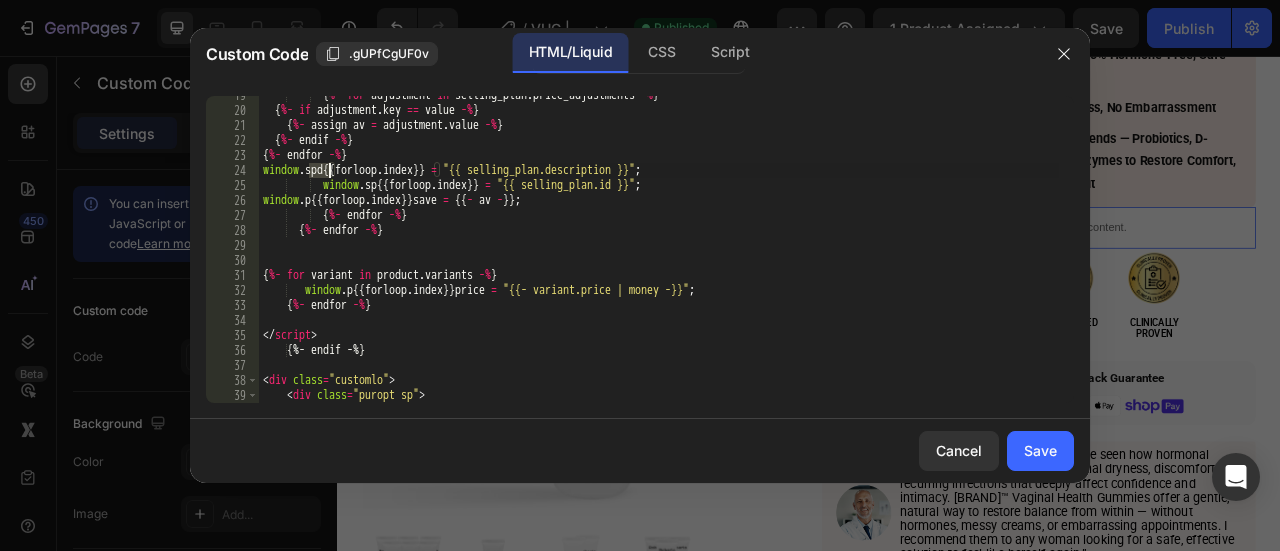 click on "{ %-   for   adjustment   in   selling_plan . price_adjustments   -% }    { %-   if   adjustment . key   ==   value   -% }      { %-   assign   av   =   adjustment . value   -% }    { %-   endif   -% } { %-   endfor   -% } window . spd {{ forloop . index }}   =   "{{ selling_plan.description }}" ;              window . sp {{ forloop . index }}   =   "{{ selling_plan.id }}" ; window . p {{ forloop . index }} save   =   {{ -   av   - }} ;              { %-   endfor   -% }         { %-   endfor   -% }          { %-   for   variant   in   product . variants   -% }          window . p {{ forloop . index }} price   =   "{{- variant.price | money -}}" ;      { %-   endfor   -% } </ script >          {%- endif -%} < div   class = "customlo" >      < div   class = "puropt sp" >          {{- t1 -}}" at bounding box center [659, 256] 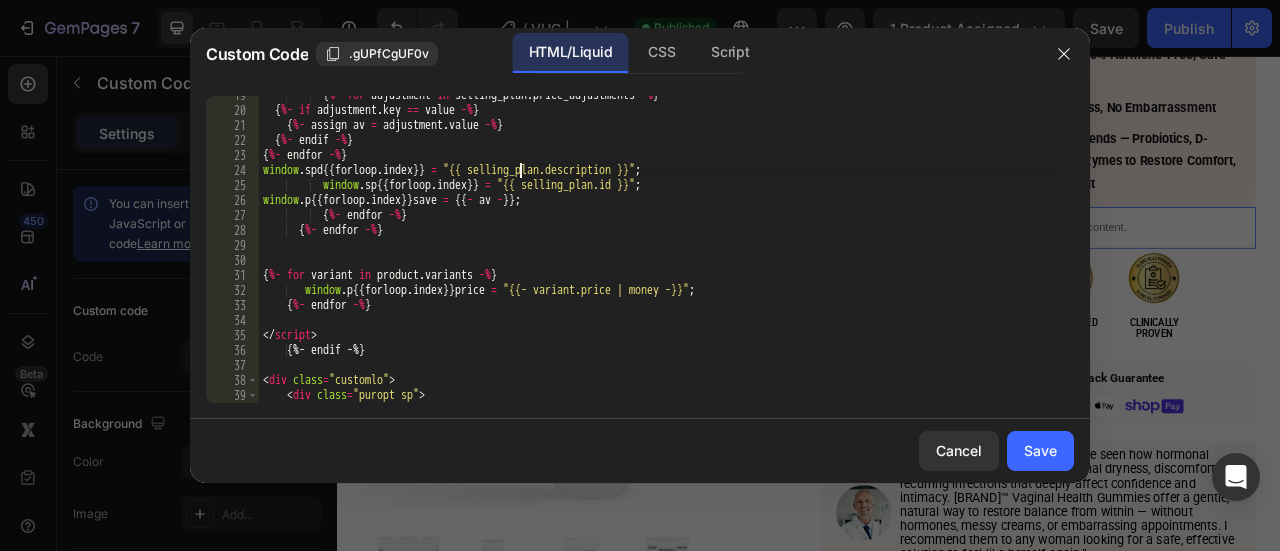 click on "{ %-   for   adjustment   in   selling_plan . price_adjustments   -% }    { %-   if   adjustment . key   ==   value   -% }      { %-   assign   av   =   adjustment . value   -% }    { %-   endif   -% } { %-   endfor   -% } window . spd {{ forloop . index }}   =   "{{ selling_plan.description }}" ;              window . sp {{ forloop . index }}   =   "{{ selling_plan.id }}" ; window . p {{ forloop . index }} save   =   {{ -   av   - }} ;              { %-   endfor   -% }         { %-   endfor   -% }          { %-   for   variant   in   product . variants   -% }          window . p {{ forloop . index }} price   =   "{{- variant.price | money -}}" ;      { %-   endfor   -% } </ script >          {%- endif -%} < div   class = "customlo" >      < div   class = "puropt sp" >          {{- t1 -}}" at bounding box center (659, 256) 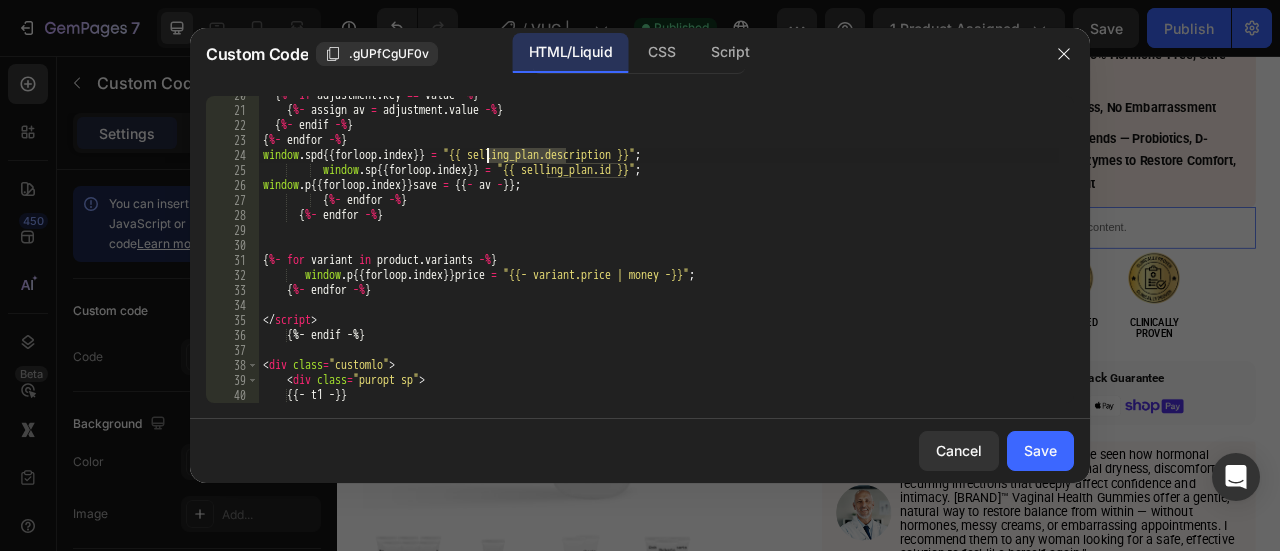 scroll, scrollTop: 295, scrollLeft: 0, axis: vertical 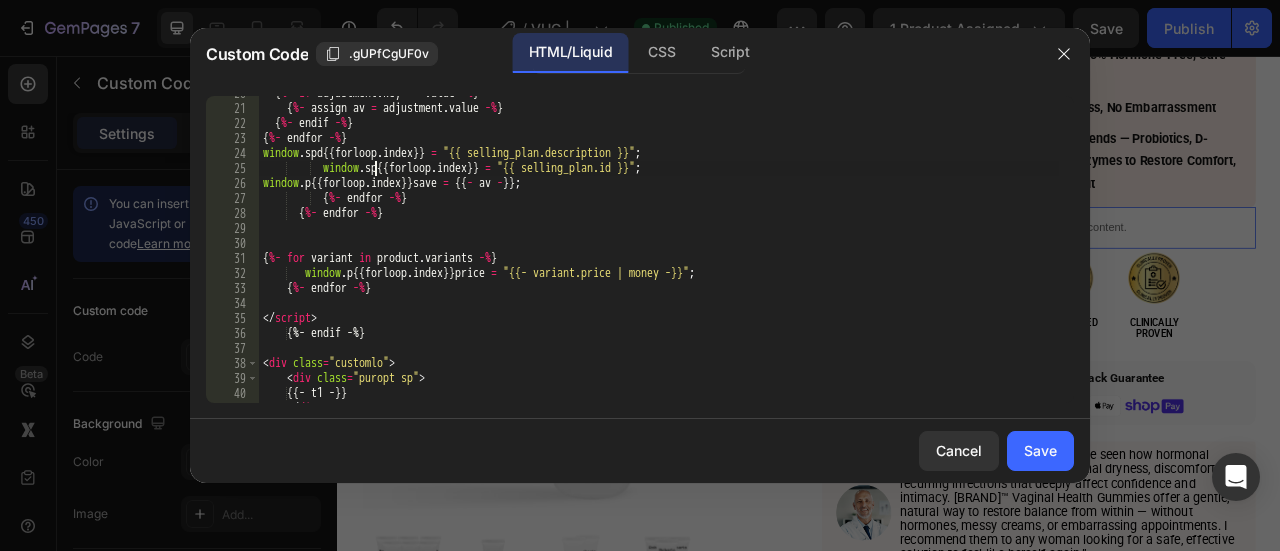 click on "{ %-   if   adjustment . key   ==   value   -% }      { %-   assign   av   =   adjustment . value   -% }    { %-   endif   -% } { %-   endfor   -% } window . spd {{ forloop . index }}   =   "{{ selling_plan.description }}" ;              window . sp {{ forloop . index }}   =   "{{ selling_plan.id }}" ; window . p {{ forloop . index }} save   =   {{ -   av   - }} ;              { %-   endfor   -% }         { %-   endfor   -% }          { %-   for   variant   in   product . variants   -% }          window . p {{ forloop . index }} price   =   "{{- variant.price | money -}}" ;      { %-   endfor   -% } </ script >          {%- endif -%} < div   class = "customlo" >      < div   class = "puropt sp" >          {{- t1 -}}      </ div >" at bounding box center [659, 254] 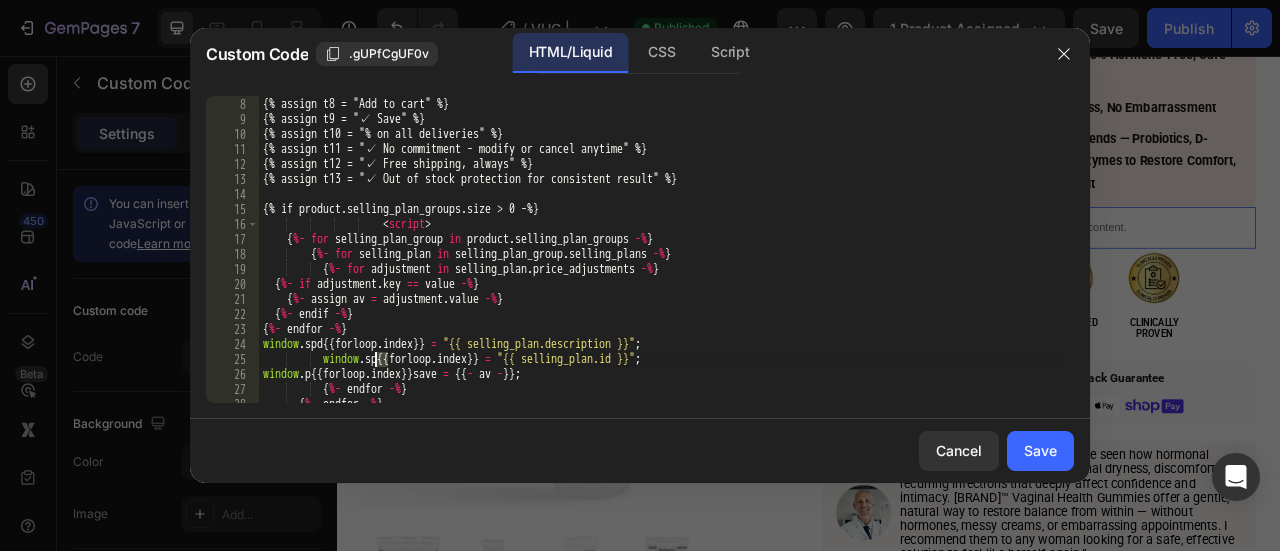 scroll, scrollTop: 0, scrollLeft: 0, axis: both 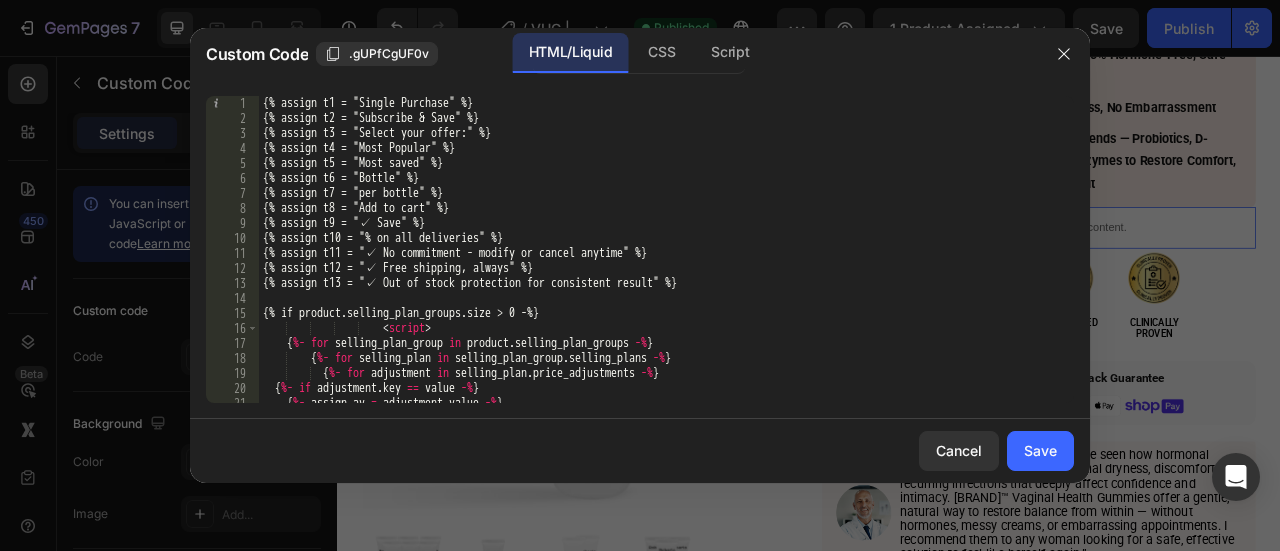 click on "{% assign t1 = "Single Purchase" %} {% assign t2 = "Subscribe & Save" %} {% assign t3 = "Select your offer:" %} {% assign t4 = "Most Popular" %} {% assign t5 = "Most saved" %} {% assign t6 = "Bottle" %} {% assign t7 = "per bottle" %} {% assign t8 = "Add to cart" %} {% assign t9 = "✓ Save" %} {% assign t10 = "% on all deliveries" %} {% assign t11 = "✓ No commitment - modify or cancel anytime" %} {% assign t12 = "✓ Free shipping, always" %} {% assign t13 = "✓ Out of stock protection for consistent result" %}     {% if product.selling_plan_groups.size > 0 -%}                          < script >      { %-   for   selling_plan_group   in   product . selling_plan_groups   -% }           { %-   for   selling_plan   in   selling_plan_group . selling_plans   -% }              { %-   for   adjustment   in   selling_plan . price_adjustments   -% }    { %-   if   adjustment . key   ==   value   -% }      { %-   assign   av   =   adjustment . value   -% }    { %-   endif   -% }" at bounding box center [659, 264] 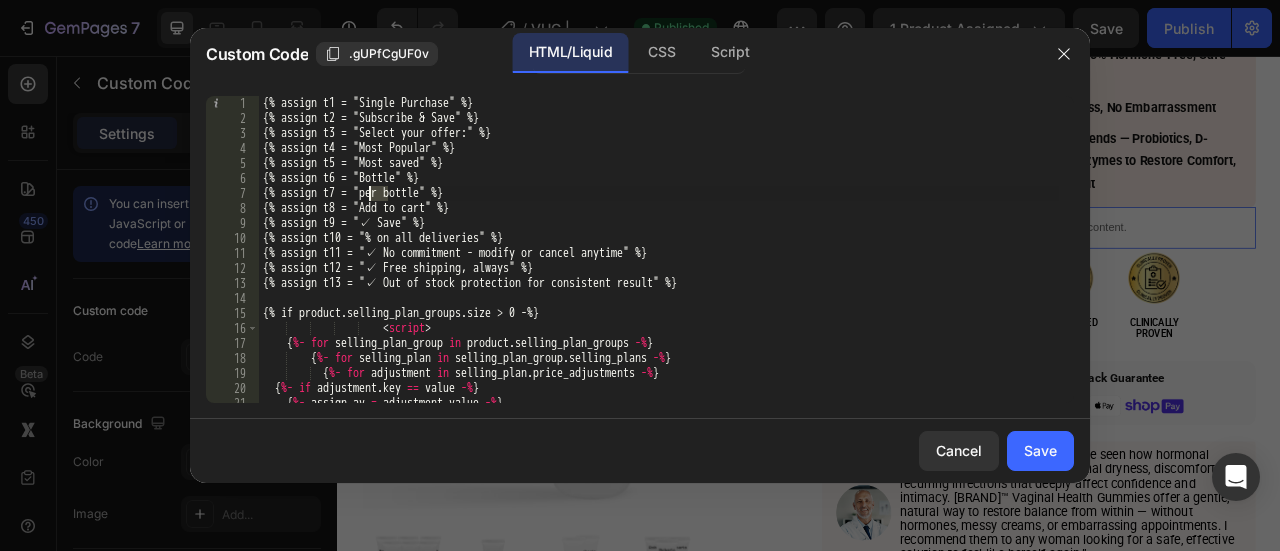 click on "{% assign t1 = "Single Purchase" %} {% assign t2 = "Subscribe & Save" %} {% assign t3 = "Select your offer:" %} {% assign t4 = "Most Popular" %} {% assign t5 = "Most saved" %} {% assign t6 = "Bottle" %} {% assign t7 = "per bottle" %} {% assign t8 = "Add to cart" %} {% assign t9 = "✓ Save" %} {% assign t10 = "% on all deliveries" %} {% assign t11 = "✓ No commitment - modify or cancel anytime" %} {% assign t12 = "✓ Free shipping, always" %} {% assign t13 = "✓ Out of stock protection for consistent result" %}     {% if product.selling_plan_groups.size > 0 -%}                          < script >      { %-   for   selling_plan_group   in   product . selling_plan_groups   -% }           { %-   for   selling_plan   in   selling_plan_group . selling_plans   -% }              { %-   for   adjustment   in   selling_plan . price_adjustments   -% }    { %-   if   adjustment . key   ==   value   -% }      { %-   assign   av   =   adjustment . value   -% }    { %-   endif   -% }" at bounding box center (659, 264) 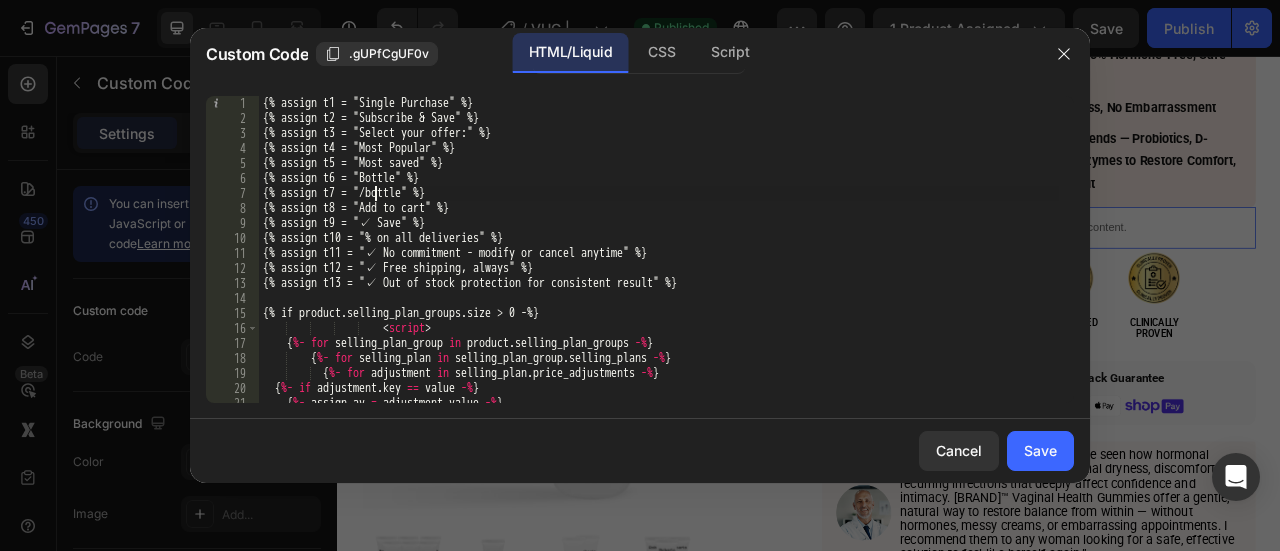 type on "{% assign t7 = "/bottle" %}" 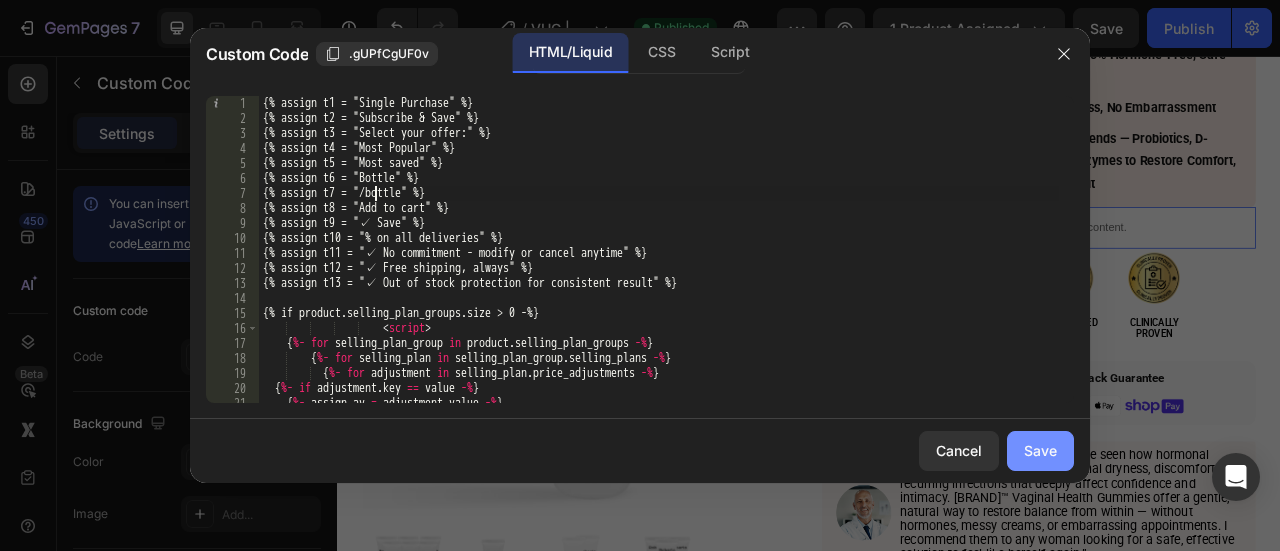 click on "Save" 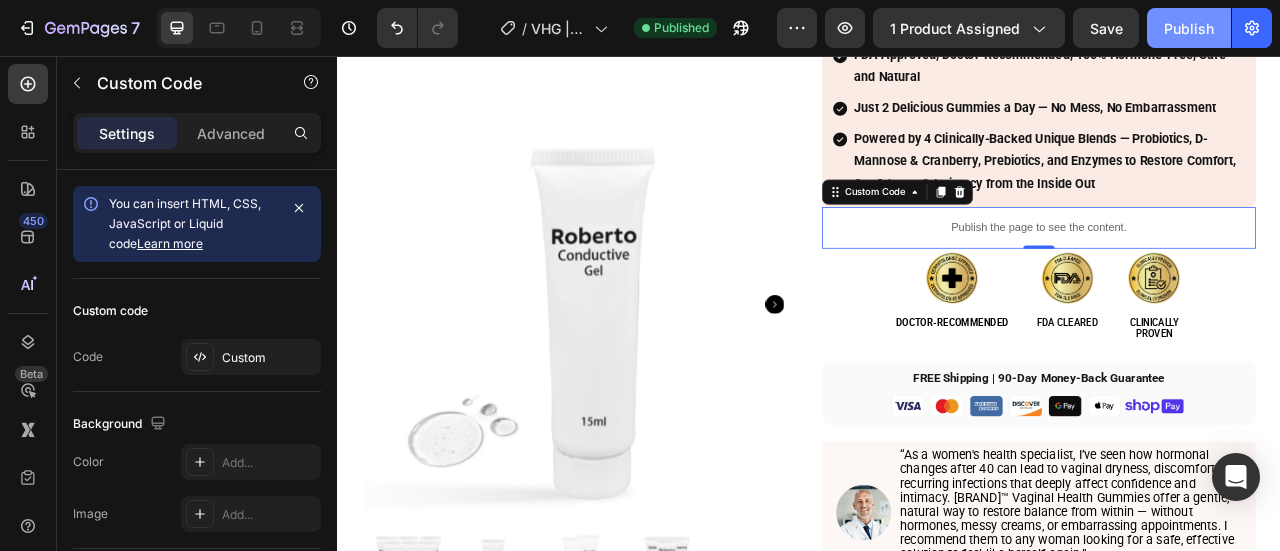 click on "Publish" at bounding box center (1189, 28) 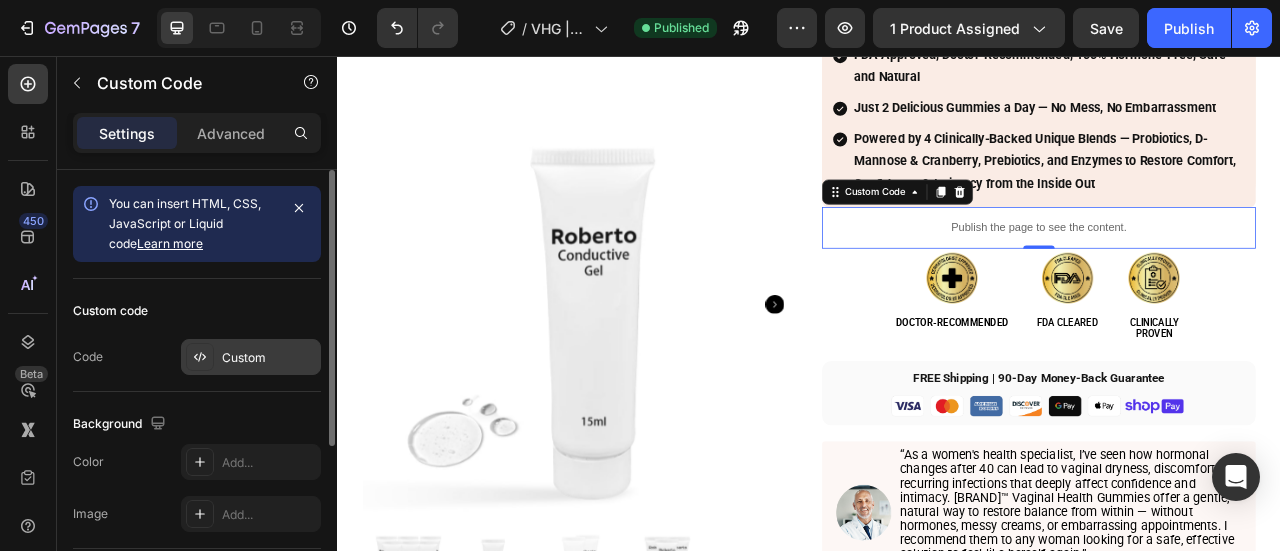 click on "Custom" at bounding box center (251, 357) 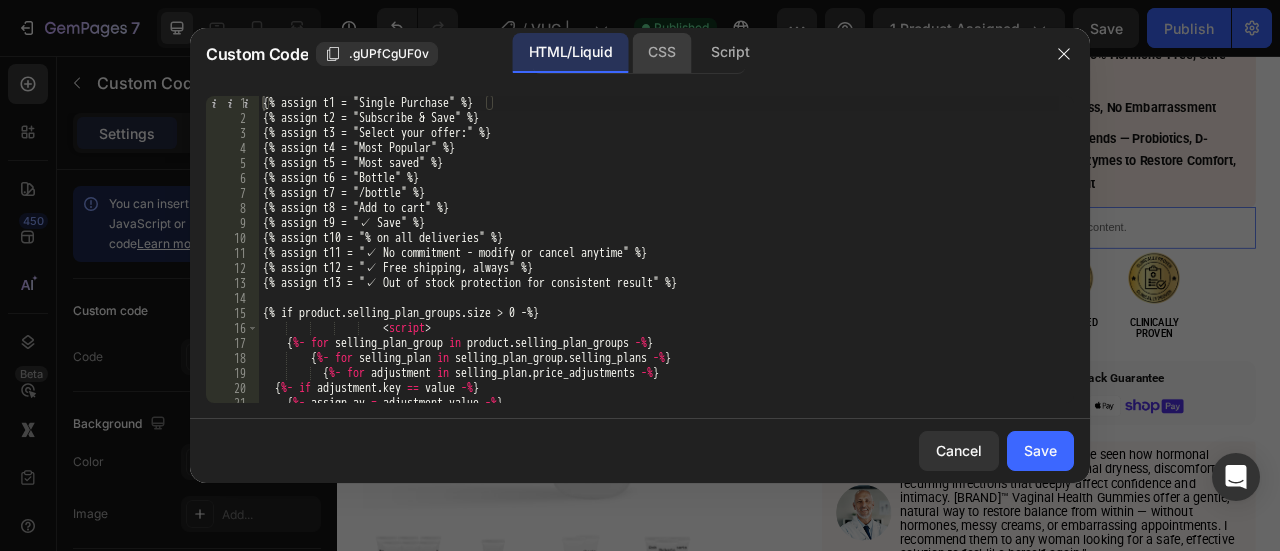 click on "CSS" 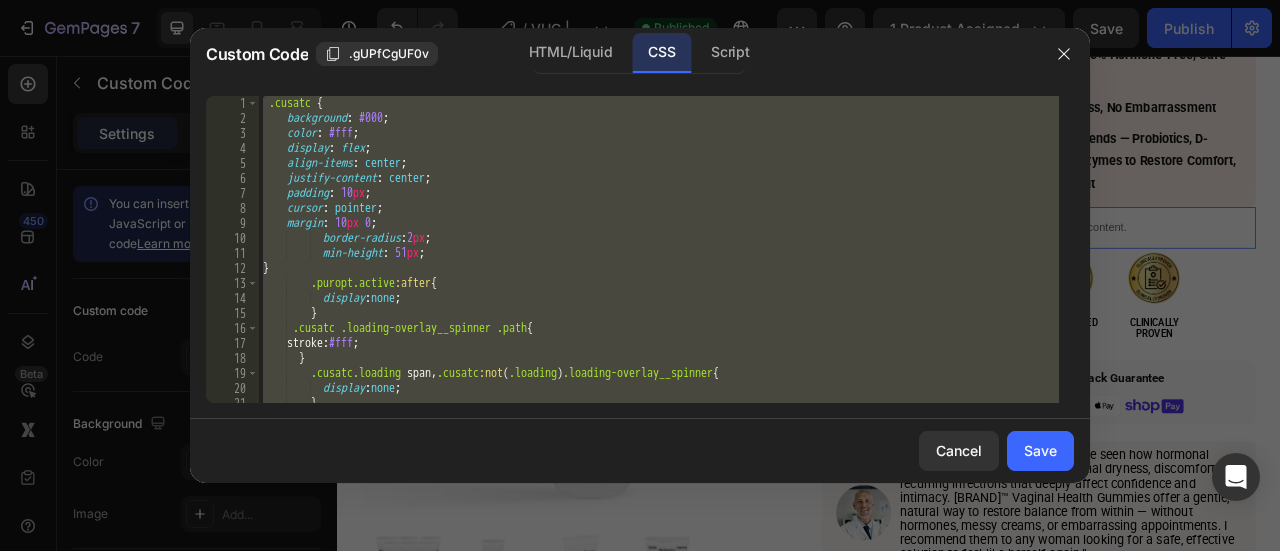 click on ".cusatc   {      background :   #000 ;      color :   #fff ;      display :   flex ;      align-items :   center ;      justify-content :   center ;      padding :   10 px ;      cursor :   pointer ;      margin :   10 px   0 ;              border-radius : 2 px ;              min-height :   51 px ; }           .puropt.active :after {              display : none ;           }        .cusatc   .loading-overlay__spinner   .path {          stroke : #fff ;         }           .cusatc.loading   span , .cusatc :not ( .loading )  .loading-overlay__spinner {              display : none ;           } .customlo   {" at bounding box center [659, 249] 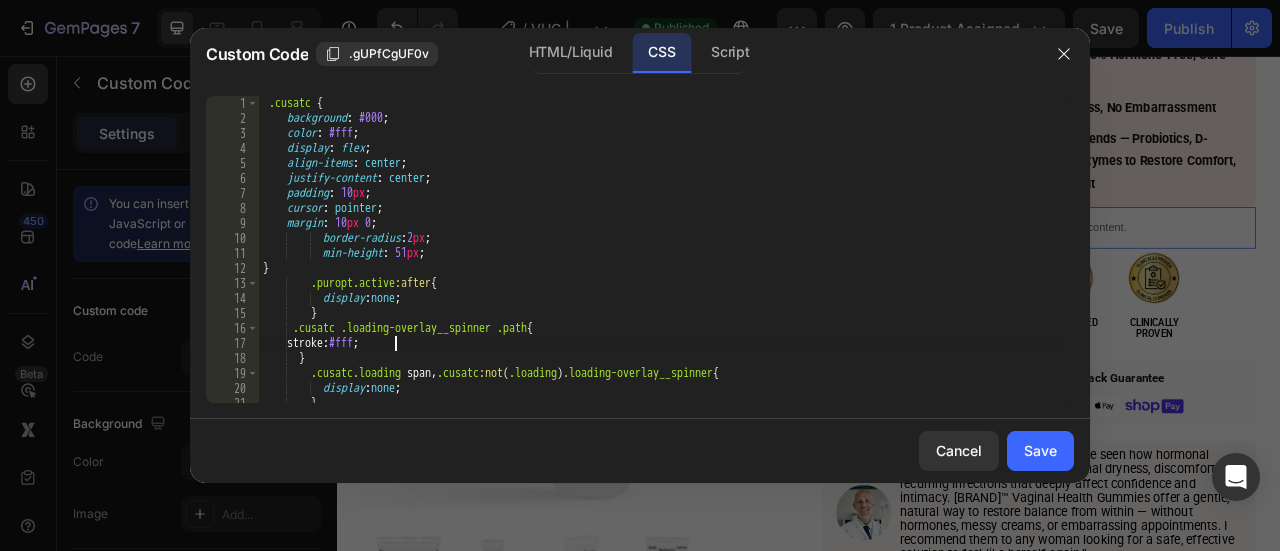 type on "{% endunless %}" 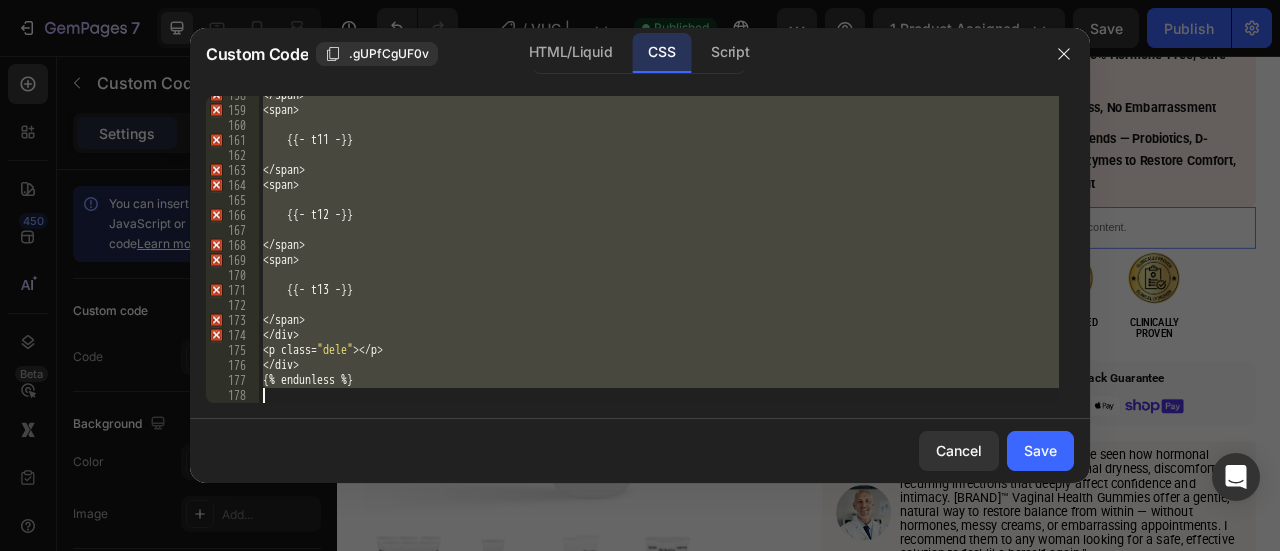 scroll, scrollTop: 2408, scrollLeft: 0, axis: vertical 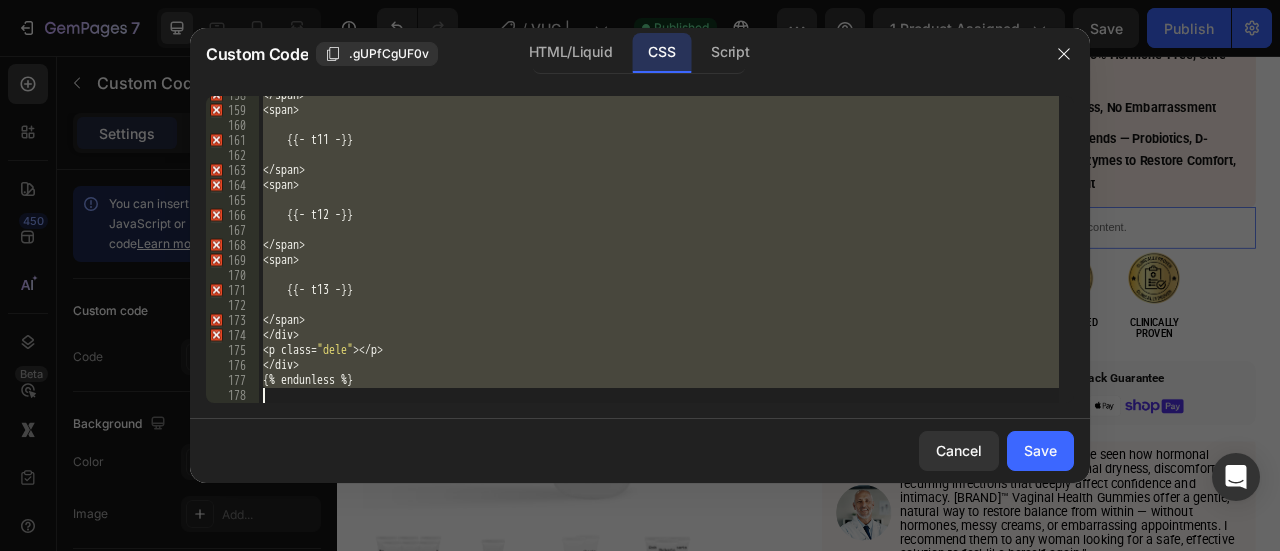 click on "</ span > < span >           { {- t11 - }}          </ span > < span >           { {- t12 - }} </ span > < span >           { {- t13 - }}          </ span > </ div > < p   class = " dele " ></ p > </ div > { % endunless % }" at bounding box center [659, 249] 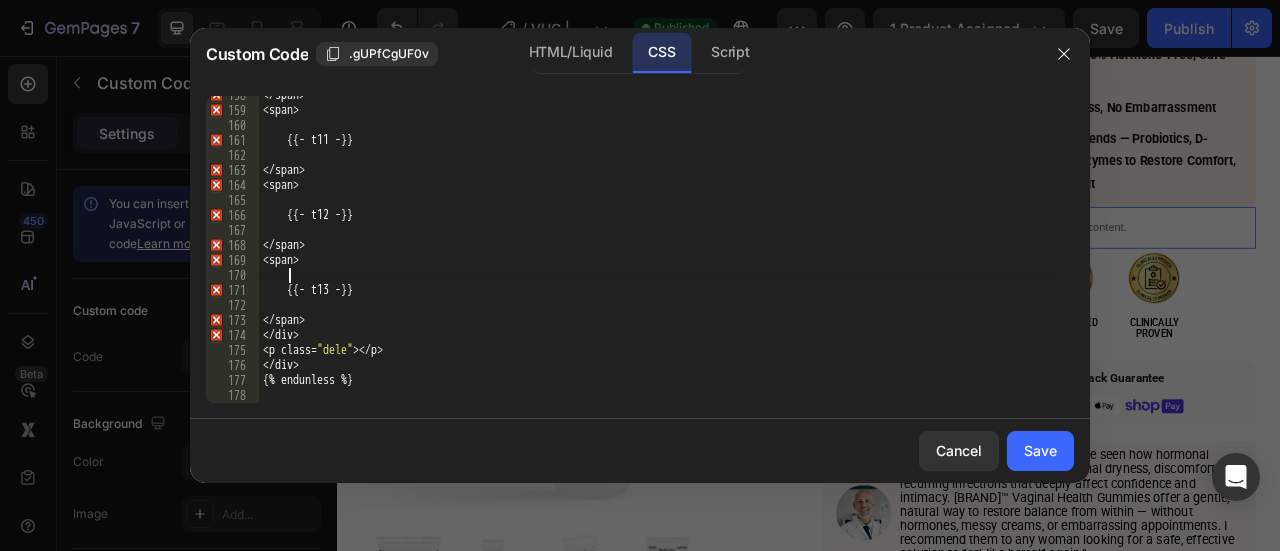 click on "</ span > < span >           { {- t11 - }}          </ span > < span >           { {- t12 - }} </ span > < span >           { {- t13 - }}          </ span > </ div > < p   class = " dele " ></ p > </ div > { % endunless % }" at bounding box center (659, 256) 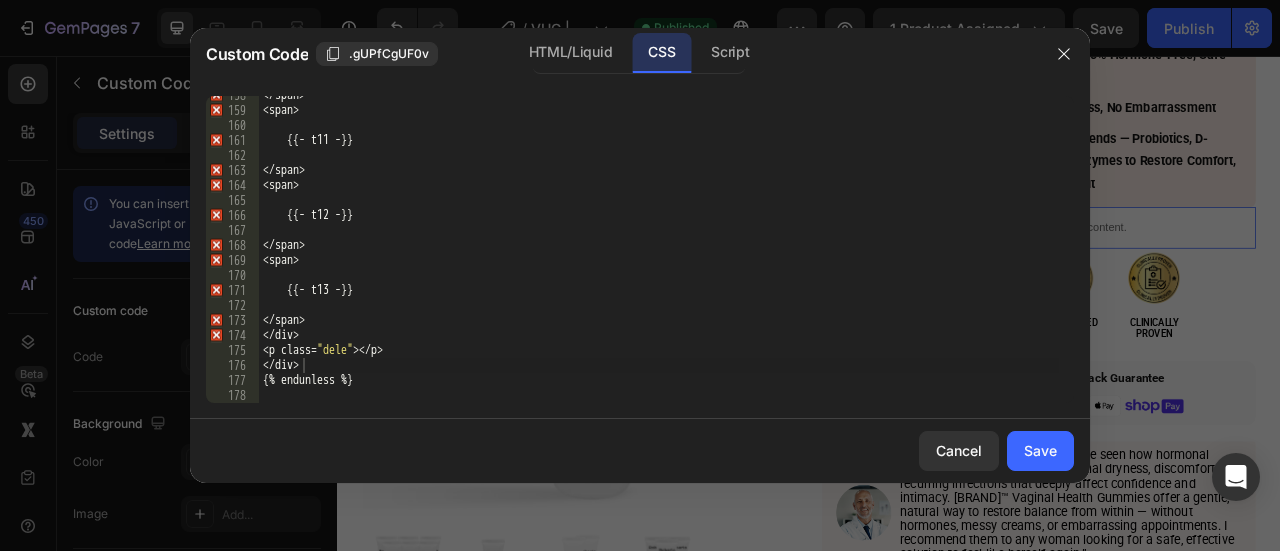 click on "</ span > < span >           { {- t11 - }}          </ span > < span >           { {- t12 - }} </ span > < span >           { {- t13 - }}          </ span > </ div > < p   class = " dele " ></ p > </ div > { % endunless % }" at bounding box center (659, 256) 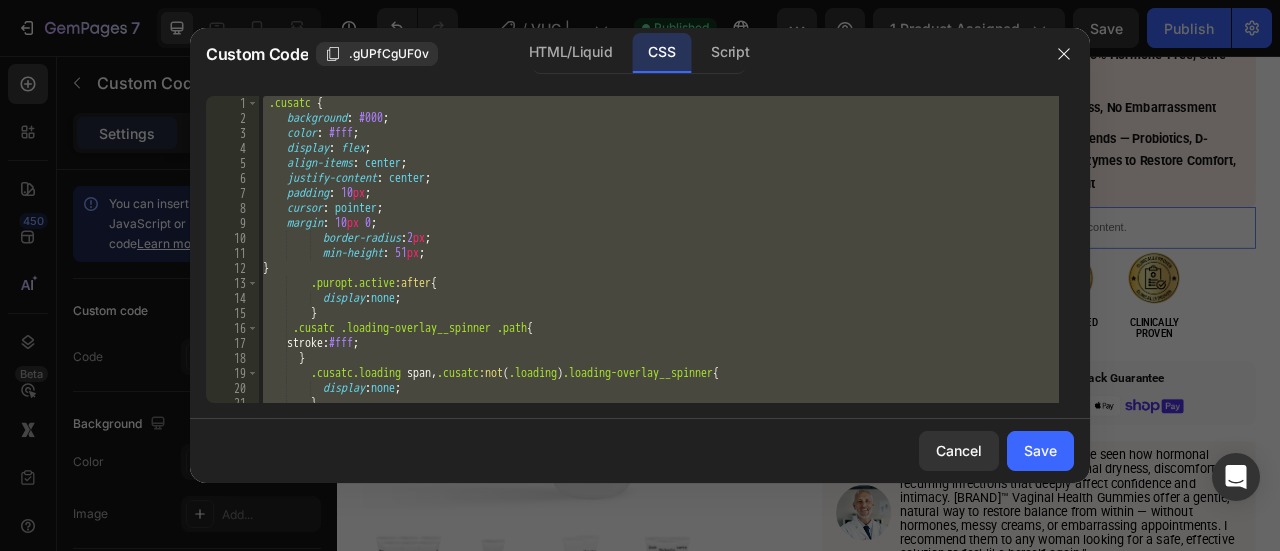 scroll, scrollTop: 0, scrollLeft: 0, axis: both 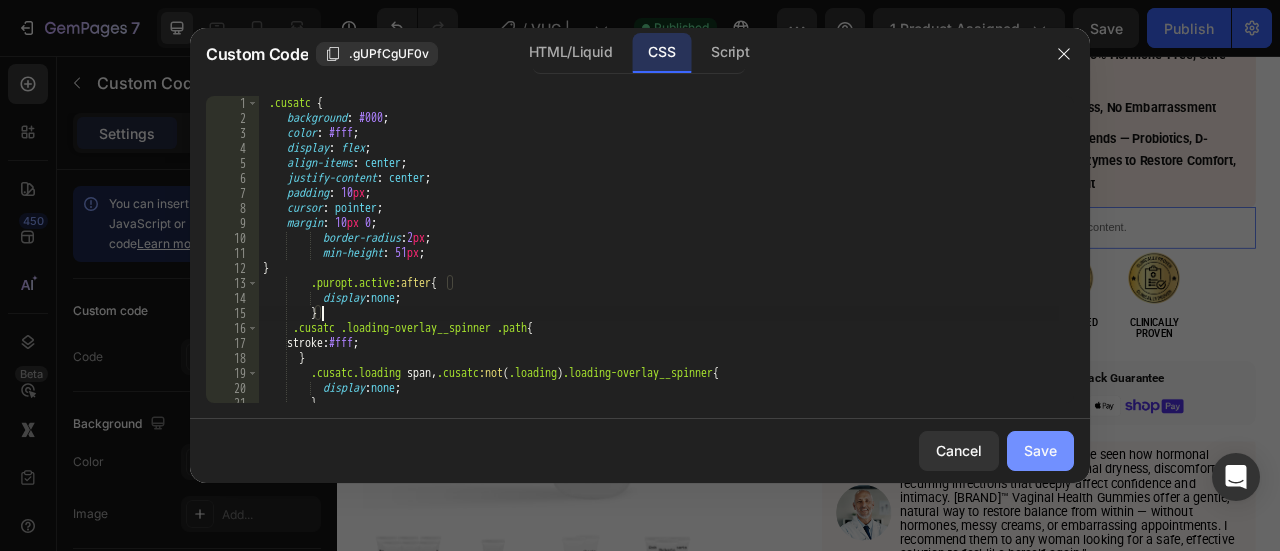 click on "Save" at bounding box center [1040, 450] 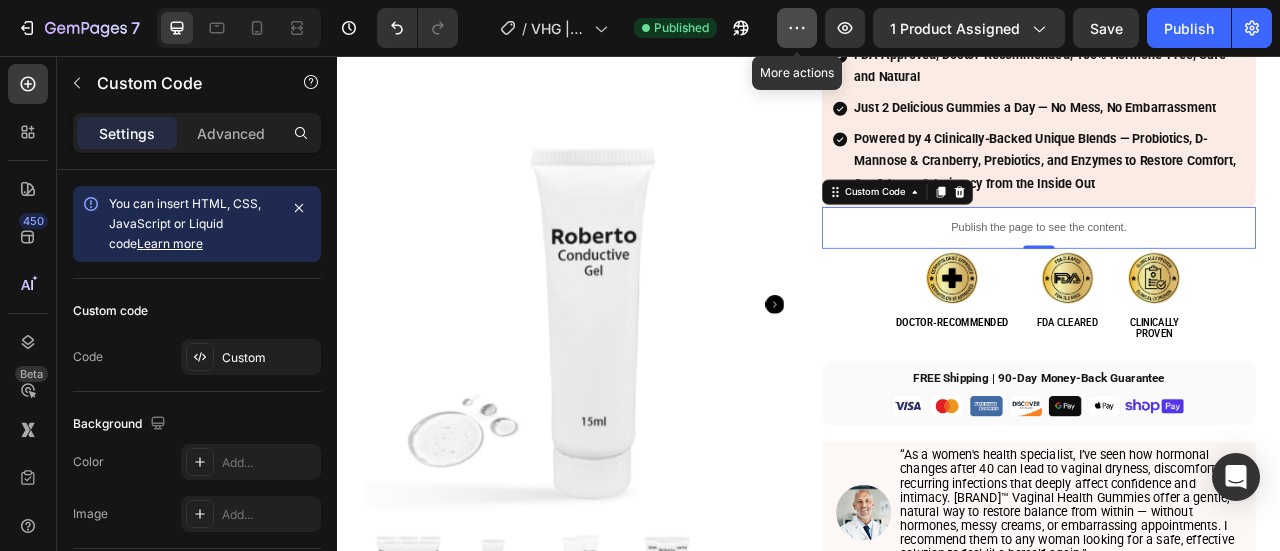 click 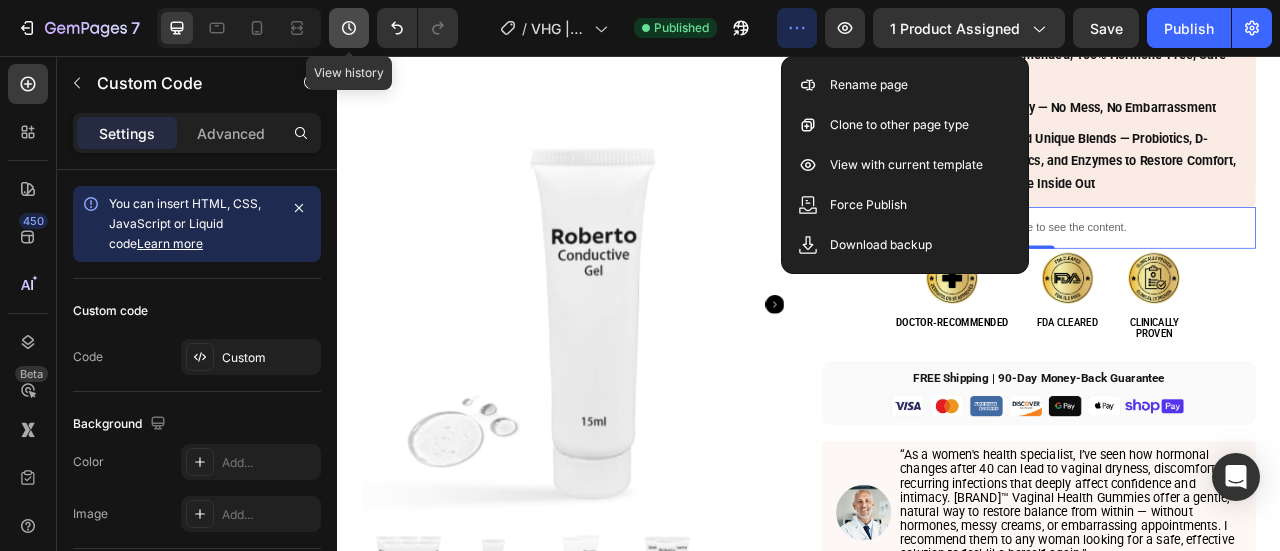 click 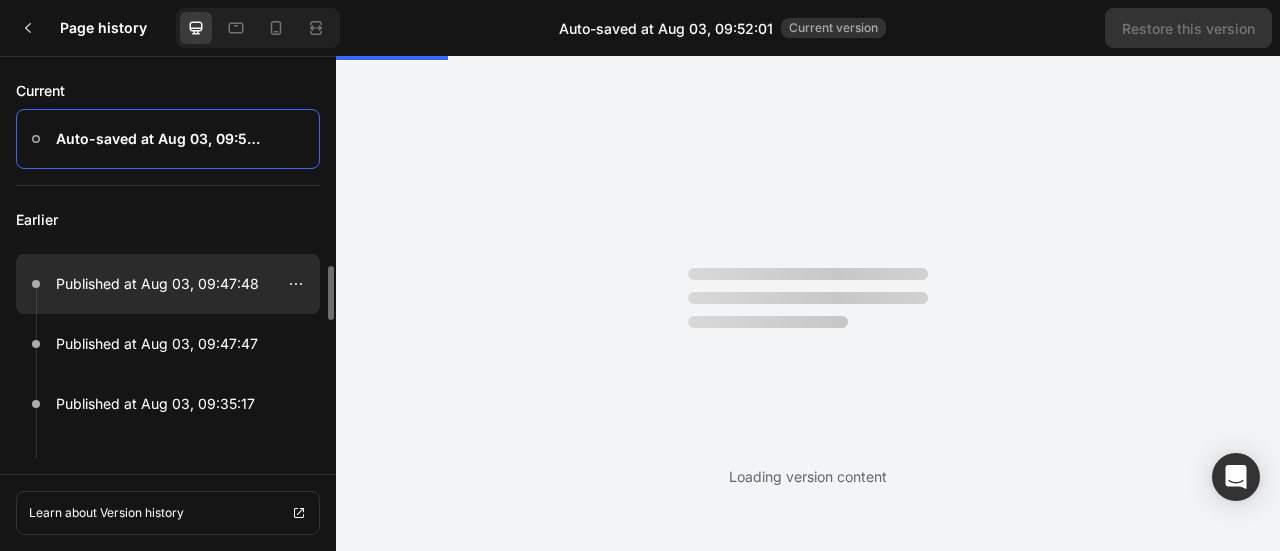 scroll, scrollTop: 0, scrollLeft: 0, axis: both 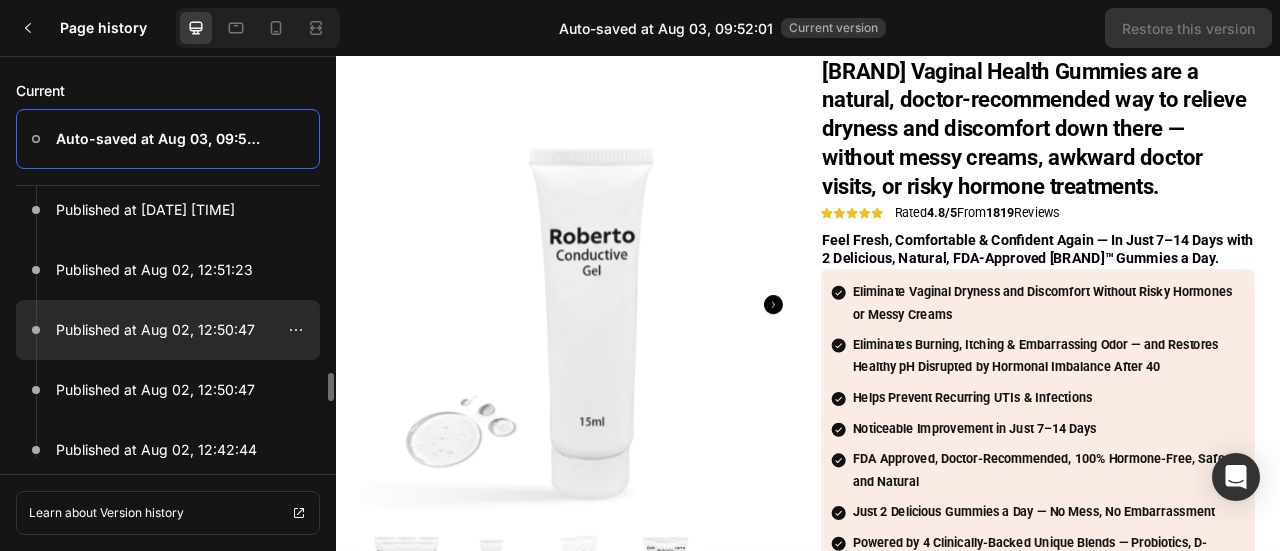 click on "Published at Aug 02, 12:50:47" at bounding box center (155, 330) 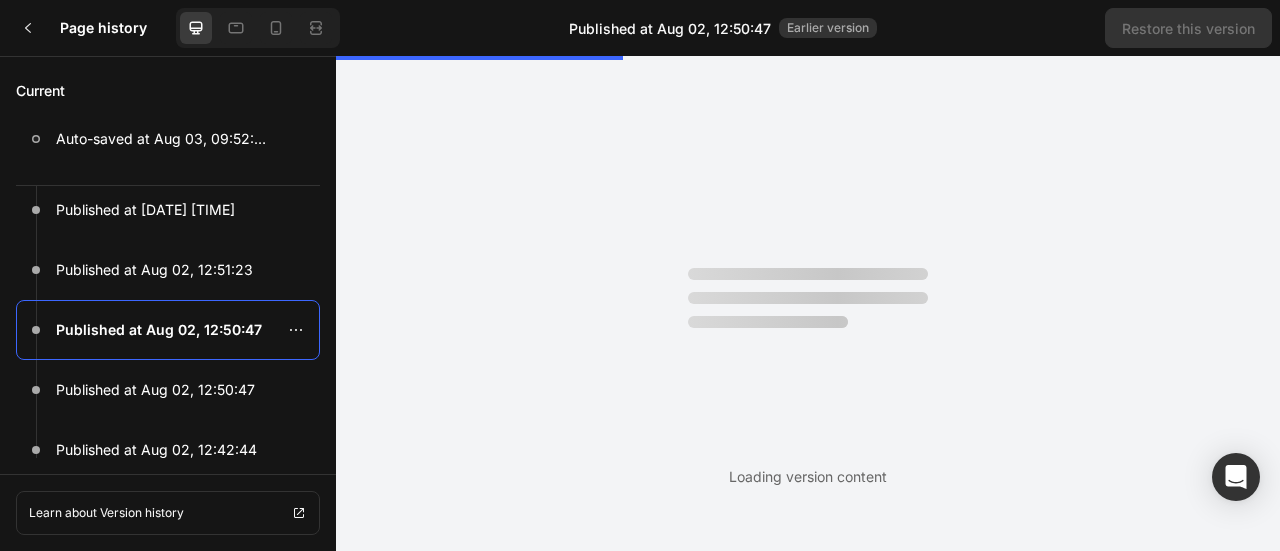 scroll, scrollTop: 0, scrollLeft: 0, axis: both 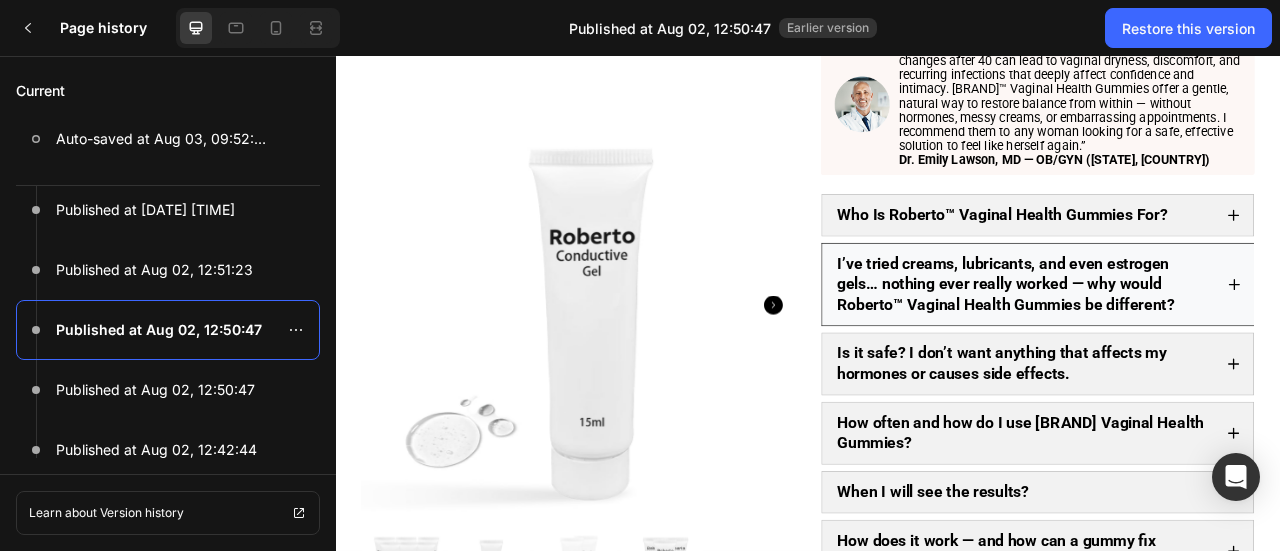 click on "I’ve tried creams, lubricants, and even estrogen gels… nothing ever really worked — why would Roberto™ Vaginal Health Gummies be different?" at bounding box center (1228, 347) 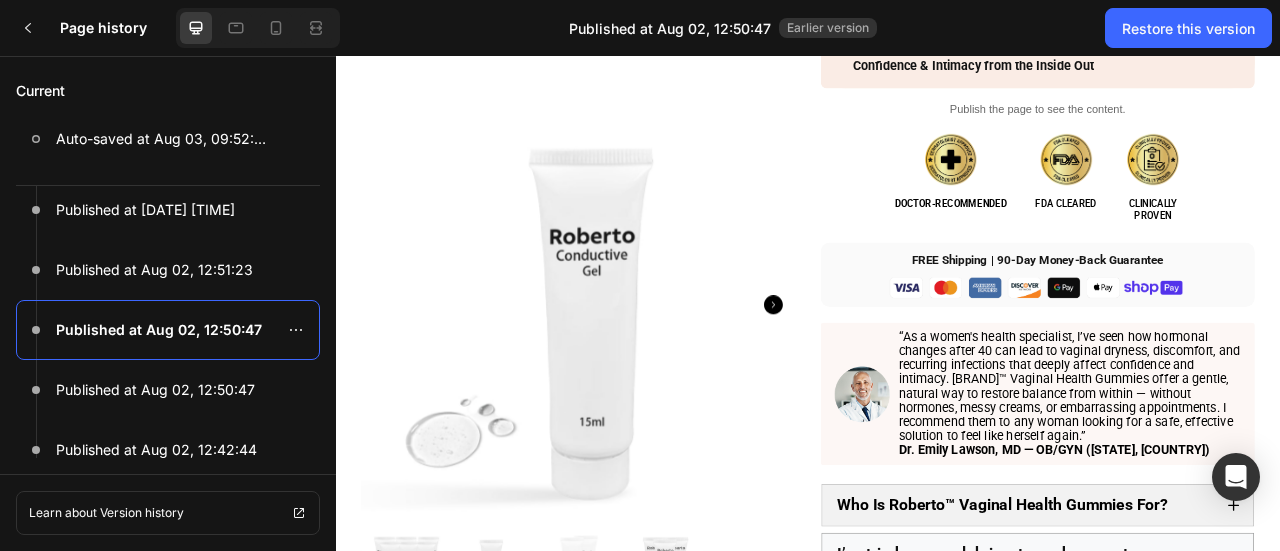 scroll, scrollTop: 596, scrollLeft: 0, axis: vertical 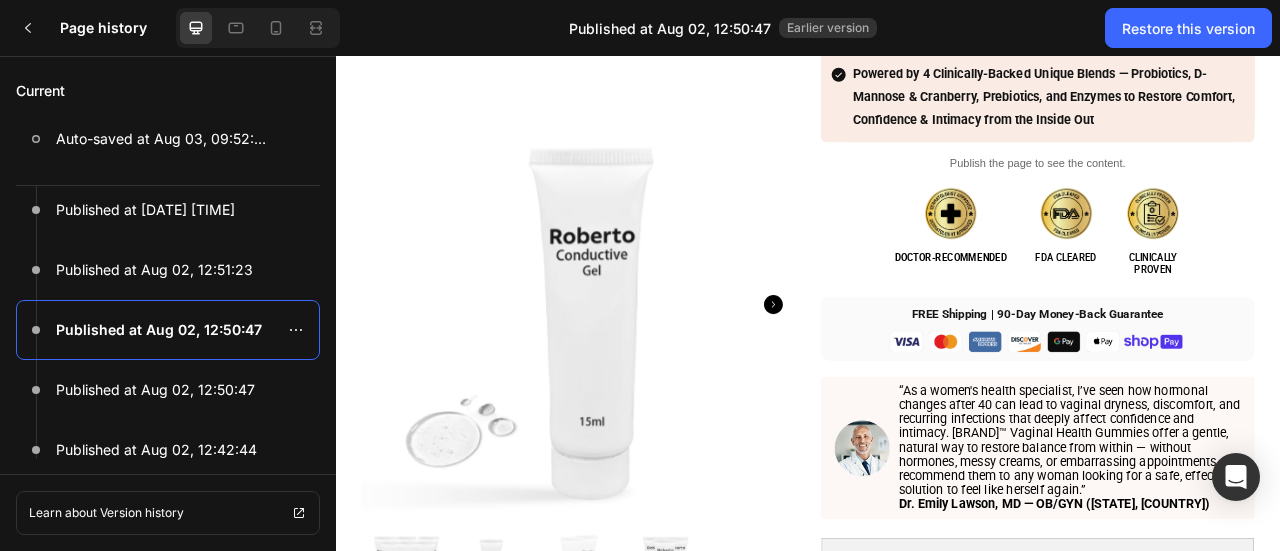 click on "Publish the page to see the content." at bounding box center (1228, 192) 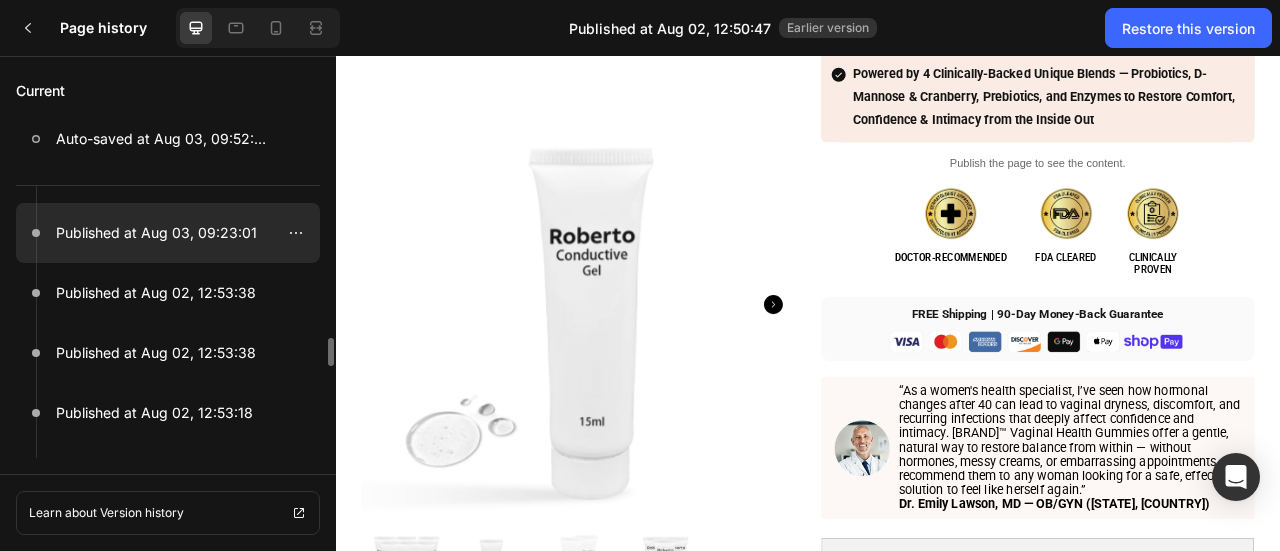 scroll, scrollTop: 710, scrollLeft: 0, axis: vertical 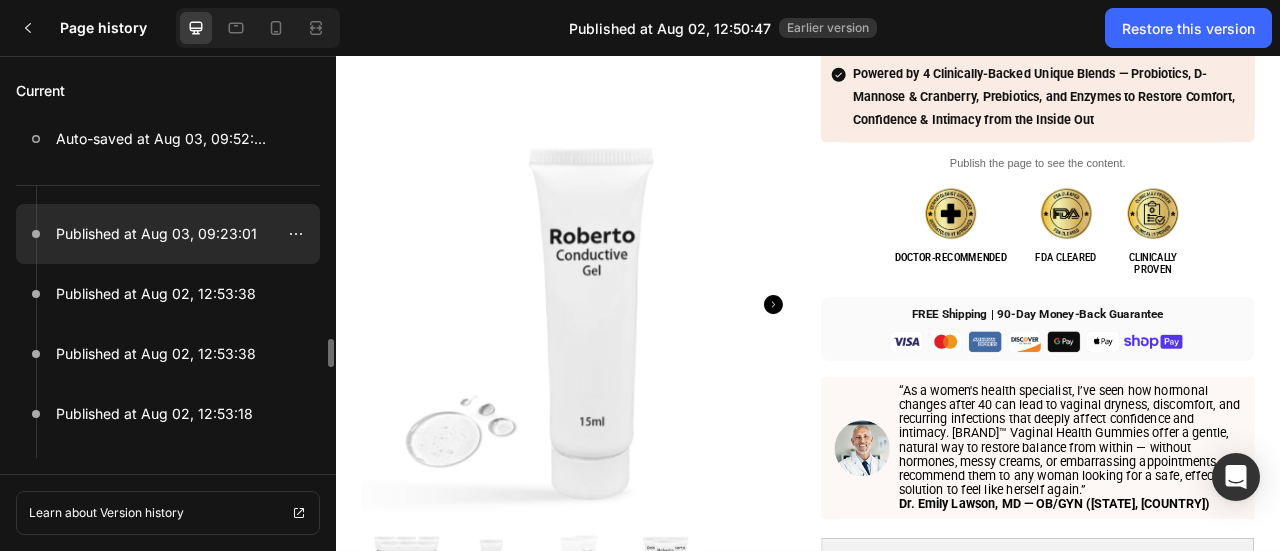 click on "Published at Aug 03, 09:23:01" at bounding box center (156, 234) 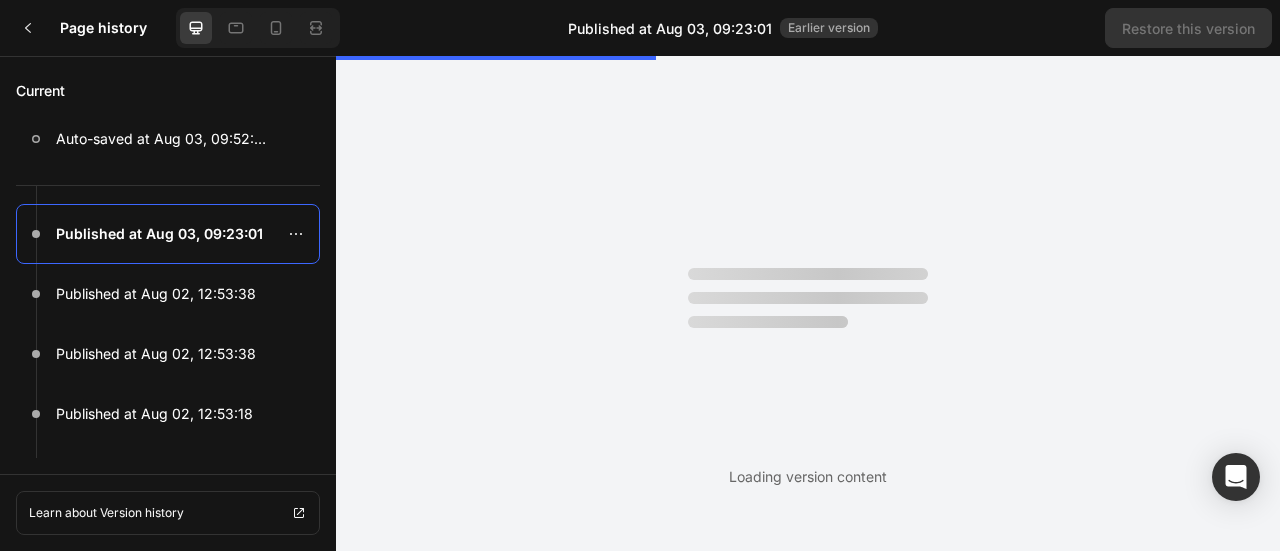 scroll, scrollTop: 0, scrollLeft: 0, axis: both 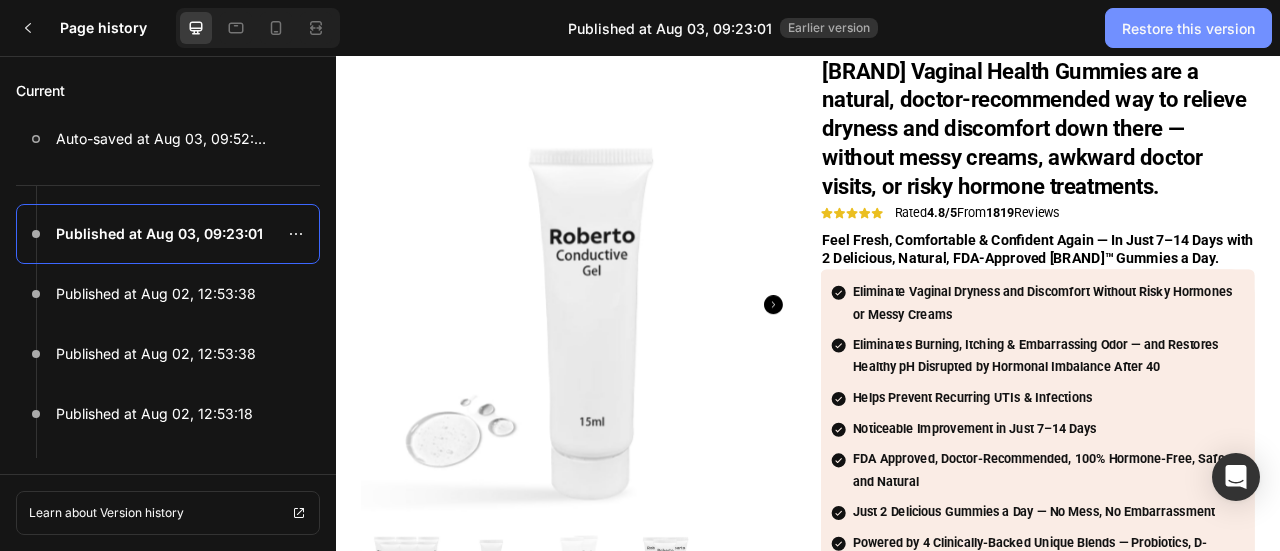 click on "Restore this version" at bounding box center (1188, 28) 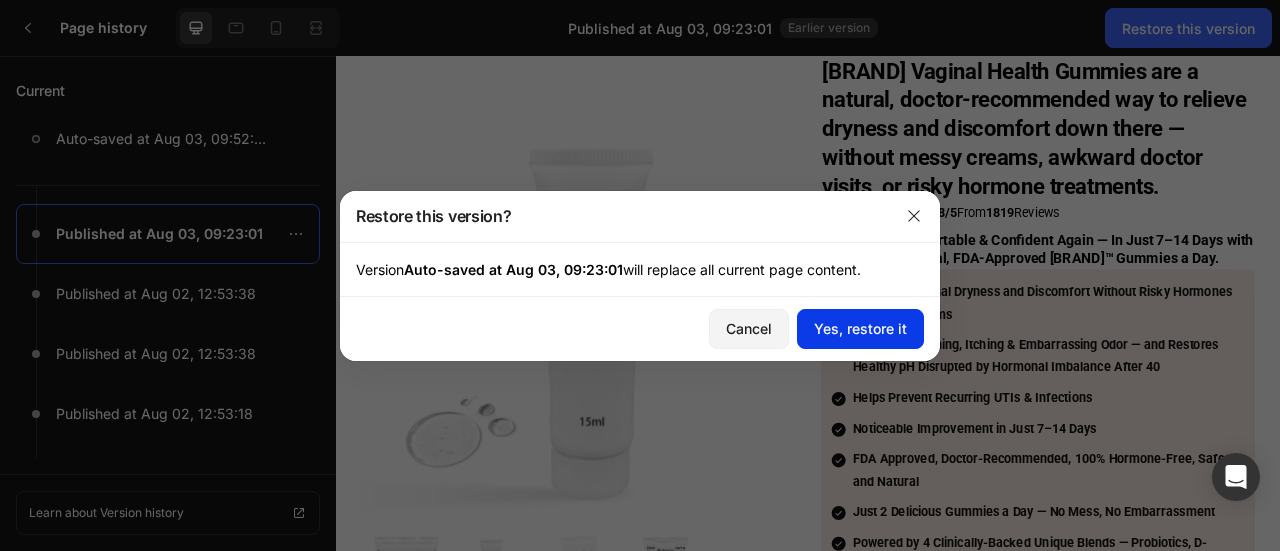 click on "Yes, restore it" at bounding box center (860, 328) 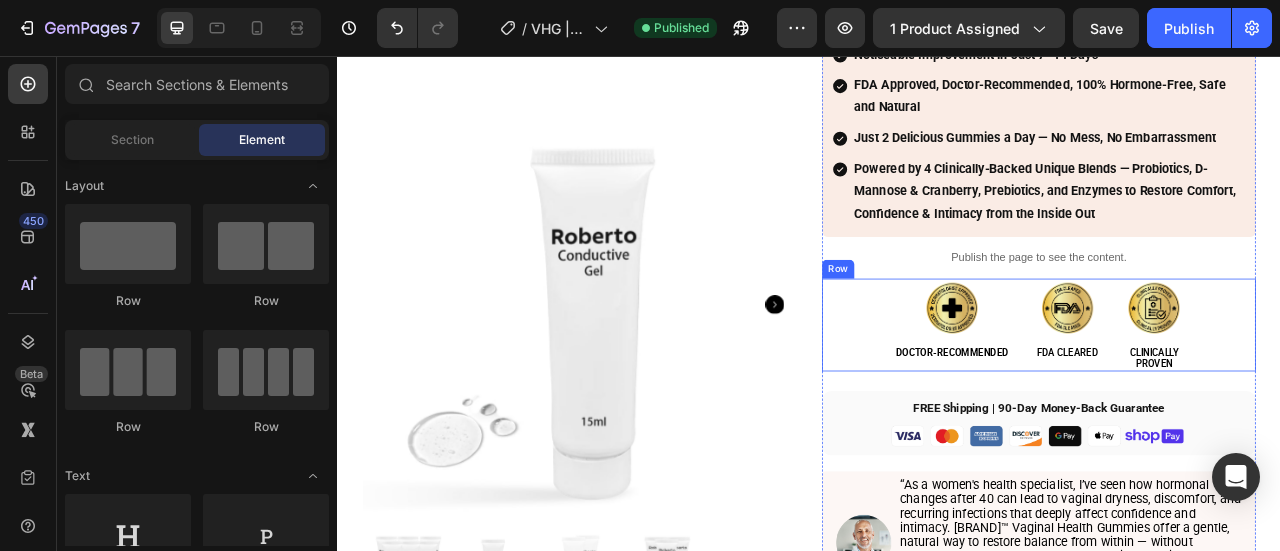 scroll, scrollTop: 526, scrollLeft: 0, axis: vertical 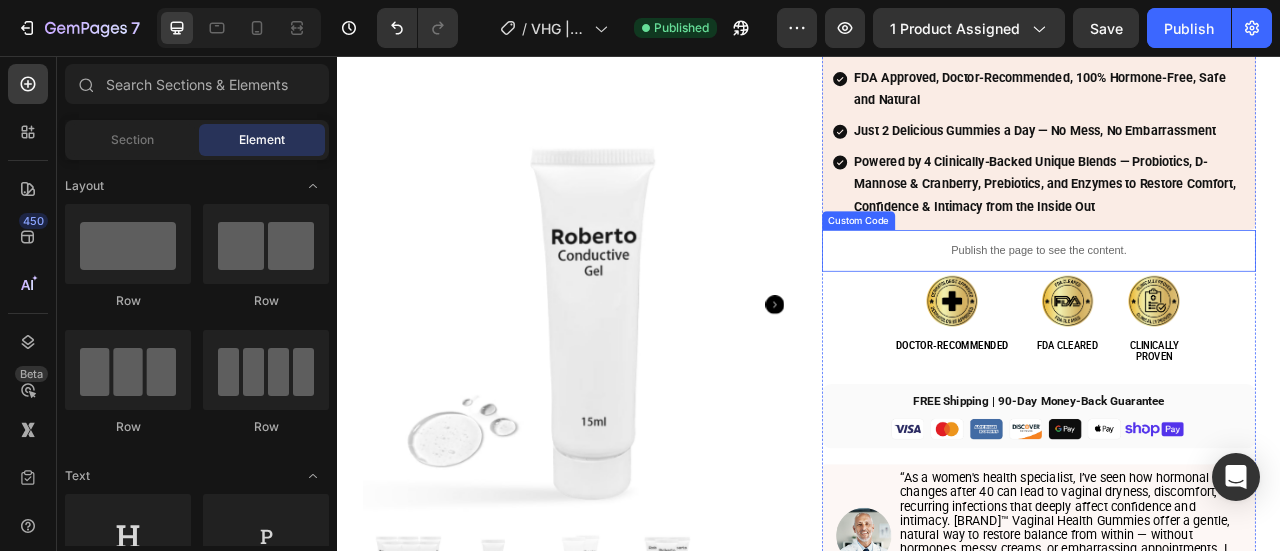 click on "Publish the page to see the content." at bounding box center [1229, 303] 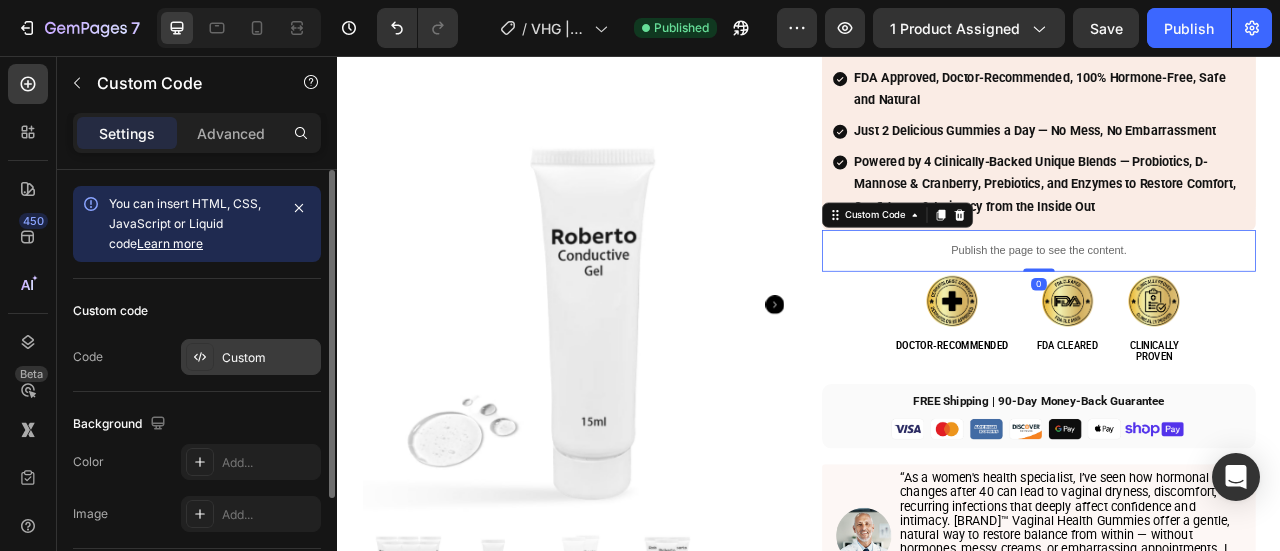 click on "Custom" at bounding box center (269, 358) 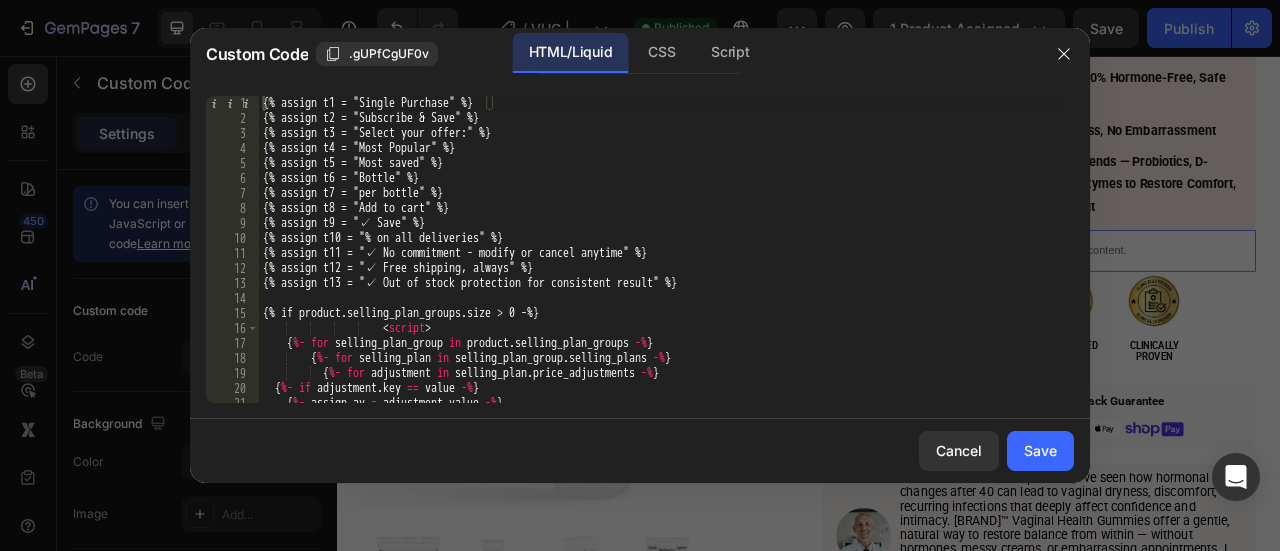 scroll, scrollTop: 0, scrollLeft: 0, axis: both 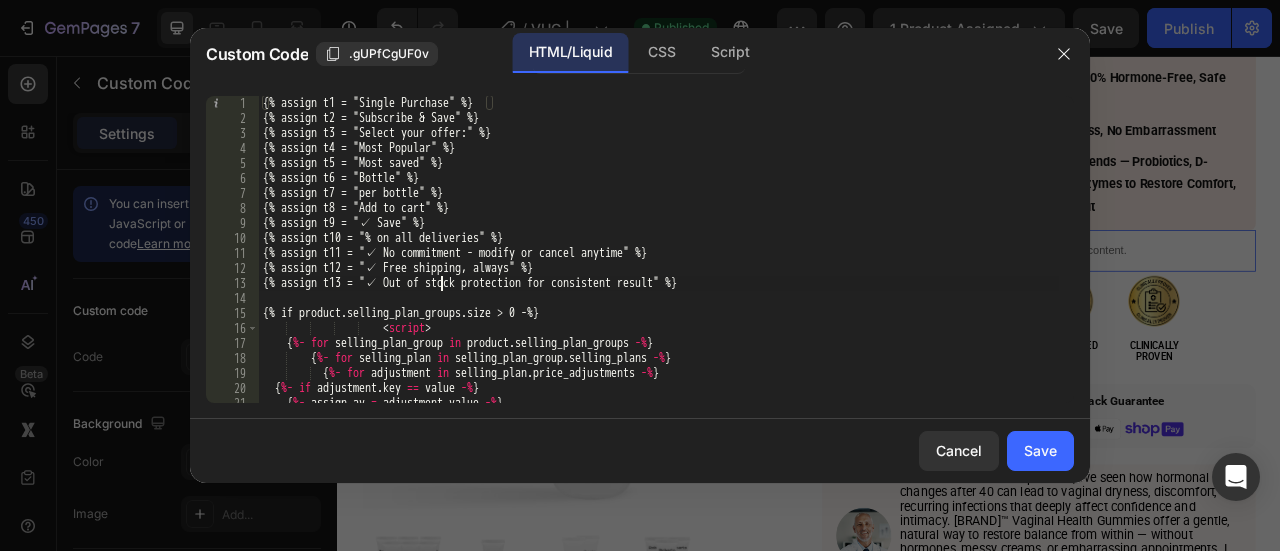 click on "{% assign t1 = "Single Purchase" %} {% assign t2 = "Subscribe & Save" %} {% assign t3 = "Select your offer:" %} {% assign t4 = "Most Popular" %} {% assign t5 = "Most saved" %} {% assign t6 = "Bottle" %} {% assign t7 = "per bottle" %} {% assign t8 = "Add to cart" %} {% assign t9 = "✓ Save" %} {% assign t10 = "% on all deliveries" %} {% assign t11 = "✓ No commitment - modify or cancel anytime" %} {% assign t12 = "✓ Free shipping, always" %} {% assign t13 = "✓ Out of stock protection for consistent result" %}     {% if product.selling_plan_groups.size > 0 -%}                          < script >      { %-   for   selling_plan_group   in   product . selling_plan_groups   -% }           { %-   for   selling_plan   in   selling_plan_group . selling_plans   -% }              { %-   for   adjustment   in   selling_plan . price_adjustments   -% }    { %-   if   adjustment . key   ==   value   -% }      { %-   assign   av   =   adjustment . value   -% }    { %-   endif   -% }" at bounding box center [659, 264] 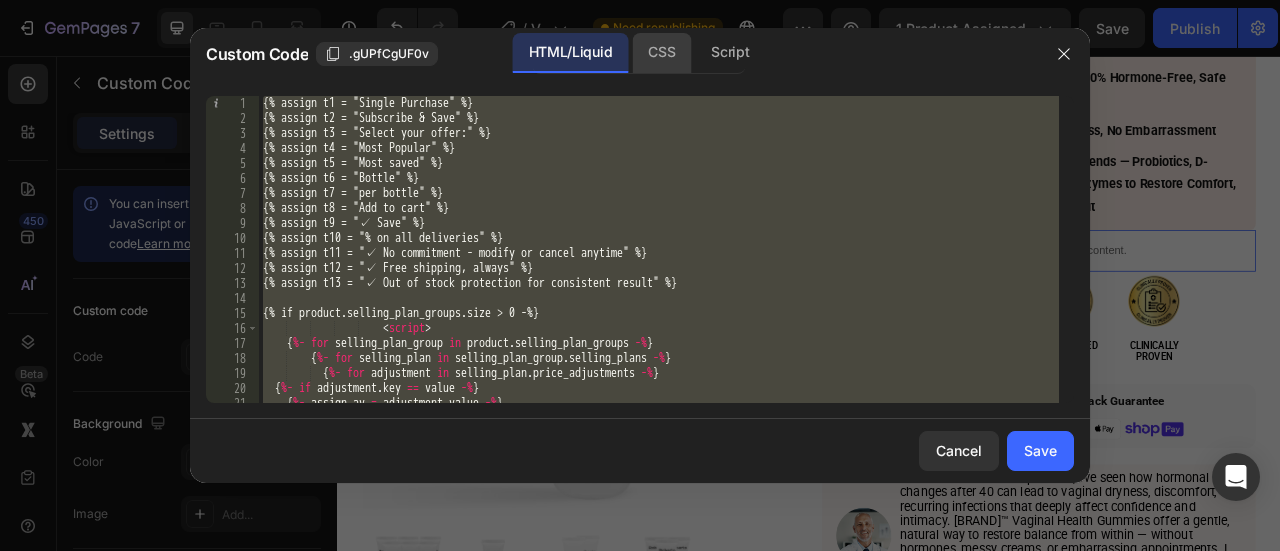 click on "CSS" 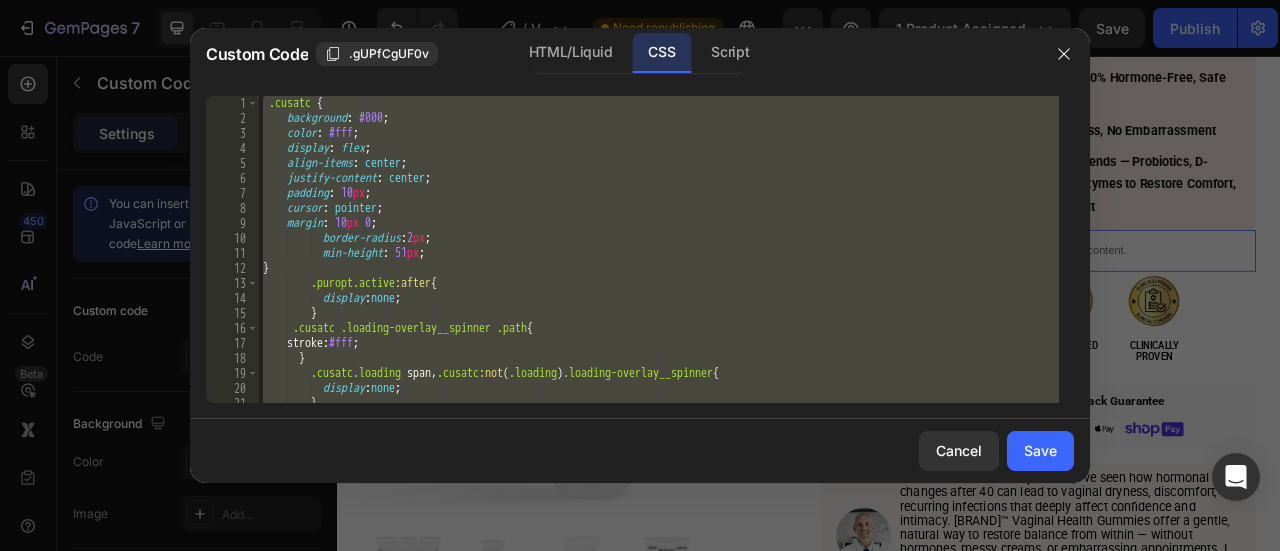 click on ".cusatc   {      background :   #000 ;      color :   #fff ;      display :   flex ;      align-items :   center ;      justify-content :   center ;      padding :   10 px ;      cursor :   pointer ;      margin :   10 px   0 ;              border-radius : 2 px ;              min-height :   51 px ; }           .puropt.active :after {              display : none ;           }        .cusatc   .loading-overlay__spinner   .path {          stroke : #fff ;         }           .cusatc.loading   span , .cusatc :not ( .loading )  .loading-overlay__spinner {              display : none ;           } .customlo   {" at bounding box center (659, 249) 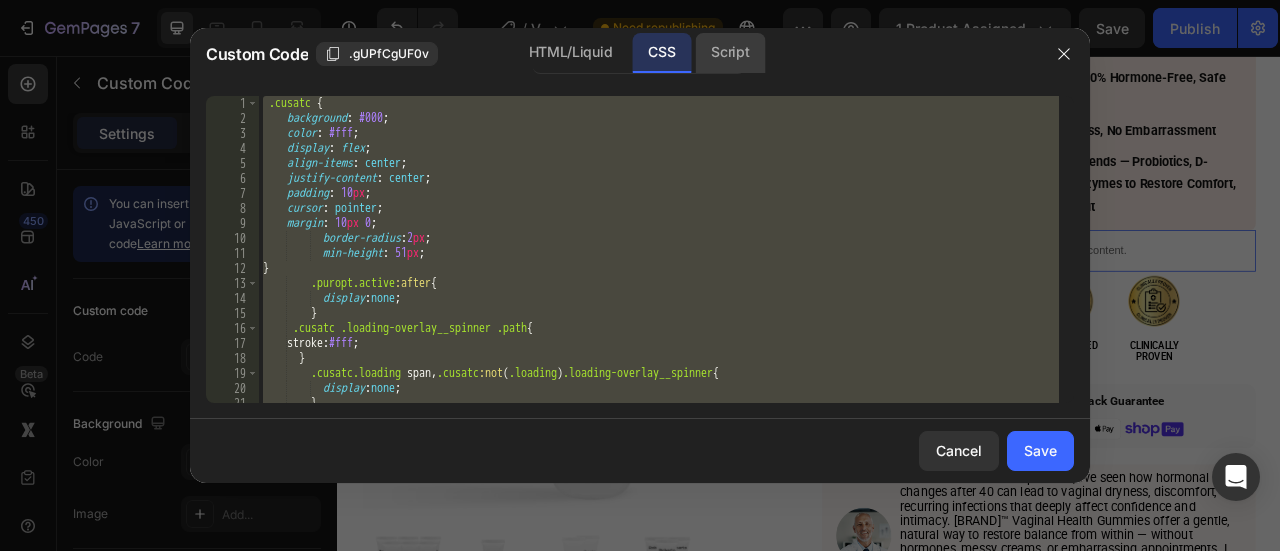 click on "Script" 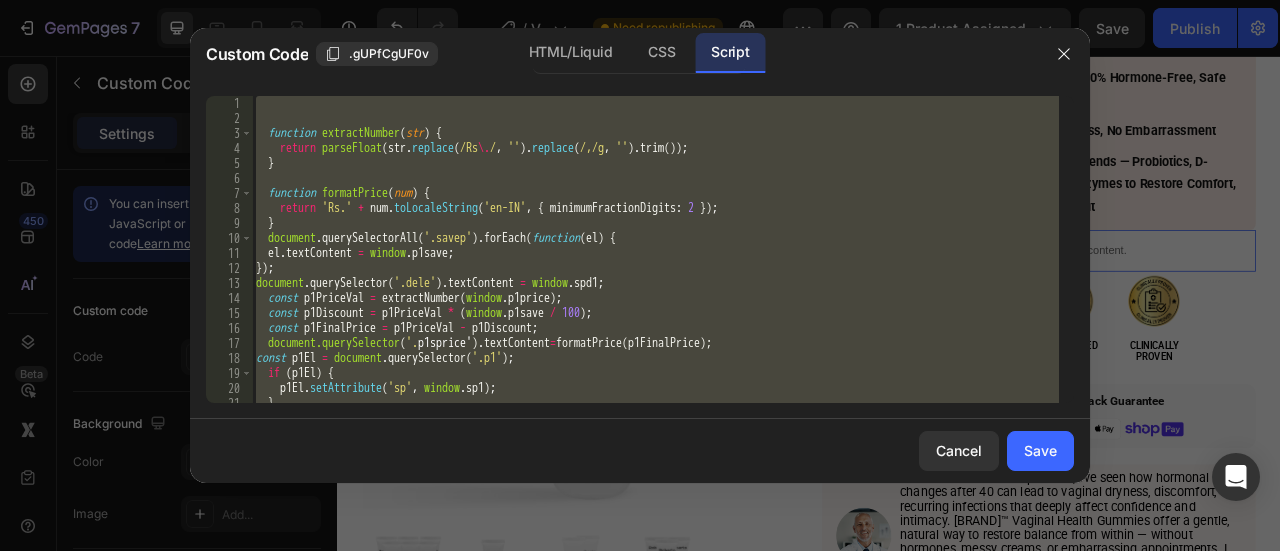 click on "function   extractNumber ( str )   {      return   parseFloat ( str . replace ( /Rs \. / ,   '' ) . replace ( /,/g ,   '' ) . trim ( )) ;    }    function   formatPrice ( num )   {      return   'Rs.'   +   num . toLocaleString ( 'en-IN' ,   {   minimumFractionDigits :   2   }) ;    }    document . querySelectorAll ( '.savep' ) . forEach ( function ( el )   {    el . textContent   =   window . p1save ; }) ; document . querySelector ( '.dele' ) . textContent   =   window . spd1 ;    const   p1PriceVal   =   extractNumber ( window . p1price ) ;    const   p1Discount   =   p1PriceVal   *   ( window . p1save   /   100 ) ;    const   p1FinalPrice   =   p1PriceVal   -   p1Discount ;    document.querySelector  (  '.  p1sprice  '  )  .  textContent  =  formatPrice  (  p1FinalPrice  )  ;     const   p1El   =   document . querySelector ( '.p1' ) ;    if   ( p1El )   {      p1El . setAttribute ( 'sp' ,   window . sp1 ) ;    }" at bounding box center (655, 249) 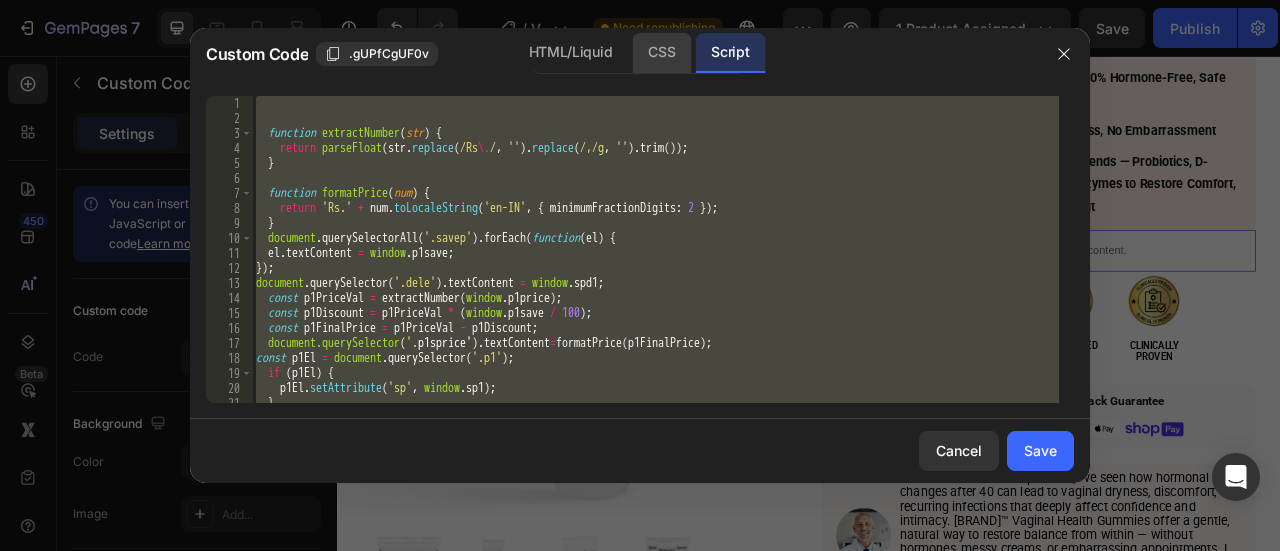 click on "CSS" 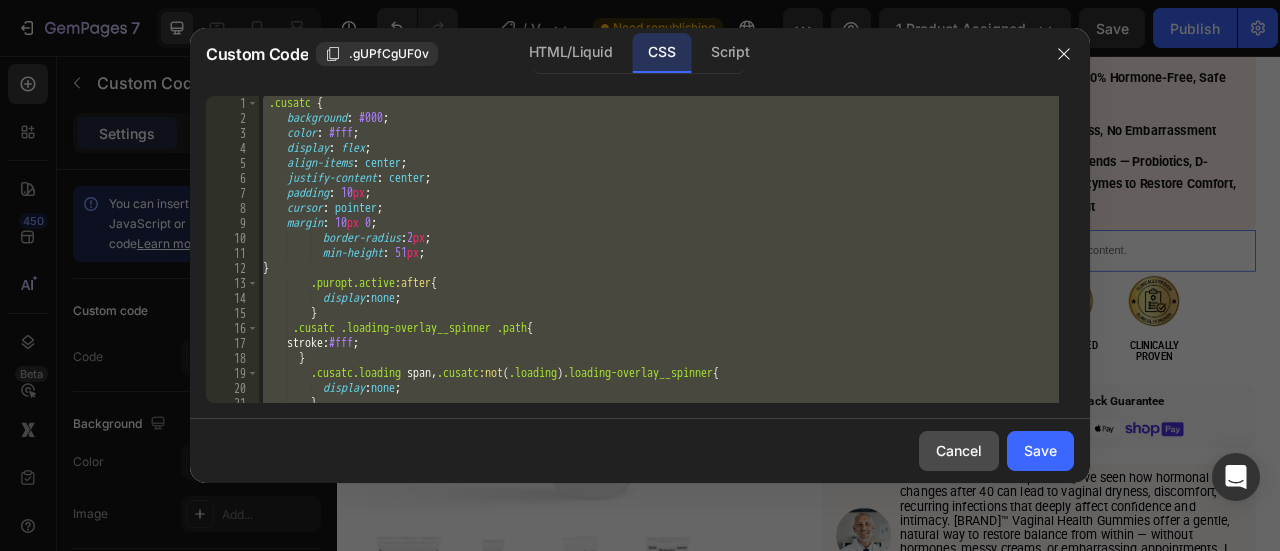 click on "Cancel" 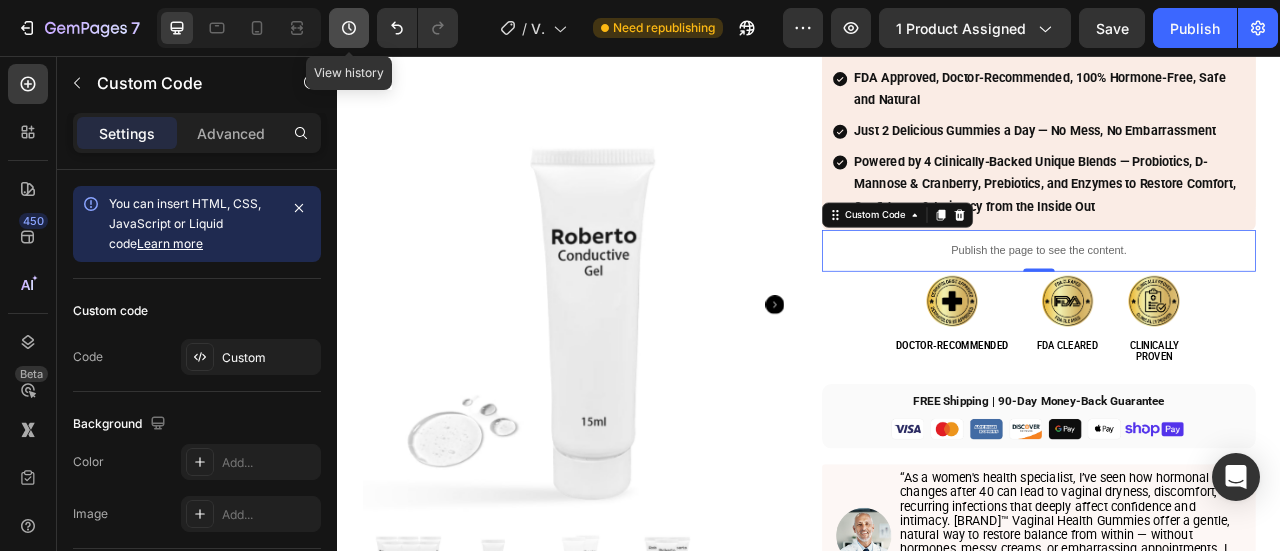 click 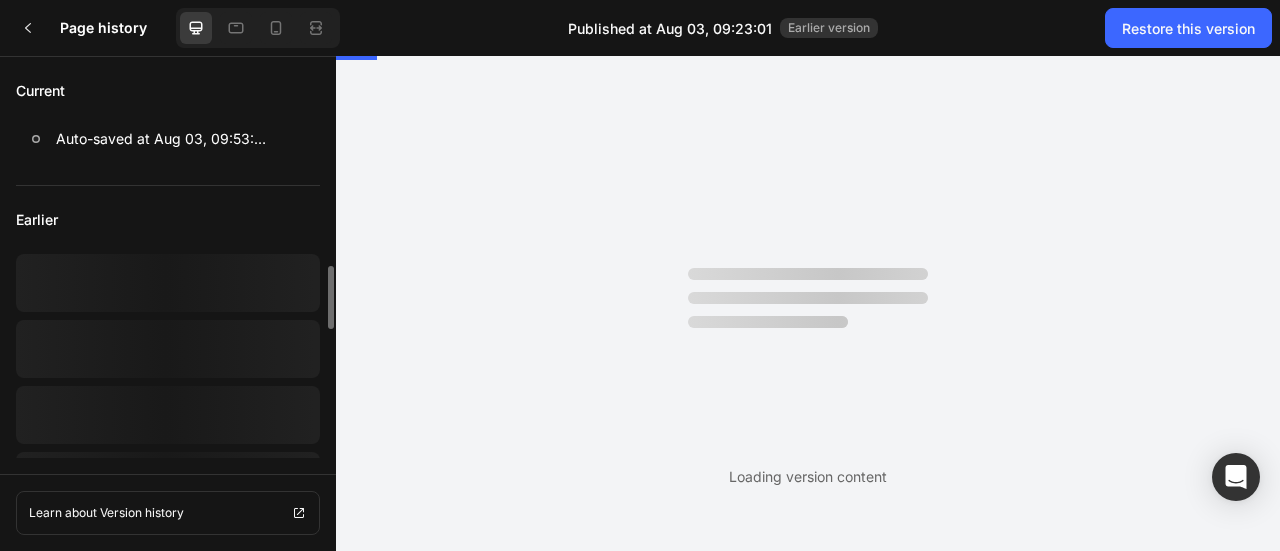 scroll, scrollTop: 0, scrollLeft: 0, axis: both 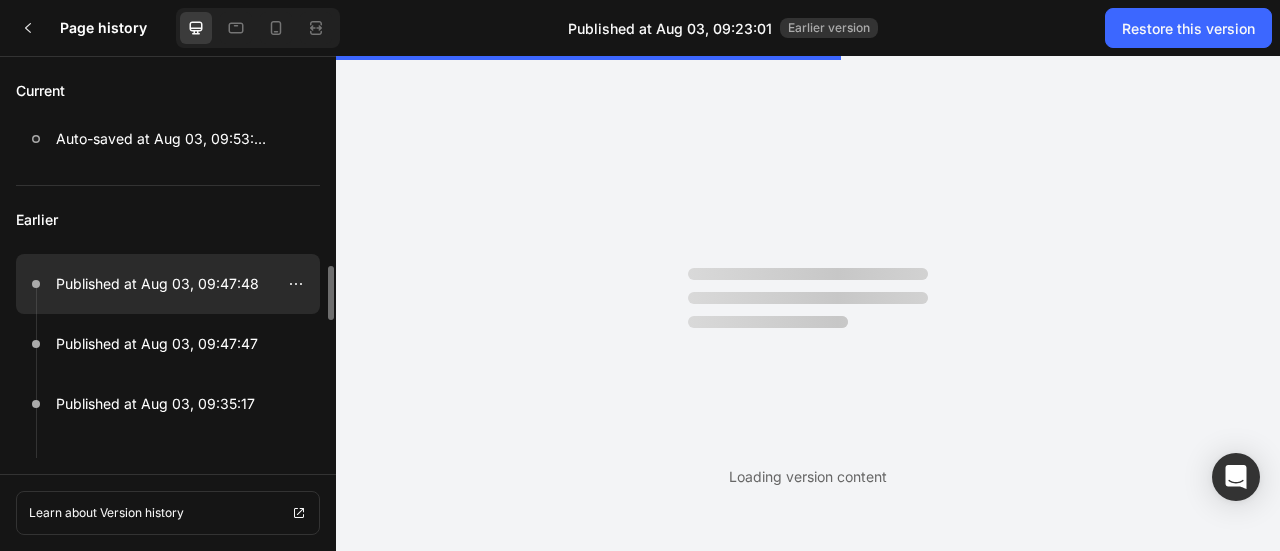 click on "Published at Aug 03, 09:47:48" at bounding box center (157, 283) 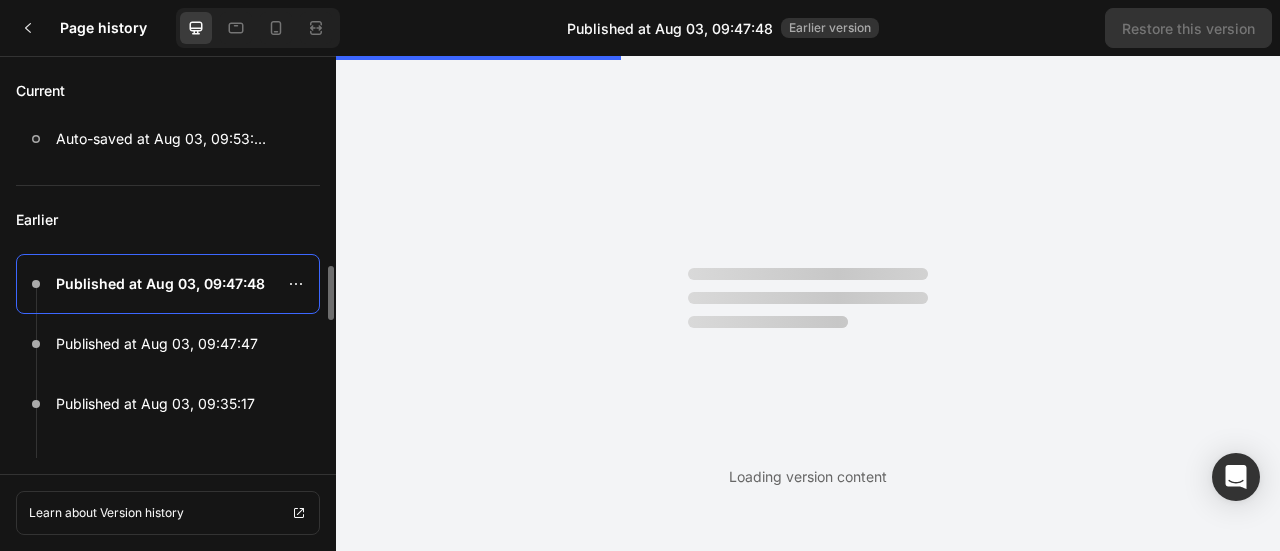 scroll, scrollTop: 0, scrollLeft: 0, axis: both 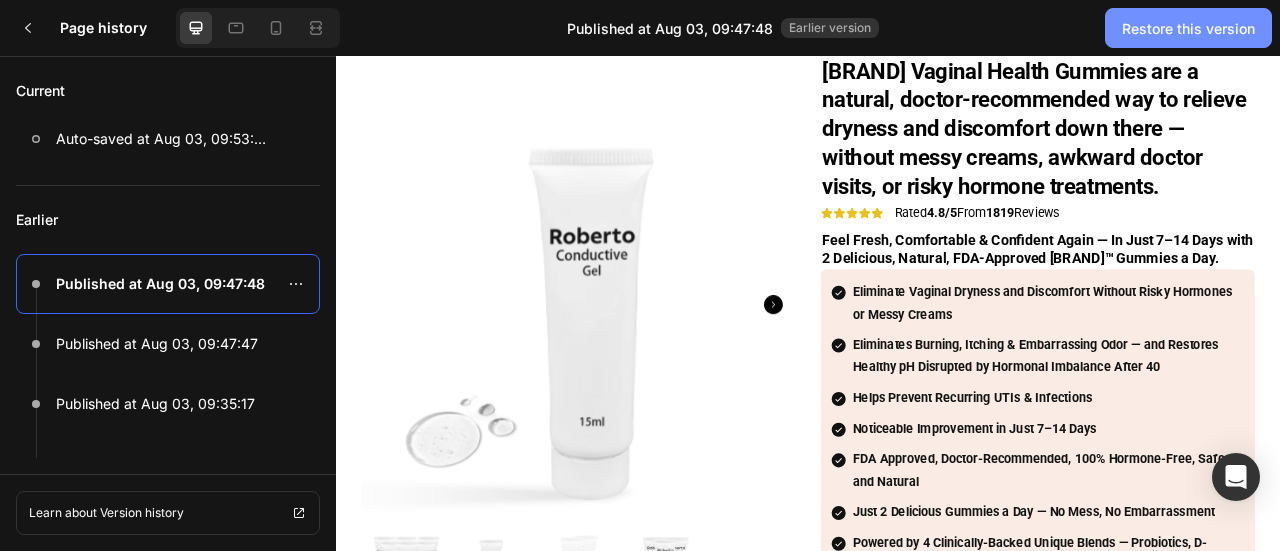 click on "Restore this version" at bounding box center [1188, 28] 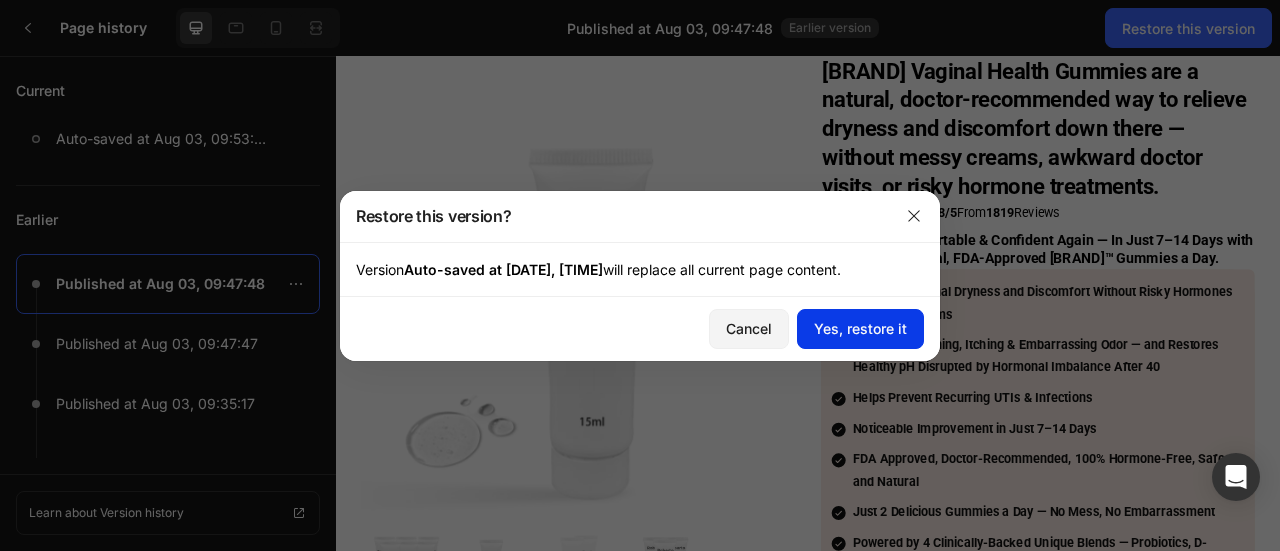 click on "Yes, restore it" 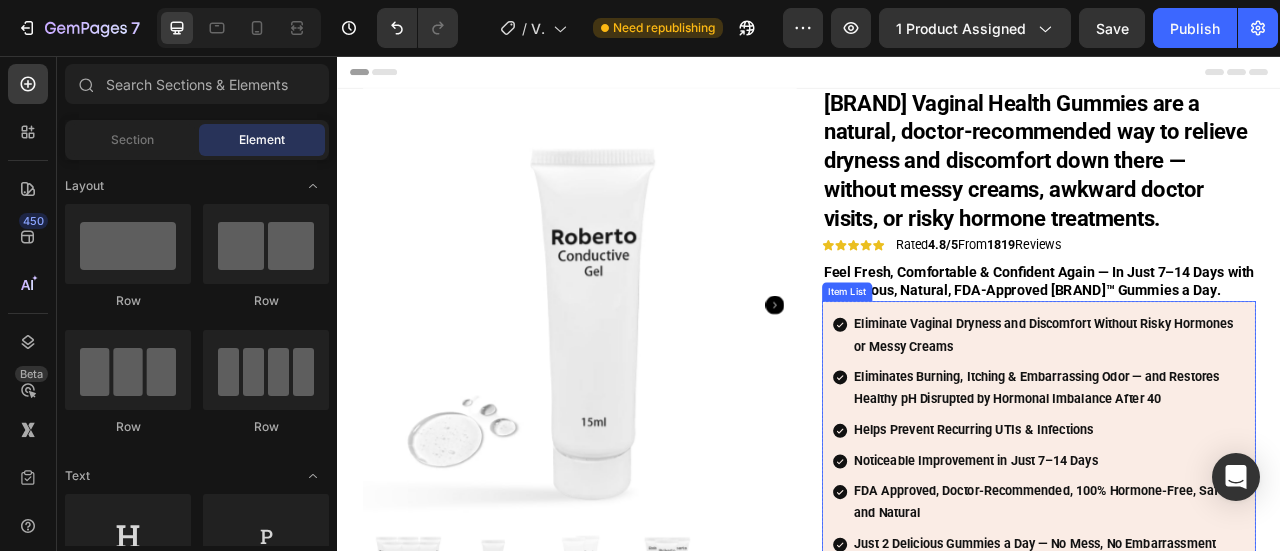 scroll, scrollTop: 294, scrollLeft: 0, axis: vertical 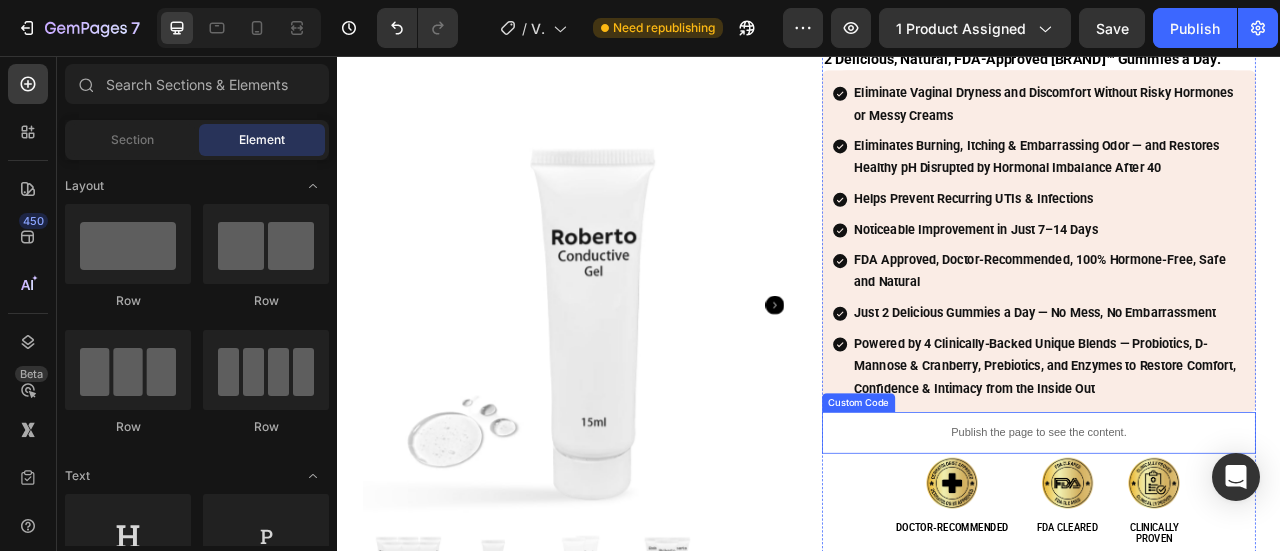 click on "Publish the page to see the content." at bounding box center [1229, 535] 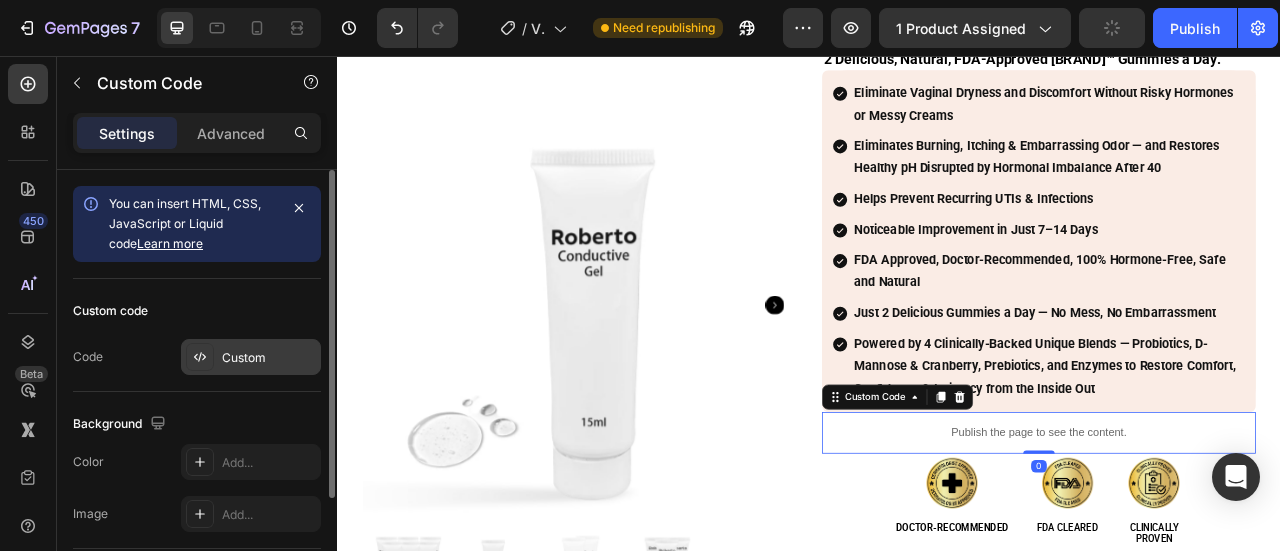 click at bounding box center (200, 357) 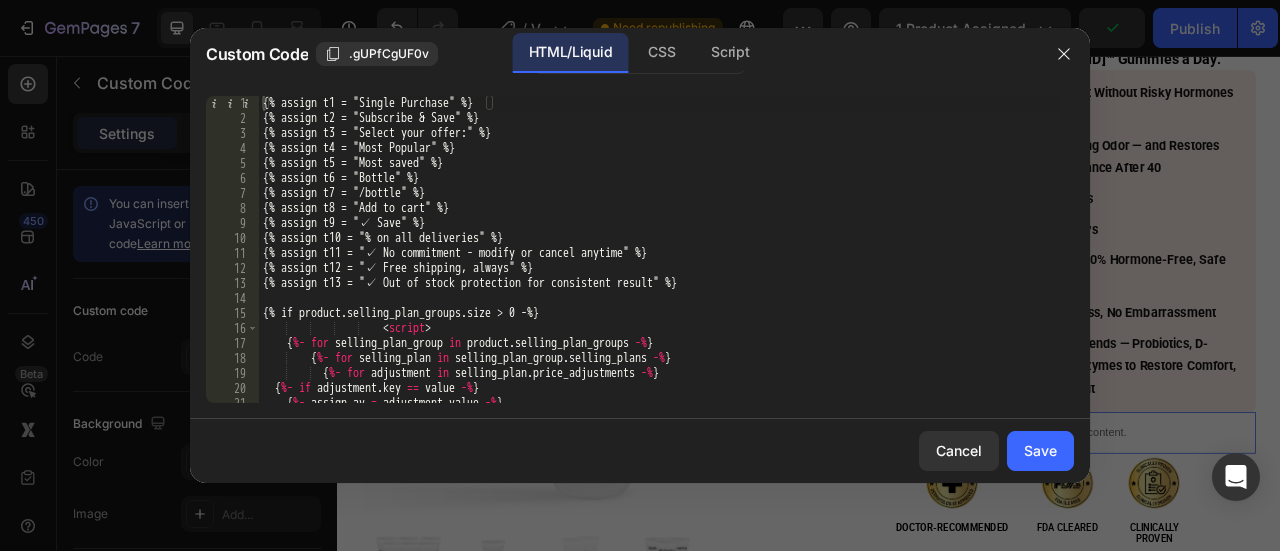 click on "HTML/Liquid" 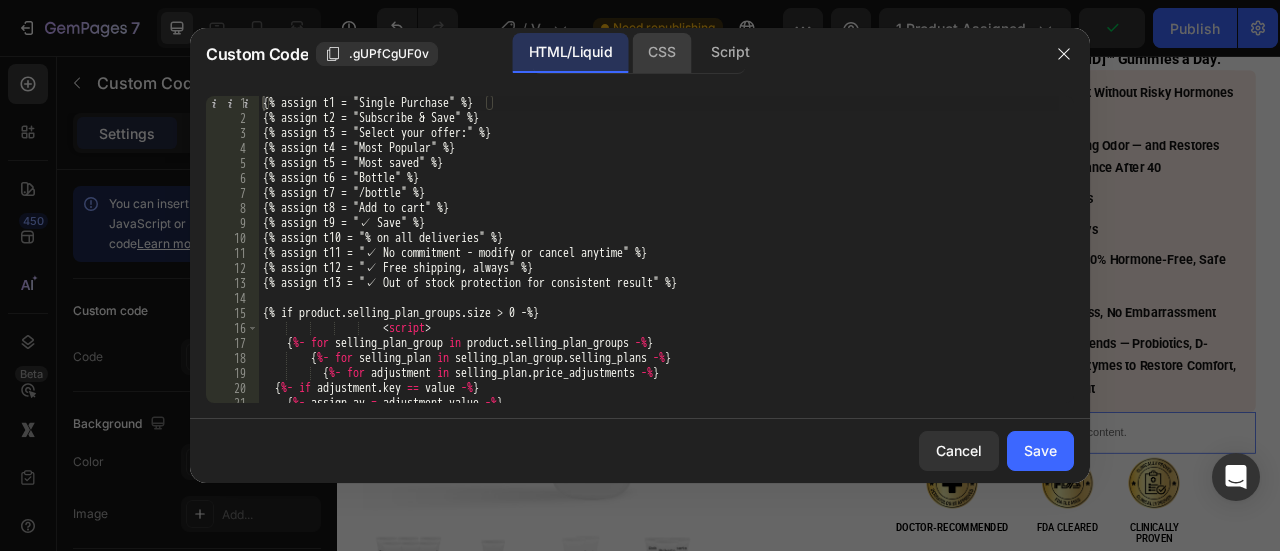 click on "CSS" 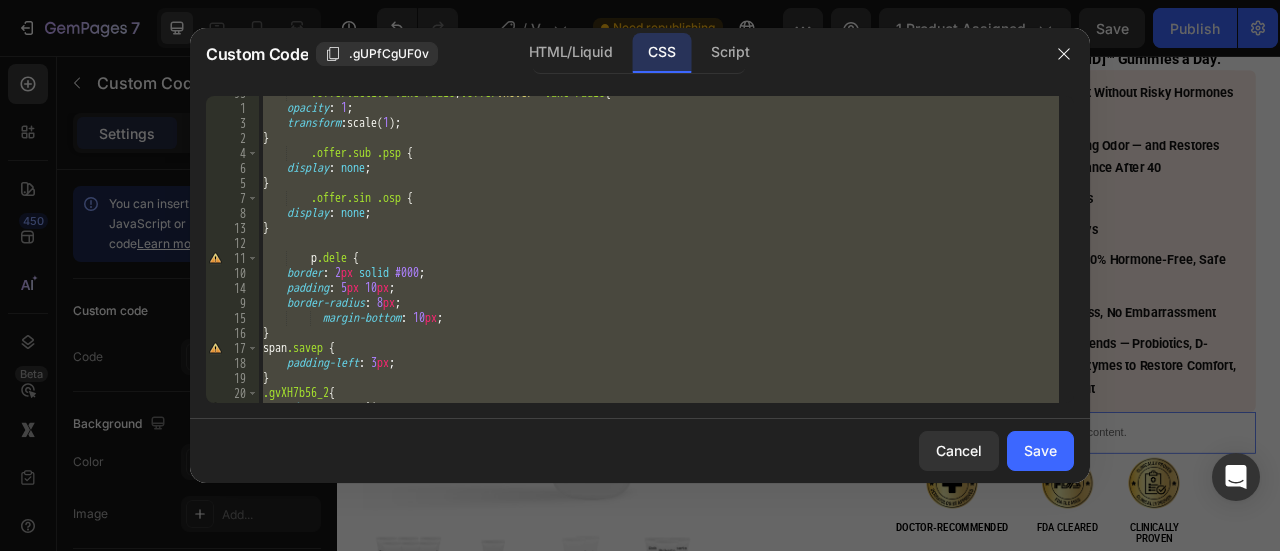 scroll, scrollTop: 1390, scrollLeft: 0, axis: vertical 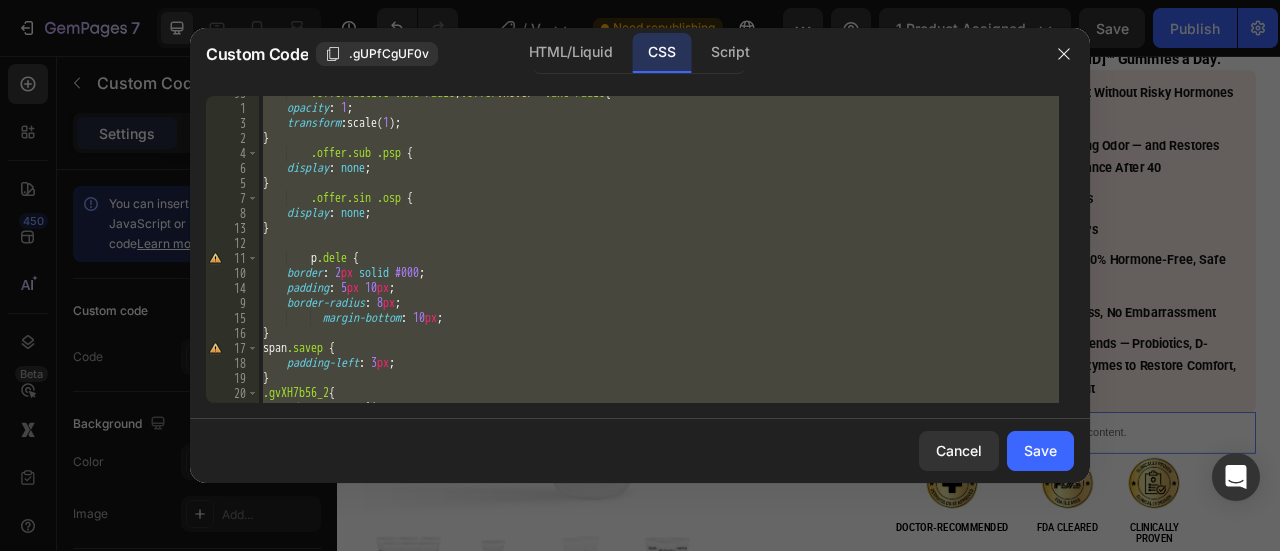 click on ".offer.active   .anc-radio , .offer :hover    .anc-radio {      opacity :   1 ;      transform :  scale( 1 ) ; }           .offer.sub   .psp   {      display :   none ; }           .offer.sin   .osp   {        display :   none ; }           p  .dele    {      border :   2 px   solid   #000 ;      padding :   5 px   10 px ;      border-radius :   8 px ;              margin-bottom :   10 px ; } span .savep   {      padding-left :   3 px ; } .gvXH7b56_2  {      display :   none  !important ;" at bounding box center (659, 249) 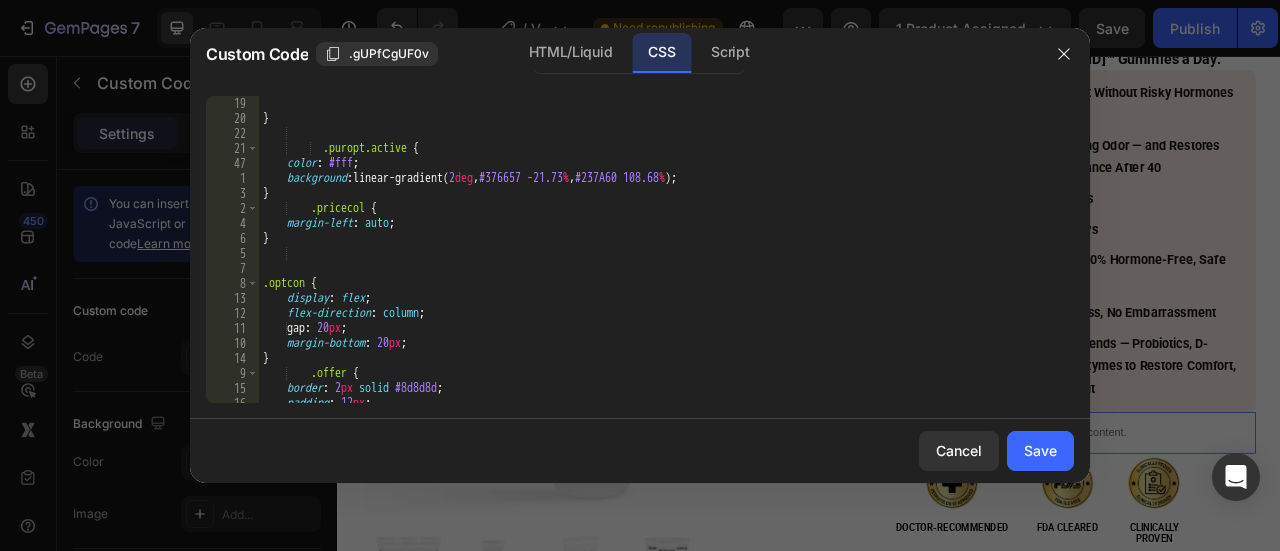 scroll, scrollTop: 602, scrollLeft: 0, axis: vertical 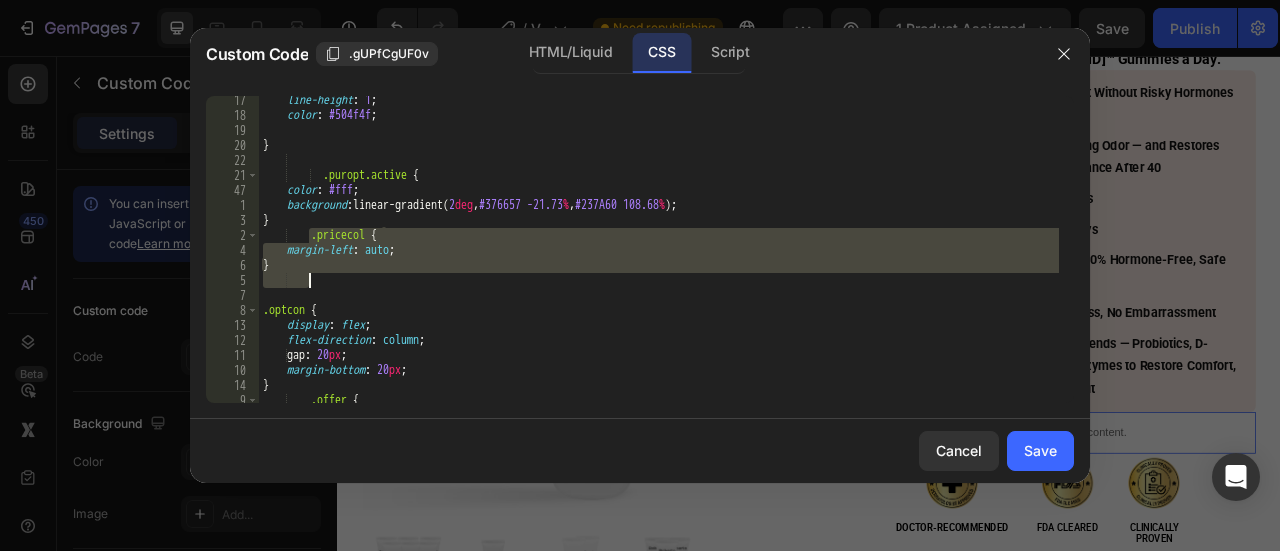 drag, startPoint x: 308, startPoint y: 235, endPoint x: 330, endPoint y: 274, distance: 44.777225 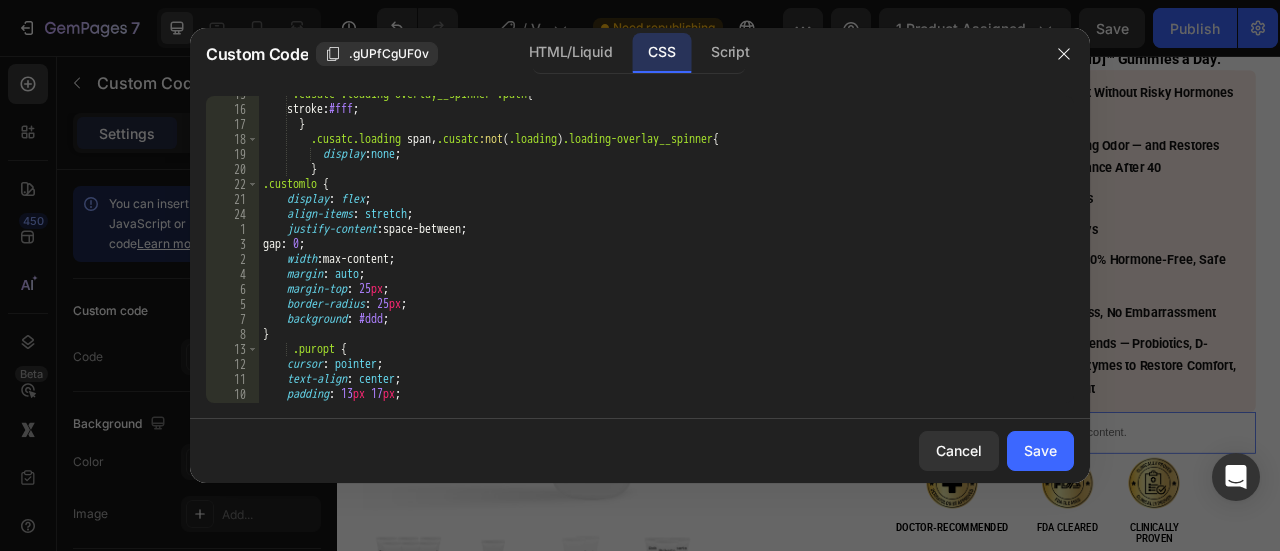 scroll, scrollTop: 230, scrollLeft: 0, axis: vertical 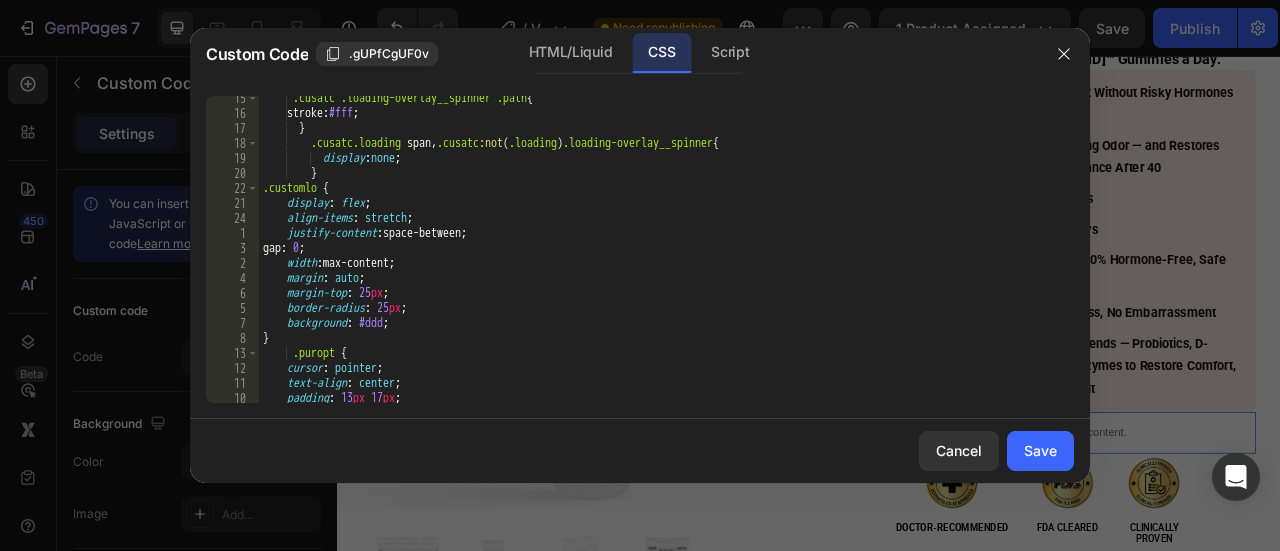 click on ".cusatc   .loading-overlay__spinner   .path {          stroke : #fff ;         }           .cusatc.loading   span , .cusatc :not ( .loading )  .loading-overlay__spinner {              display : none ;           } .customlo   {      display :   flex ;      align-items :   stretch ;      justify-content :  space-between ;     gap :   0 ;      width :  max-content ;      margin  :    auto  ;      margin-top :   25 px ;      border-radius :   25 px ;      background :   #ddd ; }        .puropt    {      cursor :   pointer ;      text-align :   center ;      padding :   13 px   17 px ;      transition :   all   0.2 s   ease ;" at bounding box center (659, 259) 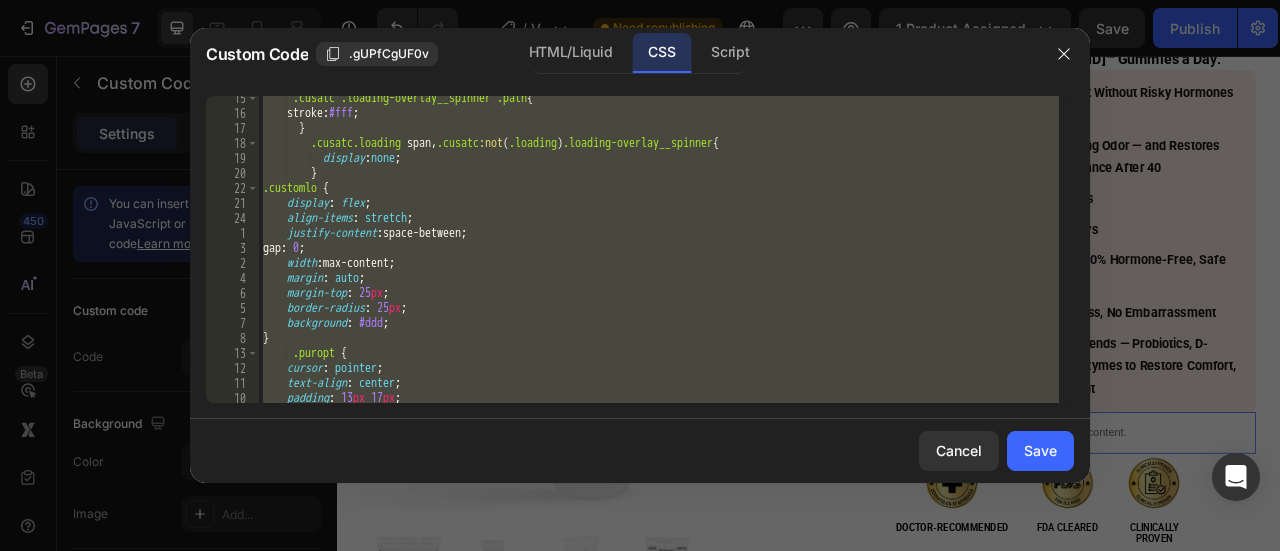 paste 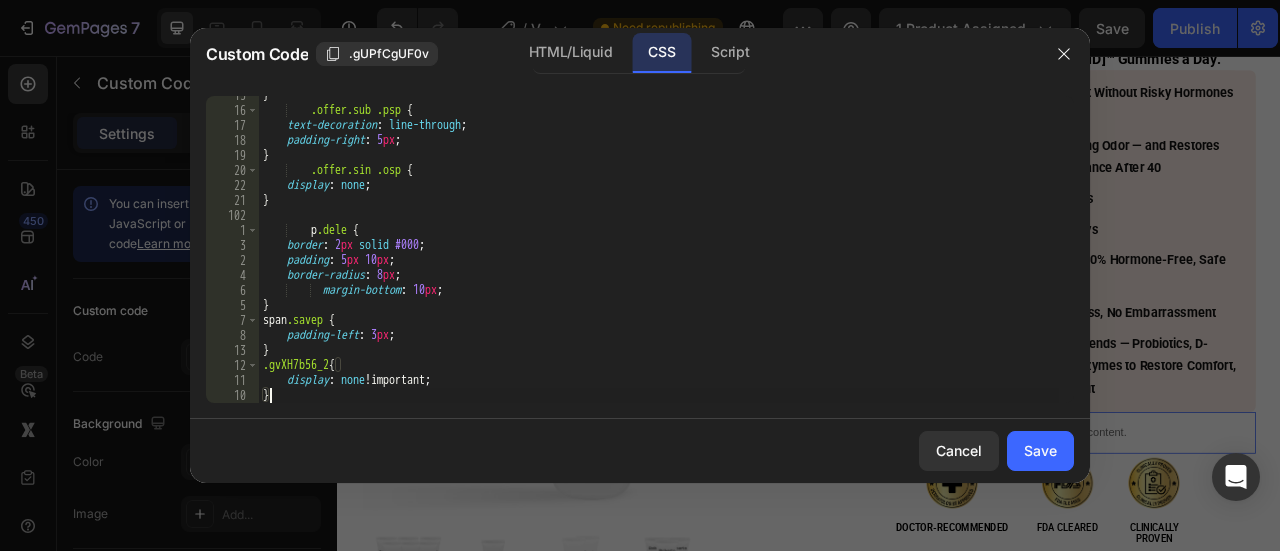 scroll, scrollTop: 1402, scrollLeft: 0, axis: vertical 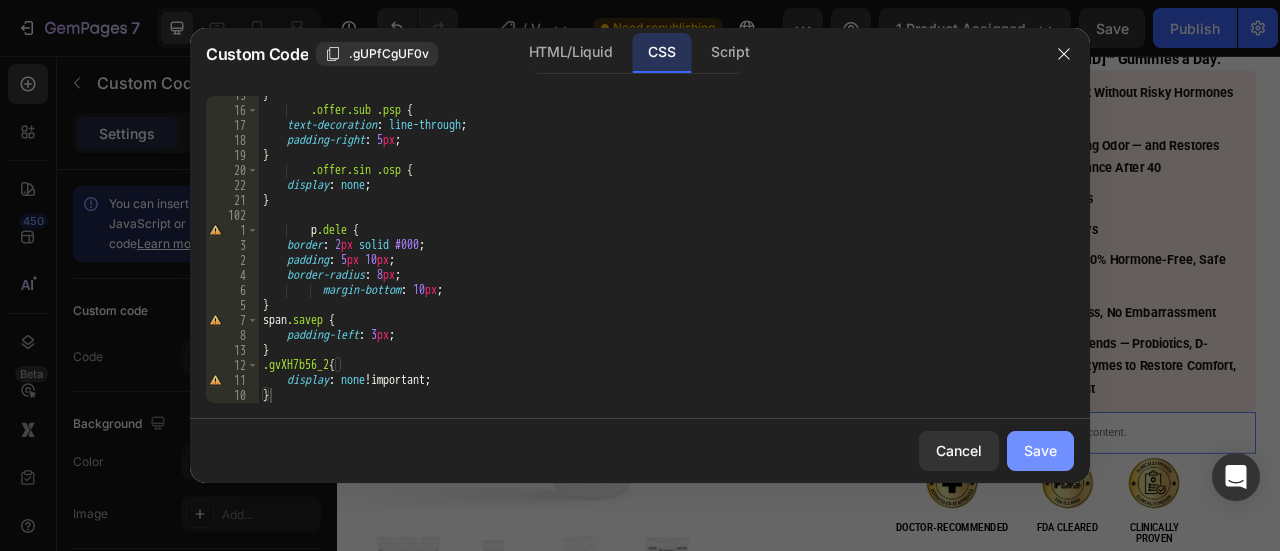 click on "Save" at bounding box center (1040, 450) 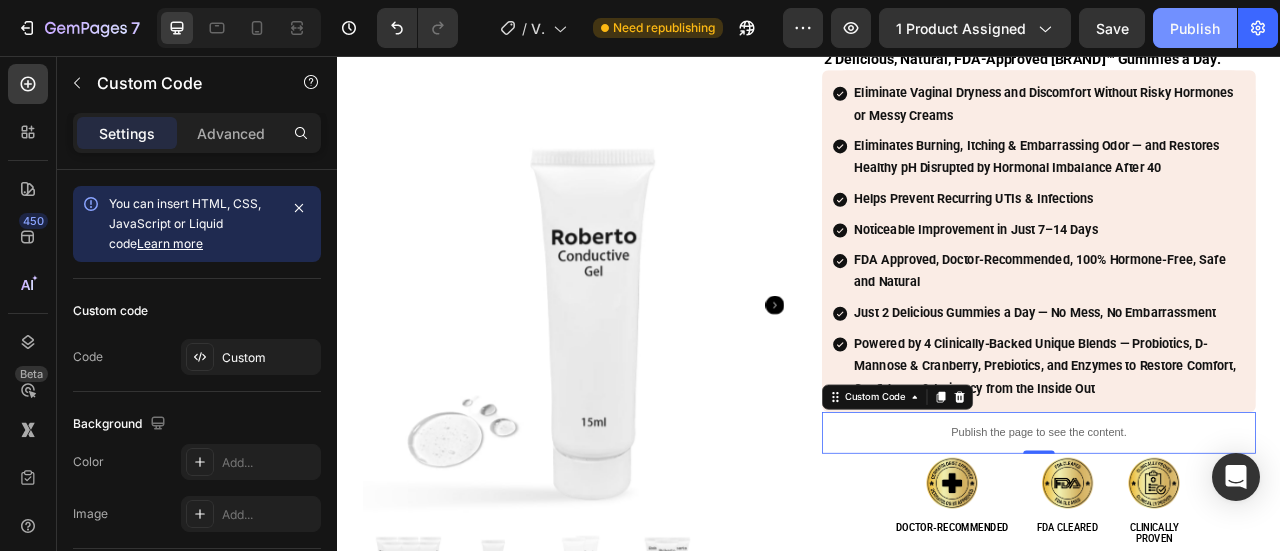 click on "Publish" 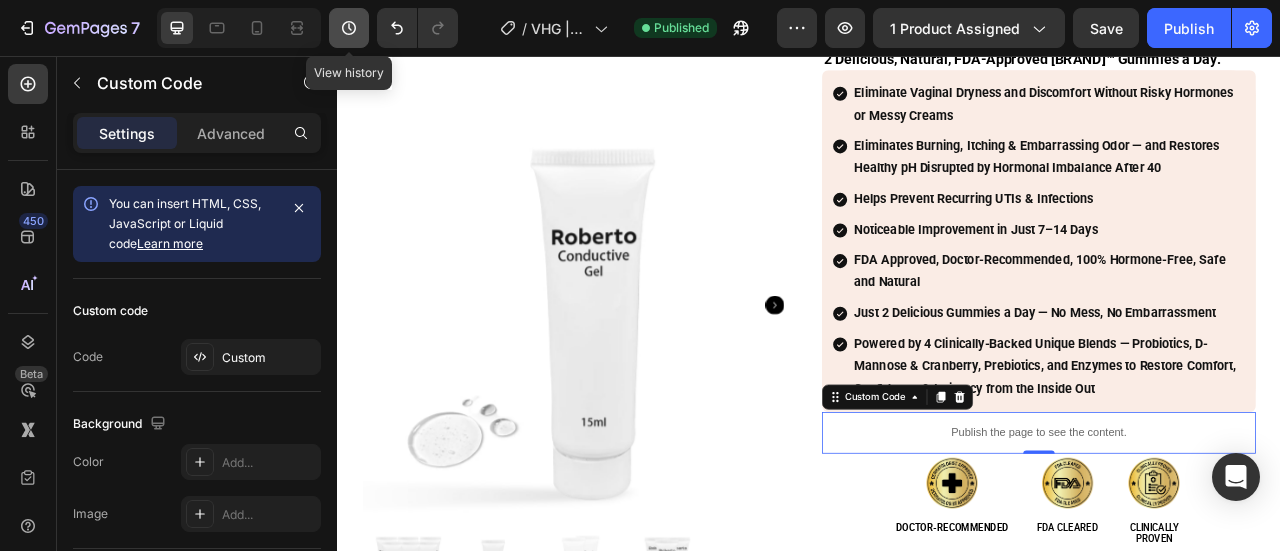 click 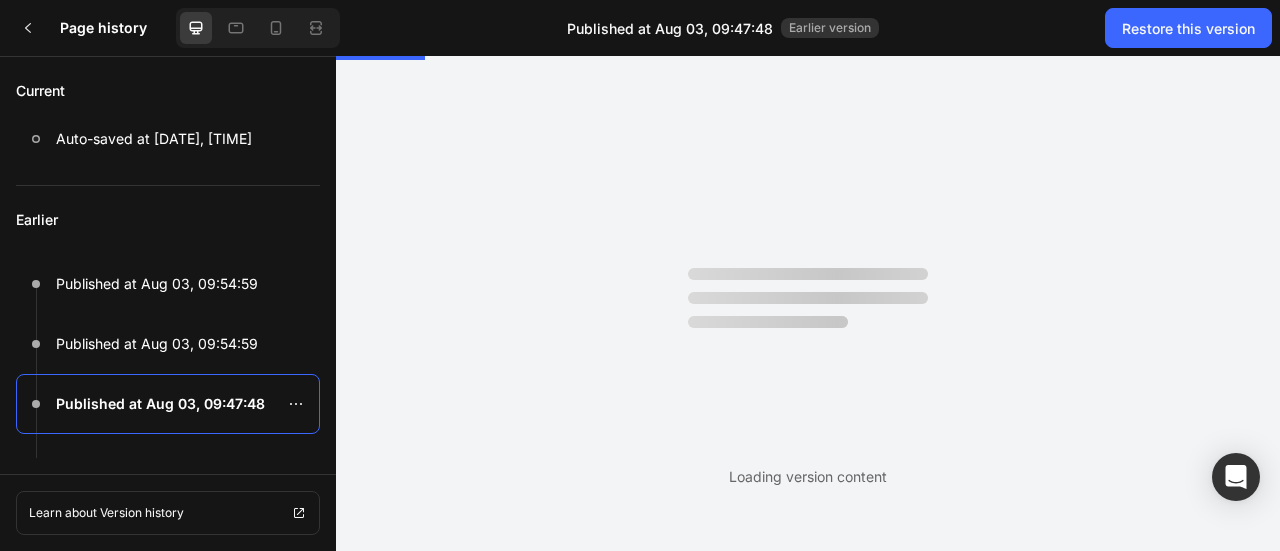 scroll, scrollTop: 0, scrollLeft: 0, axis: both 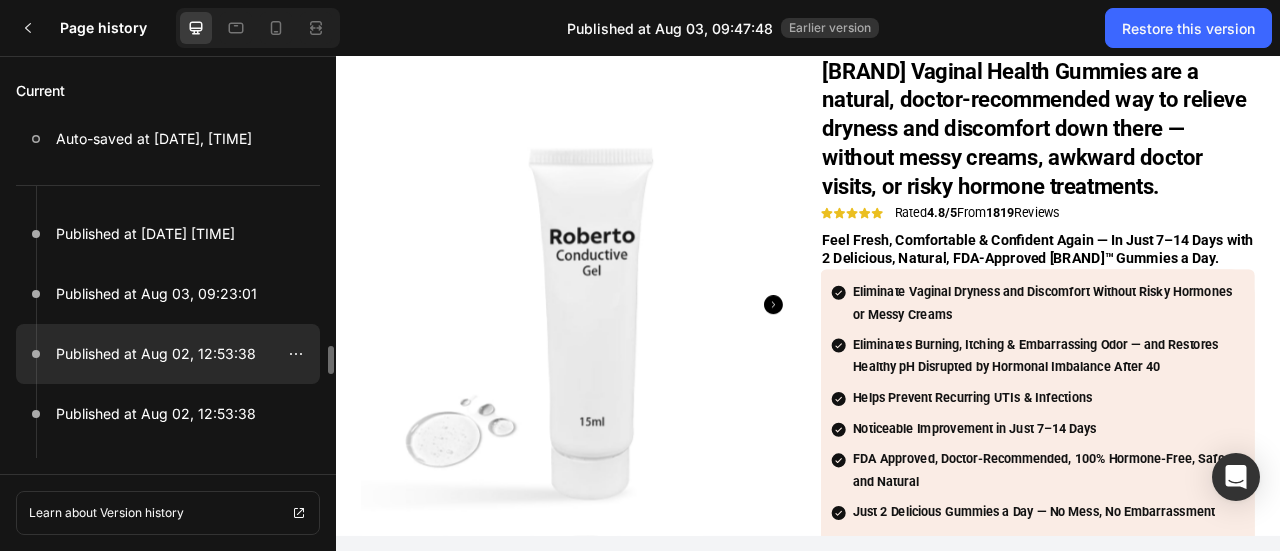 click on "Published at Aug 02, 12:53:38" at bounding box center (156, 353) 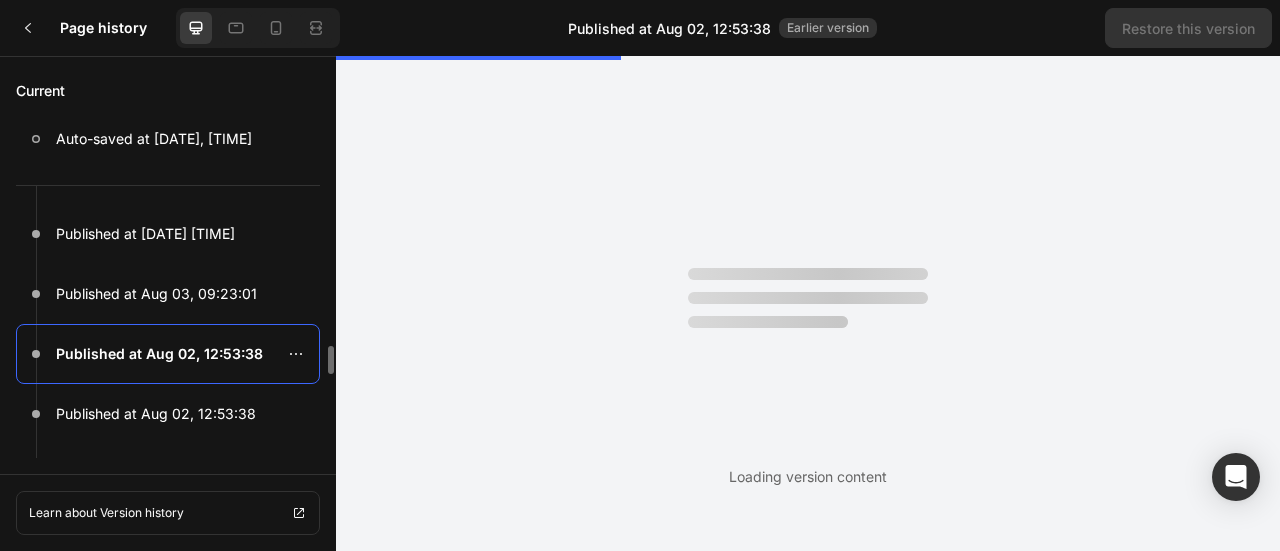 scroll, scrollTop: 0, scrollLeft: 0, axis: both 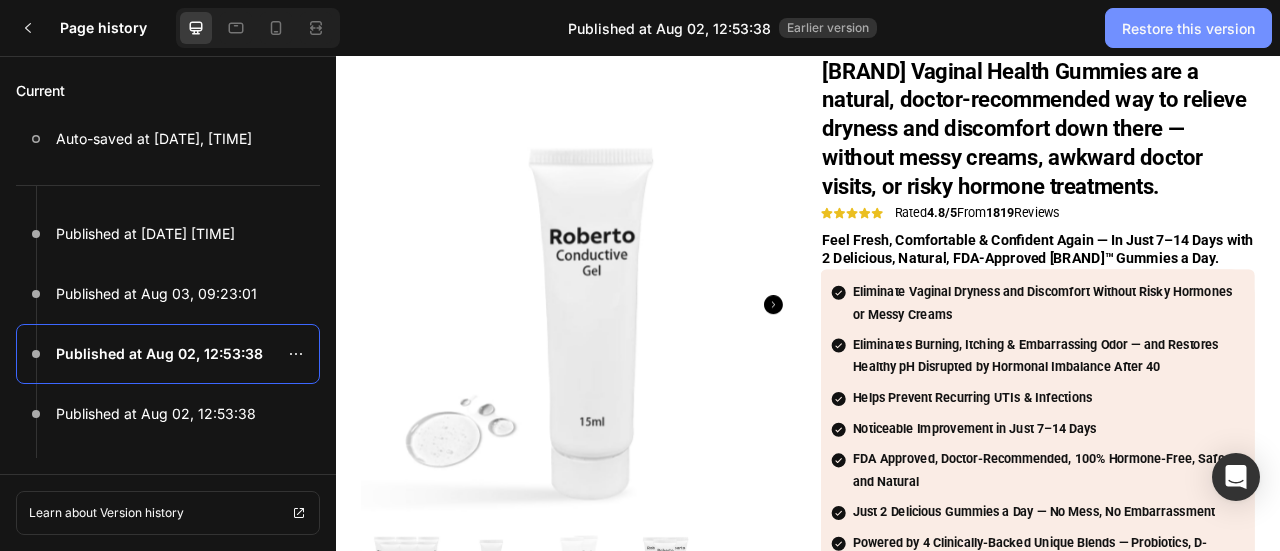 click on "Restore this version" 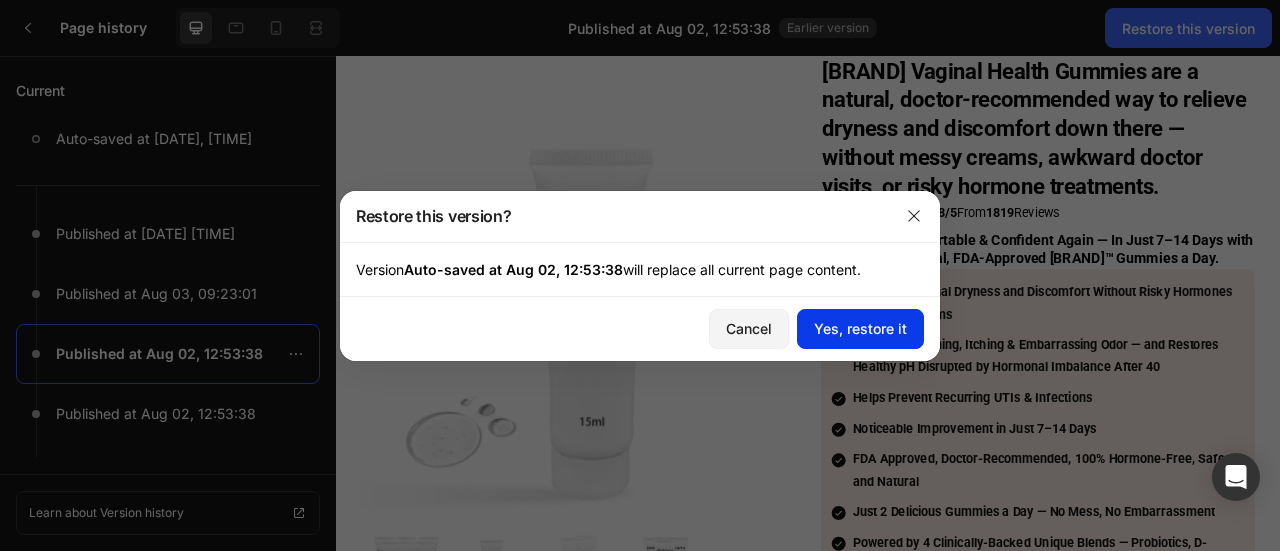 click on "Yes, restore it" at bounding box center (860, 328) 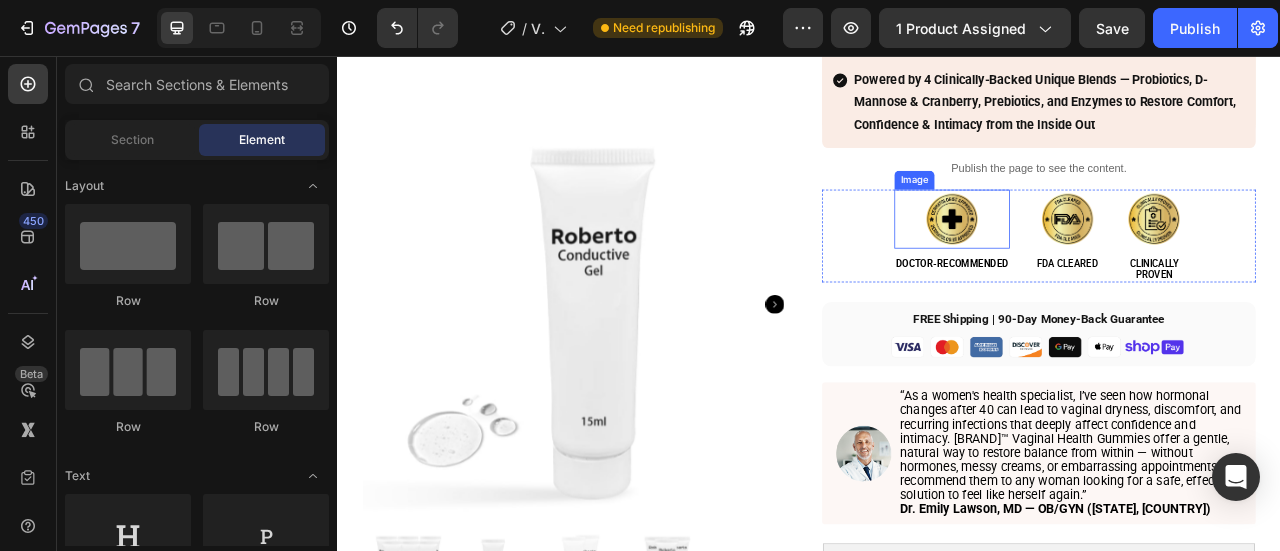 scroll, scrollTop: 608, scrollLeft: 0, axis: vertical 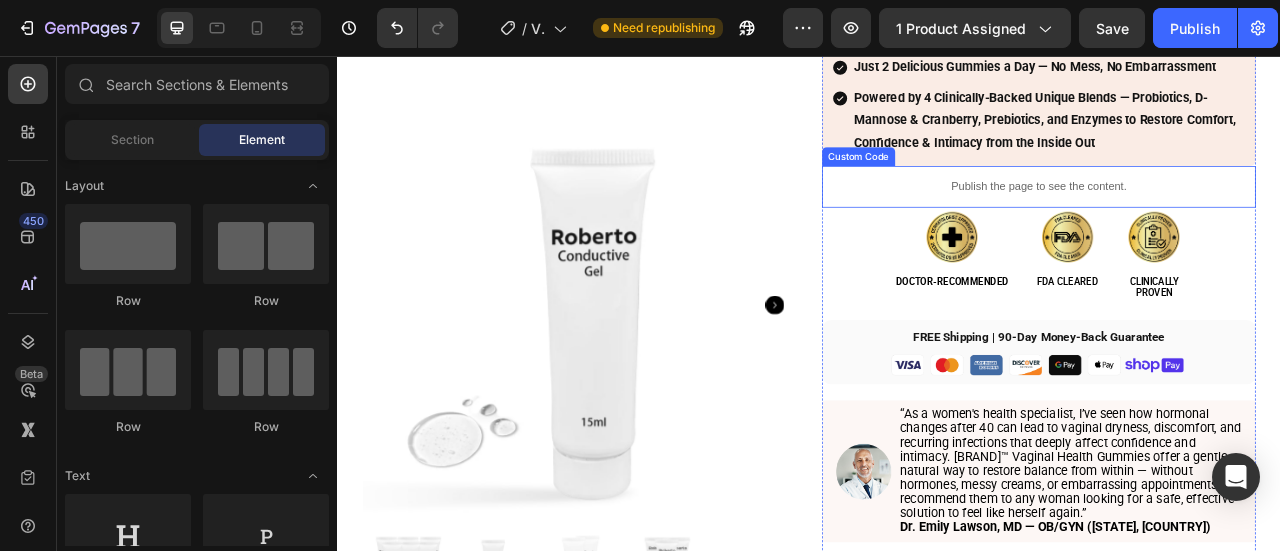 click on "Publish the page to see the content." at bounding box center (1229, 221) 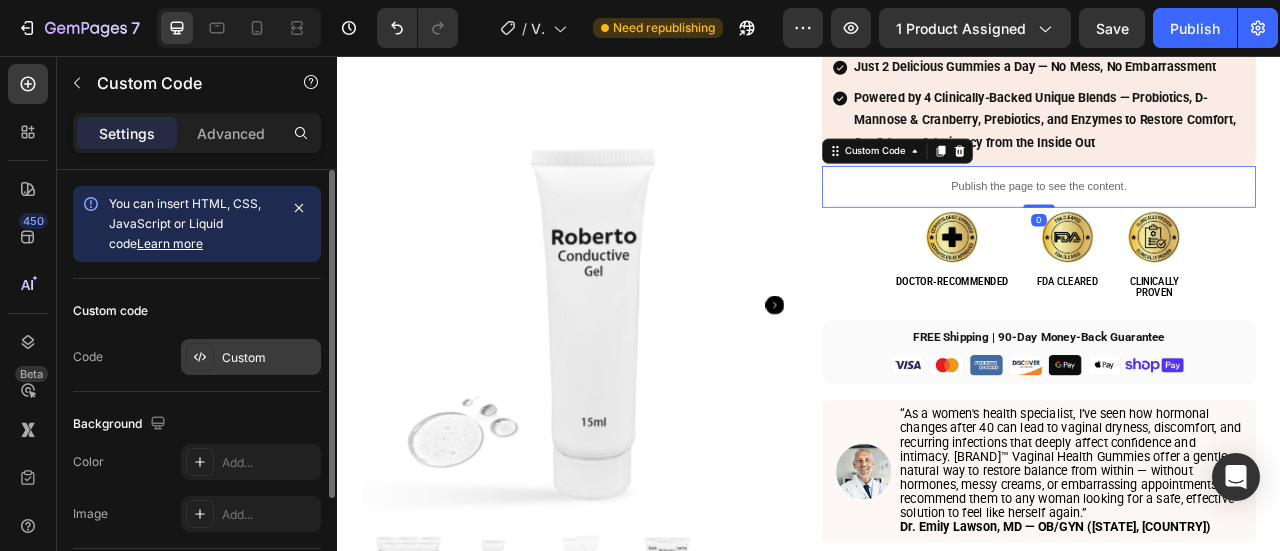 click on "Custom" at bounding box center (244, 357) 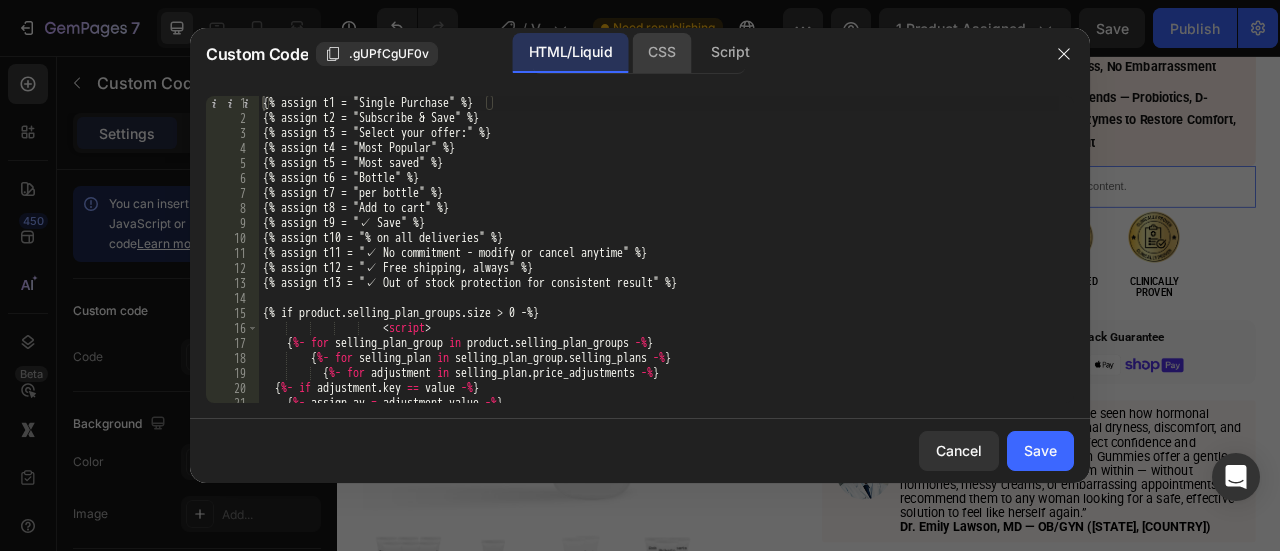click on "CSS" 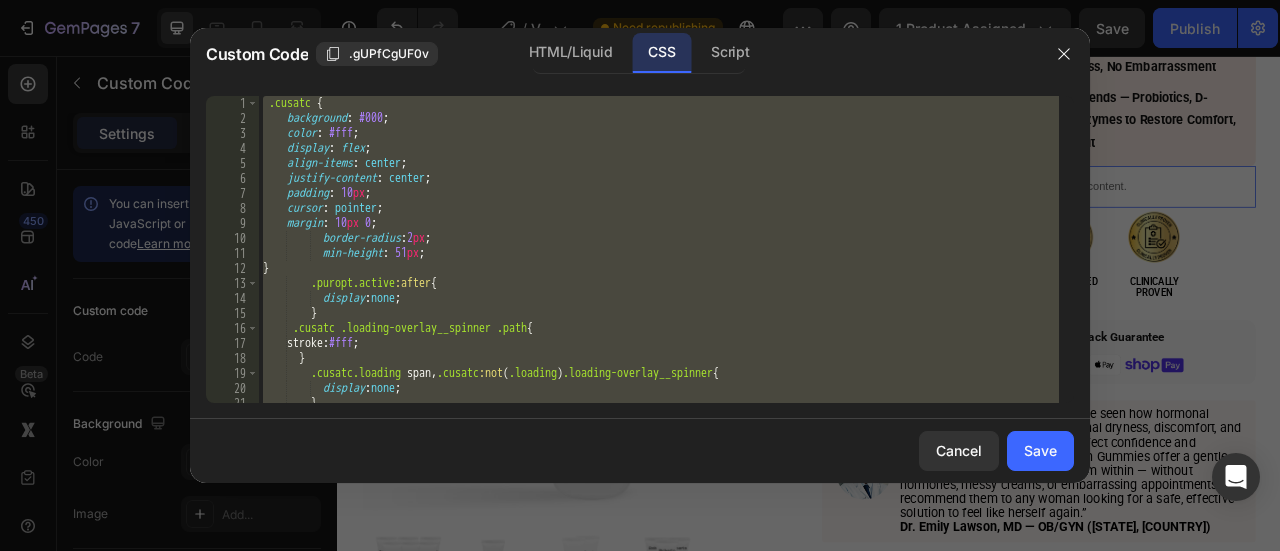 click on ".cusatc   {      background :   #000 ;      color :   #fff ;      display :   flex ;      align-items :   center ;      justify-content :   center ;      padding :   10 px ;      cursor :   pointer ;      margin :   10 px   0 ;              border-radius : 2 px ;              min-height :   51 px ; }           .puropt.active :after {              display : none ;           }        .cusatc   .loading-overlay__spinner   .path {          stroke : #fff ;         }           .cusatc.loading   span , .cusatc :not ( .loading )  .loading-overlay__spinner {              display : none ;           } .customlo   {" at bounding box center (659, 249) 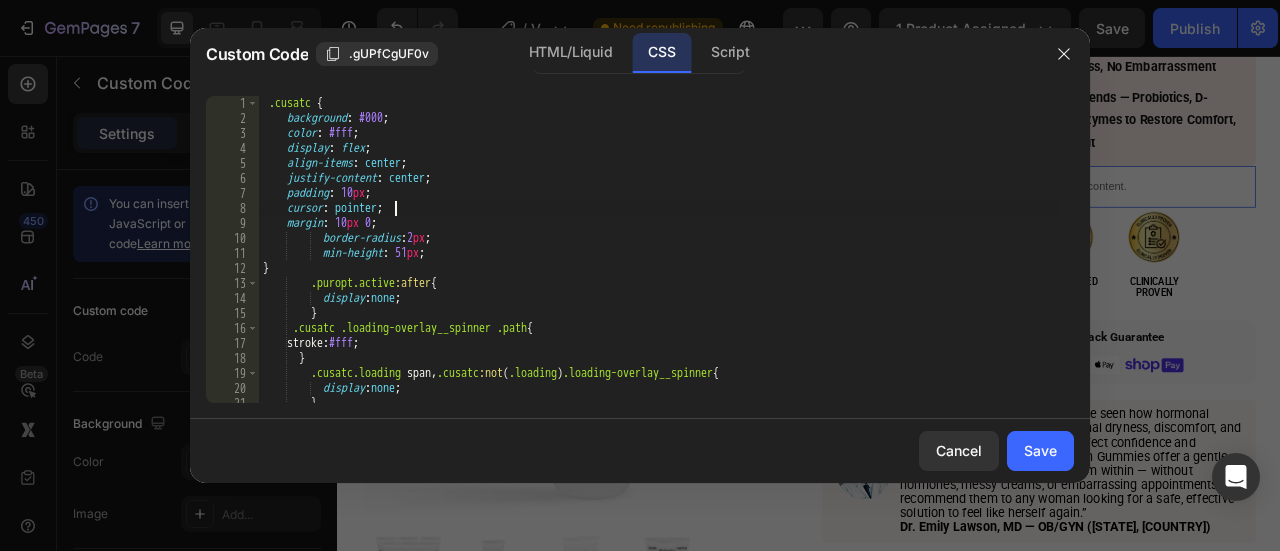 type on "display: none !important;
}" 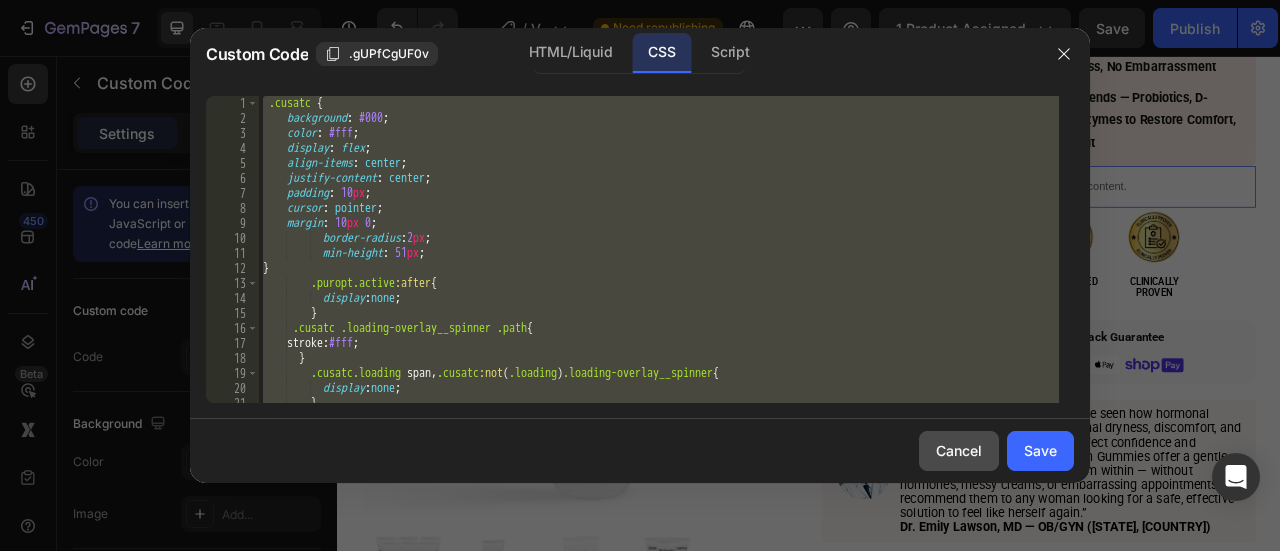 drag, startPoint x: 936, startPoint y: 451, endPoint x: 922, endPoint y: 448, distance: 14.3178215 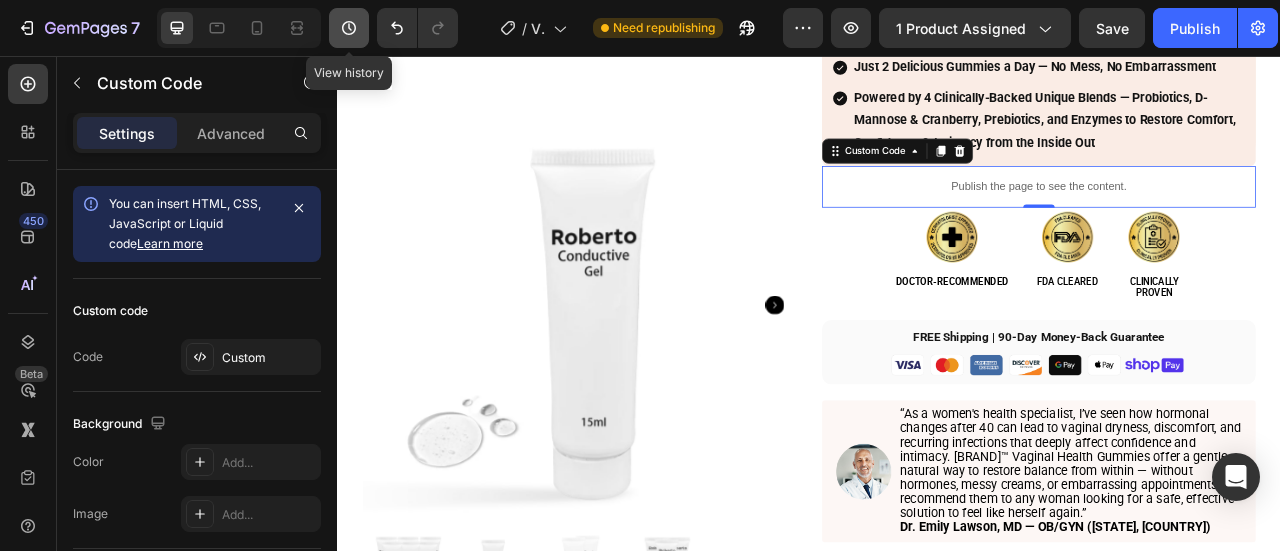 click 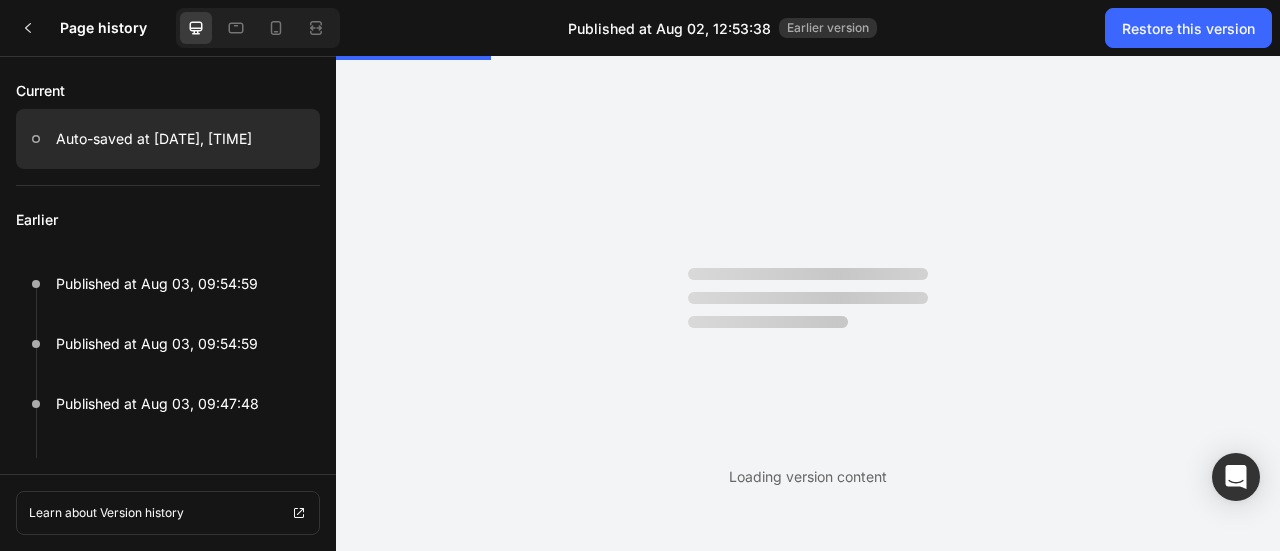 click on "Auto-saved at Aug 03, 09:57:34" at bounding box center [154, 139] 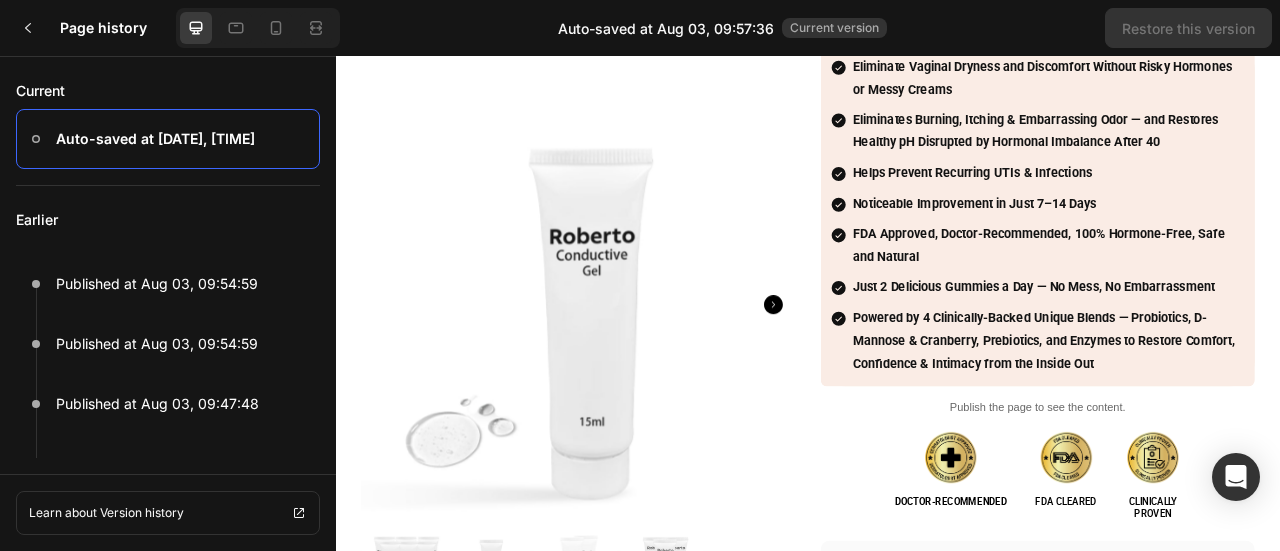 scroll, scrollTop: 437, scrollLeft: 0, axis: vertical 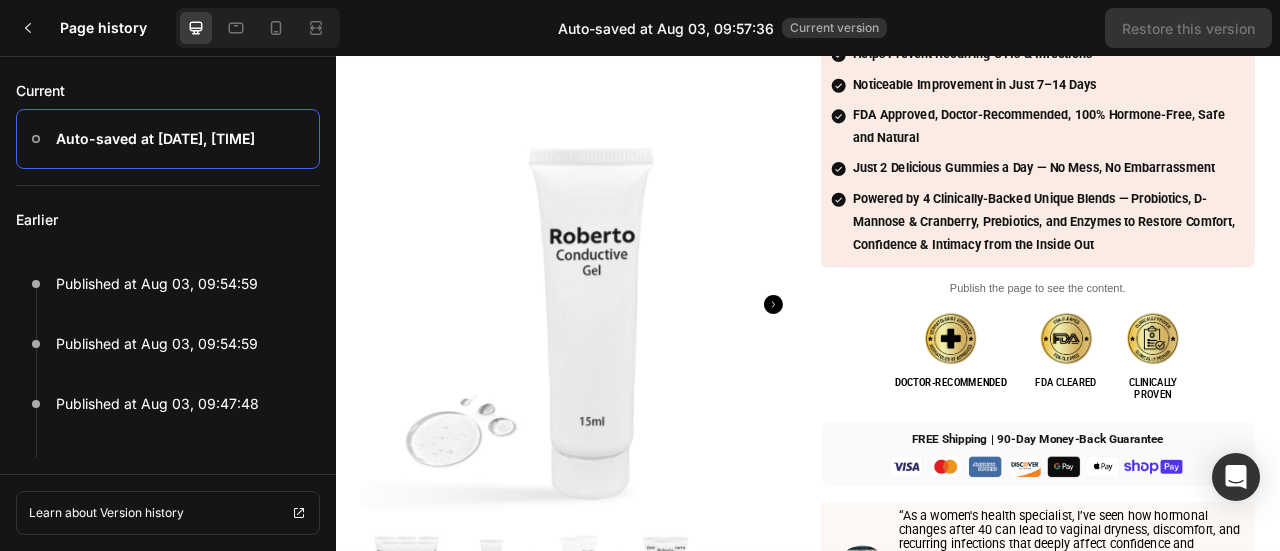 click on "Auto-saved at Aug 03, 09:57:34" at bounding box center [155, 139] 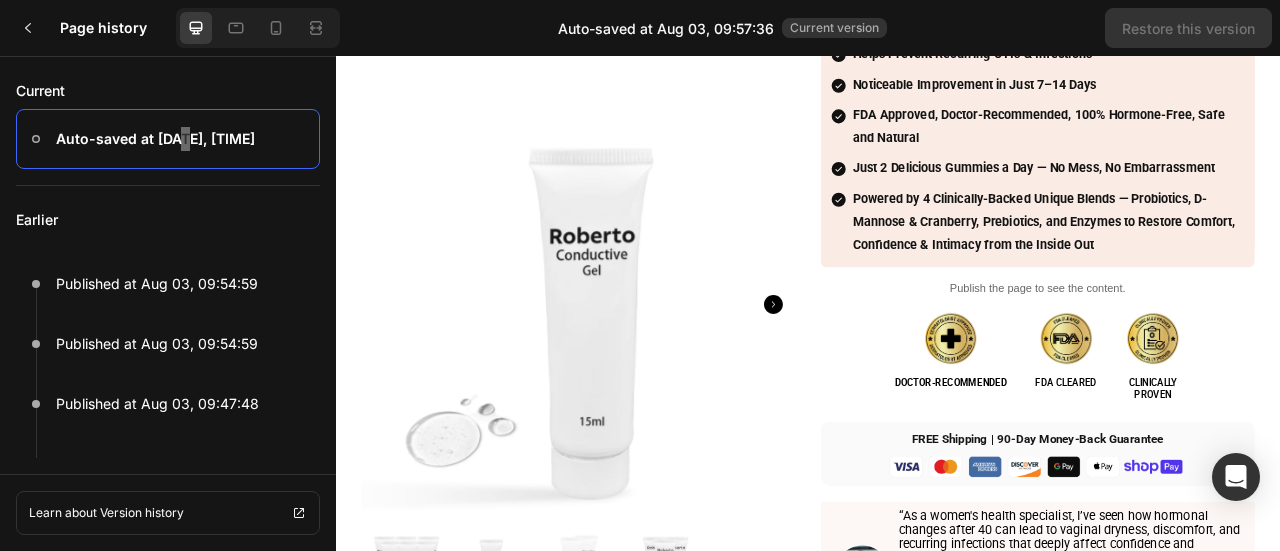 click on "Publish the page to see the content." at bounding box center [1228, 351] 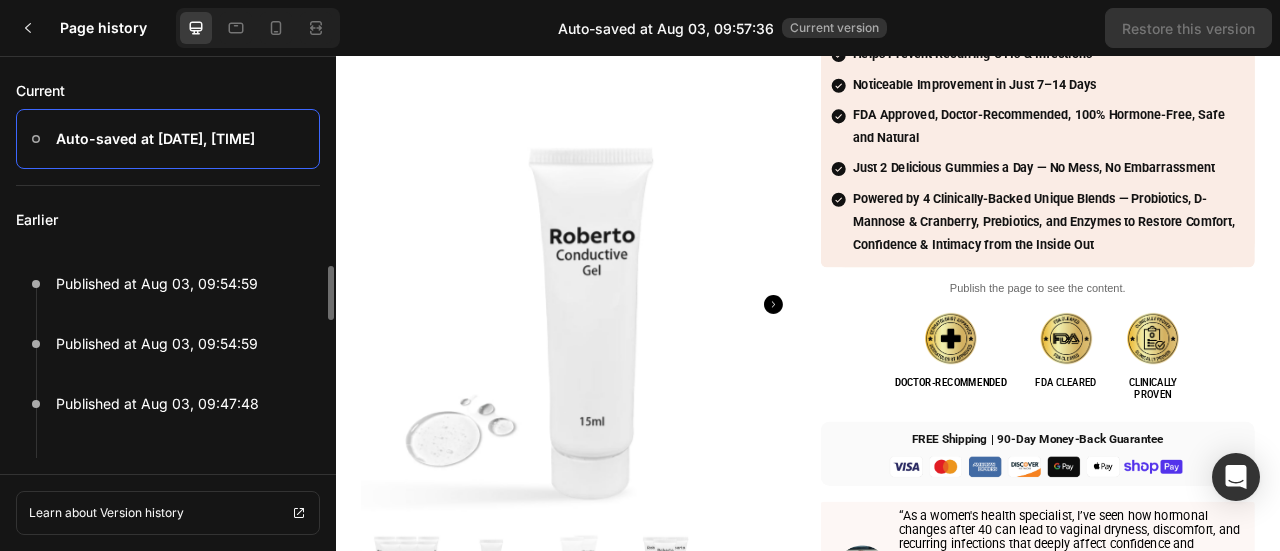 click on "Earlier" at bounding box center (168, 220) 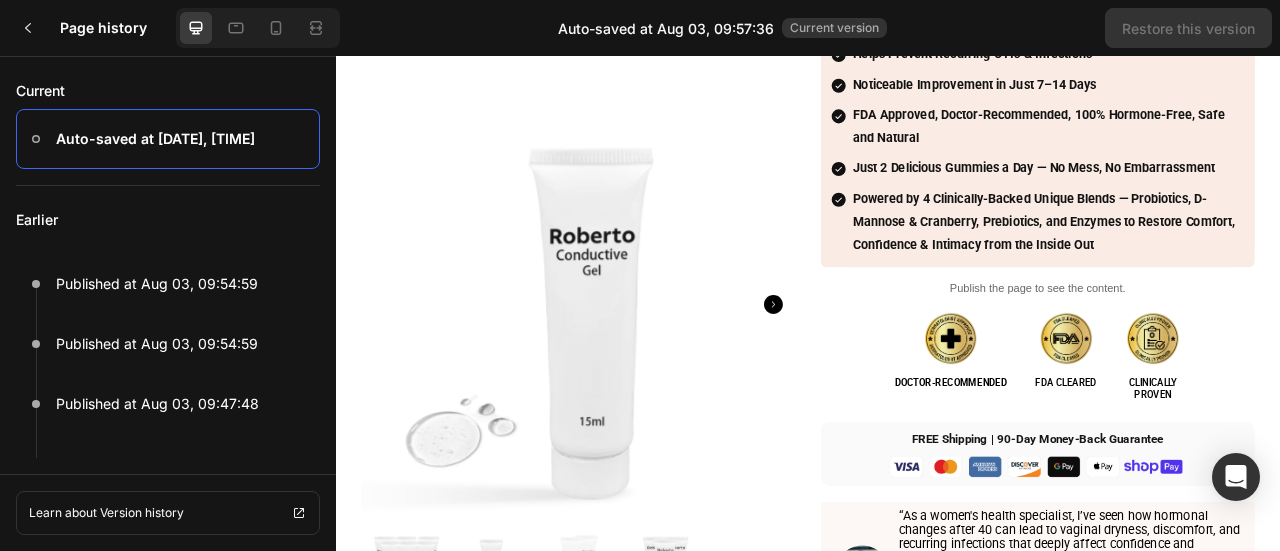 click on "Auto-saved at Aug 03, 09:57:34" at bounding box center [155, 139] 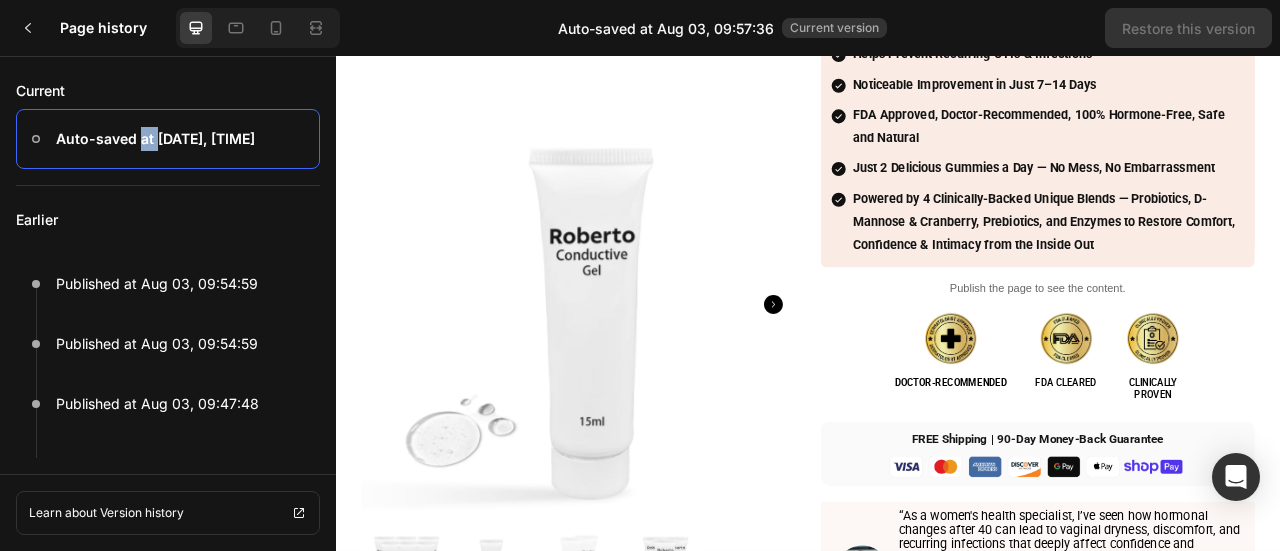 click on "Auto-saved at Aug 03, 09:57:34" at bounding box center [155, 139] 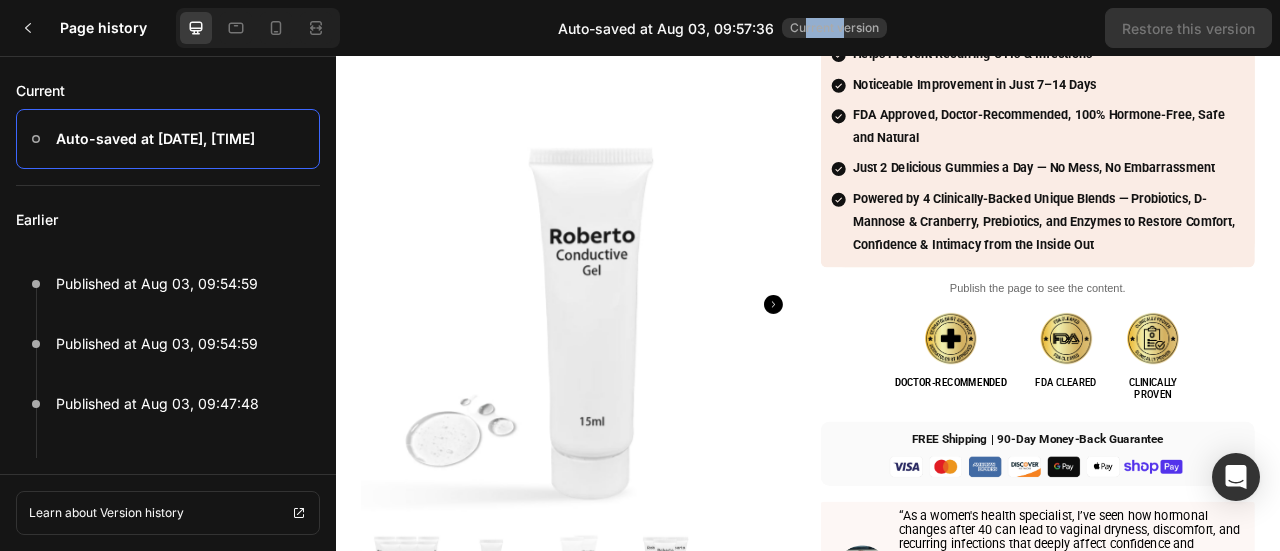 drag, startPoint x: 806, startPoint y: 35, endPoint x: 716, endPoint y: 36, distance: 90.005554 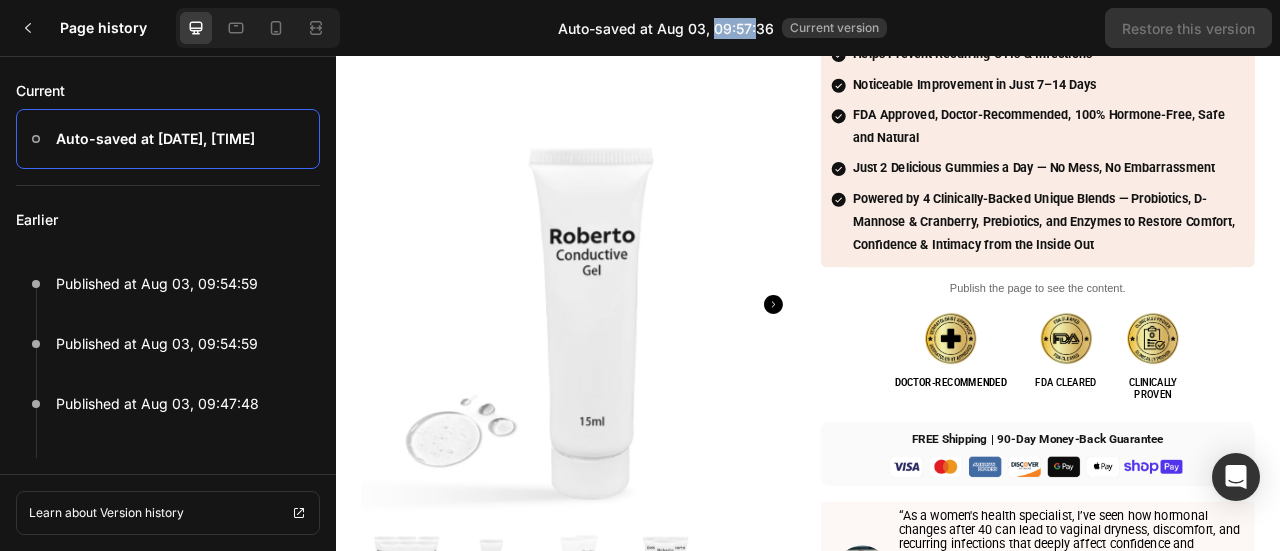 drag, startPoint x: 715, startPoint y: 35, endPoint x: 764, endPoint y: 45, distance: 50.01 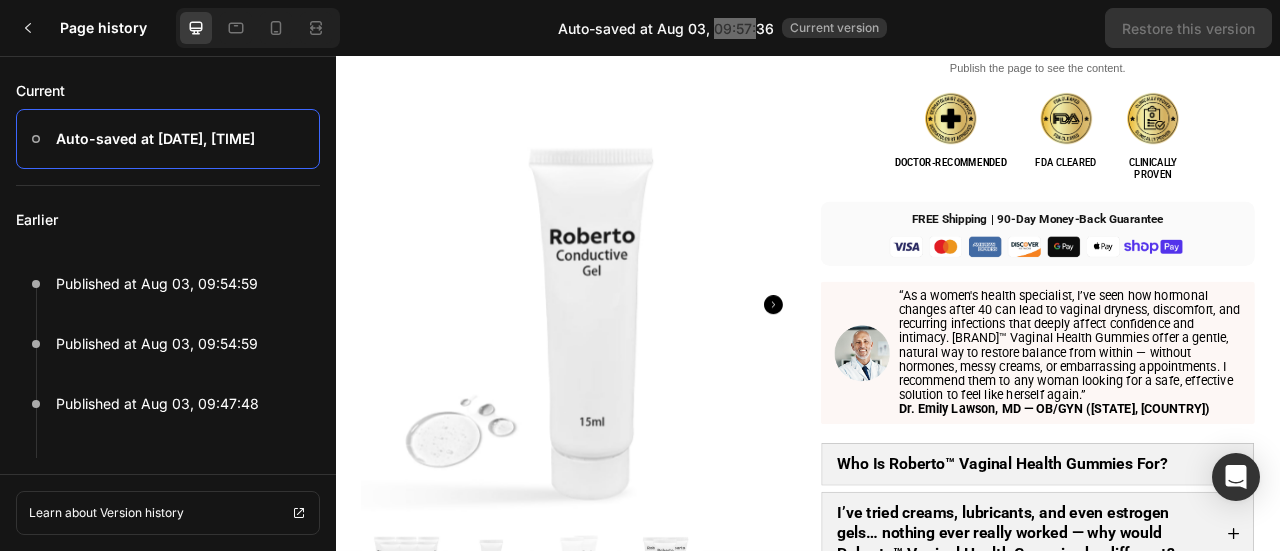 click on "“As a women's health specialist, I’ve seen how hormonal changes after 40 can lead to vaginal dryness, discomfort, and recurring infections that deeply affect confidence and intimacy. Roberto™ Vaginal Health Gummies offer a gentle, natural way to restore balance from within — without hormones, messy creams, or embarrassing appointments. I recommend them to any woman looking for a safe, effective solution to feel like herself again.”" at bounding box center (1268, 423) 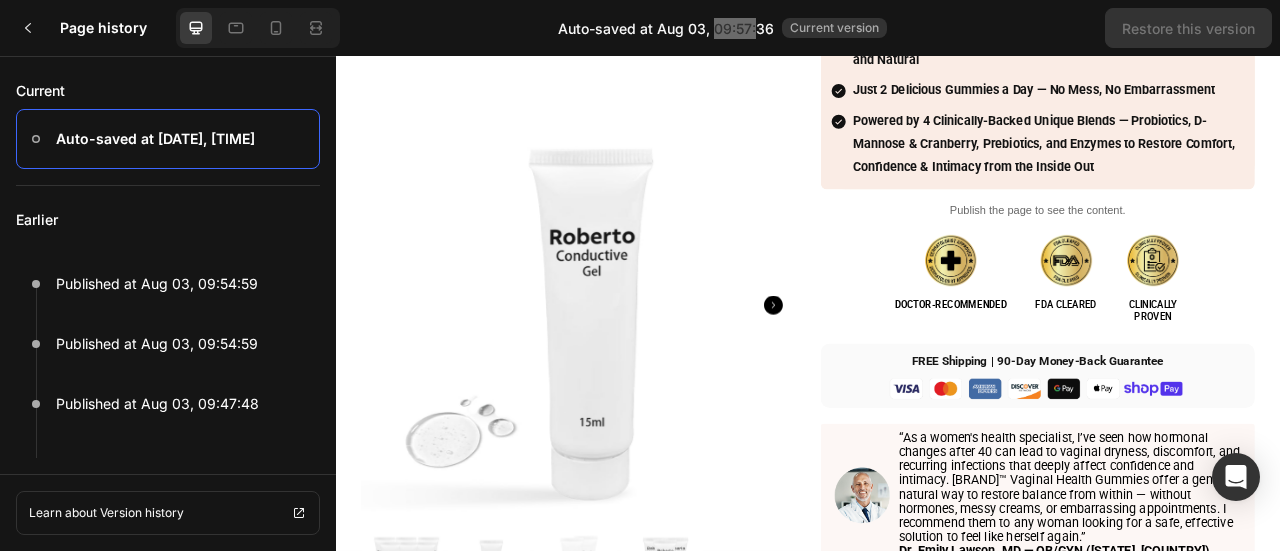 scroll, scrollTop: 507, scrollLeft: 0, axis: vertical 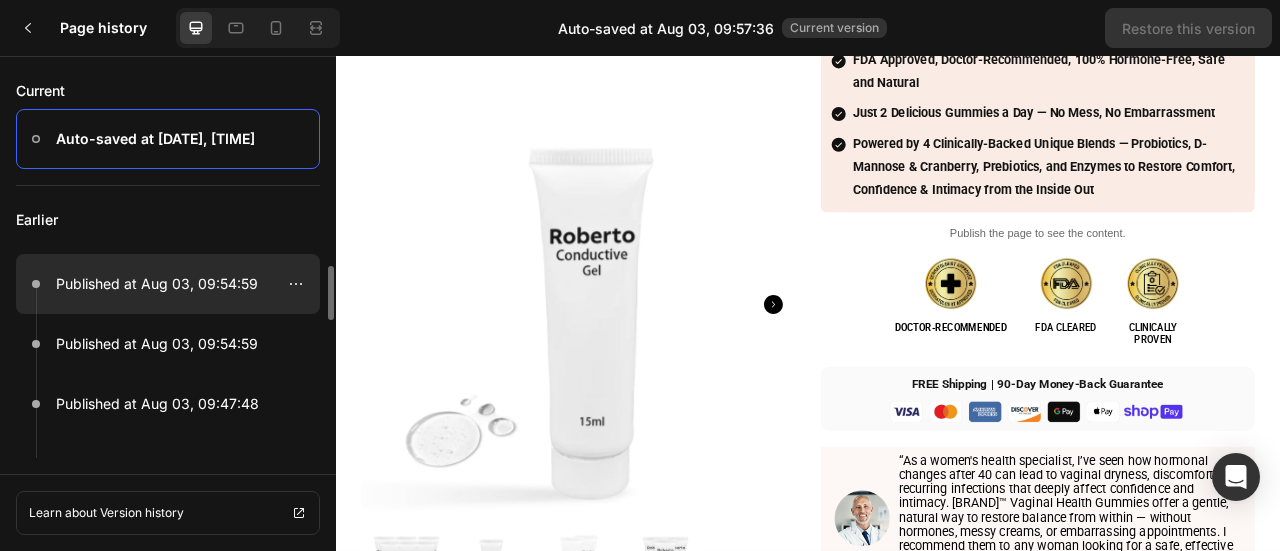 click on "Published at Aug 03, 09:54:59" at bounding box center (157, 283) 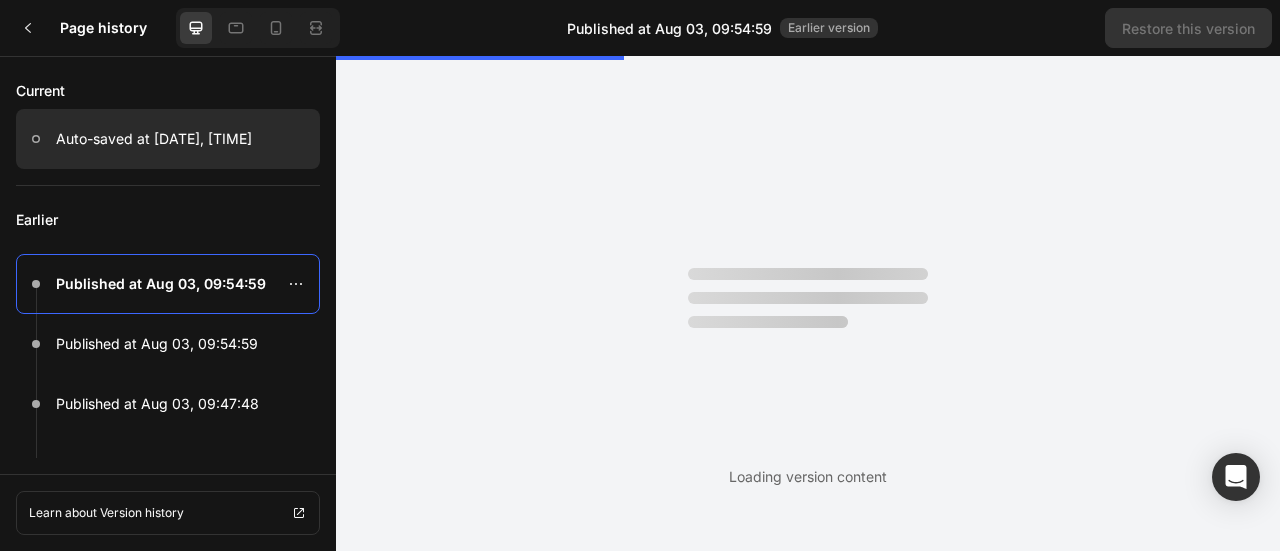 scroll, scrollTop: 0, scrollLeft: 0, axis: both 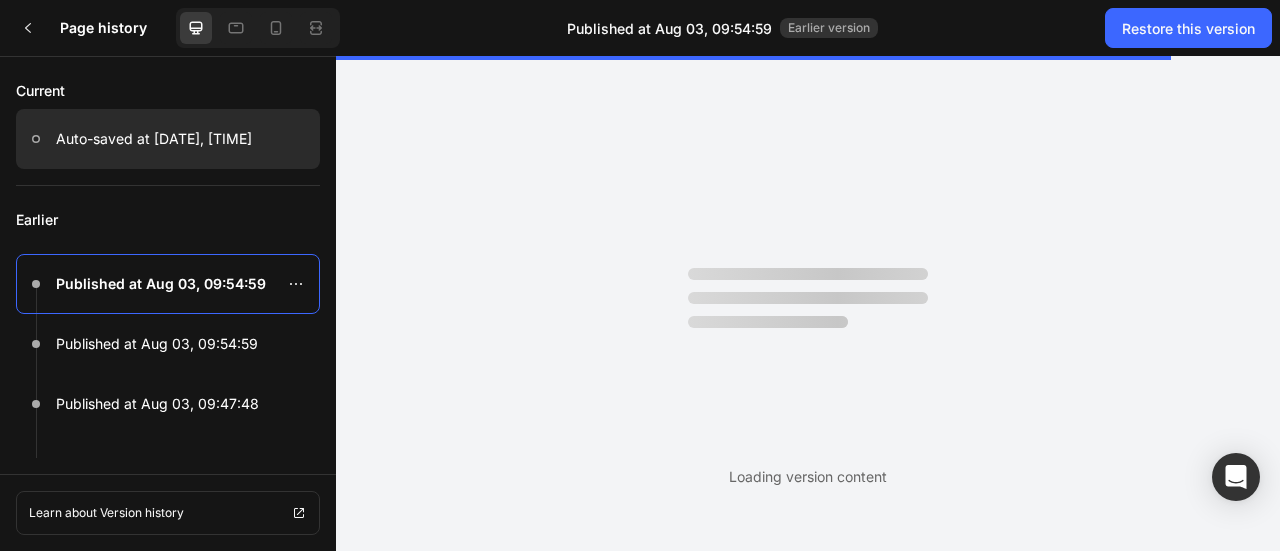 click on "Auto-saved at Aug 03, 09:57:34" at bounding box center (154, 139) 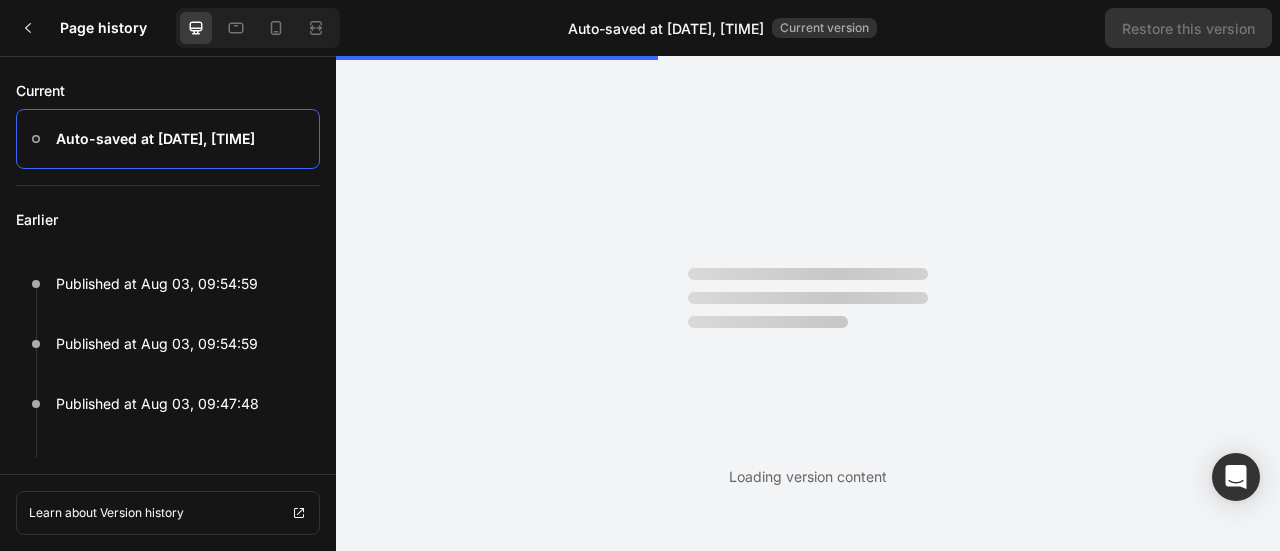 scroll, scrollTop: 0, scrollLeft: 0, axis: both 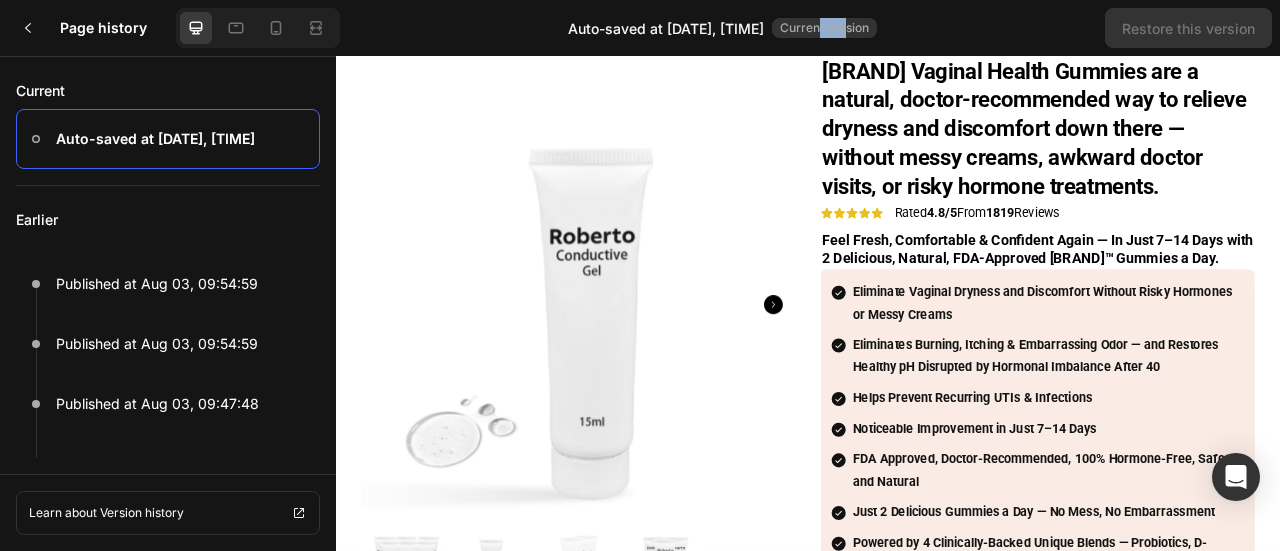 drag, startPoint x: 830, startPoint y: 24, endPoint x: 858, endPoint y: 26, distance: 28.071337 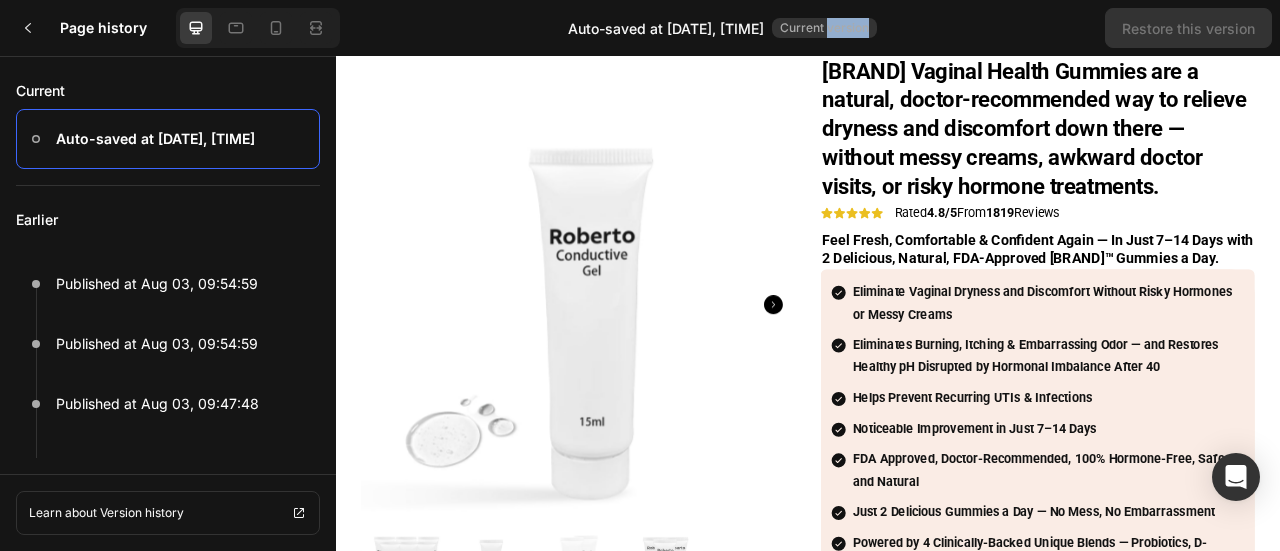 click on "Current version" at bounding box center [824, 27] 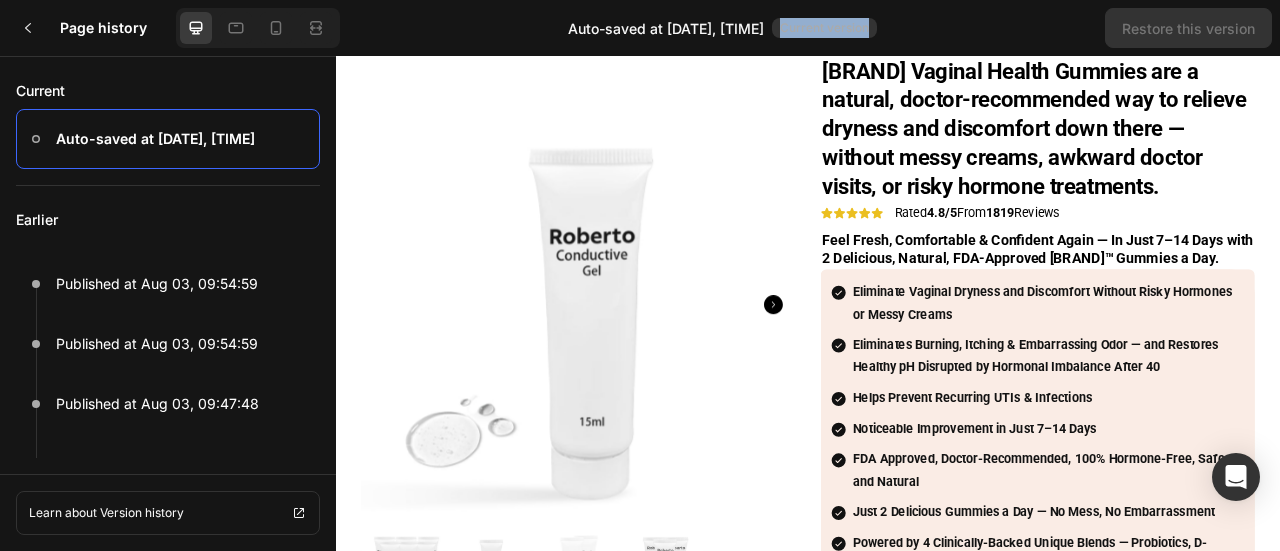 click on "Current version" at bounding box center [824, 27] 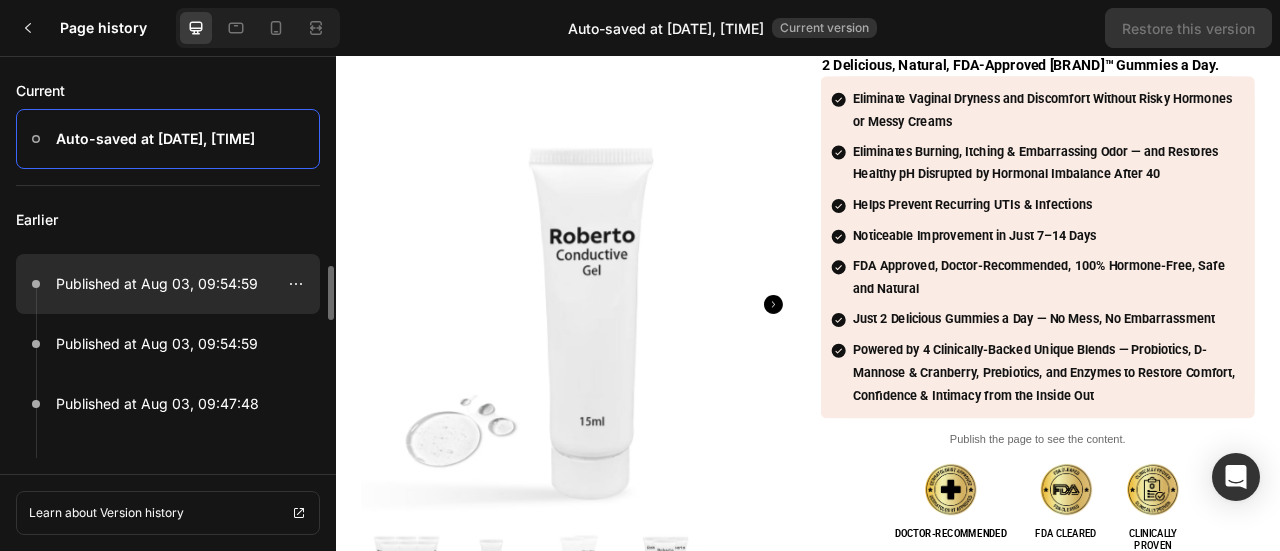 click on "Published at Aug 03, 09:54:59" at bounding box center (157, 283) 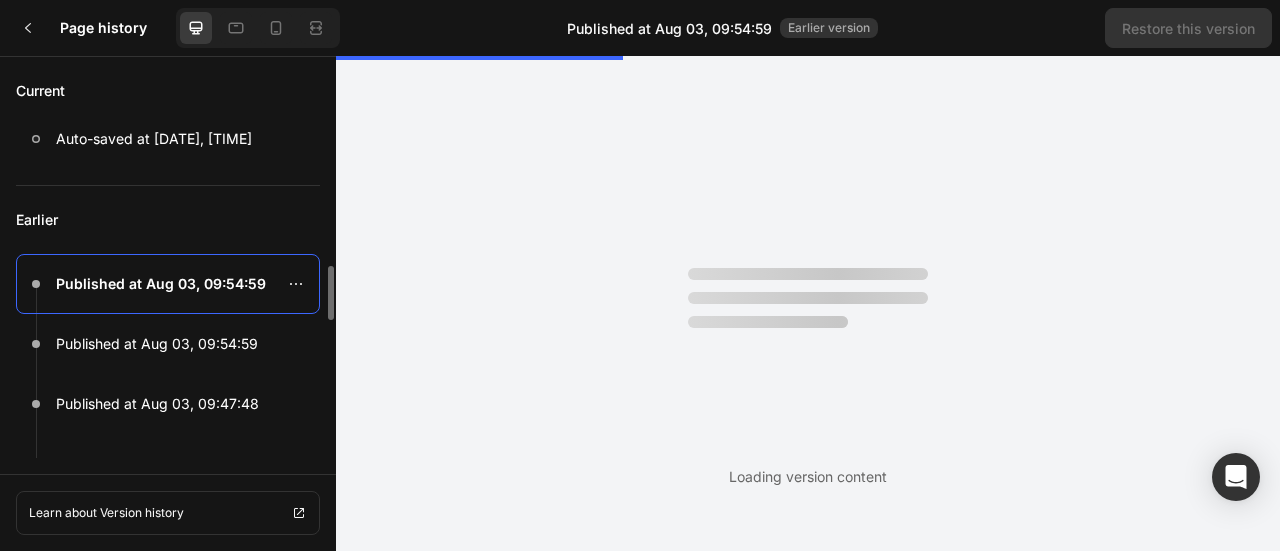 scroll, scrollTop: 0, scrollLeft: 0, axis: both 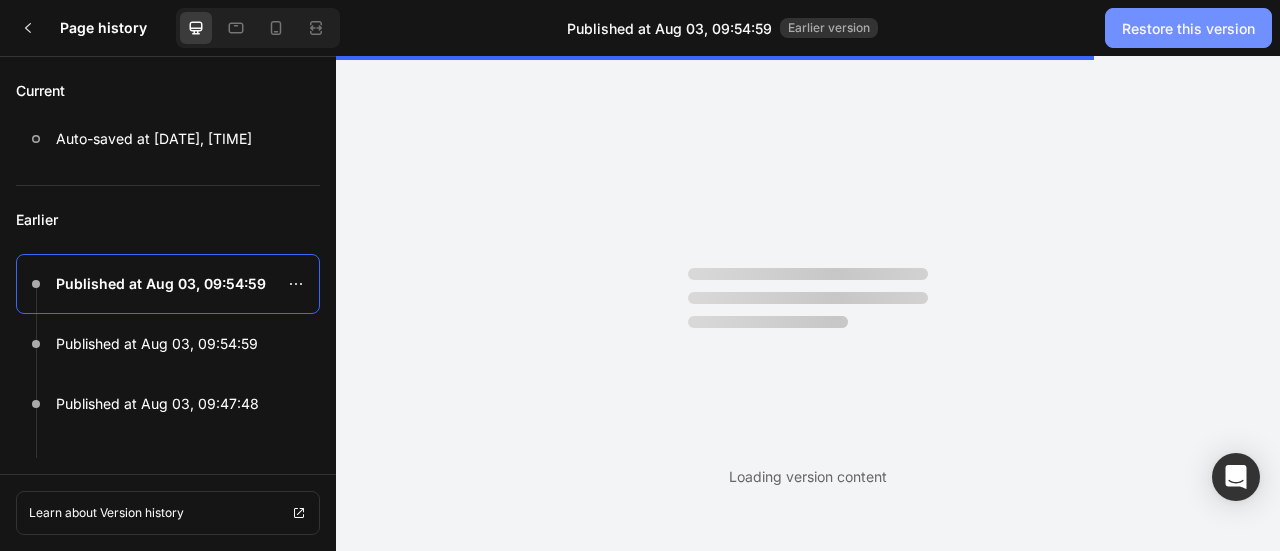 click on "Restore this version" at bounding box center (1188, 28) 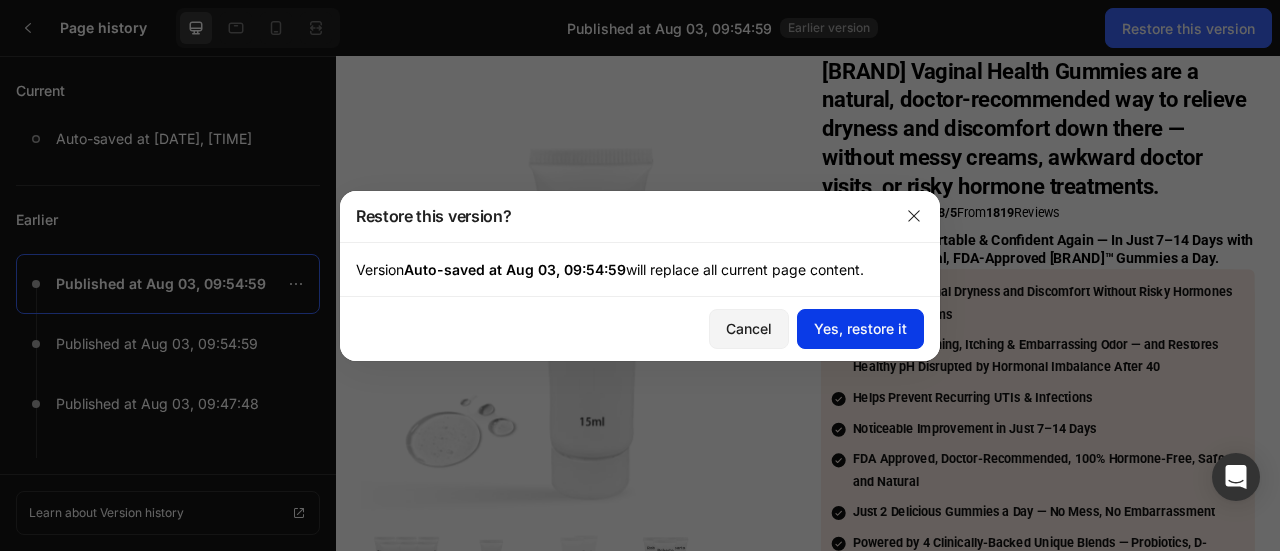 click on "Yes, restore it" at bounding box center (860, 328) 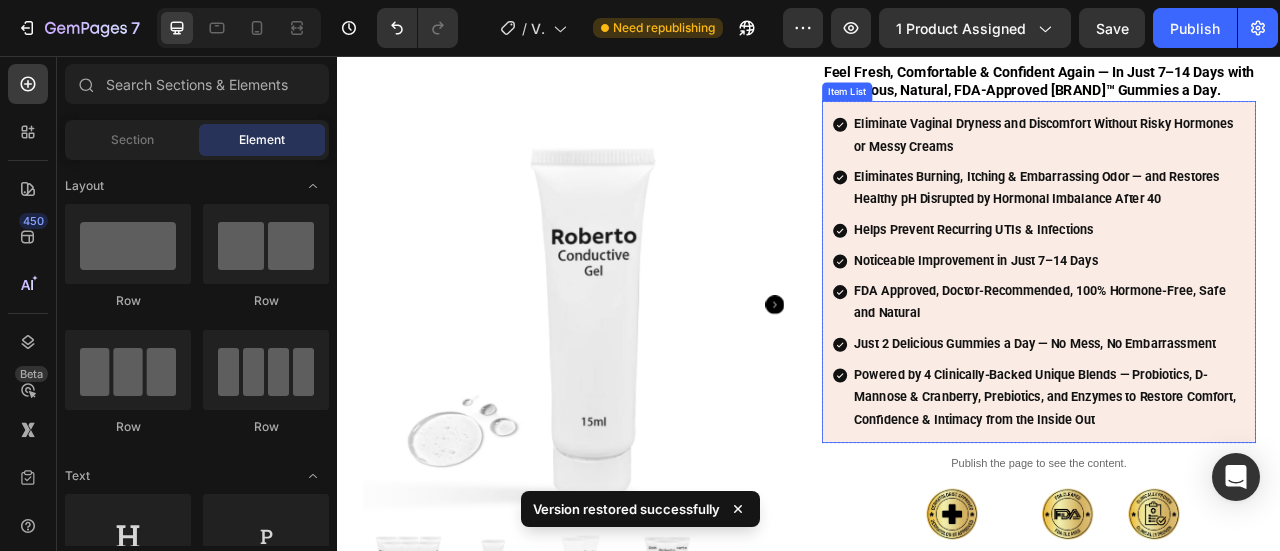 scroll, scrollTop: 256, scrollLeft: 0, axis: vertical 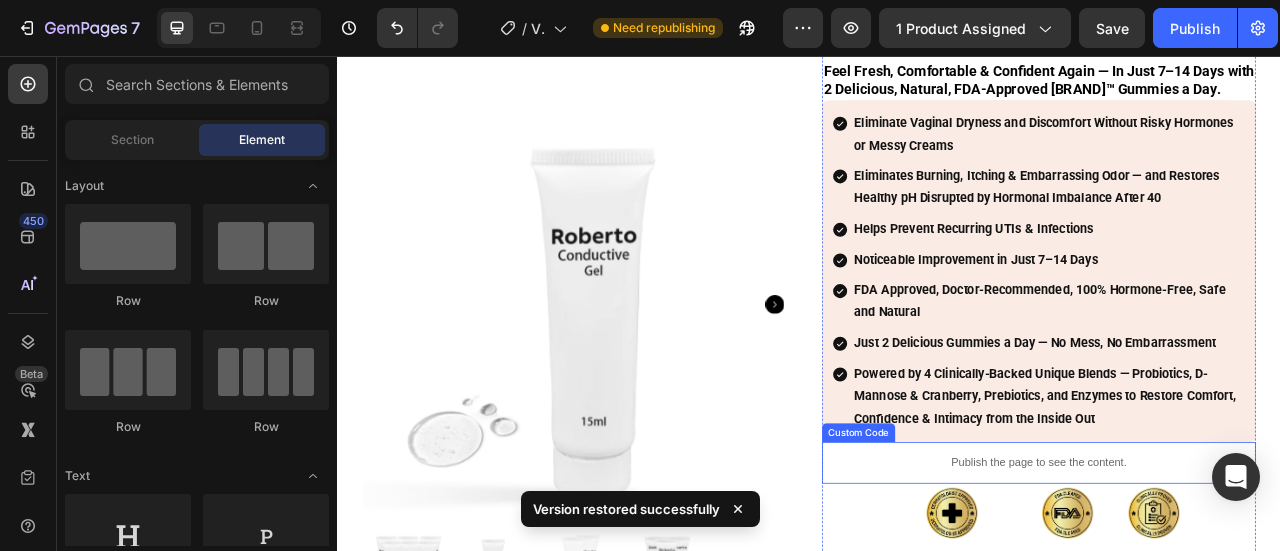click on "Publish the page to see the content." at bounding box center (1229, 573) 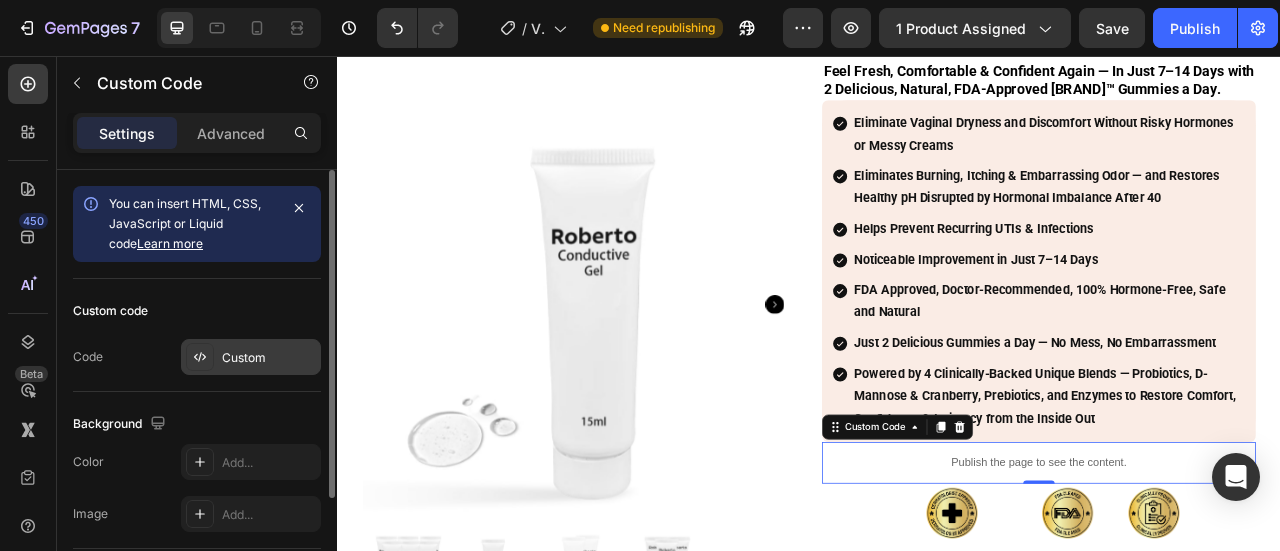 click on "Custom" at bounding box center (244, 357) 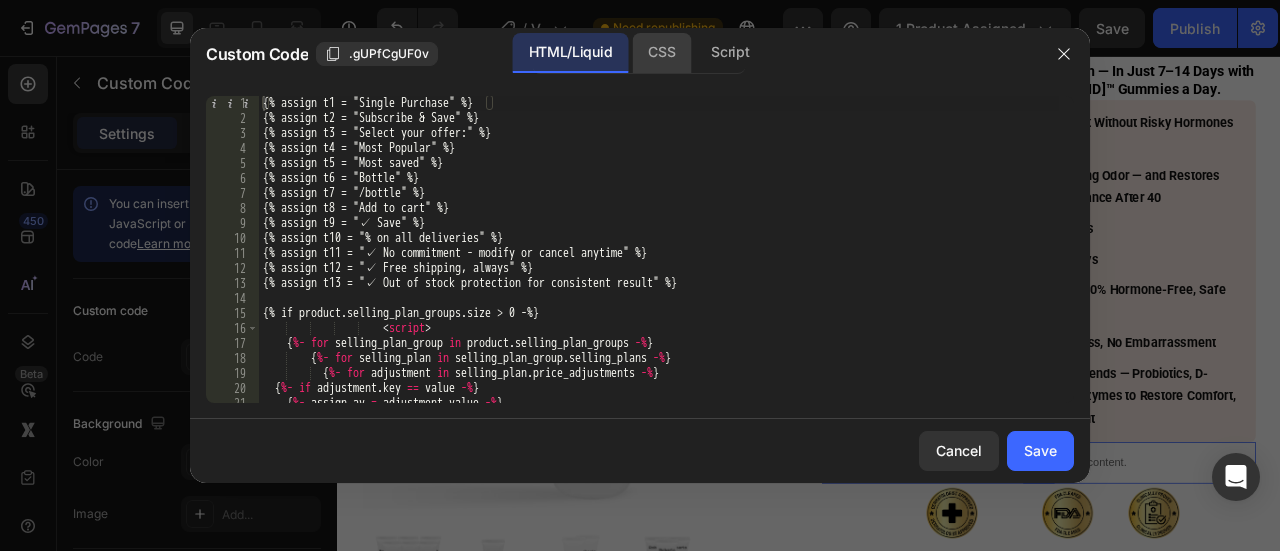 click on "CSS" 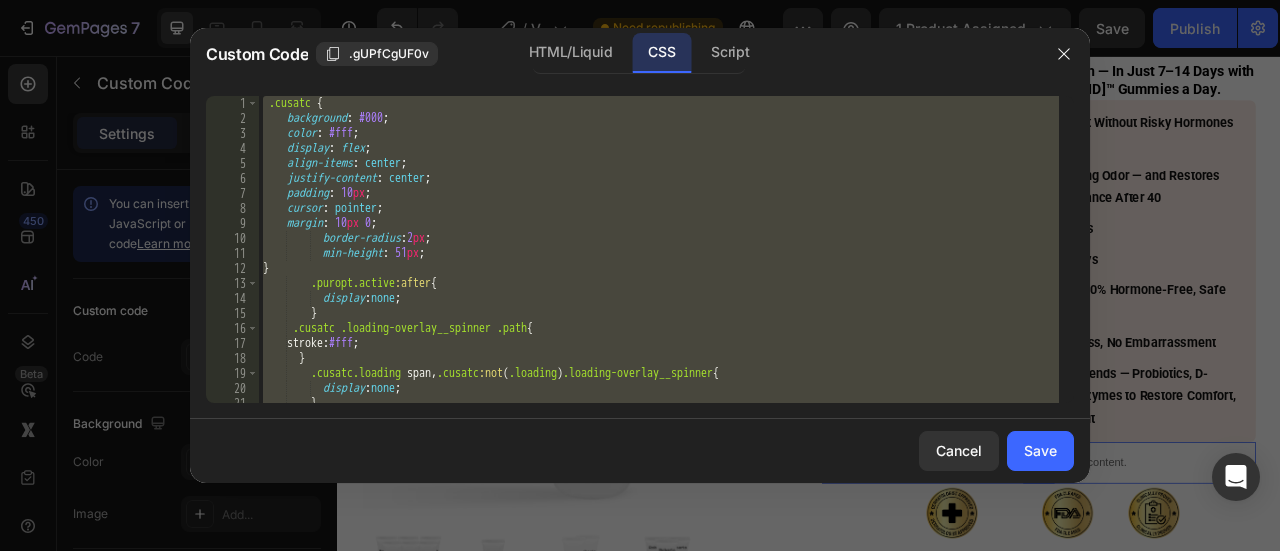 click on ".cusatc   {      background :   #000 ;      color :   #fff ;      display :   flex ;      align-items :   center ;      justify-content :   center ;      padding :   10 px ;      cursor :   pointer ;      margin :   10 px   0 ;              border-radius : 2 px ;              min-height :   51 px ; }           .puropt.active :after {              display : none ;           }        .cusatc   .loading-overlay__spinner   .path {          stroke : #fff ;         }           .cusatc.loading   span , .cusatc :not ( .loading )  .loading-overlay__spinner {              display : none ;           } .customlo   {" at bounding box center [659, 249] 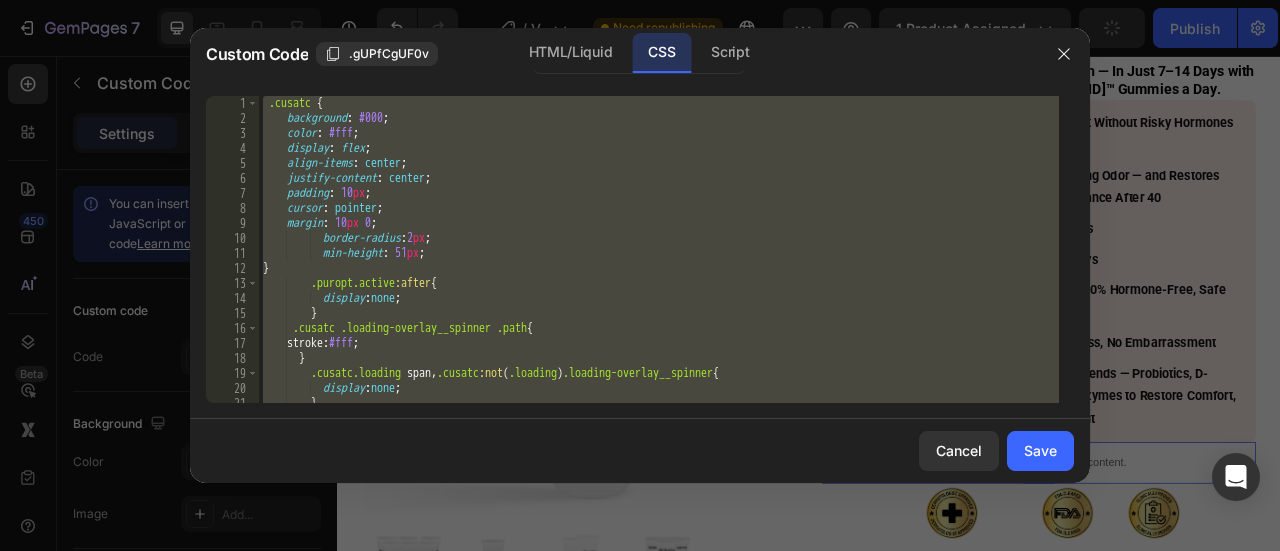 paste 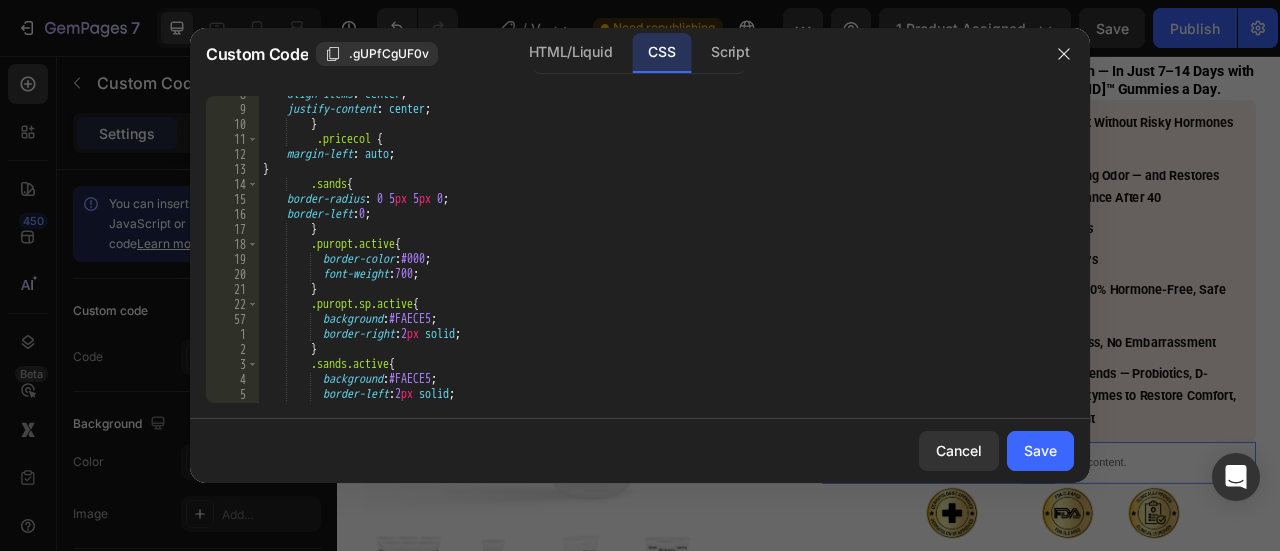 scroll, scrollTop: 623, scrollLeft: 0, axis: vertical 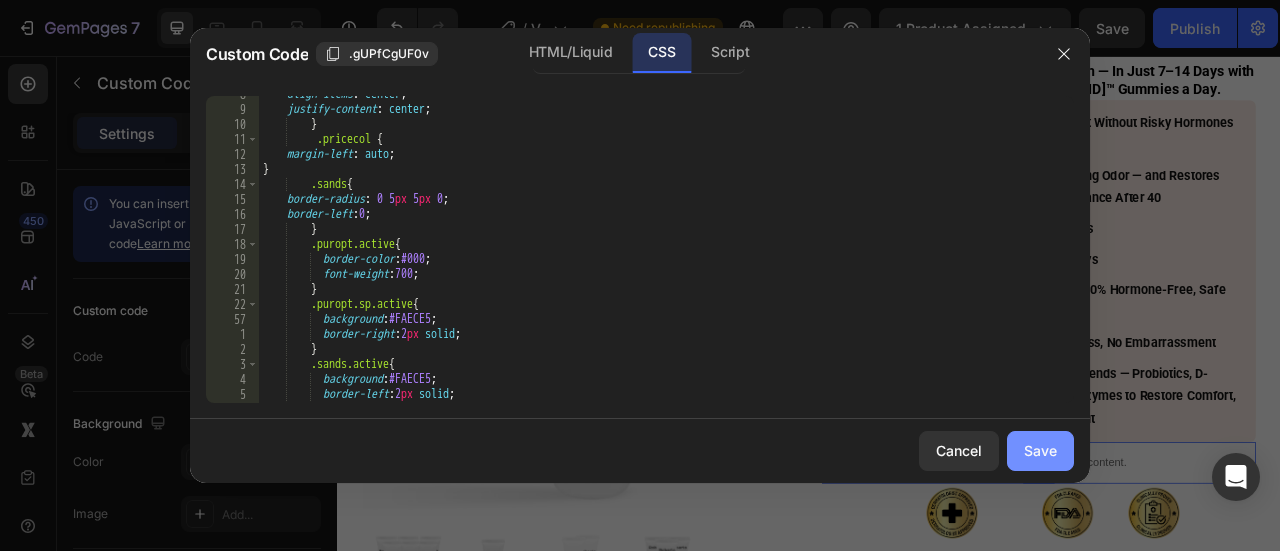 click on "Save" 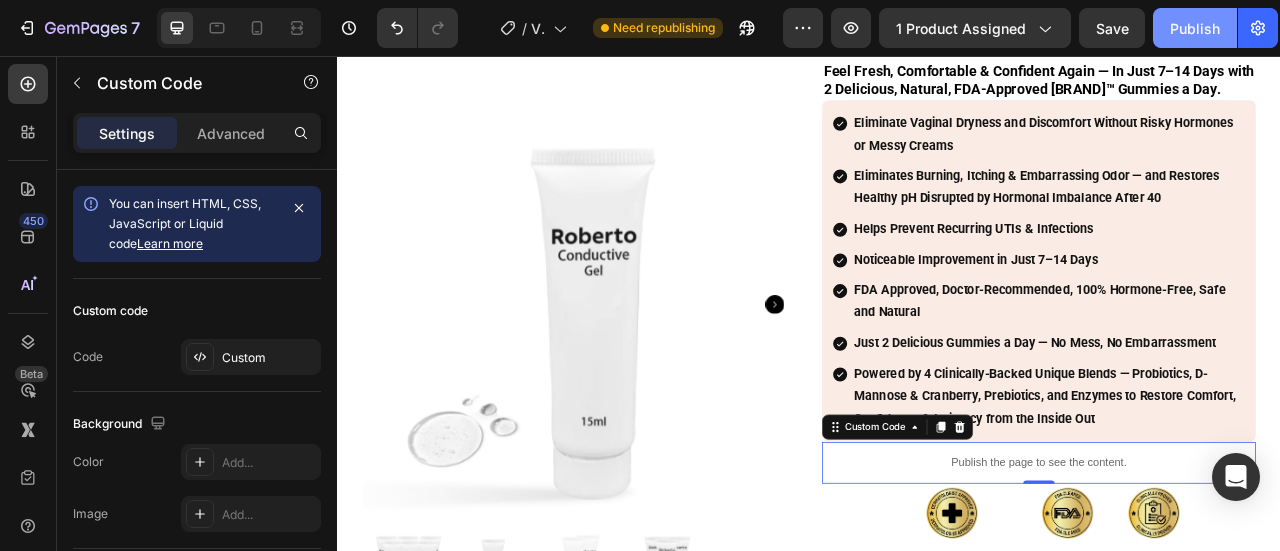 click on "Publish" at bounding box center [1195, 28] 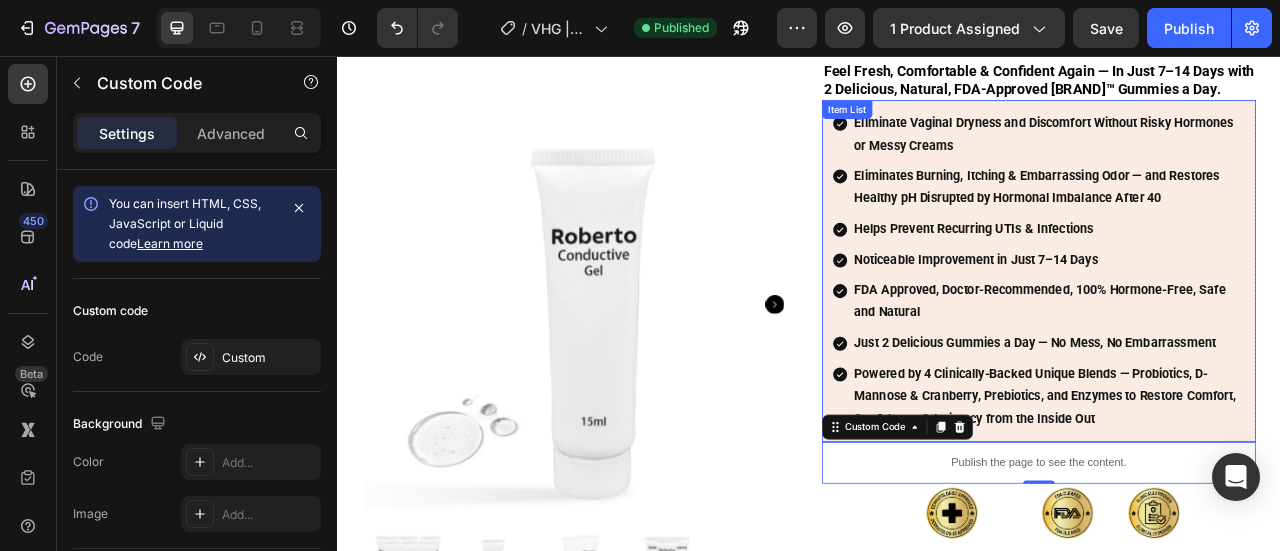 scroll, scrollTop: 356, scrollLeft: 0, axis: vertical 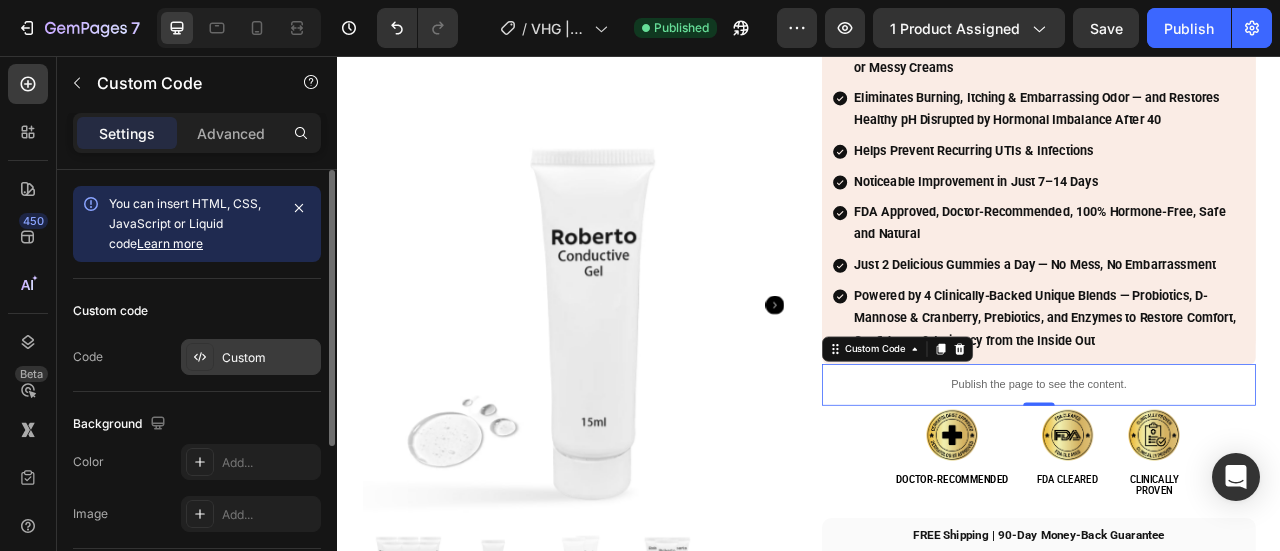 click 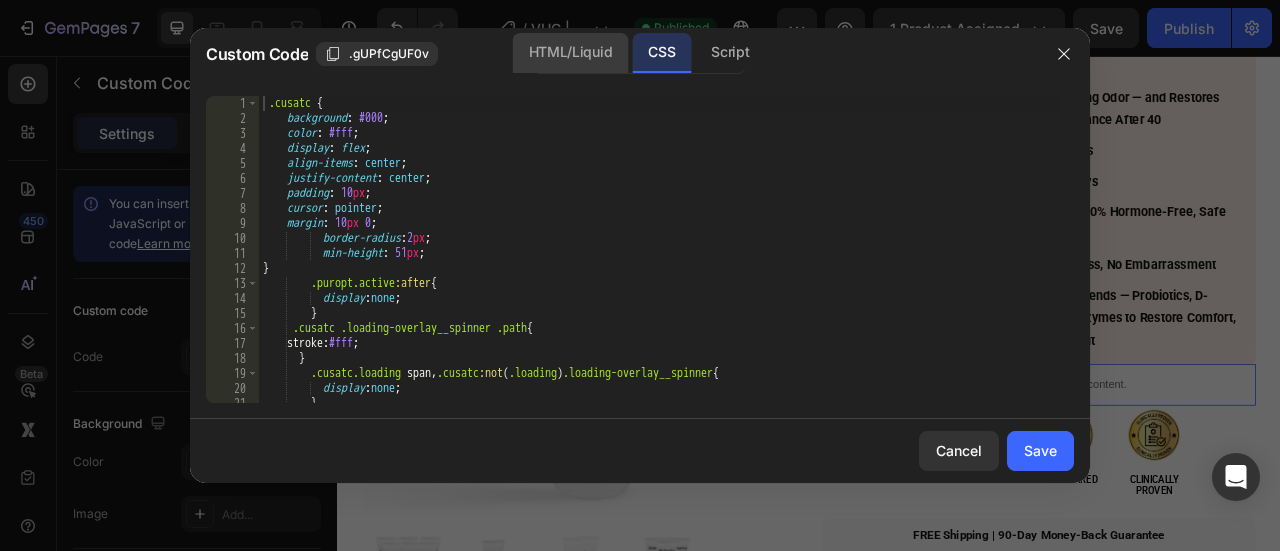 click on "HTML/Liquid" at bounding box center (570, 51) 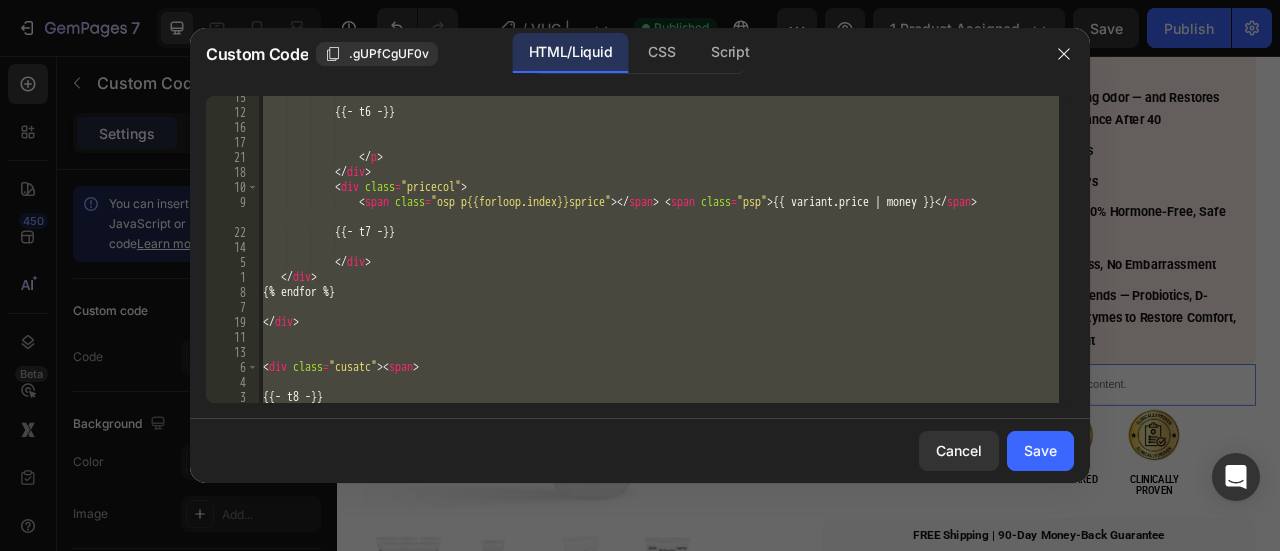 scroll, scrollTop: 1684, scrollLeft: 0, axis: vertical 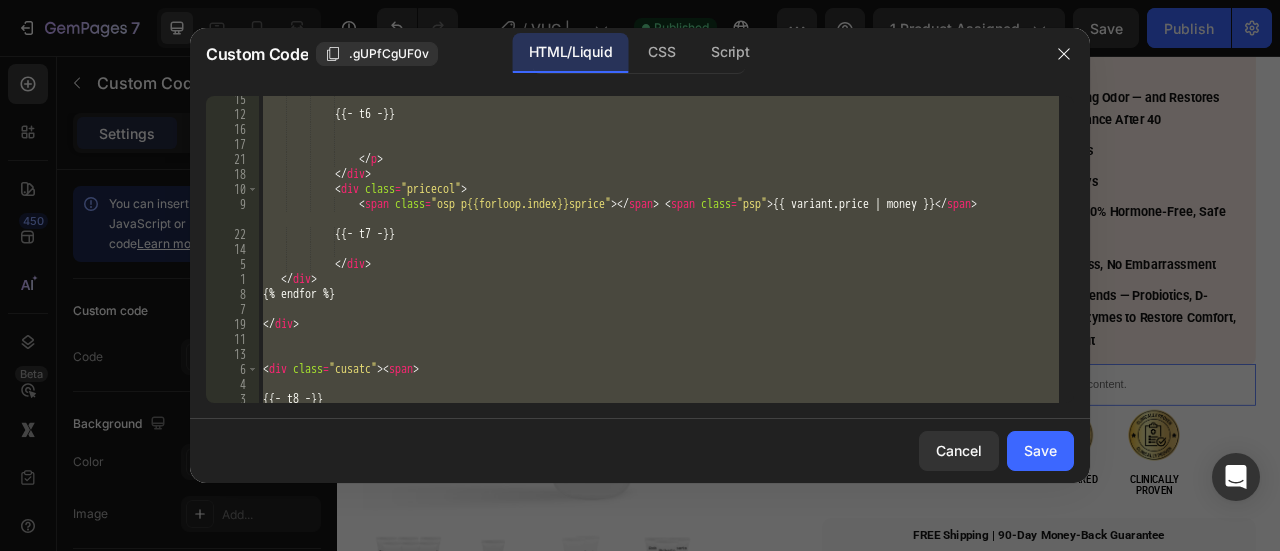 click on "{{- t6 -}}                                                             </ p >                </ div >                < div   class = "pricecol" >                     < span   class = "osp p{{forloop.index}}sprice" > </ span >   < span   class = "psp" > {{ variant.price | money }} </ span >                                             {{- t7 -}}                                    </ div >     </ div >      {% endfor %}     </ div > < div   class = "cusatc" > < span >          {{- t8 -}}" at bounding box center (659, 249) 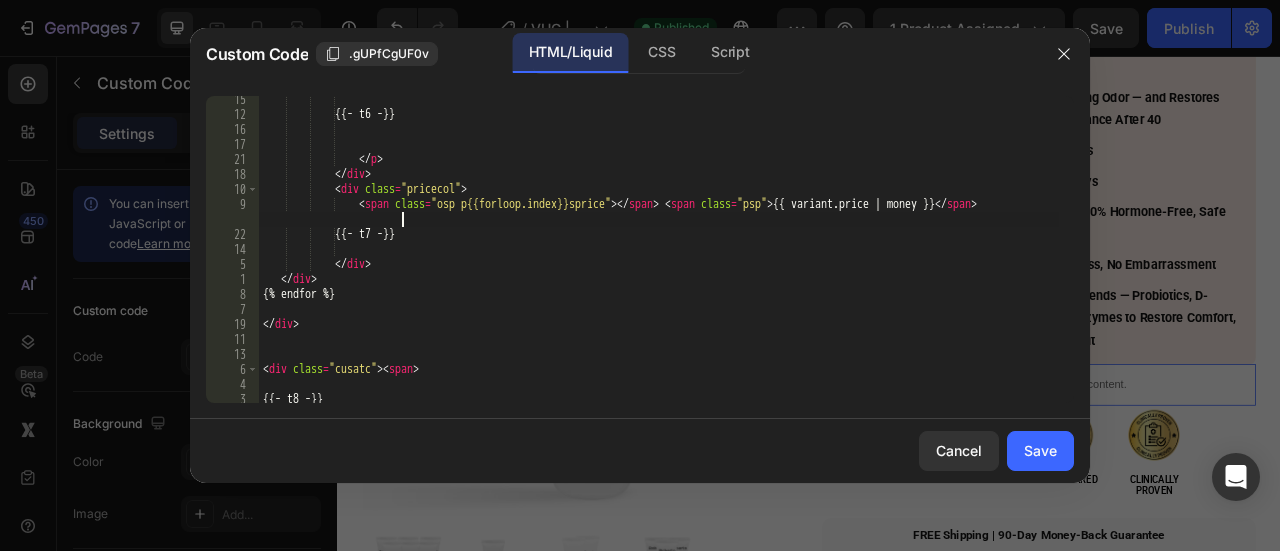 click on "{{- t6 -}}                                                             </ p >                </ div >                < div   class = "pricecol" >                     < span   class = "osp p{{forloop.index}}sprice" > </ span >   < span   class = "psp" > {{ variant.price | money }} </ span >                                             {{- t7 -}}                                    </ div >     </ div >      {% endfor %}     </ div > < div   class = "cusatc" > < span >          {{- t8 -}}" at bounding box center [659, 260] 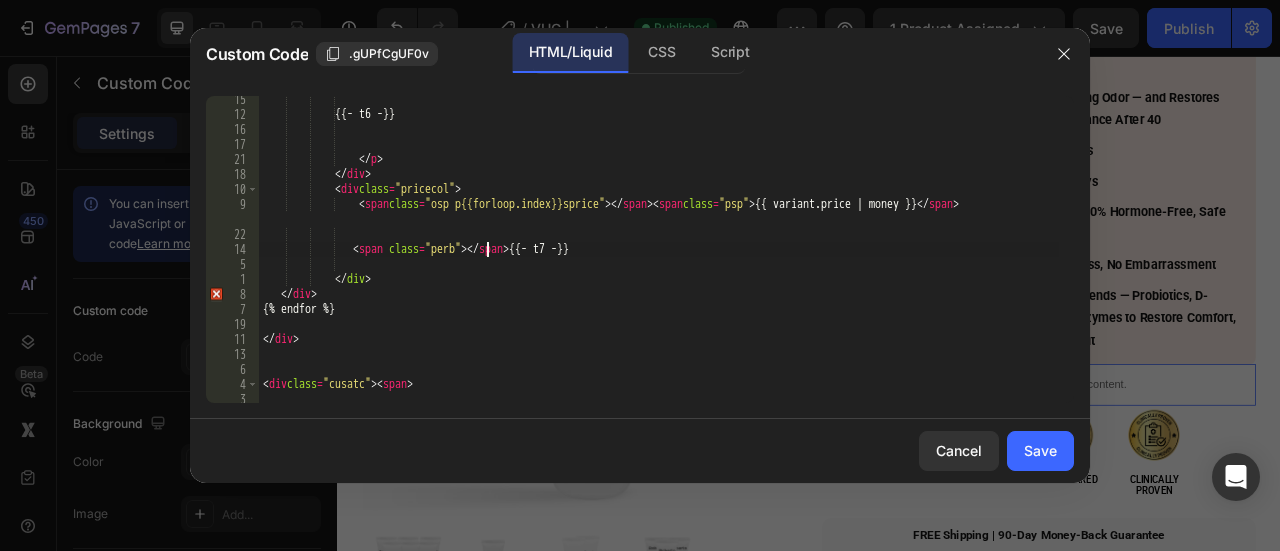 scroll, scrollTop: 0, scrollLeft: 18, axis: horizontal 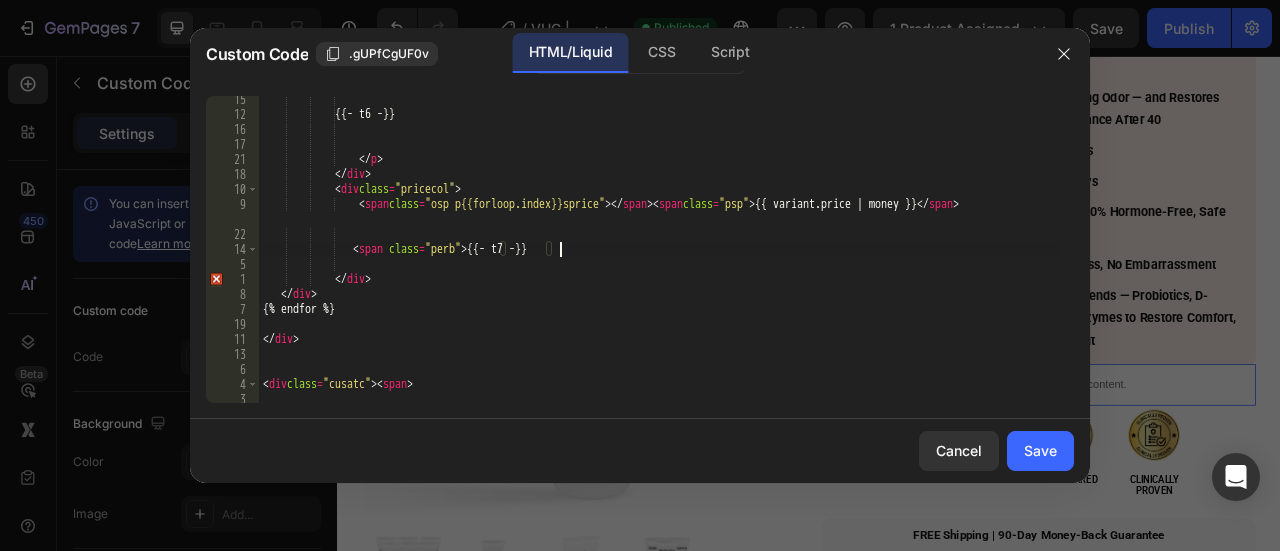 paste on "</span>" 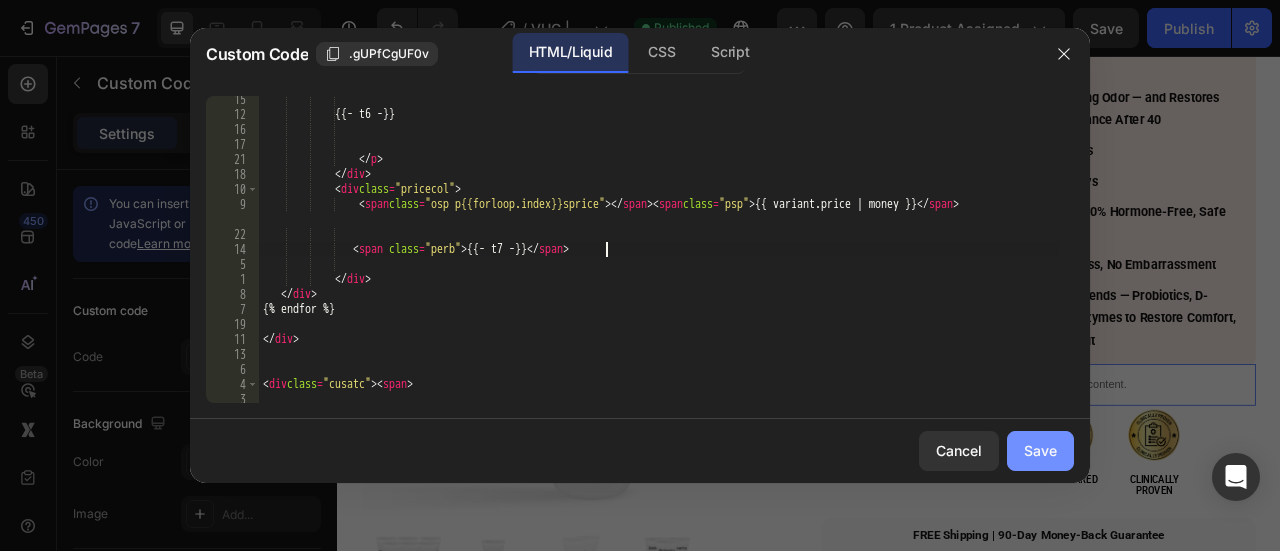 type on "<span class="perb"> {{- t7 -}}</span>" 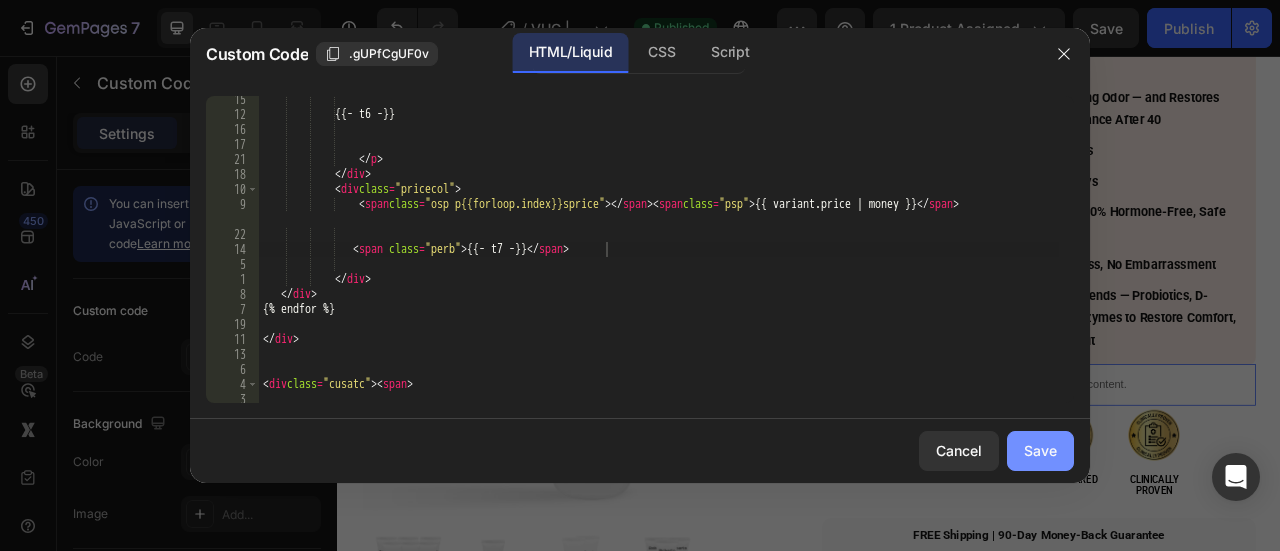 click on "Save" 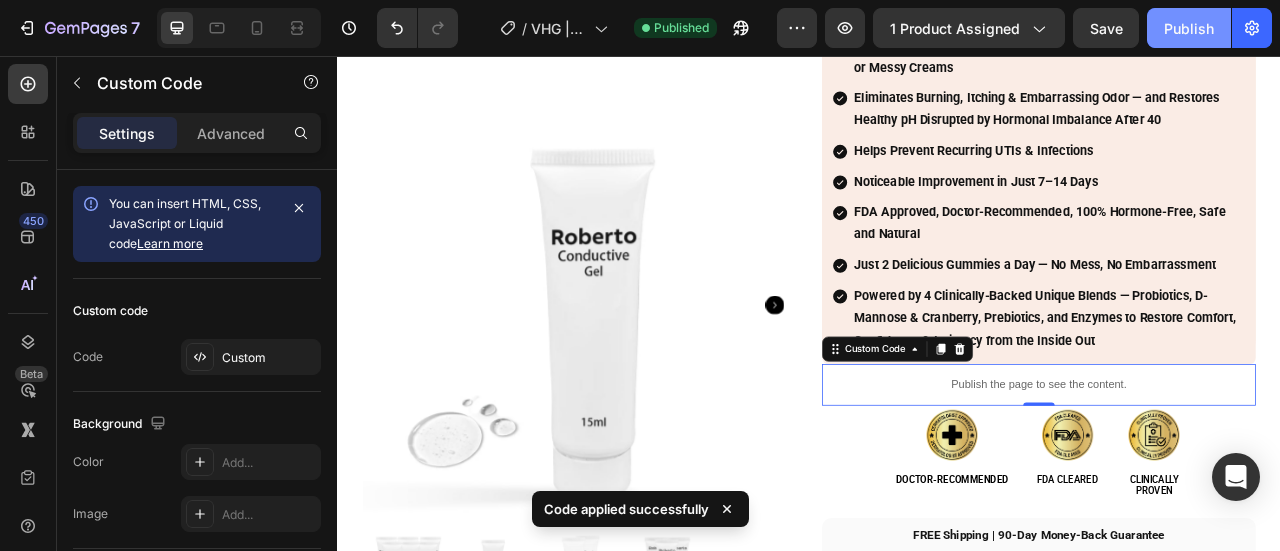 click on "Publish" at bounding box center (1189, 28) 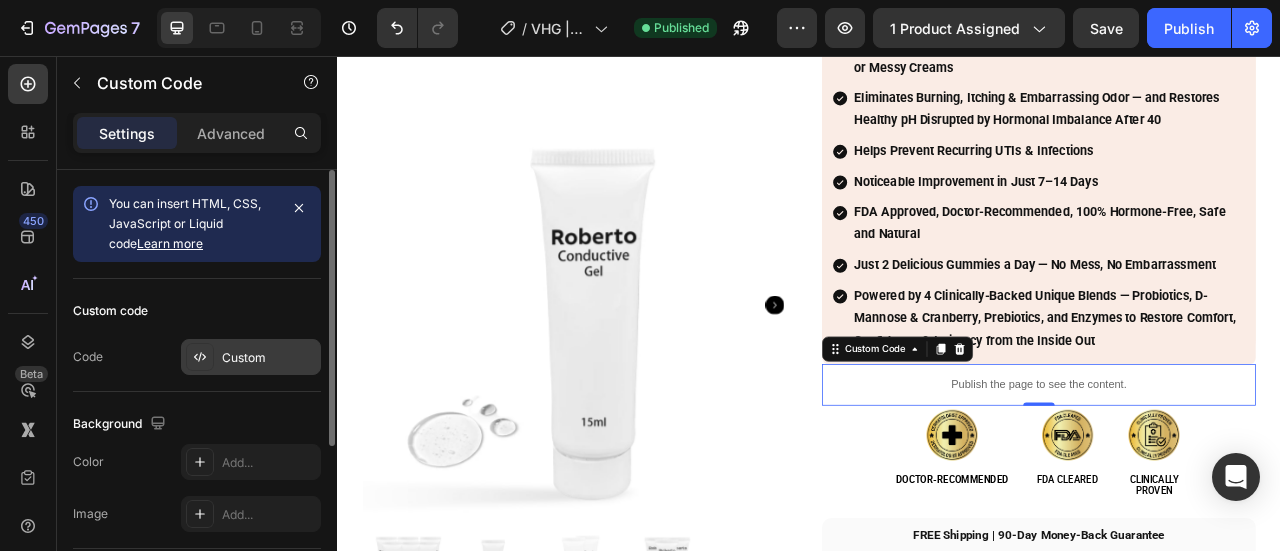 click at bounding box center [200, 357] 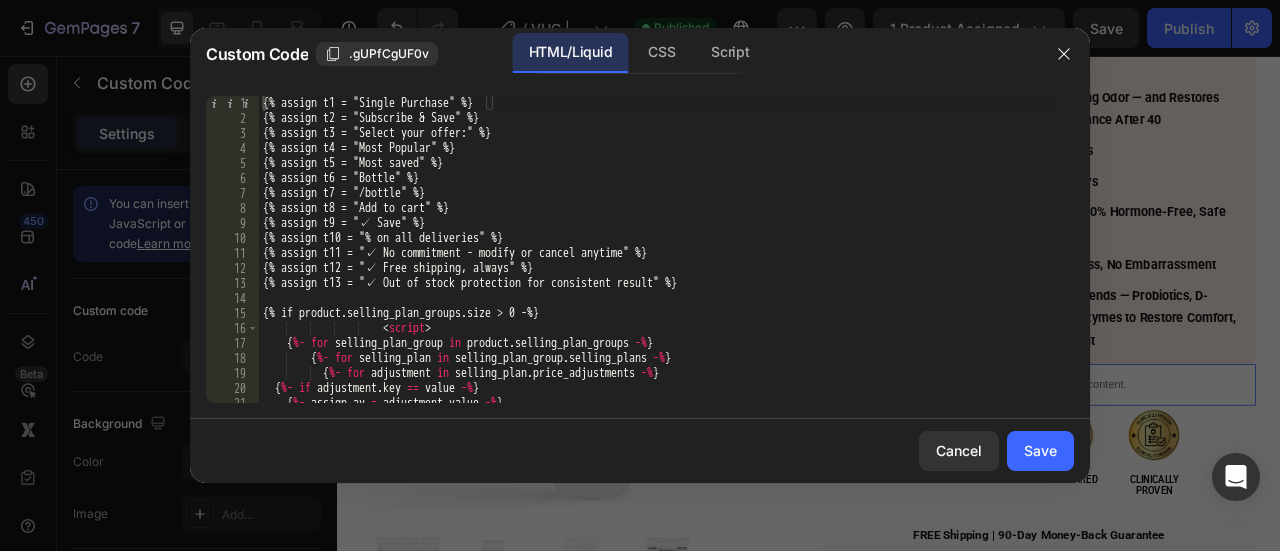 drag, startPoint x: 657, startPoint y: 69, endPoint x: 650, endPoint y: 93, distance: 25 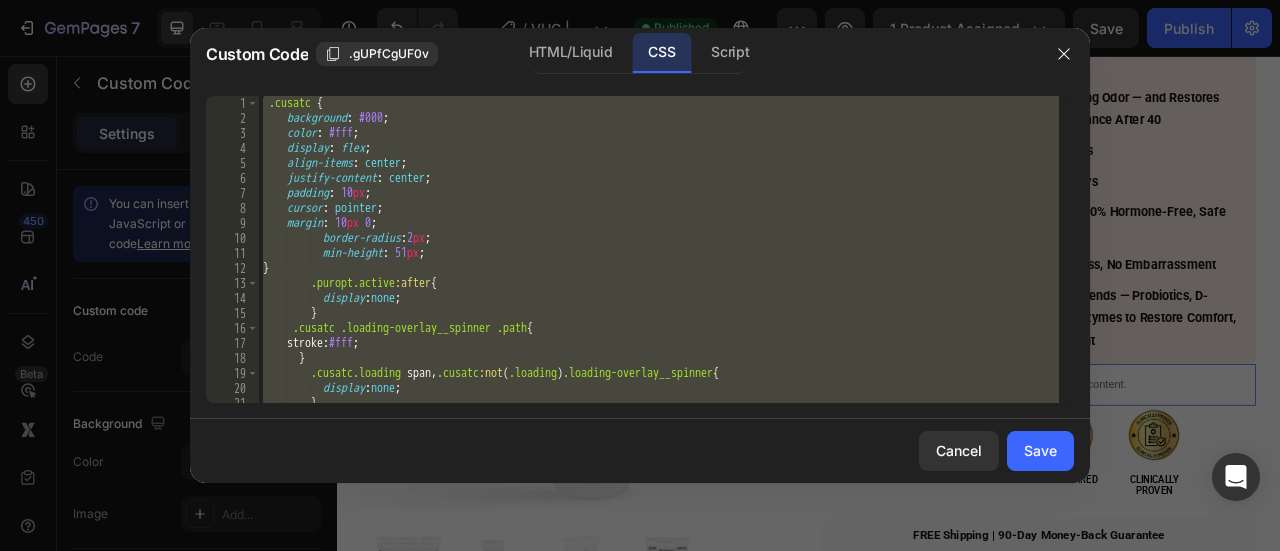 click on ".cusatc   {      background :   #000 ;      color :   #fff ;      display :   flex ;      align-items :   center ;      justify-content :   center ;      padding :   10 px ;      cursor :   pointer ;      margin :   10 px   0 ;              border-radius : 2 px ;              min-height :   51 px ; }           .puropt.active :after {              display : none ;           }        .cusatc   .loading-overlay__spinner   .path {          stroke : #fff ;         }           .cusatc.loading   span , .cusatc :not ( .loading )  .loading-overlay__spinner {              display : none ;           } .customlo   {" at bounding box center (659, 249) 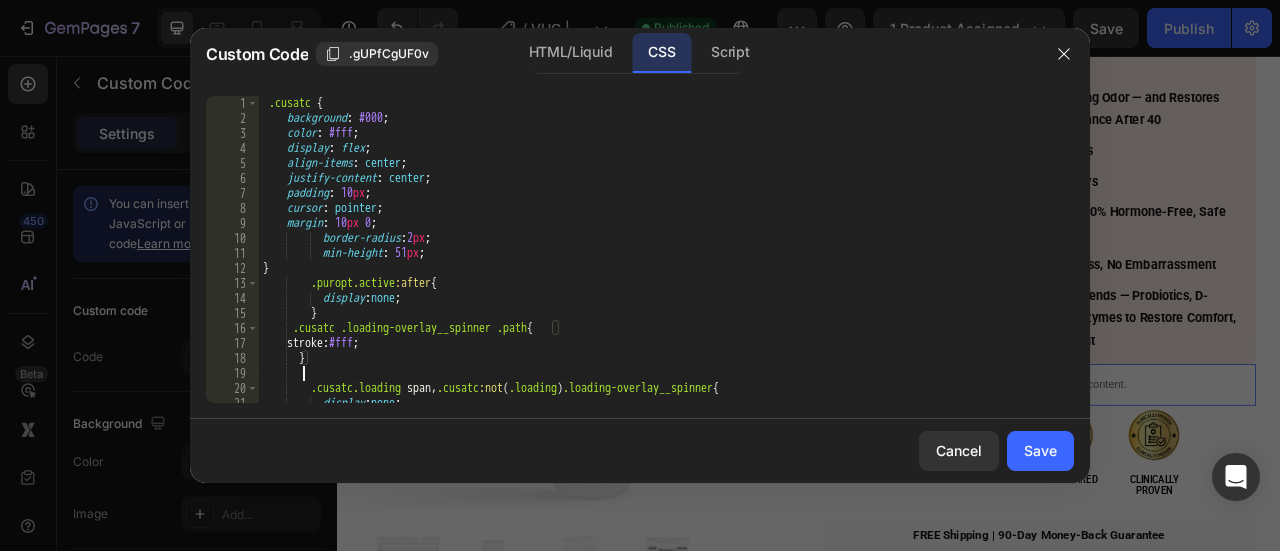 scroll, scrollTop: 0, scrollLeft: 2, axis: horizontal 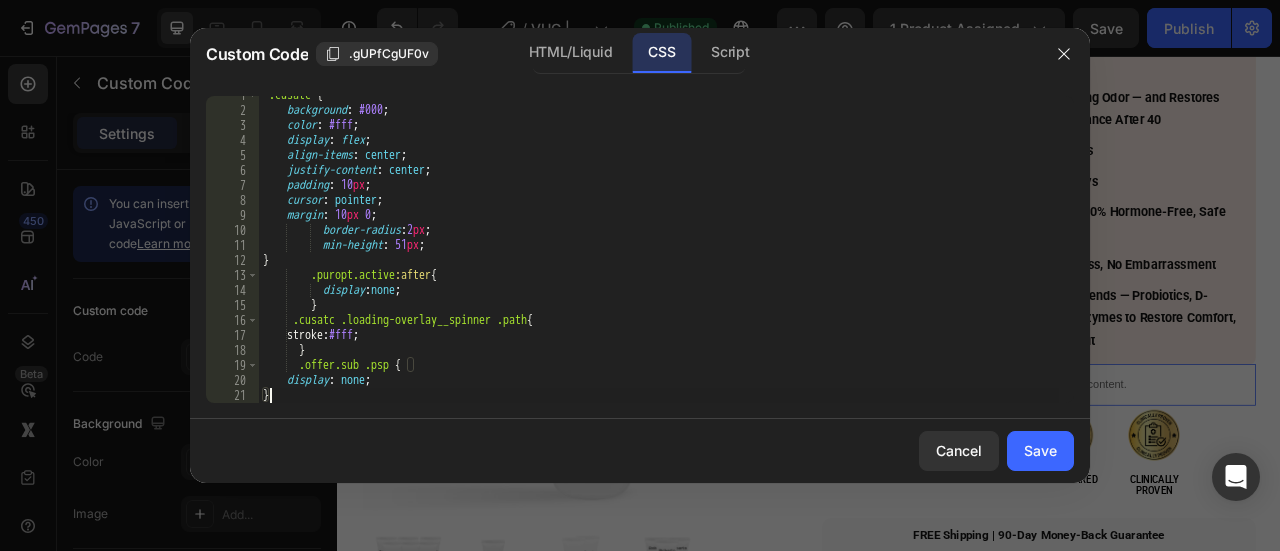 type on "}" 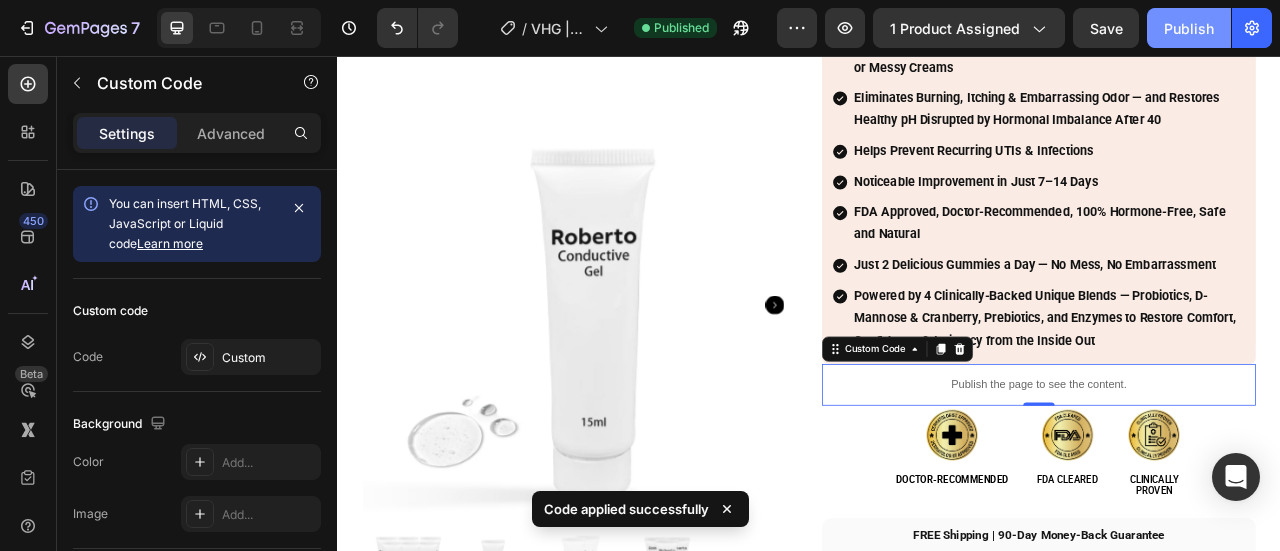 click on "Publish" at bounding box center (1189, 28) 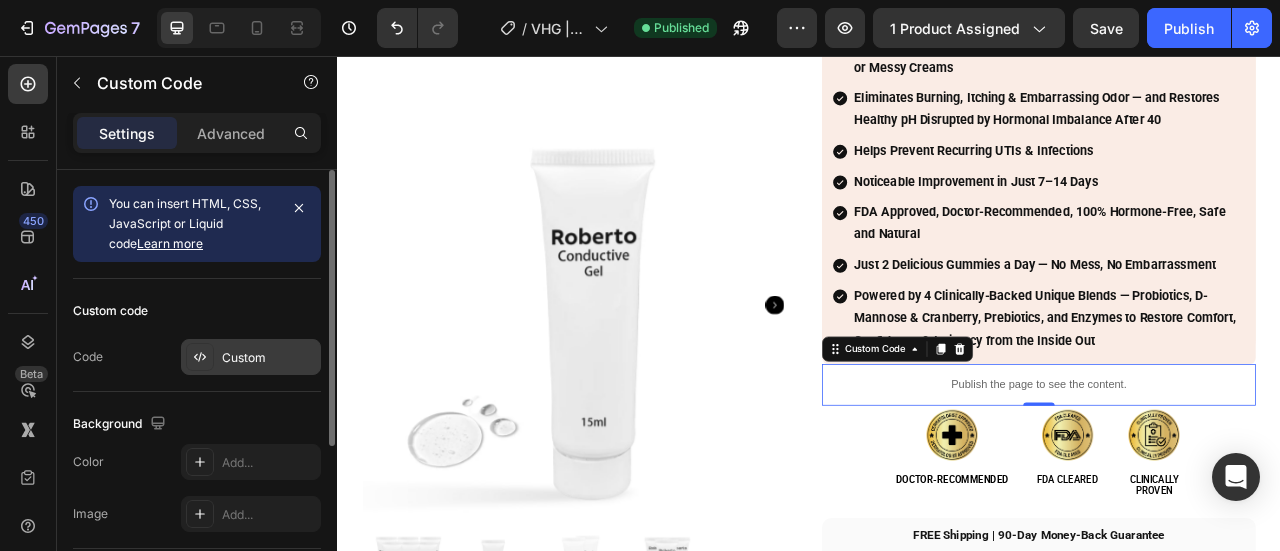 click at bounding box center (200, 357) 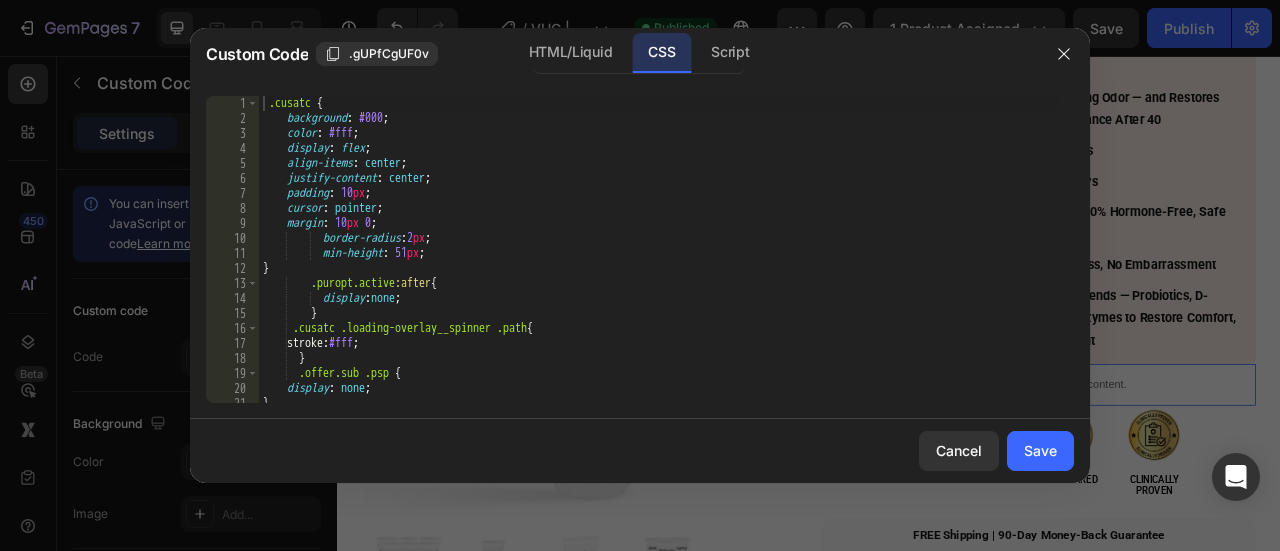 click on ".cusatc   {      background :   #000 ;      color :   #fff ;      display :   flex ;      align-items :   center ;      justify-content :   center ;      padding :   10 px ;      cursor :   pointer ;      margin :   10 px   0 ;              border-radius : 2 px ;              min-height :   51 px ; }           .puropt.active :after {              display : none ;           }        .cusatc   .loading-overlay__spinner   .path {          stroke : #fff ;         }         .offer.sub   .psp   {      display :   none ; }           .cusatc.loading   span , .cusatc :not ( .loading )  .loading-overlay__spinner {" at bounding box center (659, 264) 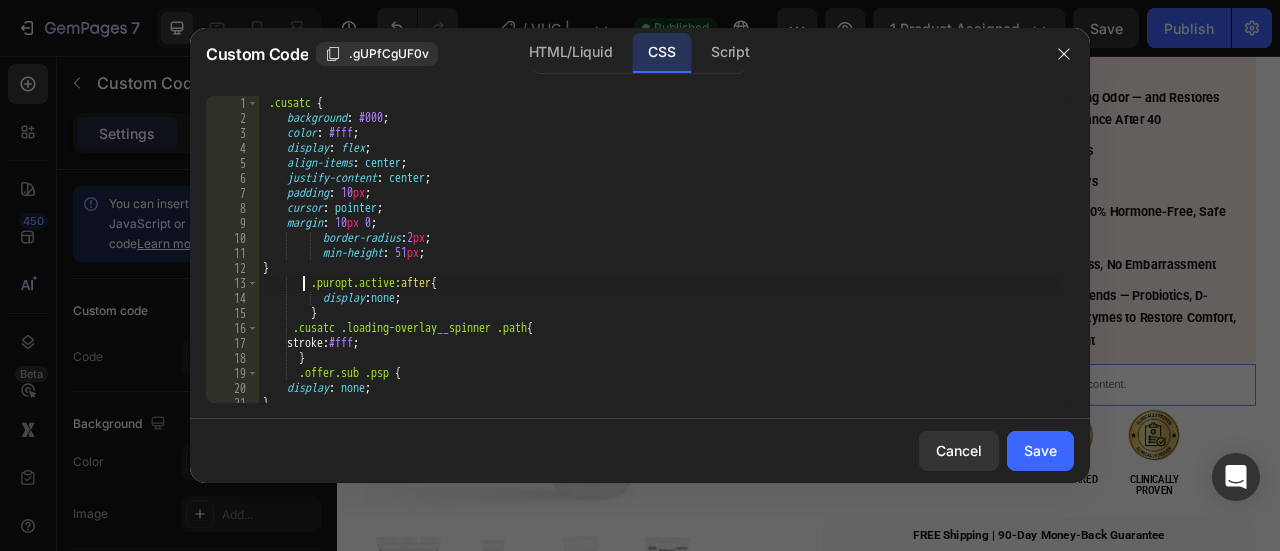 type on "}" 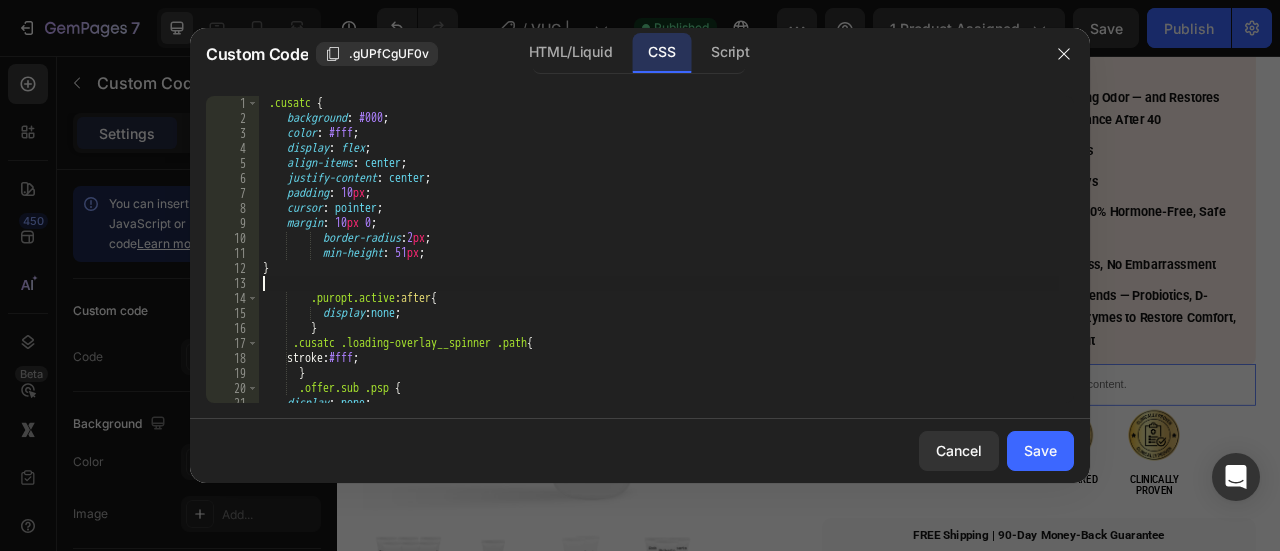 paste on "}" 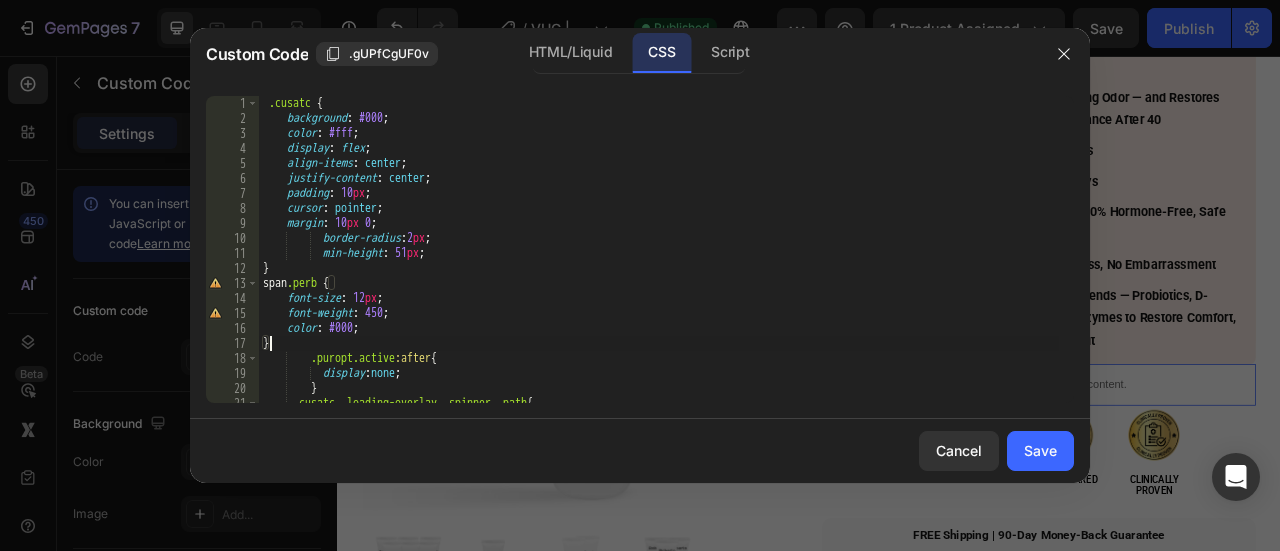 click on ".cusatc   {      background :   #000 ;      color :   #fff ;      display :   flex ;      align-items :   center ;      justify-content :   center ;      padding :   10 px ;      cursor :   pointer ;      margin :   10 px   0 ;              border-radius : 2 px ;              min-height :   51 px ; } span  .perb    {      font-size :   12 px ;      font-weight :   450 ;      color :   #000 ; }           .puropt.active :after {              display : none ;           }        .cusatc   .loading-overlay__spinner   .path {          stroke : #fff ;" at bounding box center (659, 264) 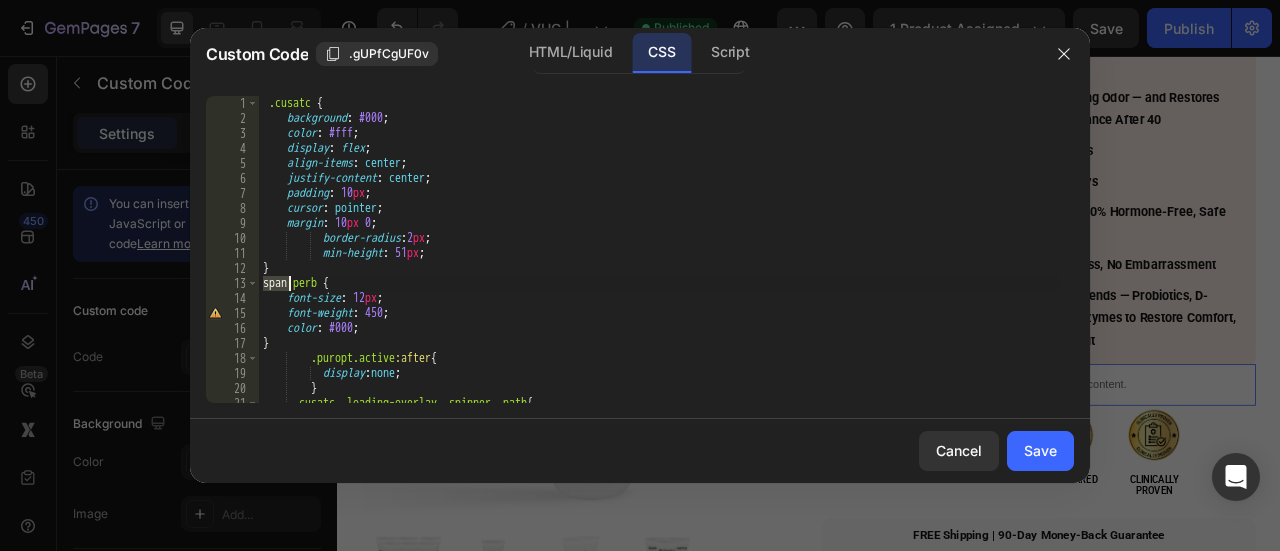 click on ".cusatc   {      background :   #000 ;      color :   #fff ;      display :   flex ;      align-items :   center ;      justify-content :   center ;      padding :   10 px ;      cursor :   pointer ;      margin :   10 px   0 ;              border-radius : 2 px ;              min-height :   51 px ; } span  .perb    {      font-size :   12 px ;      font-weight :   450 ;      color :   #000 ; }           .puropt.active :after {              display : none ;           }        .cusatc   .loading-overlay__spinner   .path {          stroke : #fff ;" at bounding box center (659, 264) 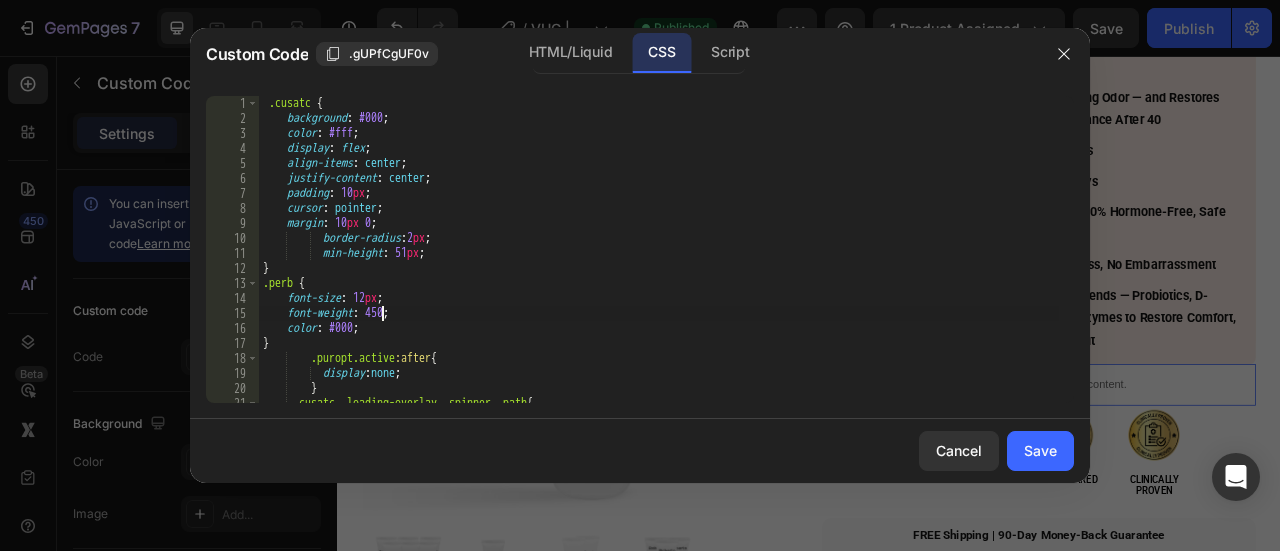 click on ".cusatc   {      background :   #000 ;      color :   #fff ;      display :   flex ;      align-items :   center ;      justify-content :   center ;      padding :   10 px ;      cursor :   pointer ;      margin :   10 px   0 ;              border-radius : 2 px ;              min-height :   51 px ; } .perb    {      font-size :   12 px ;      font-weight :   450 ;      color :   #000 ; }           .puropt.active :after {              display : none ;           }        .cusatc   .loading-overlay__spinner   .path {          stroke : #fff ;" at bounding box center (659, 264) 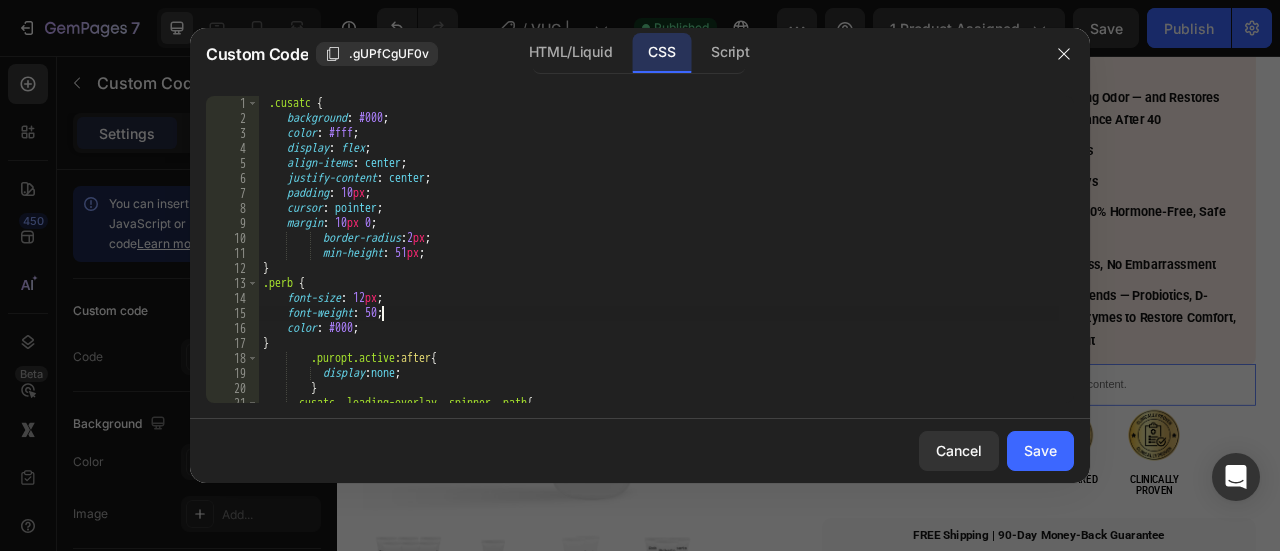scroll, scrollTop: 0, scrollLeft: 10, axis: horizontal 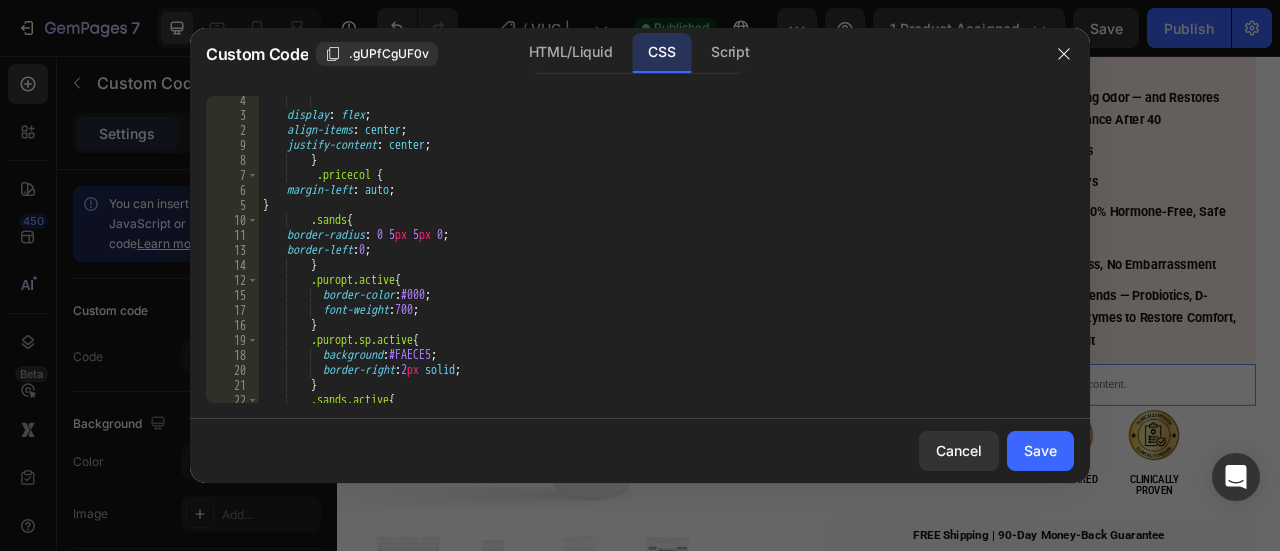 click on "display :   flex ;      align-items :   center ;      justify-content :   center ;           }             .pricecol   {      margin-left :   auto ; }           .sands {      border-radius :   0   5 px   5 px   0 ;      border-left : 0 ;           }           .puropt.active {              border-color : #000 ;              font-weight : 700 ;           }           .puropt.sp.active {              background : #FAECE5 ;                 border-right : 2 px   solid ;                    }           .sands.active {              background : #FAECE5 ;" at bounding box center (659, 261) 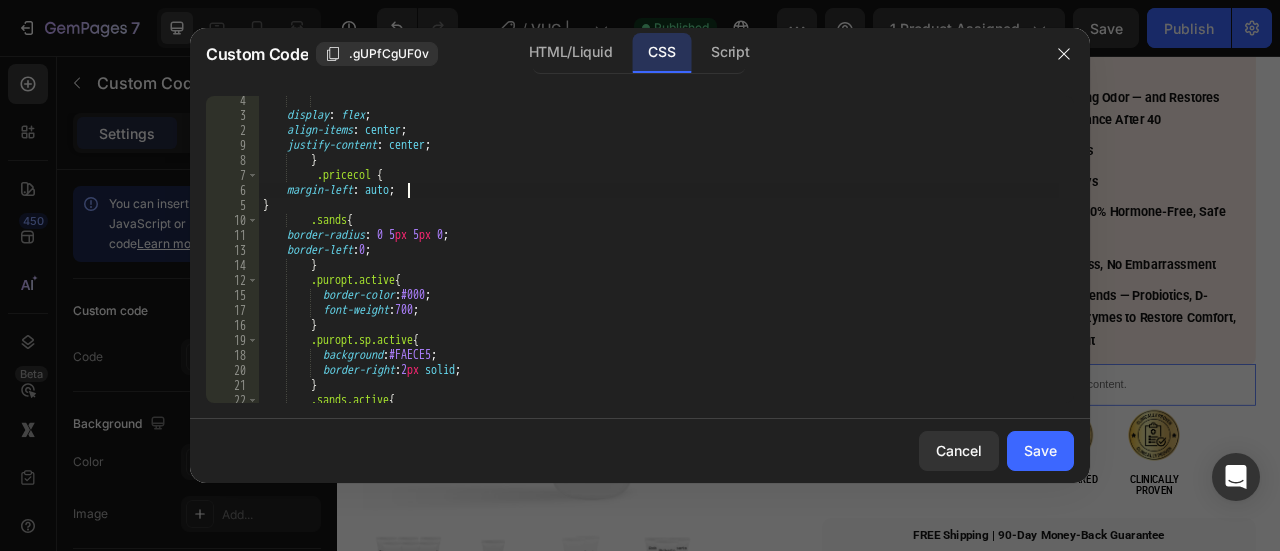 scroll, scrollTop: 0, scrollLeft: 1, axis: horizontal 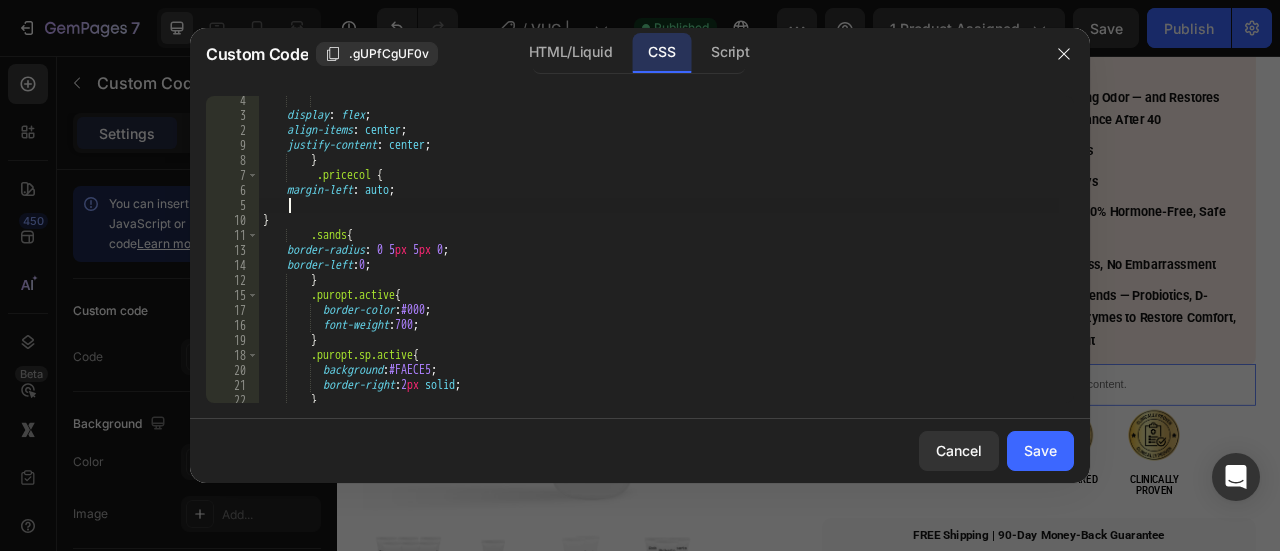 paste on "font-weight: 700;" 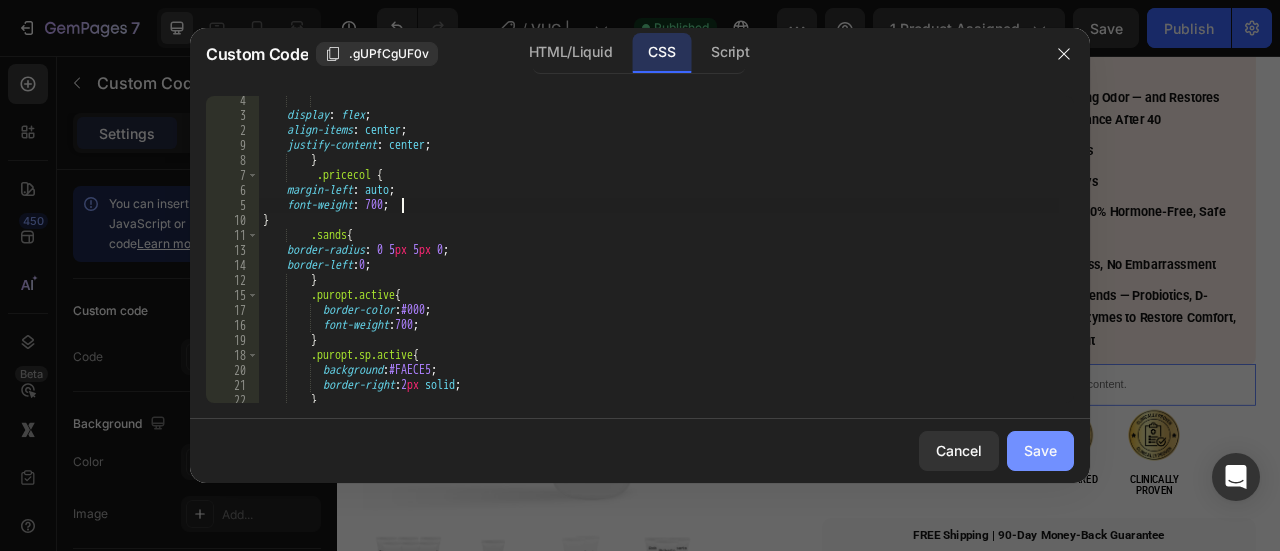 type on "font-weight: 700;" 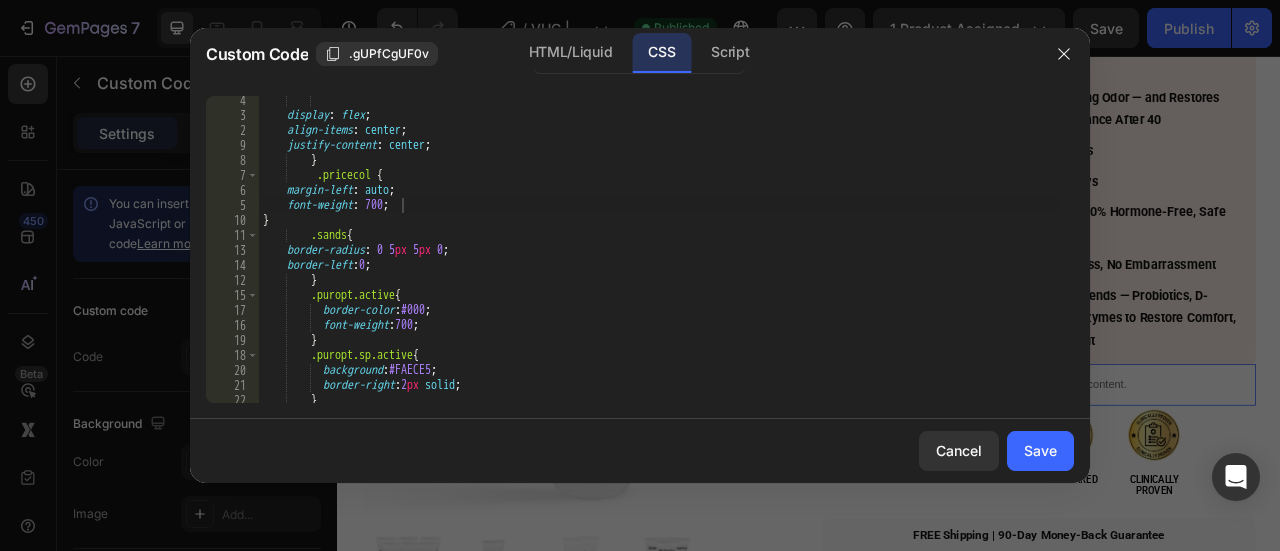drag, startPoint x: 1041, startPoint y: 449, endPoint x: 1232, endPoint y: 85, distance: 411.0681 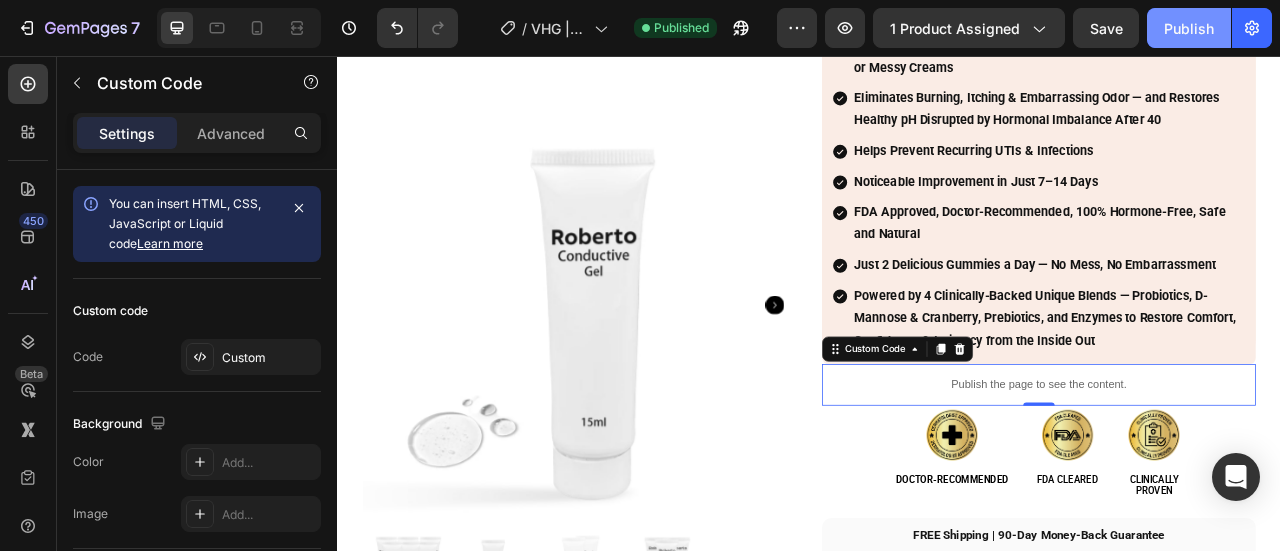 click on "Publish" 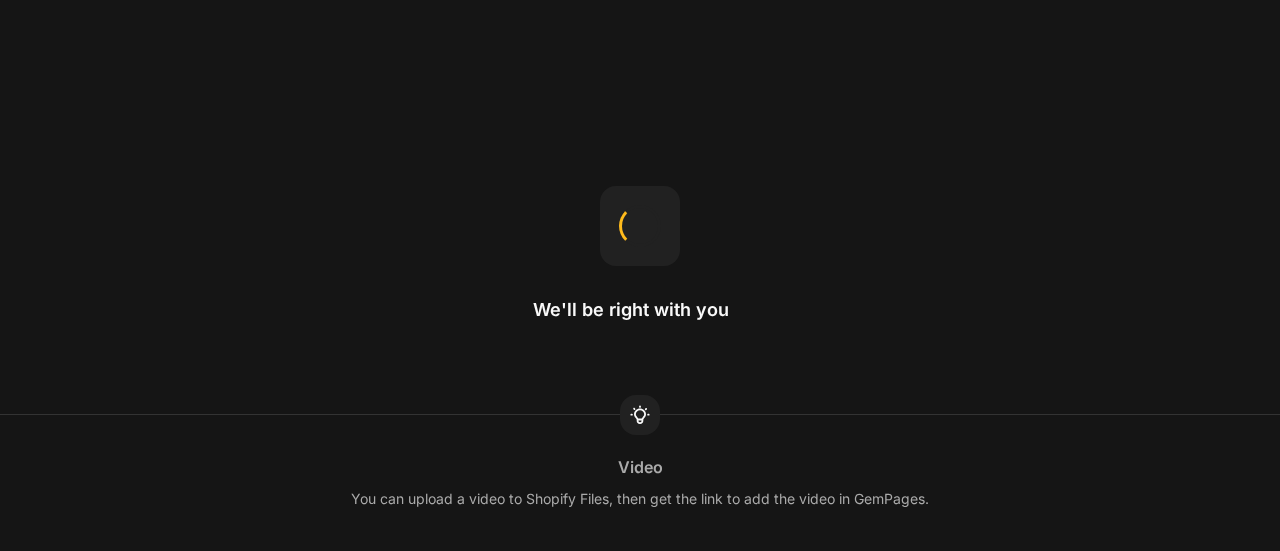 scroll, scrollTop: 0, scrollLeft: 0, axis: both 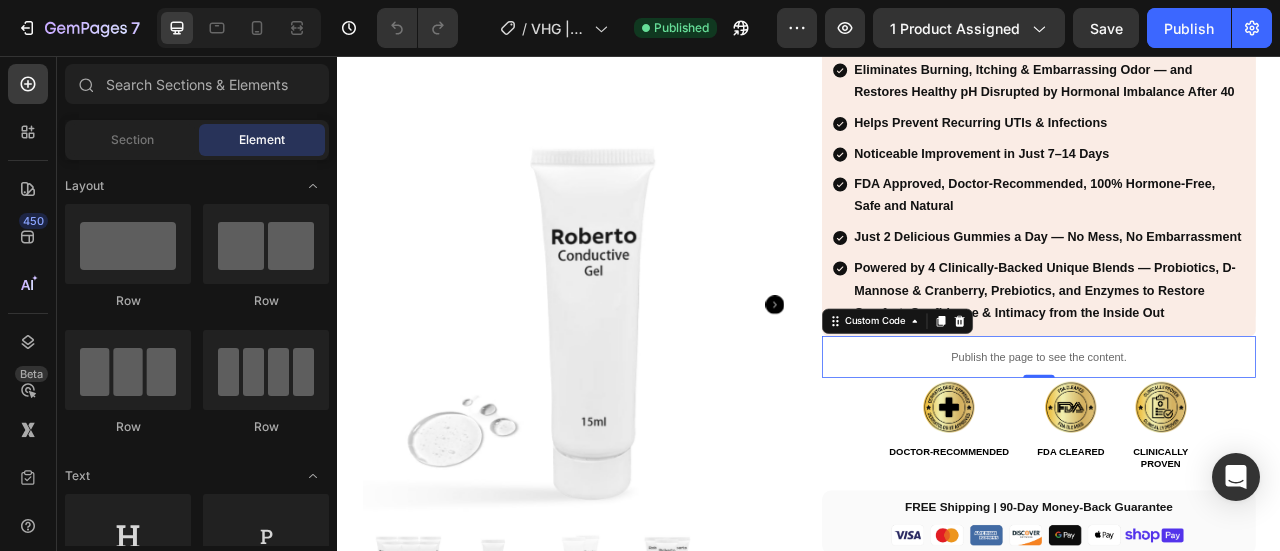 click on "Publish the page to see the content." at bounding box center (1229, 438) 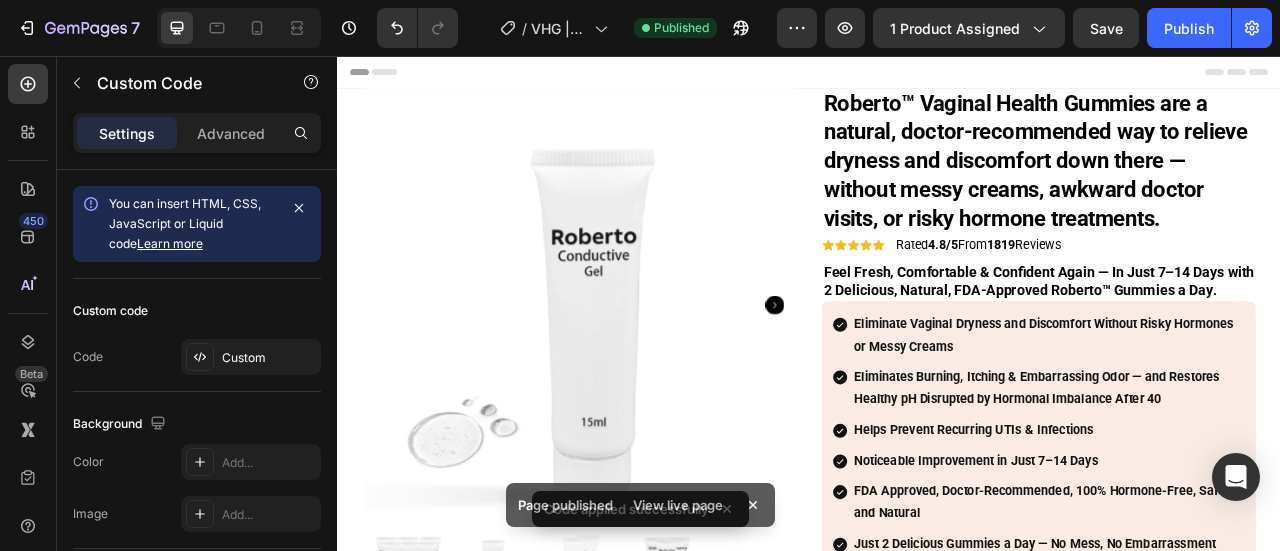 scroll, scrollTop: 0, scrollLeft: 0, axis: both 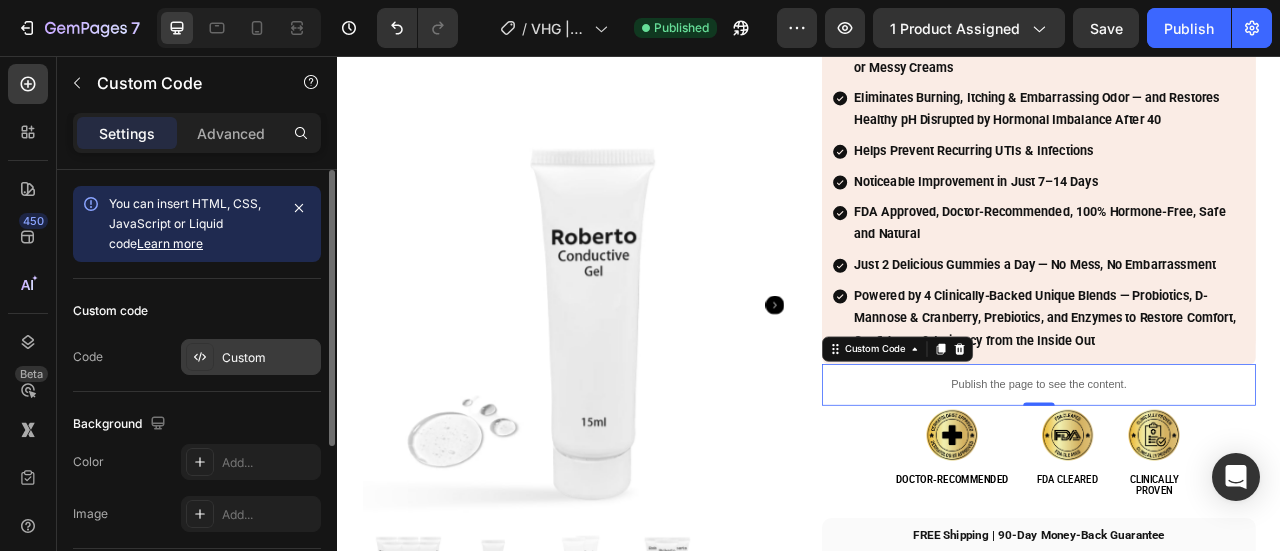 click 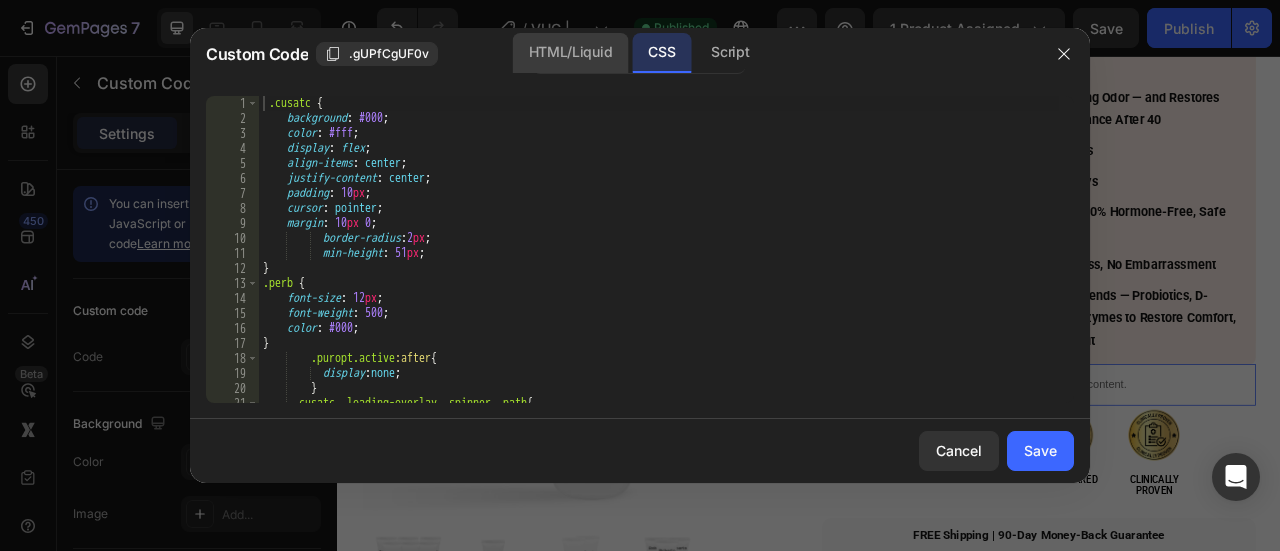 click on "HTML/Liquid" at bounding box center [570, 51] 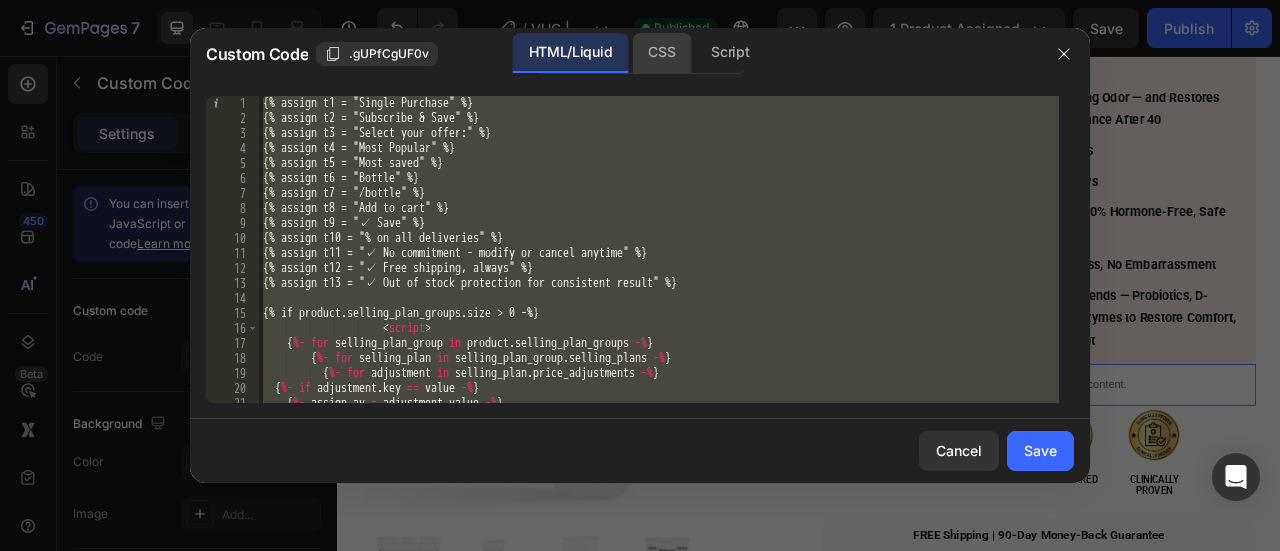 click on "CSS" 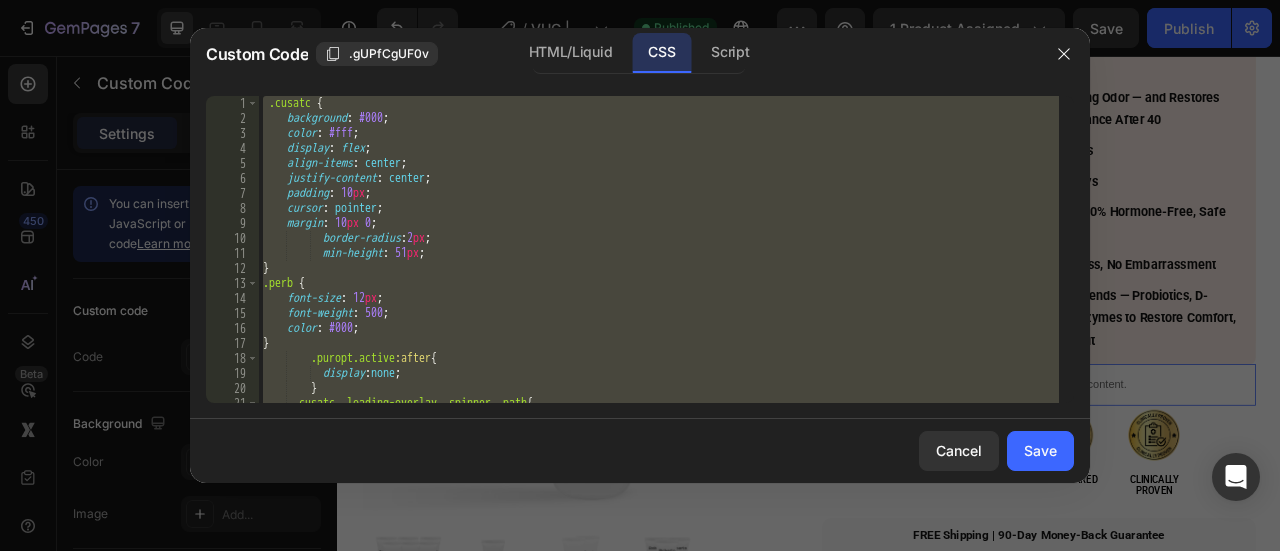 click on ".cusatc   {      background :   #000 ;      color :   #fff ;      display :   flex ;      align-items :   center ;      justify-content :   center ;      padding :   10 px ;      cursor :   pointer ;      margin :   10 px   0 ;              border-radius : 2 px ;              min-height :   51 px ; } .perb    {      font-size :   12 px ;      font-weight :   500 ;      color :   #000 ; }           .puropt.active :after {              display : none ;           }        .cusatc   .loading-overlay__spinner   .path {          stroke : #fff ;" at bounding box center (659, 249) 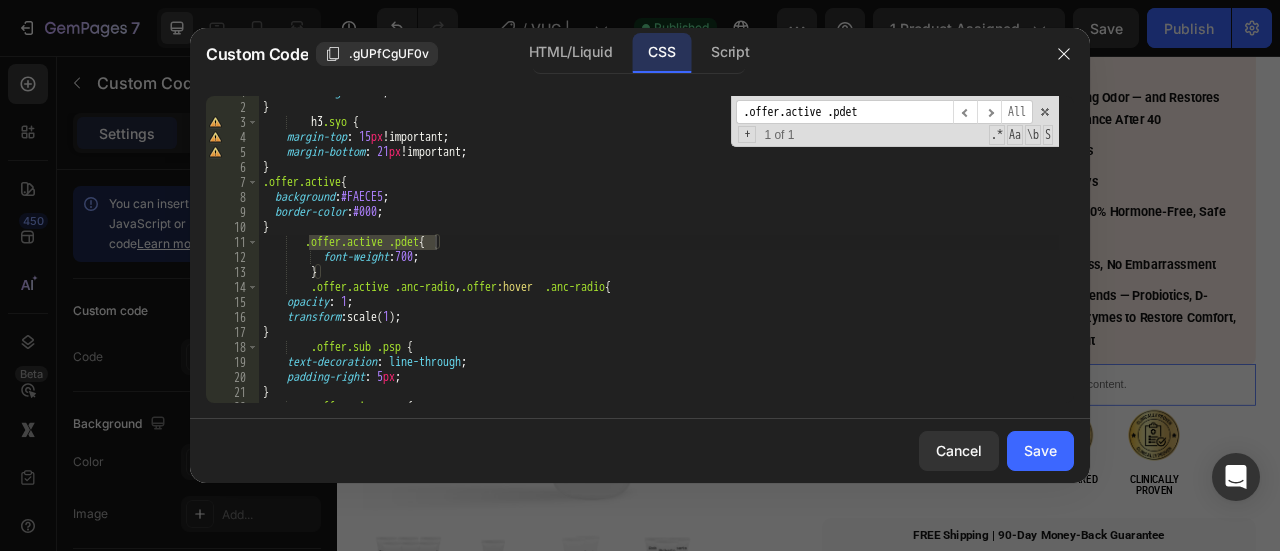 scroll, scrollTop: 1481, scrollLeft: 0, axis: vertical 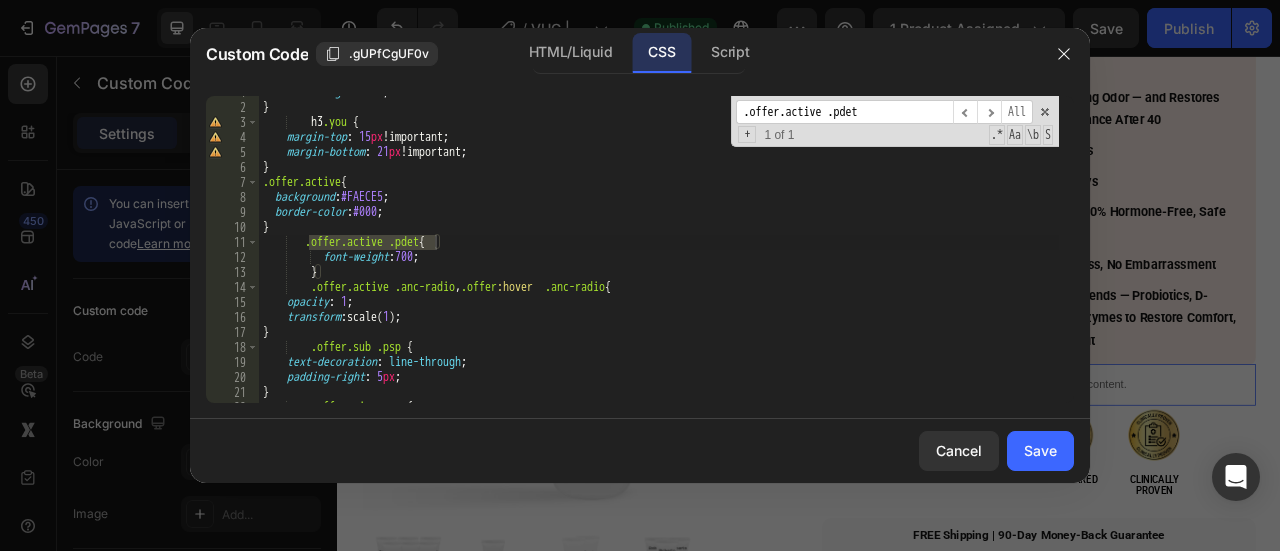 type on ".offer.active .pdet" 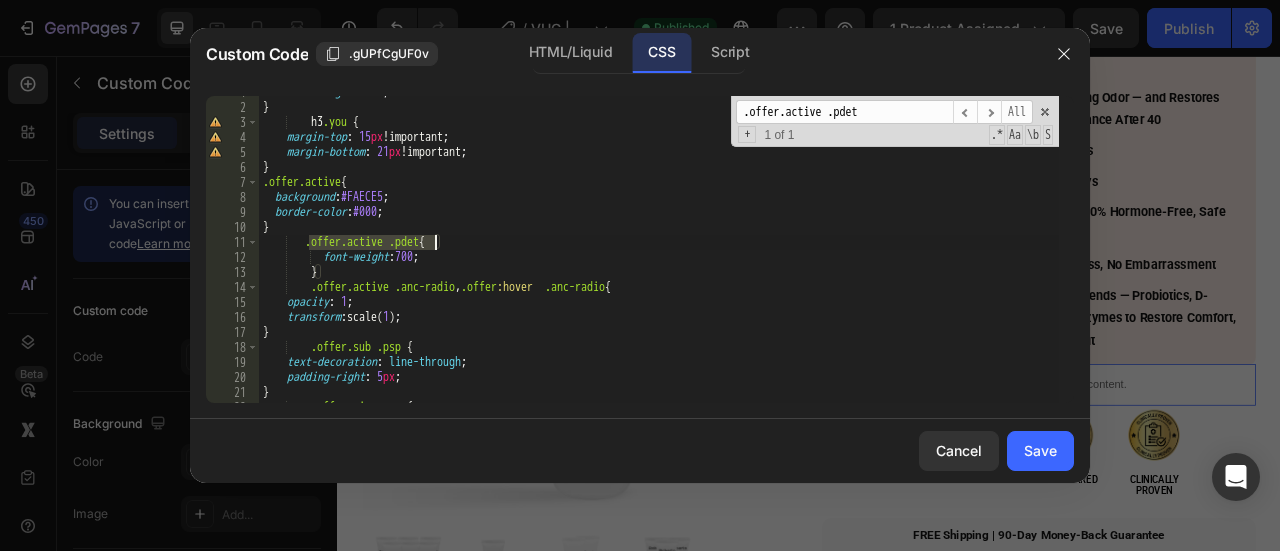click on "font-weight :   500 ; }           h3  .you    {      margin-top :   15 px  !important ;      margin-bottom :   21 px  !important ; } .offer.active {    background : #FAECE5 ;      border-color : #000 ; }          .offer.active   .pdet {              font-weight : 700 ;           }           .offer.active   .anc-radio , .offer :hover    .anc-radio {      opacity :   1 ;      transform :  scale( 1 ) ; }           .offer.sub   .psp   {      text-decoration :   line-through ;      padding-right :   5 px ; }           .offer.sin   .osp   {   .offer.active .pdet ​ ​ All Replace All + 1 of 1 .*  Aa  \b  S" at bounding box center [659, 249] 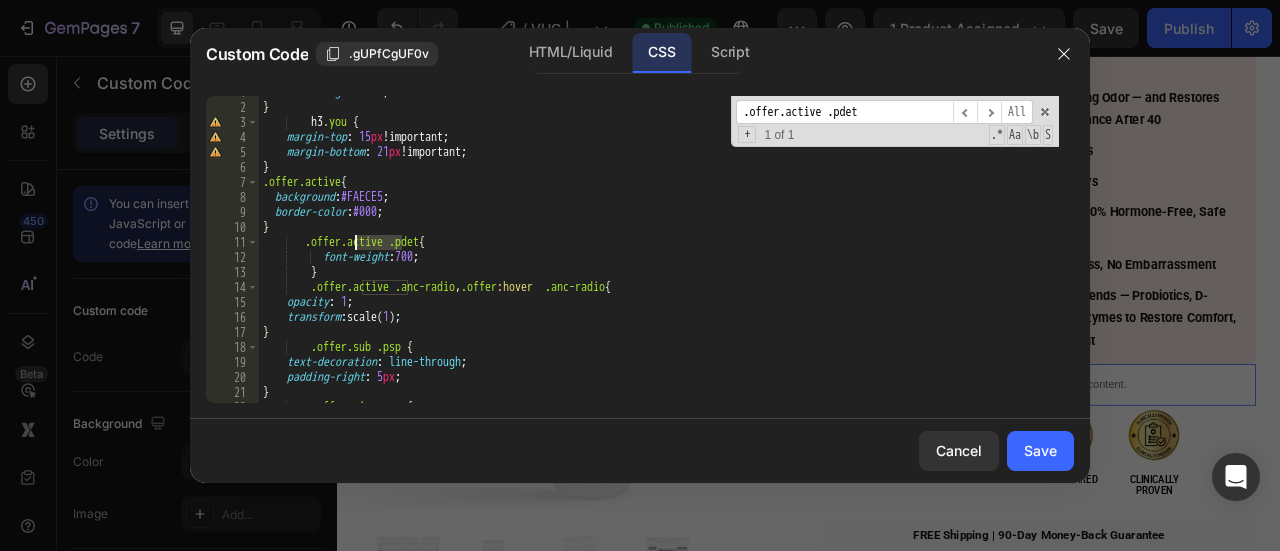 drag, startPoint x: 401, startPoint y: 243, endPoint x: 358, endPoint y: 245, distance: 43.046486 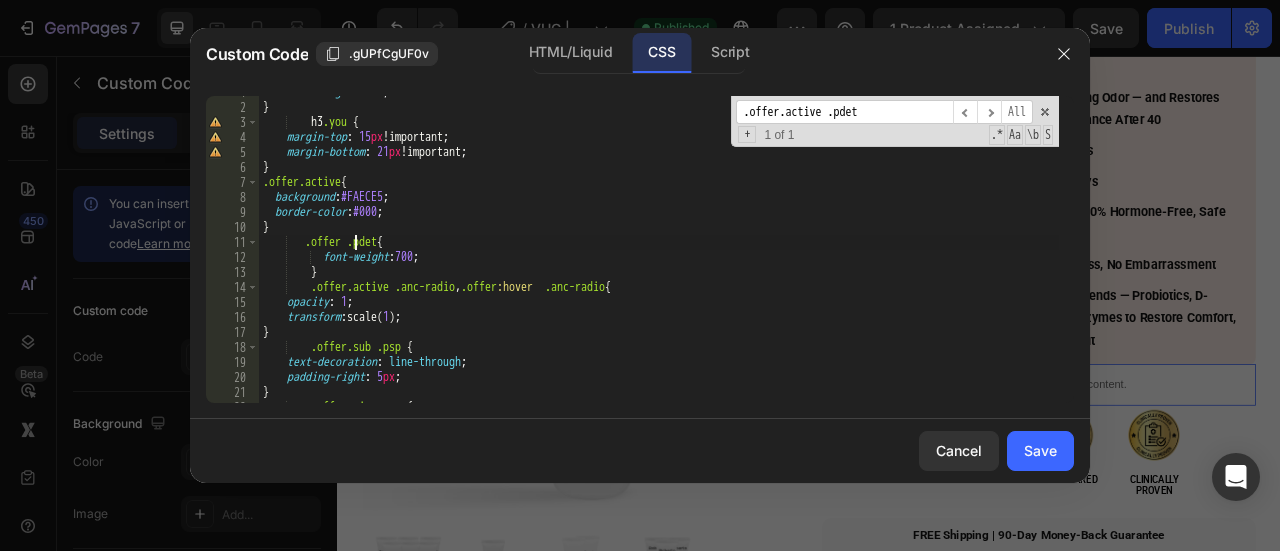 scroll, scrollTop: 0, scrollLeft: 7, axis: horizontal 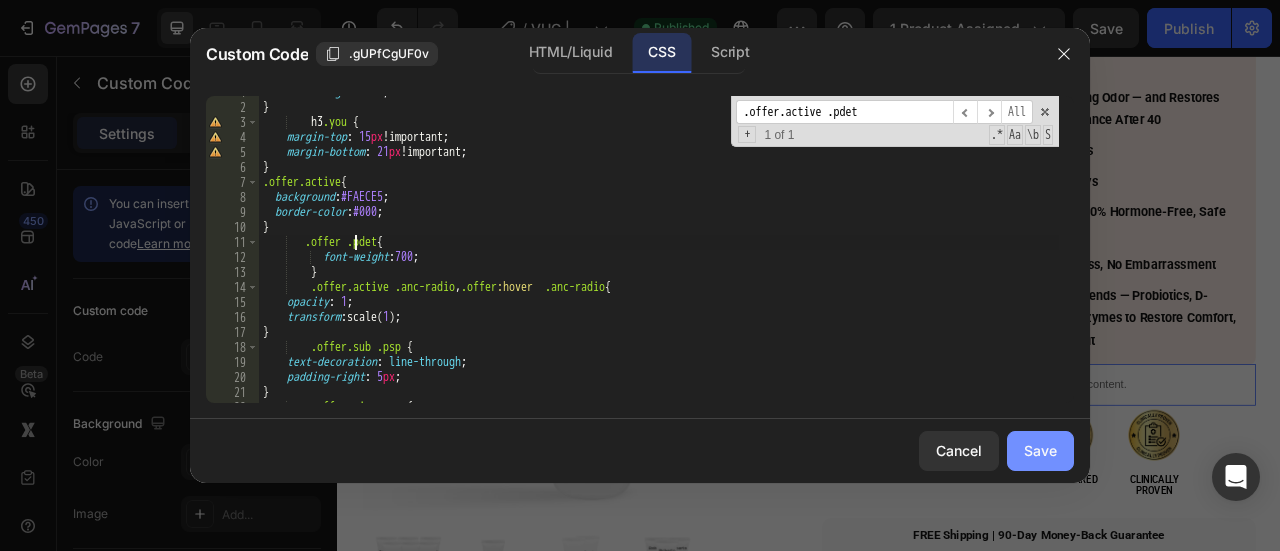 type on ".offer .pdet{" 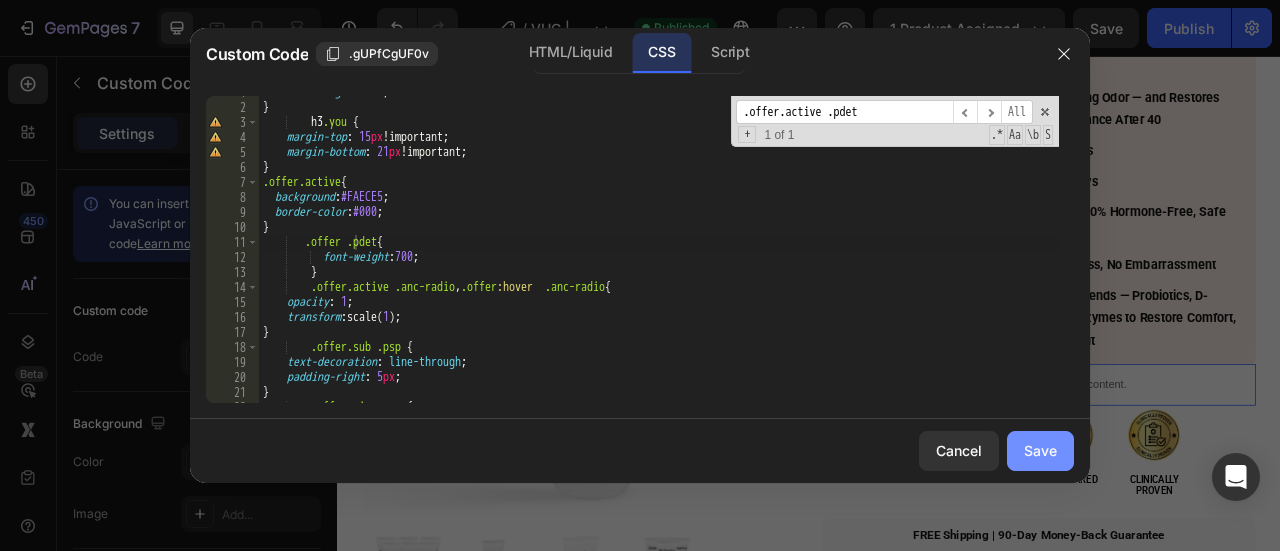 click on "Save" at bounding box center (1040, 450) 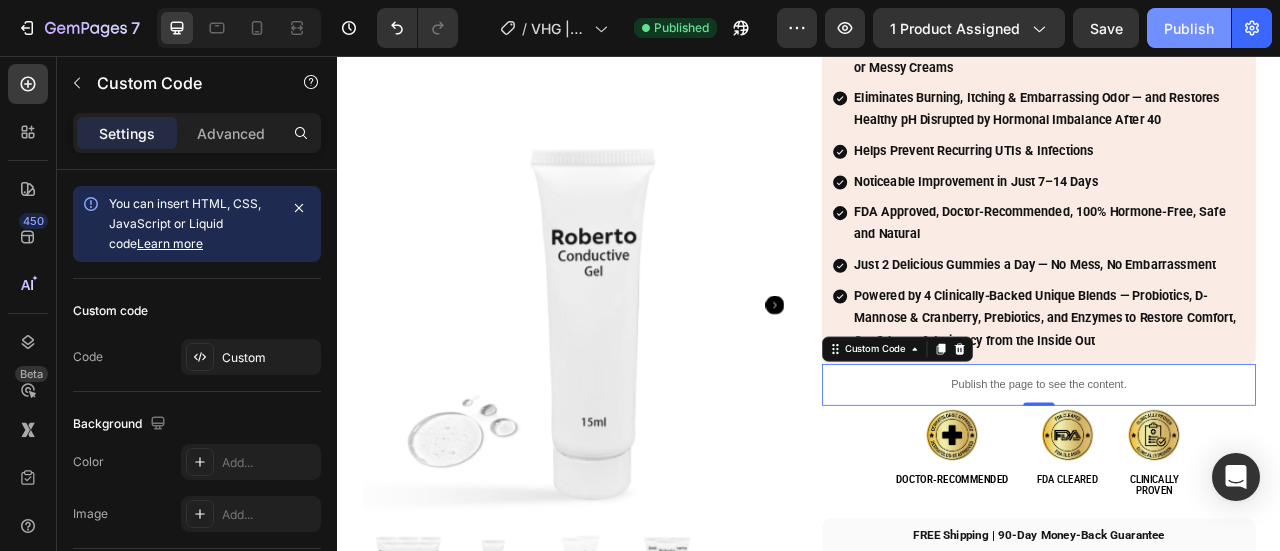 click on "Publish" at bounding box center [1189, 28] 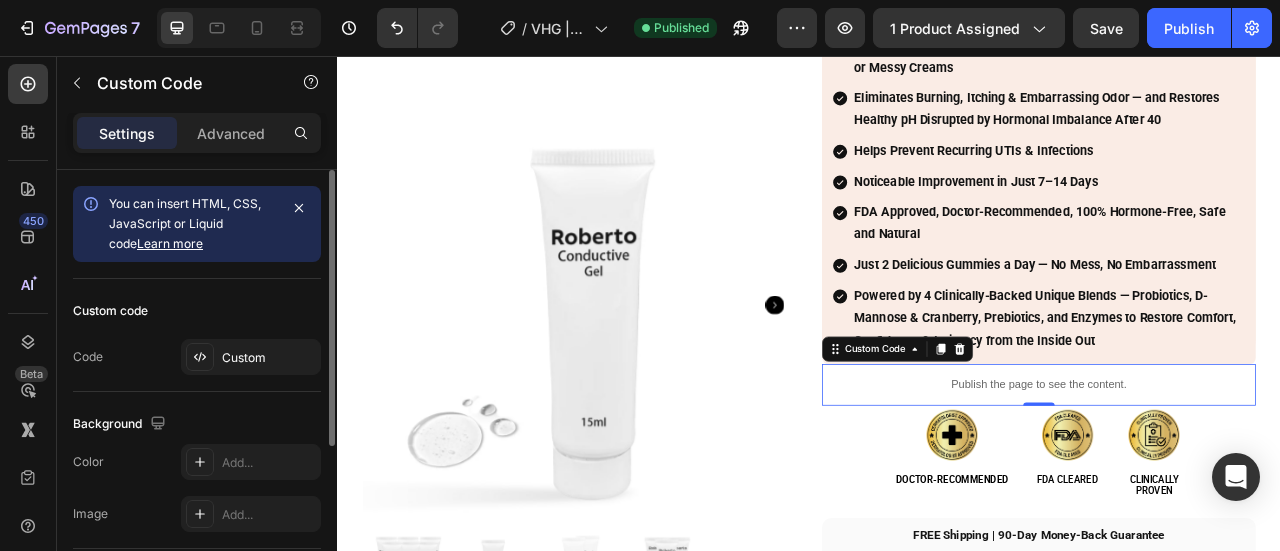 click on "Custom code Code Custom" 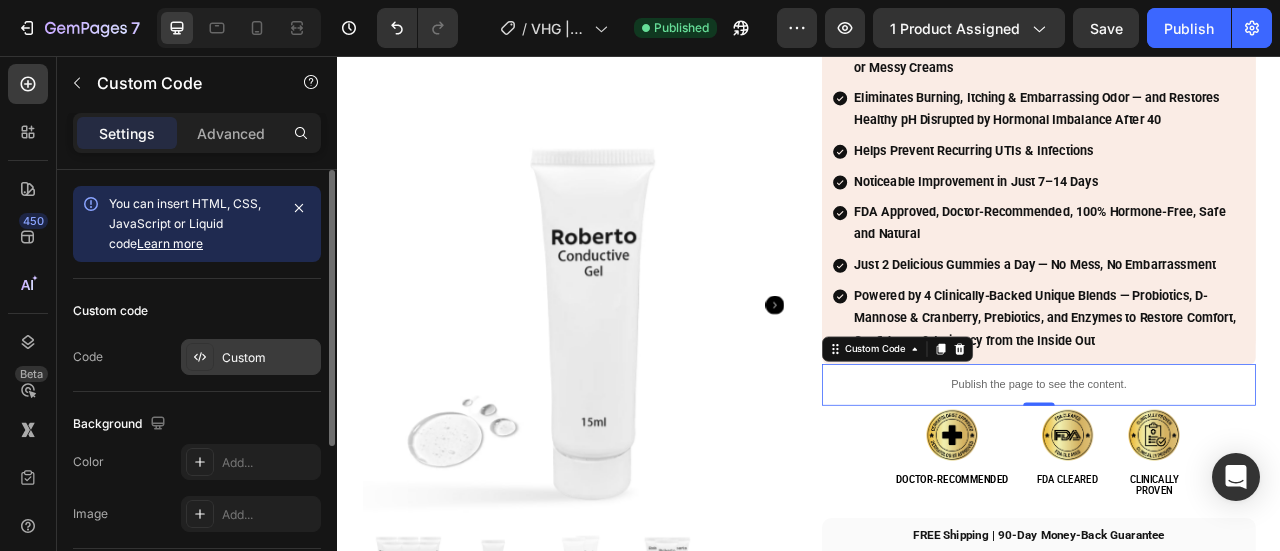 click on "Custom" at bounding box center [251, 357] 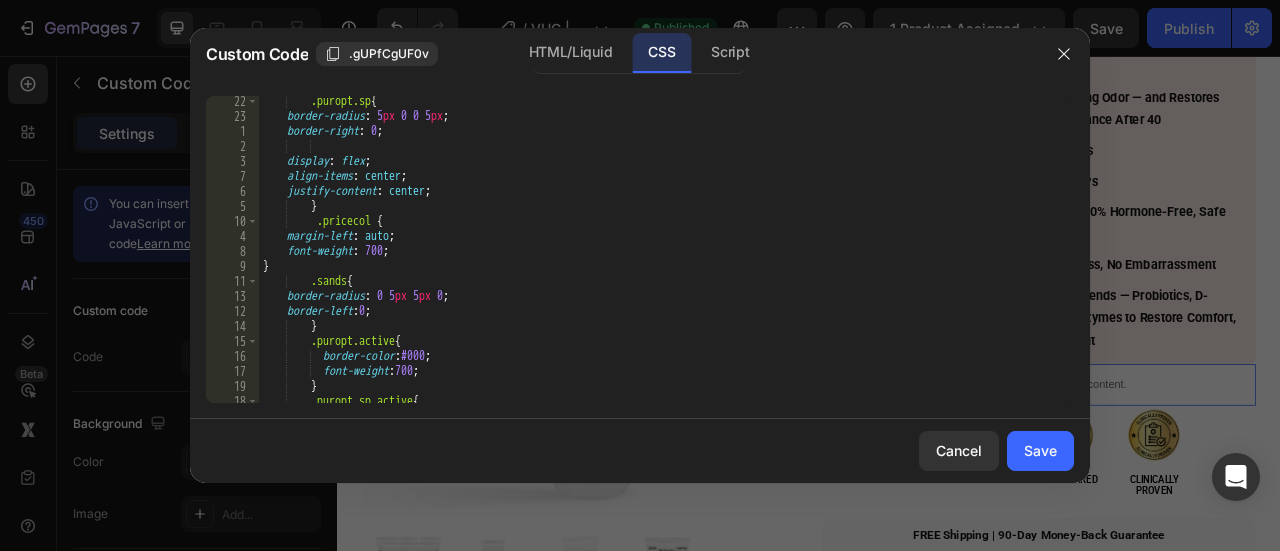 scroll, scrollTop: 664, scrollLeft: 0, axis: vertical 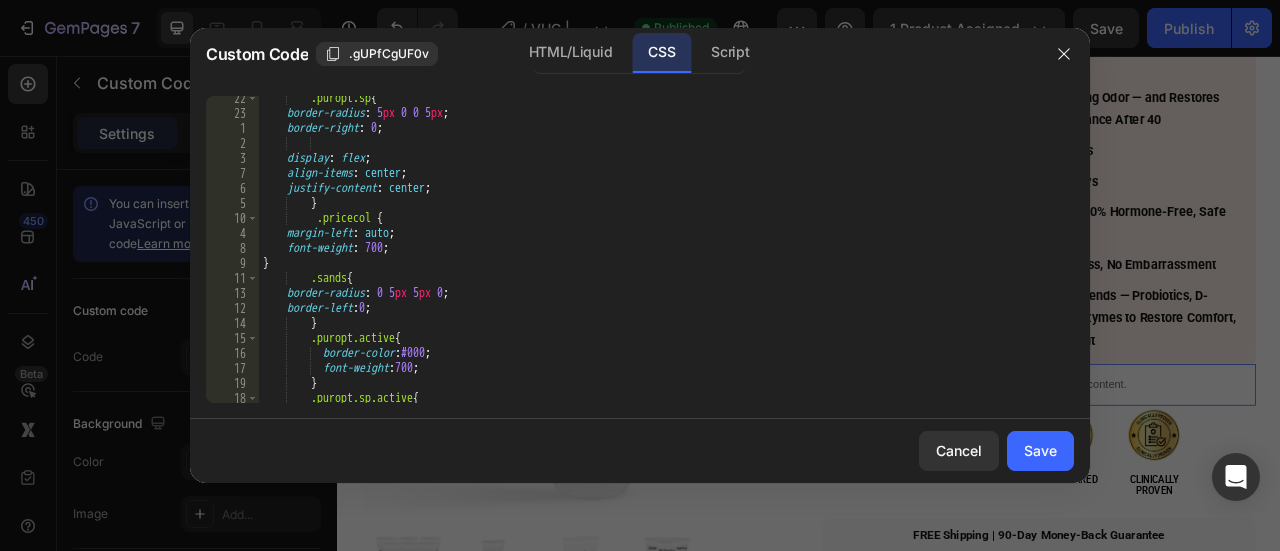 click on ".puropt.sp {      border-radius :   5 px   0   0   5 px ;      border-right :   0 ;                   display :   flex ;      align-items :   center ;      justify-content :   center ;           }             .pricecol   {      margin-left :   auto ;      font-weight :   700 ; }           .sands {      border-radius :   0   5 px   5 px   0 ;      border-left : 0 ;           }           .puropt.active {              border-color : #000 ;              font-weight : 700 ;           }           .puropt.sp.active {              background : #FAECE5 ;" at bounding box center [659, 259] 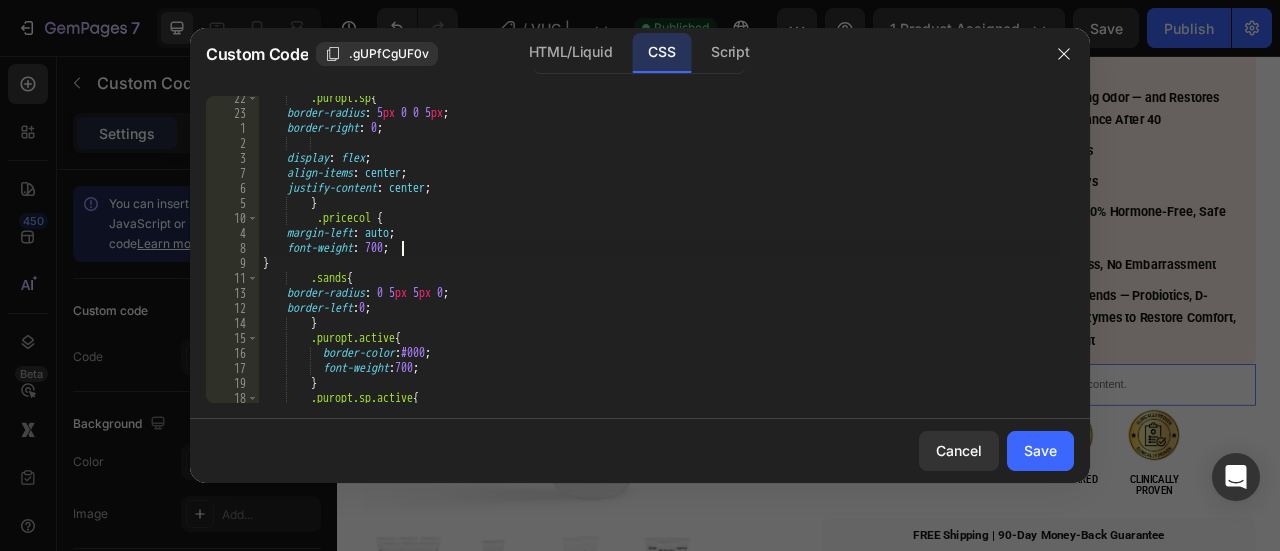 scroll, scrollTop: 0, scrollLeft: 0, axis: both 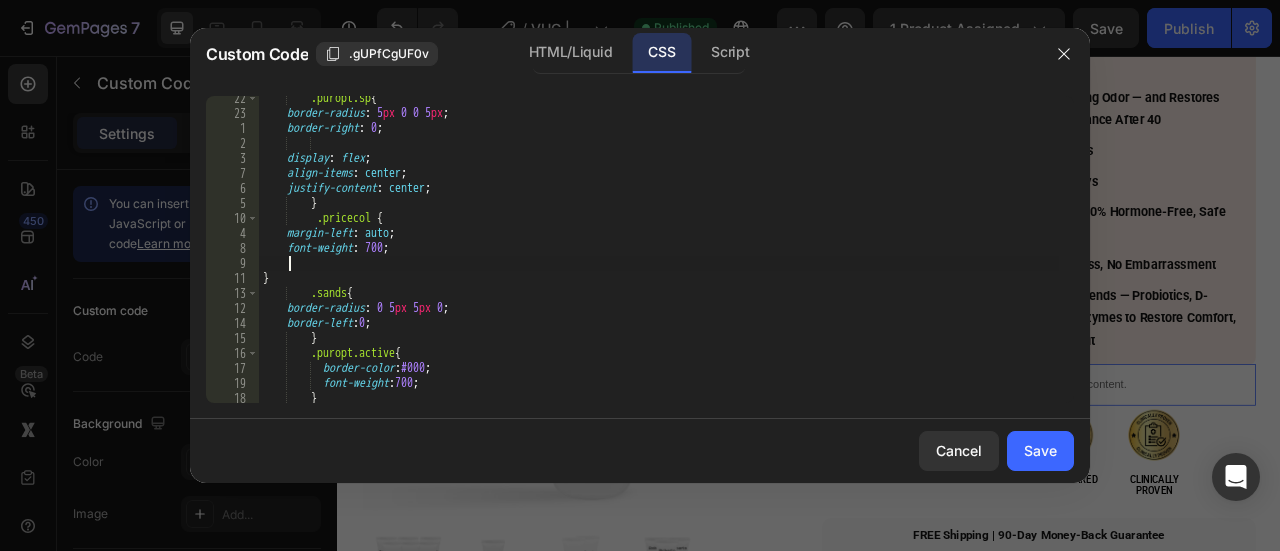 paste on "align-items: center;" 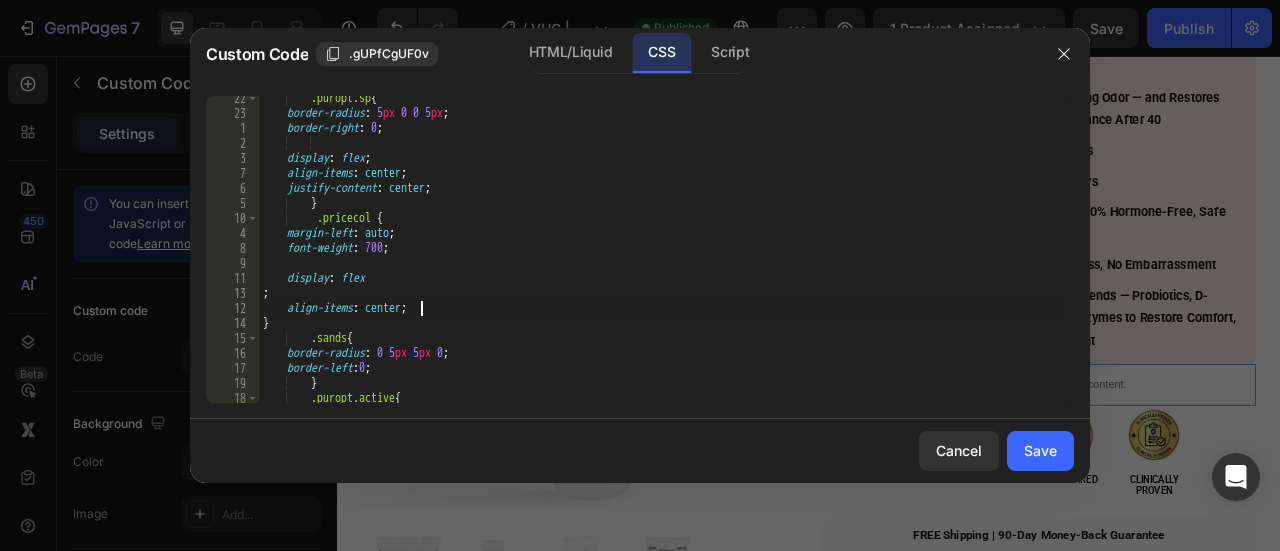 click on ".puropt.sp {      border-radius :   5 px   0   0   5 px ;      border-right :   0 ;                   display :   flex ;      align-items :   center ;      justify-content :   center ;           }             .pricecol   {      margin-left :   auto ;      font-weight :   700 ;           display :   flex ;      align-items :   center ; }           .sands {      border-radius :   0   5 px   5 px   0 ;      border-left : 0 ;           }           .puropt.active {              border-color : #000 ;" at bounding box center [659, 259] 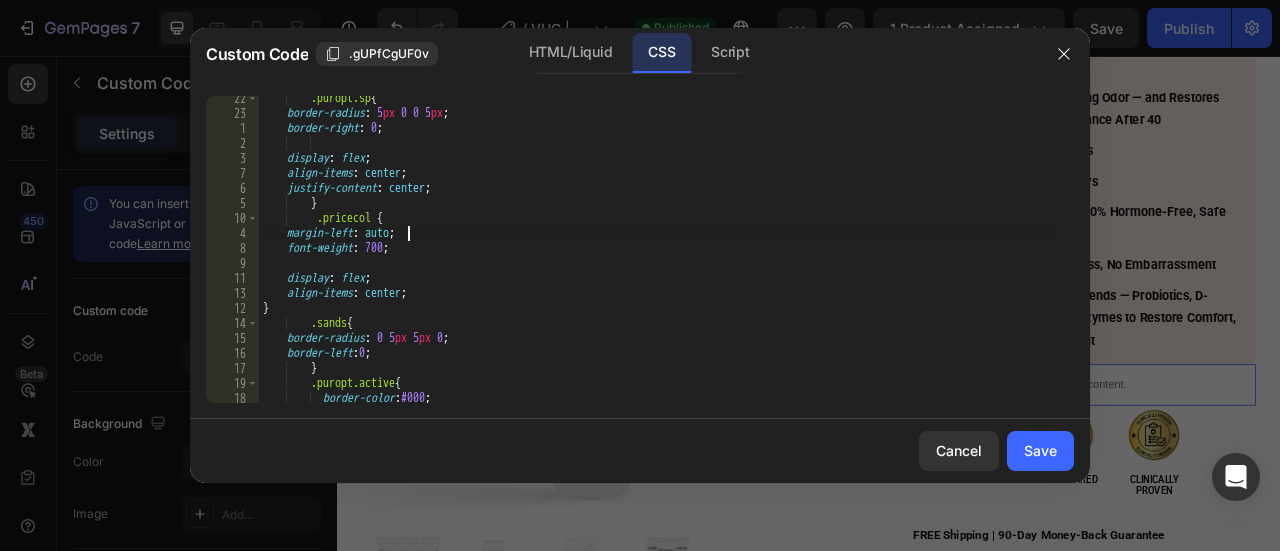 click on ".puropt.sp {      border-radius :   5 px   0   0   5 px ;      border-right :   0 ;                   display :   flex ;      align-items :   center ;      justify-content :   center ;           }             .pricecol   {      margin-left :   auto ;      font-weight :   700 ;           display :   flex ;      align-items :   center ; }           .sands {      border-radius :   0   5 px   5 px   0 ;      border-left : 0 ;           }           .puropt.active {              border-color : #000 ;              font-weight : 700 ;" at bounding box center (659, 259) 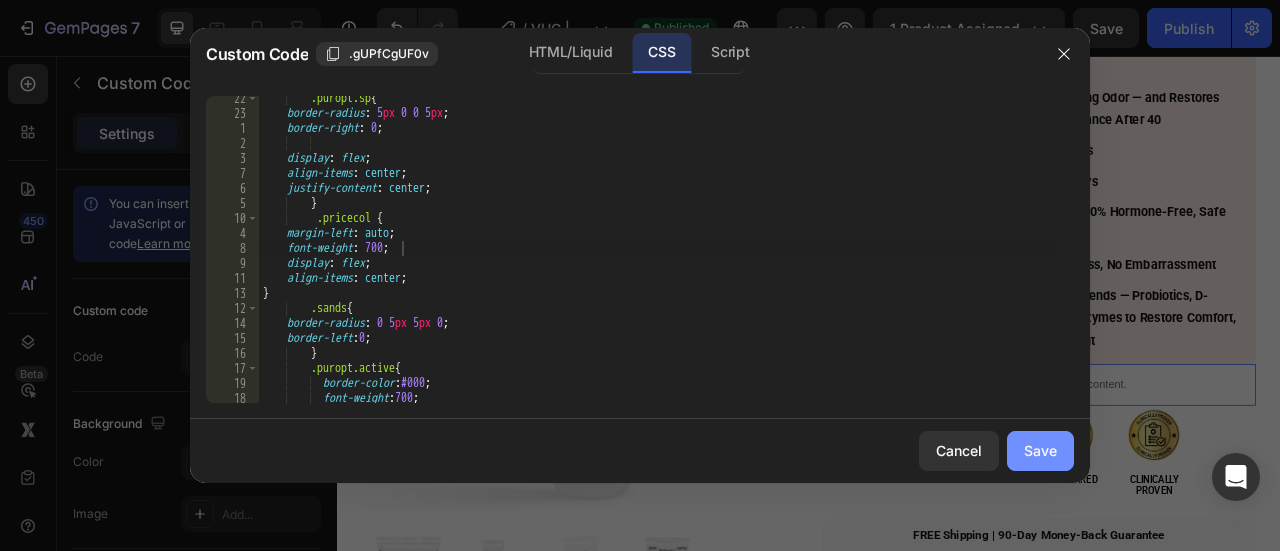 click on "Save" at bounding box center (1040, 450) 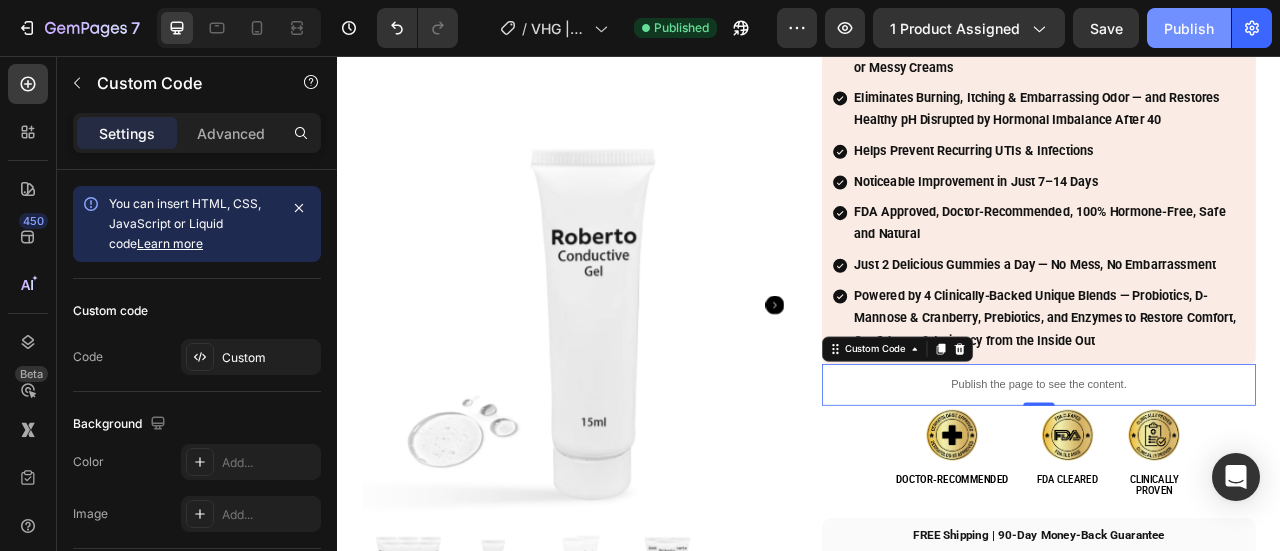 click on "Publish" at bounding box center (1189, 28) 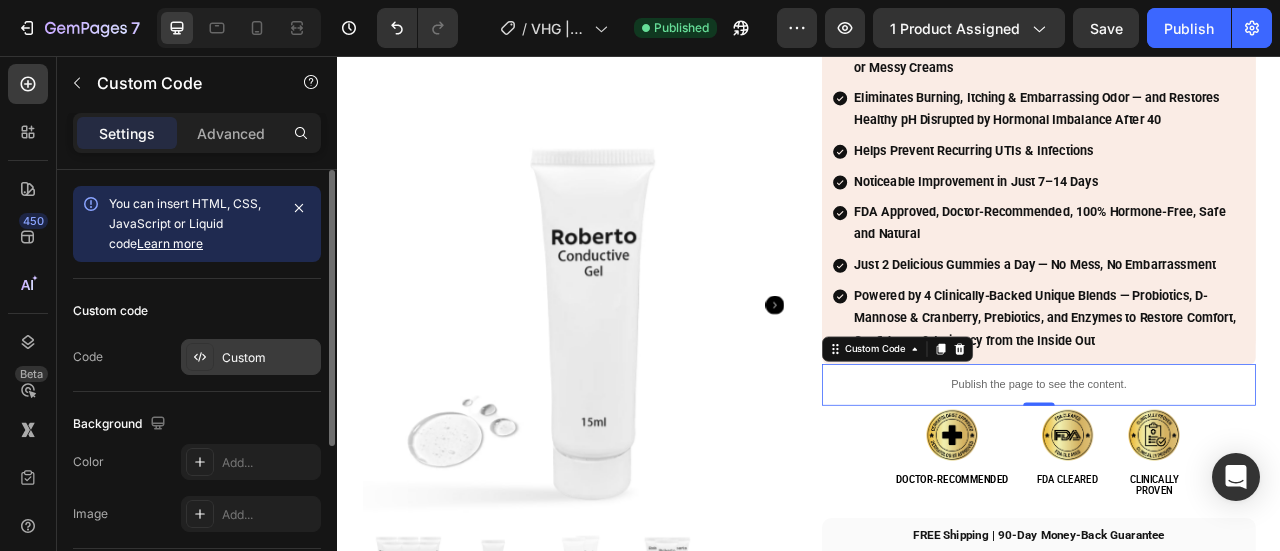 click on "Custom" at bounding box center [251, 357] 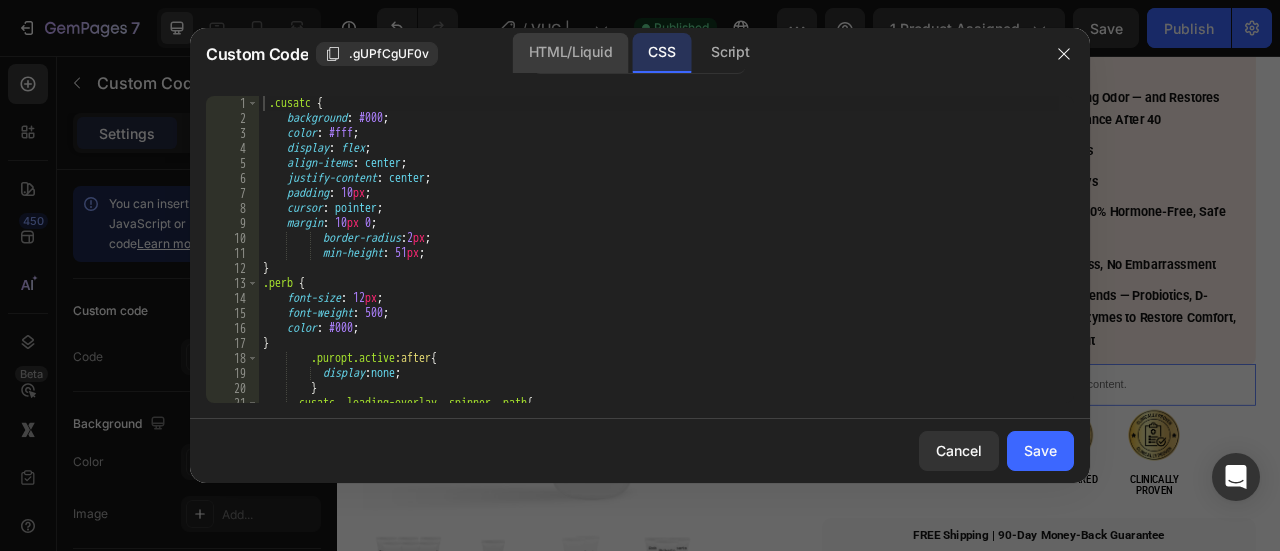 click on "HTML/Liquid" at bounding box center [570, 51] 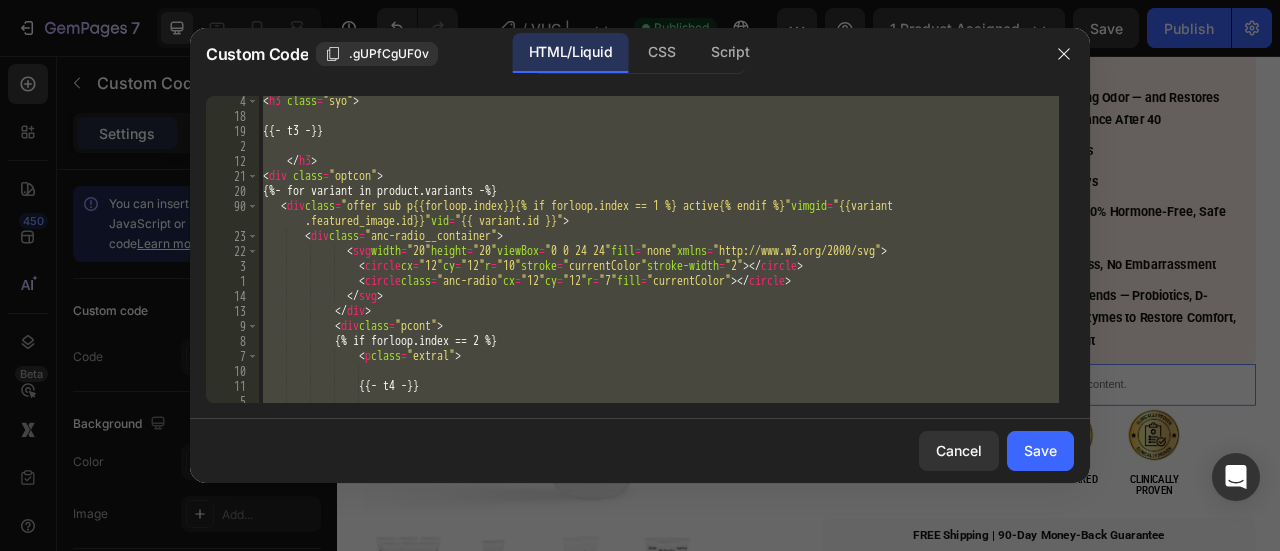 scroll, scrollTop: 1229, scrollLeft: 0, axis: vertical 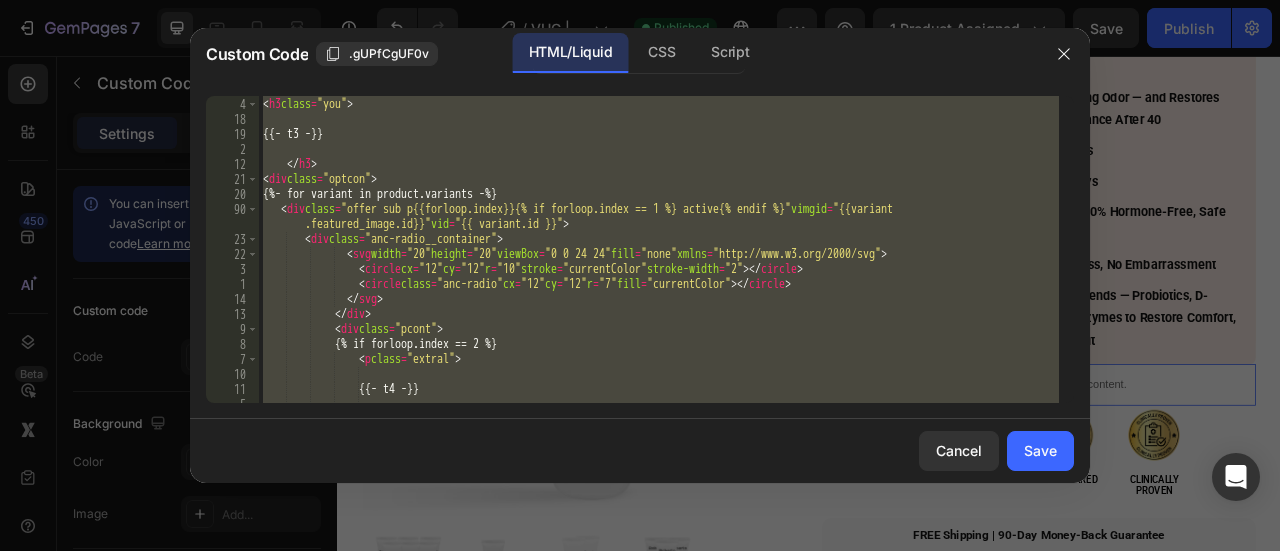 click on "{% endif %} <  h3  class  =  "you"  >            {{- t3 -}}           </  h3  > < div class = "optcon" >       {%- for variant in product.variants -%}     < div class = "offer sub p{{forloop.index}}{% if forloop.index == 1 %} active{% endif %}" vimgid = "{{variant             .featured_image.id}}" vid = "{{ variant.id }}" >            < div class = "anc-radio__container" >                     < svg width = "20" height = "20" viewBox = "0 0 24 24" fill = "none" xmlns = "http://www.w3.org/2000/svg" >                               < circle cx = "12" cy = "12" r = "10" stroke = "currentColor" stroke-width = "2" > </ circle >                               < circle class = "anc-radio" cx = "12" cy = "12" r = "7" fill = "currentColor" > </ circle >                             </ svg >                </ div >                < div class = "pcont" >                  {% if forloop.index == 2 %}                     < p class = "extral" >                                                    {{- t4 -}}" at bounding box center [659, 249] 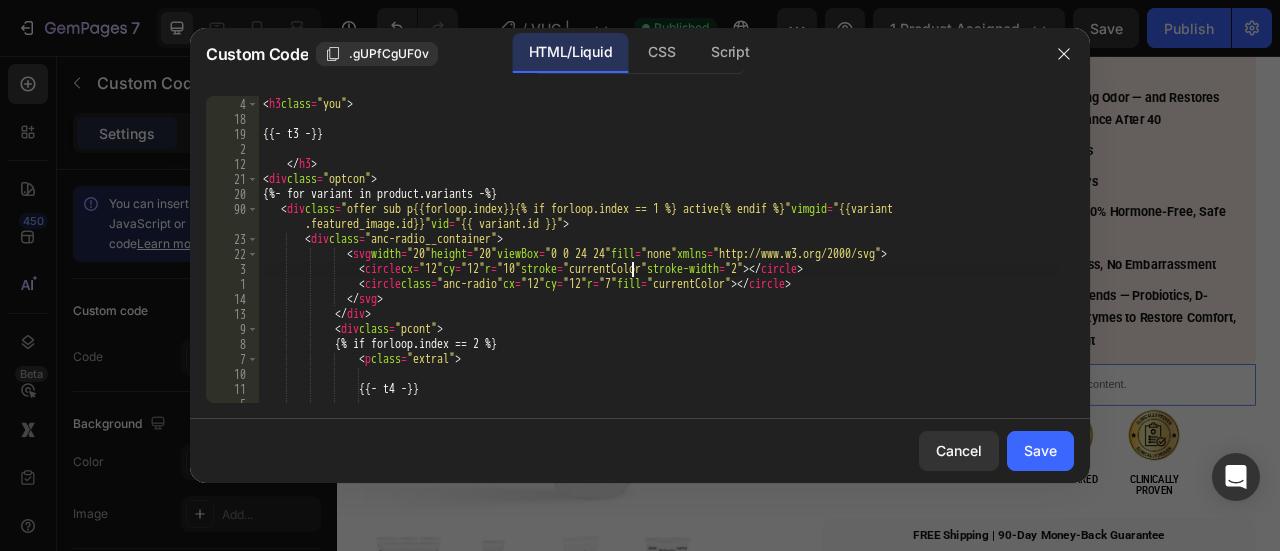 type on "<circle cx="12" cy="12" r="10" stroke="currentColor" stroke-width="2"></circle>" 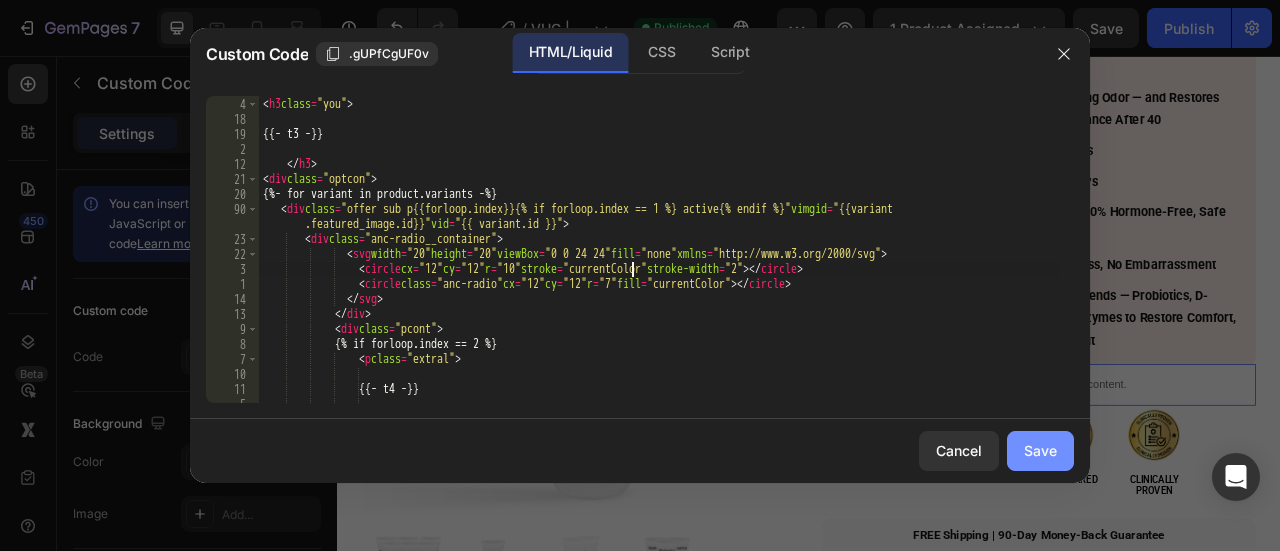 click on "Save" at bounding box center [1040, 450] 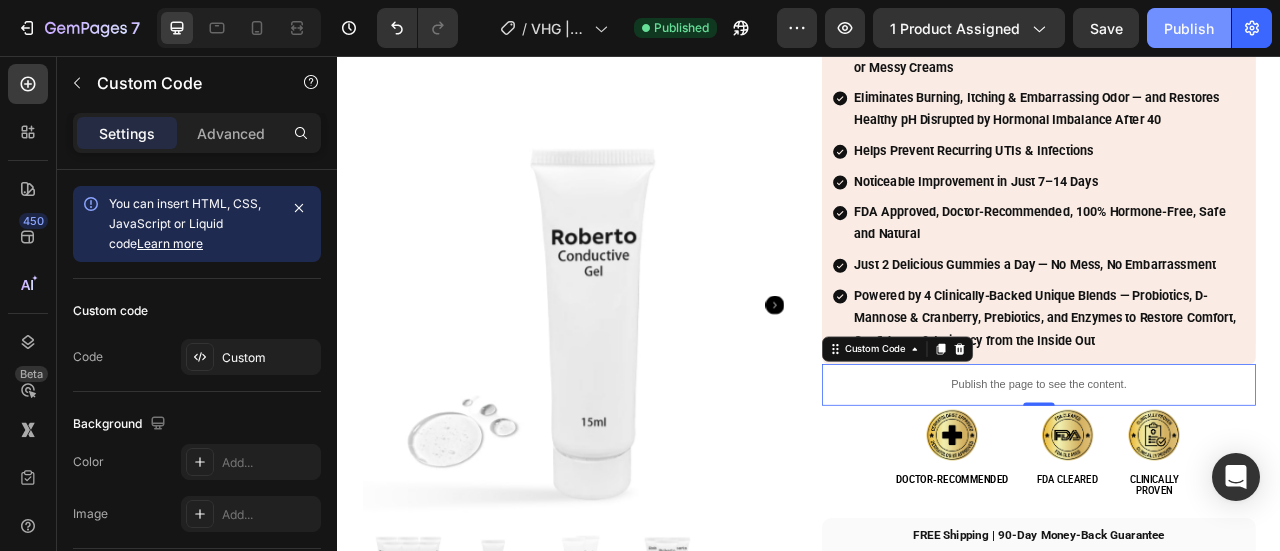 click on "Publish" at bounding box center (1189, 28) 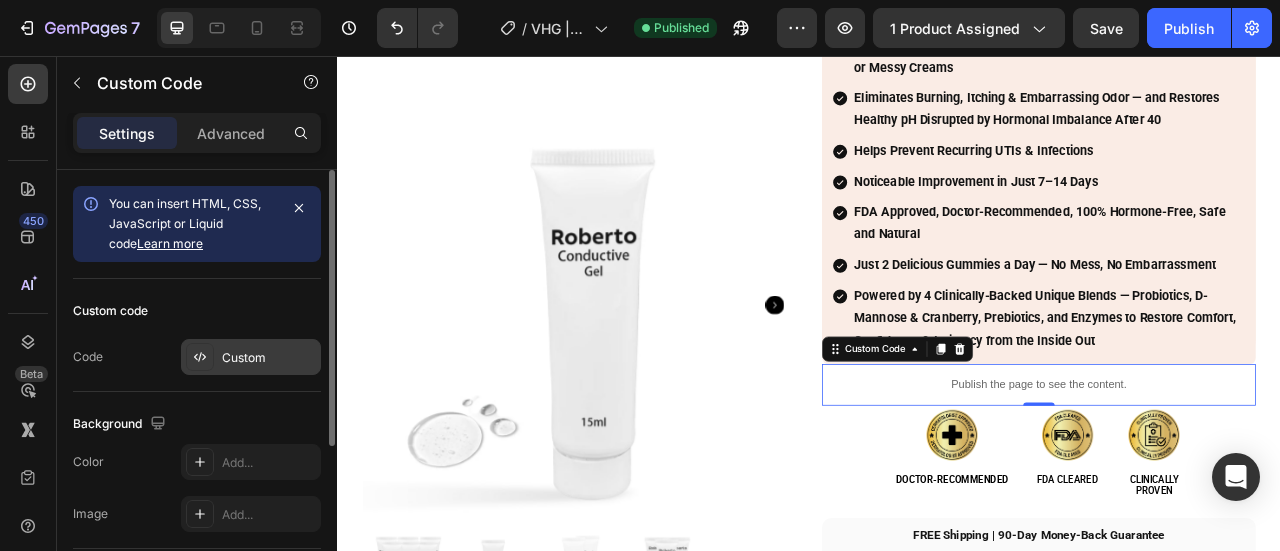 click on "Custom" at bounding box center [244, 357] 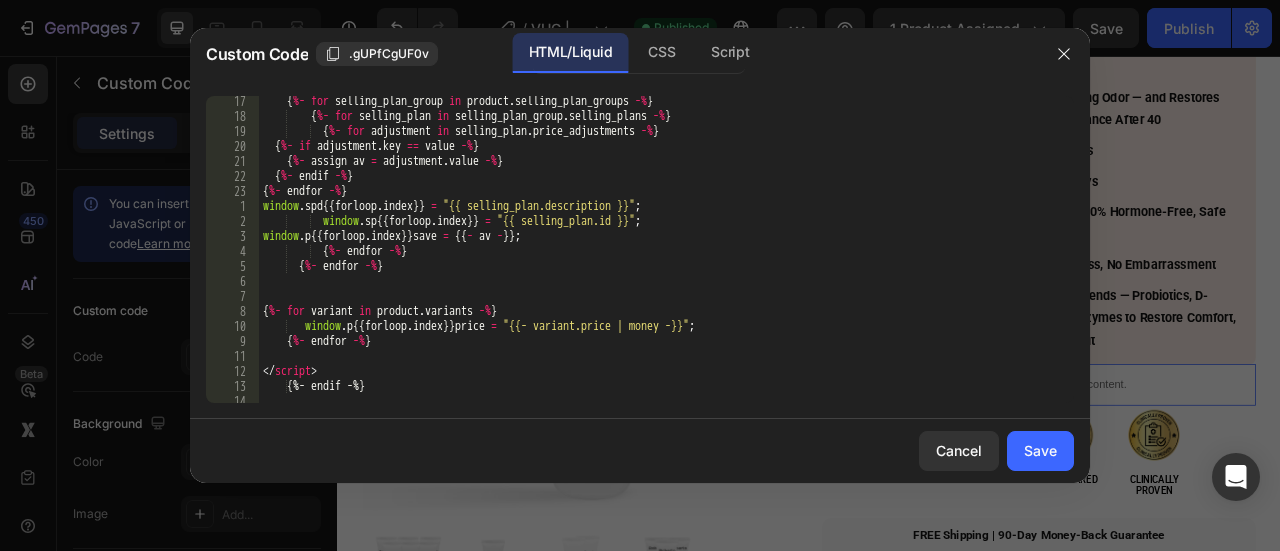 scroll, scrollTop: 242, scrollLeft: 0, axis: vertical 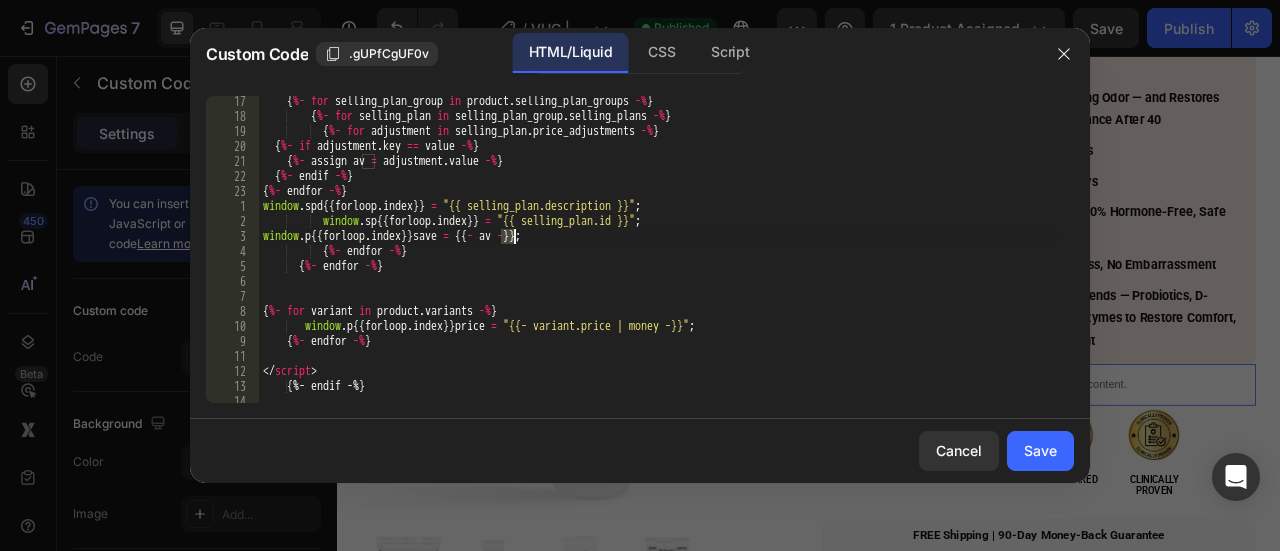 click on "{ %-   for   selling_plan_group   in   product . selling_plan_groups   -% }           { %-   for   selling_plan   in   selling_plan_group . selling_plans   -% }              { %-   for   adjustment   in   selling_plan . price_adjustments   -% }    { %-   if   adjustment . key   ==   value   -% }      { %-   assign   av   =   adjustment . value   -% }    { %-   endif   -% } { %-   endfor   -% } window . spd {{ forloop . index }}   =   "{{ selling_plan.description }}" ;              window . sp {{ forloop . index }}   =   "{{ selling_plan.id }}" ; window . p {{ forloop . index }} save   =   {{ -   av   - }} ;              { %-   endfor   -% }         { %-   endfor   -% }          { %-   for   variant   in   product . variants   -% }          window . p {{ forloop . index }} price   =   "{{- variant.price | money -}}" ;      { %-   endfor   -% } </ script >          {%- endif -%} < div class = "customlo" >" at bounding box center (659, 262) 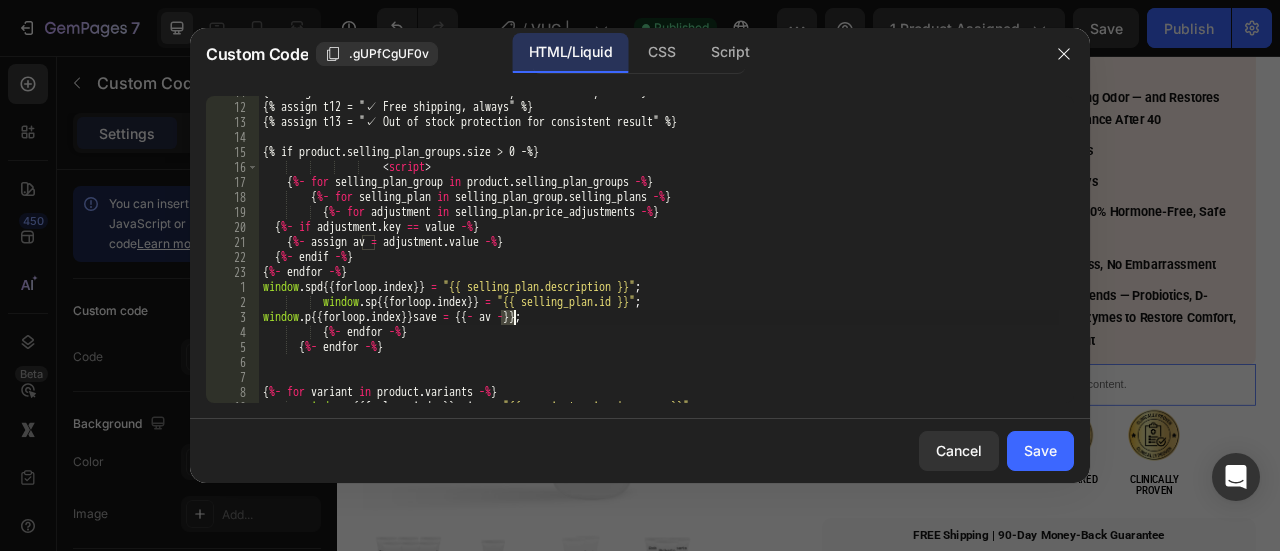 scroll, scrollTop: 149, scrollLeft: 0, axis: vertical 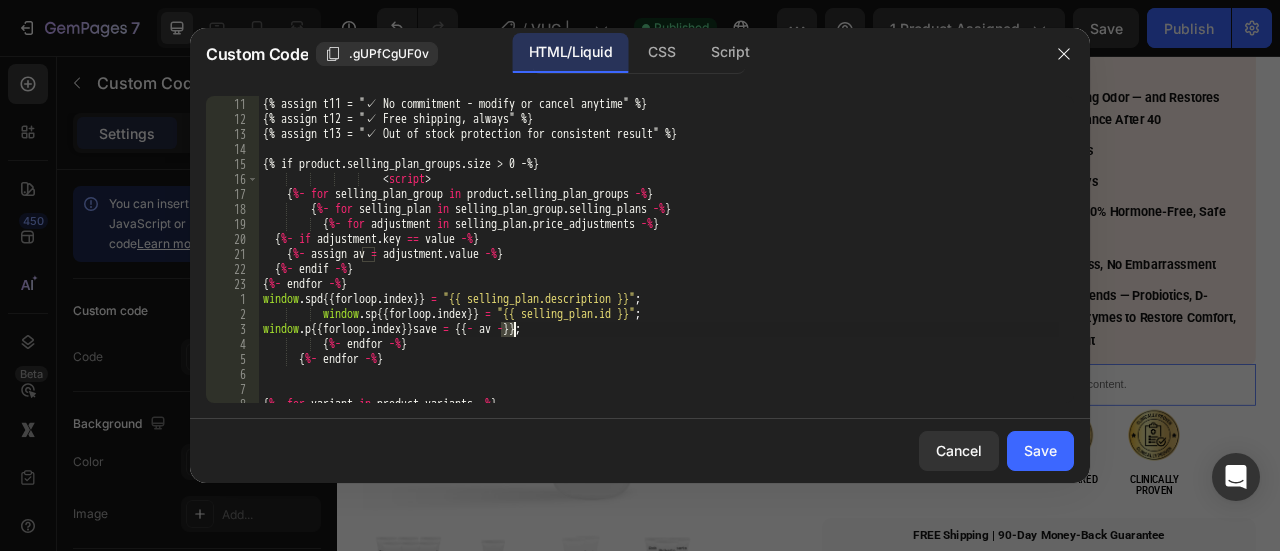 click on "{% assign t10 = "% on all deliveries" %} {% assign t11 = "✓ No commitment - modify or cancel anytime" %} {% assign t12 = "✓ Free shipping, always" %} {% assign t13 = "✓ Out of stock protection for consistent result" %}     {% if product.selling_plan_groups.size > 0 -%}                          < script >      { %-   for   selling_plan_group   in   product . selling_plan_groups   -% }           { %-   for   selling_plan   in   selling_plan_group . selling_plans   -% }              { %-   for   adjustment   in   selling_plan . price_adjustments   -% }    { %-   if   adjustment . key   ==   value   -% }      { %-   assign   av   =   adjustment . value   -% }    { %-   endif   -% } { %-   endfor   -% } window . spd {{ forloop . index }}   =   "{{ selling_plan.description }}" ;              window . sp {{ forloop . index }}   =   "{{ selling_plan.id }}" ; window . p {{ forloop . index }} save   =   {{ -   av   - }} ;              { %-   endfor   -% }         { %-   endfor   -% }          { %-   for   variant" at bounding box center [659, 250] 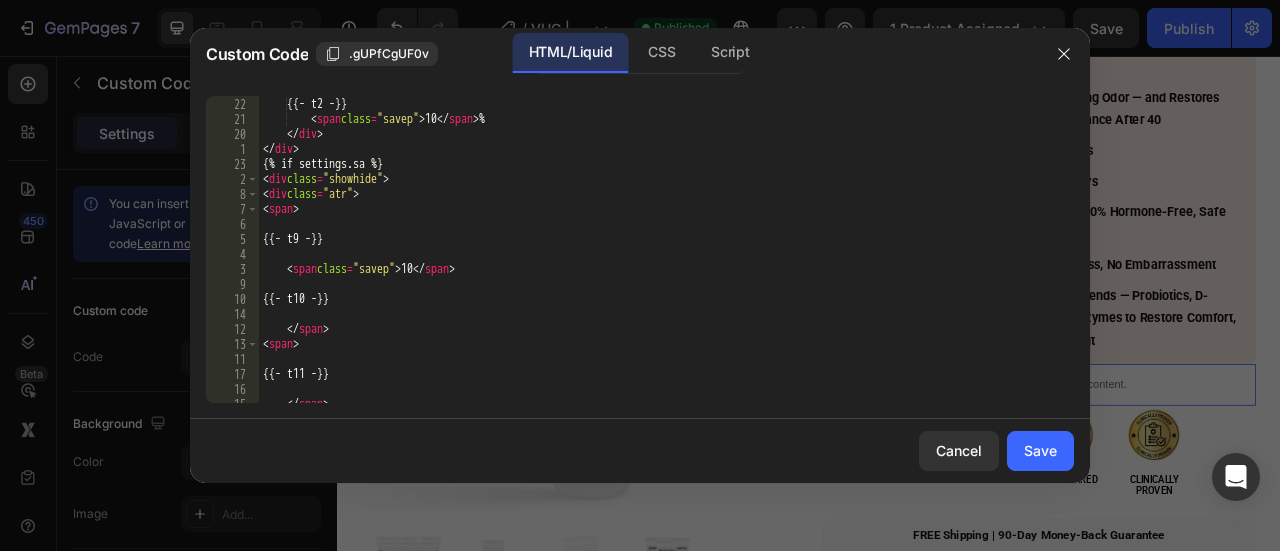 scroll, scrollTop: 629, scrollLeft: 0, axis: vertical 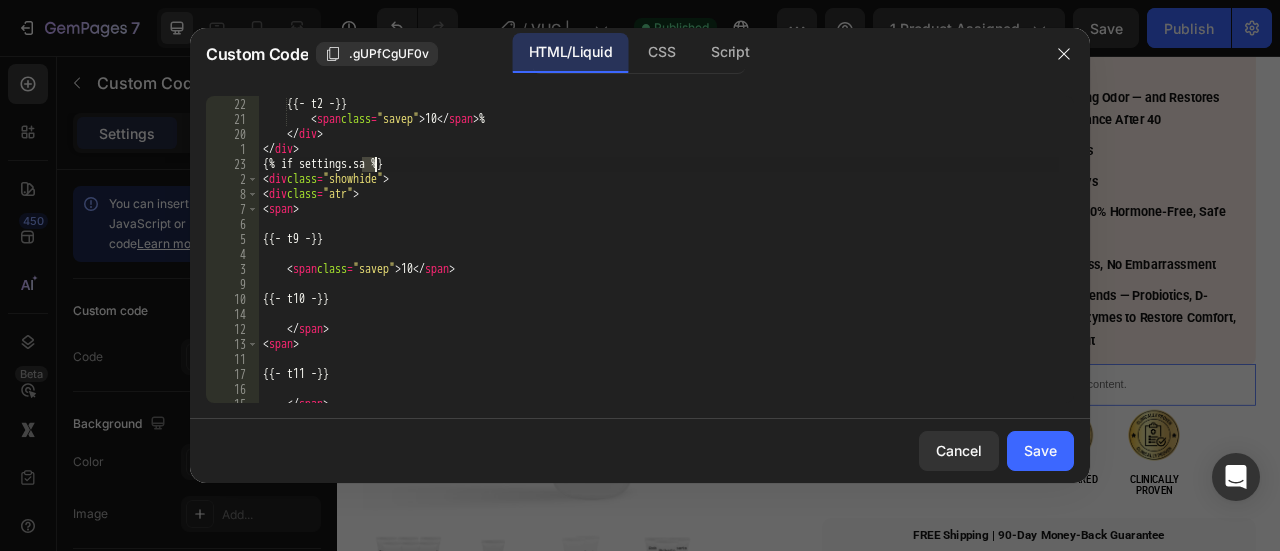 click on "< div class = "puropt active sands" >            {{- t2 -}}           < span class = "savep" >  10 </ span > %        </ div > </ div > {% if settings.sa %} < div class = "showhide" >   < div class = "atr" >   < span >          {{- t9 -}}           < span class = "savep" > 10 </ span >            {{- t10 -}}           </ span > < span >          {{- t11 -}}           </ span >" at bounding box center (659, 250) 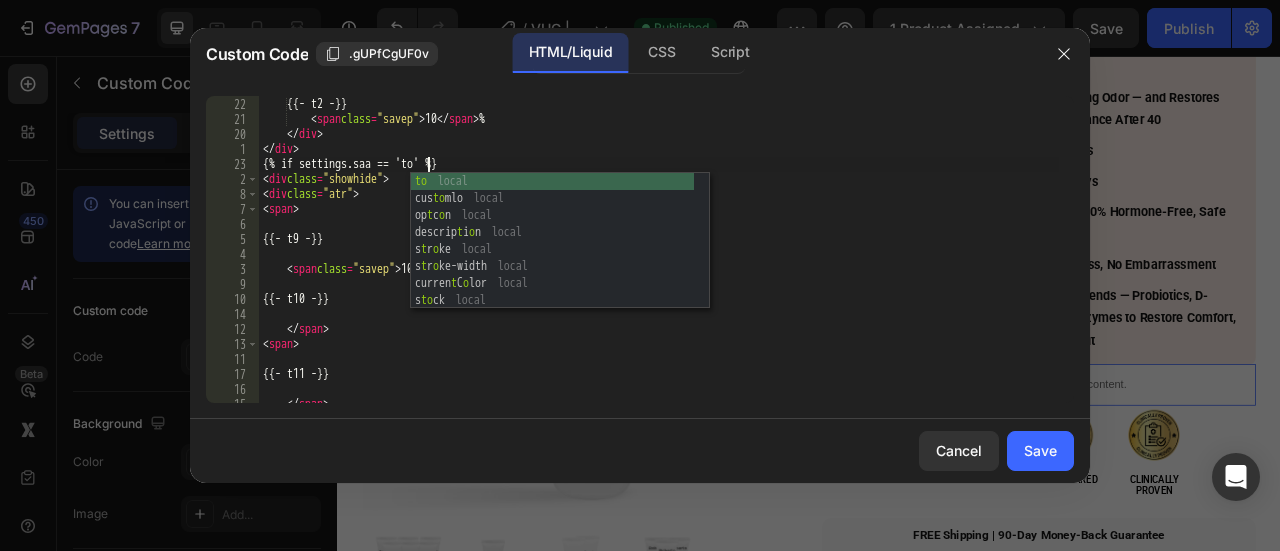 scroll, scrollTop: 0, scrollLeft: 14, axis: horizontal 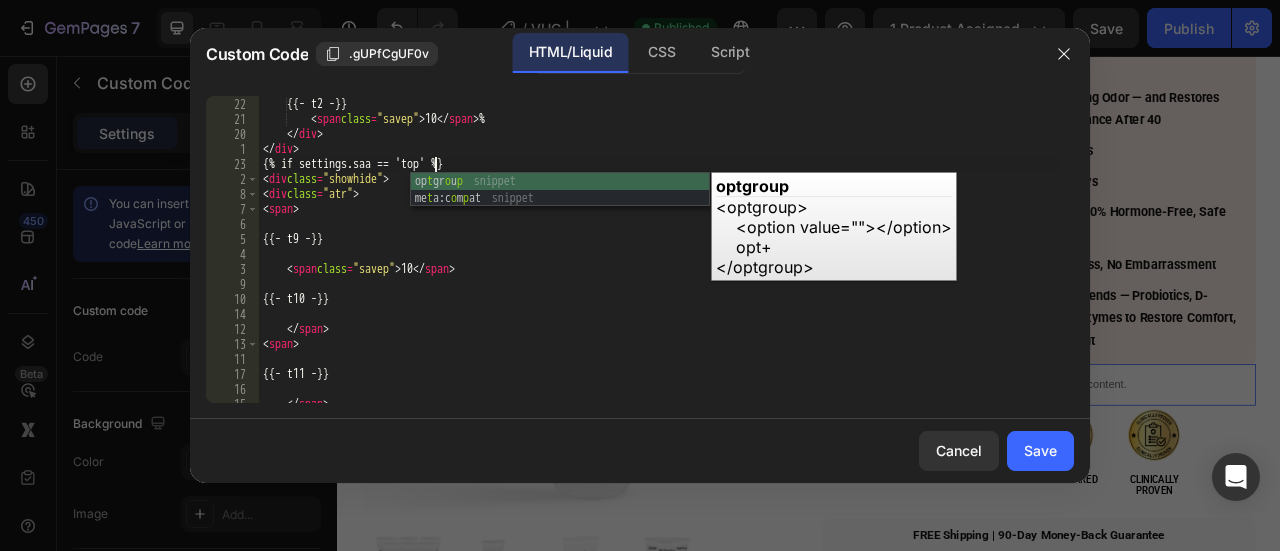 click on "< div class = "puropt active sands" >            {{- t2 -}}           < span class = "savep" >  10 </ span > %        </ div > </ div > {% if settings.saa == 'top' %} < div class = "showhide" >   < div class = "atr" >   < span >          {{- t9 -}}           < span class = "savep" > 10 </ span >            {{- t10 -}}           </ span > < span >          {{- t11 -}}           </ span >" at bounding box center (659, 250) 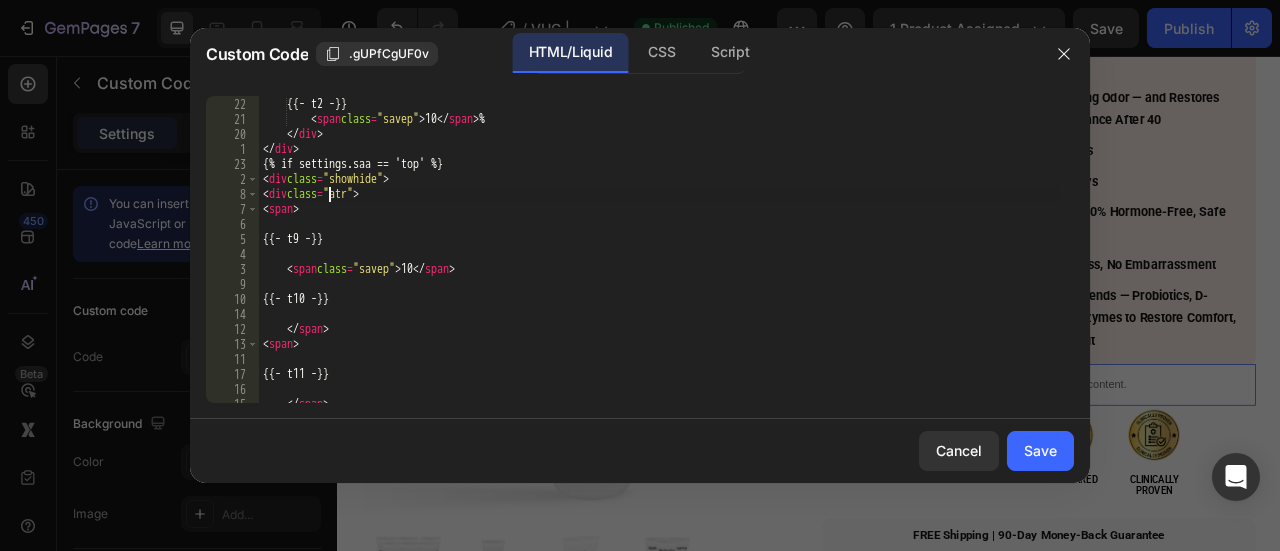 scroll, scrollTop: 0, scrollLeft: 8, axis: horizontal 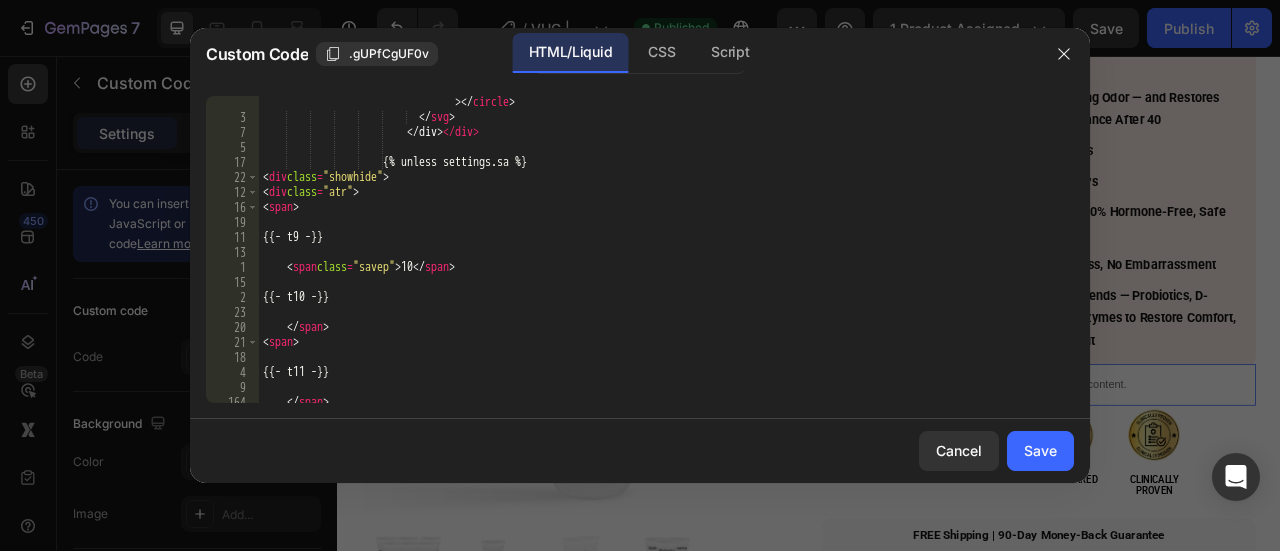 click on "< circle class = "path" fill = "#000" stroke = "#fff" stroke-width = "6" cx = "33" cy = "33" r = "30"                                                > </ circle >                                  </ svg >                               </div>  </div> ​ ​ ​ ​                                                            {% unless settings.sa %} < div class = "showhide" >   < div class = "atr" >   < span >          {{- t9 -}}           < span class = "savep" > 10 </ span >            {{- t10 -}}           </ span > < span >          {{- t11 -}}           </ span > < span >" at bounding box center [659, 256] 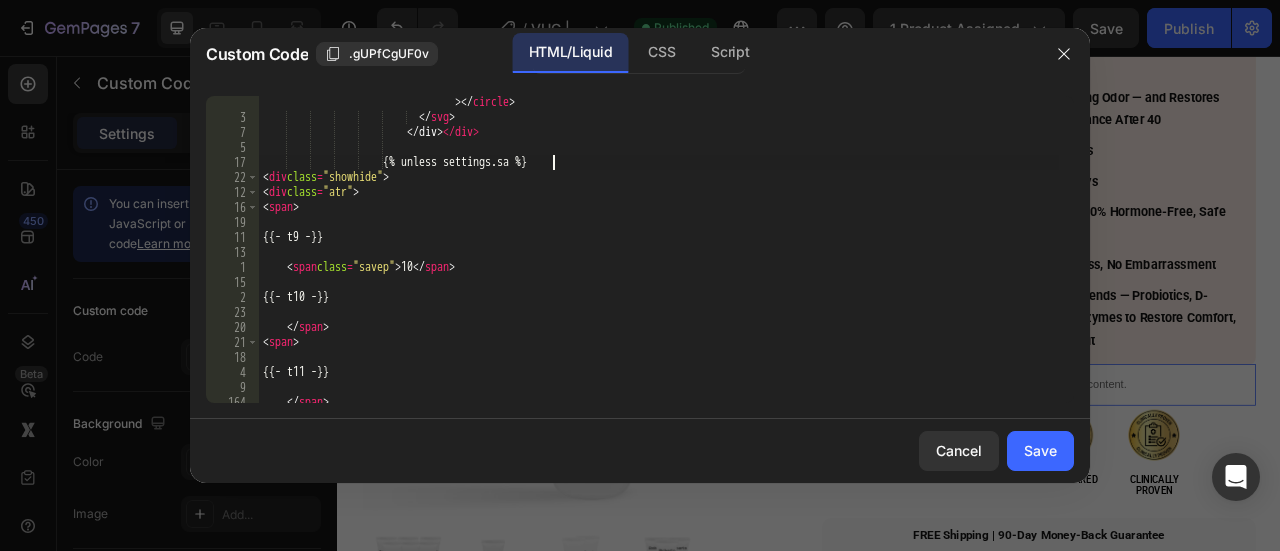 click on "< circle class = "path" fill = "#000" stroke = "#fff" stroke-width = "6" cx = "33" cy = "33" r = "30"                                                > </ circle >                                  </ svg >                               </div>  </div> ​ ​ ​ ​                                                            {% unless settings.sa %} < div class = "showhide" >   < div class = "atr" >   < span >          {{- t9 -}}           < span class = "savep" > 10 </ span >            {{- t10 -}}           </ span > < span >          {{- t11 -}}           </ span > < span >" at bounding box center (659, 256) 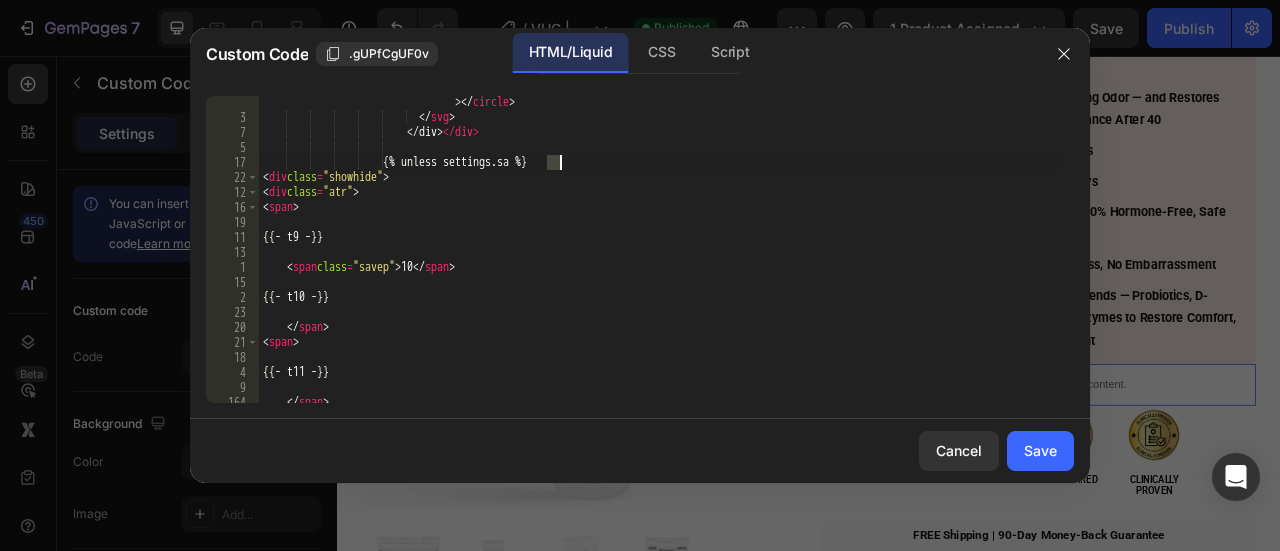 paste on "a" 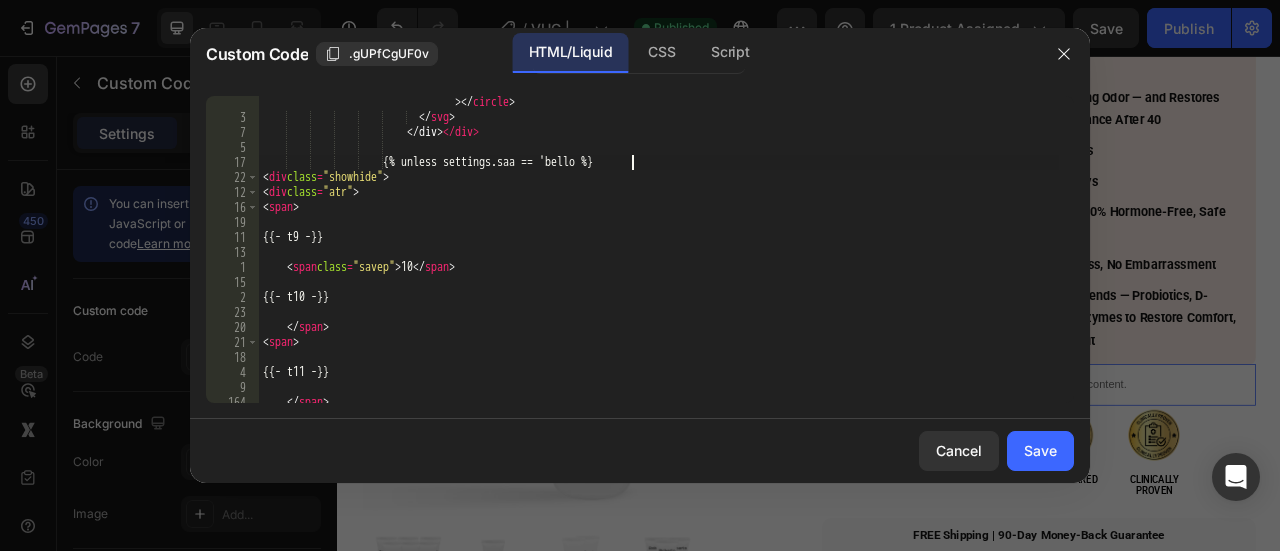 scroll, scrollTop: 0, scrollLeft: 31, axis: horizontal 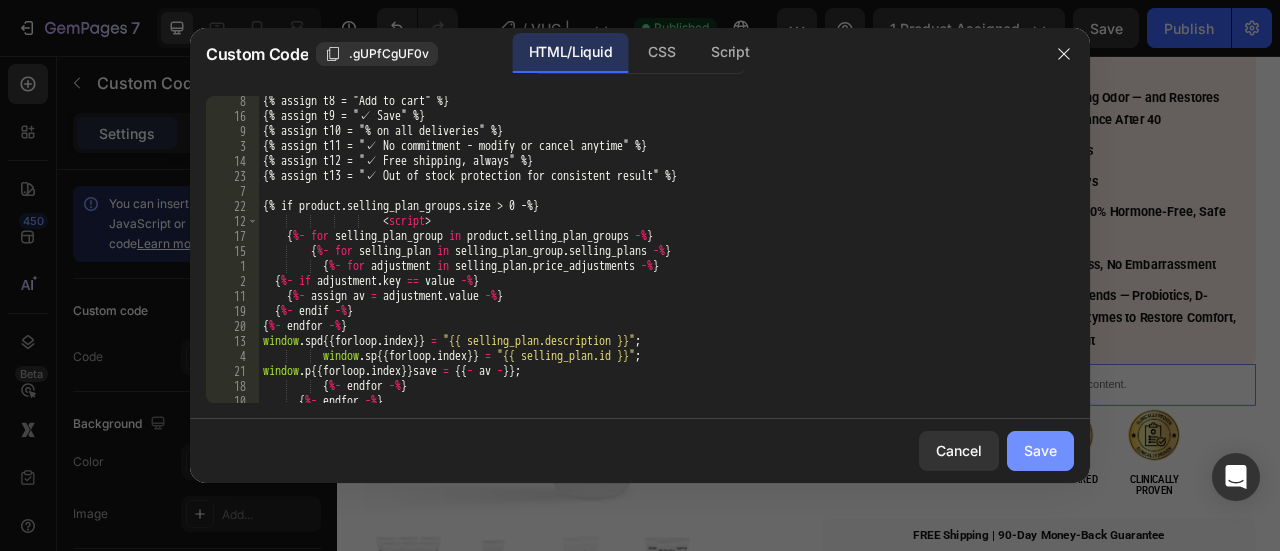 type on "{% unless settings.saa == 'bellow' %}" 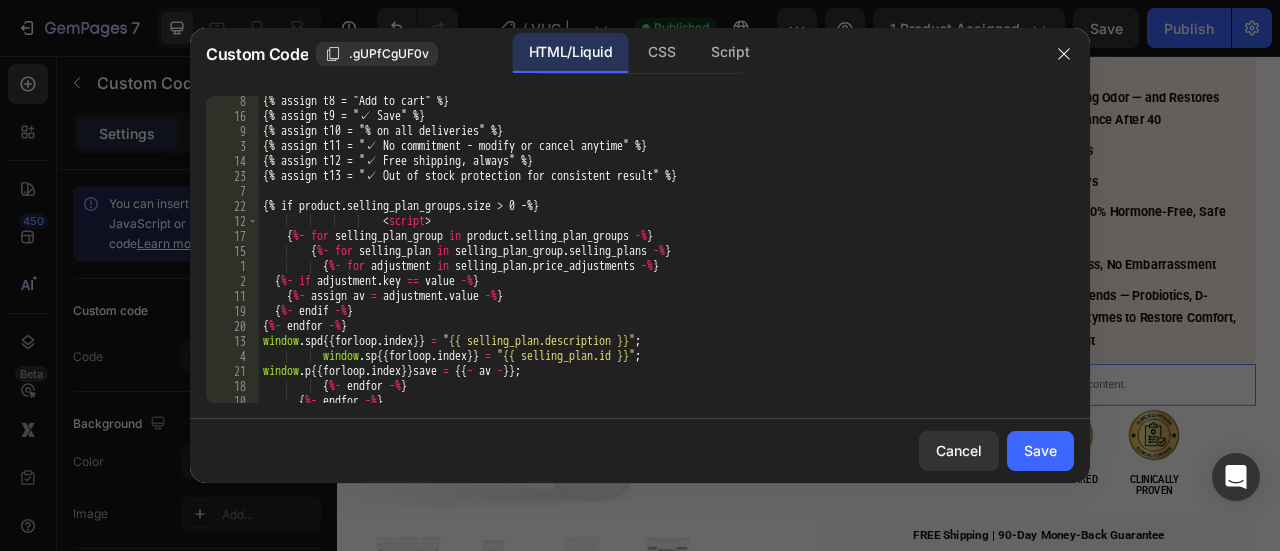 drag, startPoint x: 1032, startPoint y: 444, endPoint x: 1190, endPoint y: 32, distance: 441.2573 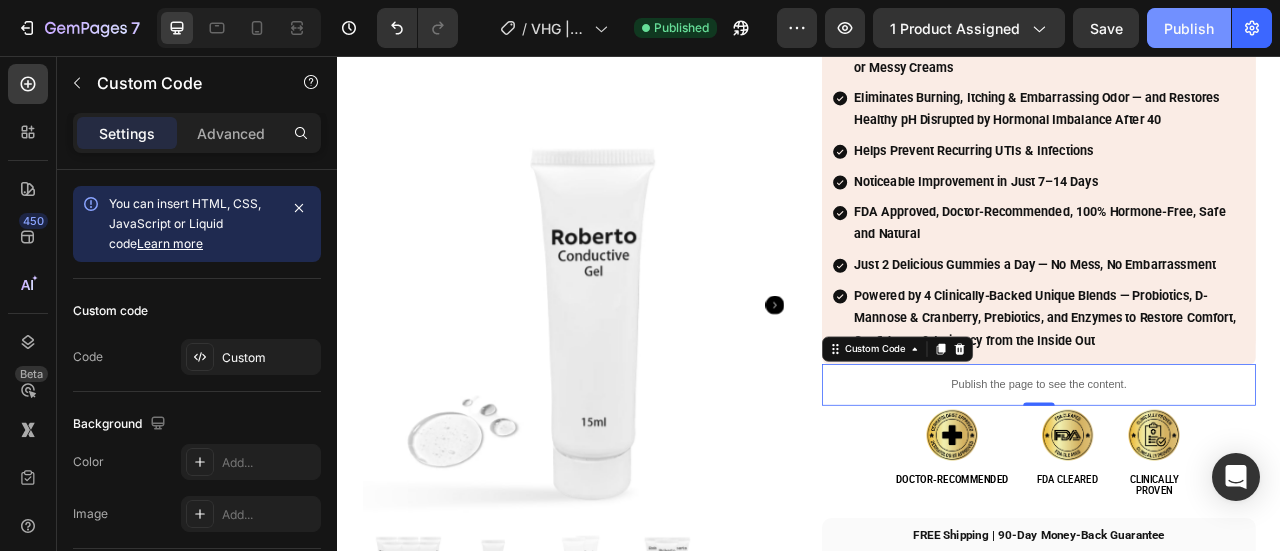 click on "Publish" at bounding box center (1189, 28) 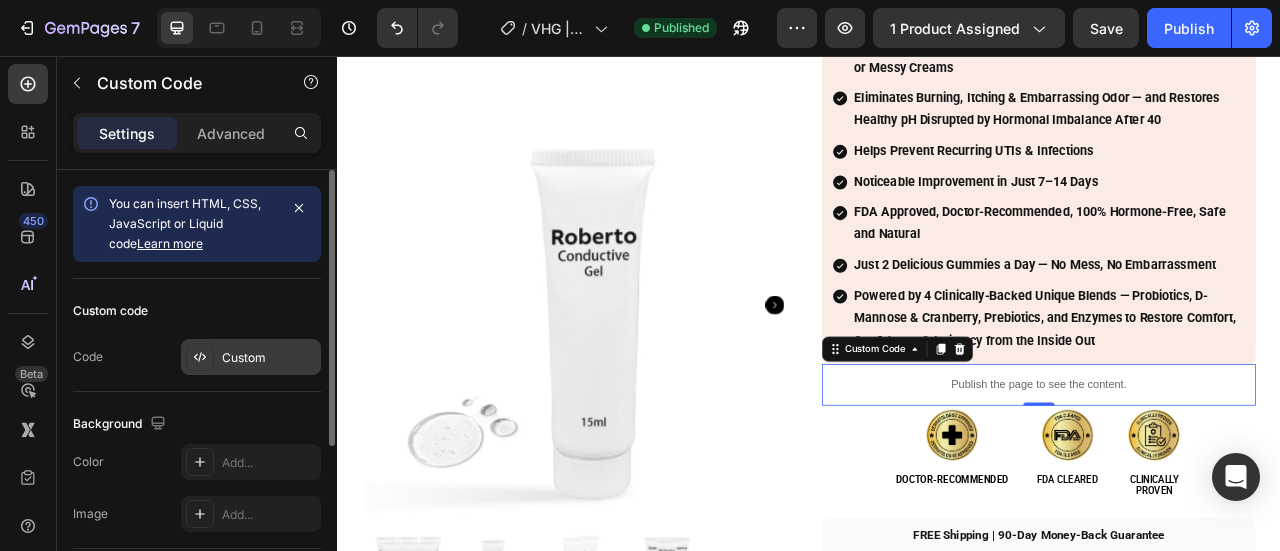 click on "Custom" at bounding box center [251, 357] 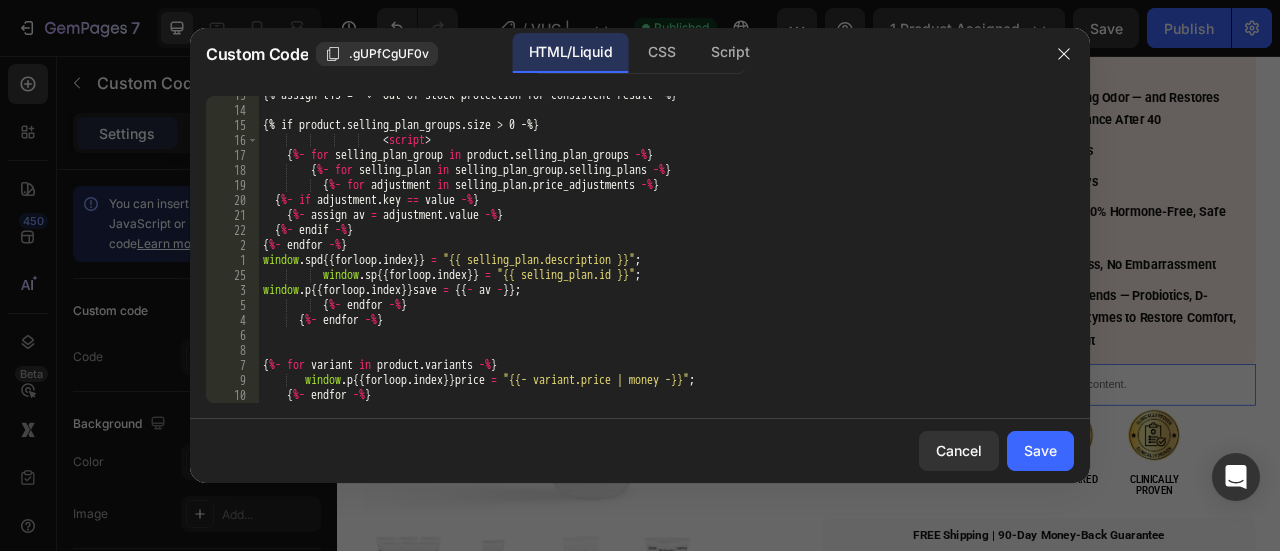 scroll, scrollTop: 178, scrollLeft: 0, axis: vertical 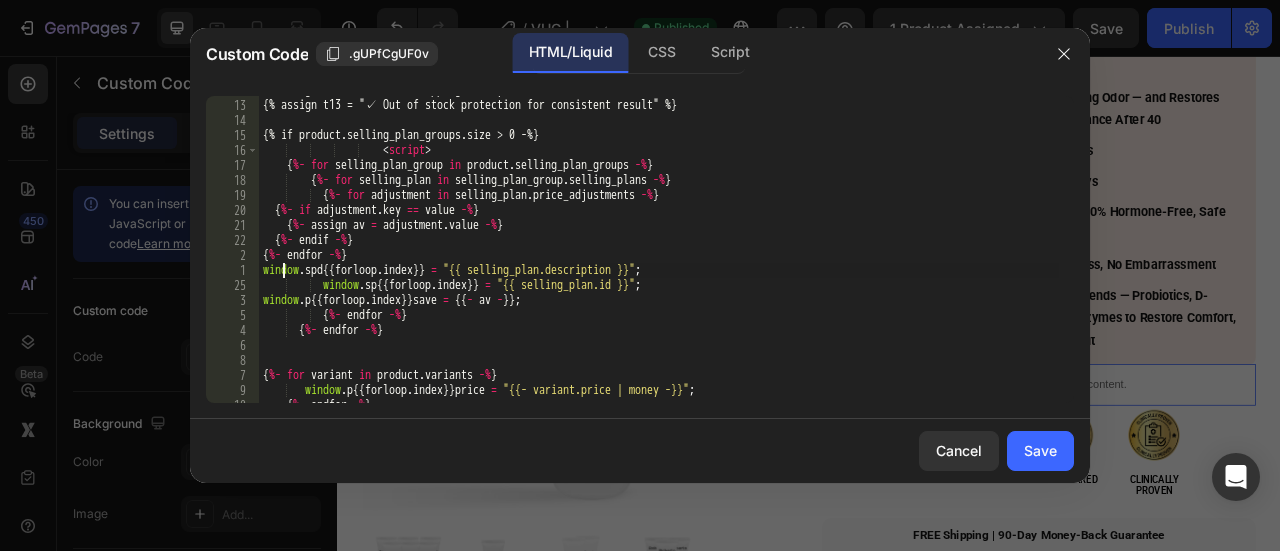click on "{% assign t12 = "✓ Free shipping, always" %} {% assign t13 = "✓ Out of stock protection for consistent result" %}     {% if product.selling_plan_groups.size > 0 -%}                          < script >      { %-   for   selling_plan_group   in   product . selling_plan_groups   -% }           { %-   for   selling_plan   in   selling_plan_group . selling_plans   -% }              { %-   for   adjustment   in   selling_plan . price_adjustments   -% }    { %-   if   adjustment . key   ==   value   -% }      { %-   assign   av   =   adjustment . value   -% }    { %-   endif   -% } { %-   endfor   -% } window . spd {{ forloop . index }}   =   "{{ selling_plan.description }}" ;              window . sp {{ forloop . index }}   =   "{{ selling_plan.id }}" ; window . p {{ forloop . index }} save   =   {{ -   av   - }} ;              { %-   endfor   -% }         { %-   endfor   -% }          { %-   for   variant   in   product . variants   -% }          window . p {{ forloop . index }} price   =   ;      { %-     -%" at bounding box center [659, 251] 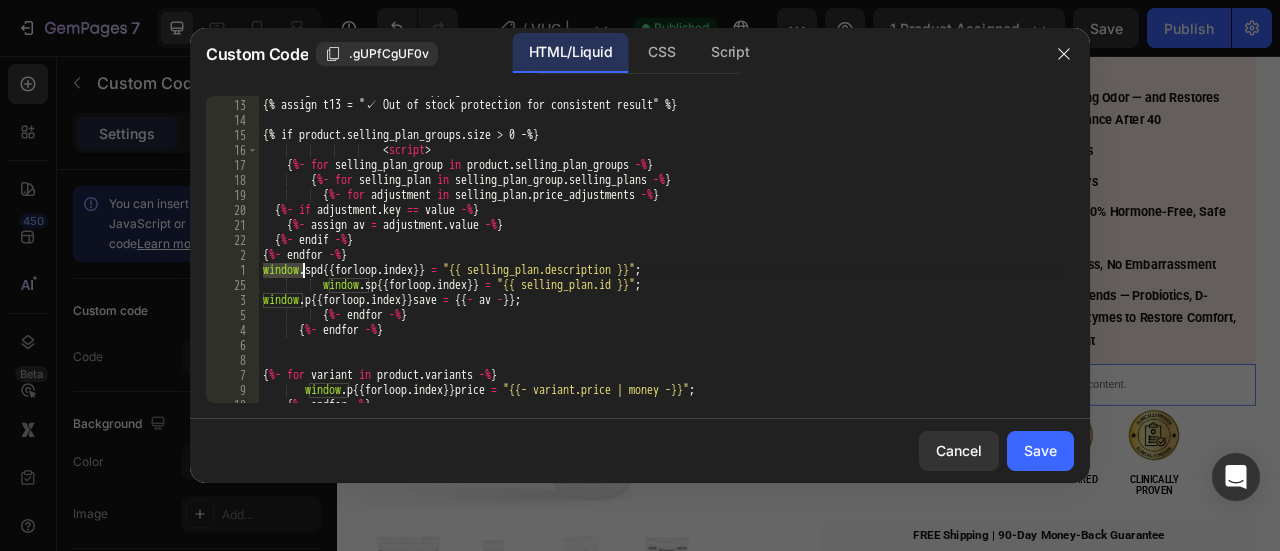click on "{% assign t12 = "✓ Free shipping, always" %} {% assign t13 = "✓ Out of stock protection for consistent result" %}     {% if product.selling_plan_groups.size > 0 -%}                          < script >      { %-   for   selling_plan_group   in   product . selling_plan_groups   -% }           { %-   for   selling_plan   in   selling_plan_group . selling_plans   -% }              { %-   for   adjustment   in   selling_plan . price_adjustments   -% }    { %-   if   adjustment . key   ==   value   -% }      { %-   assign   av   =   adjustment . value   -% }    { %-   endif   -% } { %-   endfor   -% } window . spd {{ forloop . index }}   =   "{{ selling_plan.description }}" ;              window . sp {{ forloop . index }}   =   "{{ selling_plan.id }}" ; window . p {{ forloop . index }} save   =   {{ -   av   - }} ;              { %-   endfor   -% }         { %-   endfor   -% }          { %-   for   variant   in   product . variants   -% }          window . p {{ forloop . index }} price   =   ;      { %-     -%" at bounding box center (659, 251) 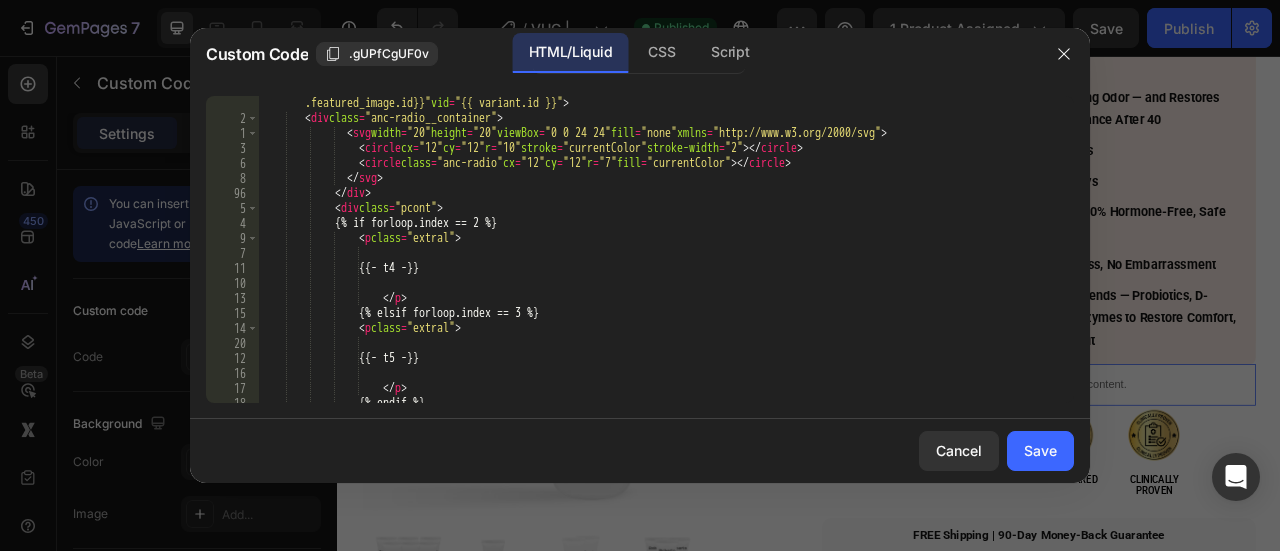 scroll, scrollTop: 1350, scrollLeft: 0, axis: vertical 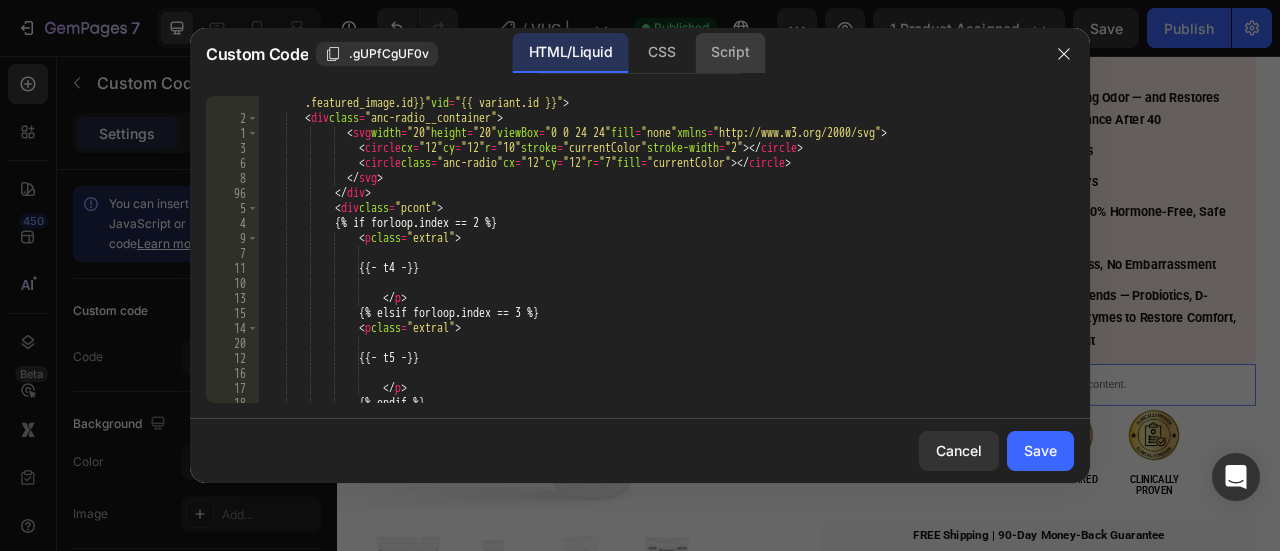 click on "Script" at bounding box center [730, 51] 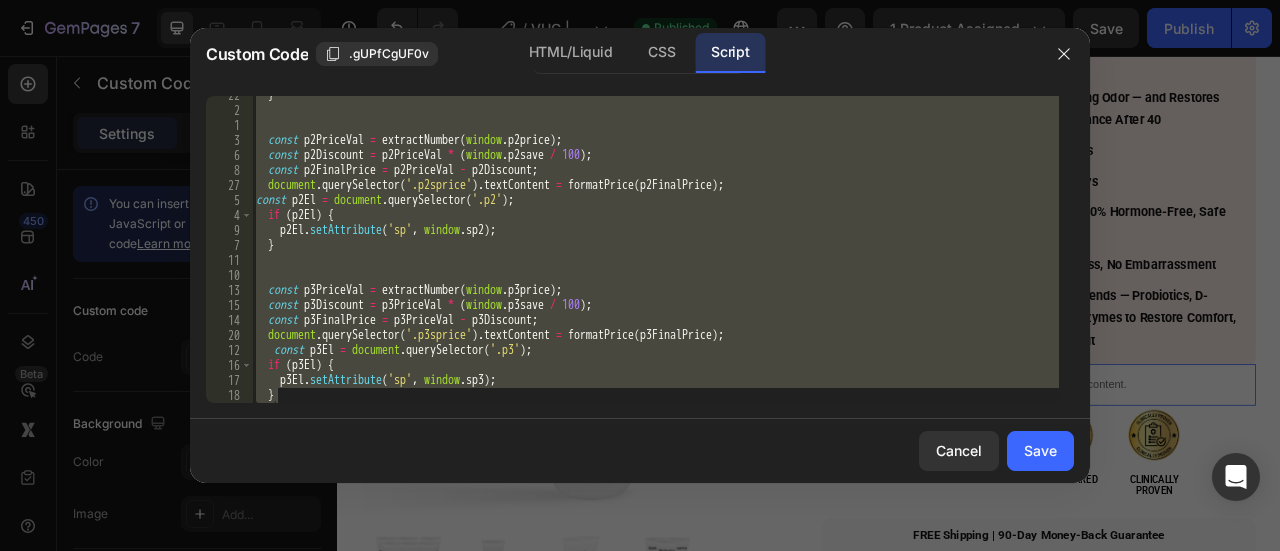 scroll, scrollTop: 308, scrollLeft: 0, axis: vertical 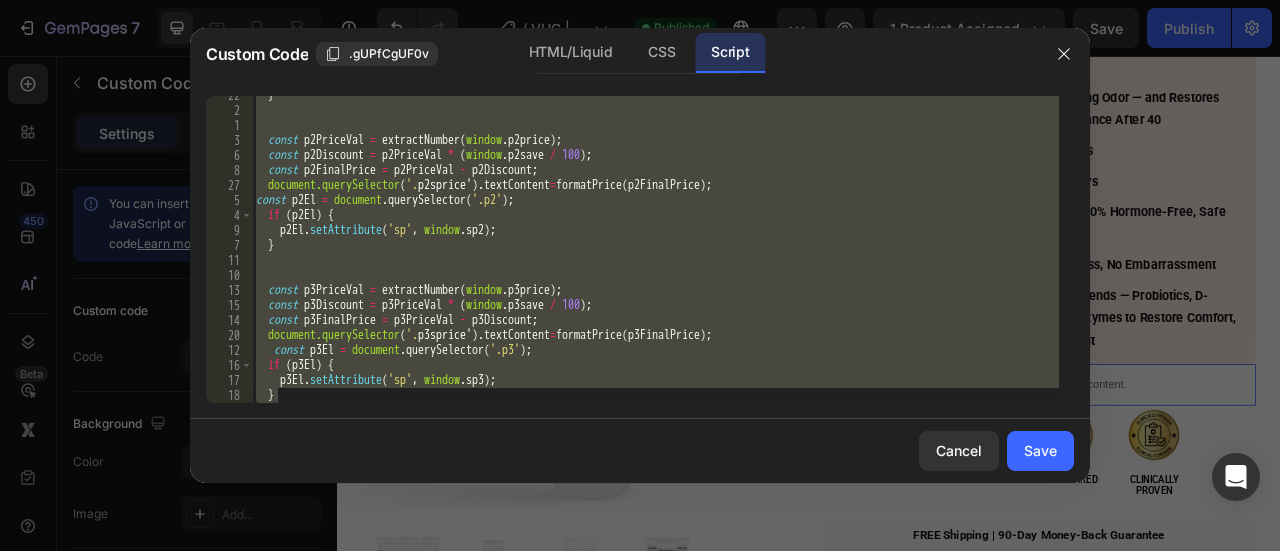 click on "}          const   p2PriceVal   =   extractNumber ( window . p2price ) ;    const   p2Discount   =   p2PriceVal   *   ( window . p2save   /   100 ) ;    const   p2FinalPrice   =   p2PriceVal   -   p2Discount ;    document.querySelector  (  '.  p2sprice  '  )  .  textContent  =  formatPrice  (  p2FinalPrice  )  ;     const   p2El   =   document . querySelector ( '.p2' ) ;    if   ( p2El )   {      p2El . setAttribute ( 'sp' ,   window . sp2 ) ;    }          const   p3PriceVal   =   extractNumber ( window . p3price ) ;    const   p3Discount   =   p3PriceVal   *   ( window . p3save   /   100 ) ;    const   p3FinalPrice   =   p3PriceVal   -   p3Discount ;    document.querySelector  (  '.  p3sprice  '  )  .  textContent  =  formatPrice  (  p3FinalPrice  )  ;         const   p3El   =   document . querySelector ( '.p3' ) ;    if   ( p3El )   {      p3El . setAttribute ( 'sp' ,   window . sp3 ) ;    }" at bounding box center (655, 249) 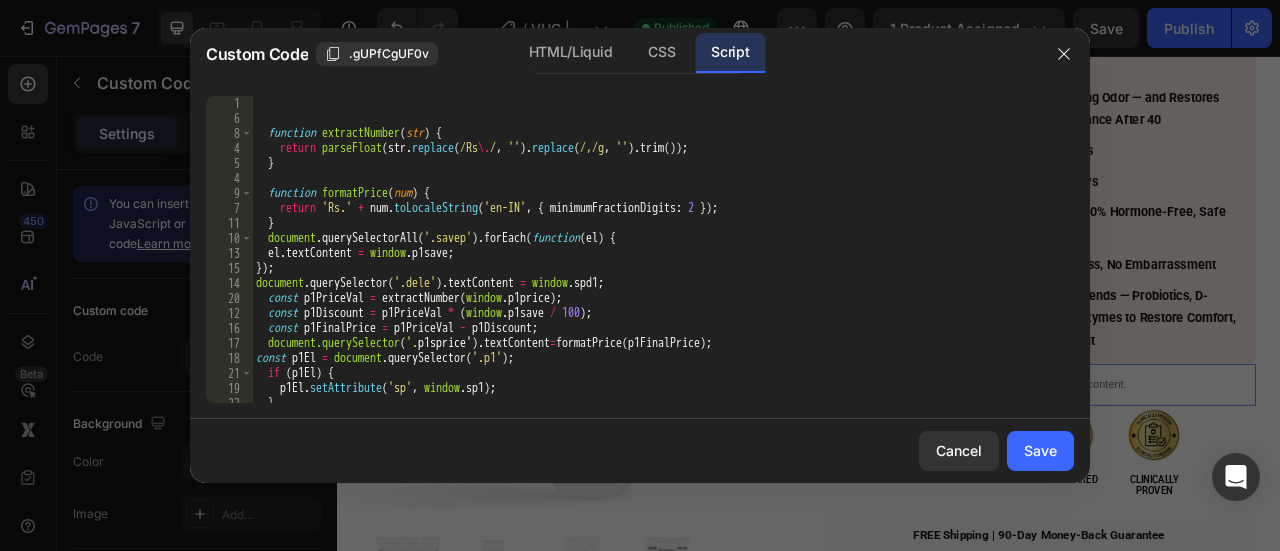 scroll, scrollTop: 23, scrollLeft: 0, axis: vertical 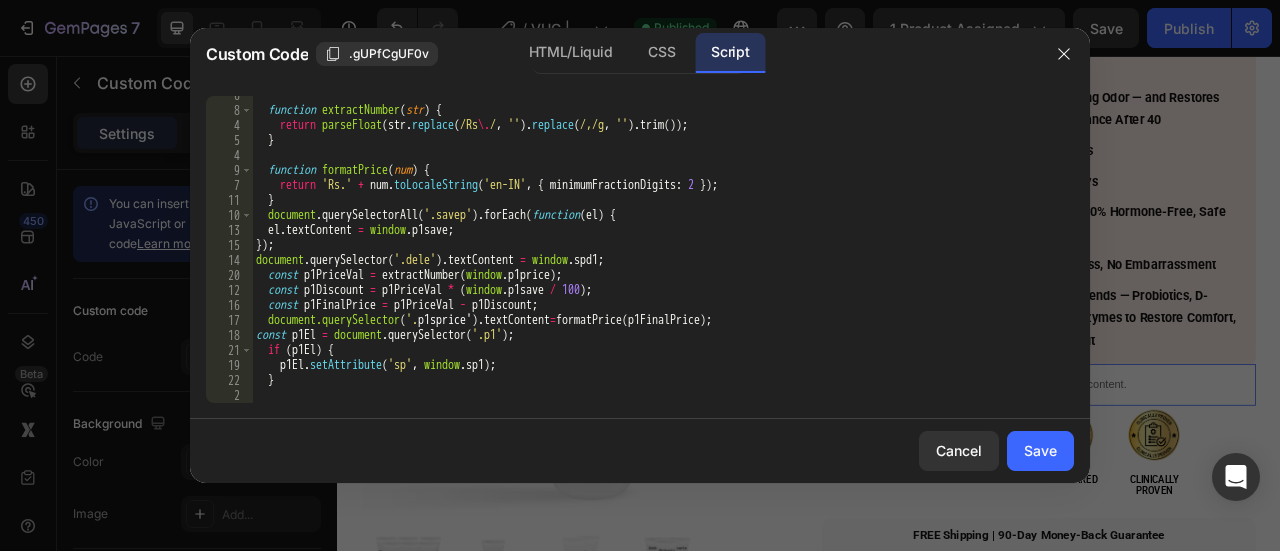 click on "function   extractNumber ( str )   {      return   parseFloat ( str . replace ( /Rs \. / ,   '' ) . replace ( /,/g ,   '' ) . trim ( )) ;    }    function   formatPrice ( num )   {      return   'Rs.'   +   num . toLocaleString ( 'en-IN' ,   {   minimumFractionDigits :   2   }) ;    }    document . querySelectorAll ( '.savep' ) . forEach ( function ( el )   {    el . textContent   =   window . p1save ; }) ; document . querySelector ( '.dele' ) . textContent   =   window . spd1 ;    const   p1PriceVal   =   extractNumber ( window . p1price ) ;    const   p1Discount   =   p1PriceVal   *   ( window . p1save   /   100 ) ;    const   p1FinalPrice   =   p1PriceVal   -   p1Discount ;    document.querySelector  (  '.  p1sprice  '  )  .  textContent  =  formatPrice  (  p1FinalPrice  )  ;     const   p1El   =   document . querySelector ( '.p1' ) ;    if   ( p1El )   {      p1El . setAttribute ( 'sp' ,   window . sp1 ) ;    }" at bounding box center [655, 256] 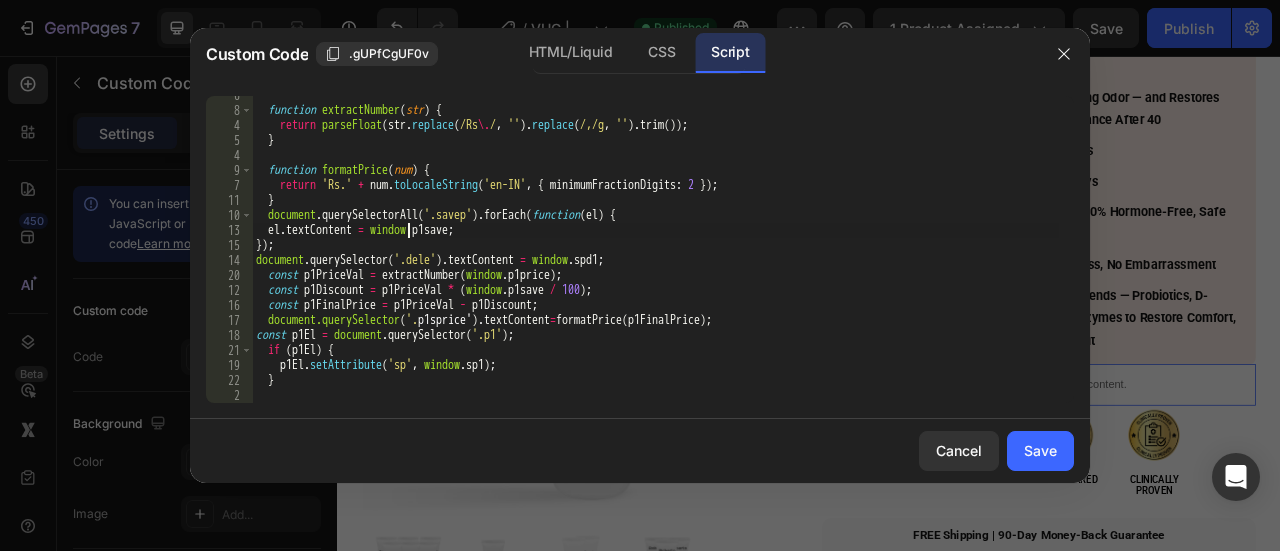 click on "function   extractNumber ( str )   {      return   parseFloat ( str . replace ( /Rs \. / ,   '' ) . replace ( /,/g ,   '' ) . trim ( )) ;    }    function   formatPrice ( num )   {      return   'Rs.'   +   num . toLocaleString ( 'en-IN' ,   {   minimumFractionDigits :   2   }) ;    }    document . querySelectorAll ( '.savep' ) . forEach ( function ( el )   {    el . textContent   =   window . p1save ; }) ; document . querySelector ( '.dele' ) . textContent   =   window . spd1 ;    const   p1PriceVal   =   extractNumber ( window . p1price ) ;    const   p1Discount   =   p1PriceVal   *   ( window . p1save   /   100 ) ;    const   p1FinalPrice   =   p1PriceVal   -   p1Discount ;    document.querySelector  (  '.  p1sprice  '  )  .  textContent  =  formatPrice  (  p1FinalPrice  )  ;     const   p1El   =   document . querySelector ( '.p1' ) ;    if   ( p1El )   {      p1El . setAttribute ( 'sp' ,   window . sp1 ) ;    }" at bounding box center [655, 256] 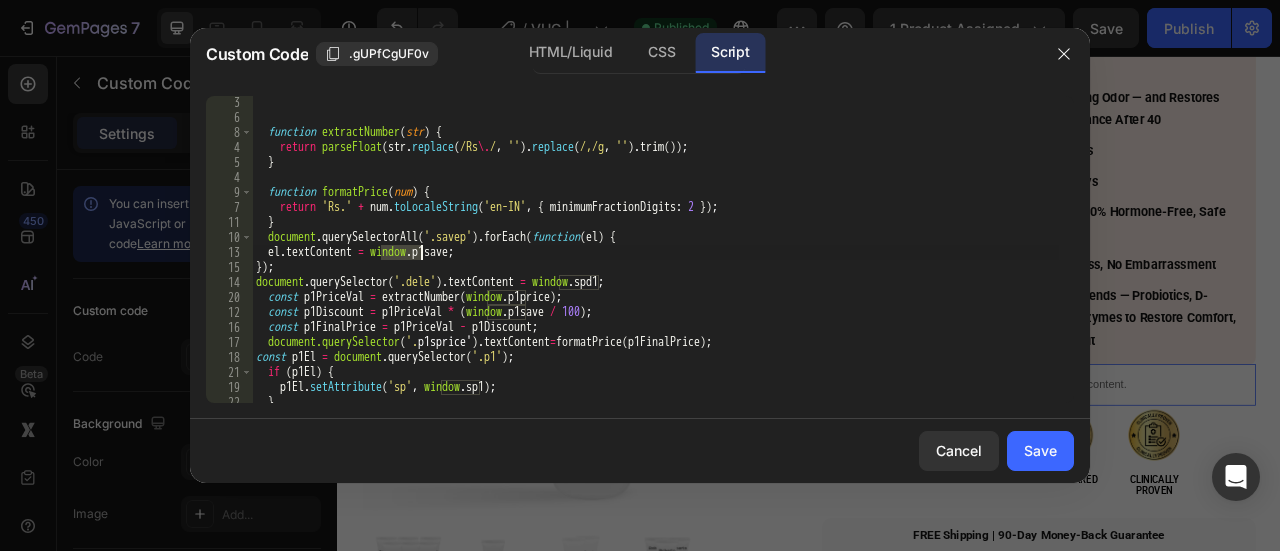 scroll, scrollTop: 2, scrollLeft: 0, axis: vertical 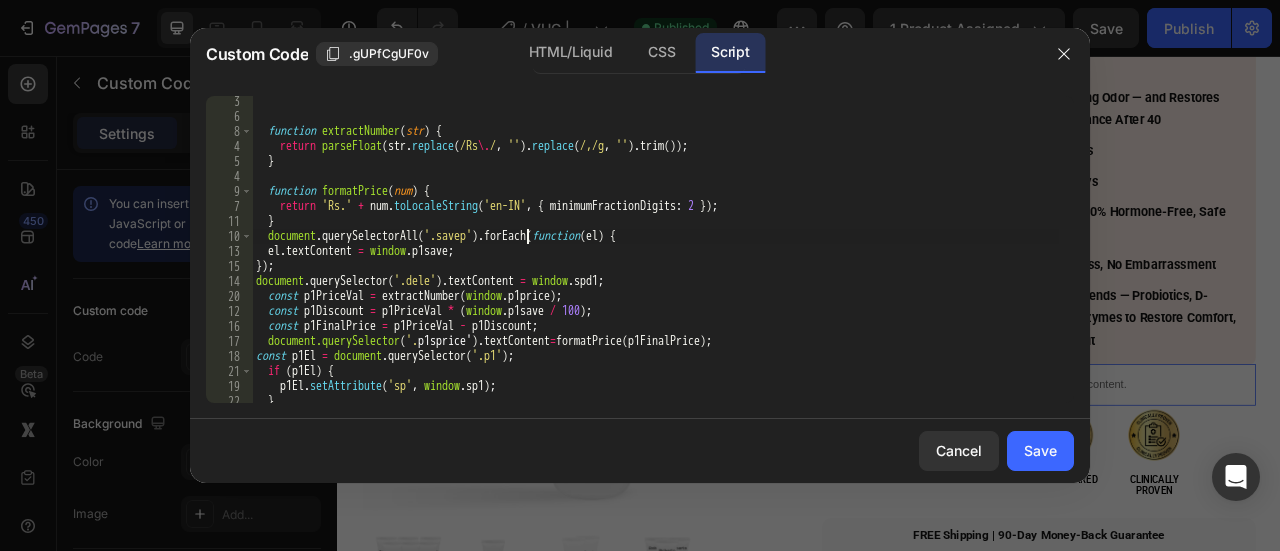click on "function   extractNumber ( str )   {      return   parseFloat ( str . replace ( /Rs \. / ,   '' ) . replace ( /,/g ,   '' ) . trim ( )) ;    }    function   formatPrice ( num )   {      return   'Rs.'   +   num . toLocaleString ( 'en-IN' ,   {   minimumFractionDigits :   2   }) ;    }    document . querySelectorAll ( '.savep' ) . forEach ( function ( el )   {    el . textContent   =   window . p1save ; }) ; document . querySelector ( '.dele' ) . textContent   =   window . spd1 ;    const   p1PriceVal   =   extractNumber ( window . p1price ) ;    const   p1Discount   =   p1PriceVal   *   ( window . p1save   /   100 ) ;    const   p1FinalPrice   =   p1PriceVal   -   p1Discount ;    document.querySelector  (  '.  p1sprice  '  )  .  textContent  =  formatPrice  (  p1FinalPrice  )  ;     const   p1El   =   document . querySelector ( '.p1' ) ;    if   ( p1El )   {      p1El . setAttribute ( 'sp' ,   window . sp1 ) ;    }" at bounding box center [655, 262] 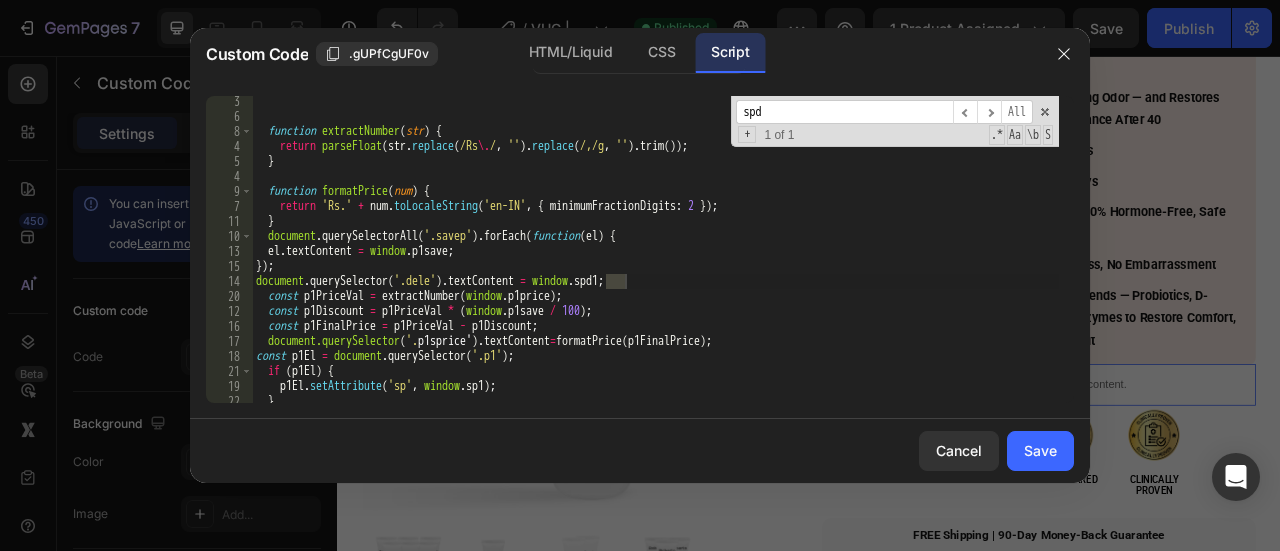 type on "spd" 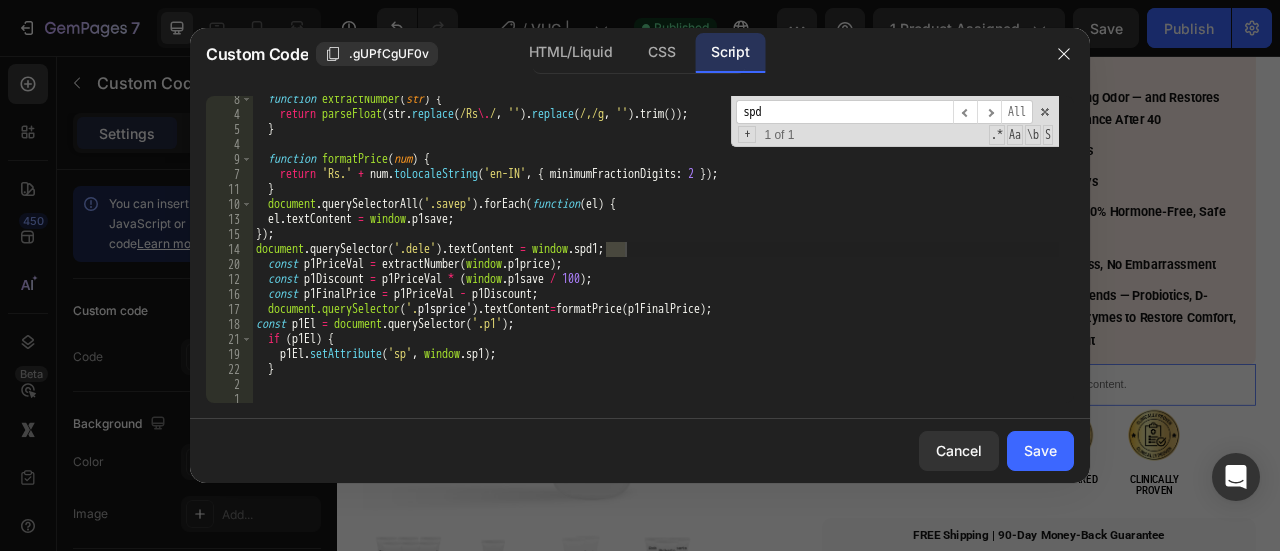 scroll, scrollTop: 34, scrollLeft: 0, axis: vertical 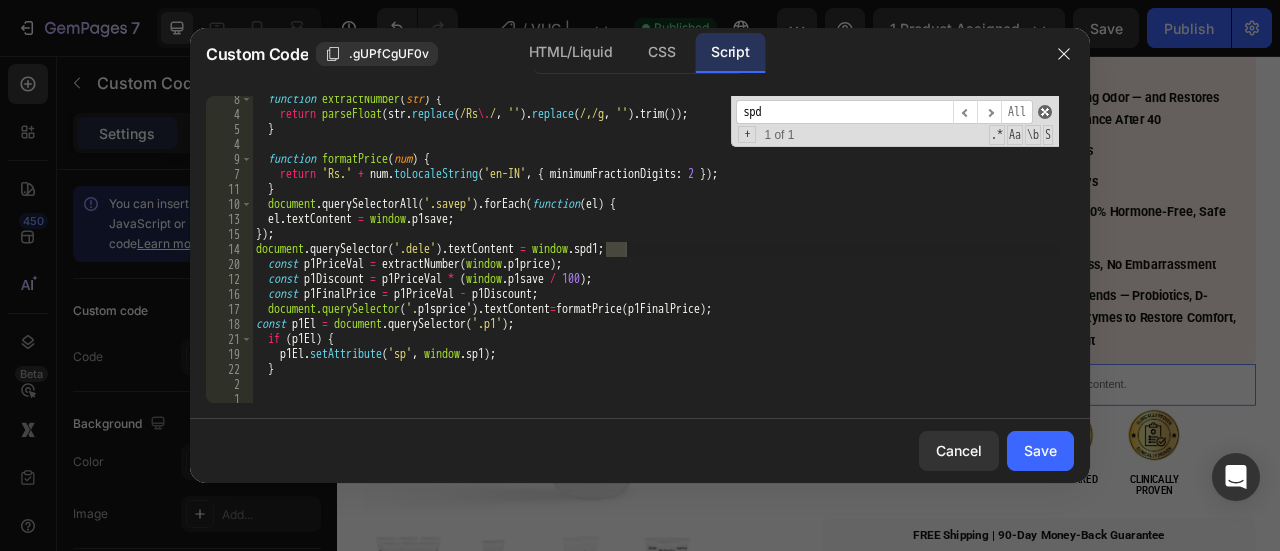 click at bounding box center (1045, 112) 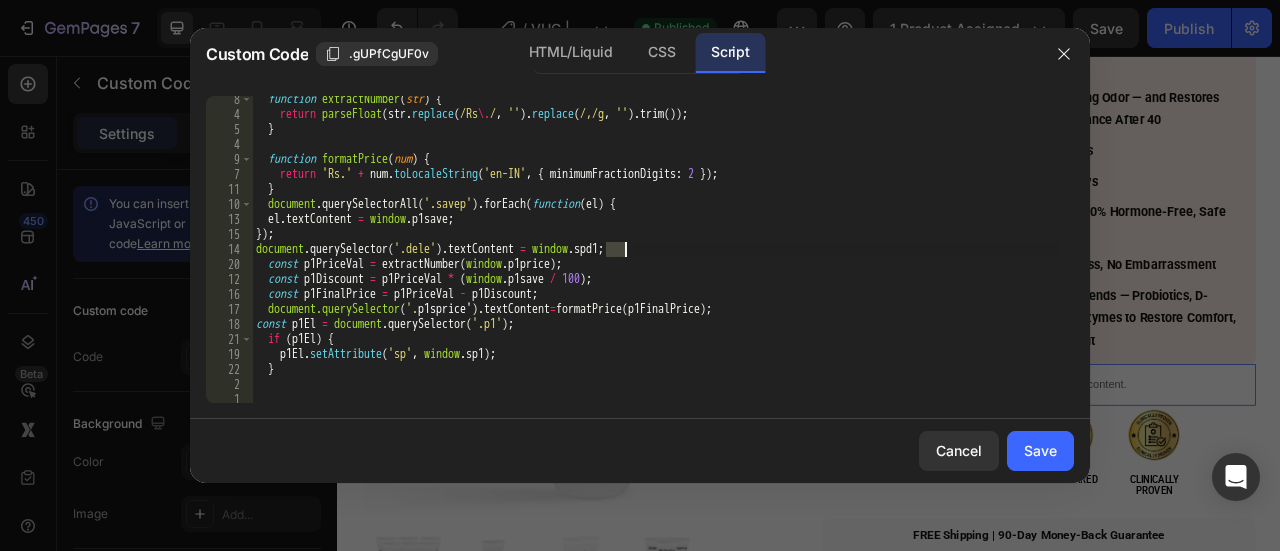 scroll, scrollTop: 44, scrollLeft: 0, axis: vertical 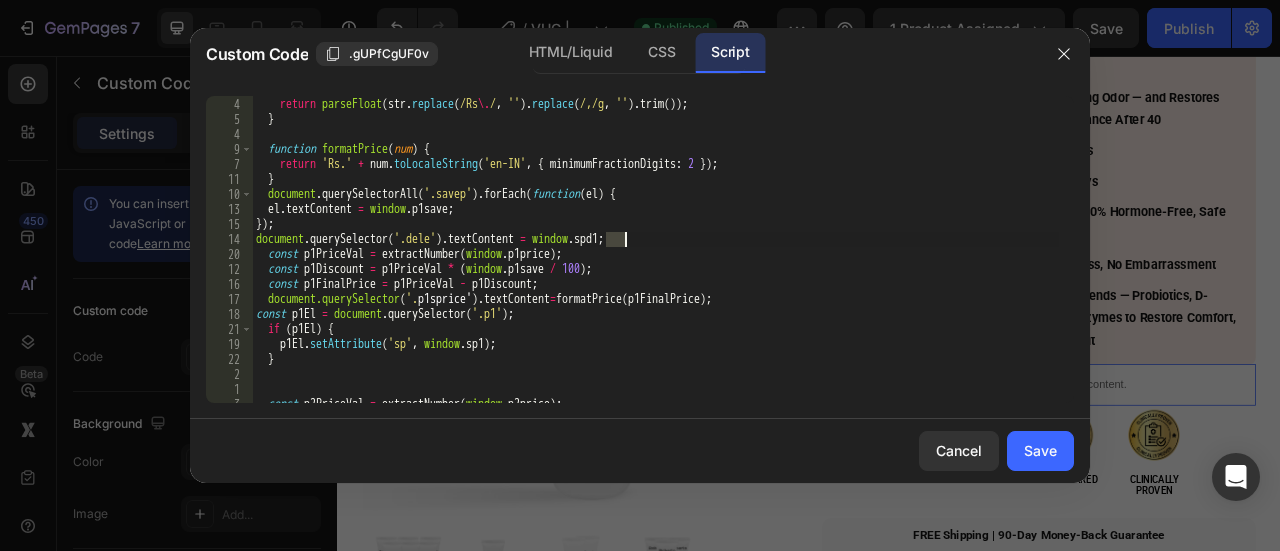 click on "function   extractNumber ( str )   {      return   parseFloat ( str . replace ( /Rs \. / ,   '' ) . replace ( /,/g ,   '' ) . trim ( )) ;    }    function   formatPrice ( num )   {      return   'Rs.'   +   num . toLocaleString ( 'en-IN' ,   {   minimumFractionDigits :   2   }) ;    }    document . querySelectorAll ( '.savep' ) . forEach ( function ( el )   {    el . textContent   =   window . p1save ; }) ; document . querySelector ( '.dele' ) . textContent   =   window . spd1 ;    const   p1PriceVal   =   extractNumber ( window . p1price ) ;    const   p1Discount   =   p1PriceVal   *   ( window . p1save   /   100 ) ;    const   p1FinalPrice   =   p1PriceVal   -   p1Discount ;    document.querySelector  (  '.  p1sprice  '  )  .  textContent  =  formatPrice  (  p1FinalPrice  )  ;     const   p1El   =   document . querySelector ( '.p1' ) ;    if   ( p1El )   {      p1El . setAttribute ( 'sp' ,   window . sp1 ) ;    }          const   p2PriceVal   =   extractNumber ( window . p2price ) ;" at bounding box center [655, 250] 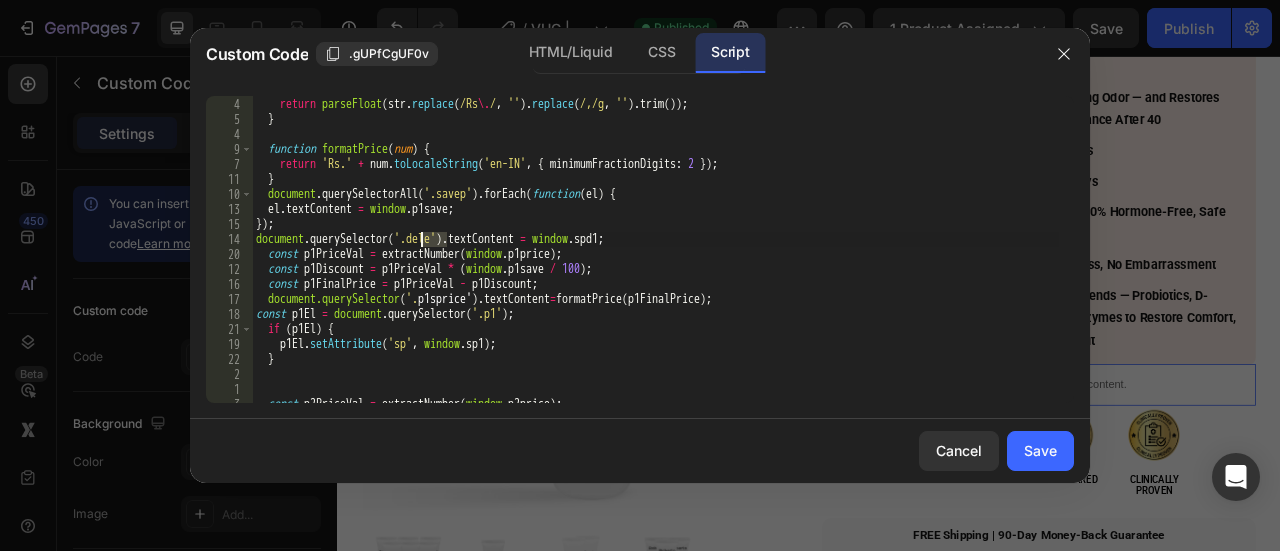 click on "function   extractNumber ( str )   {      return   parseFloat ( str . replace ( /Rs \. / ,   '' ) . replace ( /,/g ,   '' ) . trim ( )) ;    }    function   formatPrice ( num )   {      return   'Rs.'   +   num . toLocaleString ( 'en-IN' ,   {   minimumFractionDigits :   2   }) ;    }    document . querySelectorAll ( '.savep' ) . forEach ( function ( el )   {    el . textContent   =   window . p1save ; }) ; document . querySelector ( '.dele' ) . textContent   =   window . spd1 ;    const   p1PriceVal   =   extractNumber ( window . p1price ) ;    const   p1Discount   =   p1PriceVal   *   ( window . p1save   /   100 ) ;    const   p1FinalPrice   =   p1PriceVal   -   p1Discount ;    document.querySelector  (  '.  p1sprice  '  )  .  textContent  =  formatPrice  (  p1FinalPrice  )  ;     const   p1El   =   document . querySelector ( '.p1' ) ;    if   ( p1El )   {      p1El . setAttribute ( 'sp' ,   window . sp1 ) ;    }          const   p2PriceVal   =   extractNumber ( window . p2price ) ;" at bounding box center [655, 250] 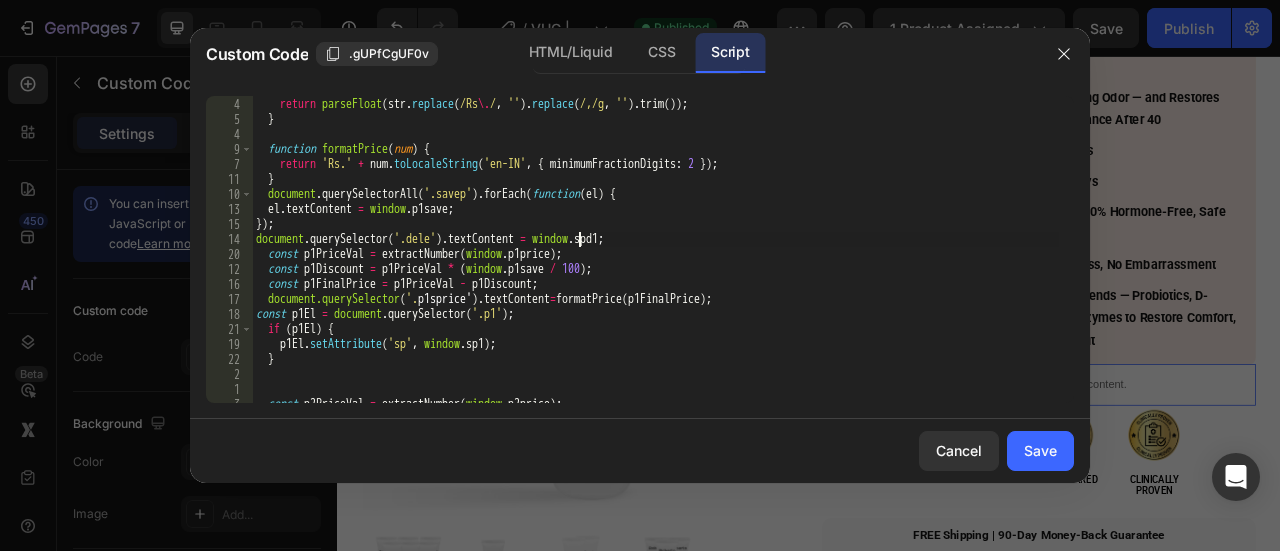 click on "function   extractNumber ( str )   {      return   parseFloat ( str . replace ( /Rs \. / ,   '' ) . replace ( /,/g ,   '' ) . trim ( )) ;    }    function   formatPrice ( num )   {      return   'Rs.'   +   num . toLocaleString ( 'en-IN' ,   {   minimumFractionDigits :   2   }) ;    }    document . querySelectorAll ( '.savep' ) . forEach ( function ( el )   {    el . textContent   =   window . p1save ; }) ; document . querySelector ( '.dele' ) . textContent   =   window . spd1 ;    const   p1PriceVal   =   extractNumber ( window . p1price ) ;    const   p1Discount   =   p1PriceVal   *   ( window . p1save   /   100 ) ;    const   p1FinalPrice   =   p1PriceVal   -   p1Discount ;    document.querySelector  (  '.  p1sprice  '  )  .  textContent  =  formatPrice  (  p1FinalPrice  )  ;     const   p1El   =   document . querySelector ( '.p1' ) ;    if   ( p1El )   {      p1El . setAttribute ( 'sp' ,   window . sp1 ) ;    }          const   p2PriceVal   =   extractNumber ( window . p2price ) ;" at bounding box center [655, 250] 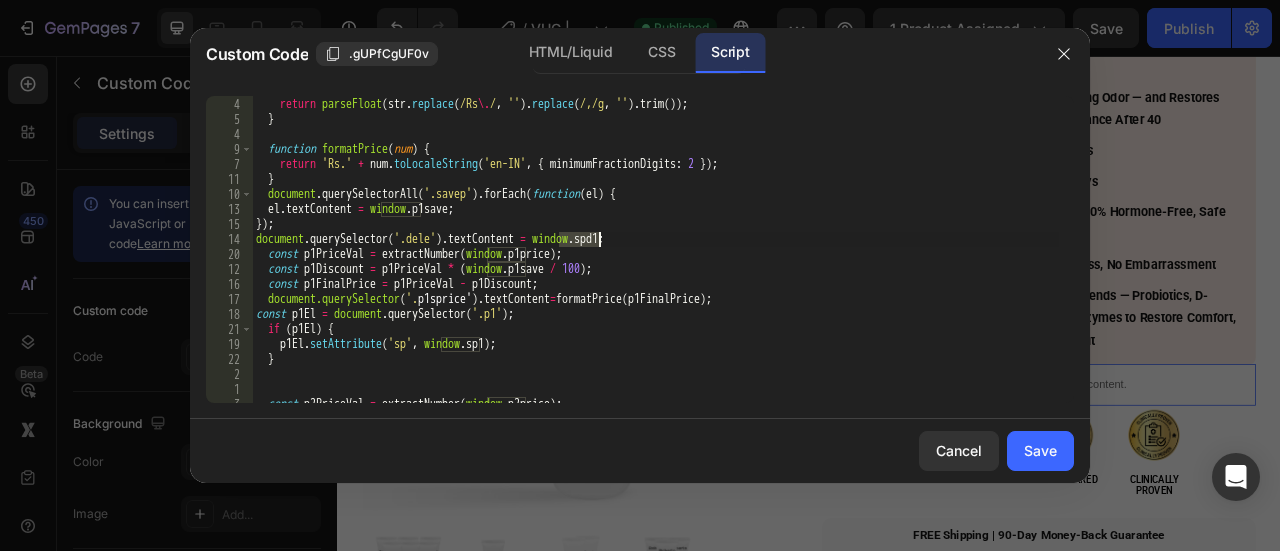 click on "function   extractNumber ( str )   {      return   parseFloat ( str . replace ( /Rs \. / ,   '' ) . replace ( /,/g ,   '' ) . trim ( )) ;    }    function   formatPrice ( num )   {      return   'Rs.'   +   num . toLocaleString ( 'en-IN' ,   {   minimumFractionDigits :   2   }) ;    }    document . querySelectorAll ( '.savep' ) . forEach ( function ( el )   {    el . textContent   =   window . p1save ; }) ; document . querySelector ( '.dele' ) . textContent   =   window . spd1 ;    const   p1PriceVal   =   extractNumber ( window . p1price ) ;    const   p1Discount   =   p1PriceVal   *   ( window . p1save   /   100 ) ;    const   p1FinalPrice   =   p1PriceVal   -   p1Discount ;    document.querySelector  (  '.  p1sprice  '  )  .  textContent  =  formatPrice  (  p1FinalPrice  )  ;     const   p1El   =   document . querySelector ( '.p1' ) ;    if   ( p1El )   {      p1El . setAttribute ( 'sp' ,   window . sp1 ) ;    }          const   p2PriceVal   =   extractNumber ( window . p2price ) ;" at bounding box center (655, 250) 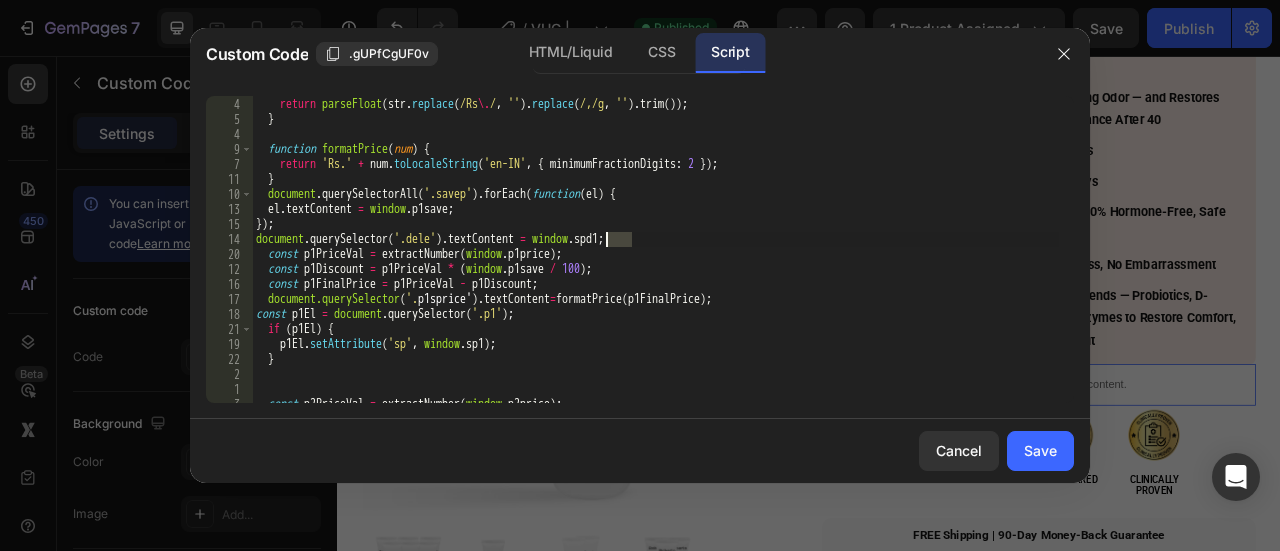 click on "function   extractNumber ( str )   {      return   parseFloat ( str . replace ( /Rs \. / ,   '' ) . replace ( /,/g ,   '' ) . trim ( )) ;    }    function   formatPrice ( num )   {      return   'Rs.'   +   num . toLocaleString ( 'en-IN' ,   {   minimumFractionDigits :   2   }) ;    }    document . querySelectorAll ( '.savep' ) . forEach ( function ( el )   {    el . textContent   =   window . p1save ; }) ; document . querySelector ( '.dele' ) . textContent   =   window . spd1 ;    const   p1PriceVal   =   extractNumber ( window . p1price ) ;    const   p1Discount   =   p1PriceVal   *   ( window . p1save   /   100 ) ;    const   p1FinalPrice   =   p1PriceVal   -   p1Discount ;    document.querySelector  (  '.  p1sprice  '  )  .  textContent  =  formatPrice  (  p1FinalPrice  )  ;     const   p1El   =   document . querySelector ( '.p1' ) ;    if   ( p1El )   {      p1El . setAttribute ( 'sp' ,   window . sp1 ) ;    }          const   p2PriceVal   =   extractNumber ( window . p2price ) ;" at bounding box center [655, 250] 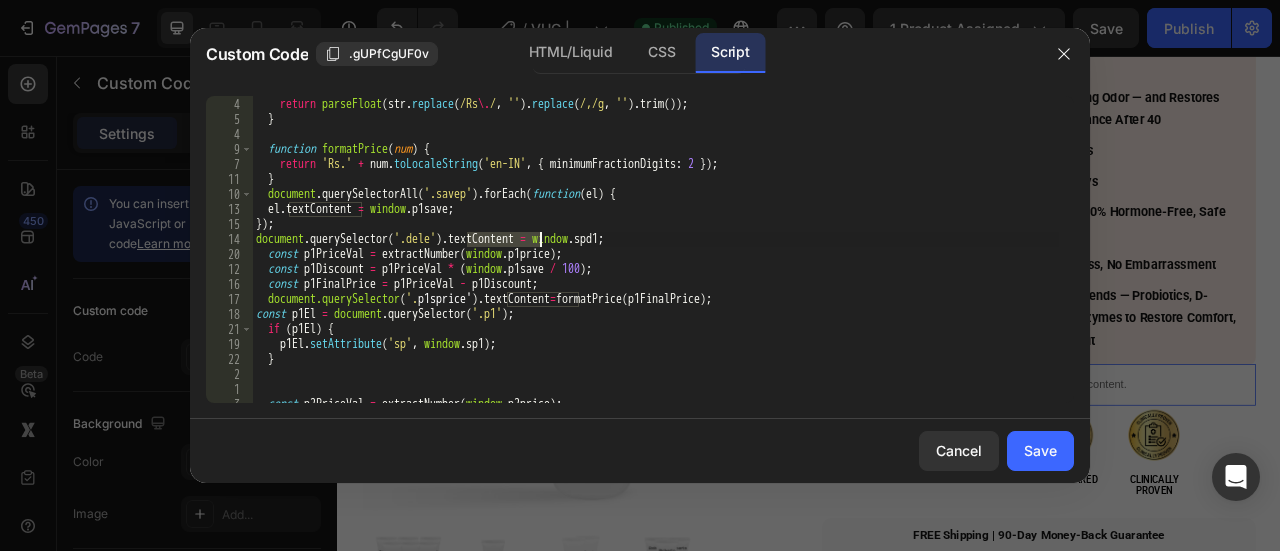click on "function   extractNumber ( str )   {      return   parseFloat ( str . replace ( /Rs \. / ,   '' ) . replace ( /,/g ,   '' ) . trim ( )) ;    }    function   formatPrice ( num )   {      return   'Rs.'   +   num . toLocaleString ( 'en-IN' ,   {   minimumFractionDigits :   2   }) ;    }    document . querySelectorAll ( '.savep' ) . forEach ( function ( el )   {    el . textContent   =   window . p1save ; }) ; document . querySelector ( '.dele' ) . textContent   =   window . spd1 ;    const   p1PriceVal   =   extractNumber ( window . p1price ) ;    const   p1Discount   =   p1PriceVal   *   ( window . p1save   /   100 ) ;    const   p1FinalPrice   =   p1PriceVal   -   p1Discount ;    document.querySelector  (  '.  p1sprice  '  )  .  textContent  =  formatPrice  (  p1FinalPrice  )  ;     const   p1El   =   document . querySelector ( '.p1' ) ;    if   ( p1El )   {      p1El . setAttribute ( 'sp' ,   window . sp1 ) ;    }          const   p2PriceVal   =   extractNumber ( window . p2price ) ;" at bounding box center [655, 250] 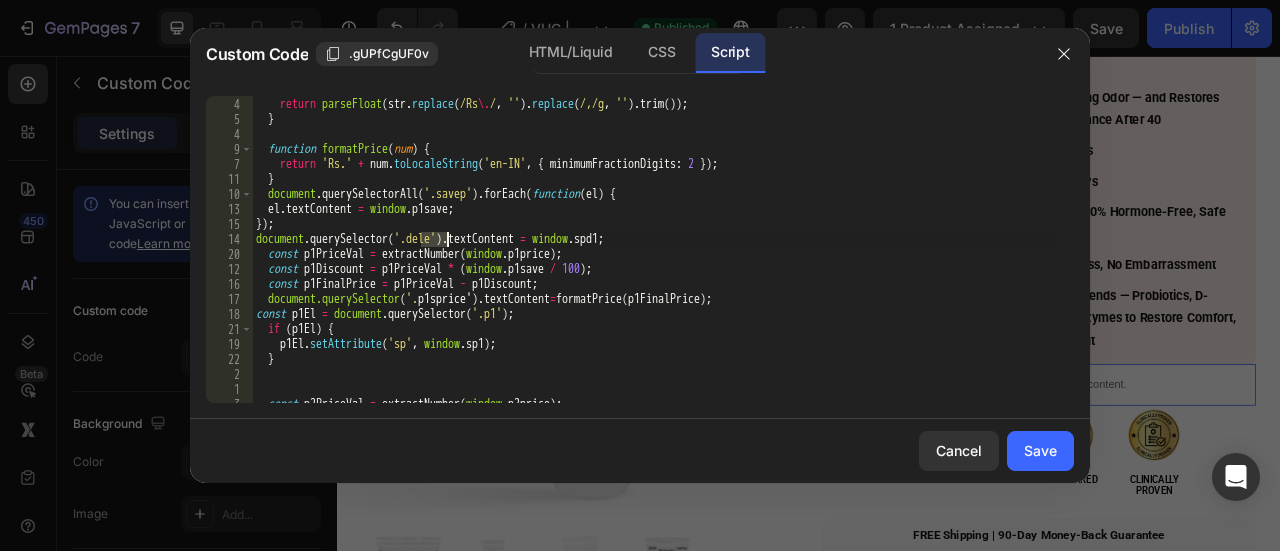 click on "function   extractNumber ( str )   {      return   parseFloat ( str . replace ( /Rs \. / ,   '' ) . replace ( /,/g ,   '' ) . trim ( )) ;    }    function   formatPrice ( num )   {      return   'Rs.'   +   num . toLocaleString ( 'en-IN' ,   {   minimumFractionDigits :   2   }) ;    }    document . querySelectorAll ( '.savep' ) . forEach ( function ( el )   {    el . textContent   =   window . p1save ; }) ; document . querySelector ( '.dele' ) . textContent   =   window . spd1 ;    const   p1PriceVal   =   extractNumber ( window . p1price ) ;    const   p1Discount   =   p1PriceVal   *   ( window . p1save   /   100 ) ;    const   p1FinalPrice   =   p1PriceVal   -   p1Discount ;    document.querySelector  (  '.  p1sprice  '  )  .  textContent  =  formatPrice  (  p1FinalPrice  )  ;     const   p1El   =   document . querySelector ( '.p1' ) ;    if   ( p1El )   {      p1El . setAttribute ( 'sp' ,   window . sp1 ) ;    }          const   p2PriceVal   =   extractNumber ( window . p2price ) ;" at bounding box center [655, 250] 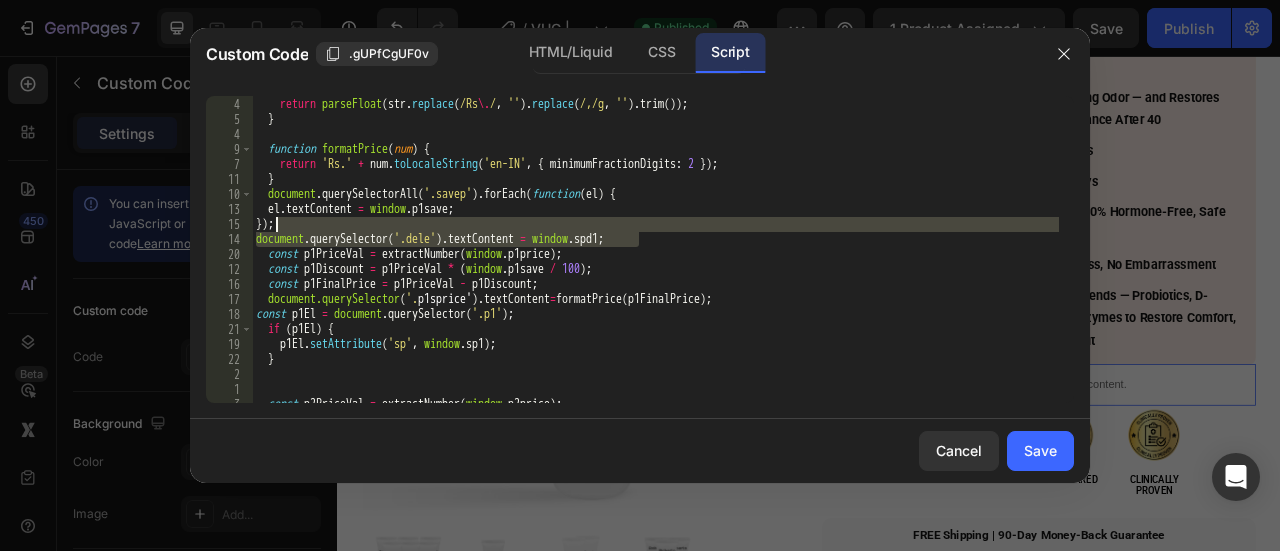 drag, startPoint x: 656, startPoint y: 239, endPoint x: 658, endPoint y: 227, distance: 12.165525 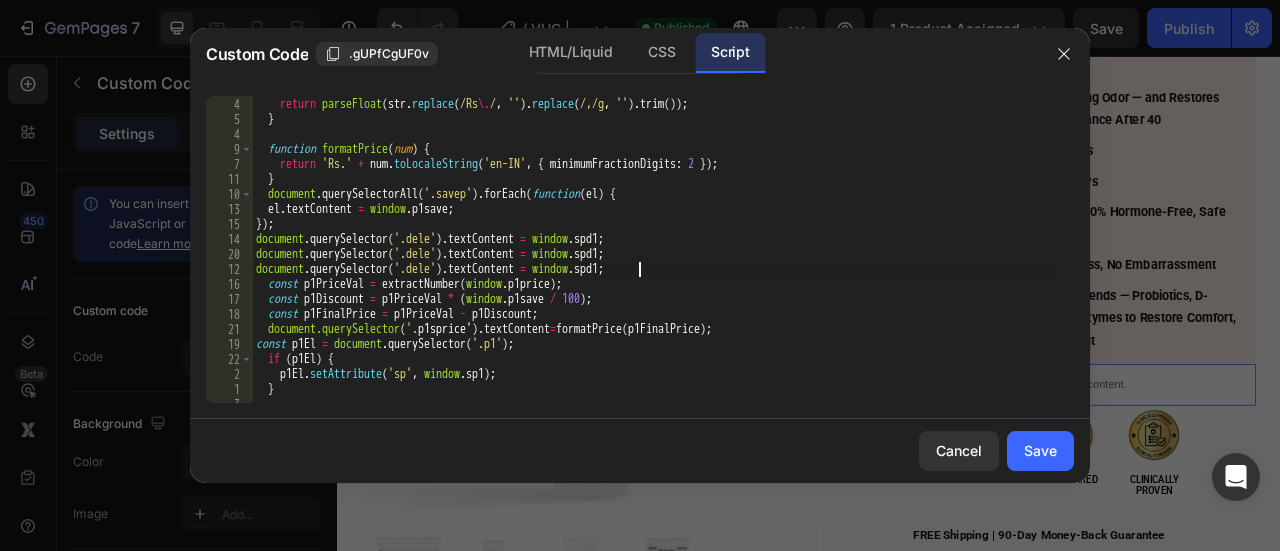 paste on "1" 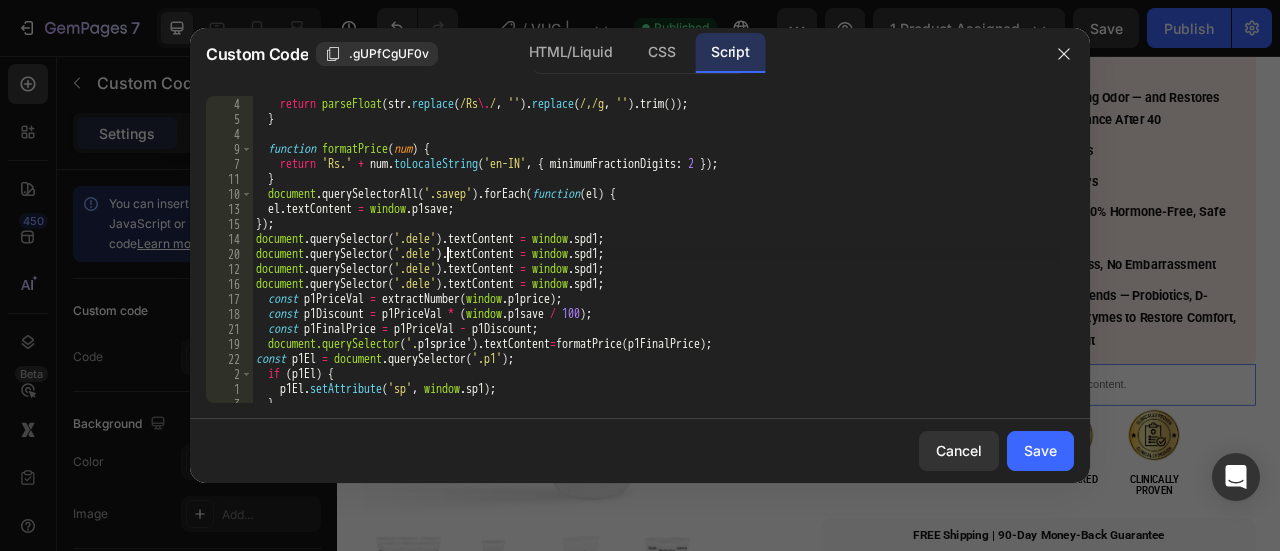 click on "function   extractNumber ( str )   {      return   parseFloat ( str . replace ( /Rs \. / ,   '' ) . replace ( /,/g ,   '' ) . trim ( )) ;    }    function   formatPrice ( num )   {      return   'Rs.'   +   num . toLocaleString ( 'en-IN' ,   {   minimumFractionDigits :   2   }) ;    }    document . querySelectorAll ( '.savep' ) . forEach ( function ( el )   {    el . textContent   =   window . p1save ; }) ; document . querySelector ( '.dele' ) . textContent   =   window . spd1 ; document . querySelector ( '.dele' ) . textContent   =   window . spd1 ; document . querySelector ( '.dele' ) . textContent   =   window . spd1 ; document . querySelector ( '.dele' ) . textContent   =   window . spd1 ;    const   p1PriceVal   =   extractNumber ( window . p1price ) ;    const   p1Discount   =   p1PriceVal   *   ( window . p1save   /   100 ) ;    const   p1FinalPrice   =   p1PriceVal   -   p1Discount ;    document.querySelector  (  '.  p1sprice  '  )  .  textContent  =  formatPrice  (  p1FinalPrice  )  ;     const" at bounding box center [655, 250] 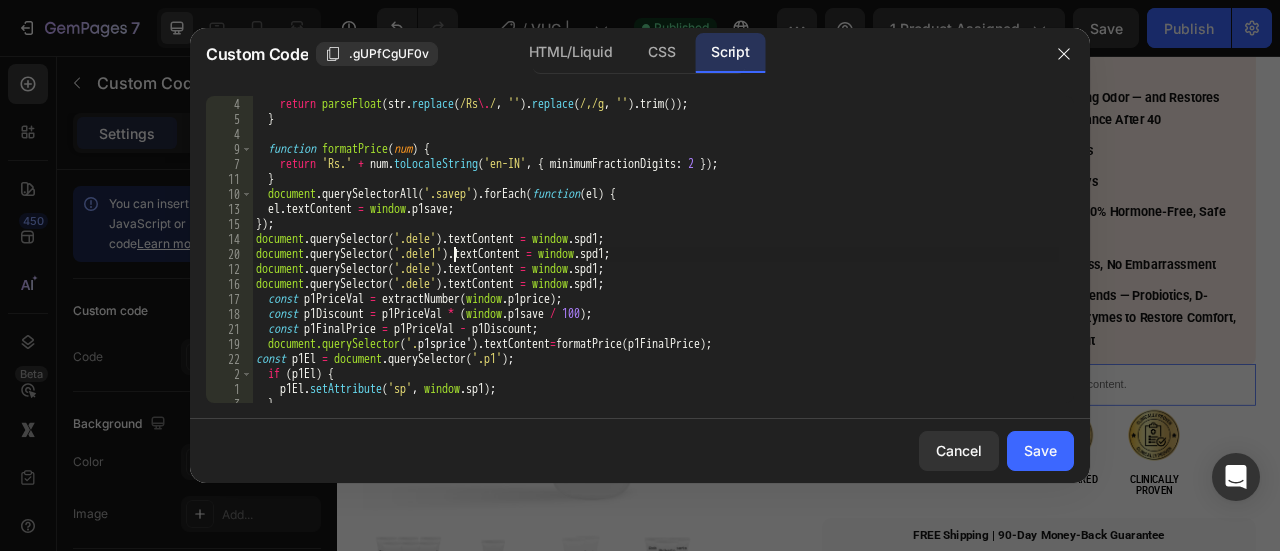 scroll, scrollTop: 0, scrollLeft: 16, axis: horizontal 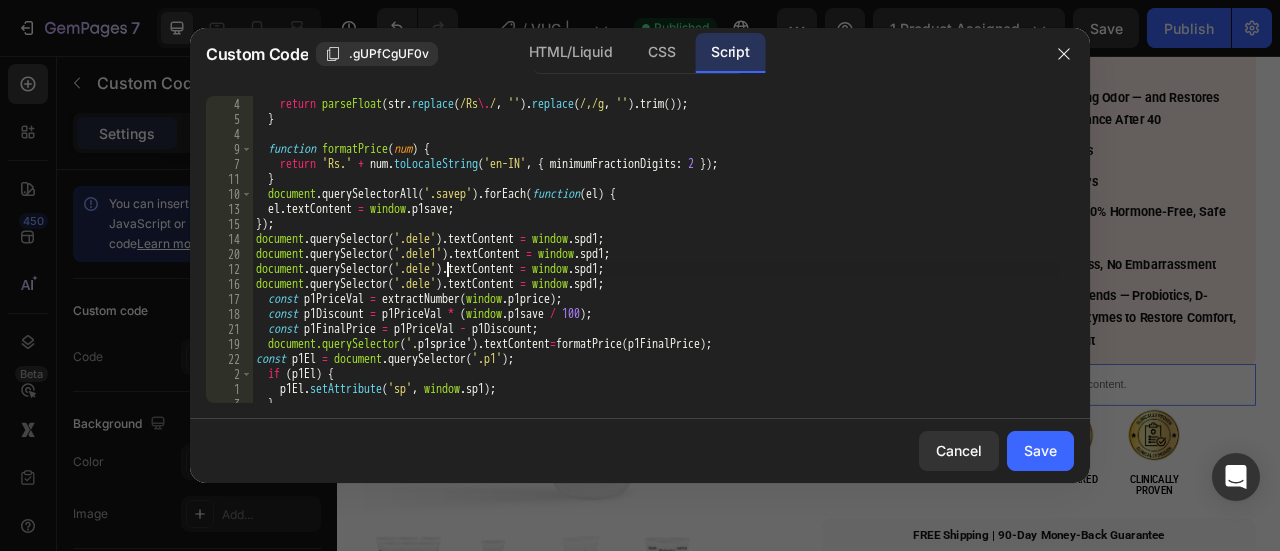 click on "function   extractNumber ( str )   {      return   parseFloat ( str . replace ( /Rs \. / ,   '' ) . replace ( /,/g ,   '' ) . trim ( )) ;    }    function   formatPrice ( num )   {      return   'Rs.'   +   num . toLocaleString ( 'en-IN' ,   {   minimumFractionDigits :   2   }) ;    }    document . querySelectorAll ( '.savep' ) . forEach ( function ( el )   {    el . textContent   =   window . p1save ; }) ; document . querySelector ( '.dele' ) . textContent   =   window . spd1 ; document . querySelector ( '.dele1' ) . textContent   =   window . spd1 ; document . querySelector ( '.dele' ) . textContent   =   window . spd1 ; document . querySelector ( '.dele' ) . textContent   =   window . spd1 ;    const   p1PriceVal   =   extractNumber ( window . p1price ) ;    const   p1Discount   =   p1PriceVal   *   ( window . p1save   /   100 ) ;    const   p1FinalPrice   =   p1PriceVal   -   p1Discount ;    document.querySelector  (  '.  p1sprice  '  )  .  textContent  =  formatPrice  (  p1FinalPrice  )  ;     const" at bounding box center [655, 250] 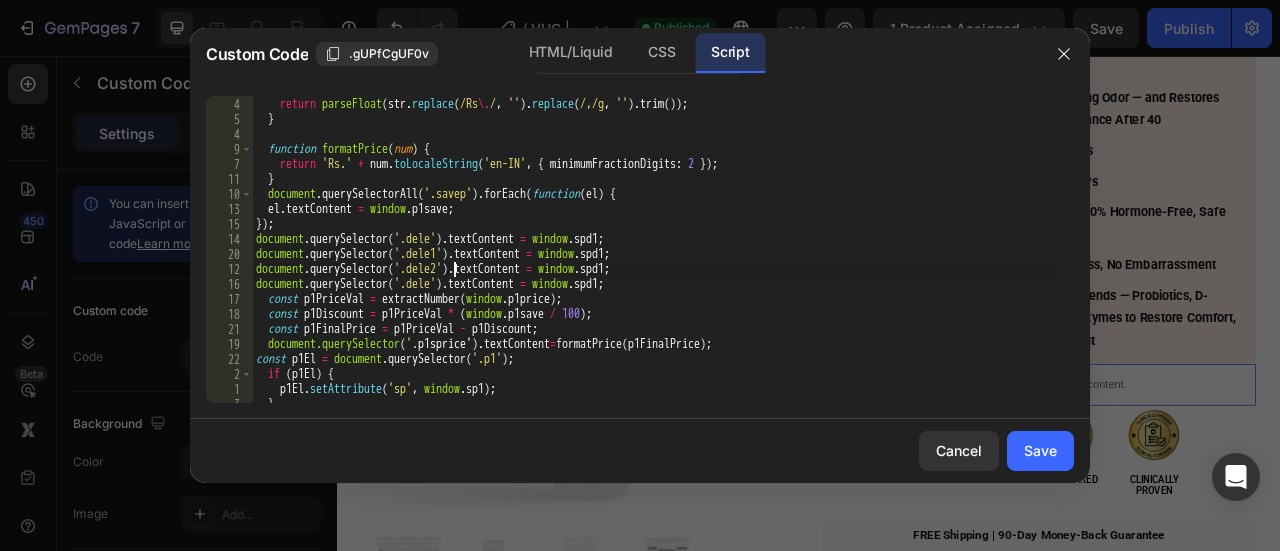 click on "function   extractNumber ( str )   {      return   parseFloat ( str . replace ( /Rs \. / ,   '' ) . replace ( /,/g ,   '' ) . trim ( )) ;    }    function   formatPrice ( num )   {      return   'Rs.'   +   num . toLocaleString ( 'en-IN' ,   {   minimumFractionDigits :   2   }) ;    }    document . querySelectorAll ( '.savep' ) . forEach ( function ( el )   {    el . textContent   =   window . p1save ; }) ; document . querySelector ( '.dele' ) . textContent   =   window . spd1 ; document . querySelector ( '.dele1' ) . textContent   =   window . spd1 ; document . querySelector ( '.dele2' ) . textContent   =   window . spd1 ; document . querySelector ( '.dele' ) . textContent   =   window . spd1 ;    const   p1PriceVal   =   extractNumber ( window . p1price ) ;    const   p1Discount   =   p1PriceVal   *   ( window . p1save   /   100 ) ;    const   p1FinalPrice   =   p1PriceVal   -   p1Discount ;    document.querySelector  (  '.  p1sprice  '  )  .  textContent  =  formatPrice  (  p1FinalPrice  )  ;     const" at bounding box center [655, 250] 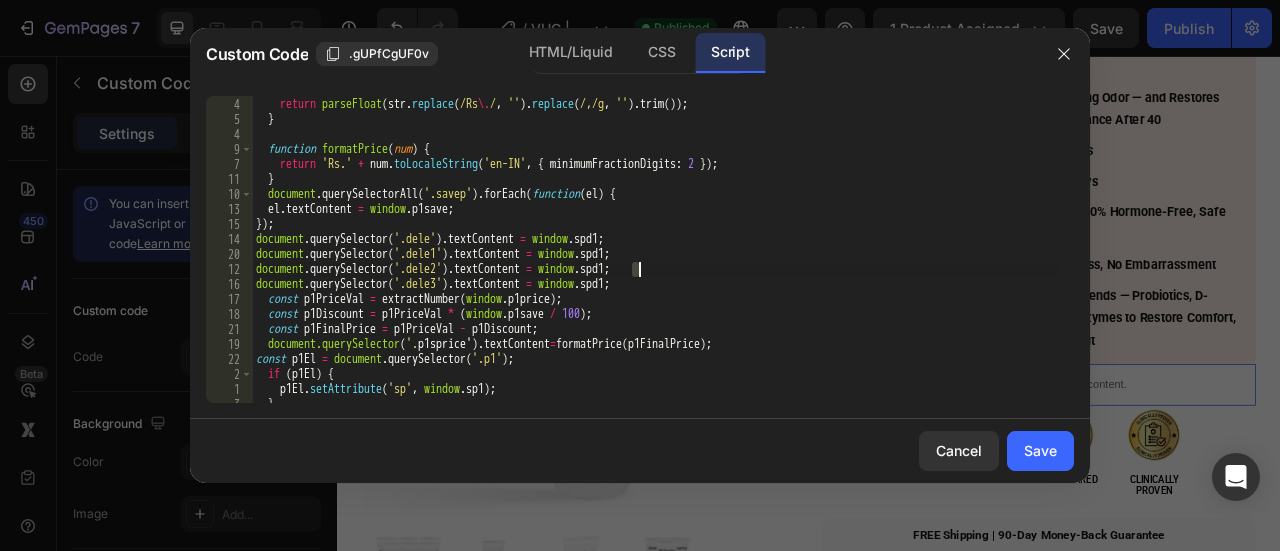 click on "function   extractNumber ( str )   {      return   parseFloat ( str . replace ( /Rs \. / ,   '' ) . replace ( /,/g ,   '' ) . trim ( )) ;    }    function   formatPrice ( num )   {      return   'Rs.'   +   num . toLocaleString ( 'en-IN' ,   {   minimumFractionDigits :   2   }) ;    }    document . querySelectorAll ( '.savep' ) . forEach ( function ( el )   {    el . textContent   =   window . p1save ; }) ; document . querySelector ( '.dele' ) . textContent   =   window . spd1 ; document . querySelector ( '.dele1' ) . textContent   =   window . spd1 ; document . querySelector ( '.dele2' ) . textContent   =   window . spd1 ; document . querySelector ( '.dele3' ) . textContent   =   window . spd1 ;    const   p1PriceVal   =   extractNumber ( window . p1price ) ;    const   p1Discount   =   p1PriceVal   *   ( window . p1save   /   100 ) ;    const   p1FinalPrice   =   p1PriceVal   -   p1Discount ;    document.querySelector  (  '.  p1sprice  '  )  .  textContent  =  formatPrice  (  p1FinalPrice  )  ;     const" at bounding box center [655, 250] 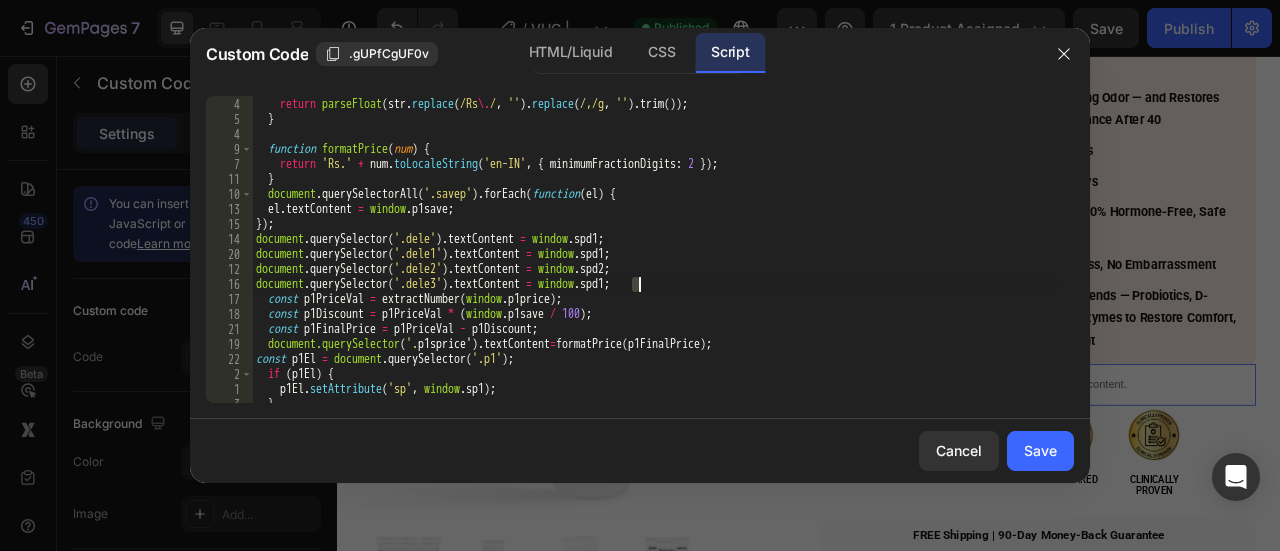 click on "function   extractNumber ( str )   {      return   parseFloat ( str . replace ( /Rs \. / ,   '' ) . replace ( /,/g ,   '' ) . trim ( )) ;    }    function   formatPrice ( num )   {      return   'Rs.'   +   num . toLocaleString ( 'en-IN' ,   {   minimumFractionDigits :   2   }) ;    }    document . querySelectorAll ( '.savep' ) . forEach ( function ( el )   {    el . textContent   =   window . p1save ; }) ; document . querySelector ( '.dele' ) . textContent   =   window . spd1 ; document . querySelector ( '.dele1' ) . textContent   =   window . spd1 ; document . querySelector ( '.dele2' ) . textContent   =   window . spd2 ; document . querySelector ( '.dele3' ) . textContent   =   window . spd1 ;    const   p1PriceVal   =   extractNumber ( window . p1price ) ;    const   p1Discount   =   p1PriceVal   *   ( window . p1save   /   100 ) ;    const   p1FinalPrice   =   p1PriceVal   -   p1Discount ;    document.querySelector  (  '.  p1sprice  '  )  .  textContent  =  formatPrice  (  p1FinalPrice  )  ;     const" at bounding box center [655, 250] 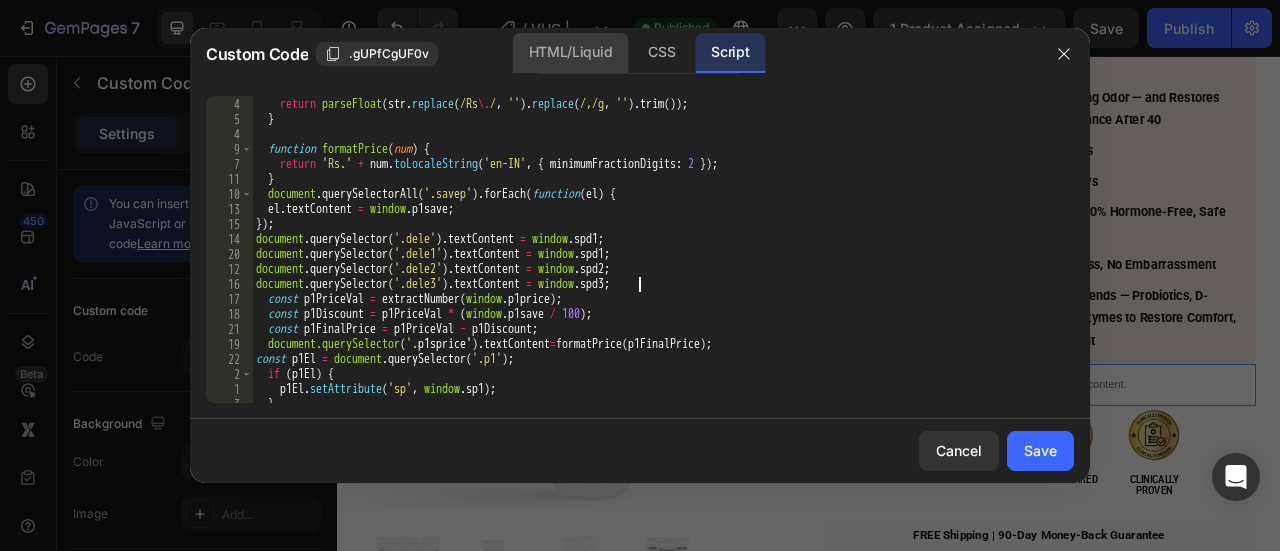 click on "HTML/Liquid" 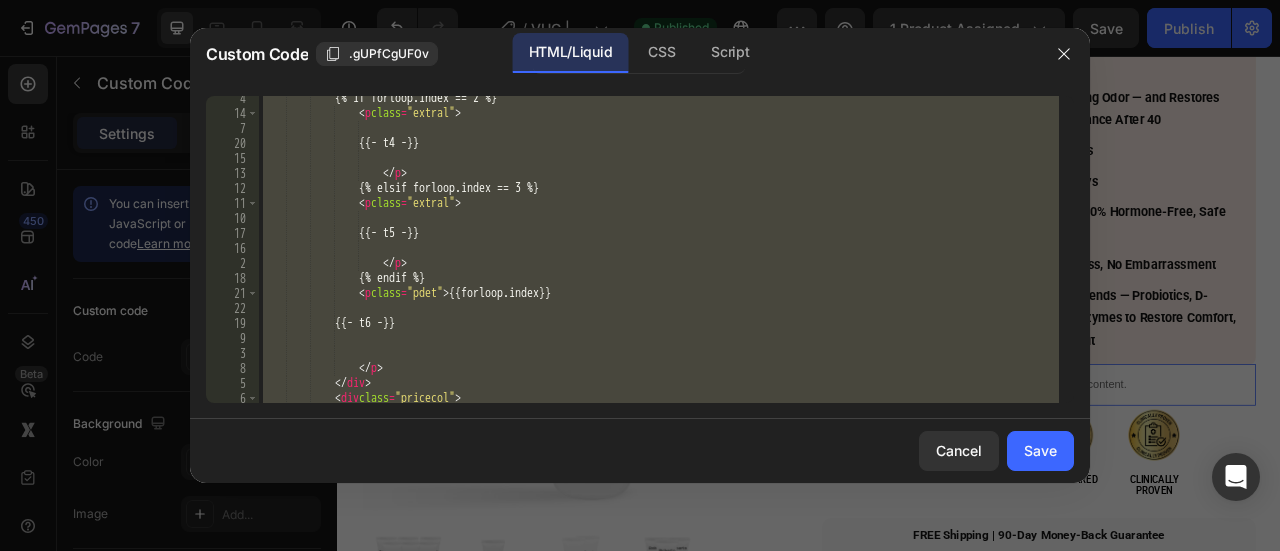 scroll, scrollTop: 1474, scrollLeft: 0, axis: vertical 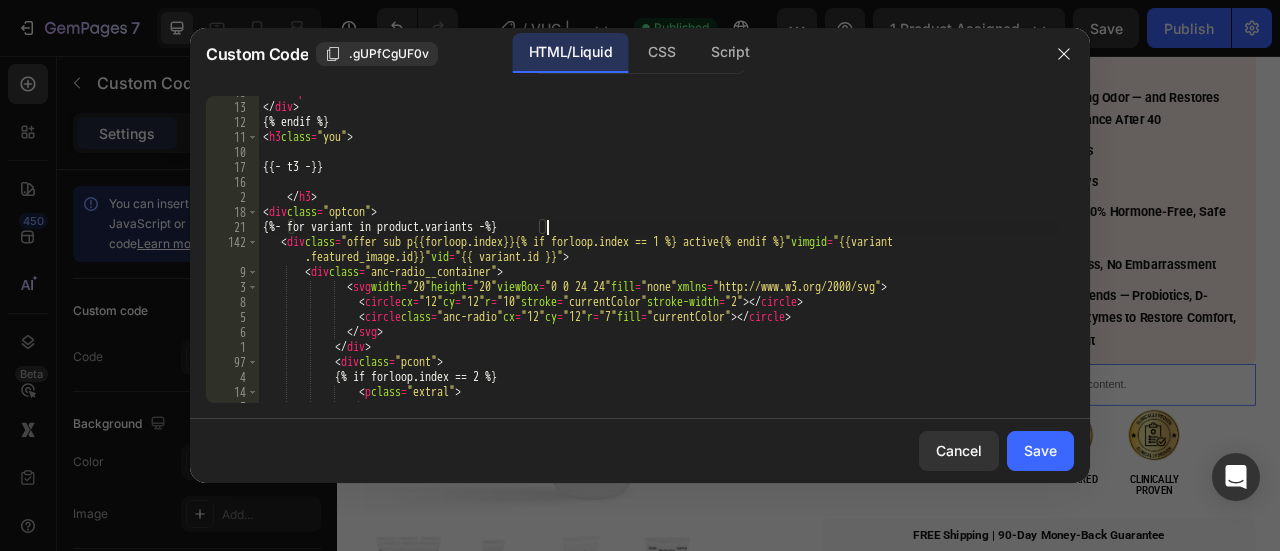 click on "</ p > </ div > {% endif %} <  h3  class  =  "you"  >            {{- t3 -}}           </  h3  > < div class = "optcon" >       {%- for variant in product.variants -%}     < div class = "offer sub p{{forloop.index}}{% if forloop.index == 1 %} active{% endif %}" vimgid = "{{variant             .featured_image.id}}" vid = "{{ variant.id }}" >            < div class = "anc-radio__container" >                     < svg width = "20" height = "20" viewBox = "0 0 24 24" fill = "none" xmlns = "http://www.w3.org/2000/svg" >                               < circle cx = "12" cy = "12" r = "10" stroke = "currentColor" stroke-width = "2" > </ circle >                               < circle class = "anc-radio" cx = "12" cy = "12" r = "7" fill = "currentColor" > </ circle >                             </ svg >                </ div >                < div class = "pcont" >                  {% if forloop.index == 2 %}                     < p class = "extral" >" at bounding box center [659, 253] 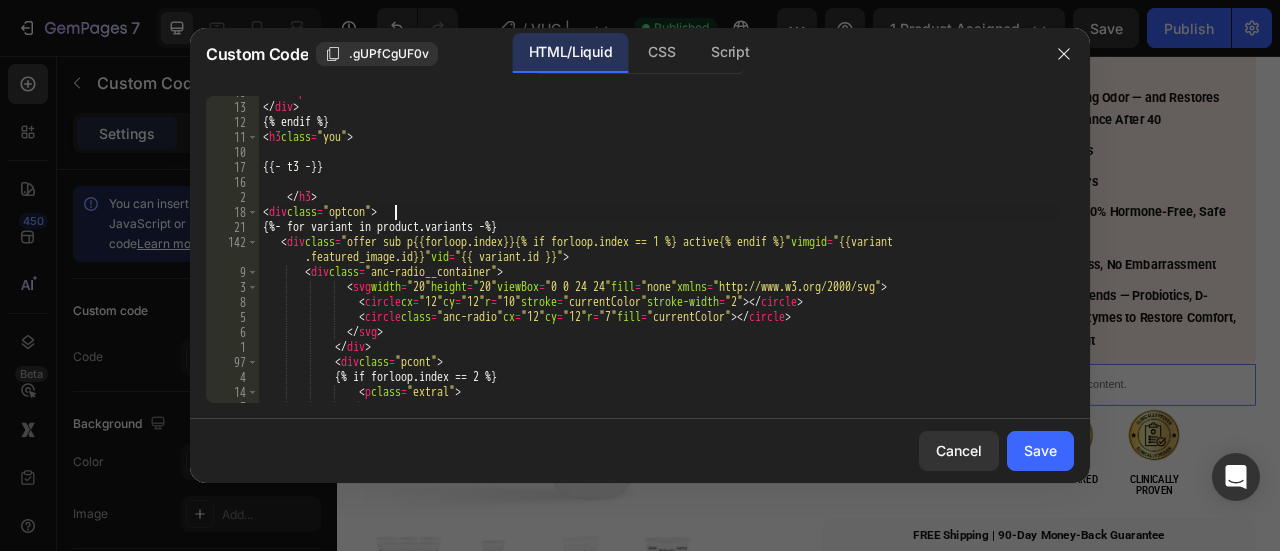 click on "</ p > </ div > {% endif %} <  h3  class  =  "you"  >            {{- t3 -}}           </  h3  > < div class = "optcon" >       {%- for variant in product.variants -%}     < div class = "offer sub p{{forloop.index}}{% if forloop.index == 1 %} active{% endif %}" vimgid = "{{variant             .featured_image.id}}" vid = "{{ variant.id }}" >            < div class = "anc-radio__container" >                     < svg width = "20" height = "20" viewBox = "0 0 24 24" fill = "none" xmlns = "http://www.w3.org/2000/svg" >                               < circle cx = "12" cy = "12" r = "10" stroke = "currentColor" stroke-width = "2" > </ circle >                               < circle class = "anc-radio" cx = "12" cy = "12" r = "7" fill = "currentColor" > </ circle >                             </ svg >                </ div >                < div class = "pcont" >                  {% if forloop.index == 2 %}                     < p class = "extral" >" at bounding box center (659, 253) 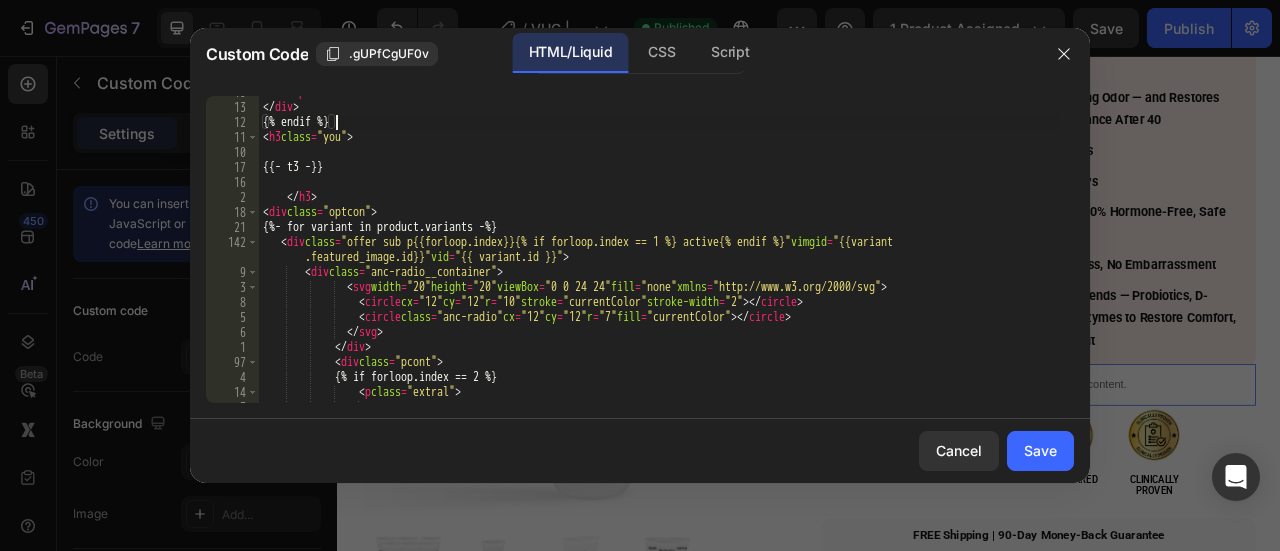 scroll, scrollTop: 0, scrollLeft: 5, axis: horizontal 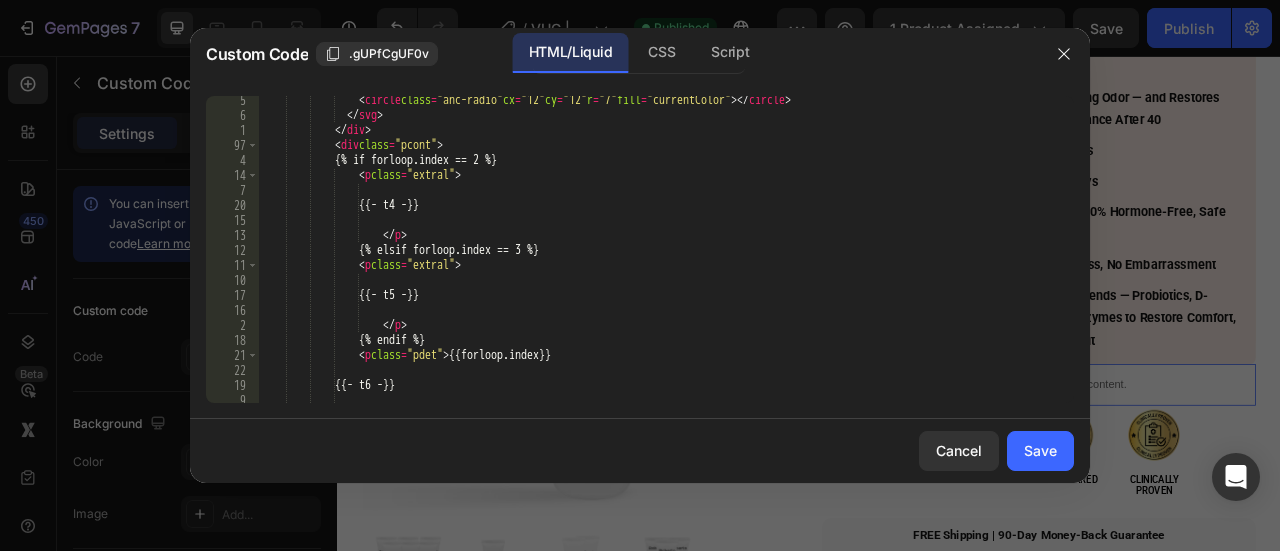 click on "< circle class = "anc-radio" cx = "12" cy = "12" r = "7" fill = "currentColor" > </ circle >                             </ svg >                </ div >                < div class = "pcont" >                  {% if forloop.index == 2 %}                     < p class = "extral" >                                                    {{- t4 -}}                                                   </ p >                     {% elsif forloop.index == 3 %}                     < p class = "extral" >                                                    {{- t5 -}}                                                   </ p >                     {% endif %}                     < p class = "pdet" > {{forloop.index}}                                           {{- t6 -}}" at bounding box center [659, 261] 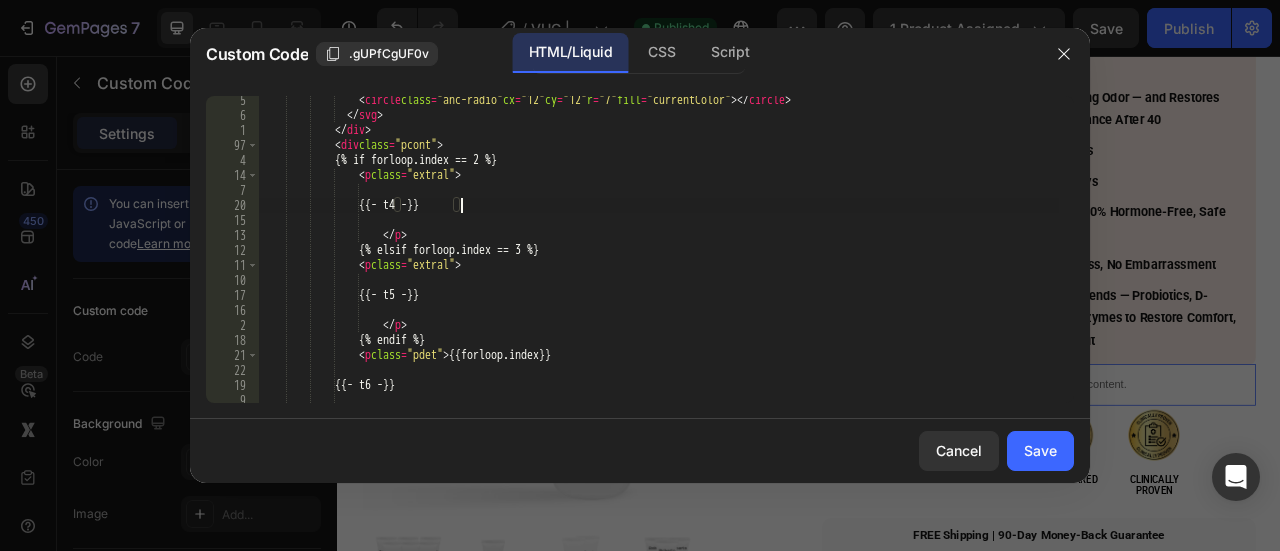 type on "{{- t4 -}}" 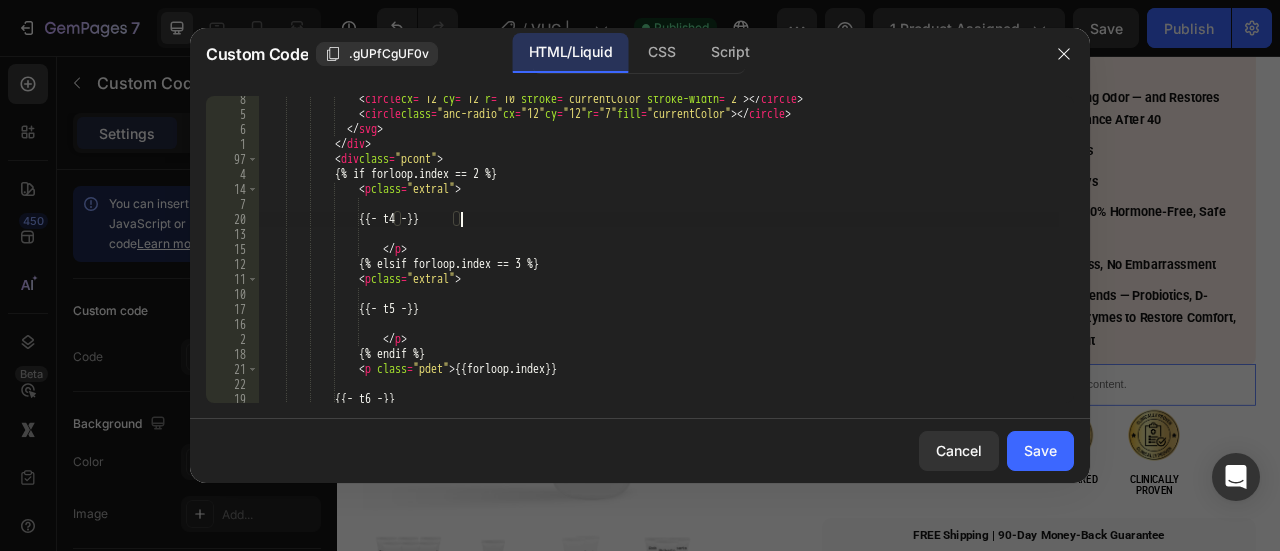 scroll, scrollTop: 1399, scrollLeft: 0, axis: vertical 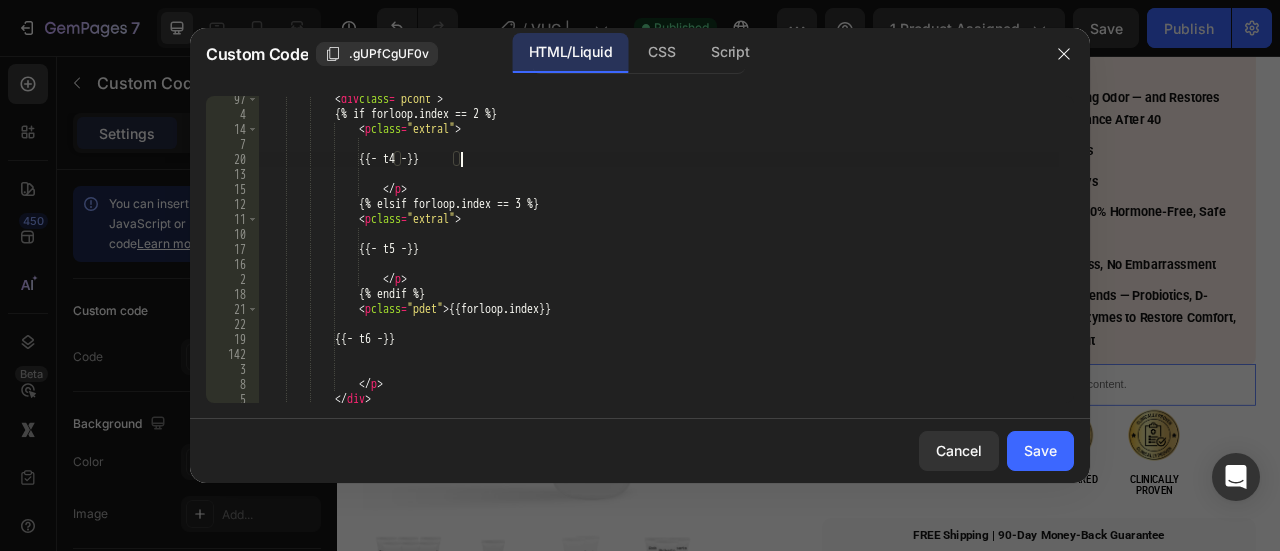 click on "< div class = "pcont" >                  {% if forloop.index == 2 %}                     < p class = "extral" >                                                    {{- t4 -}}                                                   </ p >                     {% elsif forloop.index == 3 %}                     < p class = "extral" >                                                    {{- t5 -}}                                                   </ p >                     {% endif %}                     < p class = "pdet" > {{forloop.index}}                                           {{- t6 -}}                                                             </ p >                </ div >                < div   class = "pricecol" >" at bounding box center [659, 260] 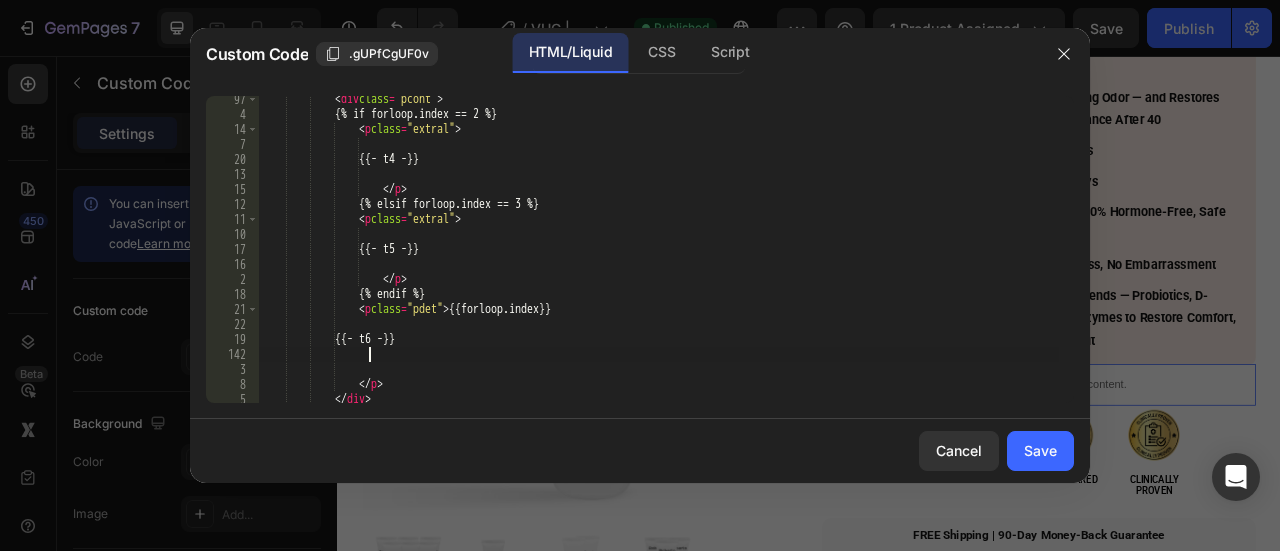paste on "document.querySelector('.dele').textContent = window.spd1;" 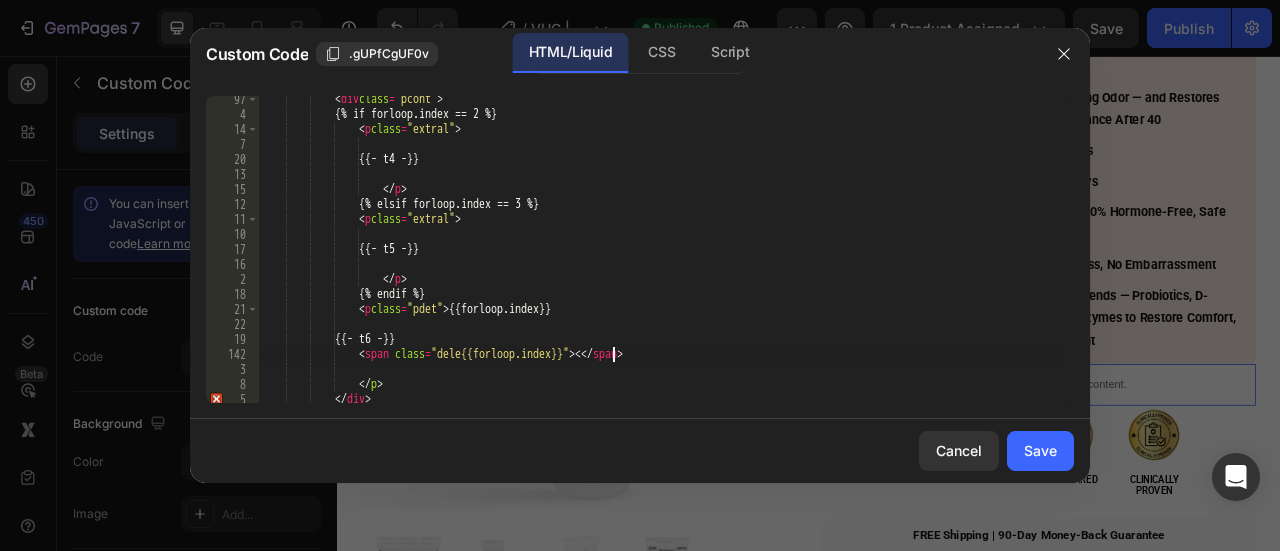 scroll, scrollTop: 0, scrollLeft: 28, axis: horizontal 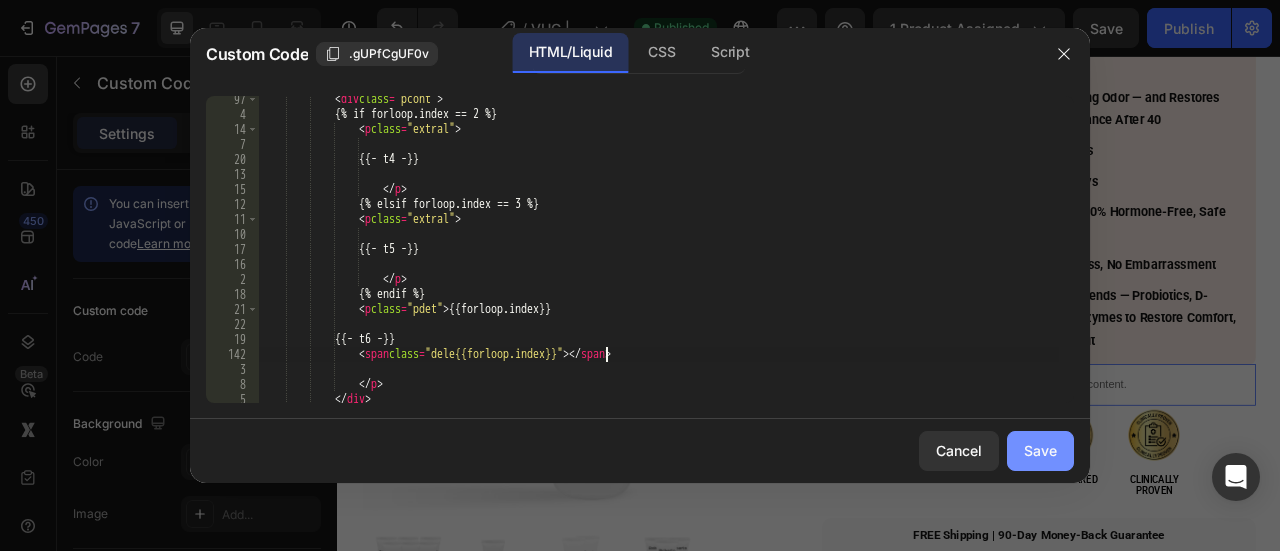 type on "<span class="dele{{forloop.index}}"></span>" 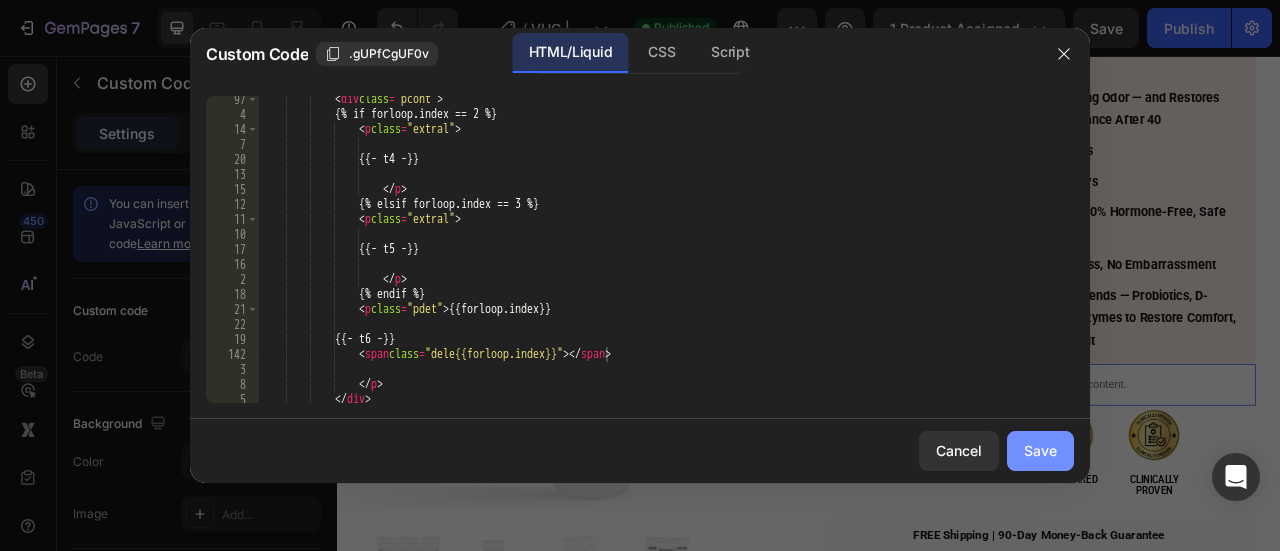 click on "Save" at bounding box center [1040, 450] 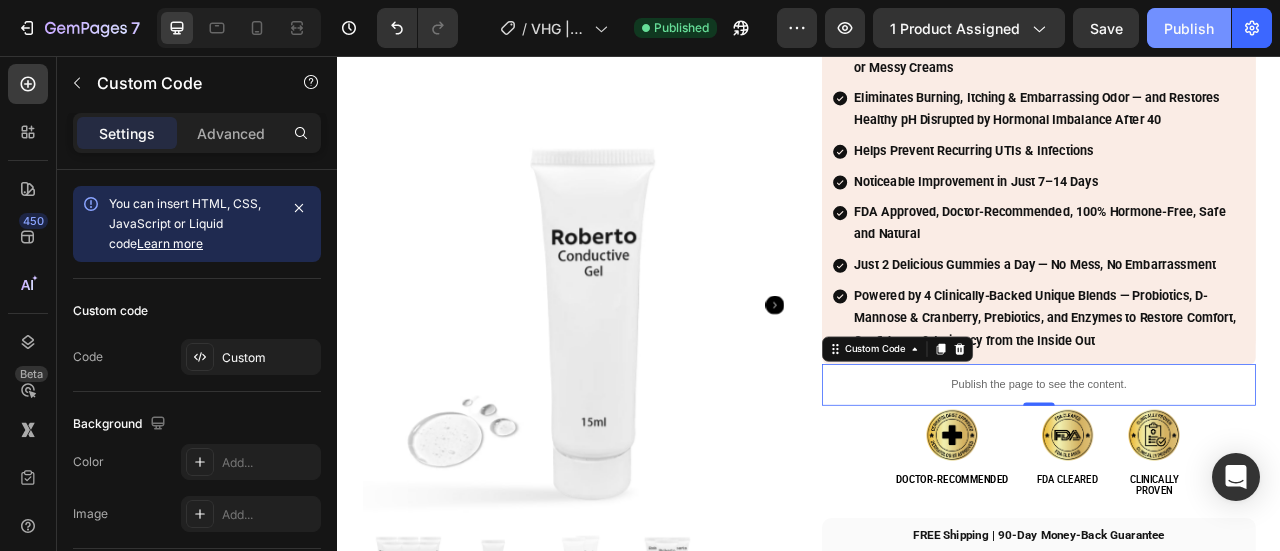 click on "Publish" at bounding box center [1189, 28] 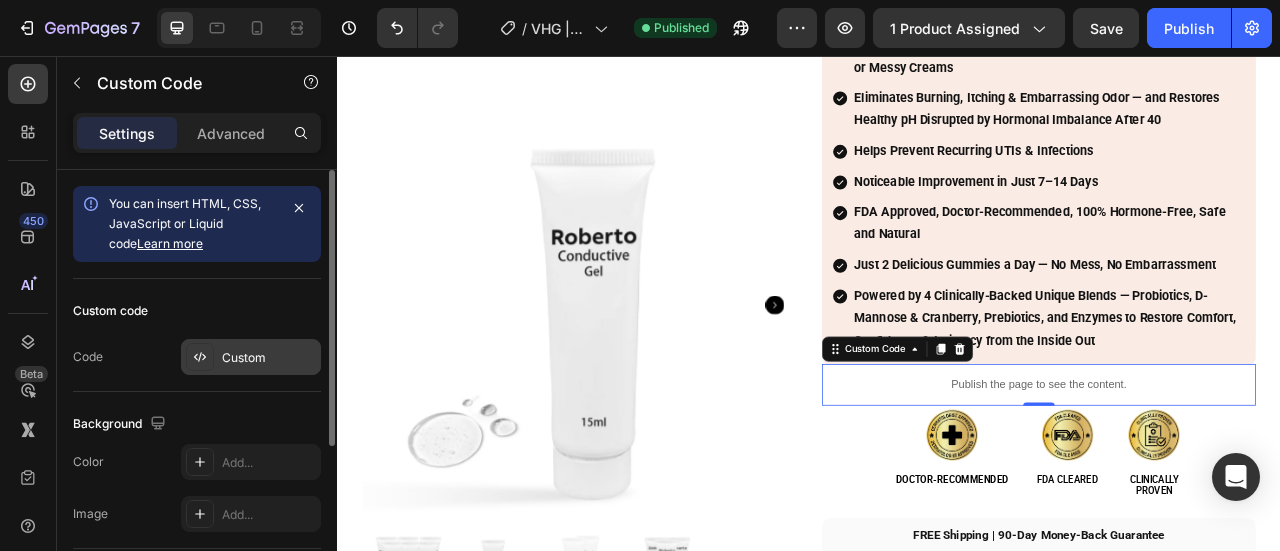 click on "Custom" at bounding box center (251, 357) 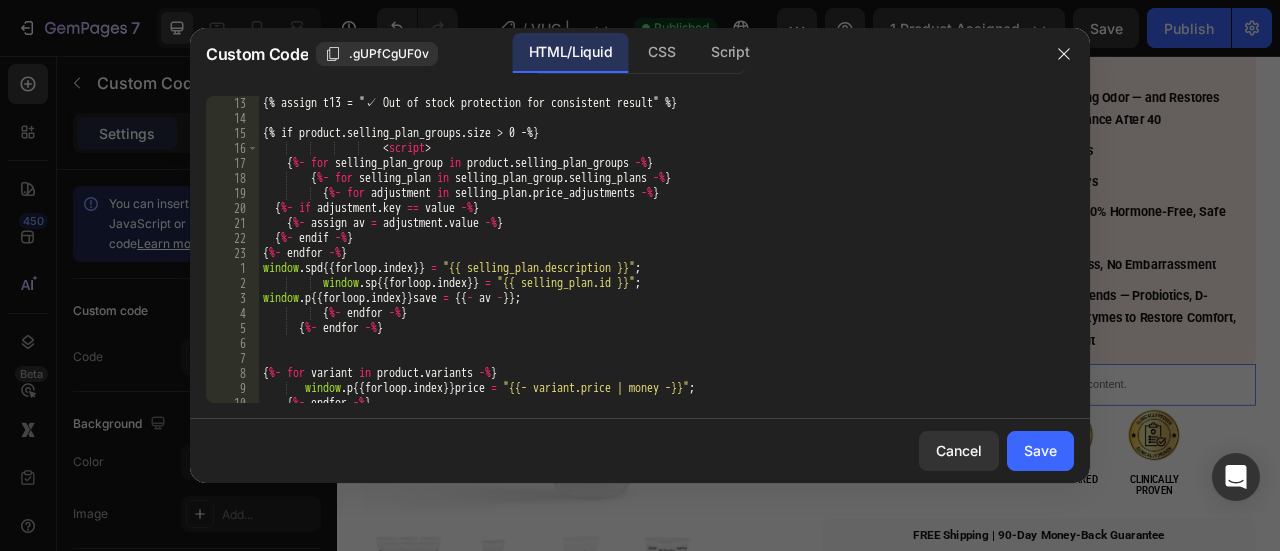 scroll, scrollTop: 180, scrollLeft: 0, axis: vertical 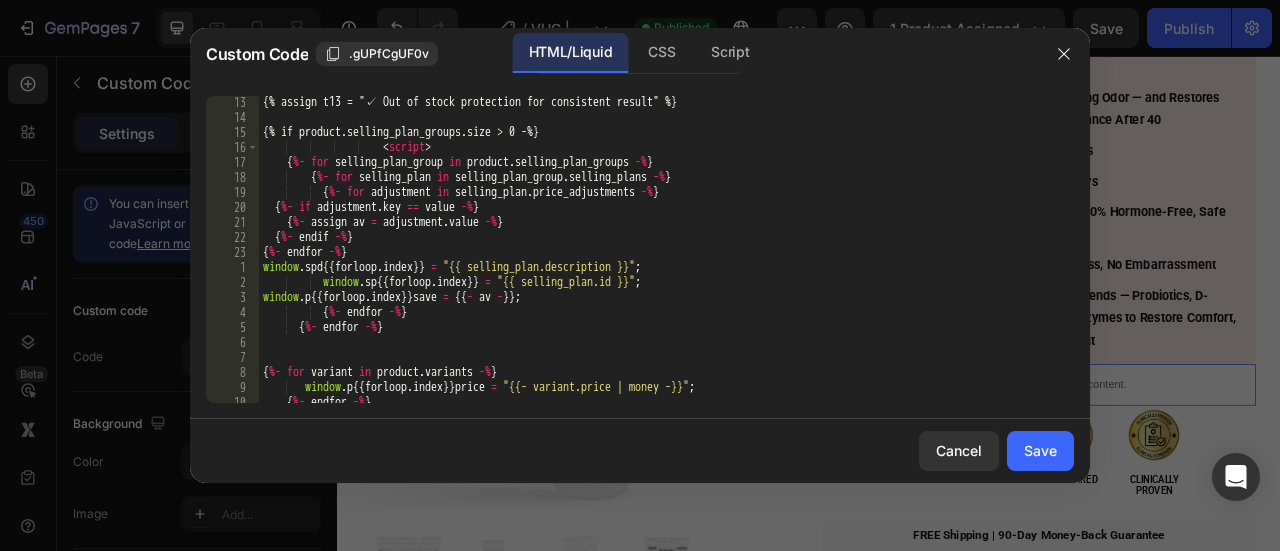 type on "{%- endfor -%}" 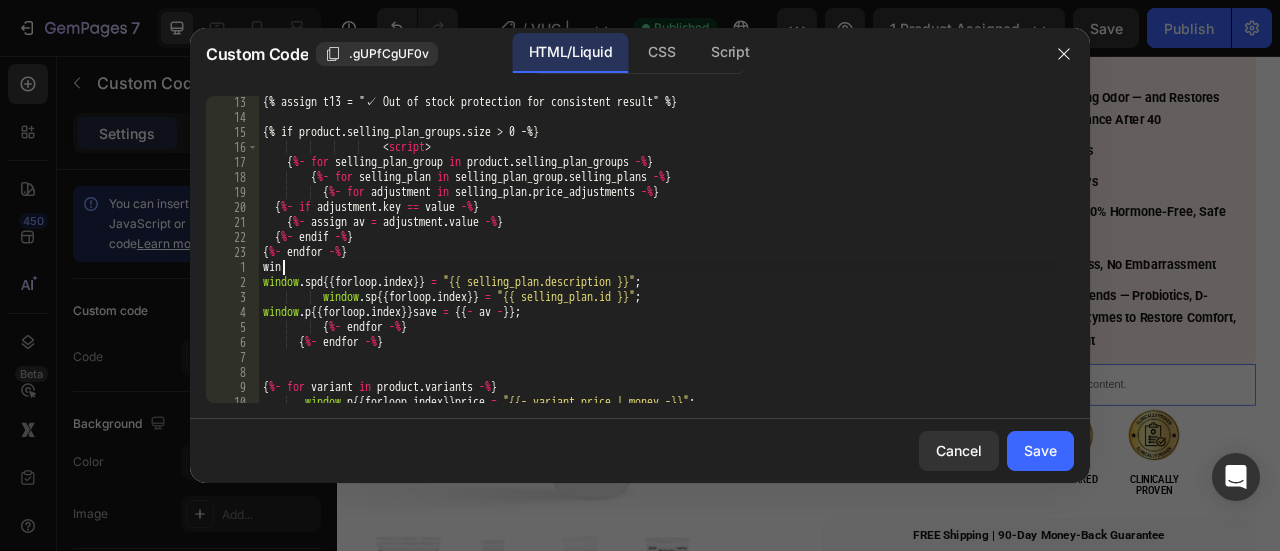 scroll, scrollTop: 0, scrollLeft: 0, axis: both 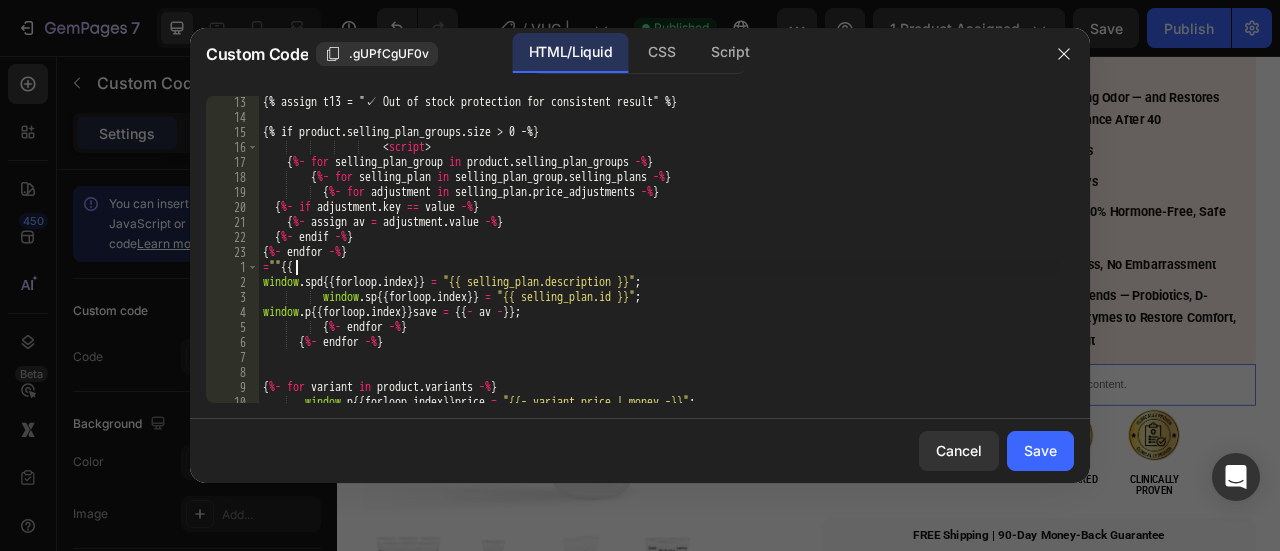 paste on "plan.name" 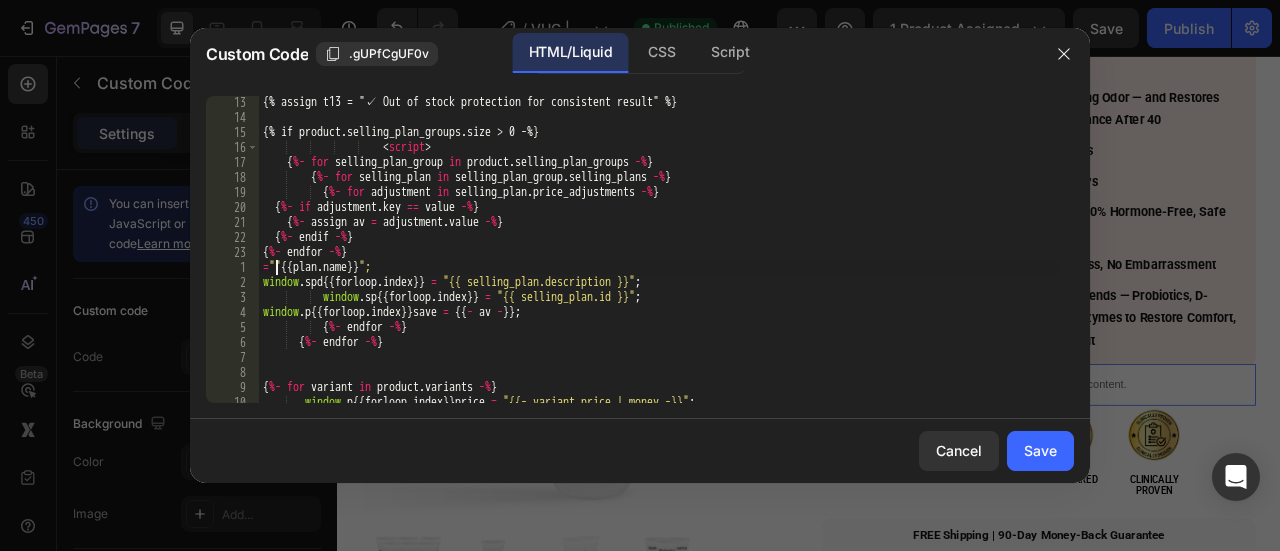 scroll, scrollTop: 0, scrollLeft: 8, axis: horizontal 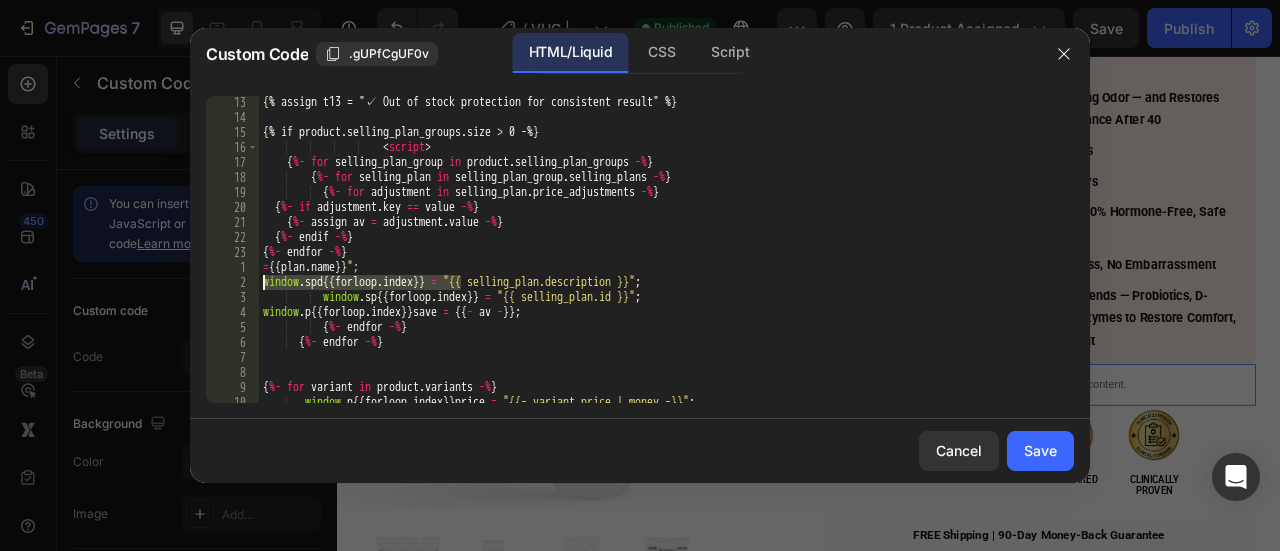 drag, startPoint x: 458, startPoint y: 283, endPoint x: 249, endPoint y: 271, distance: 209.34421 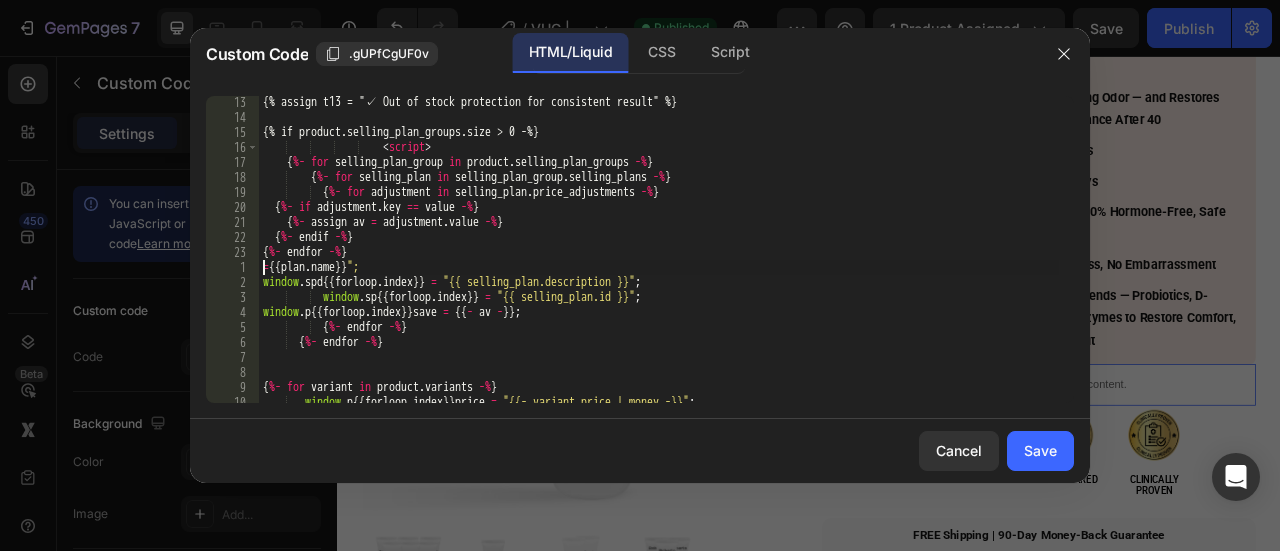 click on "{% assign t13 = "✓ Out of stock protection for consistent result" %}     {% if product.selling_plan_groups.size > 0 -%}                          < script >      { %-   for   selling_plan_group   in   product . selling_plan_groups   -% }           { %-   for   selling_plan   in   selling_plan_group . selling_plans   -% }              { %-   for   adjustment   in   selling_plan . price_adjustments   -% }    { %-   if   adjustment . key   ==   value   -% }      { %-   assign   av   =   adjustment . value   -% }    { %-   endif   -% } { %-   endfor   -% } = {{ plan . name }} "; window . spd {{ forloop . index }}   =   "{{ selling_plan.description }}" ;              window . sp {{ forloop . index }}   =   "{{ selling_plan.id }}" ; window . p {{ forloop . index }} save   =   {{ -   av   - }} ;              { %-   endfor   -% }         { %-   endfor   -% }          { %-   for   variant   in   product . variants   -% }          window . p {{ forloop . index }} price   =   "{{- variant.price | money -}}" ;      { %-" at bounding box center [659, 263] 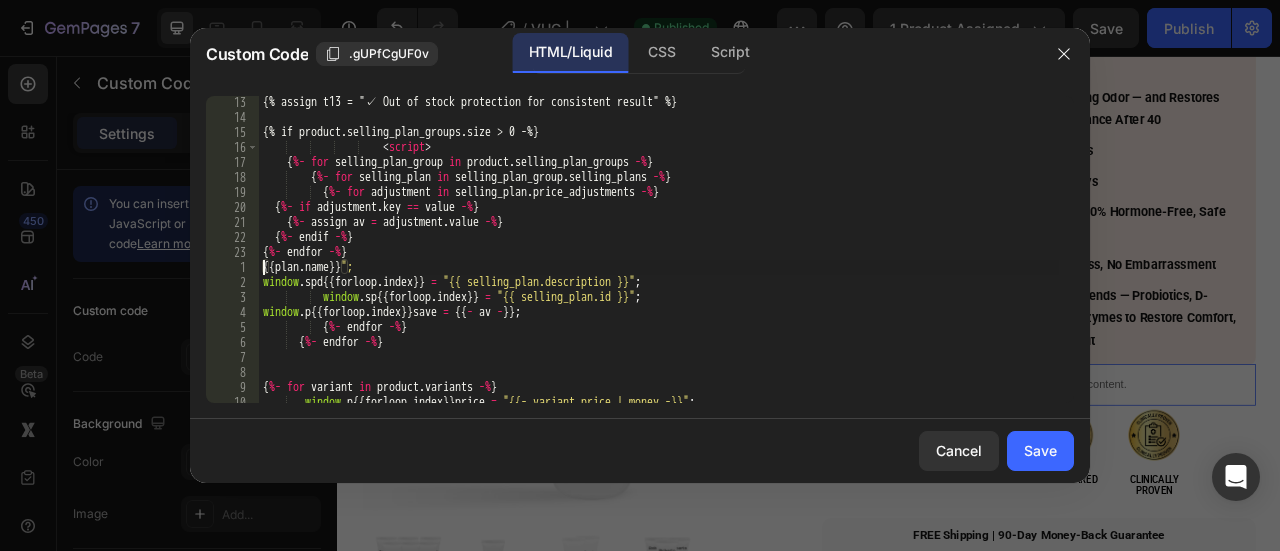 paste on "window.spd{{forloop.index}} =" 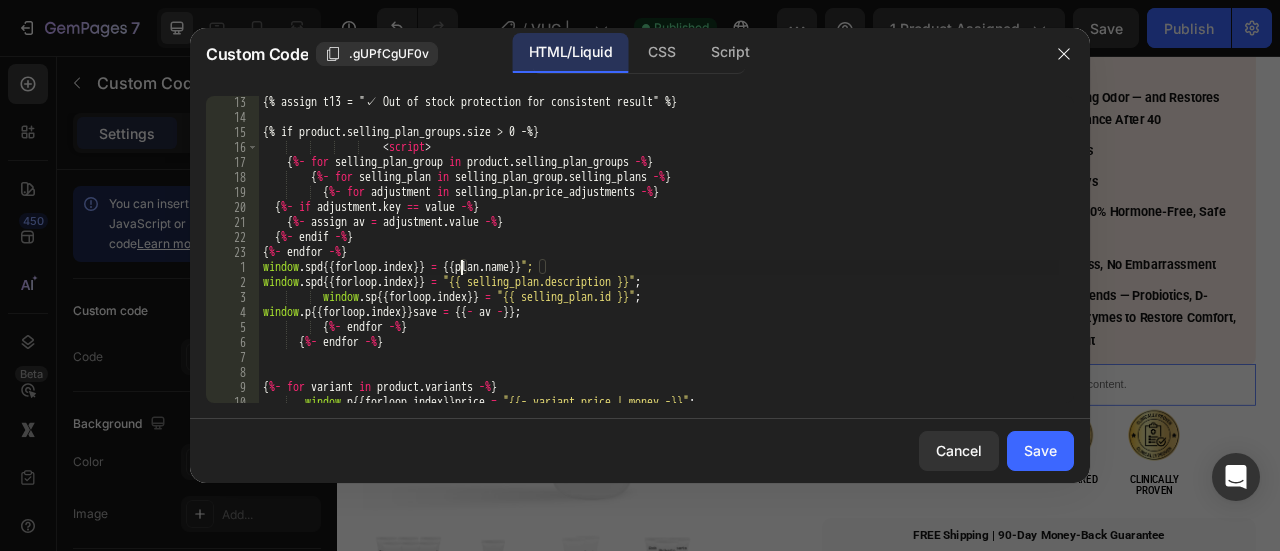 click on "{% assign t13 = "✓ Out of stock protection for consistent result" %}     {% if product.selling_plan_groups.size > 0 -%}                          < script >      { %-   for   selling_plan_group   in   product . selling_plan_groups   -% }           { %-   for   selling_plan   in   selling_plan_group . selling_plans   -% }              { %-   for   adjustment   in   selling_plan . price_adjustments   -% }    { %-   if   adjustment . key   ==   value   -% }      { %-   assign   av   =   adjustment . value   -% }    { %-   endif   -% } { %-   endfor   -% } window . spd {{ forloop . index }}   =   {{ plan . name }} "; window . spd {{ forloop . index }}   =   "{{ selling_plan.description }}" ;              window . sp {{ forloop . index }}   =   "{{ selling_plan.id }}" ; window . p {{ forloop . index }} save   =   {{ -   av   - }} ;              { %-   endfor   -% }         { %-   endfor   -% }          { %-   for   variant   in   product . variants   -% }          window . p {{ forloop . index }} price   =   ; {" at bounding box center (659, 263) 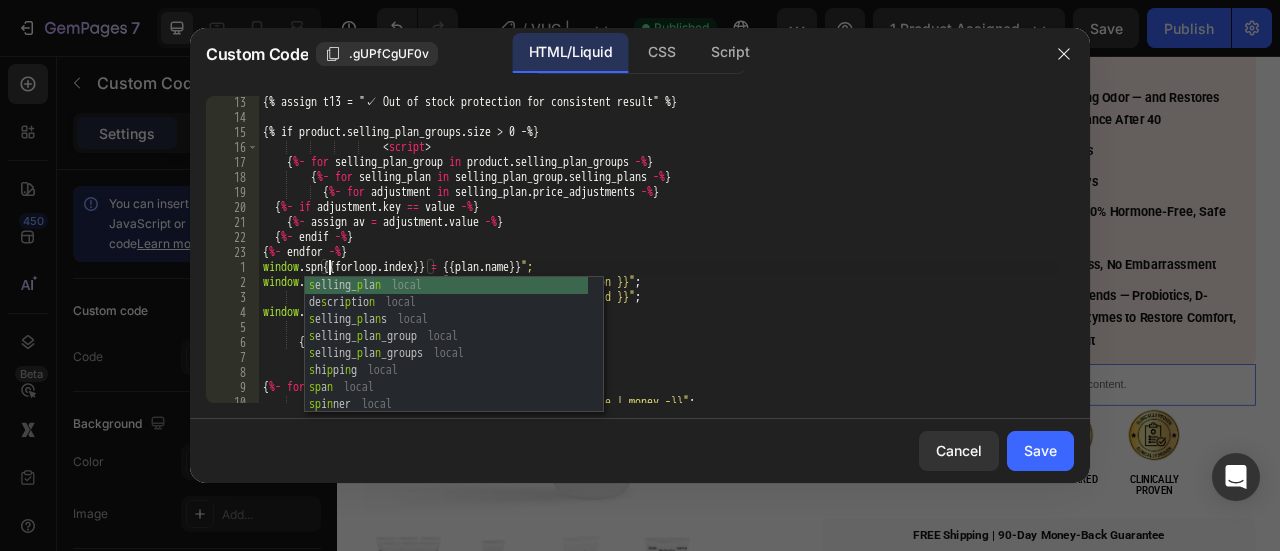 scroll, scrollTop: 0, scrollLeft: 6, axis: horizontal 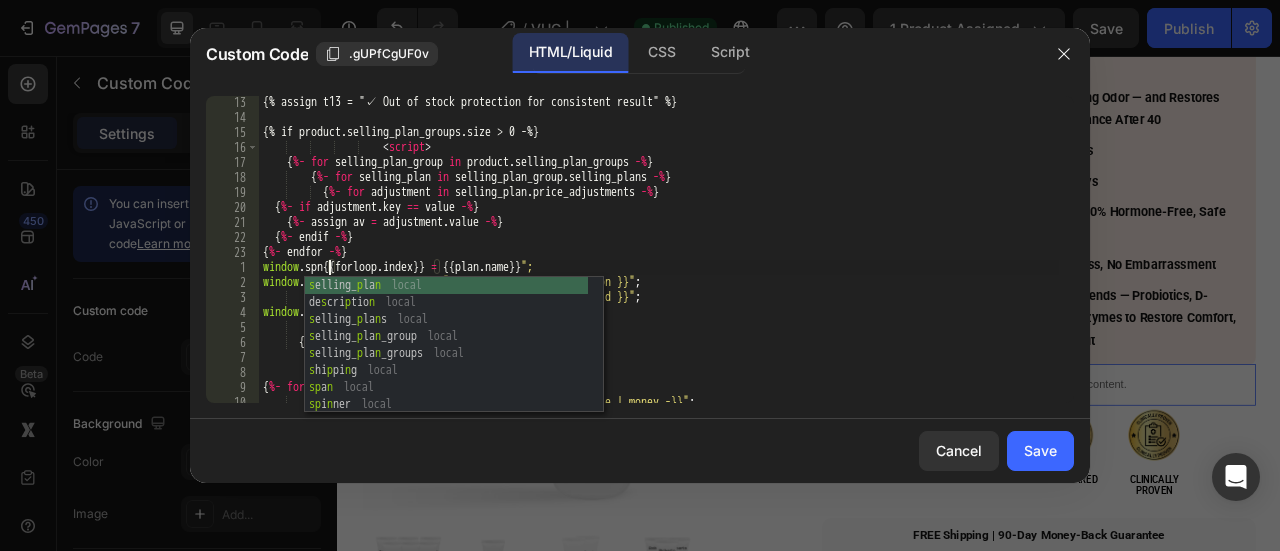 click on "{% assign t13 = "✓ Out of stock protection for consistent result" %}     {% if product.selling_plan_groups.size > 0 -%}                          < script >      { %-   for   selling_plan_group   in   product . selling_plan_groups   -% }           { %-   for   selling_plan   in   selling_plan_group . selling_plans   -% }              { %-   for   adjustment   in   selling_plan . price_adjustments   -% }    { %-   if   adjustment . key   ==   value   -% }      { %-   assign   av   =   adjustment . value   -% }    { %-   endif   -% } { %-   endfor   -% } window . spn {{ forloop . index }}   =   {{ plan . name }} "; window . spd {{ forloop . index }}   =   "{{ selling_plan.description }}" ;              window . sp {{ forloop . index }}   =   "{{ selling_plan.id }}" ; window . p {{ forloop . index }} save   =   {{ -   av   - }} ;              { %-   endfor   -% }         { %-   endfor   -% }          { %-   for   variant   in   product . variants   -% }          window . p {{ forloop . index }} price   =   ; {" at bounding box center [659, 263] 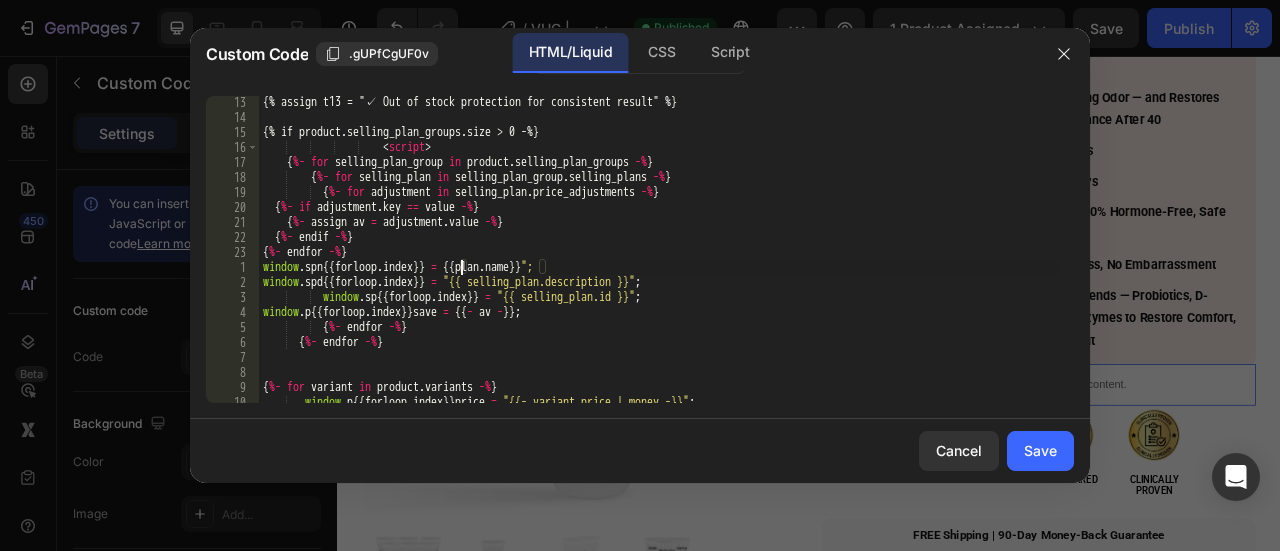 scroll, scrollTop: 0, scrollLeft: 16, axis: horizontal 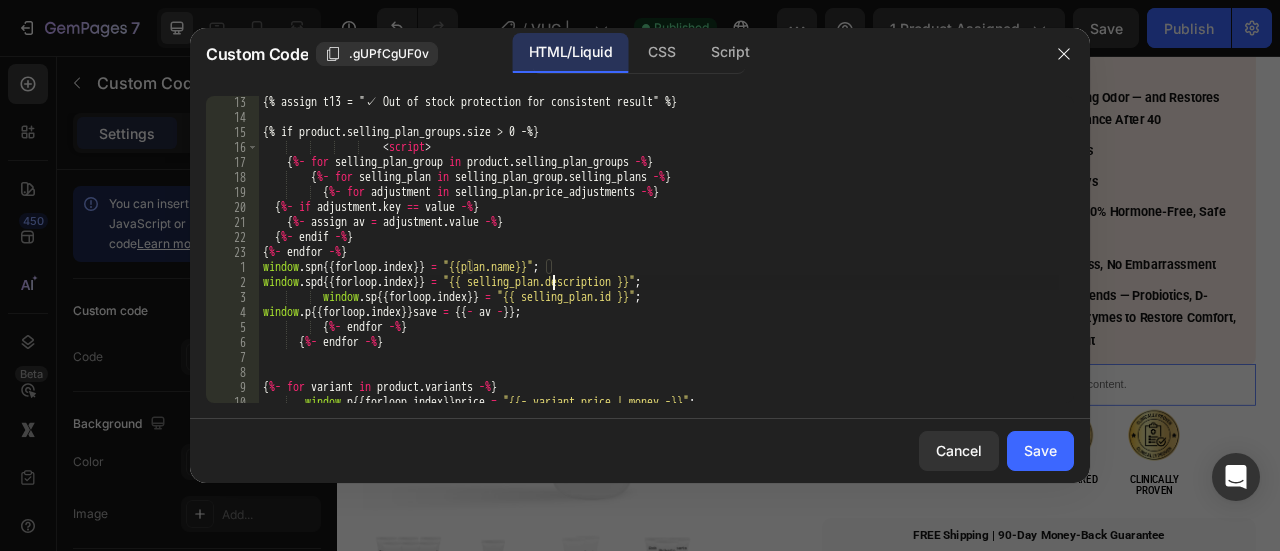 click on "{% assign t13 = "✓ Out of stock protection for consistent result" %}     {% if product.selling_plan_groups.size > 0 -%}                          < script >      { %-   for   selling_plan_group   in   product . selling_plan_groups   -% }           { %-   for   selling_plan   in   selling_plan_group . selling_plans   -% }              { %-   for   adjustment   in   selling_plan . price_adjustments   -% }    { %-   if   adjustment . key   ==   value   -% }      { %-   assign   av   =   adjustment . value   -% }    { %-   endif   -% } { %-   endfor   -% } window . spn {{ forloop . index }}   =   "{{plan.name}}" ; window . spd {{ forloop . index }}   =   "{{ selling_plan.description }}" ;              window . sp {{ forloop . index }}   =   "{{ selling_plan.id }}" ; window . p {{ forloop . index }} save   =   {{ -   av   - }} ;              { %-   endfor   -% }         { %-   endfor   -% }          { %-   for   variant   in   product . variants   -% }          window . p {{ forloop . index }} price   =   ;" at bounding box center (659, 263) 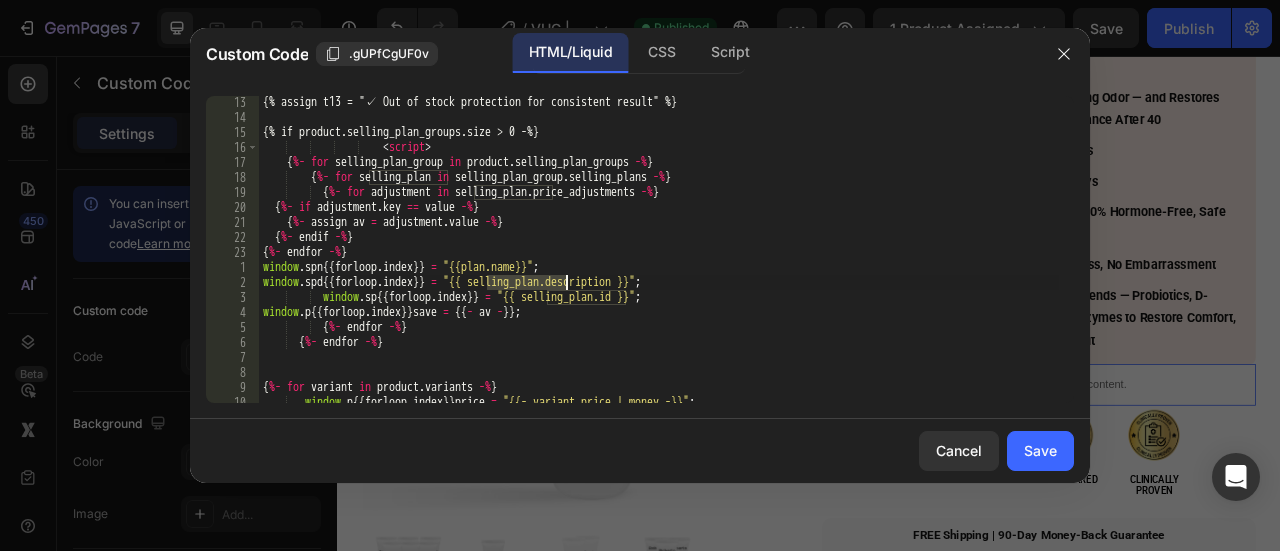 click on "{% assign t13 = "✓ Out of stock protection for consistent result" %}     {% if product.selling_plan_groups.size > 0 -%}                          < script >      { %-   for   selling_plan_group   in   product . selling_plan_groups   -% }           { %-   for   selling_plan   in   selling_plan_group . selling_plans   -% }              { %-   for   adjustment   in   selling_plan . price_adjustments   -% }    { %-   if   adjustment . key   ==   value   -% }      { %-   assign   av   =   adjustment . value   -% }    { %-   endif   -% } { %-   endfor   -% } window . spn {{ forloop . index }}   =   "{{plan.name}}" ; window . spd {{ forloop . index }}   =   "{{ selling_plan.description }}" ;              window . sp {{ forloop . index }}   =   "{{ selling_plan.id }}" ; window . p {{ forloop . index }} save   =   {{ -   av   - }} ;              { %-   endfor   -% }         { %-   endfor   -% }          { %-   for   variant   in   product . variants   -% }          window . p {{ forloop . index }} price   =   ;" at bounding box center [659, 263] 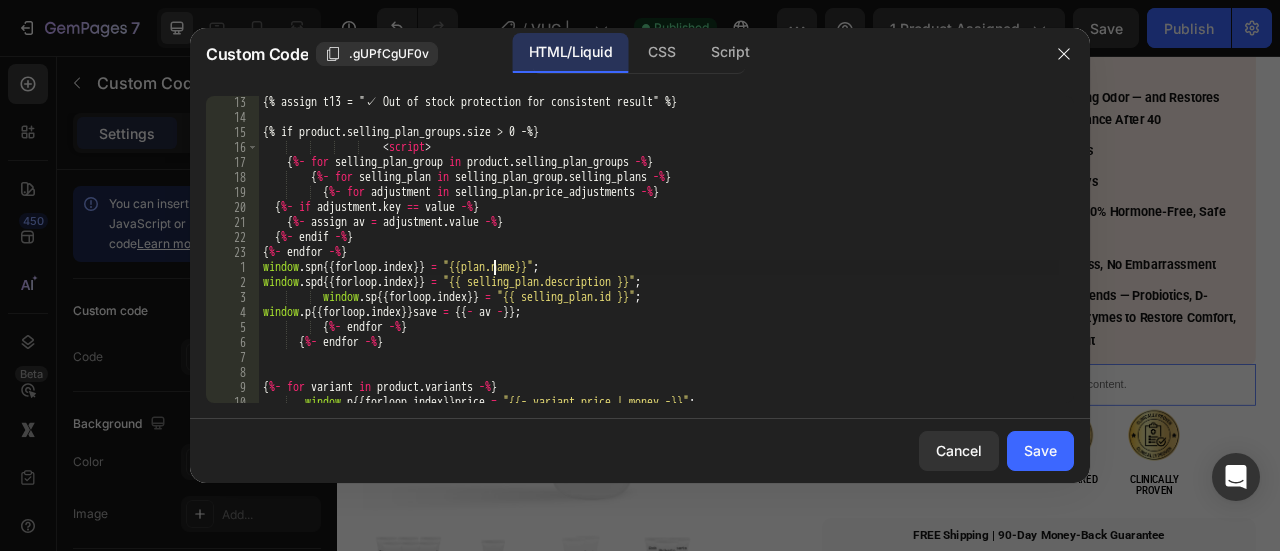 click on "{% assign t13 = "✓ Out of stock protection for consistent result" %}     {% if product.selling_plan_groups.size > 0 -%}                          < script >      { %-   for   selling_plan_group   in   product . selling_plan_groups   -% }           { %-   for   selling_plan   in   selling_plan_group . selling_plans   -% }              { %-   for   adjustment   in   selling_plan . price_adjustments   -% }    { %-   if   adjustment . key   ==   value   -% }      { %-   assign   av   =   adjustment . value   -% }    { %-   endif   -% } { %-   endfor   -% } window . spn {{ forloop . index }}   =   "{{plan.name}}" ; window . spd {{ forloop . index }}   =   "{{ selling_plan.description }}" ;              window . sp {{ forloop . index }}   =   "{{ selling_plan.id }}" ; window . p {{ forloop . index }} save   =   {{ -   av   - }} ;              { %-   endfor   -% }         { %-   endfor   -% }          { %-   for   variant   in   product . variants   -% }          window . p {{ forloop . index }} price   =   ;" at bounding box center (659, 263) 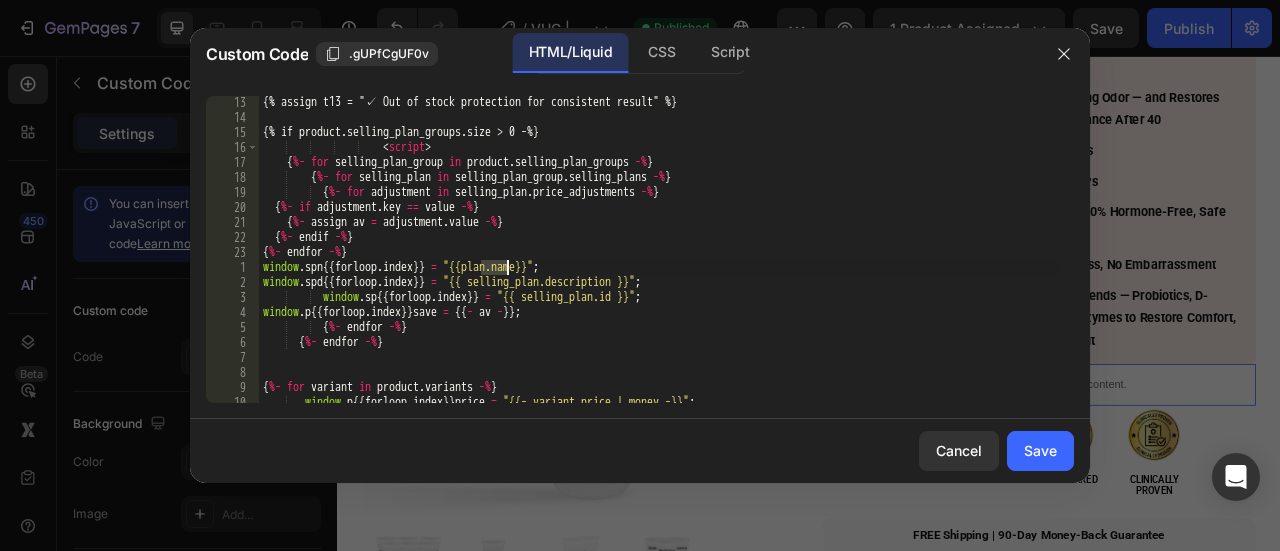 paste on "selling_" 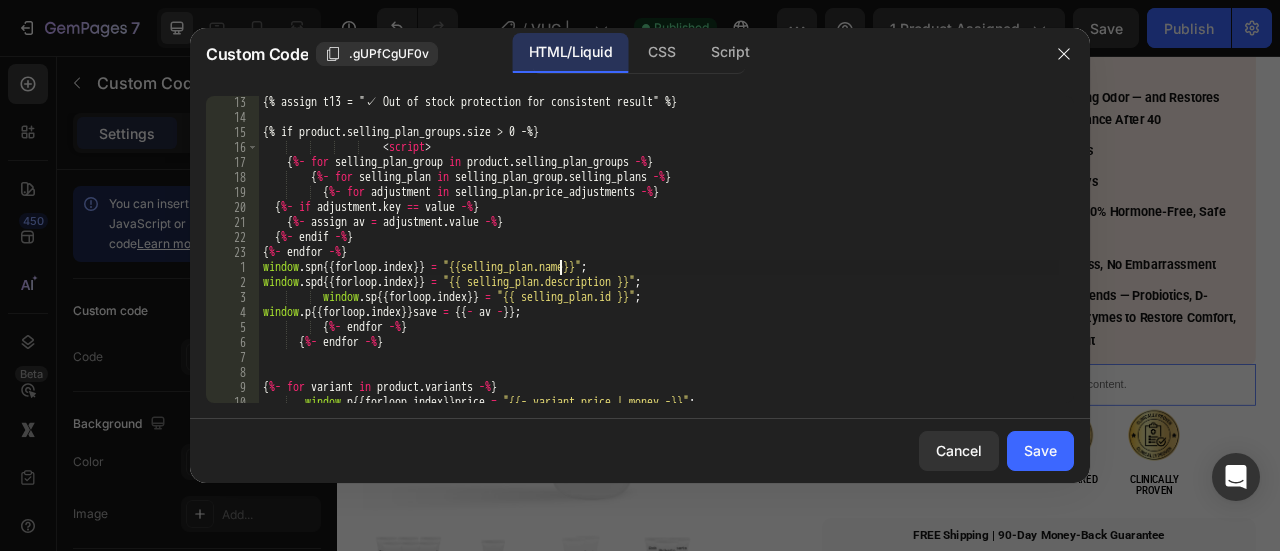 type on "window.spn{{forloop.index}} = "{{selling_plan.name}}";" 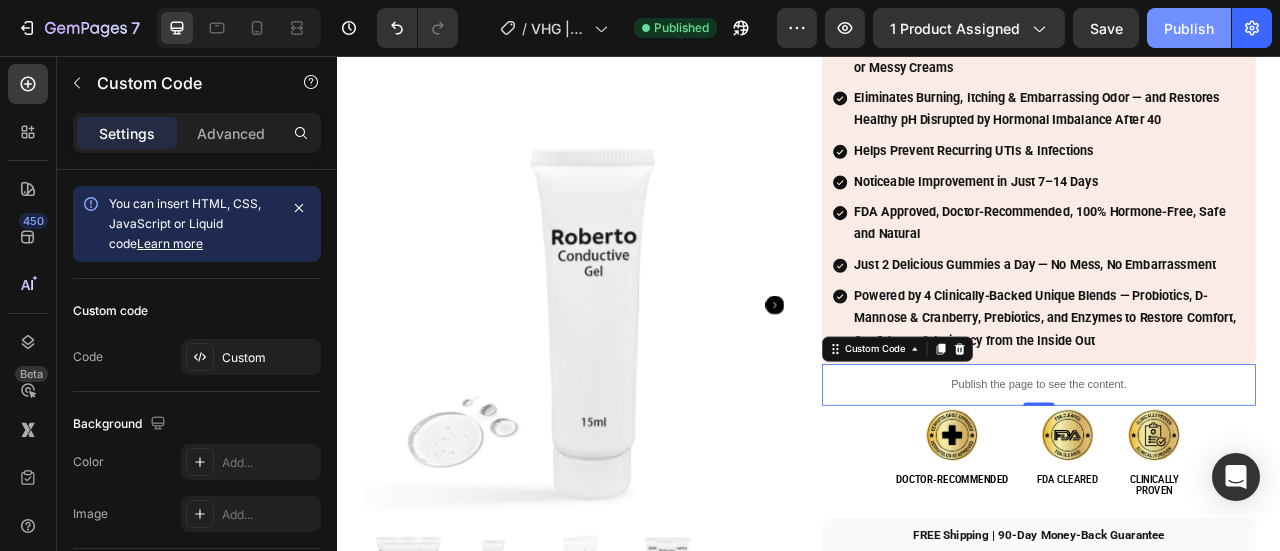 click on "Publish" at bounding box center [1189, 28] 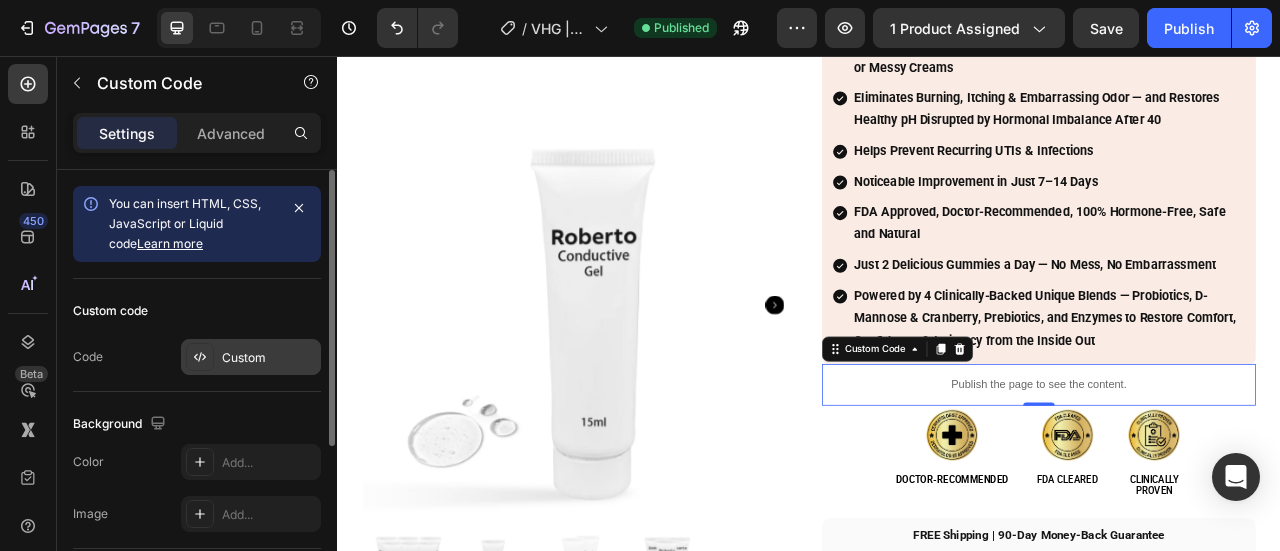 click on "Custom" at bounding box center (244, 357) 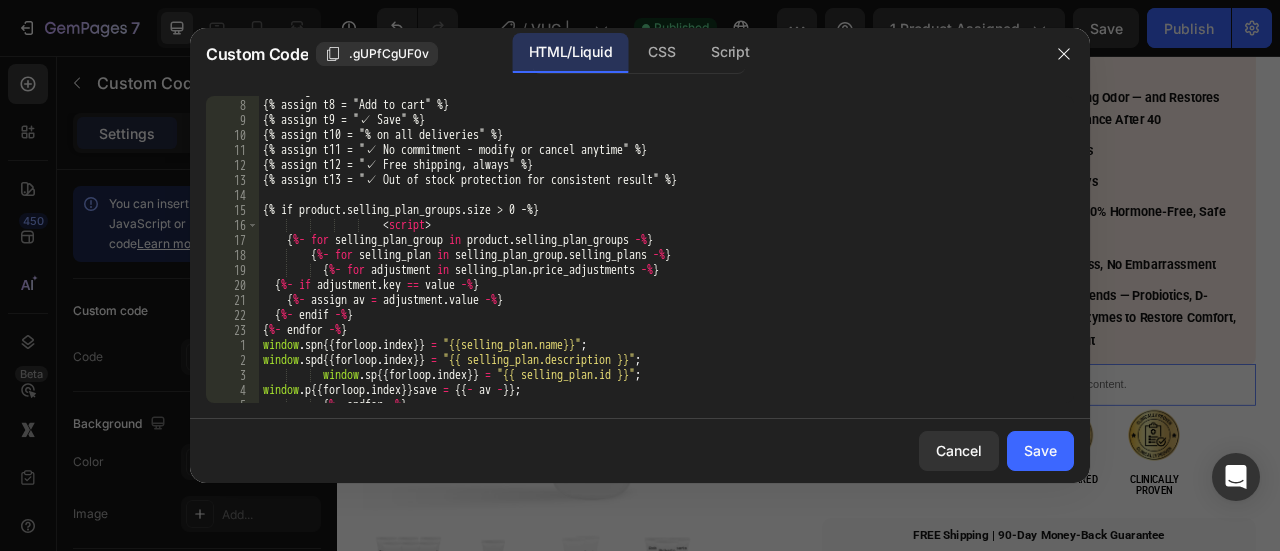 scroll, scrollTop: 102, scrollLeft: 0, axis: vertical 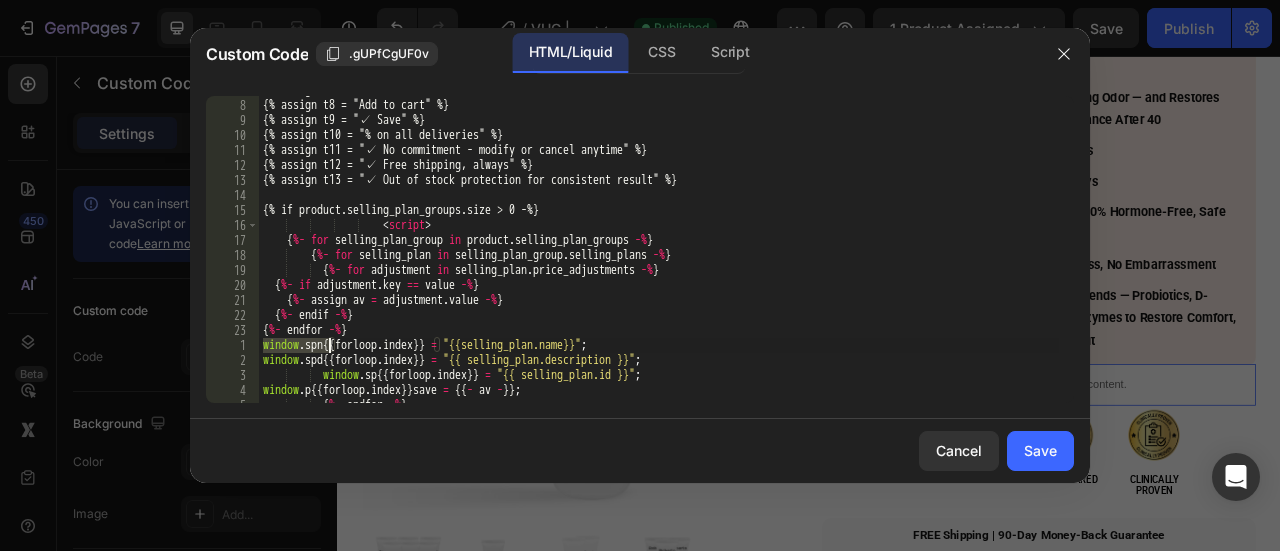 drag, startPoint x: 294, startPoint y: 347, endPoint x: 329, endPoint y: 301, distance: 57.801384 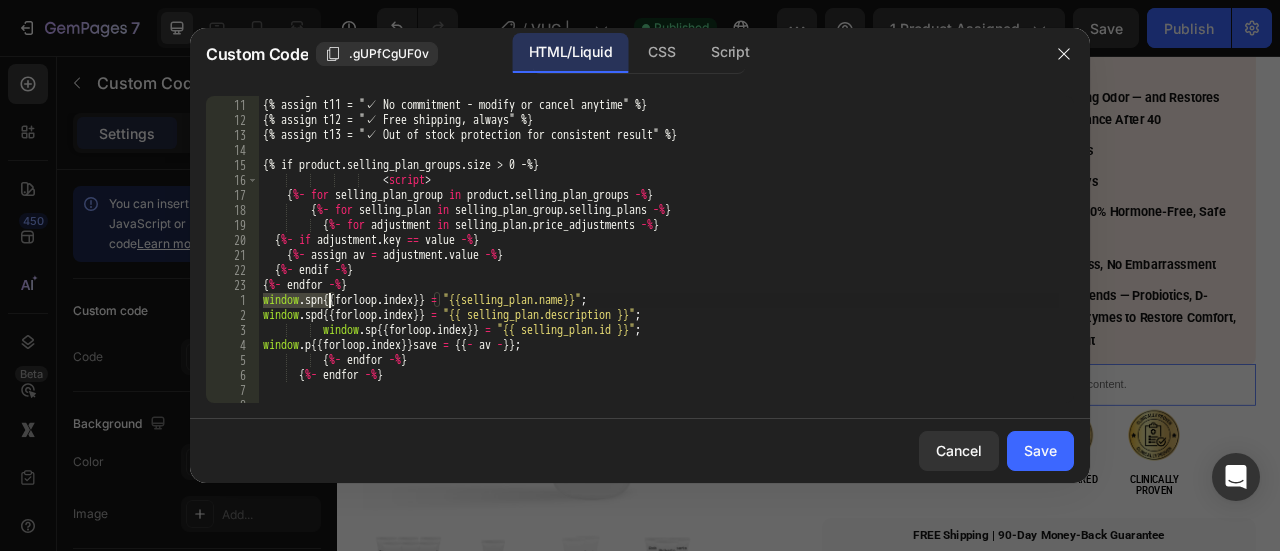 scroll, scrollTop: 147, scrollLeft: 0, axis: vertical 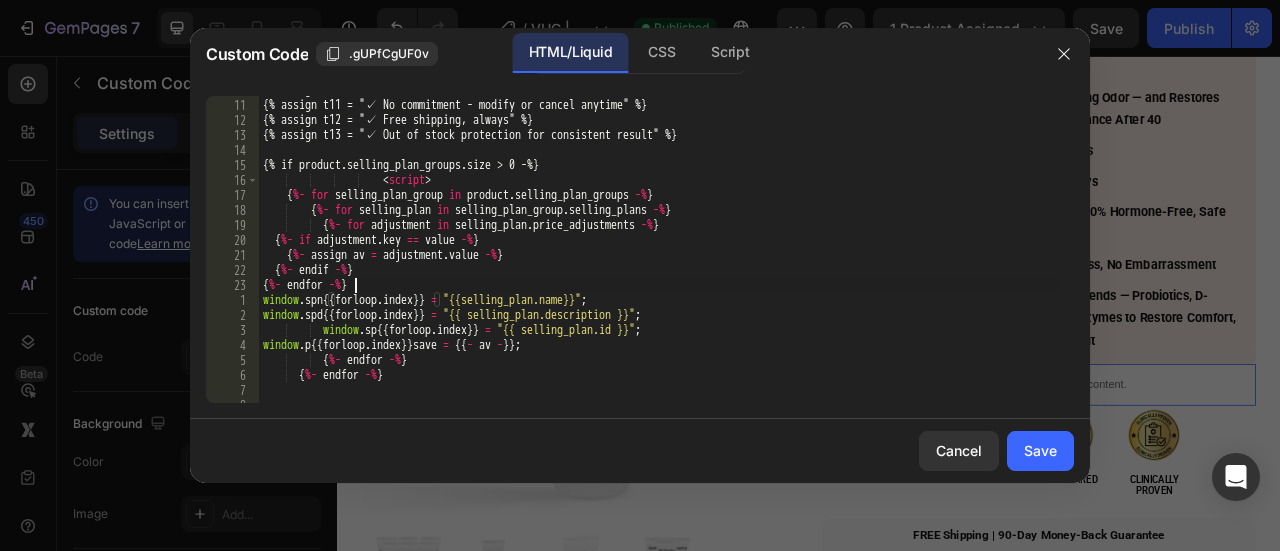 click on "{% assign t10 = "% on all deliveries" %} {% assign t11 = "✓ No commitment - modify or cancel anytime" %} {% assign t12 = "✓ Free shipping, always" %} {% assign t13 = "✓ Out of stock protection for consistent result" %}     {% if product.selling_plan_groups.size > 0 -%}                          < script >      { %-   for   selling_plan_group   in   product . selling_plan_groups   -% }           { %-   for   selling_plan   in   selling_plan_group . selling_plans   -% }              { %-   for   adjustment   in   selling_plan . price_adjustments   -% }    { %-   if   adjustment . key   ==   value   -% }      { %-   assign   av   =   adjustment . value   -% }    { %-   endif   -% } { %-   endfor   -% } window . spn {{ forloop . index }}   =   "{{selling_plan.name}}" ; window . spd {{ forloop . index }}   =   "{{ selling_plan.description }}" ;              window . sp {{ forloop . index }}   =   "{{ selling_plan.id }}" ; window . p {{ forloop . index }} save   =   {{ -   av   - }} ;              { %-     -%" at bounding box center [659, 251] 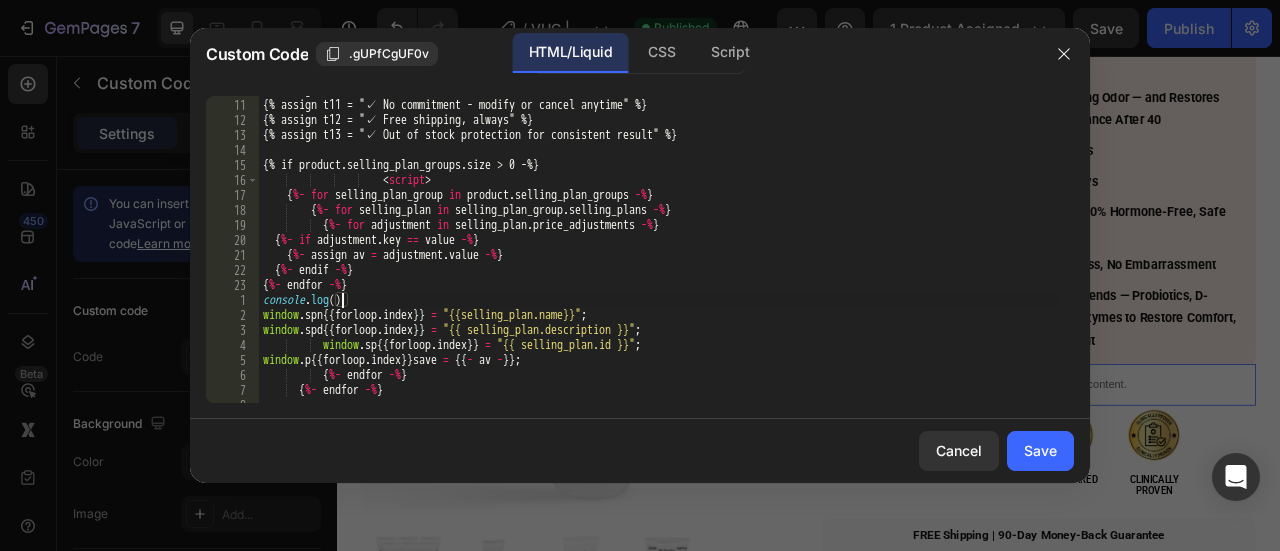 scroll, scrollTop: 0, scrollLeft: 6, axis: horizontal 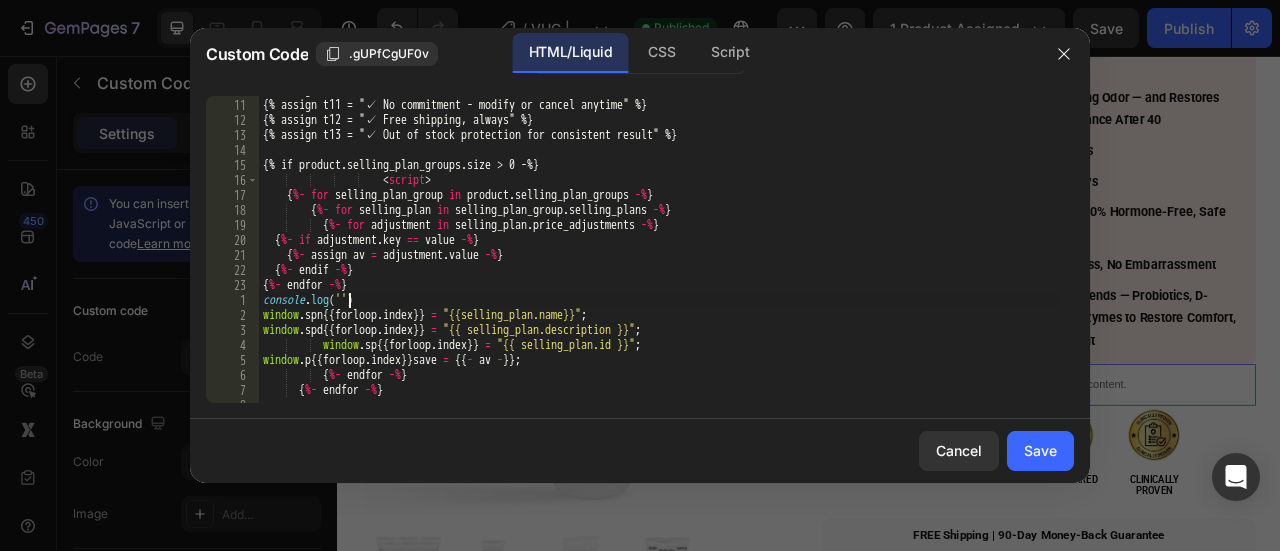 paste on "window.spn" 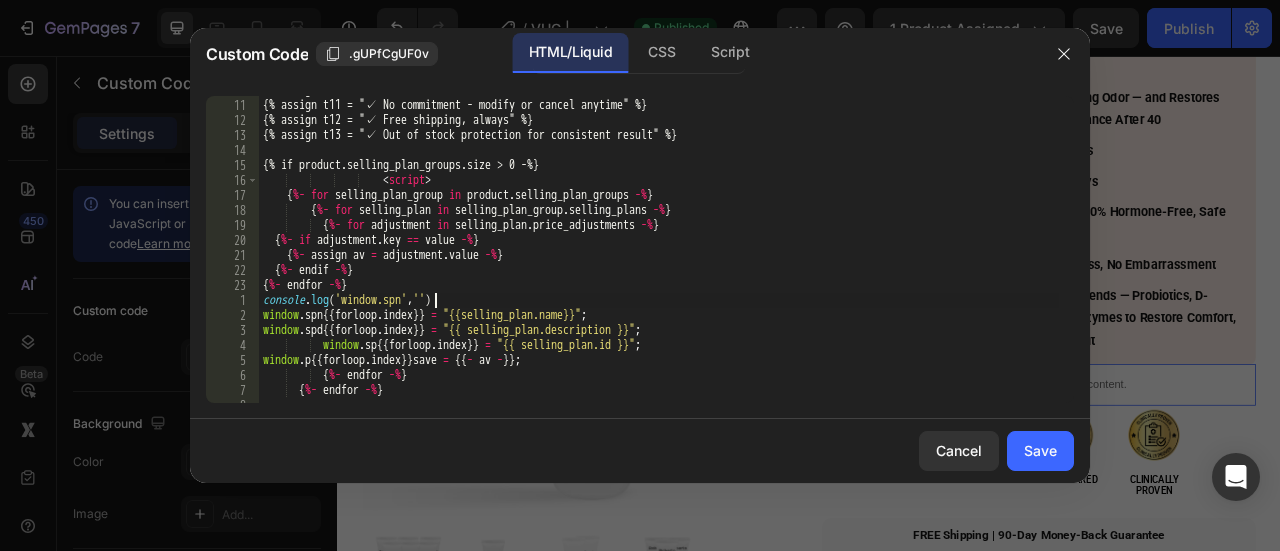 scroll, scrollTop: 0, scrollLeft: 14, axis: horizontal 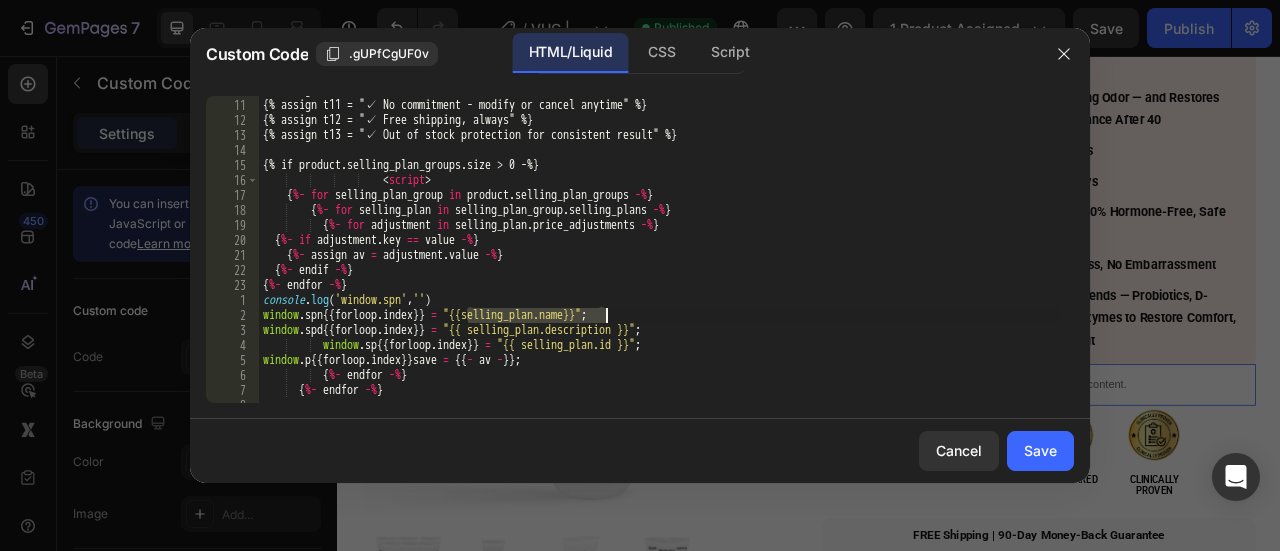 drag, startPoint x: 478, startPoint y: 315, endPoint x: 604, endPoint y: 321, distance: 126.14278 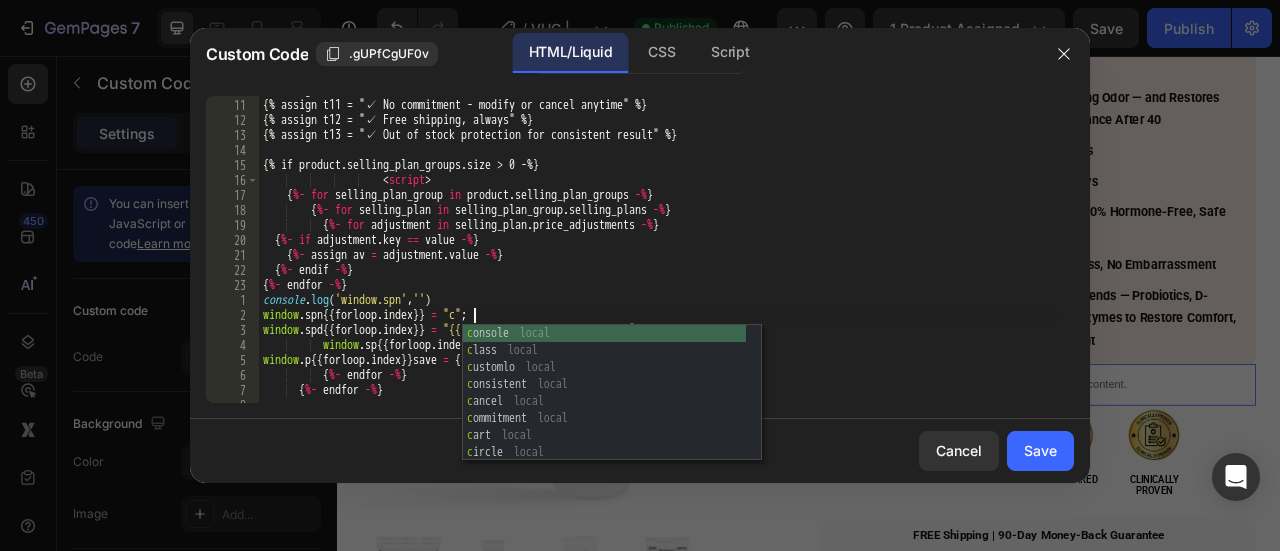 click on "{% assign t10 = "% on all deliveries" %} {% assign t11 = "✓ No commitment - modify or cancel anytime" %} {% assign t12 = "✓ Free shipping, always" %} {% assign t13 = "✓ Out of stock protection for consistent result" %}     {% if product.selling_plan_groups.size > 0 -%}                          < script >      { %-   for   selling_plan_group   in   product . selling_plan_groups   -% }           { %-   for   selling_plan   in   selling_plan_group . selling_plans   -% }              { %-   for   adjustment   in   selling_plan . price_adjustments   -% }    { %-   if   adjustment . key   ==   value   -% }      { %-   assign   av   =   adjustment . value   -% }    { %-   endif   -% } { %-   endfor   -% } console . log ( 'window.spn' , '' ) window . spn {{ forloop . index }}   =   "c" ; window . spd {{ forloop . index }}   =   "{{ selling_plan.description }}" ;              window . sp {{ forloop . index }}   =   "{{ selling_plan.id }}" ; window . p {{ forloop . index }} save   =   {{ -   av   - }} ;" at bounding box center (659, 251) 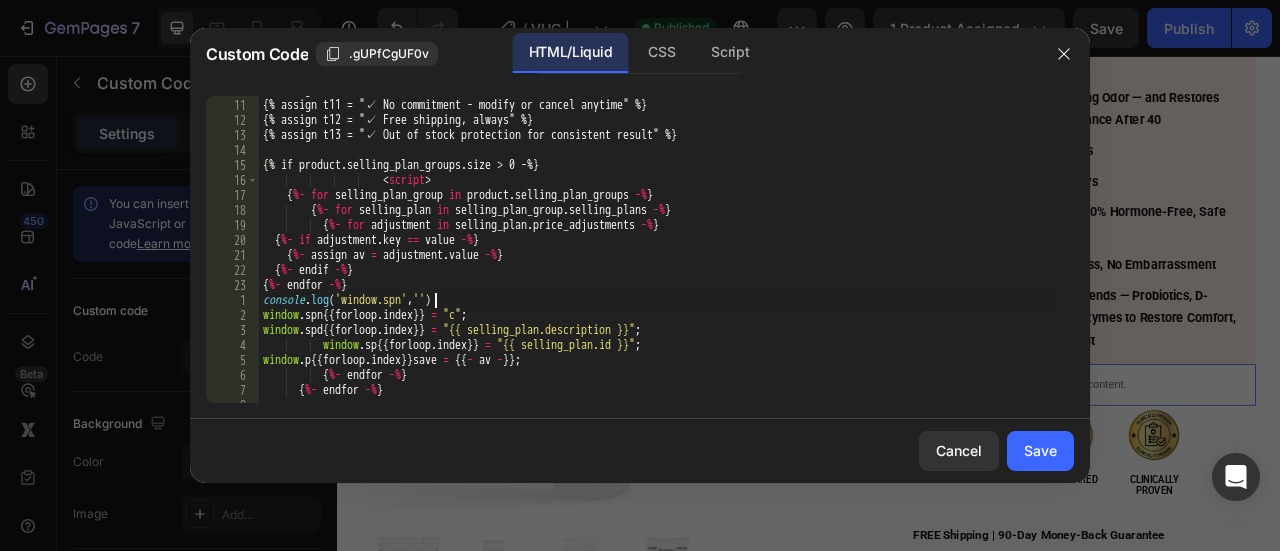 scroll, scrollTop: 0, scrollLeft: 14, axis: horizontal 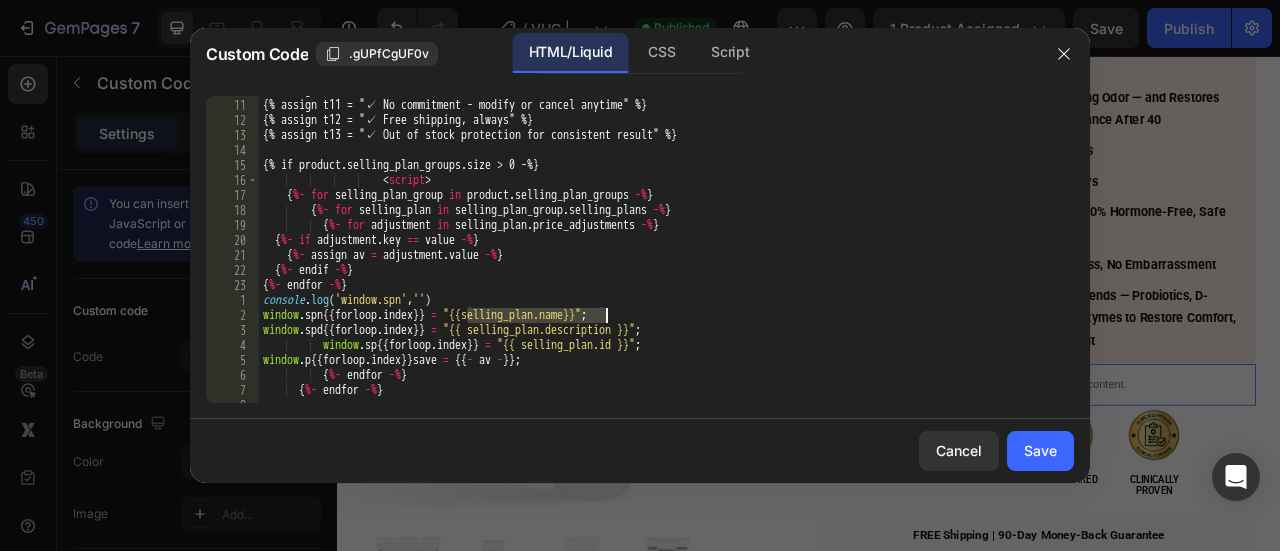 click on "{% assign t10 = "% on all deliveries" %} {% assign t11 = "✓ No commitment - modify or cancel anytime" %} {% assign t12 = "✓ Free shipping, always" %} {% assign t13 = "✓ Out of stock protection for consistent result" %}     {% if product.selling_plan_groups.size > 0 -%}                          < script >      { %-   for   selling_plan_group   in   product . selling_plan_groups   -% }           { %-   for   selling_plan   in   selling_plan_group . selling_plans   -% }              { %-   for   adjustment   in   selling_plan . price_adjustments   -% }    { %-   if   adjustment . key   ==   value   -% }      { %-   assign   av   =   adjustment . value   -% }    { %-   endif   -% } { %-   endfor   -% } console . log ( 'window.spn' , '' ) window . spn {{ forloop . index }}   =   "{{selling_plan.name}}" ; window . spd {{ forloop . index }}   =   "{{ selling_plan.description }}" ;              window . sp {{ forloop . index }}   =   "{{ selling_plan.id }}" ; window . p {{ forloop . index }} save   =   {{ -" at bounding box center [659, 251] 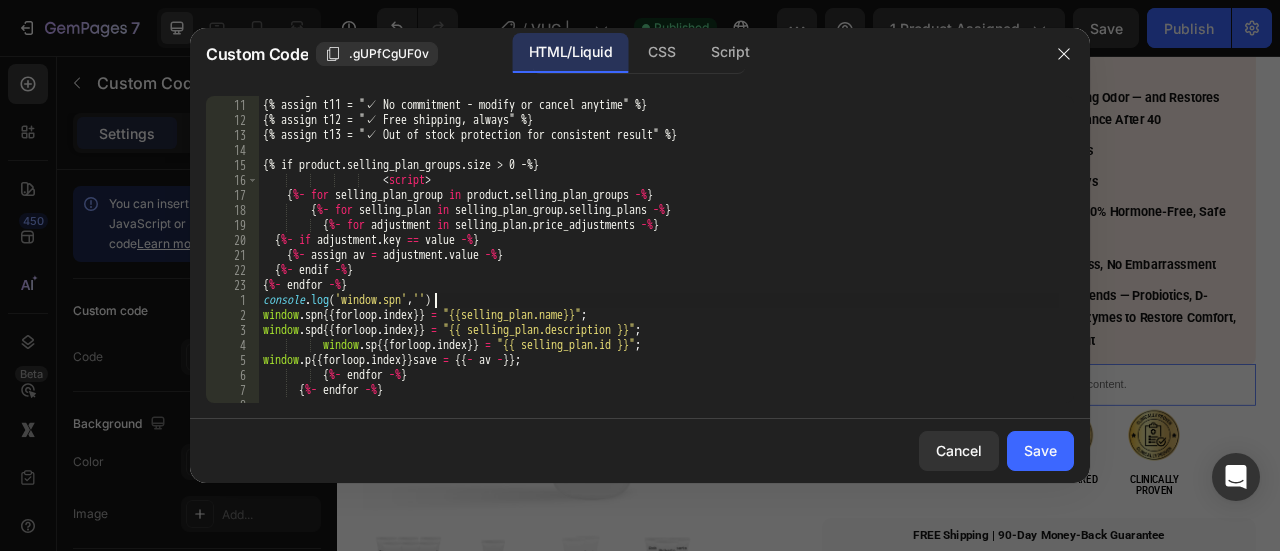 paste on "{{selling_plan.name}}" 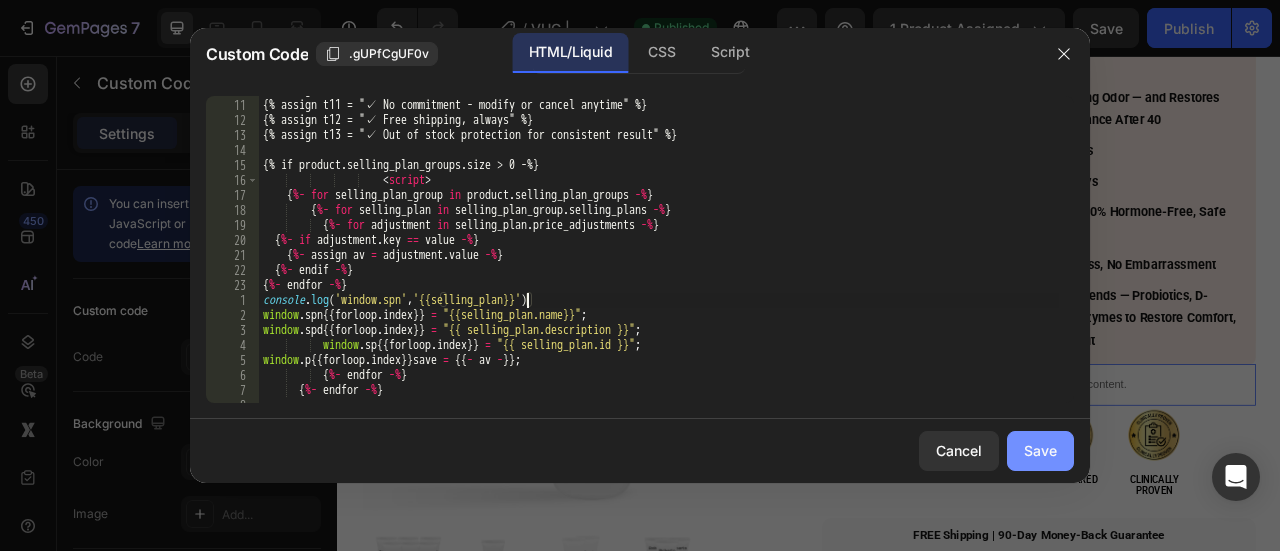 type on "console.log('window.spn','{{selling_plan}}')" 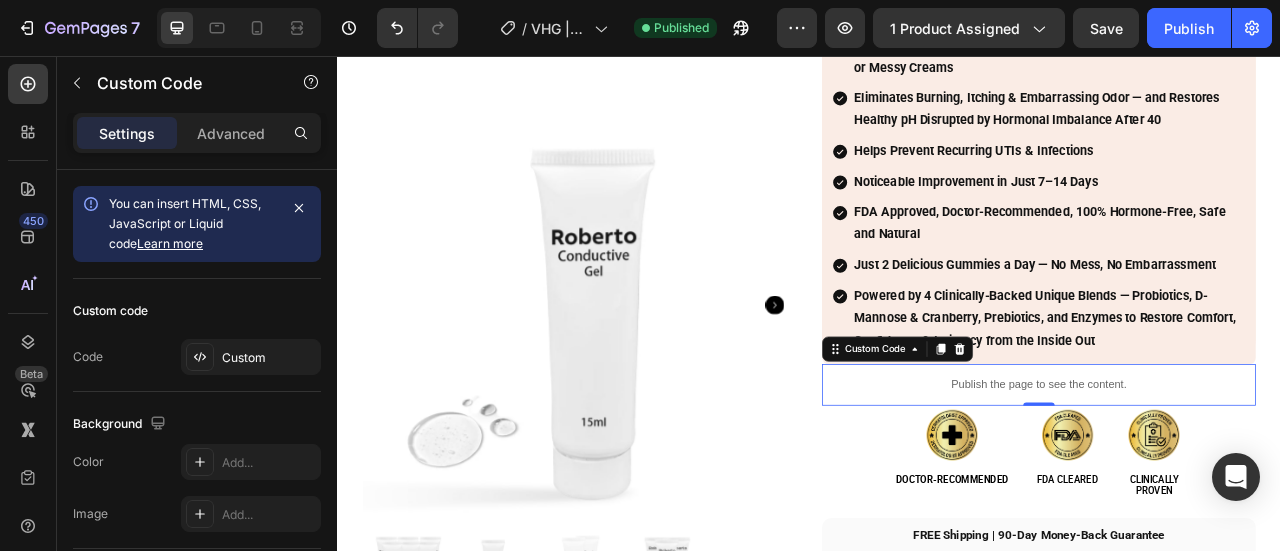 click on "7  Version history  /  VHG | A1 | Product Page| Women 50+ Vaginal Atrophy | 7/22/2025 Published Preview 1 product assigned Save  Publish" 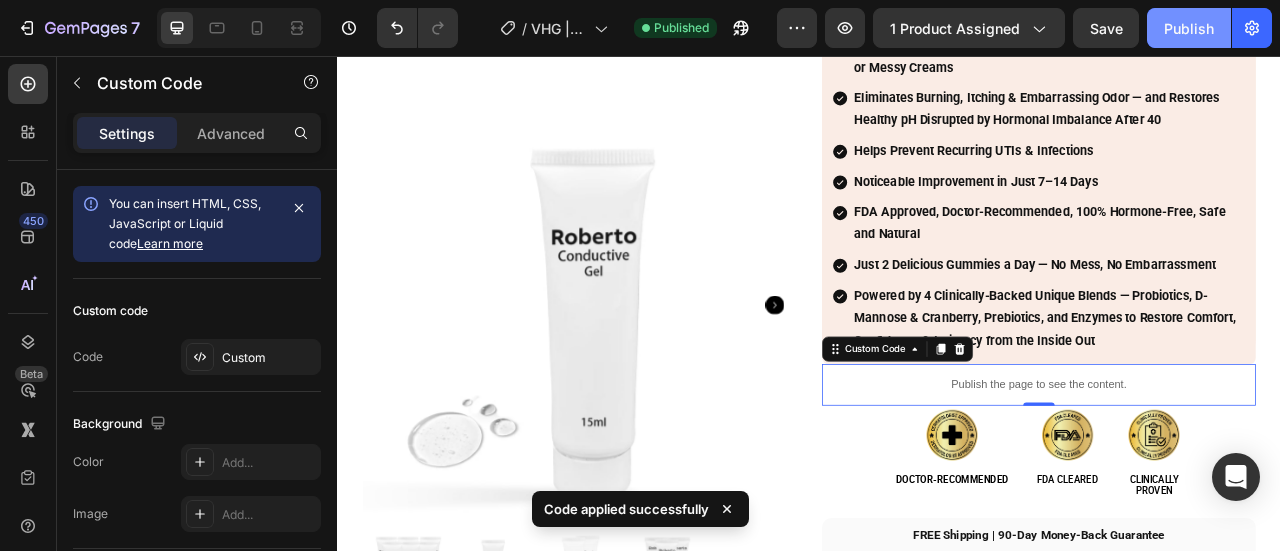 click on "Publish" at bounding box center [1189, 28] 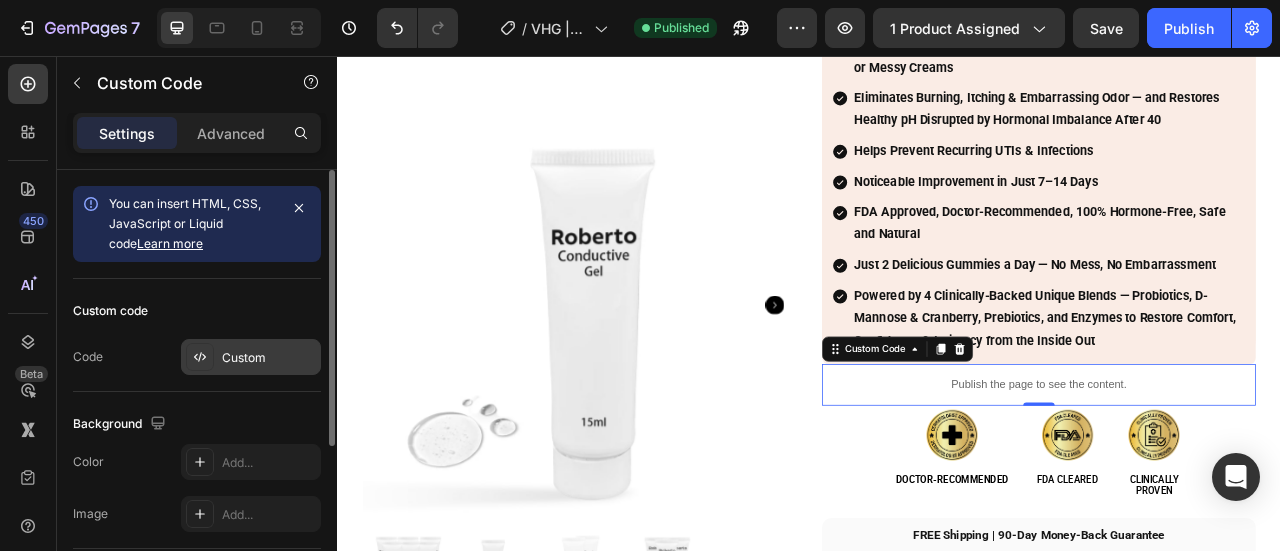 click on "Custom" at bounding box center [244, 357] 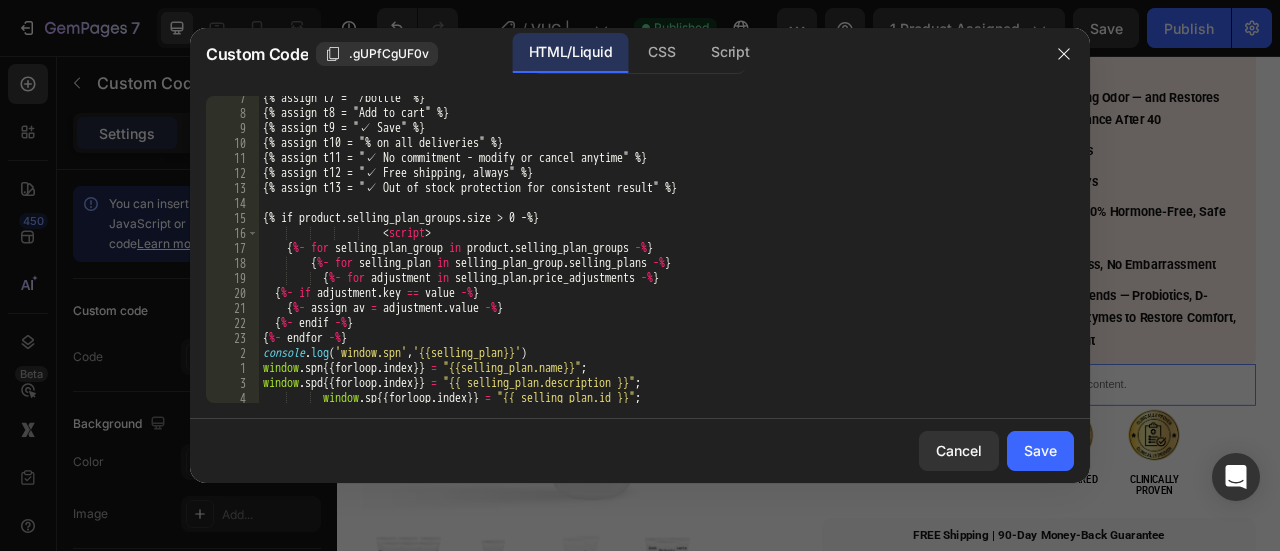 scroll, scrollTop: 94, scrollLeft: 0, axis: vertical 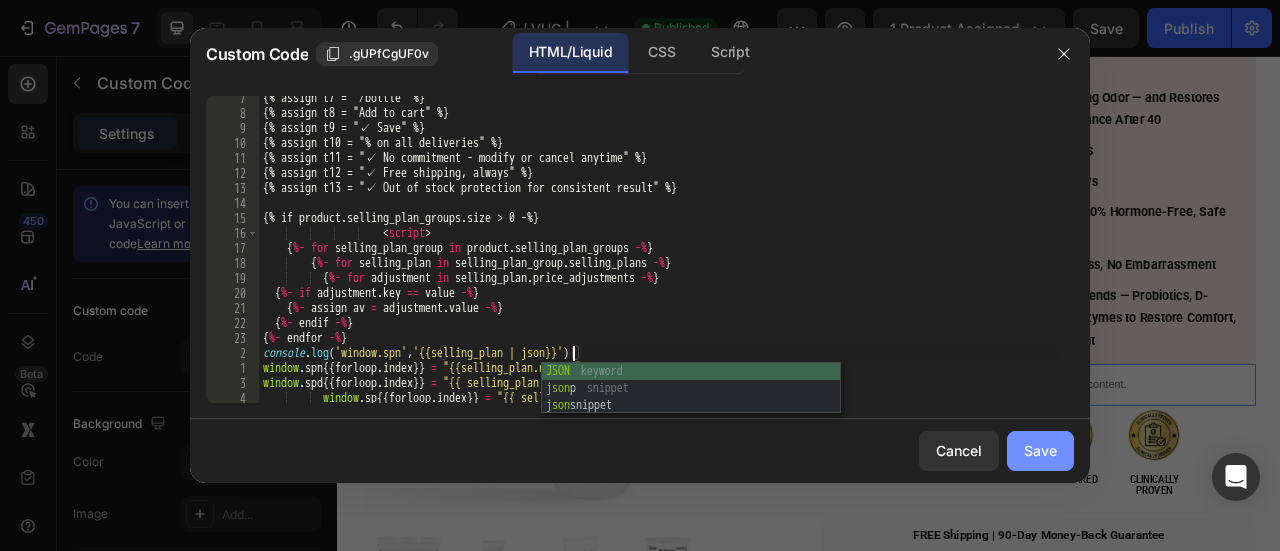 type on "console.log('window.spn','{{selling_plan | json}}')" 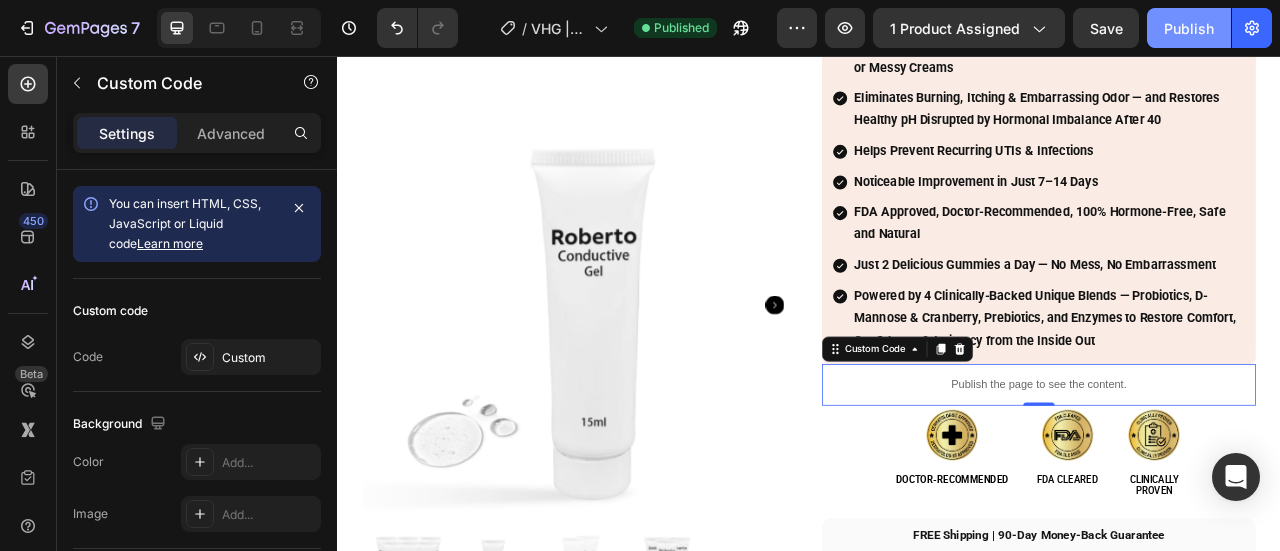 click on "Publish" at bounding box center (1189, 28) 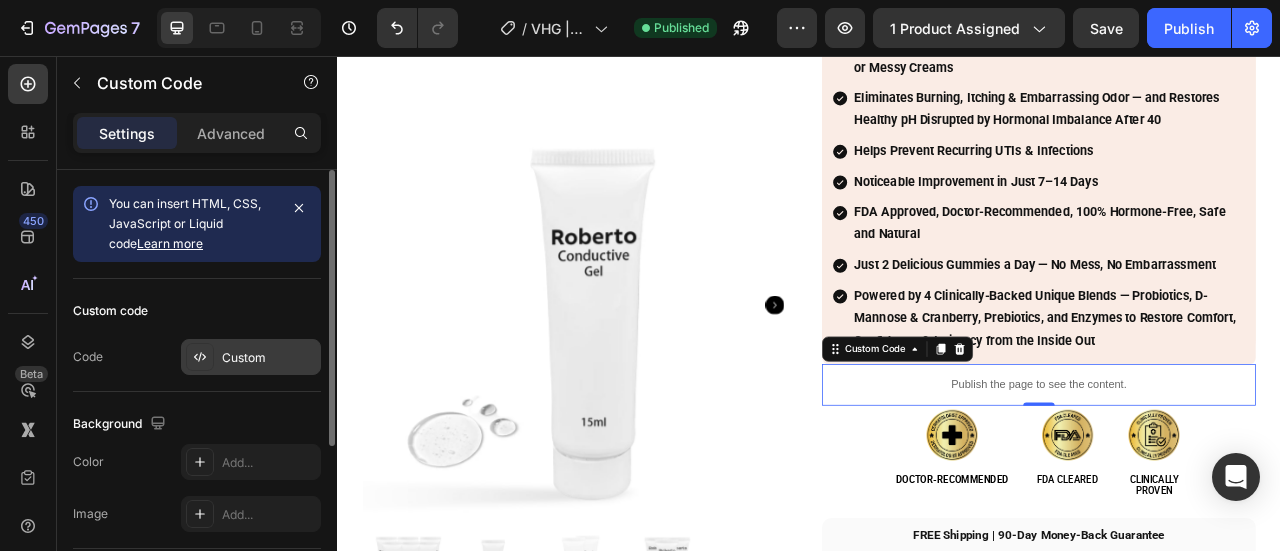 click on "Custom" at bounding box center [251, 357] 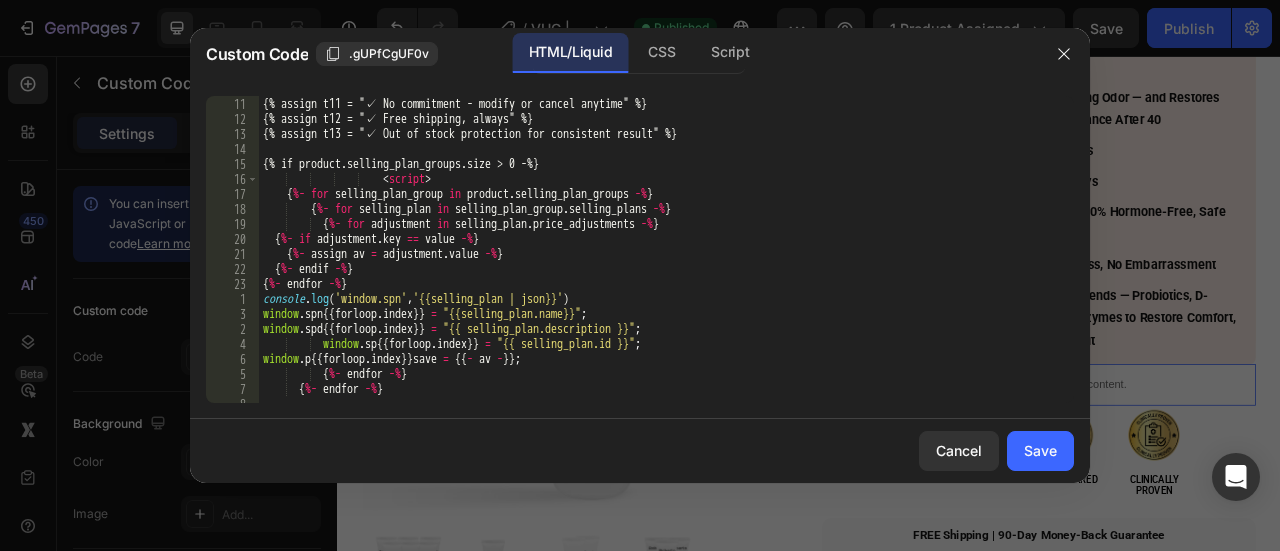 scroll, scrollTop: 148, scrollLeft: 0, axis: vertical 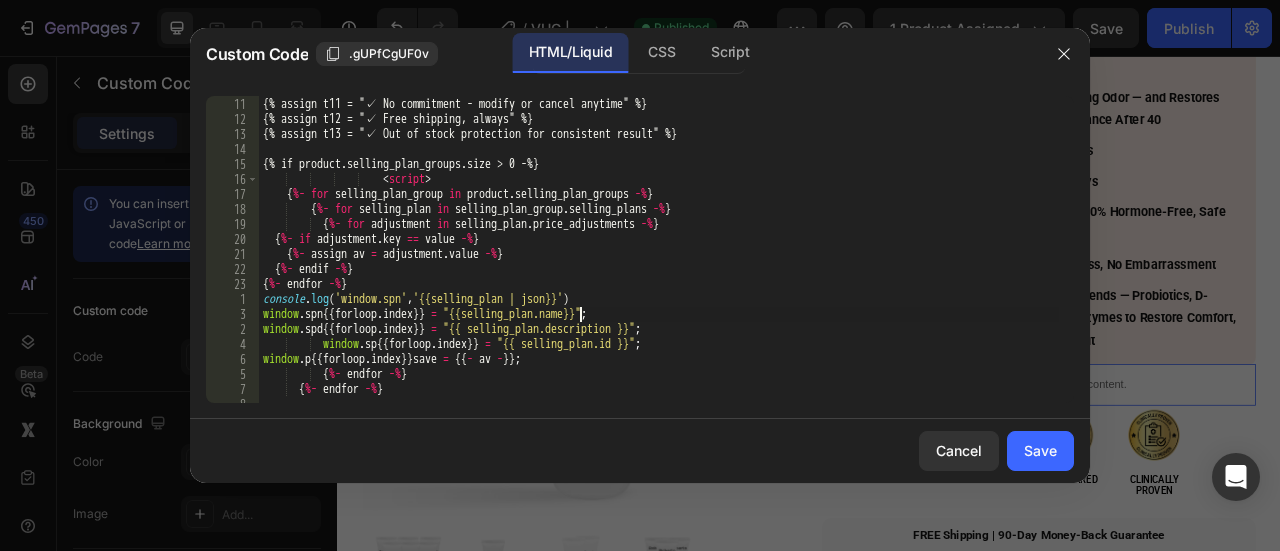 click on "{% assign t10 = "% on all deliveries" %} {% assign t11 = "✓ No commitment - modify or cancel anytime" %} {% assign t12 = "✓ Free shipping, always" %} {% assign t13 = "✓ Out of stock protection for consistent result" %}     {% if product.selling_plan_groups.size > 0 -%}                          < script >      { %-   for   selling_plan_group   in   product . selling_plan_groups   -% }           { %-   for   selling_plan   in   selling_plan_group . selling_plans   -% }              { %-   for   adjustment   in   selling_plan . price_adjustments   -% }    { %-   if   adjustment . key   ==   value   -% }      { %-   assign   av   =   adjustment . value   -% }    { %-   endif   -% } { %-   endfor   -% } console . log ( 'window.spn' , '{{selling_plan | json}}' ) window . spn {{ forloop . index }}   =   "{{selling_plan.name}}" ; window . spd {{ forloop . index }}   =   "{{ selling_plan.description }}" ;              window . sp {{ forloop . index }}   =   "{{ selling_plan.id }}" ; window . p {{ forloop . index" at bounding box center [659, 250] 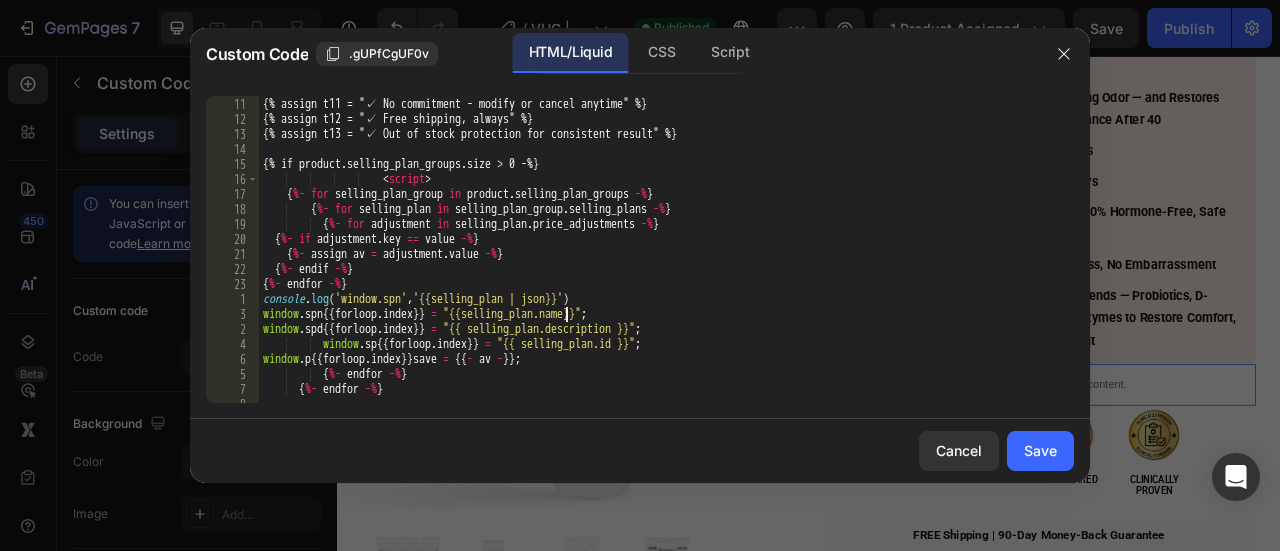 scroll, scrollTop: 0, scrollLeft: 26, axis: horizontal 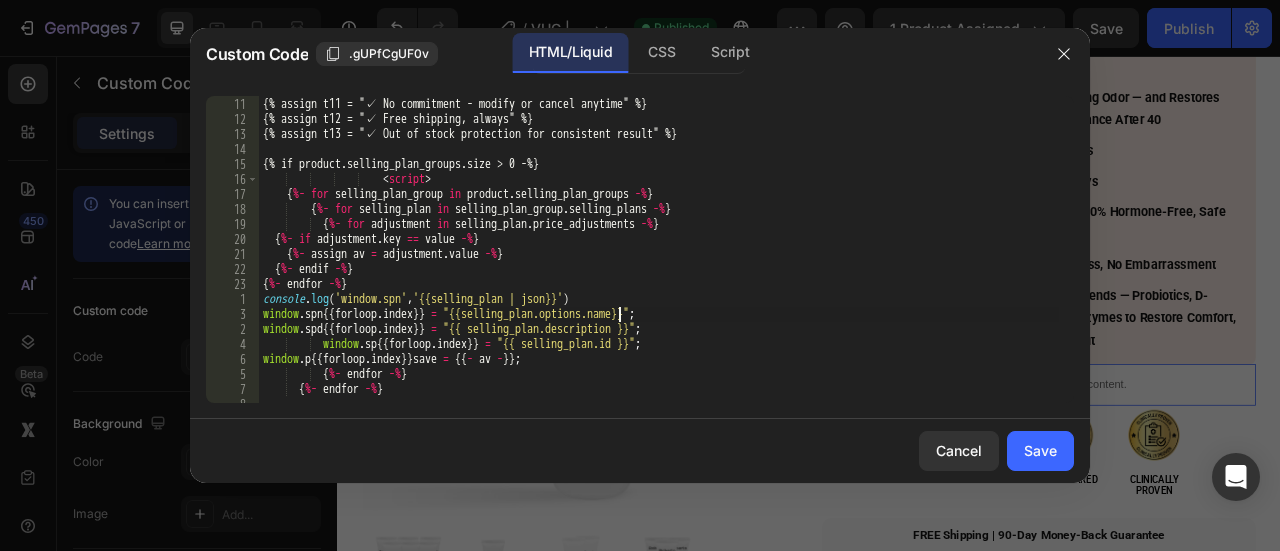 click on "{% assign t10 = "% on all deliveries" %} {% assign t11 = "✓ No commitment - modify or cancel anytime" %} {% assign t12 = "✓ Free shipping, always" %} {% assign t13 = "✓ Out of stock protection for consistent result" %}     {% if product.selling_plan_groups.size > 0 -%}                          < script >      { %-   for   selling_plan_group   in   product . selling_plan_groups   -% }           { %-   for   selling_plan   in   selling_plan_group . selling_plans   -% }              { %-   for   adjustment   in   selling_plan . price_adjustments   -% }    { %-   if   adjustment . key   ==   value   -% }      { %-   assign   av   =   adjustment . value   -% }    { %-   endif   -% } { %-   endfor   -% } console . log ( 'window.spn' , '{{selling_plan | json}}' ) window . spn {{ forloop . index }}   =   "{{selling_plan.options.name}}" ; window . spd {{ forloop . index }}   =   "{{ selling_plan.description }}" ;              window . sp {{ forloop . index }}   =   "{{ selling_plan.id }}" ; window . p {{ forloop" at bounding box center (659, 250) 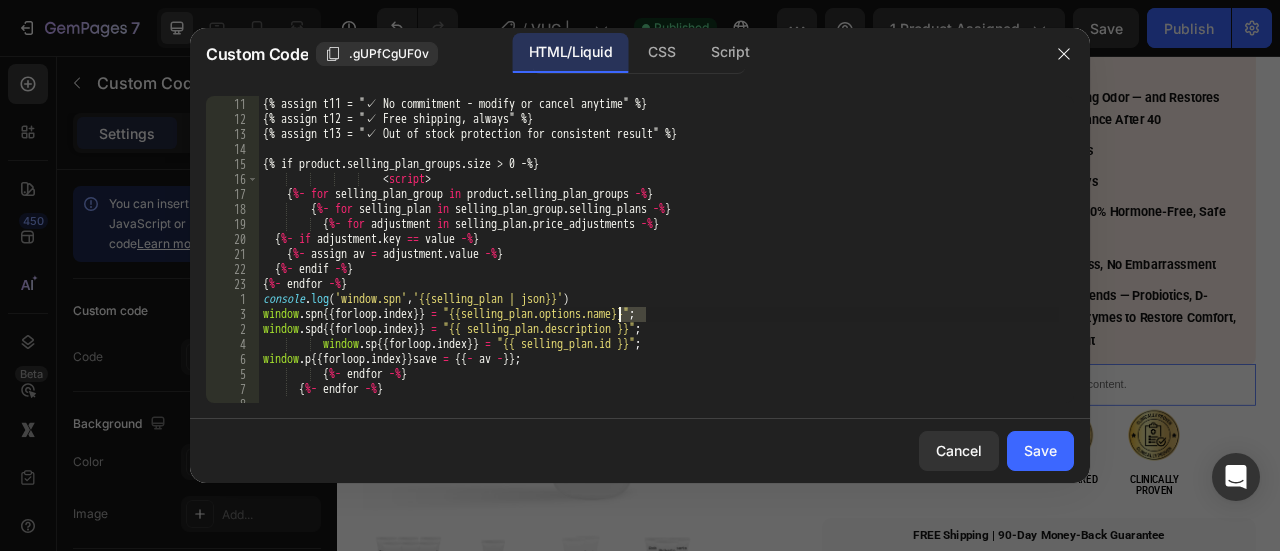 click on "{% assign t10 = "% on all deliveries" %} {% assign t11 = "✓ No commitment - modify or cancel anytime" %} {% assign t12 = "✓ Free shipping, always" %} {% assign t13 = "✓ Out of stock protection for consistent result" %}     {% if product.selling_plan_groups.size > 0 -%}                          < script >      { %-   for   selling_plan_group   in   product . selling_plan_groups   -% }           { %-   for   selling_plan   in   selling_plan_group . selling_plans   -% }              { %-   for   adjustment   in   selling_plan . price_adjustments   -% }    { %-   if   adjustment . key   ==   value   -% }      { %-   assign   av   =   adjustment . value   -% }    { %-   endif   -% } { %-   endfor   -% } console . log ( 'window.spn' , '{{selling_plan | json}}' ) window . spn {{ forloop . index }}   =   "{{selling_plan.options.name}}" ; window . spd {{ forloop . index }}   =   "{{ selling_plan.description }}" ;              window . sp {{ forloop . index }}   =   "{{ selling_plan.id }}" ; window . p {{ forloop" at bounding box center [659, 250] 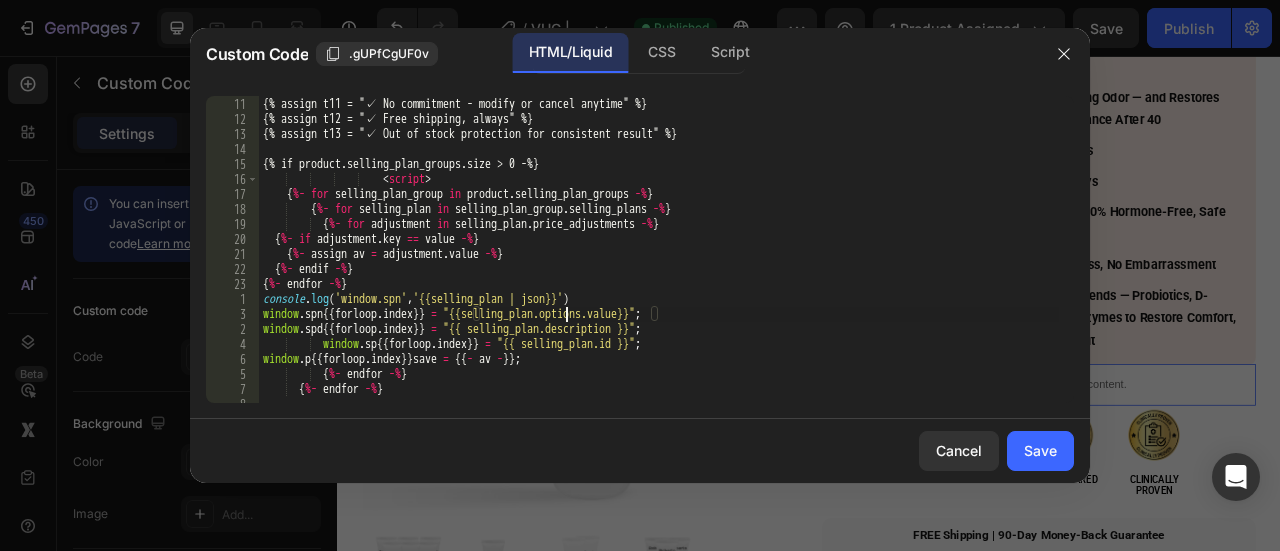 click on "{% assign t10 = "% on all deliveries" %} {% assign t11 = "✓ No commitment - modify or cancel anytime" %} {% assign t12 = "✓ Free shipping, always" %} {% assign t13 = "✓ Out of stock protection for consistent result" %}     {% if product.selling_plan_groups.size > 0 -%}                          < script >      { %-   for   selling_plan_group   in   product . selling_plan_groups   -% }           { %-   for   selling_plan   in   selling_plan_group . selling_plans   -% }              { %-   for   adjustment   in   selling_plan . price_adjustments   -% }    { %-   if   adjustment . key   ==   value   -% }      { %-   assign   av   =   adjustment . value   -% }    { %-   endif   -% } { %-   endfor   -% } console . log ( 'window.spn' , '{{selling_plan | json}}' ) window . spn {{ forloop . index }}   =   "{{selling_plan.options.value}}" ; window . spd {{ forloop . index }}   =   "{{ selling_plan.description }}" ;              window . sp {{ forloop . index }}   =   "{{ selling_plan.id }}" ; window . p {{ . }}" at bounding box center (659, 250) 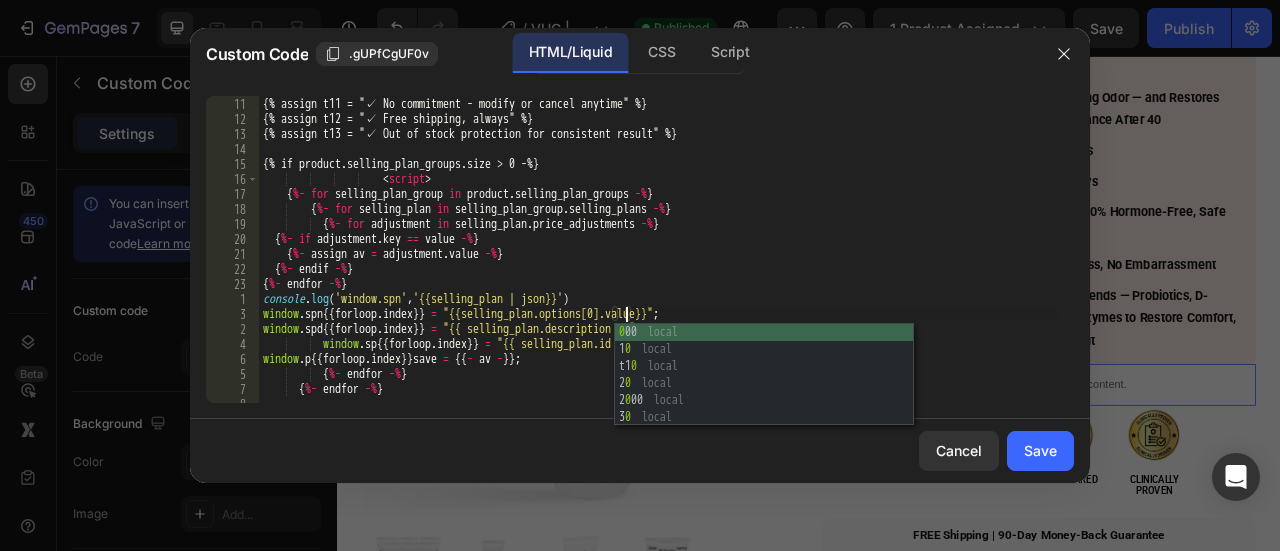 click on "{% assign t10 = "% on all deliveries" %} {% assign t11 = "✓ No commitment - modify or cancel anytime" %} {% assign t12 = "✓ Free shipping, always" %} {% assign t13 = "✓ Out of stock protection for consistent result" %}     {% if product.selling_plan_groups.size > 0 -%}                          < script >      { %-   for   selling_plan_group   in   product . selling_plan_groups   -% }           { %-   for   selling_plan   in   selling_plan_group . selling_plans   -% }              { %-   for   adjustment   in   selling_plan . price_adjustments   -% }    { %-   if   adjustment . key   ==   value   -% }      { %-   assign   av   =   adjustment . value   -% }    { %-   endif   -% } { %-   endfor   -% } console . log ( 'window.spn' , '{{selling_plan | json}}' ) window . spn {{ forloop . index }}   =   "{{selling_plan.options[0].value}}" ; window . spd {{ forloop . index }}   =   "{{ selling_plan.description }}" ;              window . sp {{ forloop . index }}   =   "{{ selling_plan.id }}" ; window . p {{ ." at bounding box center [659, 250] 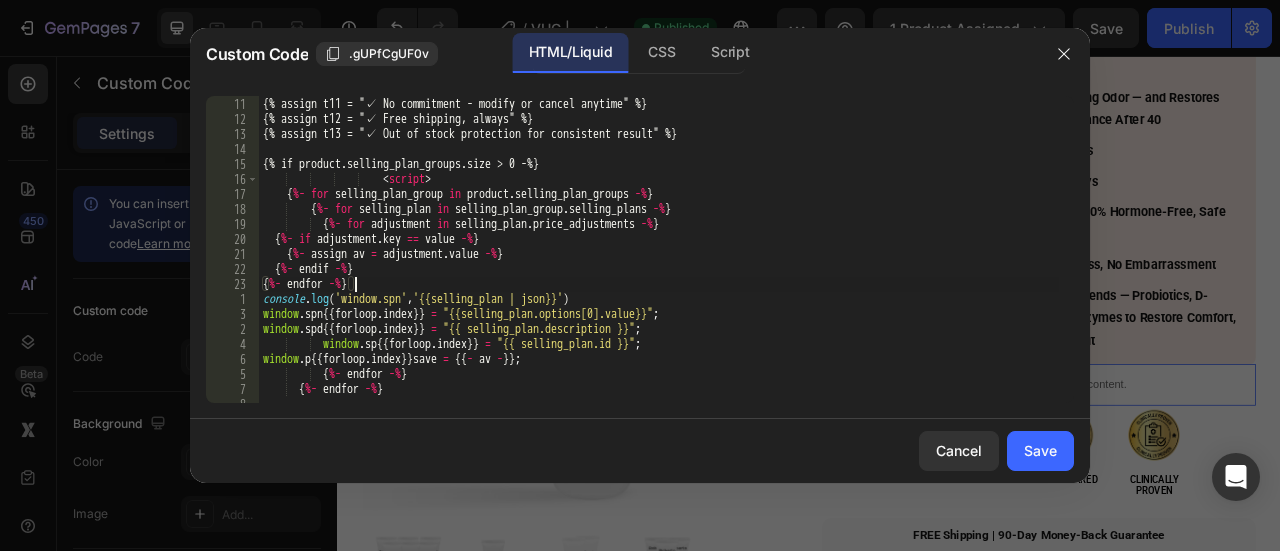 scroll, scrollTop: 0, scrollLeft: 6, axis: horizontal 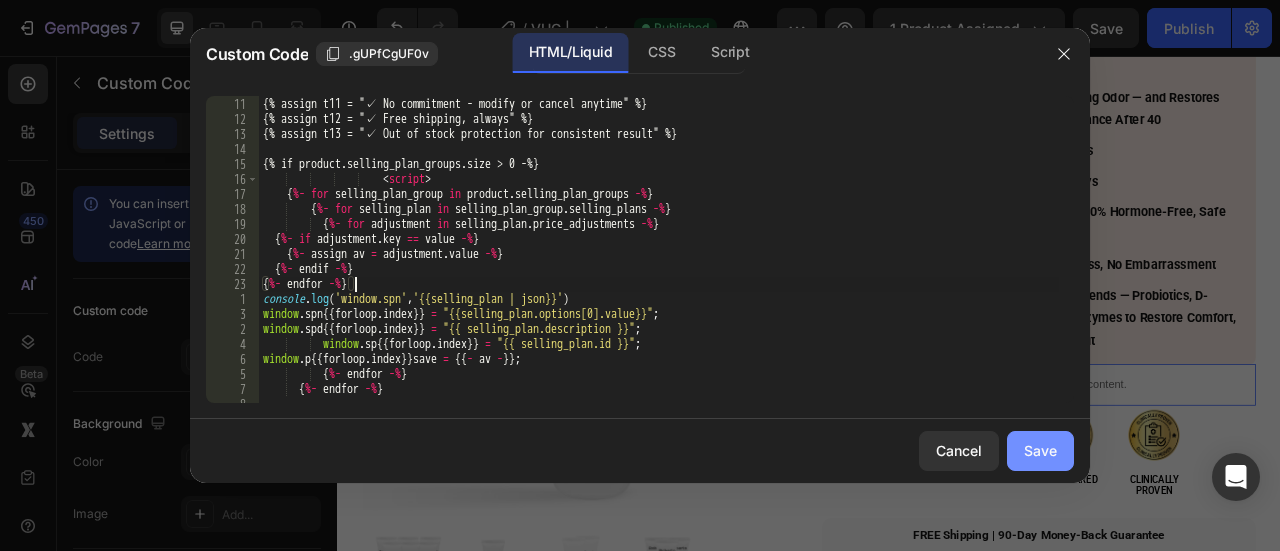 type on "{%- endfor -%}" 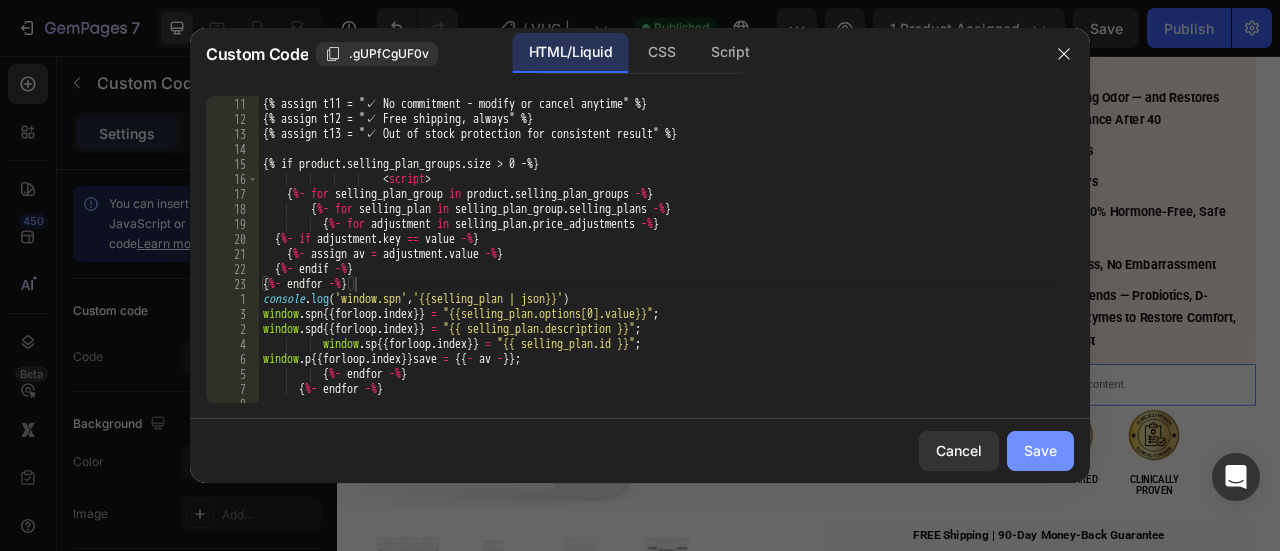 click on "Save" at bounding box center [1040, 450] 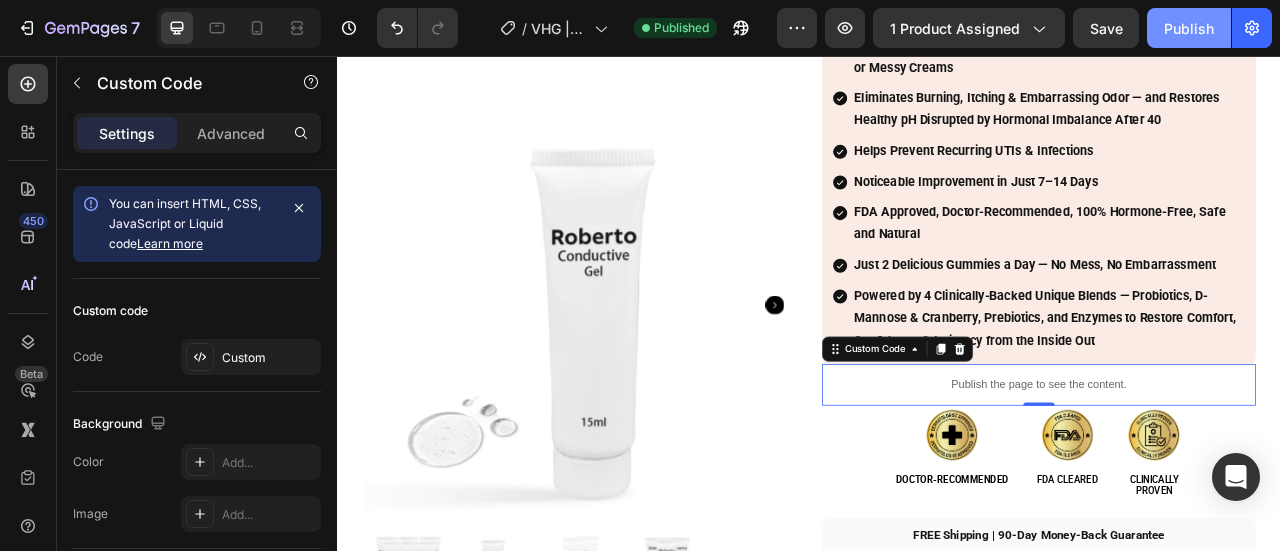 click on "Publish" 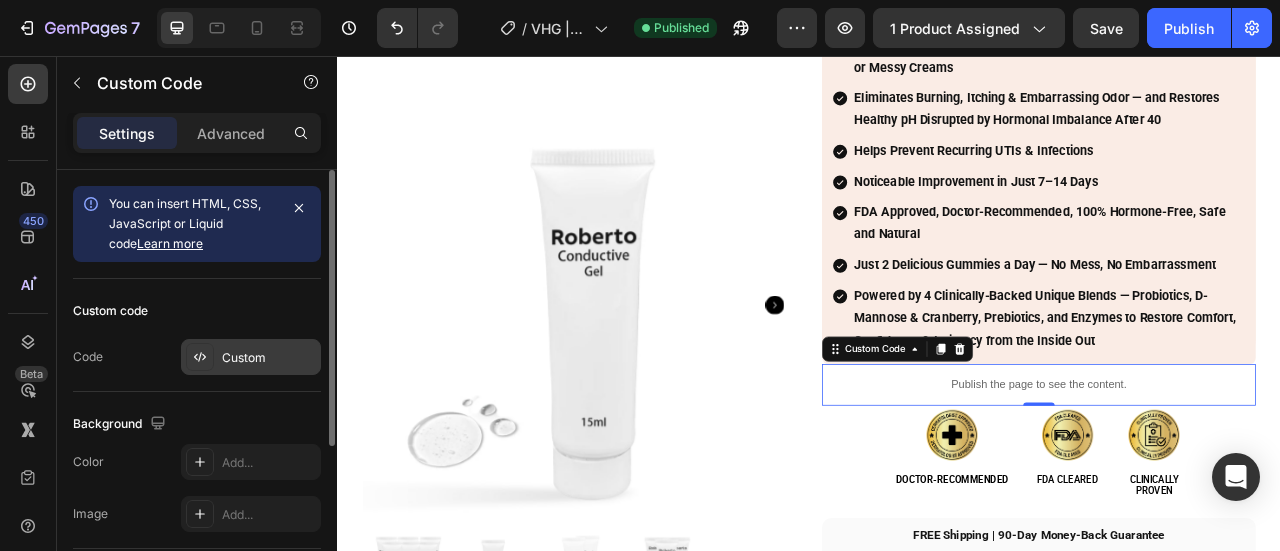 click on "Custom" at bounding box center [251, 357] 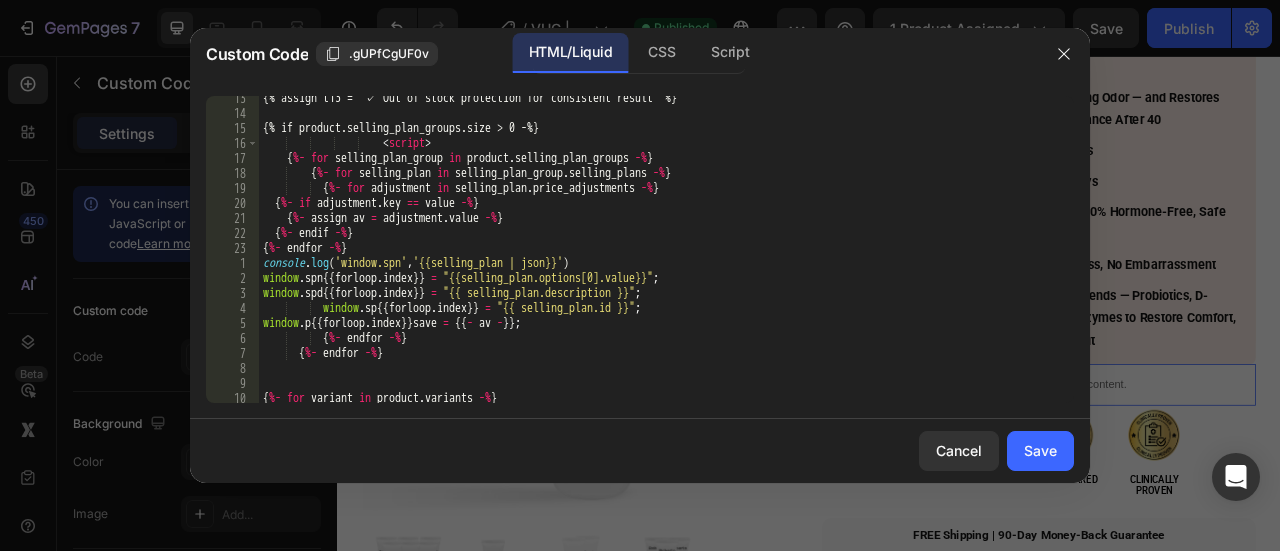 scroll, scrollTop: 185, scrollLeft: 0, axis: vertical 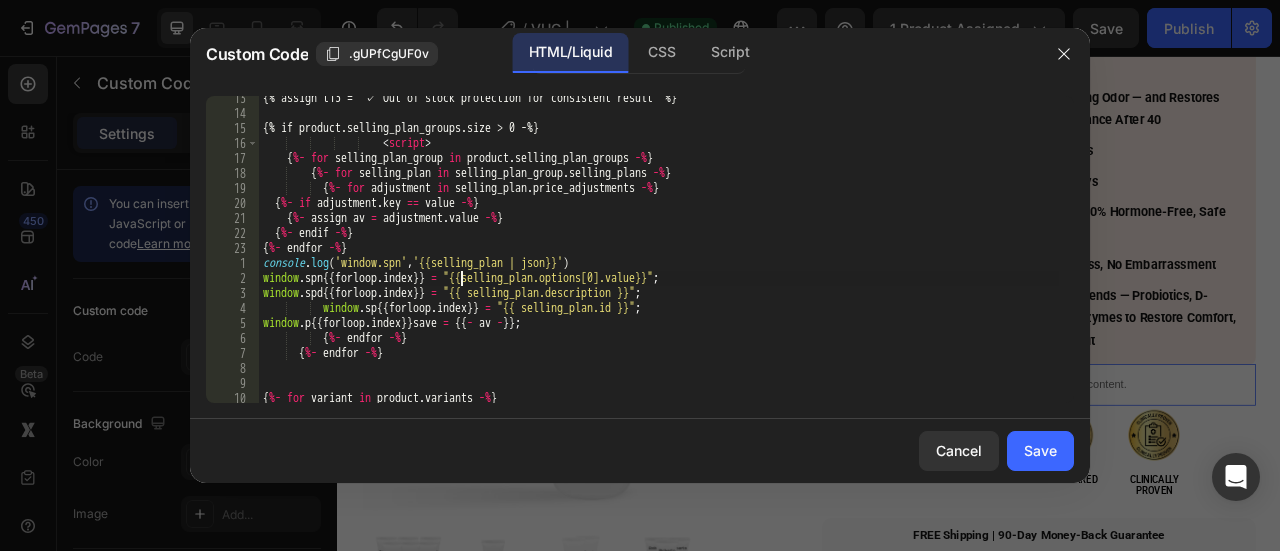 click on "{% assign t13 = "✓ Out of stock protection for consistent result" %}     {% if product.selling_plan_groups.size > 0 -%}                          < script >      { %-   for   selling_plan_group   in   product . selling_plan_groups   -% }           { %-   for   selling_plan   in   selling_plan_group . selling_plans   -% }              { %-   for   adjustment   in   selling_plan . price_adjustments   -% }    { %-   if   adjustment . key   ==   value   -% }      { %-   assign   av   =   adjustment . value   -% }    { %-   endif   -% } { %-   endfor   -% } console . log ( 'window.spn' , '{{selling_plan | json}}' ) window . spn {{ forloop . index }}   =   "{{selling_plan.options[0].value}}" ; window . spd {{ forloop . index }}   =   "{{ selling_plan.description }}" ;              window . sp {{ forloop . index }}   =   "{{ selling_plan.id }}" ; window . p {{ forloop . index }} save   =   {{ -   av   - }} ;              { %-   endfor   -% }         { %-   endfor   -% }          { %-   for   variant   in   product" at bounding box center (659, 259) 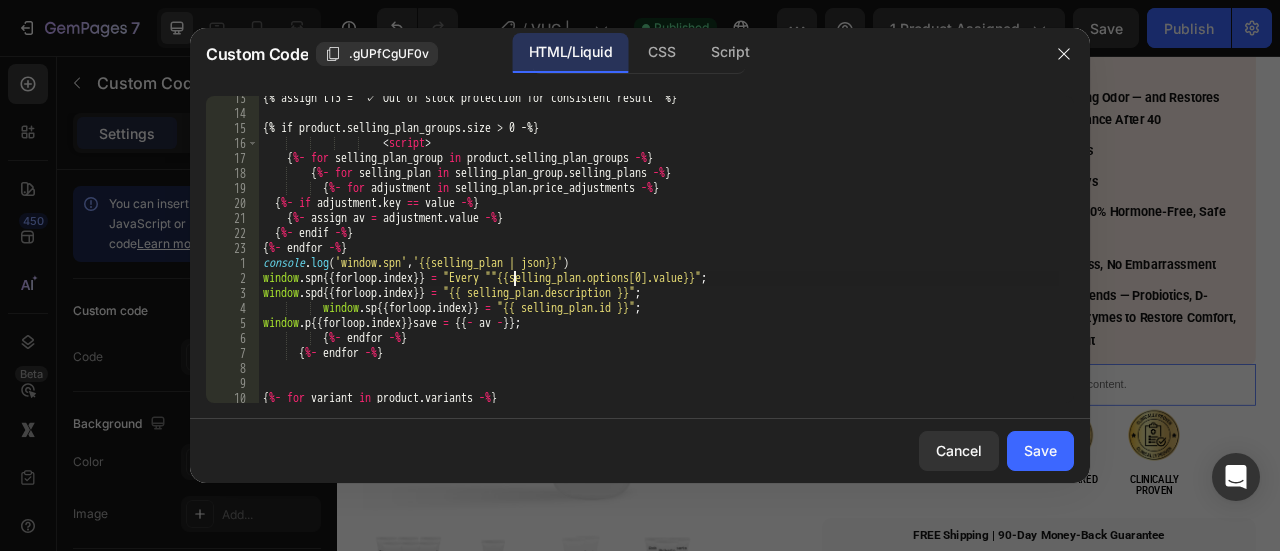 scroll, scrollTop: 0, scrollLeft: 21, axis: horizontal 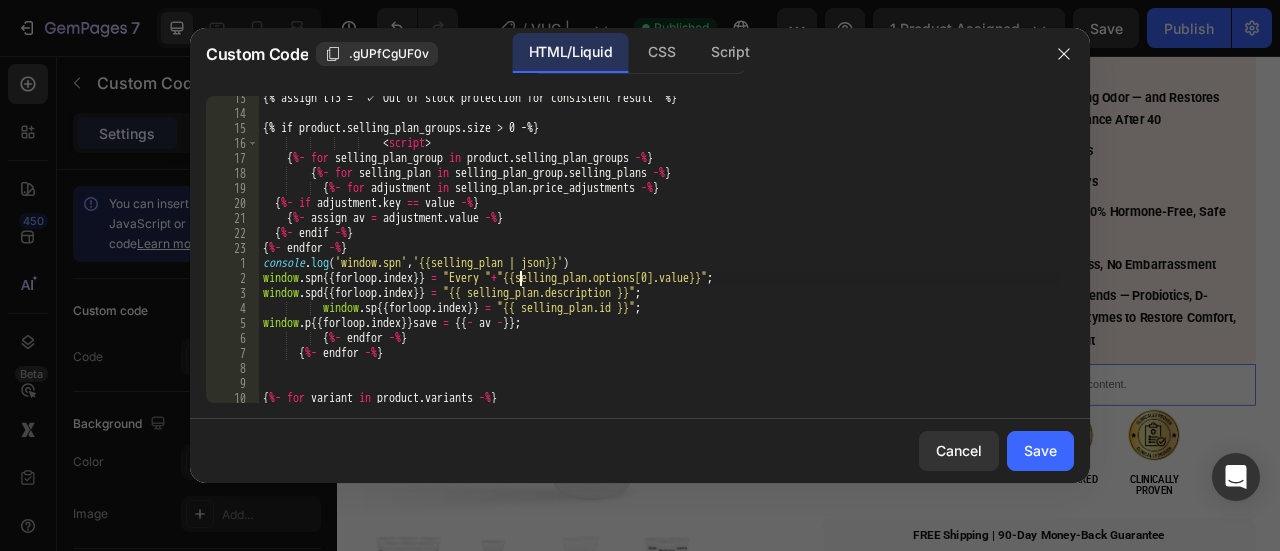 click on "{% assign t13 = "✓ Out of stock protection for consistent result" %}     {% if product.selling_plan_groups.size > 0 -%}                          < script >      { %-   for   selling_plan_group   in   product . selling_plan_groups   -% }           { %-   for   selling_plan   in   selling_plan_group . selling_plans   -% }              { %-   for   adjustment   in   selling_plan . price_adjustments   -% }    { %-   if   adjustment . key   ==   value   -% }      { %-   assign   av   =   adjustment . value   -% }    { %-   endif   -% } { %-   endfor   -% } console . log ( 'window.spn' , '{{selling_plan | json}}' ) window . spn {{ forloop . index }}   =   "Every " + "{{selling_plan.options[0].value}}" ; window . spd {{ forloop . index }}   =   "{{ selling_plan.description }}" ;              window . sp {{ forloop . index }}   =   "{{ selling_plan.id }}" ; window . p {{ forloop . index }} save   =   {{ -   av   - }} ;              { %-   endfor   -% }         { %-   endfor   -% }          { %-   for   variant   in" at bounding box center (659, 259) 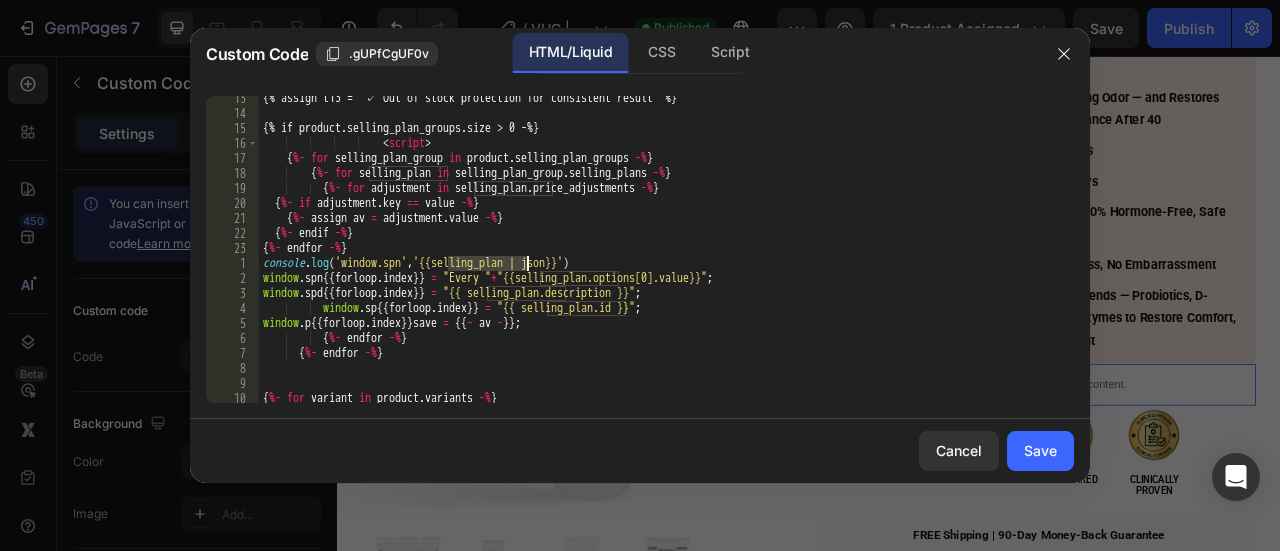 click on "{% assign t13 = "✓ Out of stock protection for consistent result" %}     {% if product.selling_plan_groups.size > 0 -%}                          < script >      { %-   for   selling_plan_group   in   product . selling_plan_groups   -% }           { %-   for   selling_plan   in   selling_plan_group . selling_plans   -% }              { %-   for   adjustment   in   selling_plan . price_adjustments   -% }    { %-   if   adjustment . key   ==   value   -% }      { %-   assign   av   =   adjustment . value   -% }    { %-   endif   -% } { %-   endfor   -% } console . log ( 'window.spn' , '{{selling_plan | json}}' ) window . spn {{ forloop . index }}   =   "Every " + "{{selling_plan.options[0].value}}" ; window . spd {{ forloop . index }}   =   "{{ selling_plan.description }}" ;              window . sp {{ forloop . index }}   =   "{{ selling_plan.id }}" ; window . p {{ forloop . index }} save   =   {{ -   av   - }} ;              { %-   endfor   -% }         { %-   endfor   -% }          { %-   for   variant   in" at bounding box center [659, 259] 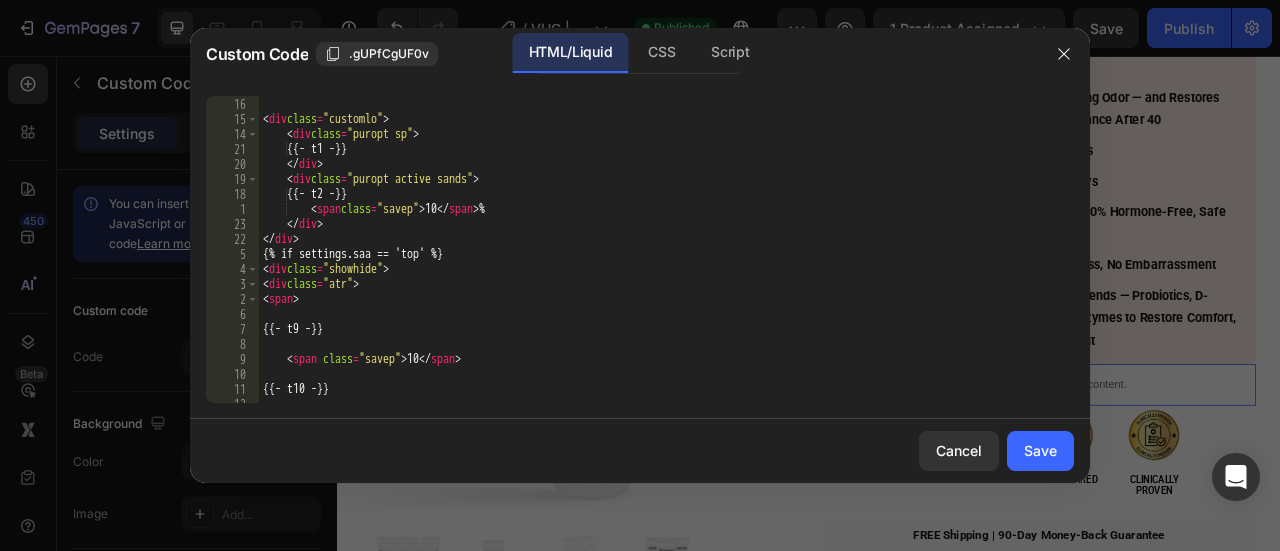 scroll, scrollTop: 598, scrollLeft: 0, axis: vertical 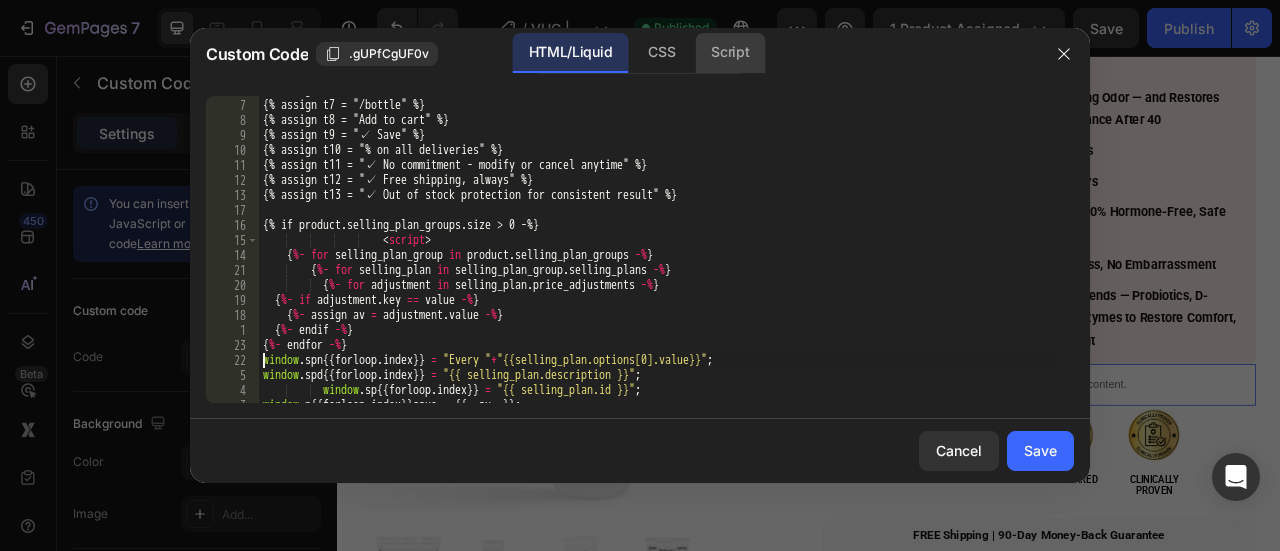 click on "Script" at bounding box center (730, 51) 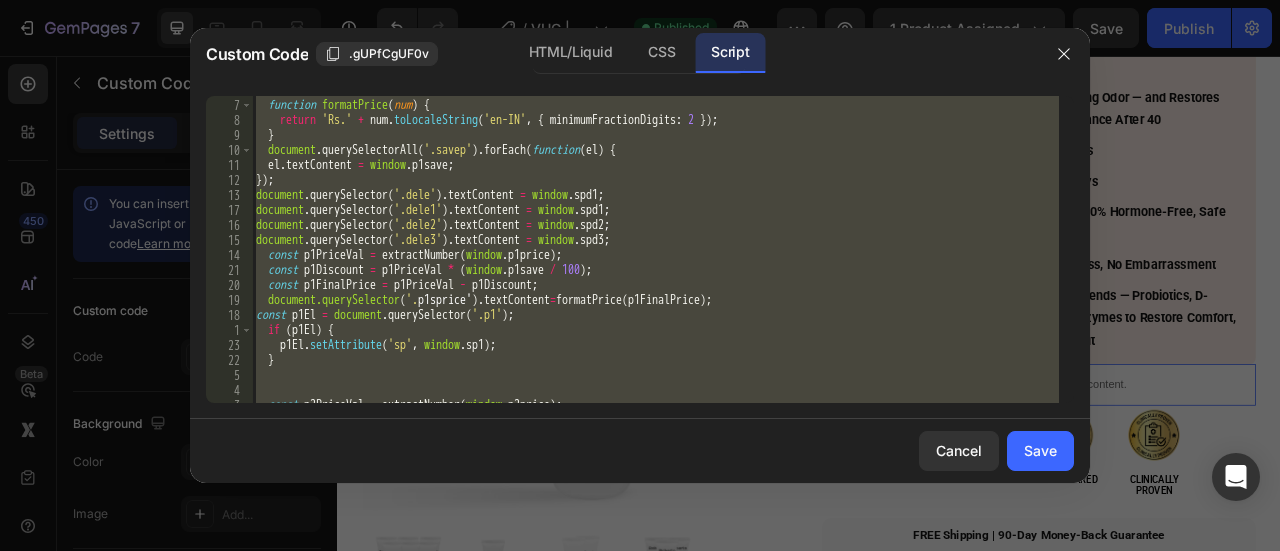 click on "function   formatPrice ( num )   {      return   'Rs.'   +   num . toLocaleString ( 'en-IN' ,   {   minimumFractionDigits :   2   }) ;    }    document . querySelectorAll ( '.savep' ) . forEach ( function ( el )   {    el . textContent   =   window . p1save ; }) ; document . querySelector ( '.dele' ) . textContent   =   window . spd1 ; document . querySelector ( '.dele1' ) . textContent   =   window . spd1 ; document . querySelector ( '.dele2' ) . textContent   =   window . spd2 ; document . querySelector ( '.dele3' ) . textContent   =   window . spd3 ;    const   p1PriceVal   =   extractNumber ( window . p1price ) ;    const   p1Discount   =   p1PriceVal   *   ( window . p1save   /   100 ) ;    const   p1FinalPrice   =   p1PriceVal   -   p1Discount ;    document.querySelector  (  '.  p1sprice  '  )  .  textContent  =  formatPrice  (  p1FinalPrice  )  ;     const   p1El   =   document . querySelector ( '.p1' ) ;    if   ( p1El )   {      p1El . setAttribute ( 'sp' ,   window . sp1 ) ;    }          const" at bounding box center [655, 249] 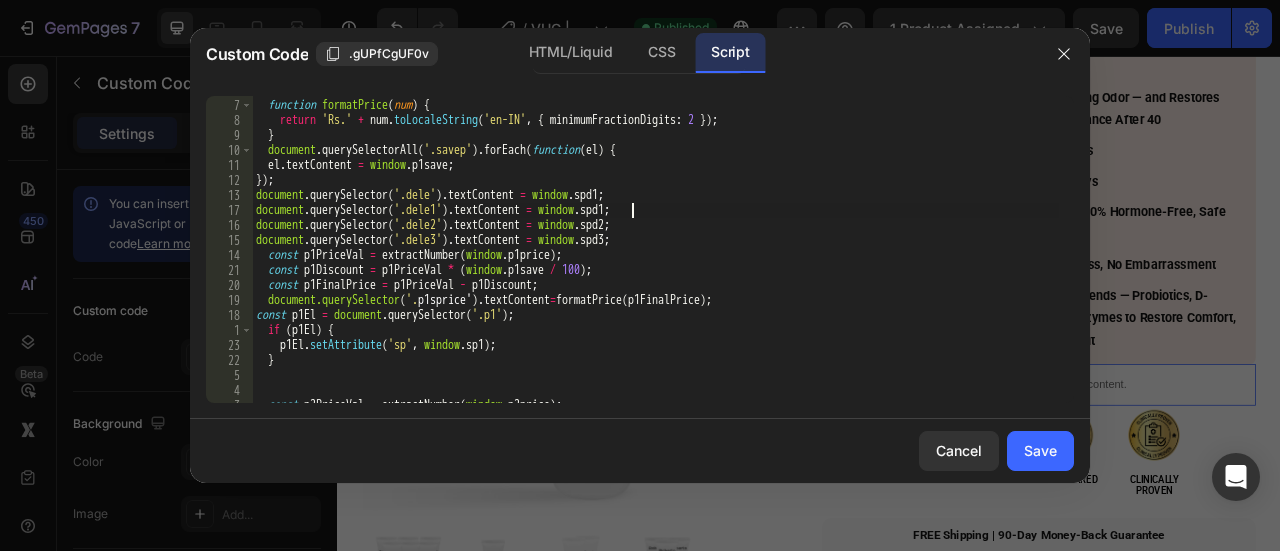 click on "function   formatPrice ( num )   {      return   'Rs.'   +   num . toLocaleString ( 'en-IN' ,   {   minimumFractionDigits :   2   }) ;    }    document . querySelectorAll ( '.savep' ) . forEach ( function ( el )   {    el . textContent   =   window . p1save ; }) ; document . querySelector ( '.dele' ) . textContent   =   window . spd1 ; document . querySelector ( '.dele1' ) . textContent   =   window . spd1 ; document . querySelector ( '.dele2' ) . textContent   =   window . spd2 ; document . querySelector ( '.dele3' ) . textContent   =   window . spd3 ;    const   p1PriceVal   =   extractNumber ( window . p1price ) ;    const   p1Discount   =   p1PriceVal   *   ( window . p1save   /   100 ) ;    const   p1FinalPrice   =   p1PriceVal   -   p1Discount ;    document.querySelector  (  '.  p1sprice  '  )  .  textContent  =  formatPrice  (  p1FinalPrice  )  ;     const   p1El   =   document . querySelector ( '.p1' ) ;    if   ( p1El )   {      p1El . setAttribute ( 'sp' ,   window . sp1 ) ;    }          const" at bounding box center (655, 251) 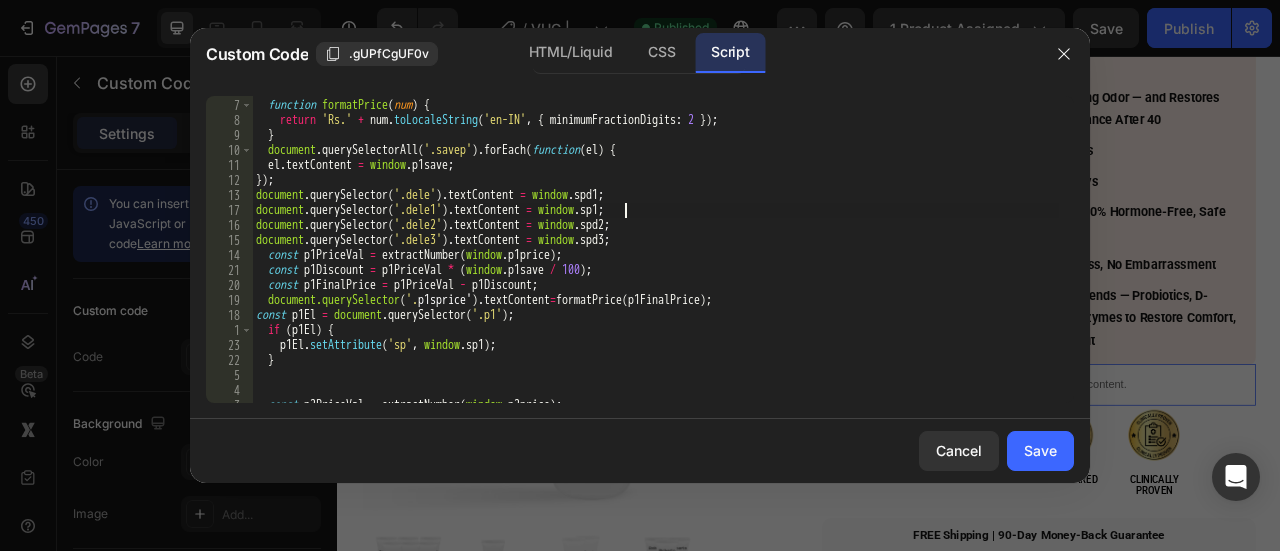 scroll, scrollTop: 0, scrollLeft: 31, axis: horizontal 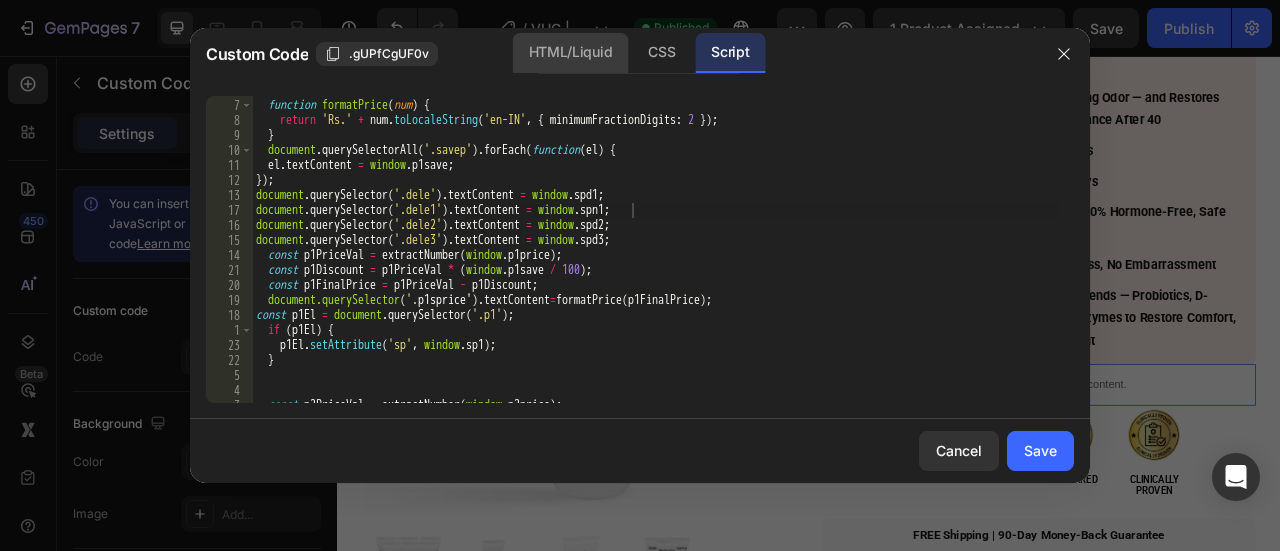 click on "HTML/Liquid" 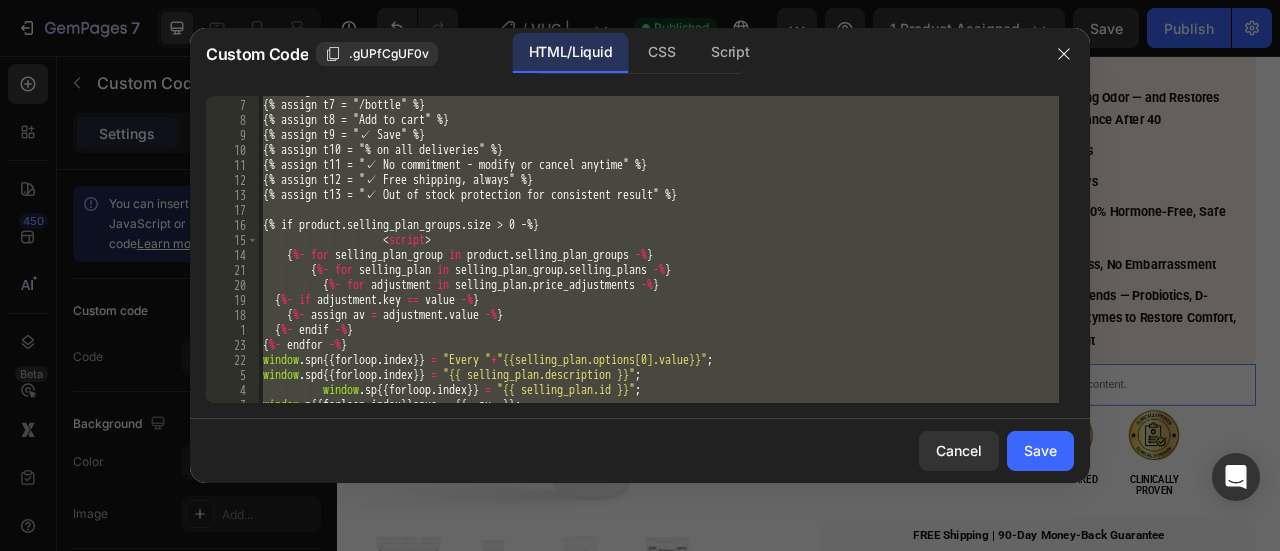 click on "{% assign t6 = "Bottle" %} {% assign t7 = "/bottle" %} {% assign t8 = "Add to cart" %} {% assign t9 = "✓ Save" %} {% assign t10 = "% on all deliveries" %} {% assign t11 = "✓ No commitment - modify or cancel anytime" %} {% assign t12 = "✓ Free shipping, always" %} {% assign t13 = "✓ Out of stock protection for consistent result" %}     {% if product.selling_plan_groups.size > 0 -%}                          < script >      { %-   for   selling_plan_group   in   product . selling_plan_groups   -% }           { %-   for   selling_plan   in   selling_plan_group . selling_plans   -% }              { %-   for   adjustment   in   selling_plan . price_adjustments   -% }    { %-   if   adjustment . key   ==   value   -% }      { %-   assign   av   =   adjustment . value   -% }    { %-   endif   -% } { %-   endfor   -% } window . spn {{ forloop . index }}   =   "Every " + "{{selling_plan.options[0].value}}" ; window . spd {{ forloop . index }}   =   "{{ selling_plan.description }}" ;              window . sp {{" at bounding box center (659, 249) 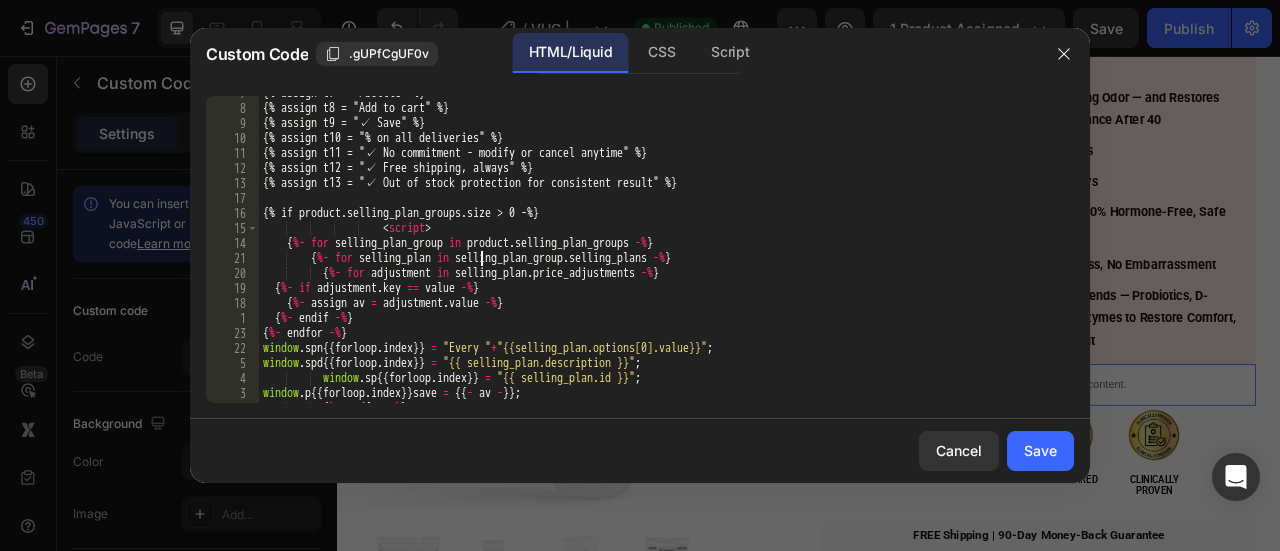 scroll, scrollTop: 135, scrollLeft: 0, axis: vertical 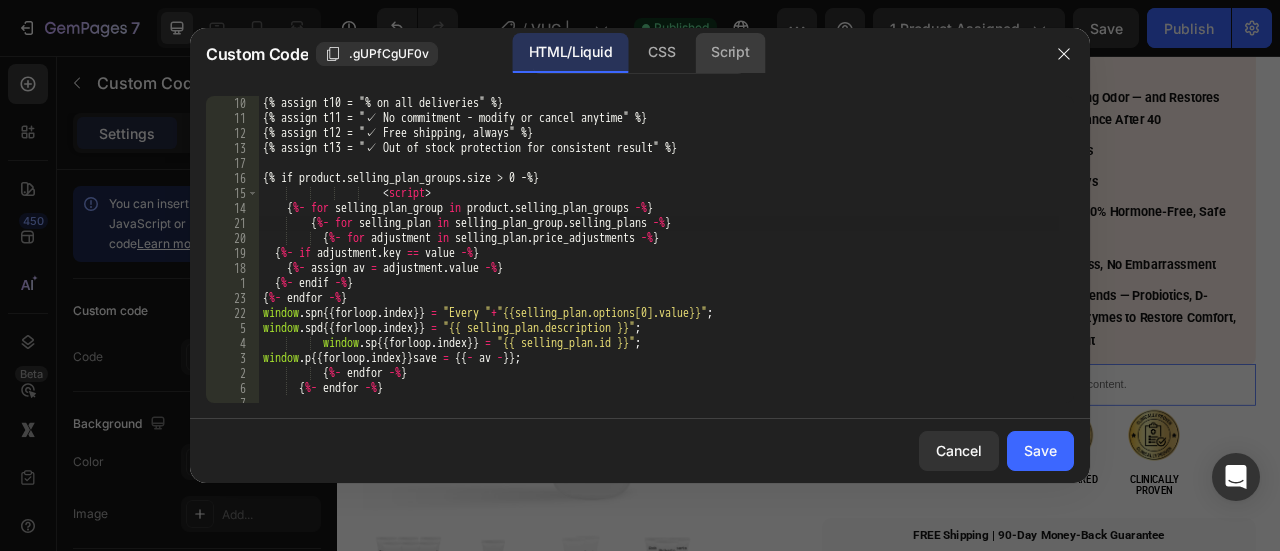 click on "Script" 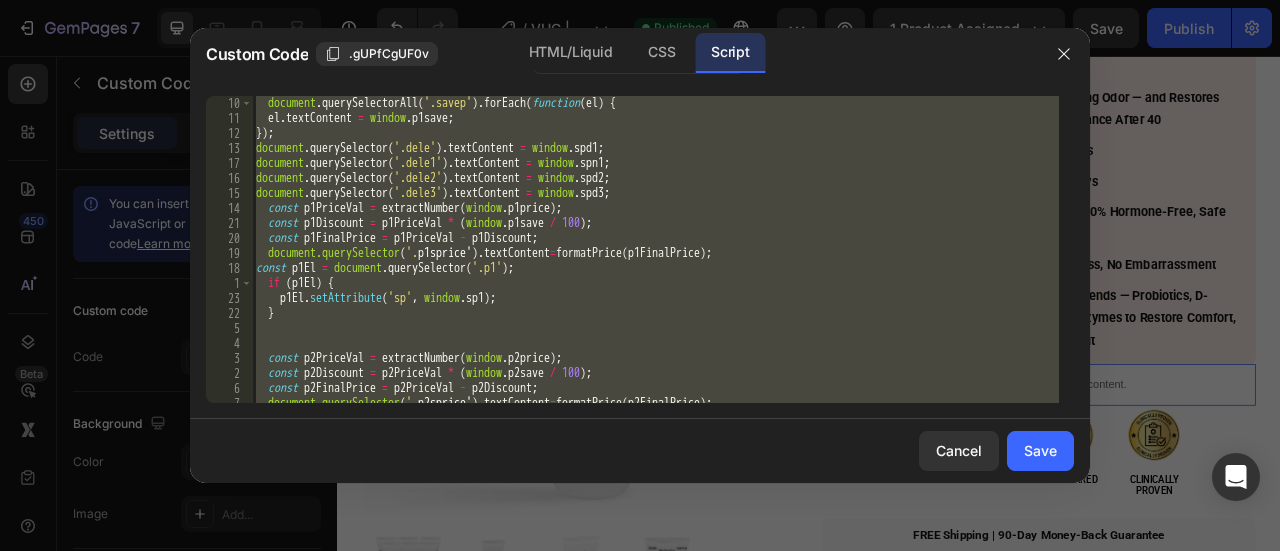 click on "}    document . querySelectorAll ( '.savep' ) . forEach ( function ( el )   {    el . textContent   =   window . p1save ; }) ; document . querySelector ( '.dele' ) . textContent   =   window . spd1 ; document . querySelector ( '.dele1' ) . textContent   =   window . spn1 ; document . querySelector ( '.dele2' ) . textContent   =   window . spd2 ; document . querySelector ( '.dele3' ) . textContent   =   window . spd3 ;    const   p1PriceVal   =   extractNumber ( window . p1price ) ;    const   p1Discount   =   p1PriceVal   *   ( window . p1save   /   100 ) ;    const   p1FinalPrice   =   p1PriceVal   -   p1Discount ;    document.querySelector  (  '.  p1sprice  '  )  .  textContent  =  formatPrice  (  p1FinalPrice  )  ;     const   p1El   =   document . querySelector ( '.p1' ) ;    if   ( p1El )   {      p1El . setAttribute ( 'sp' ,   window . sp1 ) ;    }          const   p2PriceVal   =   extractNumber ( window . p2price ) ;    const   p2Discount   =   p2PriceVal   *   ( window . p2save   /   100 ) ;" at bounding box center [655, 249] 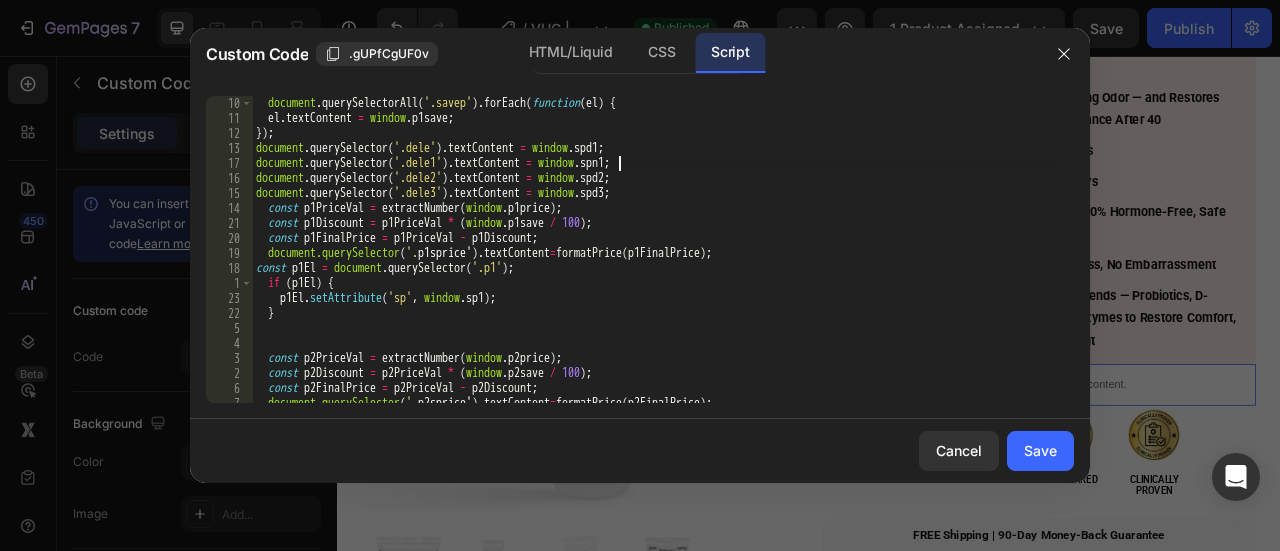 click on "}    document . querySelectorAll ( '.savep' ) . forEach ( function ( el )   {    el . textContent   =   window . p1save ; }) ; document . querySelector ( '.dele' ) . textContent   =   window . spd1 ; document . querySelector ( '.dele1' ) . textContent   =   window . spn1 ; document . querySelector ( '.dele2' ) . textContent   =   window . spd2 ; document . querySelector ( '.dele3' ) . textContent   =   window . spd3 ;    const   p1PriceVal   =   extractNumber ( window . p1price ) ;    const   p1Discount   =   p1PriceVal   *   ( window . p1save   /   100 ) ;    const   p1FinalPrice   =   p1PriceVal   -   p1Discount ;    document.querySelector  (  '.  p1sprice  '  )  .  textContent  =  formatPrice  (  p1FinalPrice  )  ;     const   p1El   =   document . querySelector ( '.p1' ) ;    if   ( p1El )   {      p1El . setAttribute ( 'sp' ,   window . sp1 ) ;    }          const   p2PriceVal   =   extractNumber ( window . p2price ) ;    const   p2Discount   =   p2PriceVal   *   ( window . p2save   /   100 ) ;" at bounding box center (655, 249) 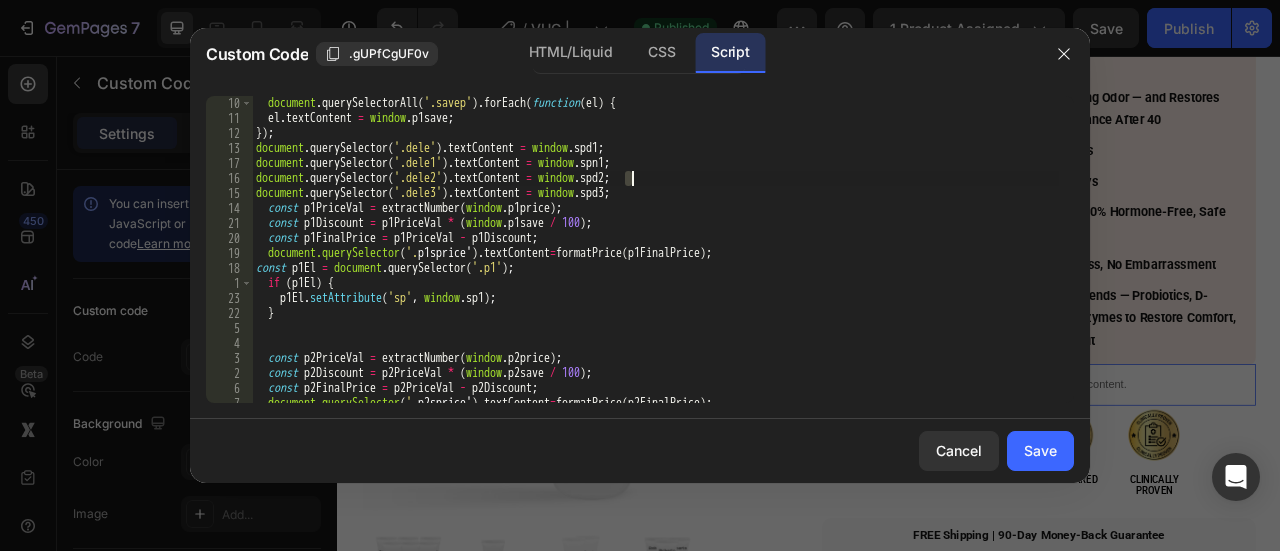 click on "}    document . querySelectorAll ( '.savep' ) . forEach ( function ( el )   {    el . textContent   =   window . p1save ; }) ; document . querySelector ( '.dele' ) . textContent   =   window . spd1 ; document . querySelector ( '.dele1' ) . textContent   =   window . spn1 ; document . querySelector ( '.dele2' ) . textContent   =   window . spd2 ; document . querySelector ( '.dele3' ) . textContent   =   window . spd3 ;    const   p1PriceVal   =   extractNumber ( window . p1price ) ;    const   p1Discount   =   p1PriceVal   *   ( window . p1save   /   100 ) ;    const   p1FinalPrice   =   p1PriceVal   -   p1Discount ;    document.querySelector  (  '.  p1sprice  '  )  .  textContent  =  formatPrice  (  p1FinalPrice  )  ;     const   p1El   =   document . querySelector ( '.p1' ) ;    if   ( p1El )   {      p1El . setAttribute ( 'sp' ,   window . sp1 ) ;    }          const   p2PriceVal   =   extractNumber ( window . p2price ) ;    const   p2Discount   =   p2PriceVal   *   ( window . p2save   /   100 ) ;" at bounding box center (655, 249) 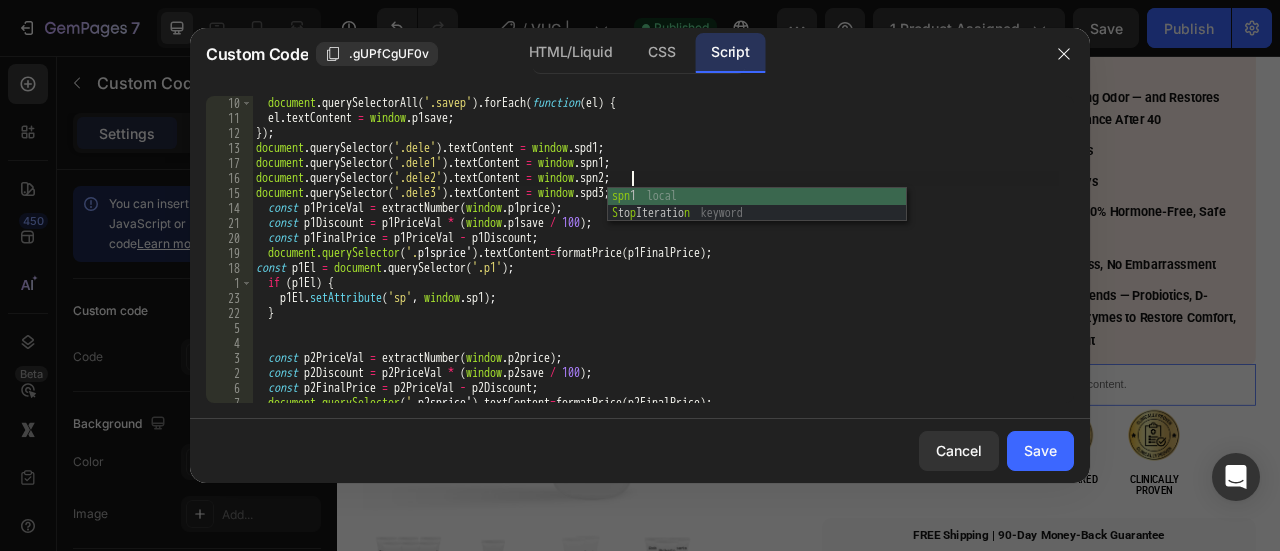 scroll, scrollTop: 0, scrollLeft: 31, axis: horizontal 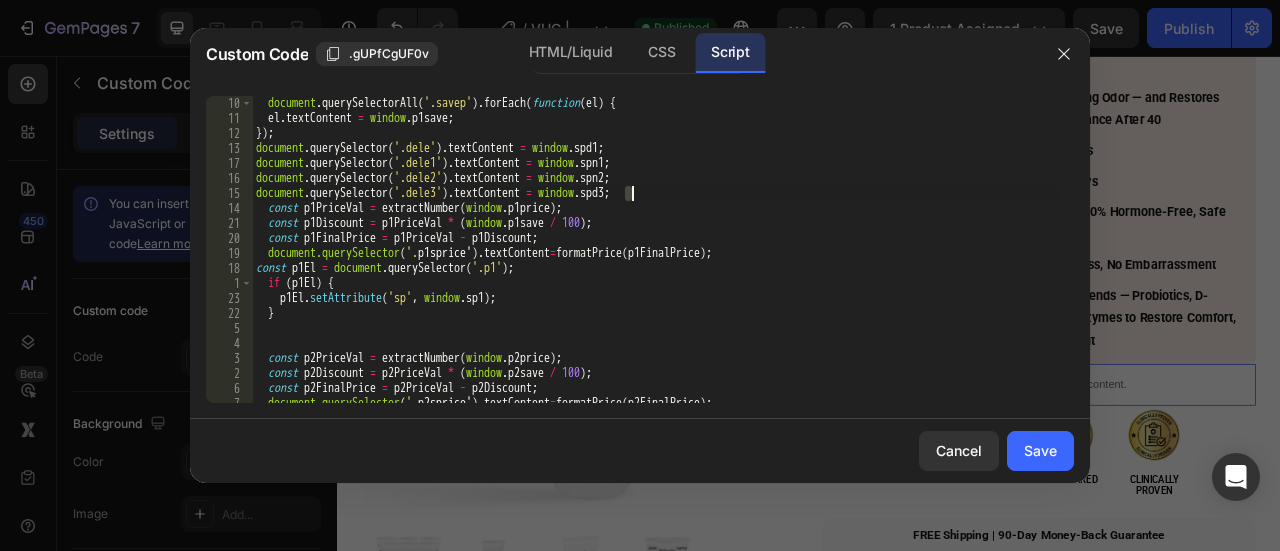 click on "}    document . querySelectorAll ( '.savep' ) . forEach ( function ( el )   {    el . textContent   =   window . p1save ; }) ; document . querySelector ( '.dele' ) . textContent   =   window . spd1 ; document . querySelector ( '.dele1' ) . textContent   =   window . spn1 ; document . querySelector ( '.dele2' ) . textContent   =   window . spn2 ; document . querySelector ( '.dele3' ) . textContent   =   window . spd3 ;    const   p1PriceVal   =   extractNumber ( window . p1price ) ;    const   p1Discount   =   p1PriceVal   *   ( window . p1save   /   100 ) ;    const   p1FinalPrice   =   p1PriceVal   -   p1Discount ;    document.querySelector  (  '.  p1sprice  '  )  .  textContent  =  formatPrice  (  p1FinalPrice  )  ;     const   p1El   =   document . querySelector ( '.p1' ) ;    if   ( p1El )   {      p1El . setAttribute ( 'sp' ,   window . sp1 ) ;    }          const   p2PriceVal   =   extractNumber ( window . p2price ) ;    const   p2Discount   =   p2PriceVal   *   ( window . p2save   /   100 ) ;" at bounding box center [655, 249] 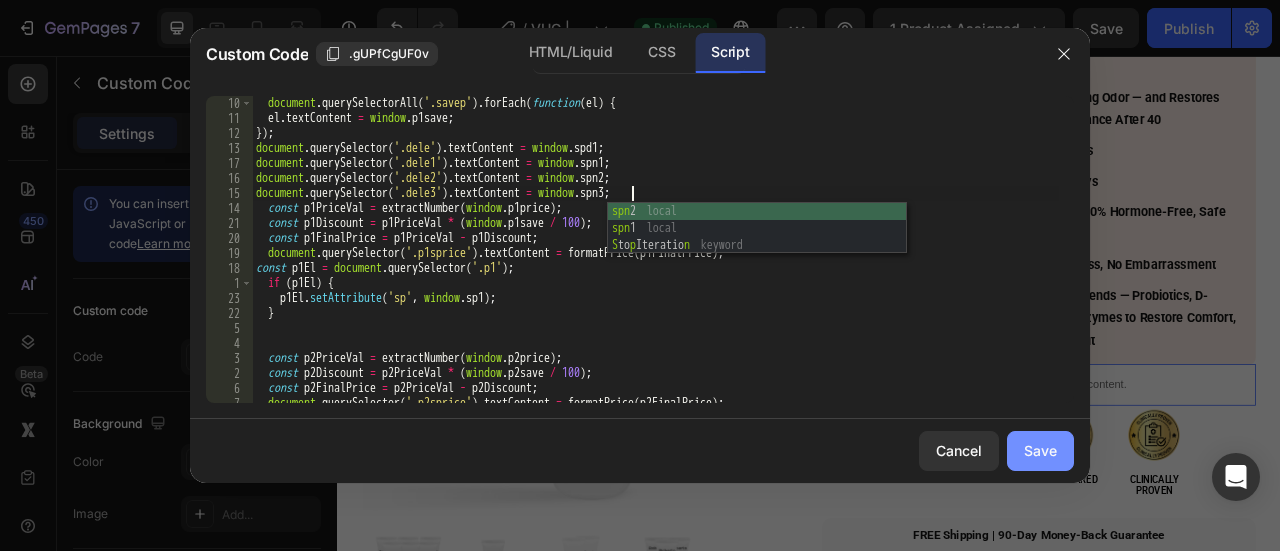 type on "document.querySelector('.dele3').textContent = window.spn3;" 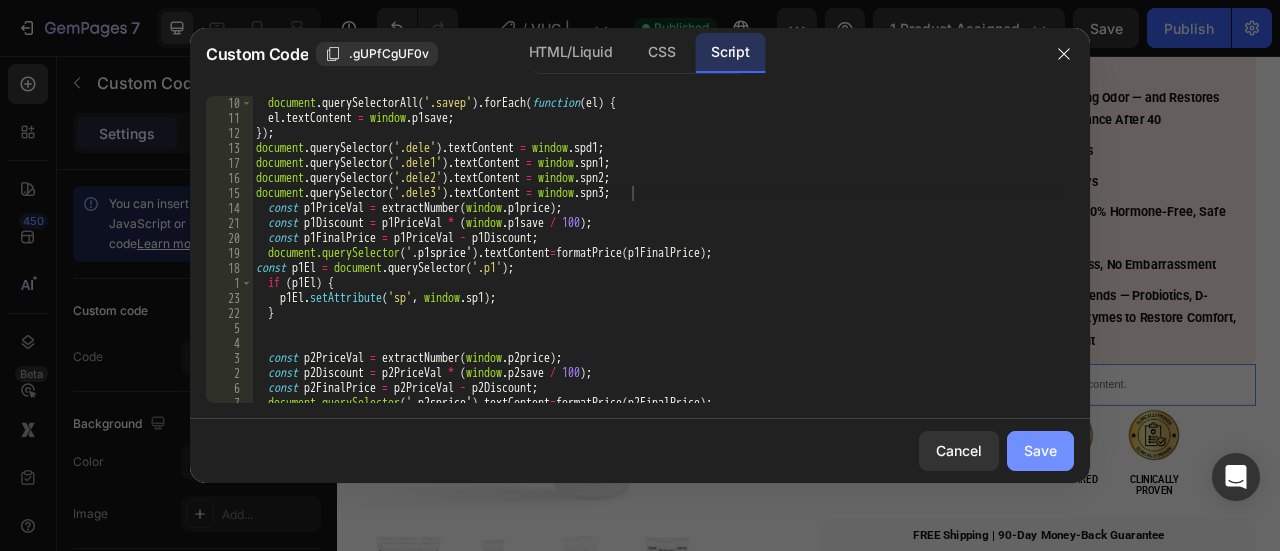 click on "Save" at bounding box center (1040, 450) 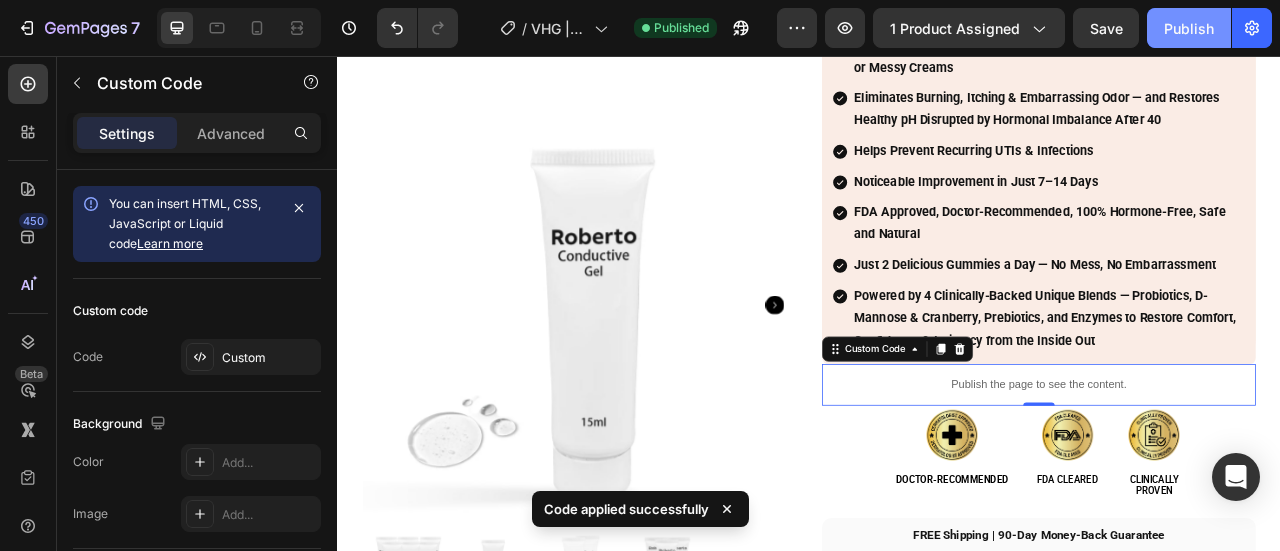 click on "Publish" 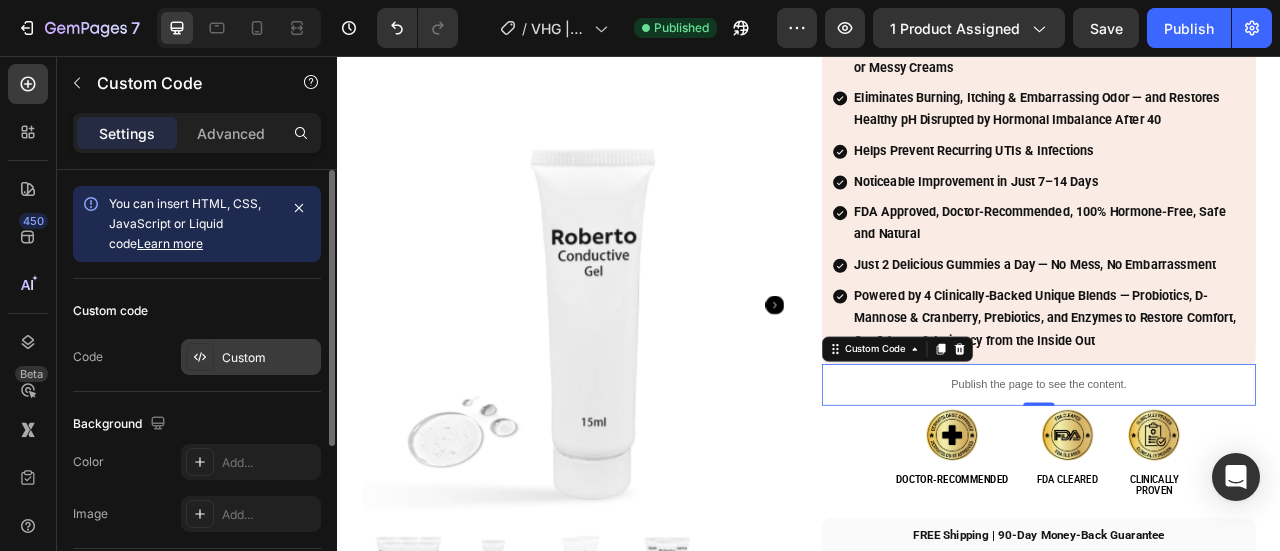 click on "Custom" at bounding box center (251, 357) 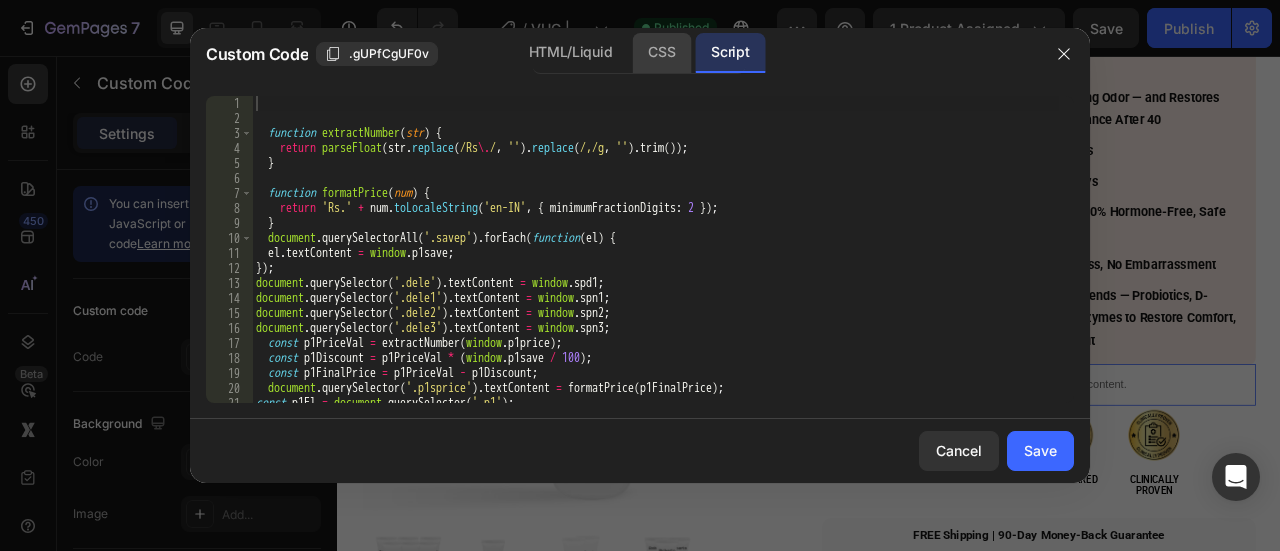 click on "CSS" 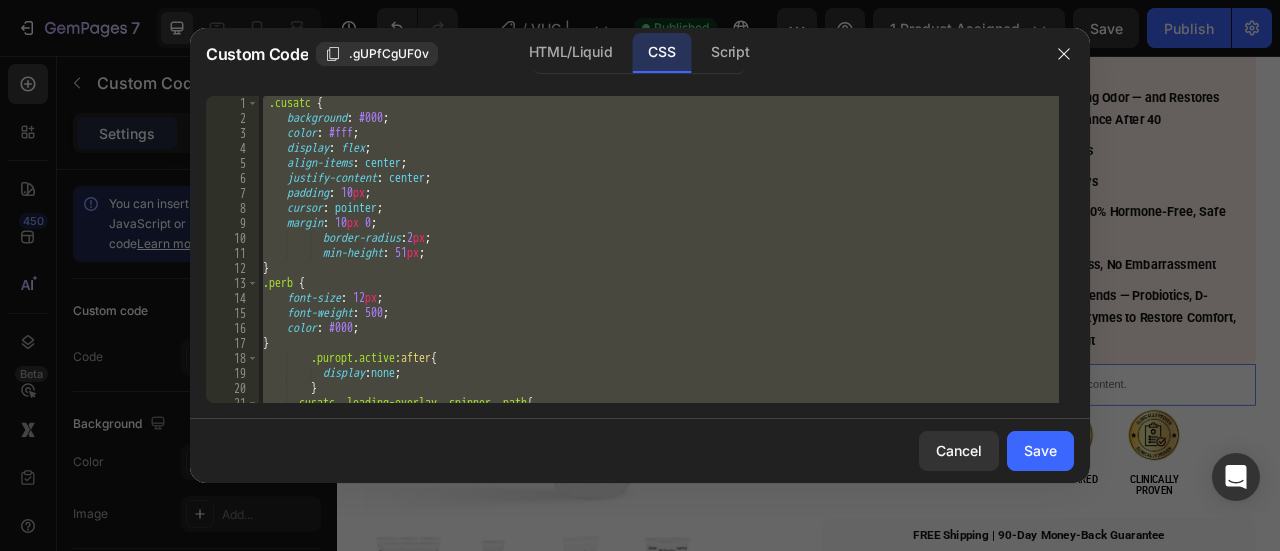 click on ".cusatc   {      background :   #000 ;      color :   #fff ;      display :   flex ;      align-items :   center ;      justify-content :   center ;      padding :   10 px ;      cursor :   pointer ;      margin :   10 px   0 ;              border-radius : 2 px ;              min-height :   51 px ; } .perb   {      font-size :   12 px ;      font-weight :   500 ;      color :   #000 ; }           .puropt.active :after {              display : none ;           }        .cusatc   .loading-overlay__spinner   .path {          stroke : #fff ;" at bounding box center [659, 249] 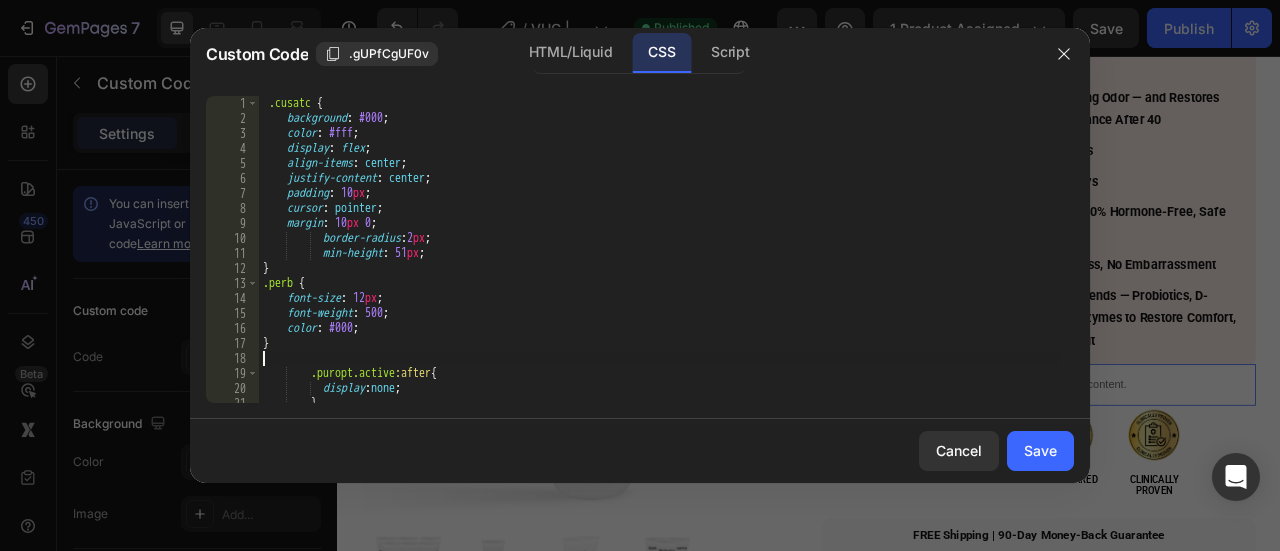 paste on "}" 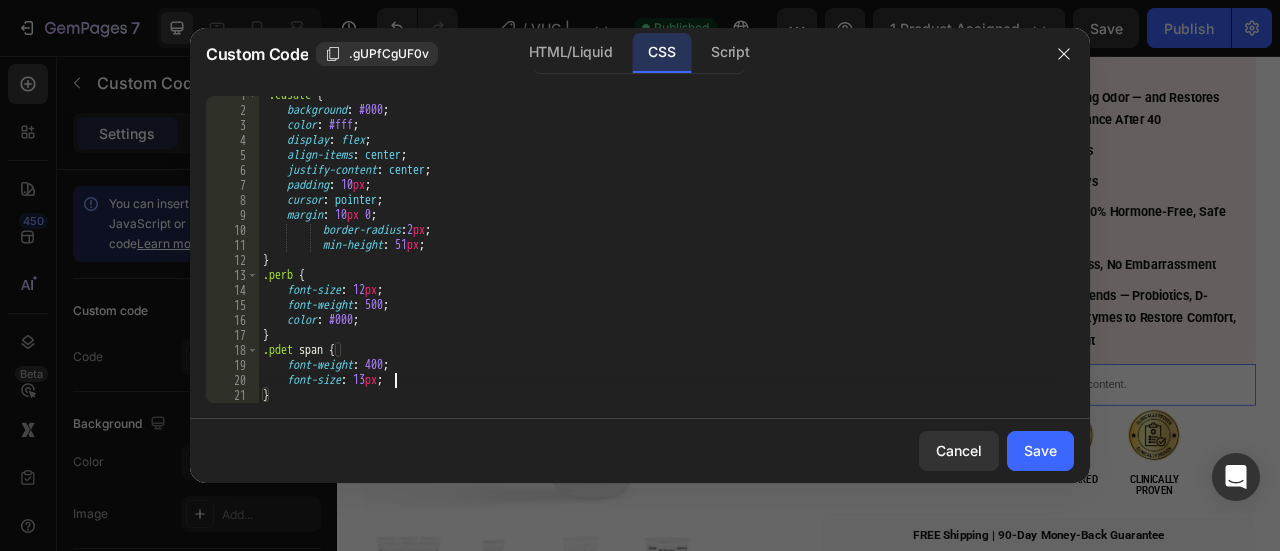 click on ".cusatc   {      background :   #000 ;      color :   #fff ;      display :   flex ;      align-items :   center ;      justify-content :   center ;      padding :   10 px ;      cursor :   pointer ;      margin :   10 px   0 ;              border-radius : 2 px ;              min-height :   51 px ; } .perb    {      font-size :   12 px ;      font-weight :   500 ;      color :   #000 ; } .pdet   span   {      font-weight :   400 ;      font-size :   13 px ; }           .puropt.active :after {" at bounding box center [659, 256] 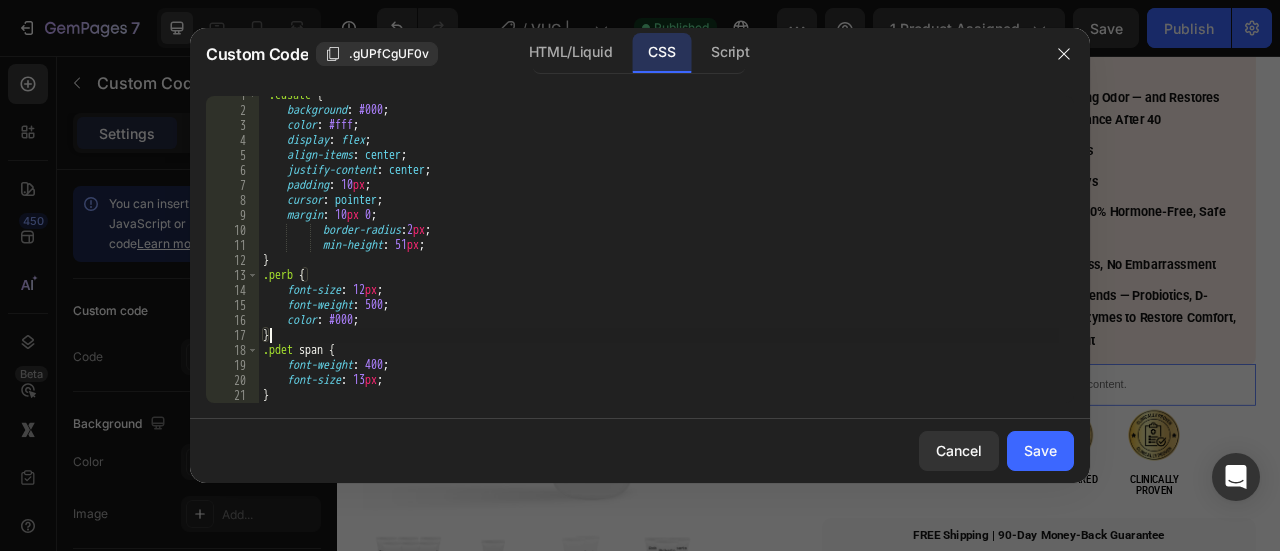 click on ".cusatc   {      background :   #000 ;      color :   #fff ;      display :   flex ;      align-items :   center ;      justify-content :   center ;      padding :   10 px ;      cursor :   pointer ;      margin :   10 px   0 ;              border-radius : 2 px ;              min-height :   51 px ; } .perb    {      font-size :   12 px ;      font-weight :   500 ;      color :   #000 ; } .pdet   span   {      font-weight :   400 ;      font-size :   13 px ; }           .puropt.active :after {" at bounding box center [659, 256] 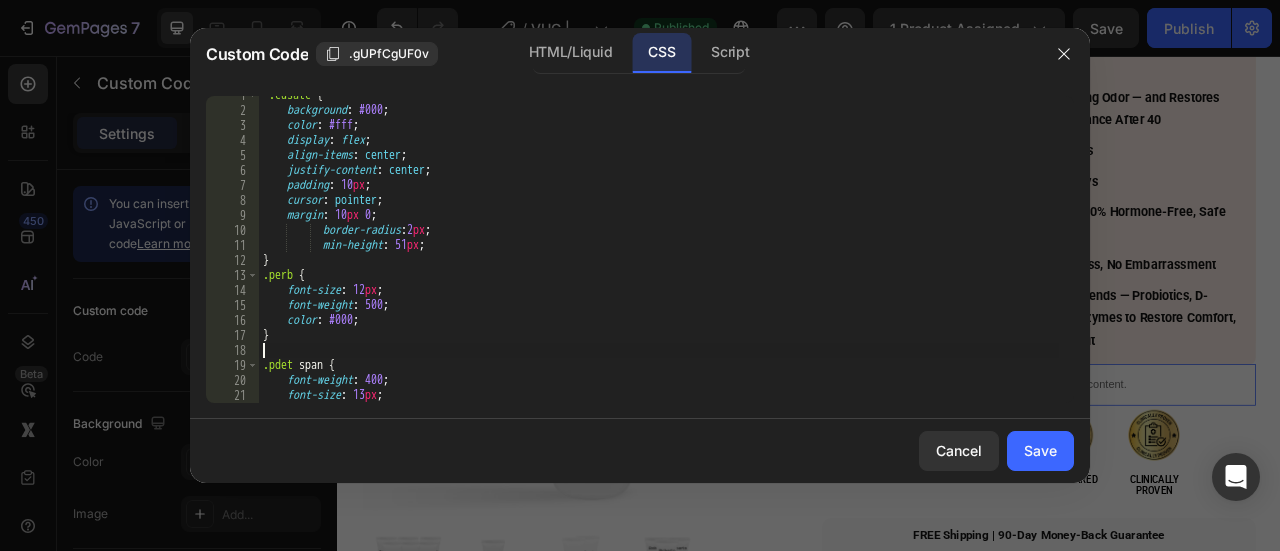 paste on "}" 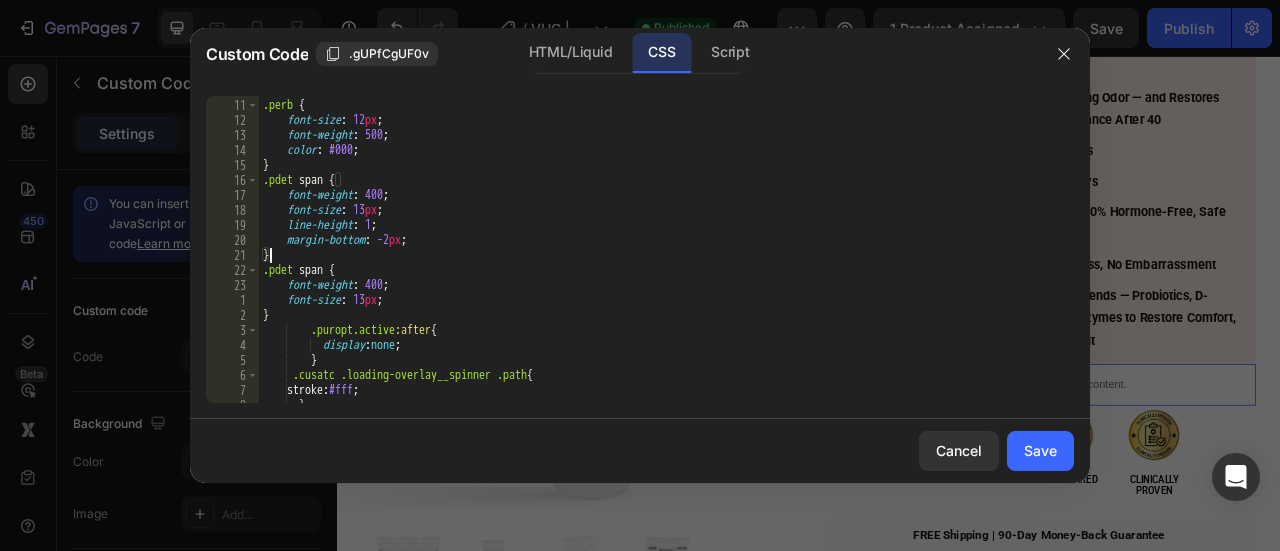 scroll, scrollTop: 173, scrollLeft: 0, axis: vertical 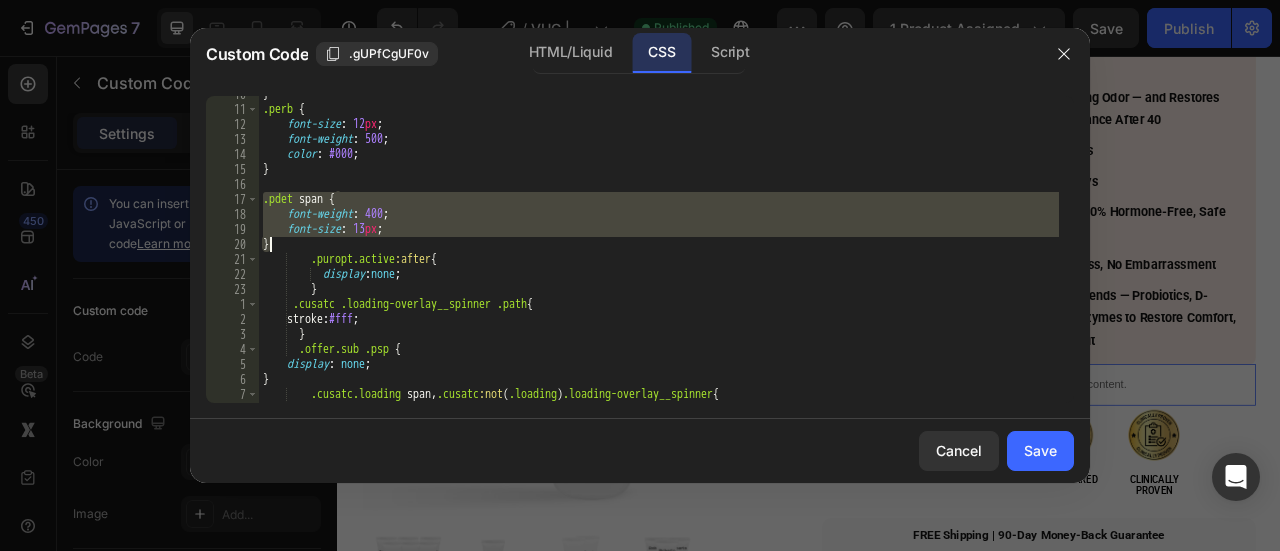 drag, startPoint x: 278, startPoint y: 222, endPoint x: 293, endPoint y: 245, distance: 27.45906 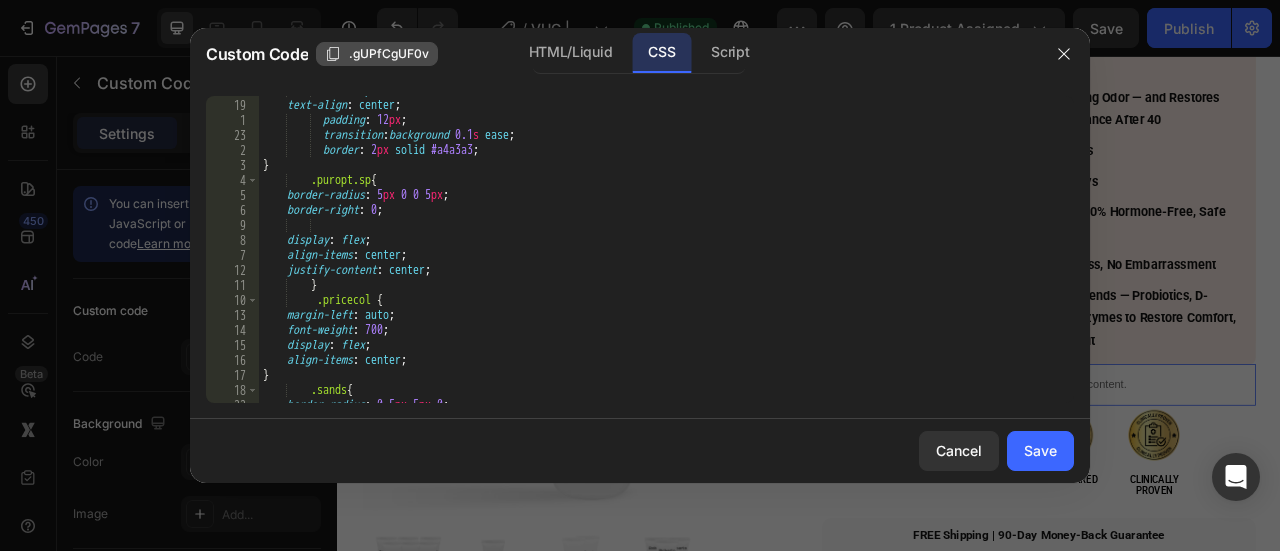 scroll, scrollTop: 688, scrollLeft: 0, axis: vertical 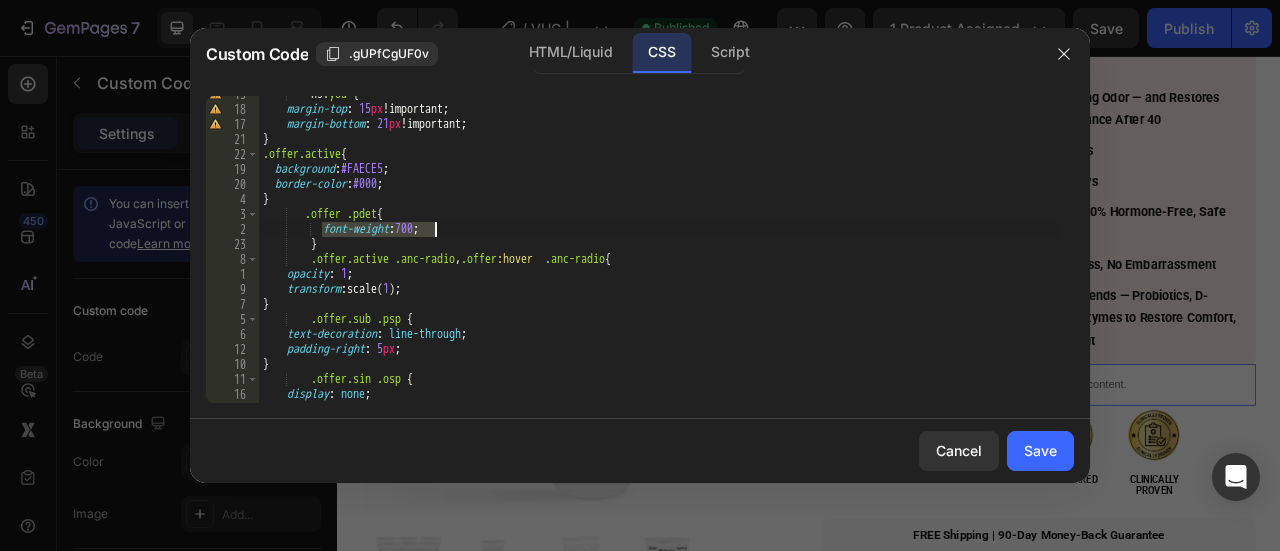 drag, startPoint x: 335, startPoint y: 228, endPoint x: 460, endPoint y: 229, distance: 125.004 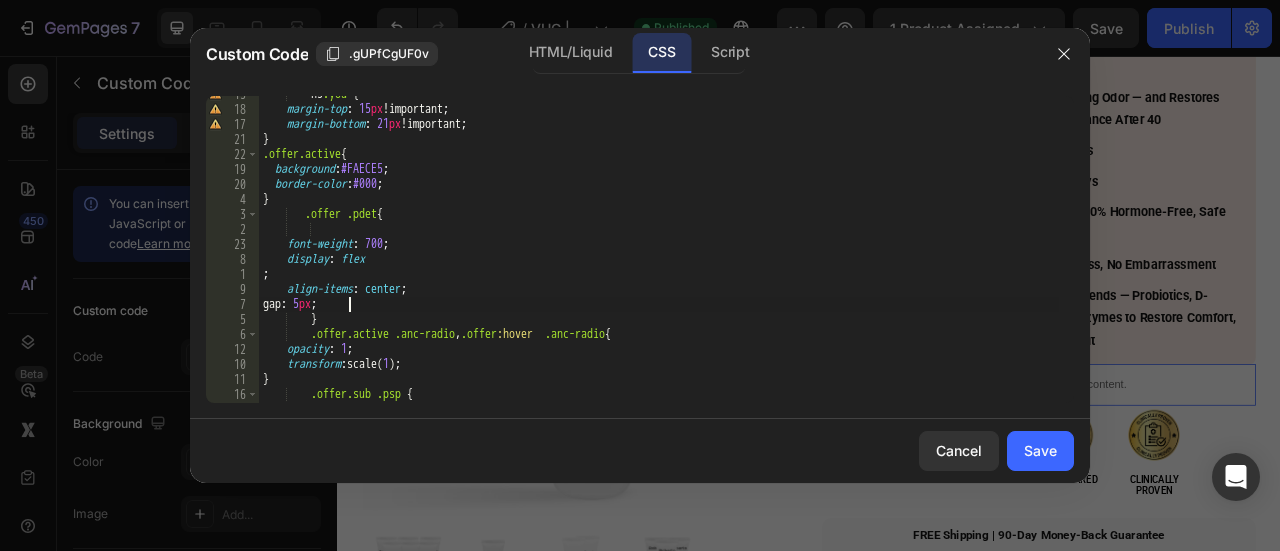 click on "h3  .you    {      margin-top :   15 px  !important ;      margin-bottom :   21 px  !important ; } .offer.active {    background : #FAECE5 ;      border-color : #000 ; }          .offer   .pdet {                  font-weight :   700 ;      display :   flex ;      align-items :   center ;     gap :   5 px ;           }           .offer.active   .anc-radio , .offer :hover    .anc-radio {      opacity :   1 ;      transform :  scale( 1 ) ; }           .offer.sub   .psp   {      text-decoration :   line-through ;" at bounding box center [659, 255] 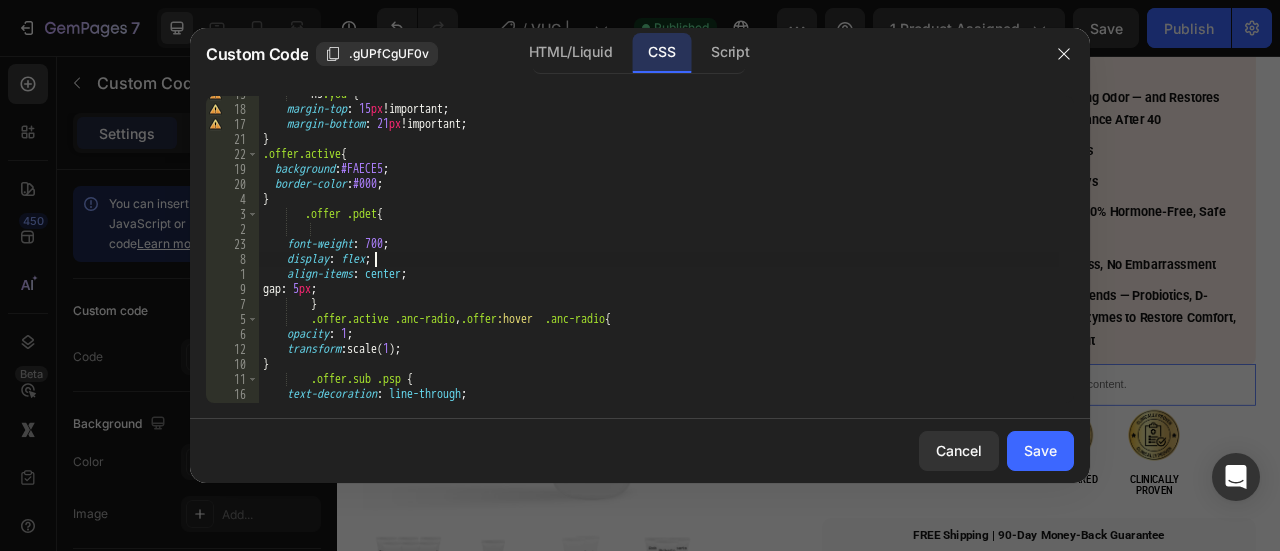 type on "font-weight: 700;" 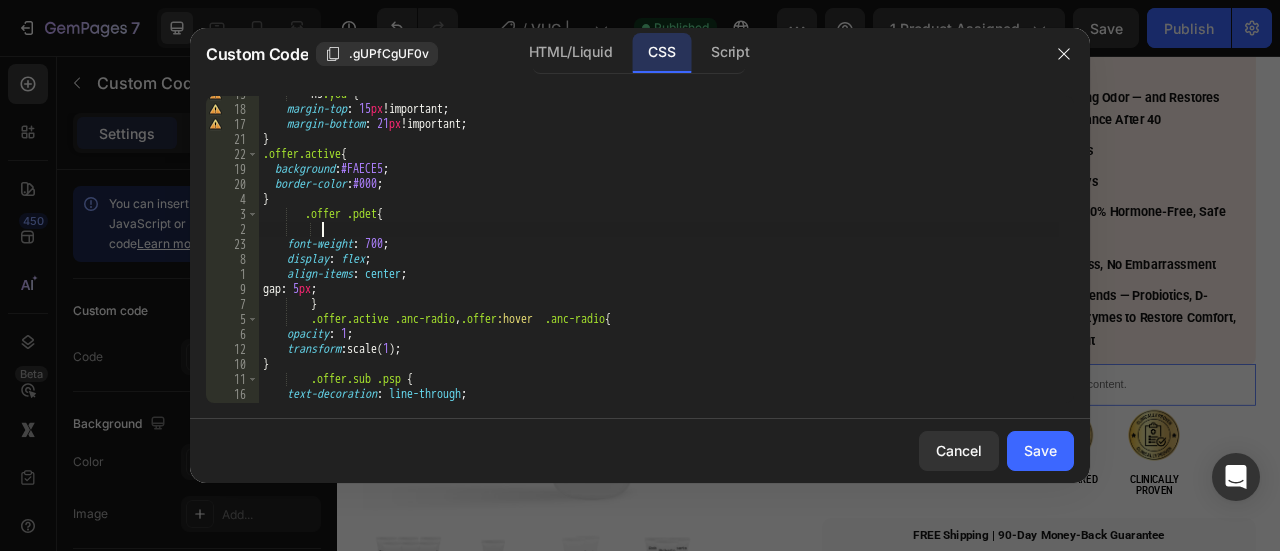 type on ".offer .pdet{" 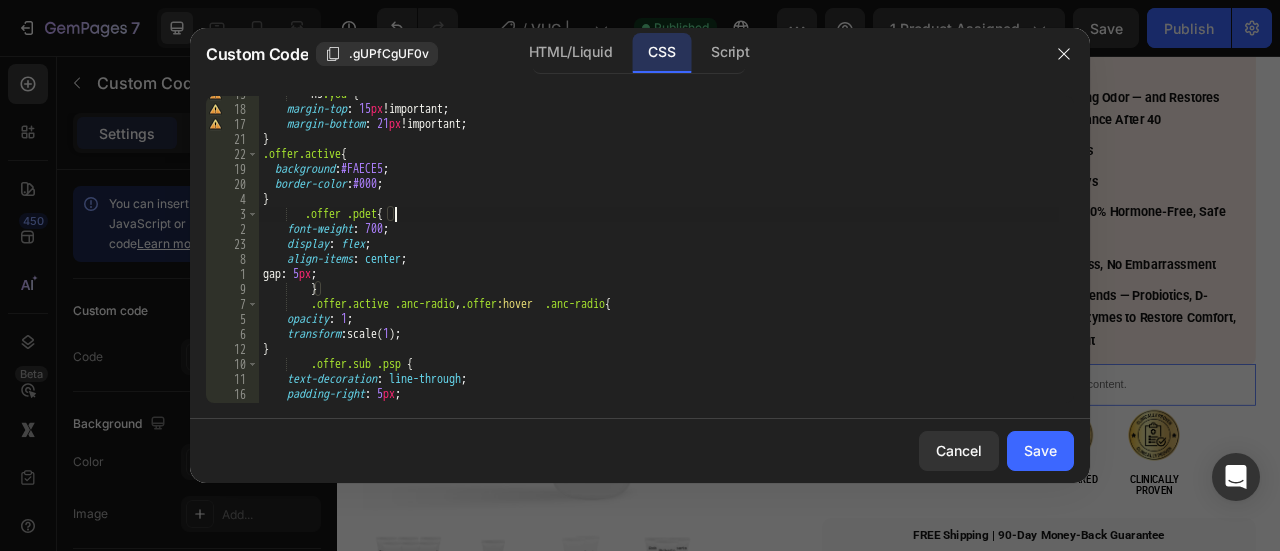 click on "Save" at bounding box center (1040, 450) 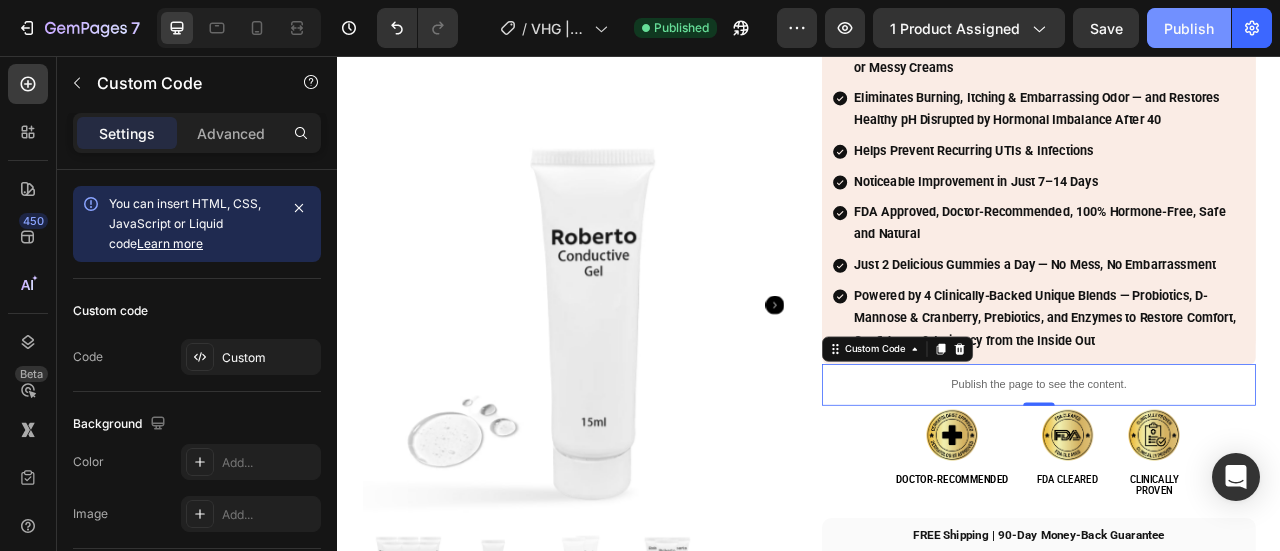 click on "Publish" at bounding box center (1189, 28) 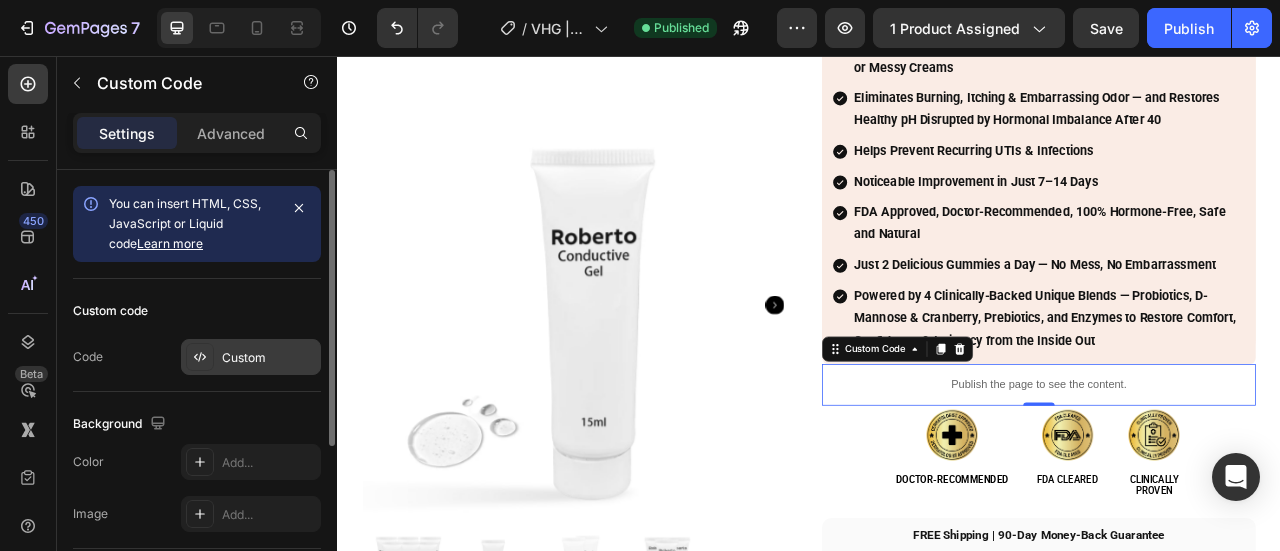 click on "Custom" at bounding box center (244, 357) 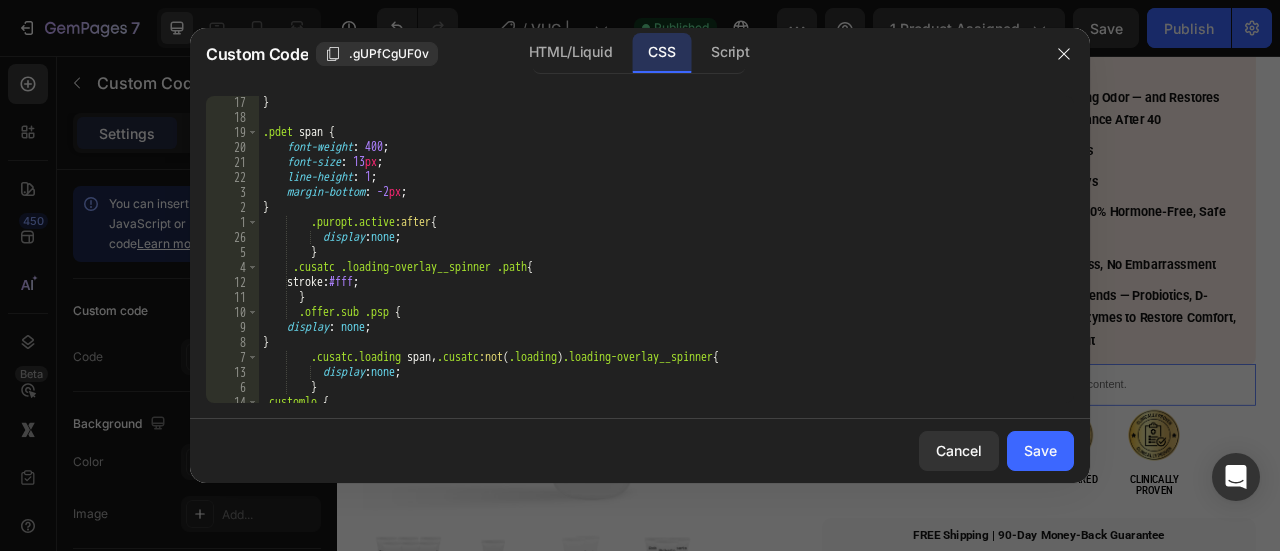 scroll, scrollTop: 240, scrollLeft: 0, axis: vertical 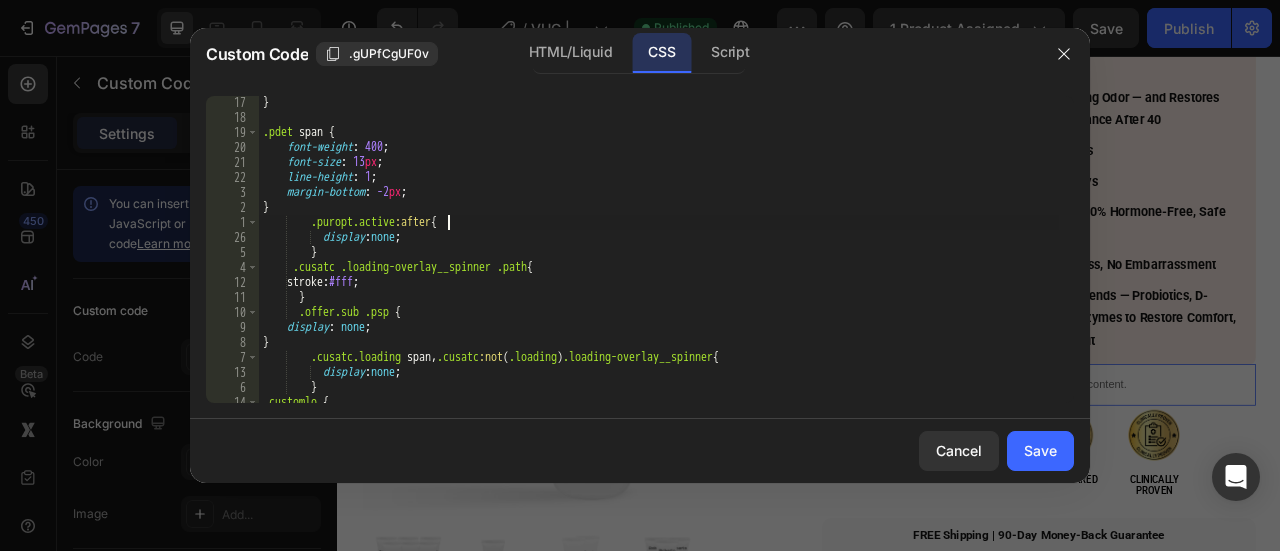 click on "} .pdet   span   {      font-weight :   400 ;      font-size :   13 px ;      line-height :   1 ;      margin-bottom :   -2 px ; }           .puropt.active :after {              display : none ;           }        .cusatc   .loading-overlay__spinner   .path {          stroke : #fff ;         }         .offer.sub   .psp   {      display :   none ; }           .cusatc.loading   span , .cusatc :not ( .loading )  .loading-overlay__spinner {              display : none ;           } .customlo   {      display :   flex ;" at bounding box center (659, 263) 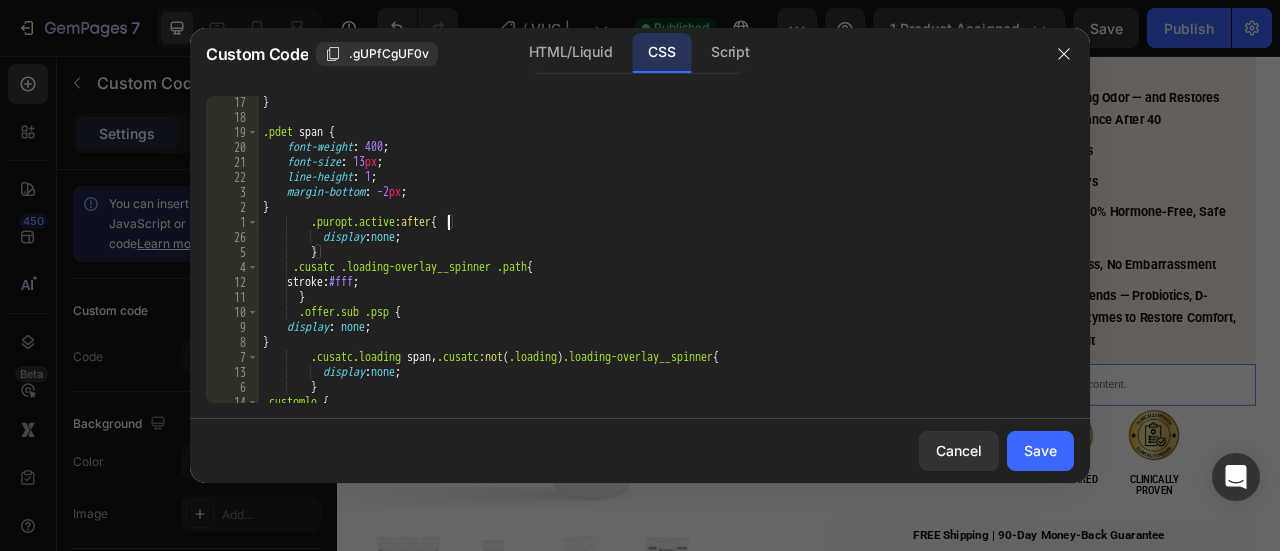 scroll, scrollTop: 0, scrollLeft: 15, axis: horizontal 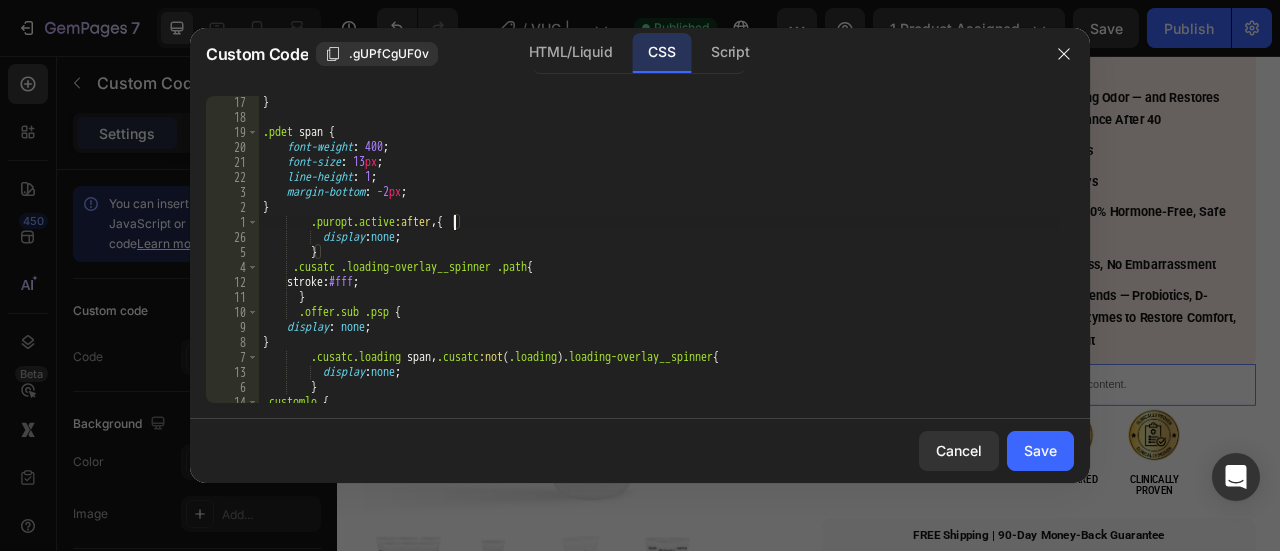 paste on ".offer.active" 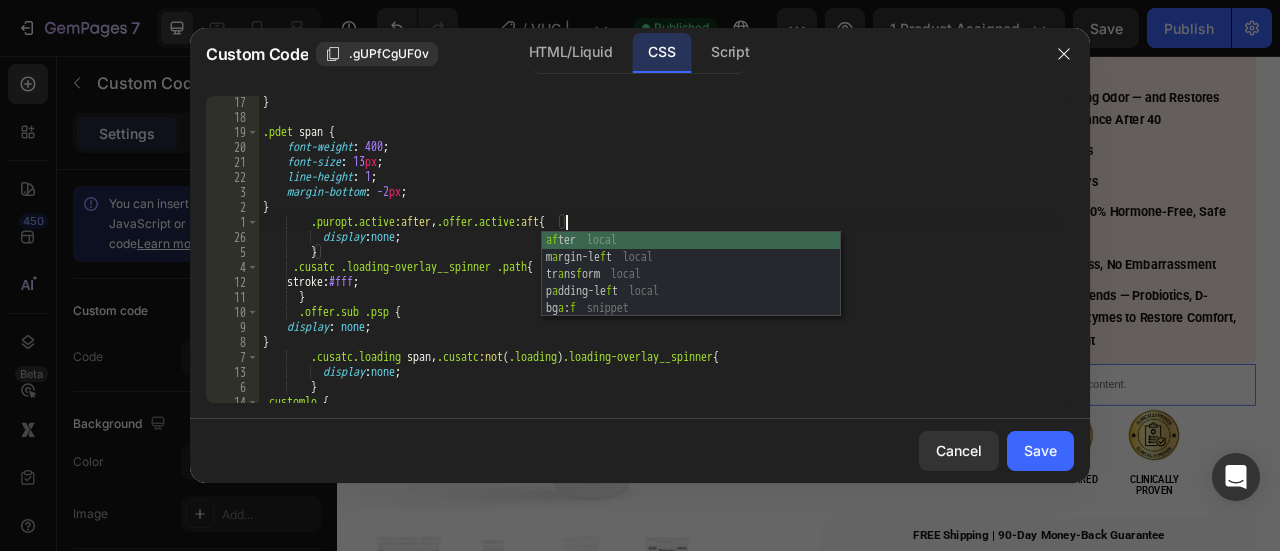 scroll, scrollTop: 0, scrollLeft: 25, axis: horizontal 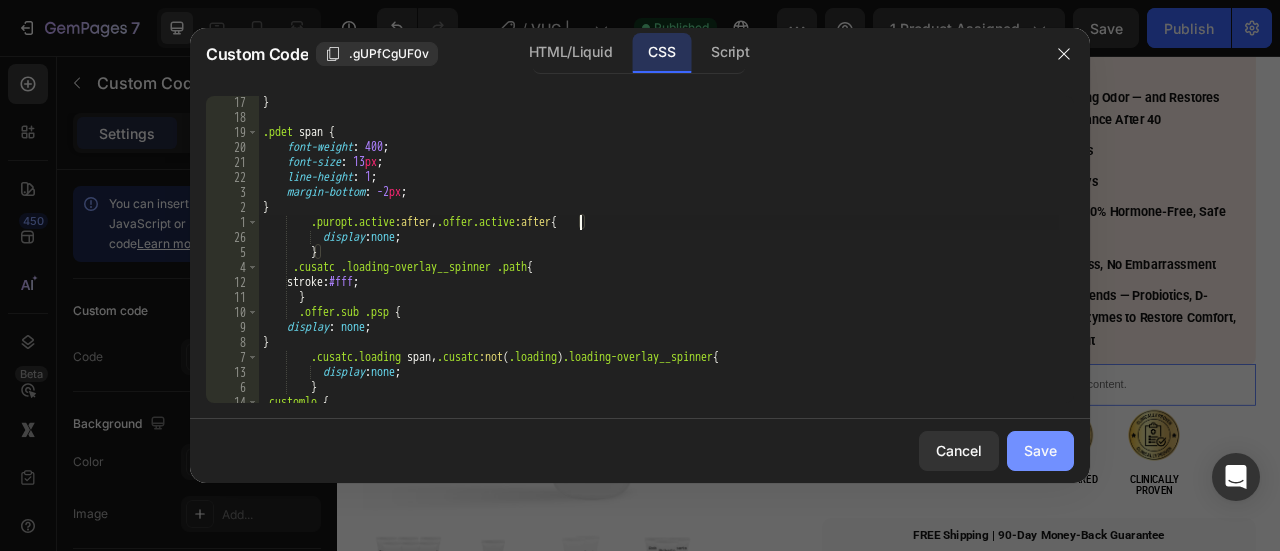 type on ".puropt.active:after,.offer.active:after{" 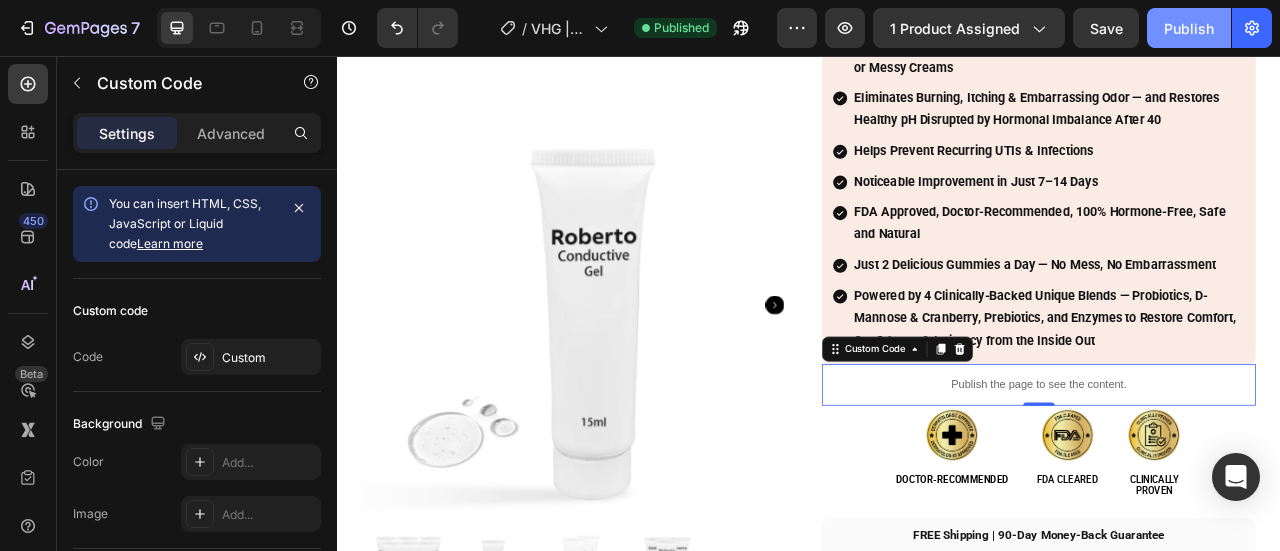 click on "Publish" at bounding box center (1189, 28) 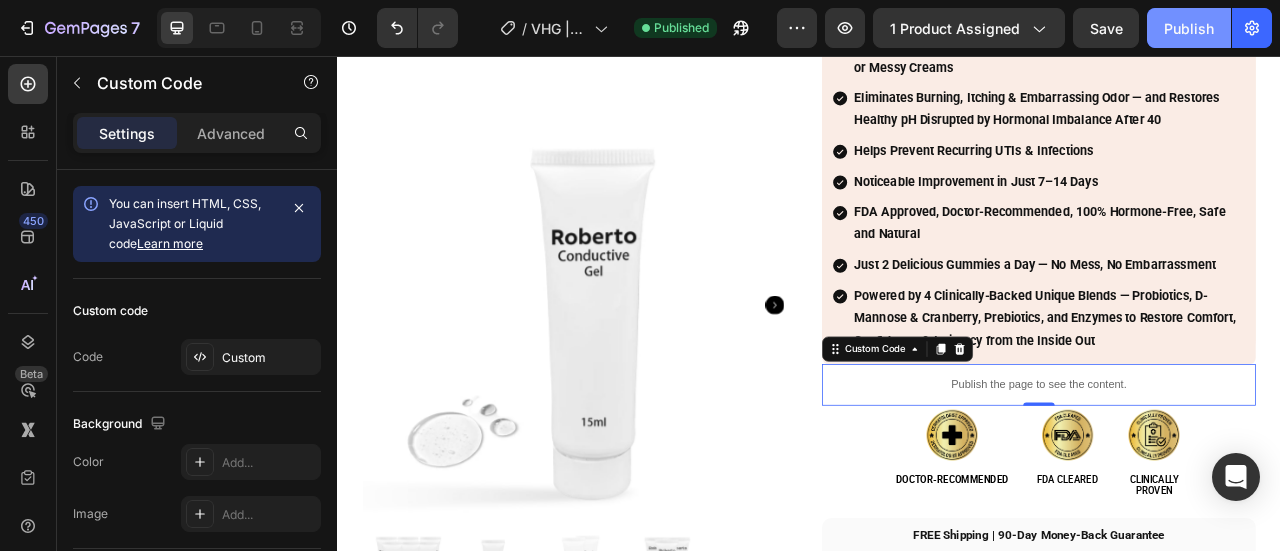 click on "Publish" at bounding box center (1189, 28) 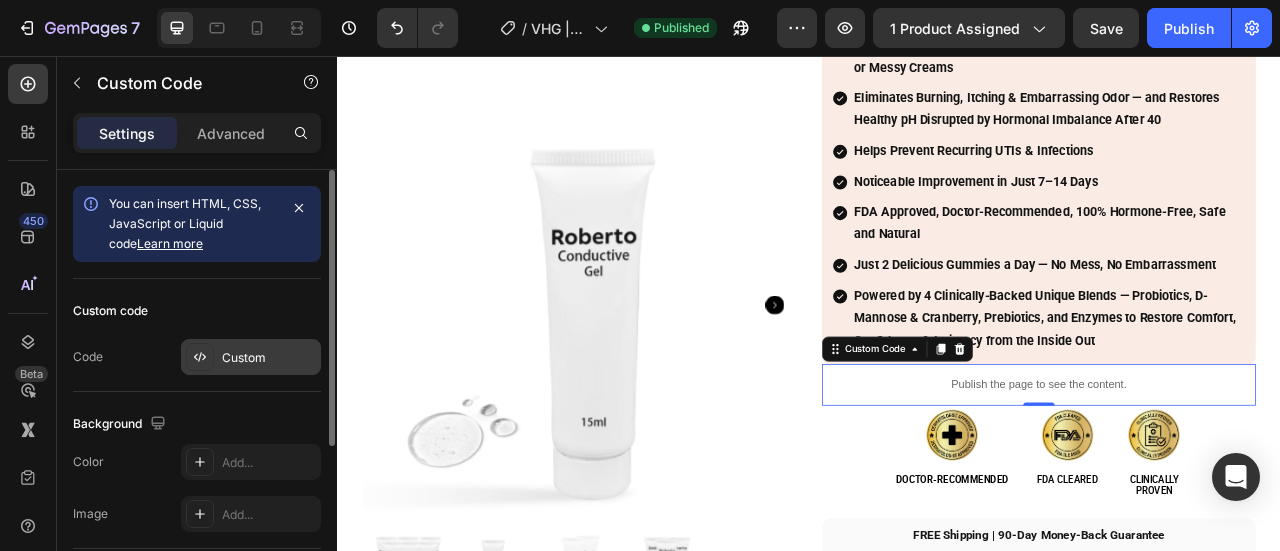 click on "Custom" at bounding box center (251, 357) 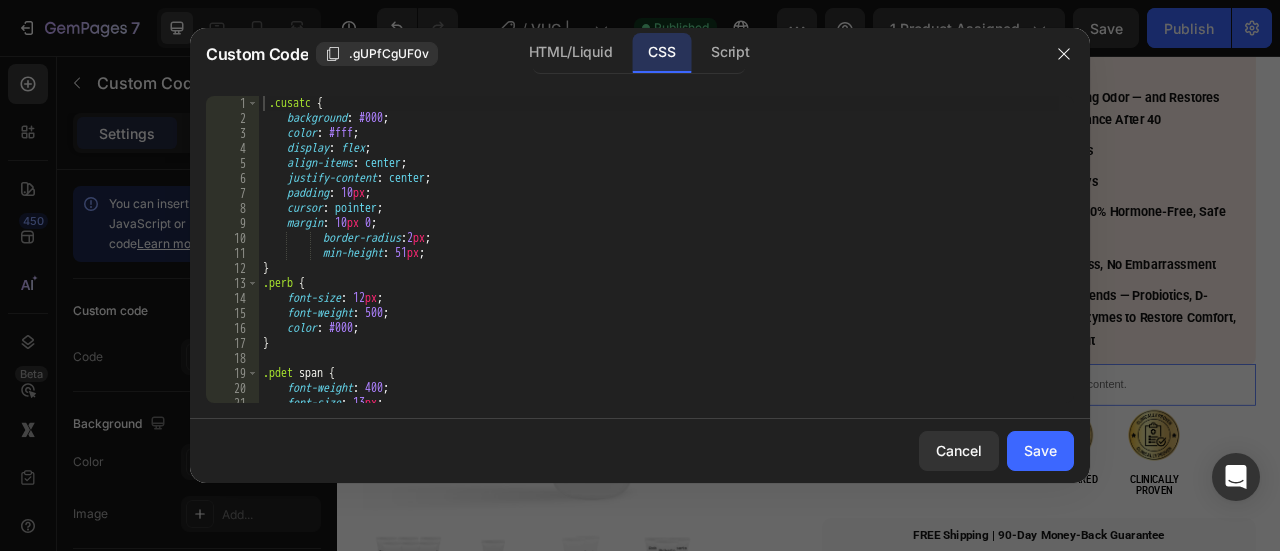 click on "Custom Code .gUPfCgUF0v HTML/Liquid CSS Script" at bounding box center [614, 54] 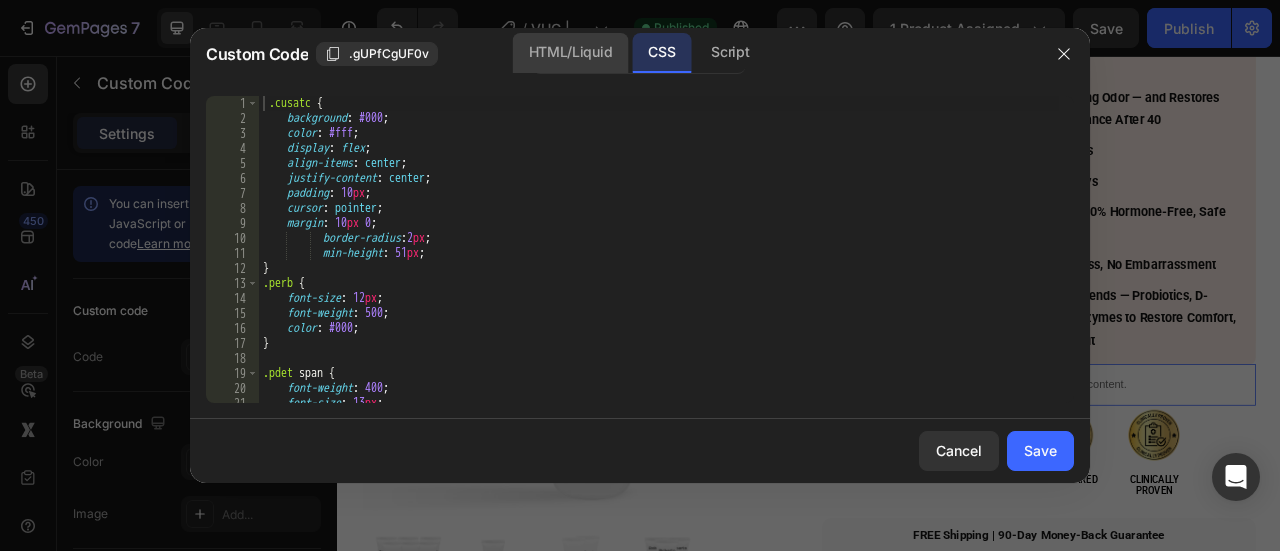 click on "HTML/Liquid" at bounding box center (570, 52) 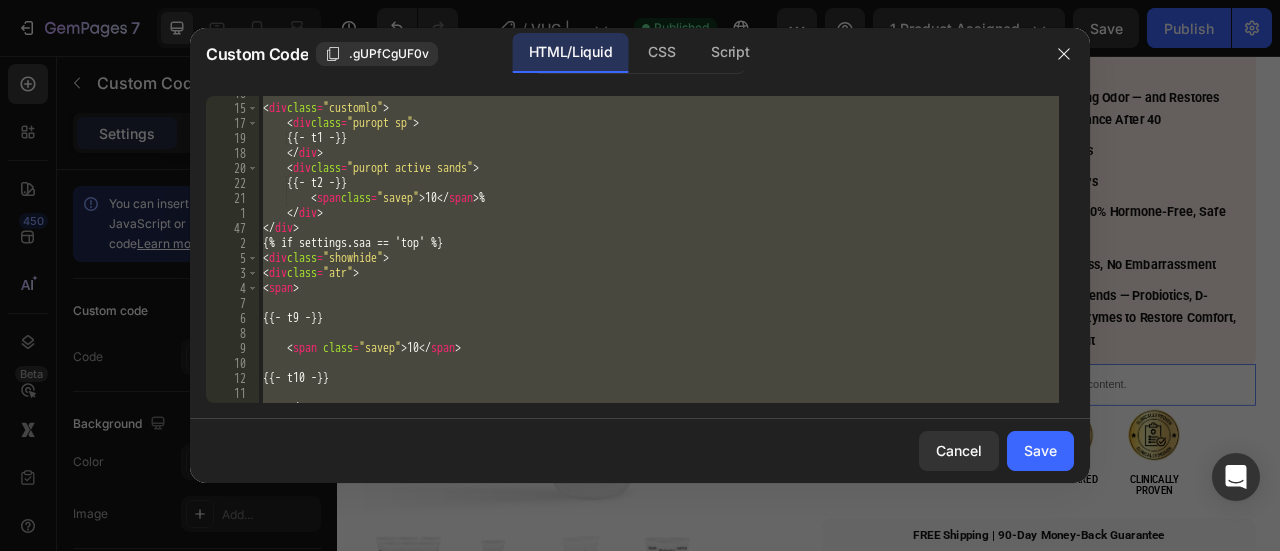 scroll, scrollTop: 564, scrollLeft: 0, axis: vertical 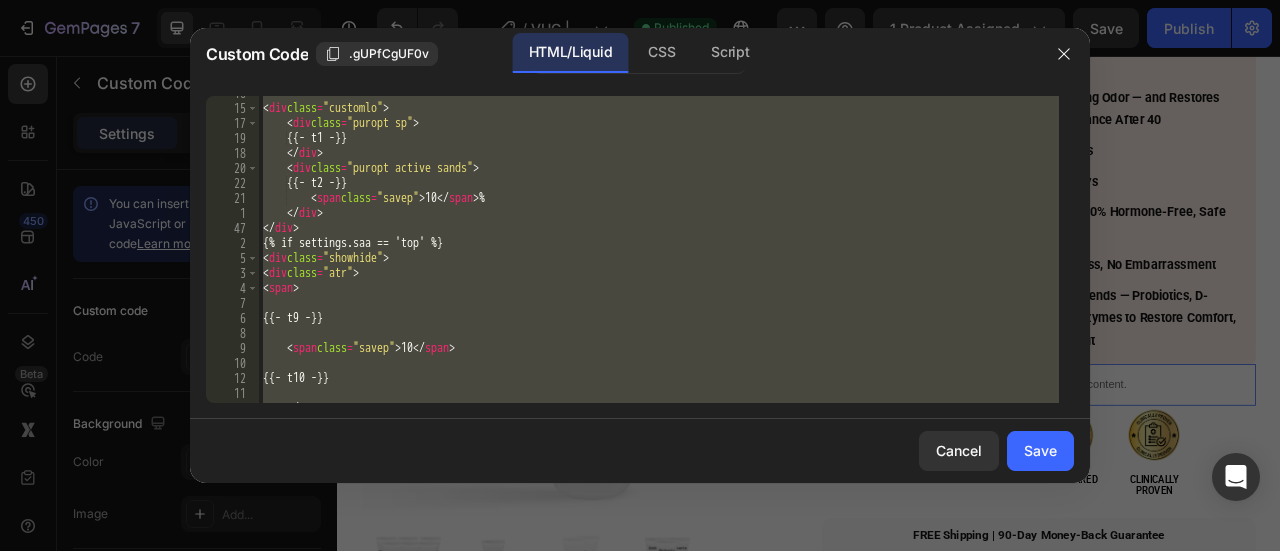 click on "< div class = "customlo" >        < div class = "puropt sp" >            {{- t1 -}}      </ div >      < div class = "puropt active sands" >            {{- t2 -}}           < span class = "savep" >  10 </ span > %        </ div > </ div > {% if settings.saa == 'top' %} < div class = "showhide" >   < div class = "atr" >   < span >          {{- t9 -}}           < span class = "savep" > 10 </ span >            {{- t10 -}}           </ span >" at bounding box center (659, 249) 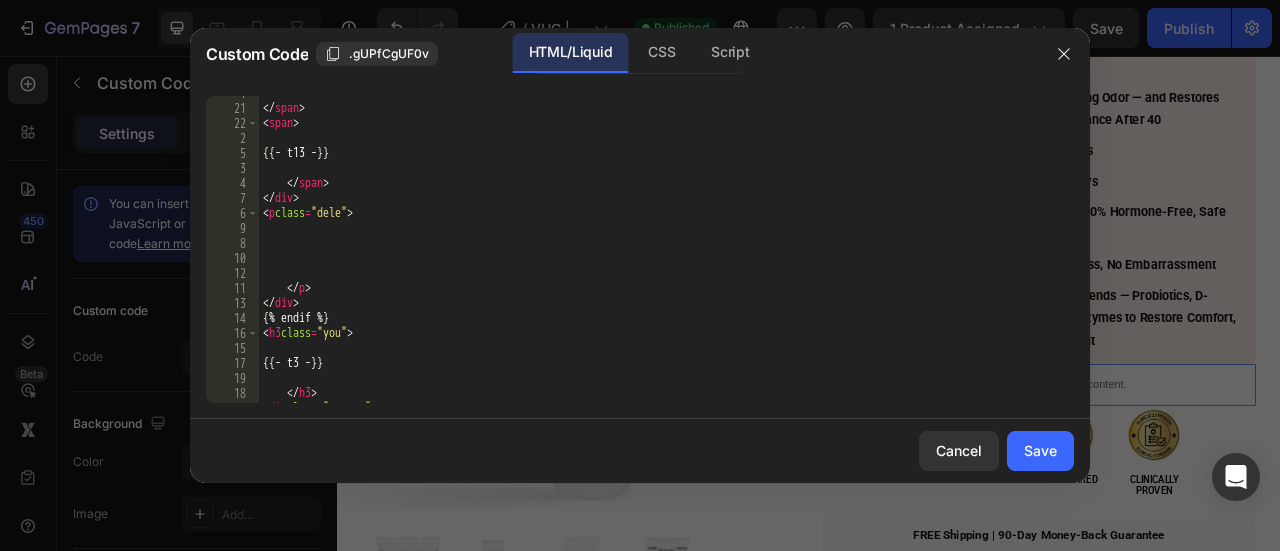 scroll, scrollTop: 1015, scrollLeft: 0, axis: vertical 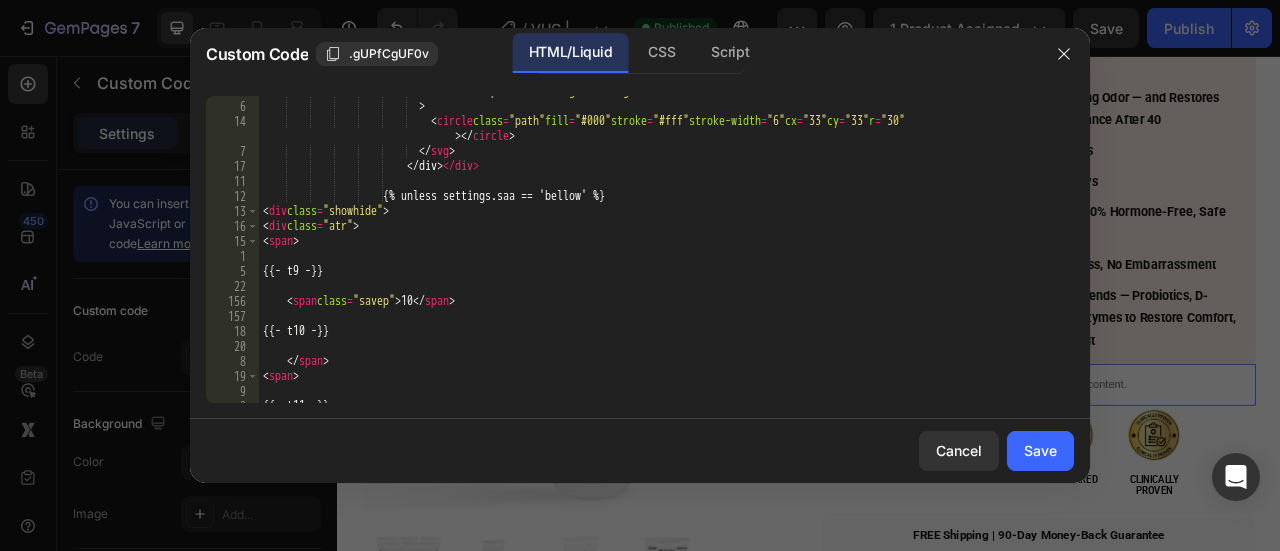 click on "xmlns = "http://www.w3.org/2000/svg"                                  >                                    < circle class = "path" fill = "#000" stroke = "#fff" stroke-width = "6" cx = "33" cy = "33" r = "30"                                                > </ circle >                                  </ svg >                               </div>  </div> ​ ​ ​ ​                                                            {% unless settings.saa == 'bellow' %} < div class = "showhide" >   < div class = "atr" >   < span >          {{- t9 -}}           < span class = "savep" > 10 </ span >            {{- t10 -}}           </ span > < span >          {{- t11 -}}" at bounding box center (659, 252) 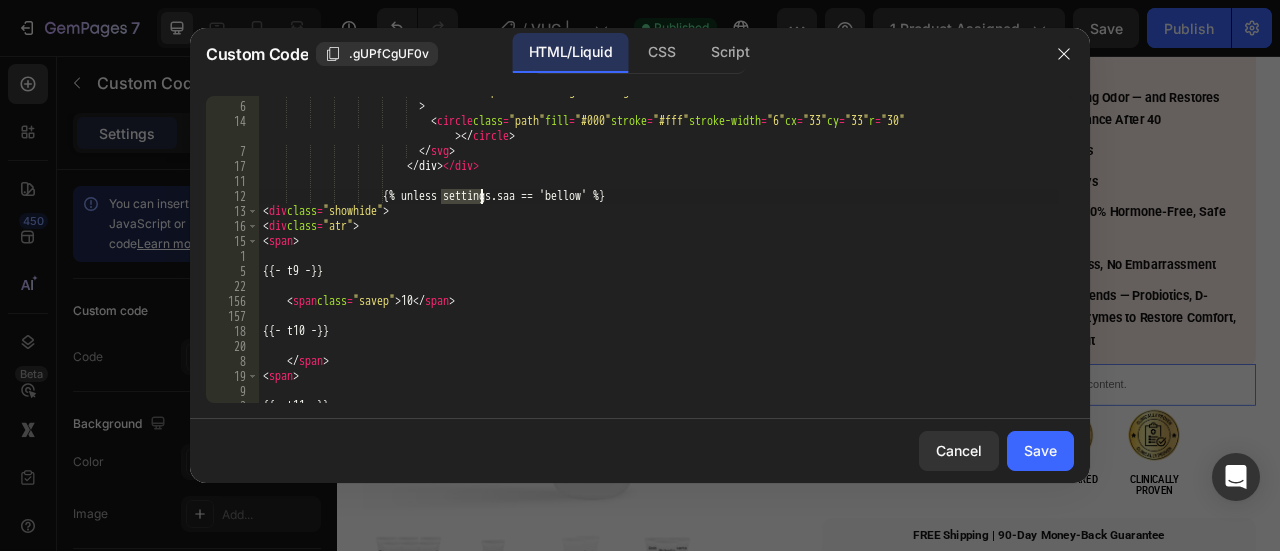 click on "xmlns = "http://www.w3.org/2000/svg"                                  >                                    < circle class = "path" fill = "#000" stroke = "#fff" stroke-width = "6" cx = "33" cy = "33" r = "30"                                                > </ circle >                                  </ svg >                               </div>  </div> ​ ​ ​ ​                                                            {% unless settings.saa == 'bellow' %} < div class = "showhide" >   < div class = "atr" >   < span >          {{- t9 -}}           < span class = "savep" > 10 </ span >            {{- t10 -}}           </ span > < span >          {{- t11 -}}" at bounding box center (659, 252) 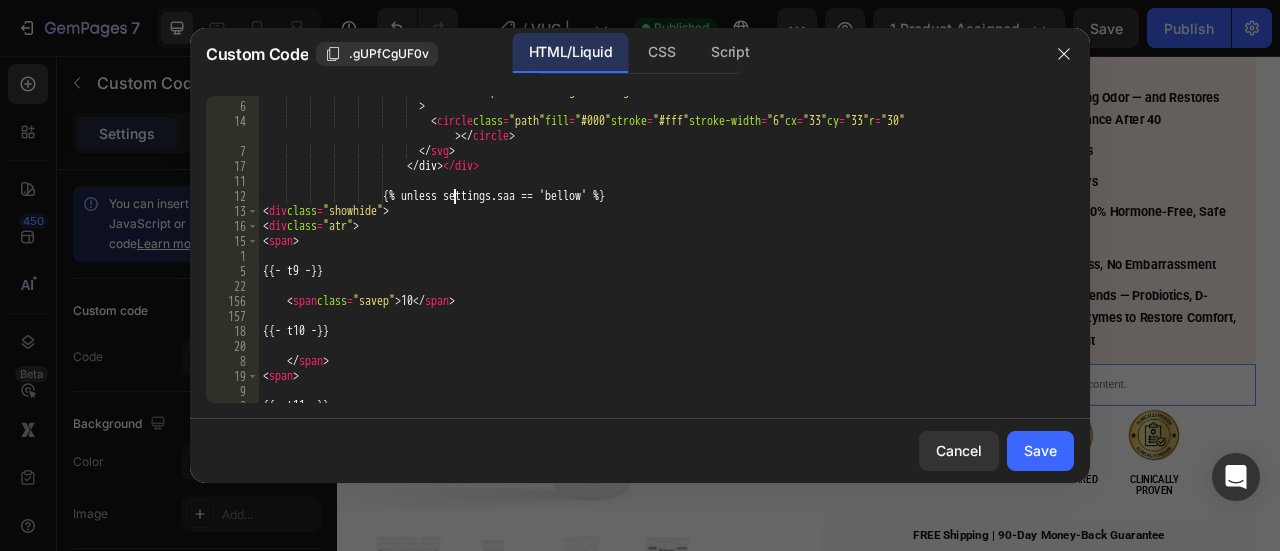 click on "xmlns = "http://www.w3.org/2000/svg"                                  >                                    < circle class = "path" fill = "#000" stroke = "#fff" stroke-width = "6" cx = "33" cy = "33" r = "30"                                                > </ circle >                                  </ svg >                               </div>  </div> ​ ​ ​ ​                                                            {% unless settings.saa == 'bellow' %} < div class = "showhide" >   < div class = "atr" >   < span >          {{- t9 -}}           < span class = "savep" > 10 </ span >            {{- t10 -}}           </ span > < span >          {{- t11 -}}" at bounding box center [659, 252] 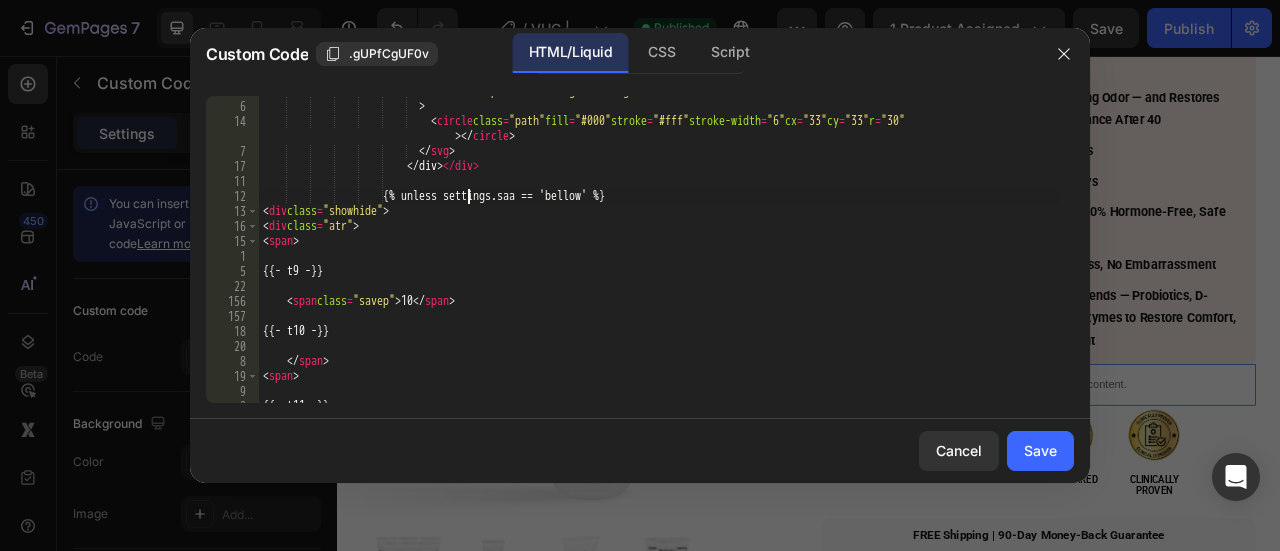 click on "xmlns = "http://www.w3.org/2000/svg"                                  >                                    < circle class = "path" fill = "#000" stroke = "#fff" stroke-width = "6" cx = "33" cy = "33" r = "30"                                                > </ circle >                                  </ svg >                               </div>  </div> ​ ​ ​ ​                                                            {% unless settings.saa == 'bellow' %} < div class = "showhide" >   < div class = "atr" >   < span >          {{- t9 -}}           < span class = "savep" > 10 </ span >            {{- t10 -}}           </ span > < span >          {{- t11 -}}" at bounding box center (659, 252) 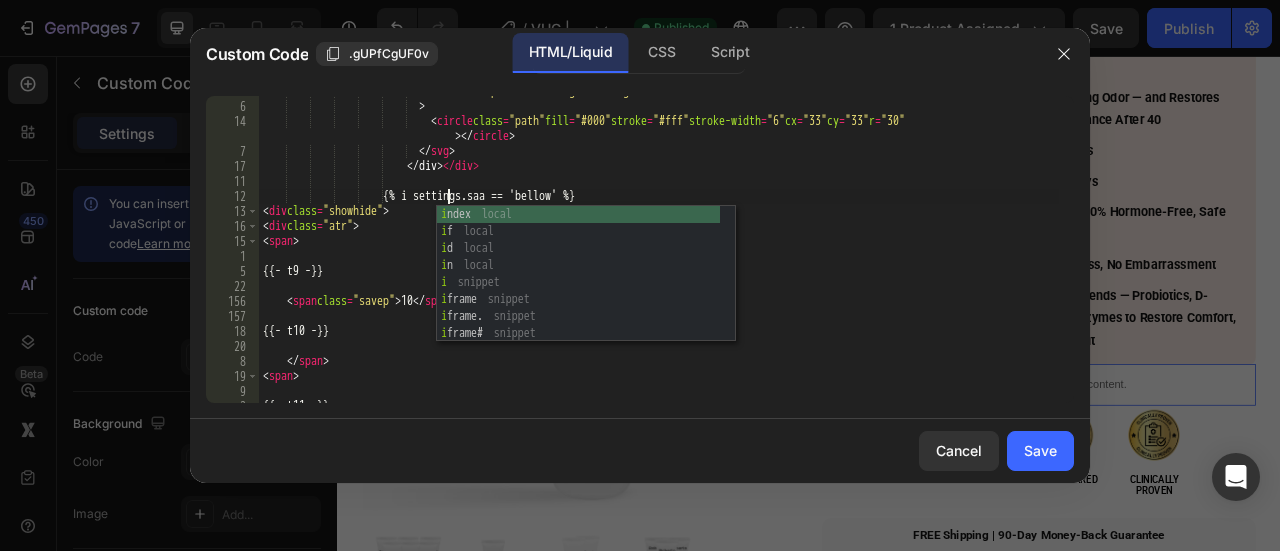 scroll, scrollTop: 0, scrollLeft: 16, axis: horizontal 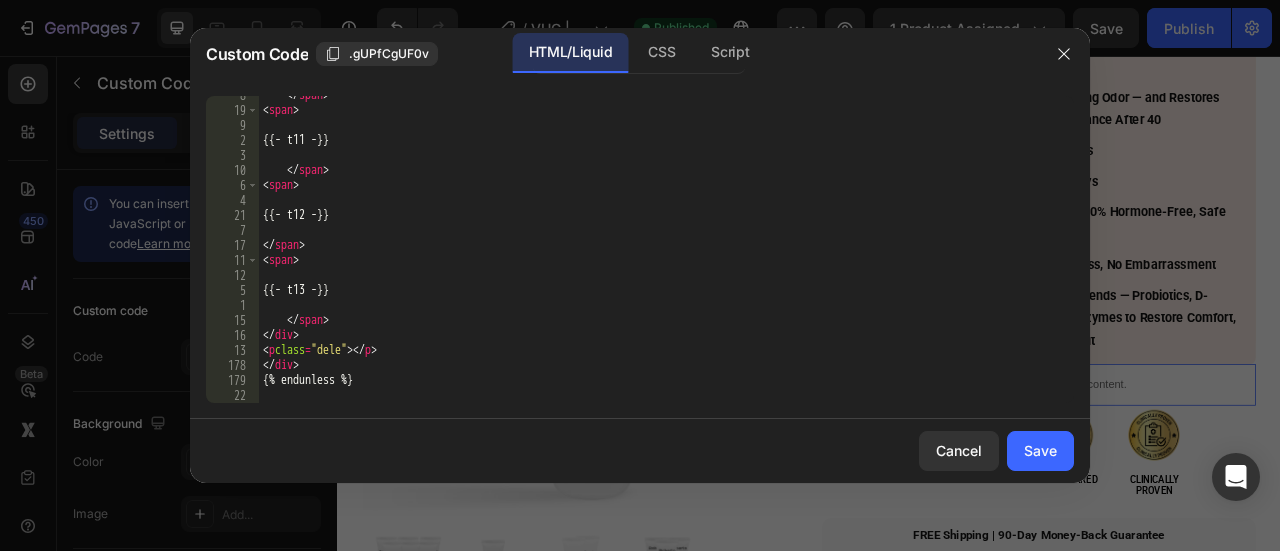 click on "</ span > < span >          {{- t11 -}}           </ span > < span >          {{- t12 -}} </ span > < span >          {{- t13 -}}           </ span > </ div > < p class = "dele" > </ p >   </ div > {% endunless %}" at bounding box center [659, 256] 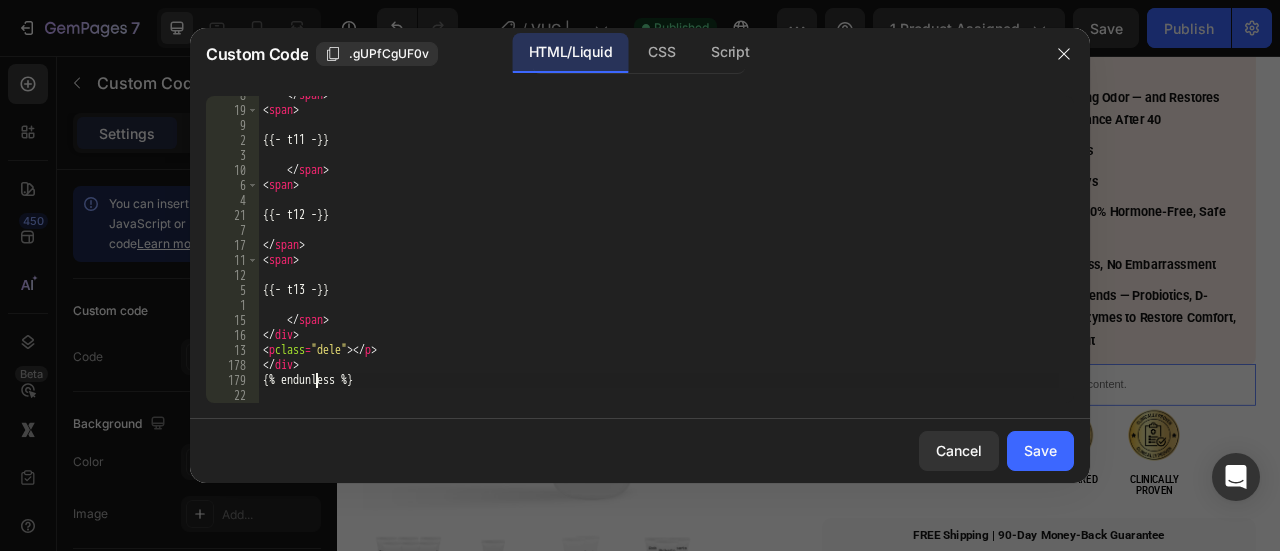 click on "</ span > < span >          {{- t11 -}}           </ span > < span >          {{- t12 -}} </ span > < span >          {{- t13 -}}           </ span > </ div > < p class = "dele" > </ p >   </ div > {% endunless %}" at bounding box center (659, 256) 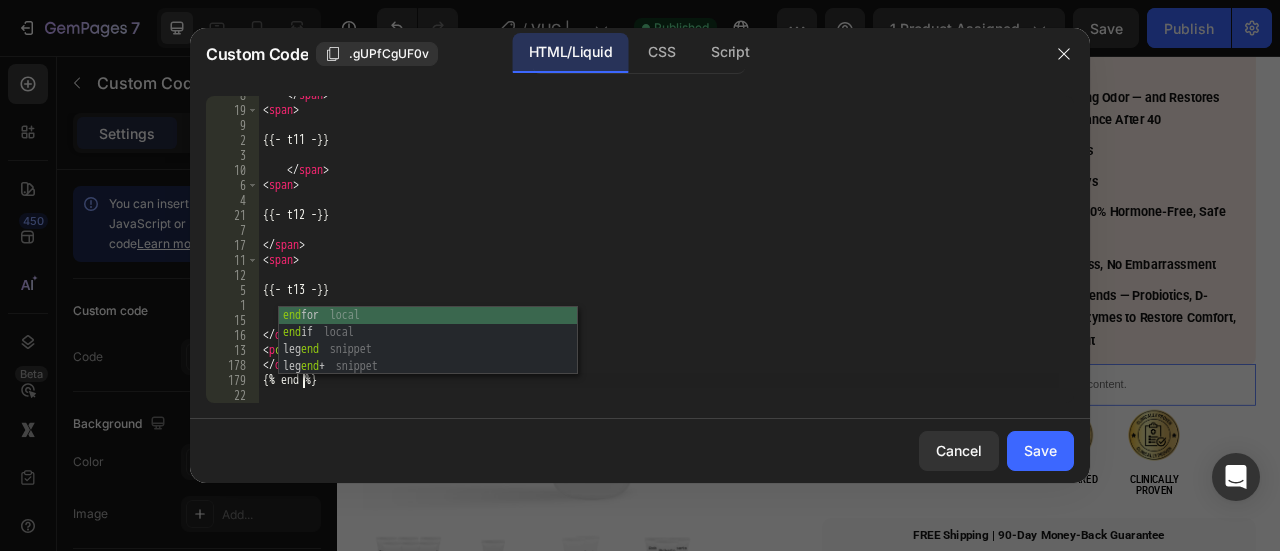 scroll, scrollTop: 0, scrollLeft: 4, axis: horizontal 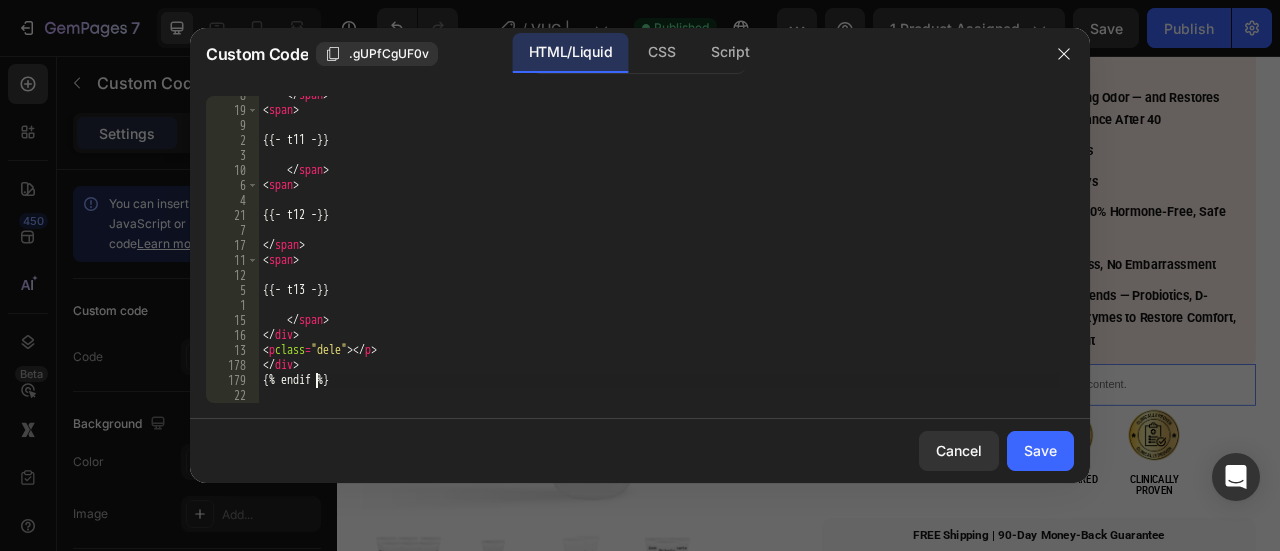 click on "</ span > < span >          {{- t11 -}}           </ span > < span >          {{- t12 -}} </ span > < span >          {{- t13 -}}           </ span > </ div > < p class = "dele" > </ p >   </ div > {% endif %}" at bounding box center (659, 256) 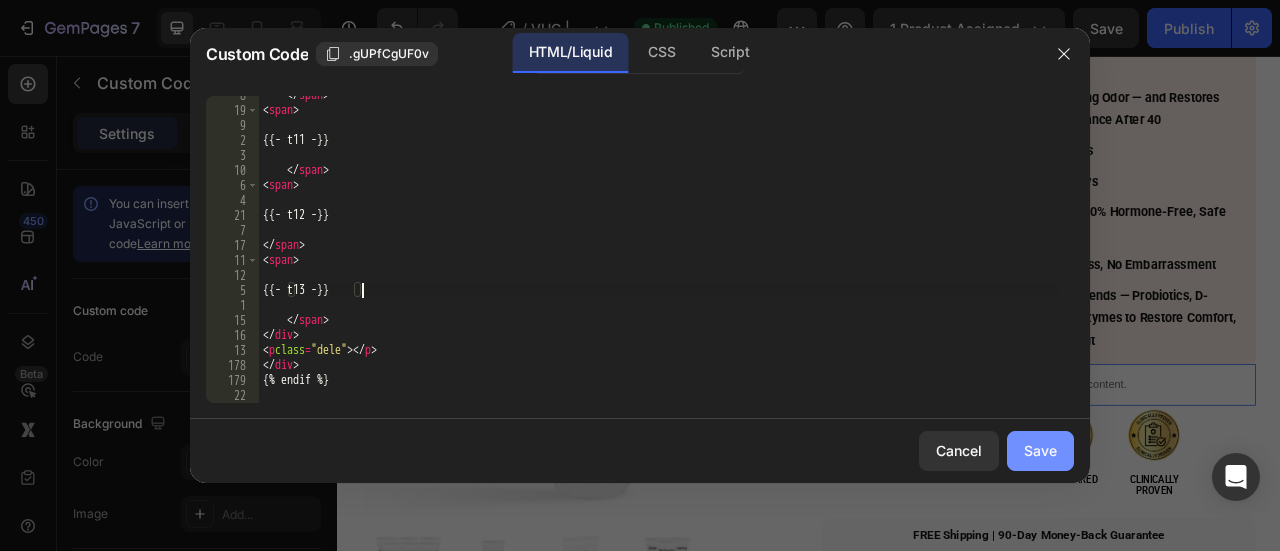 type on "{{- t13 -}}" 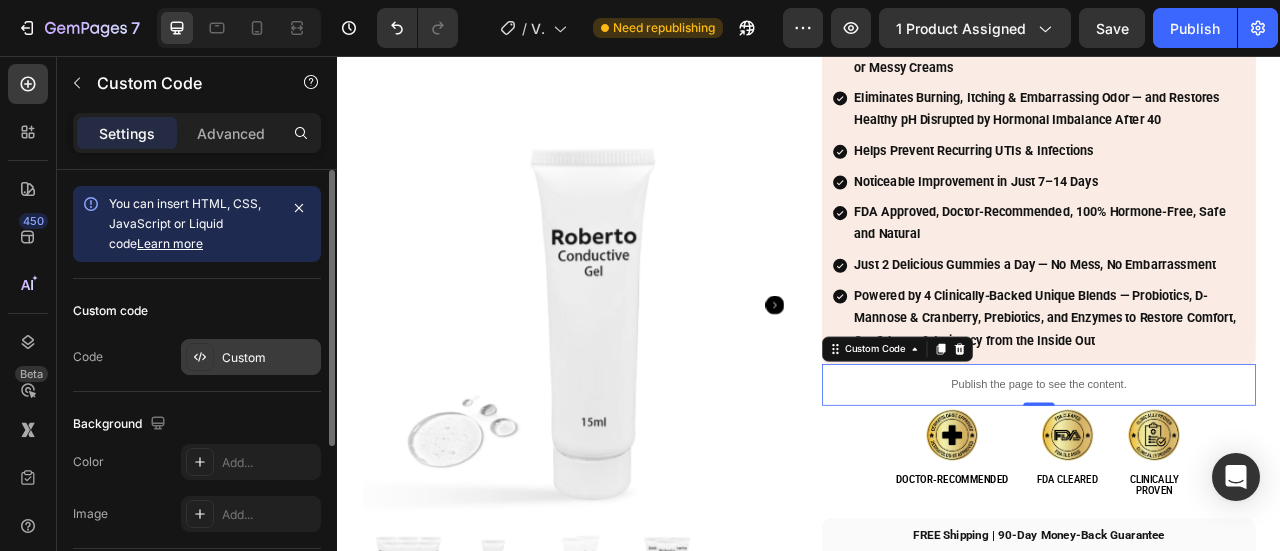 click on "Custom" at bounding box center (251, 357) 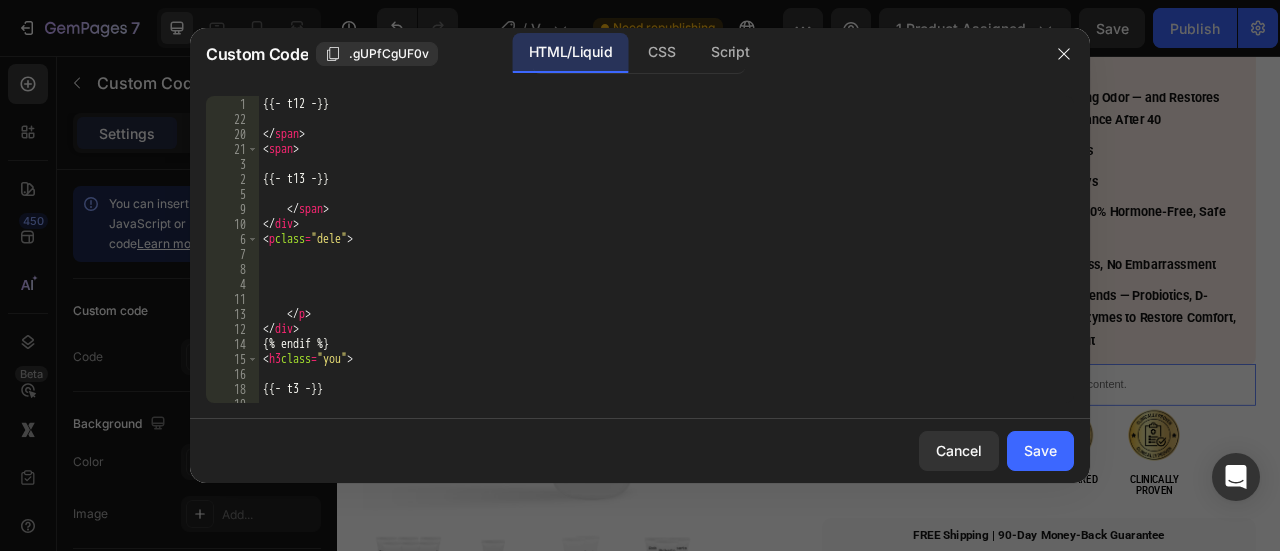 scroll, scrollTop: 989, scrollLeft: 0, axis: vertical 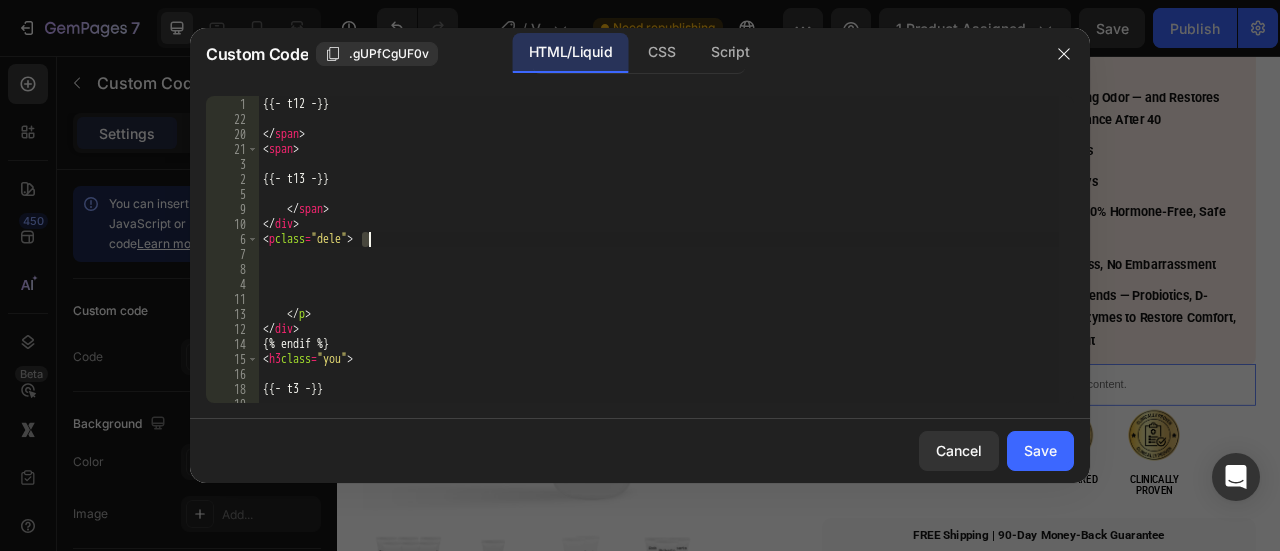 click on "{{- t12 -}} </ span > < span >          {{- t13 -}}           </ span > </ div > < p class = "dele" >                       </ p > </ div > {% endif %} <  h3  class  =  "you"  >            {{- t3 -}}" at bounding box center [659, 249] 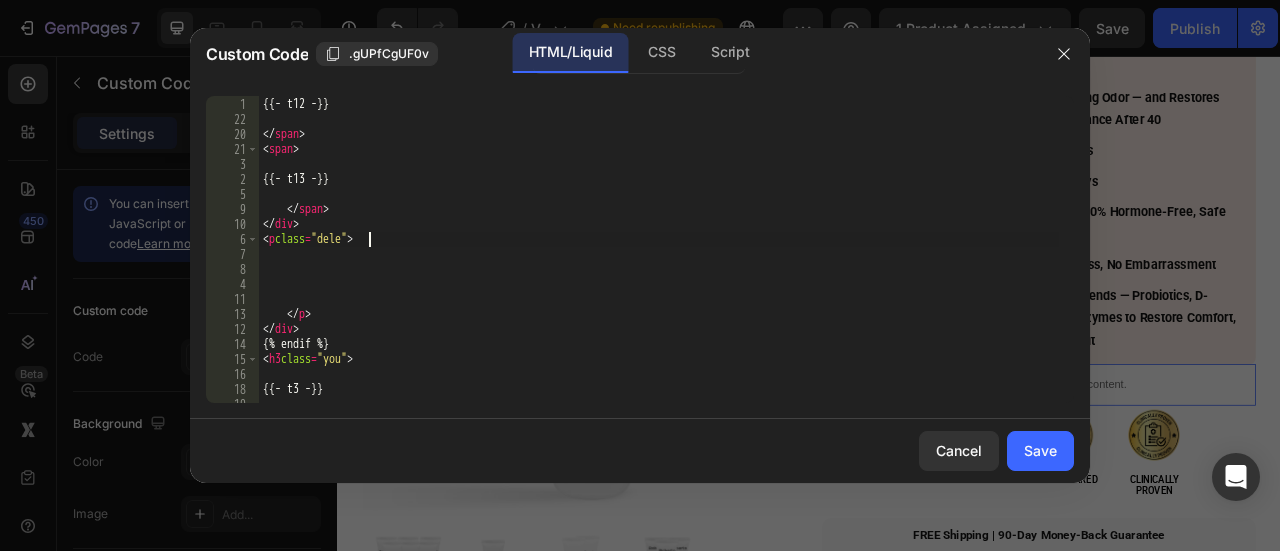 click on "{{- t12 -}} </ span > < span >          {{- t13 -}}           </ span > </ div > < p class = "dele" >                       </ p > </ div > {% endif %} <  h3  class  =  "you"  >            {{- t3 -}}" at bounding box center (659, 250) 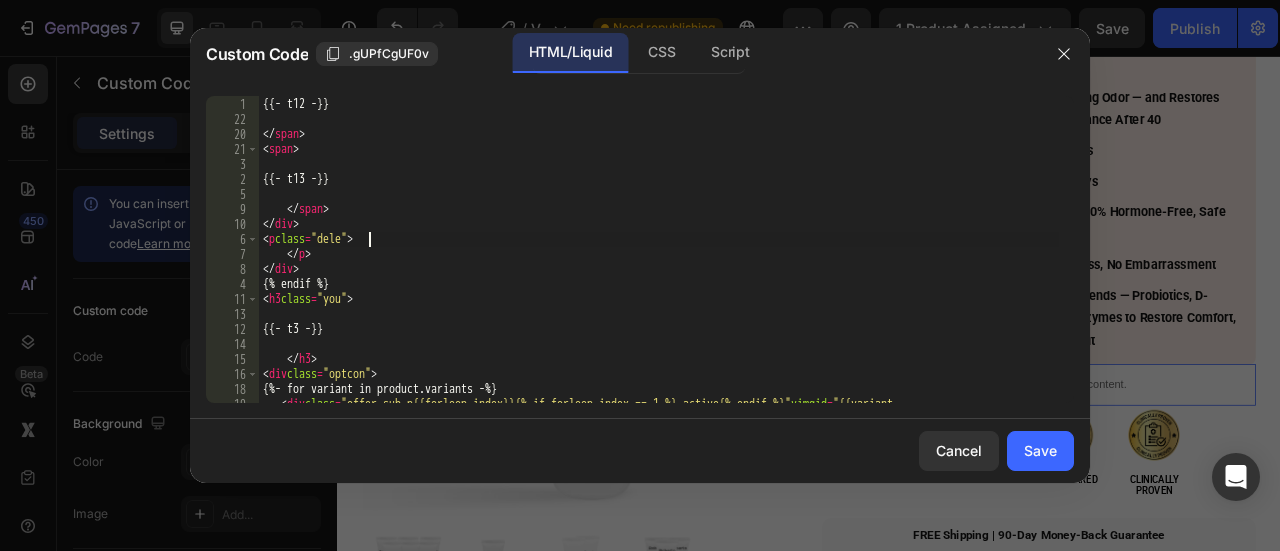 click on "{{- t12 -}} </ span > < span >          {{- t13 -}}           </ span > </ div > < p class = "dele" >        </ p > </ div > {% endif %} <  h3  class  =  "you"  >            {{- t3 -}}           </  h3  > < div class = "optcon" >       {%- for variant in product.variants -%}     < div class = "offer sub p{{forloop.index}}{% if forloop.index == 1 %} active{% endif %}" vimgid = "{{variant             .featured_image.id}}" vid = "{{ variant.id }}" >" at bounding box center [659, 258] 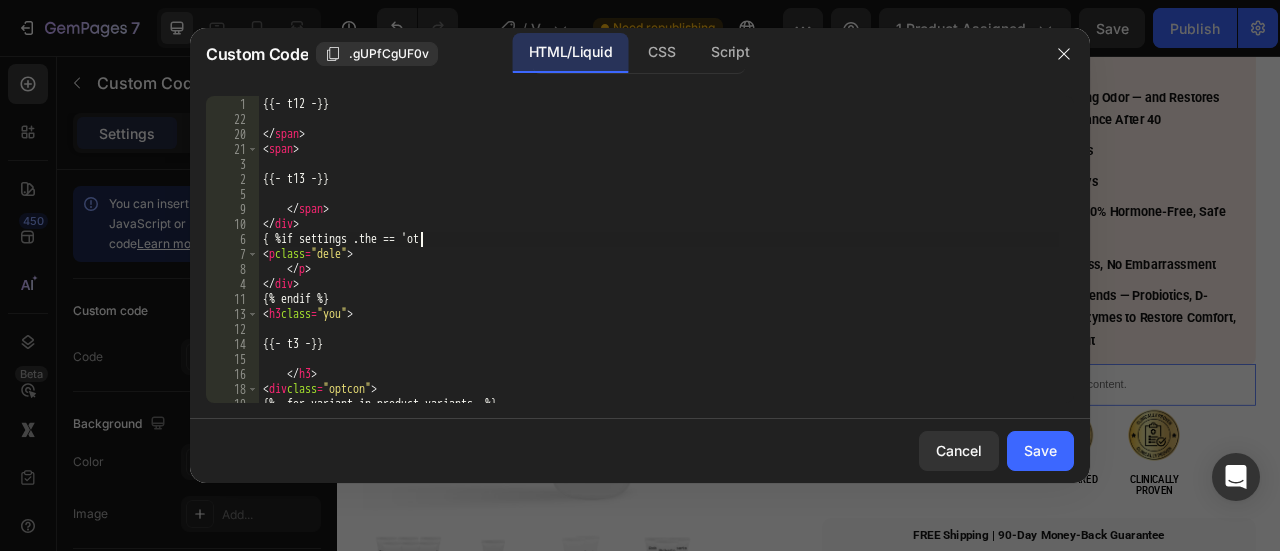 scroll, scrollTop: 0, scrollLeft: 8, axis: horizontal 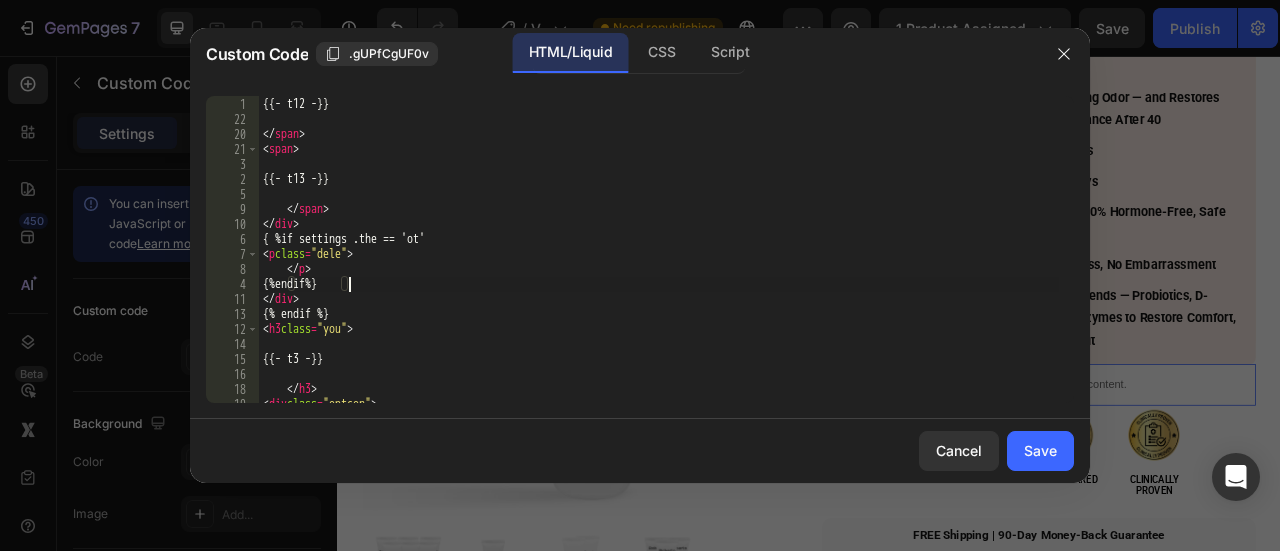 click on "{{- t12 -}} </ span > < span >          {{- t13 -}}           </ span > </ div > { %if settings .the == 'ot' < p class = "dele" >        </ p >     {%endif%} </ div > {% endif %} <  h3  class  =  "you"  >            {{- t3 -}}           </  h3  > < div class = "optcon" >" at bounding box center (659, 250) 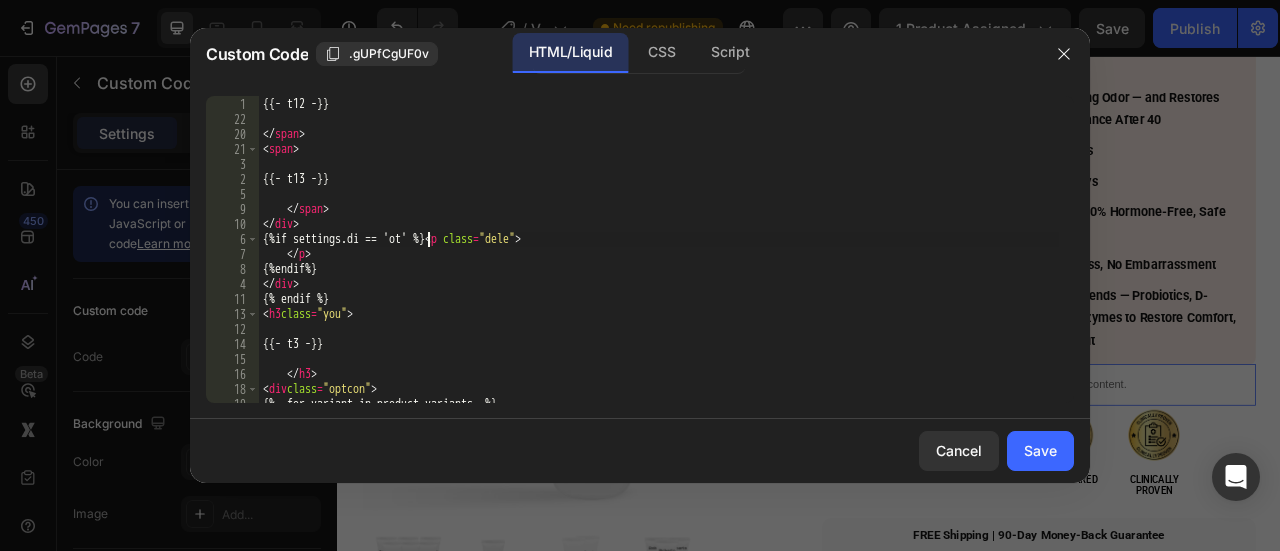 scroll, scrollTop: 0, scrollLeft: 13, axis: horizontal 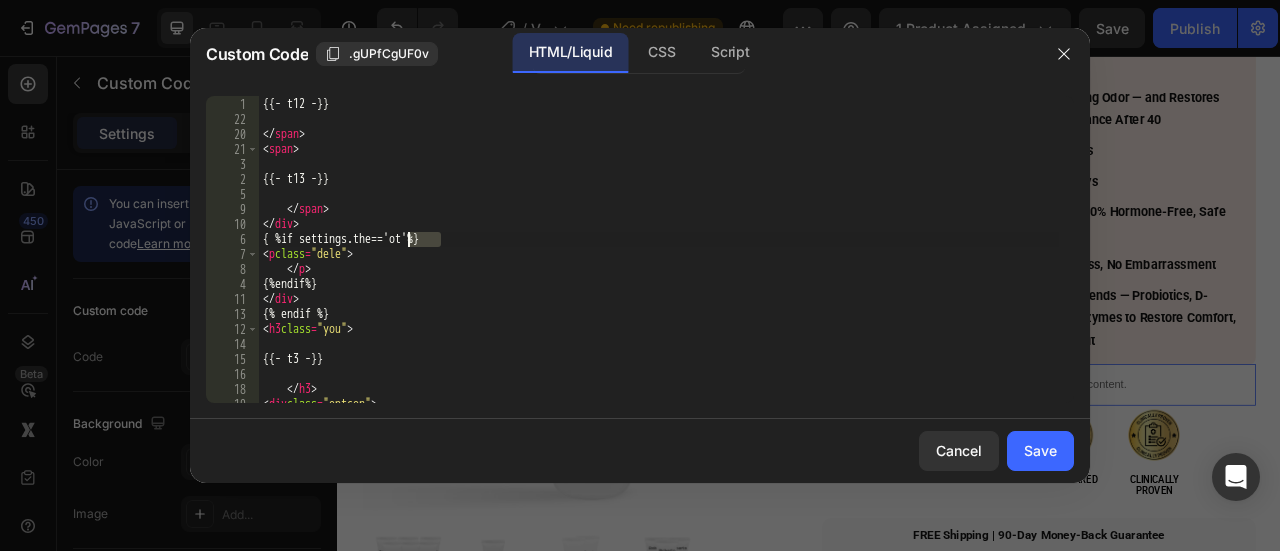 drag, startPoint x: 448, startPoint y: 234, endPoint x: 408, endPoint y: 234, distance: 40 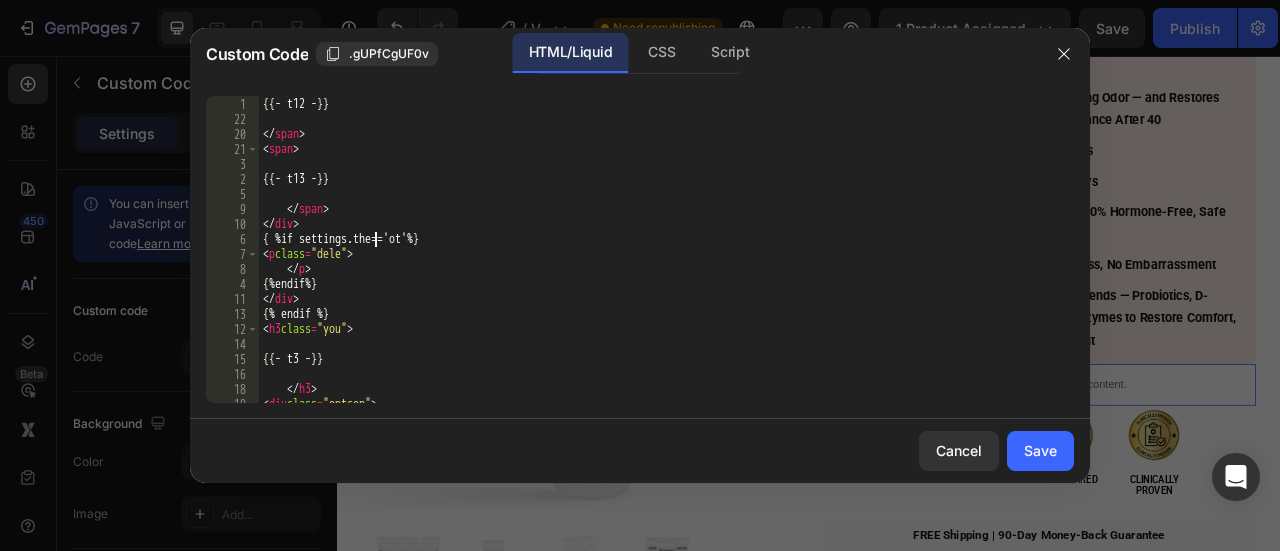 click on "{{- t12 -}} </ span > < span >          {{- t13 -}}           </ span > </ div > { %if settings.the=='ot'%} < p class = "dele" >        </ p >     {%endif%} </ div > {% endif %} <  h3  class  =  "you"  >            {{- t3 -}}           </  h3  > < div class = "optcon" >" at bounding box center (659, 250) 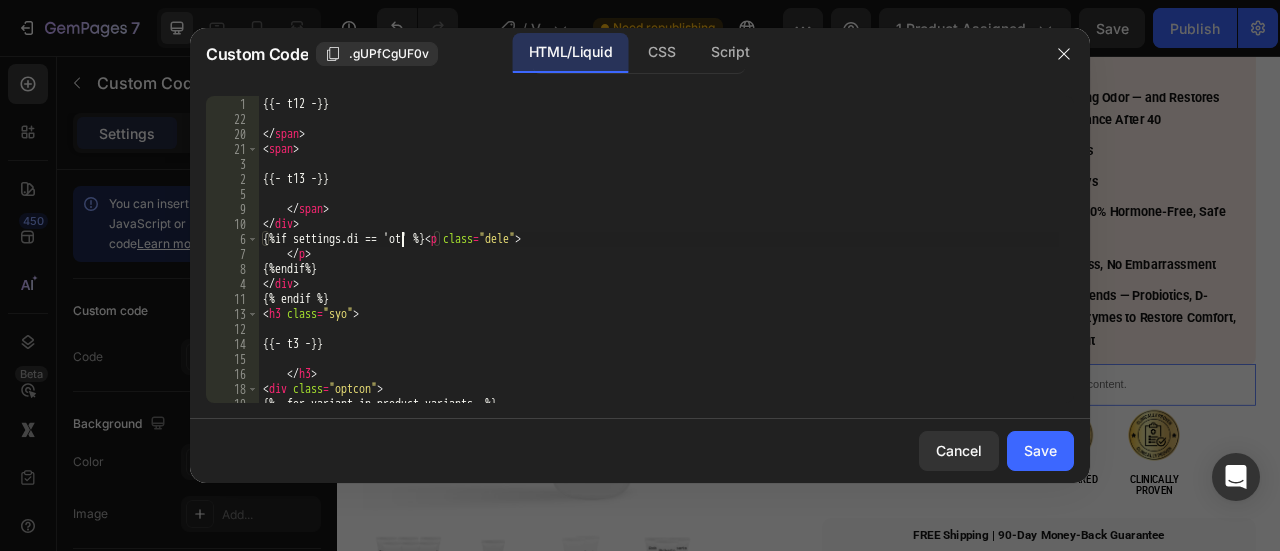 click on "{{- t12 -}} </ span > < span >          {{- t13 -}}           </ span > </ div > {%if settings.di == 'ot' %} < p   class = "dele" >      </ p >     {%endif%} </ div > {% endif %} < h3   class = "syo" >          {{- t3 -}}           </ h3 > < div   class = "optcon" >     {%- for variant in product.variants -%}" at bounding box center (659, 250) 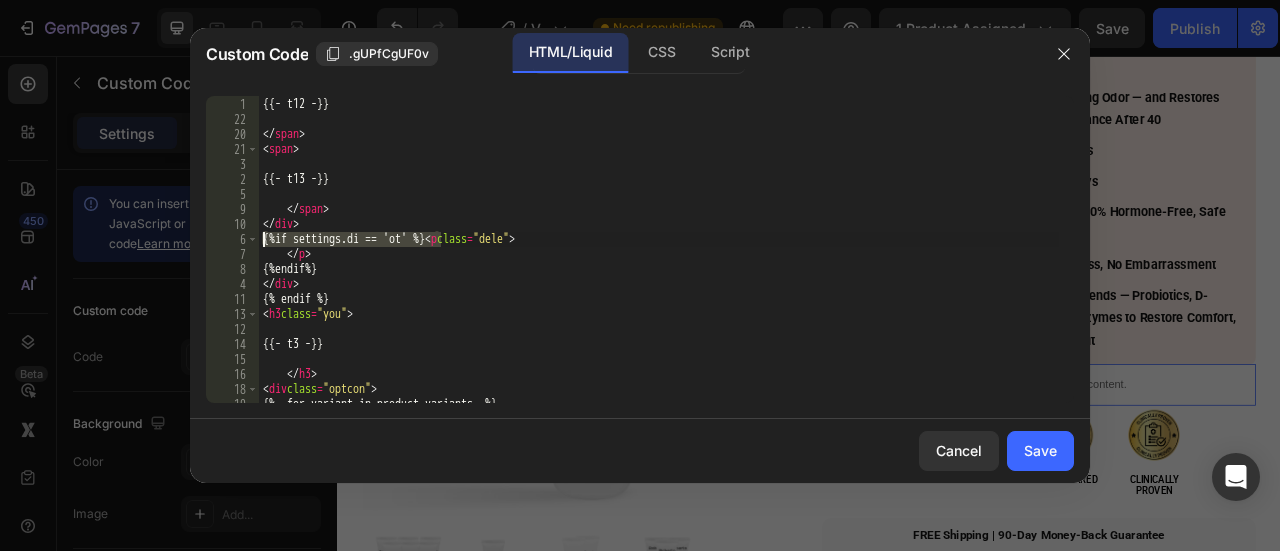 drag, startPoint x: 437, startPoint y: 238, endPoint x: 263, endPoint y: 235, distance: 174.02586 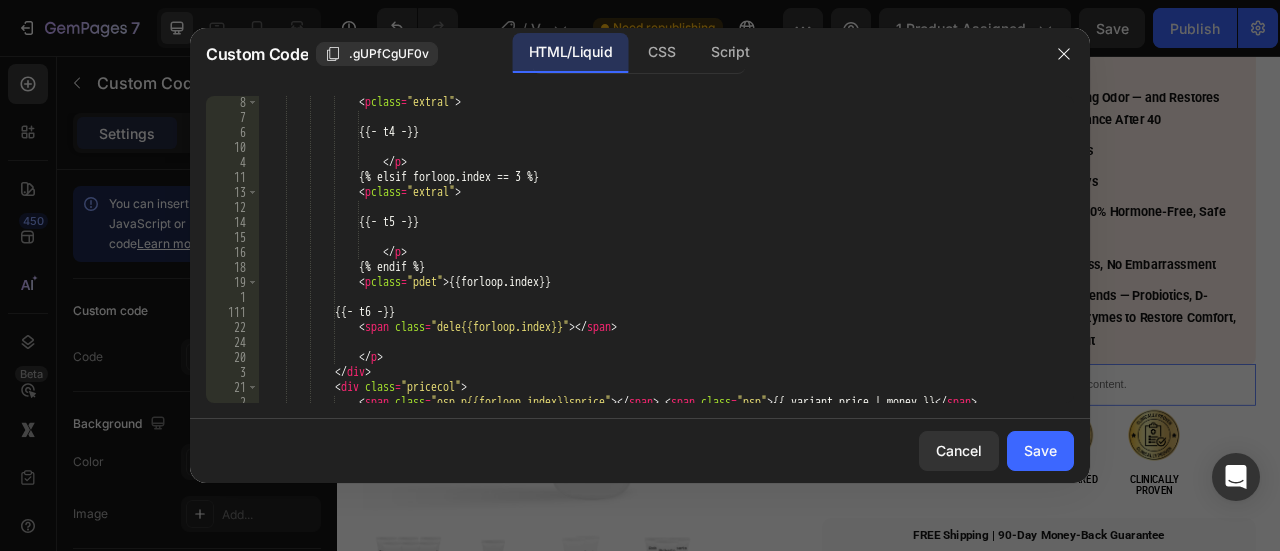 scroll, scrollTop: 1455, scrollLeft: 0, axis: vertical 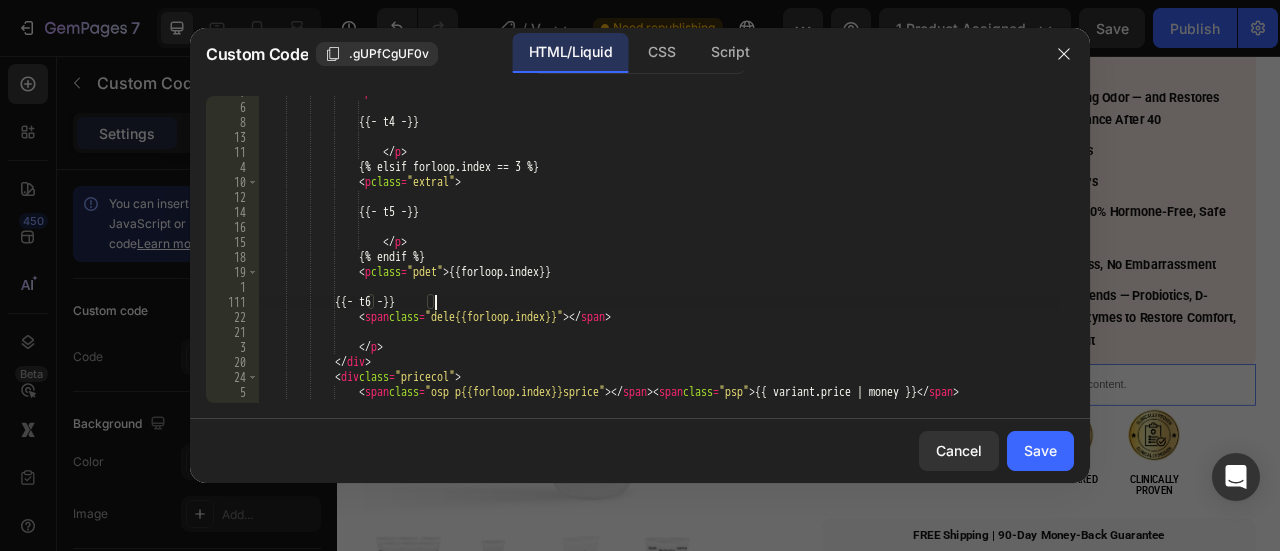 click on "< p class = "extral" >                                                    {{- t4 -}}                                                   </ p >                     {% elsif forloop.index == 3 %}                     < p class = "extral" >                                                    {{- t5 -}}                                                   </ p >                     {% endif %}                     < p class = "pdet" > {{forloop.index}}                                           {{- t6 -}}                     < span class = "dele{{forloop.index}}" > </ span >                                           </ p >                </ div >                < div class = "pricecol" >                       < span class = "osp p{{forloop.index}}sprice" > </ span > < span class = "psp" > {{ variant.price | money }} </ span >" at bounding box center [659, 261] 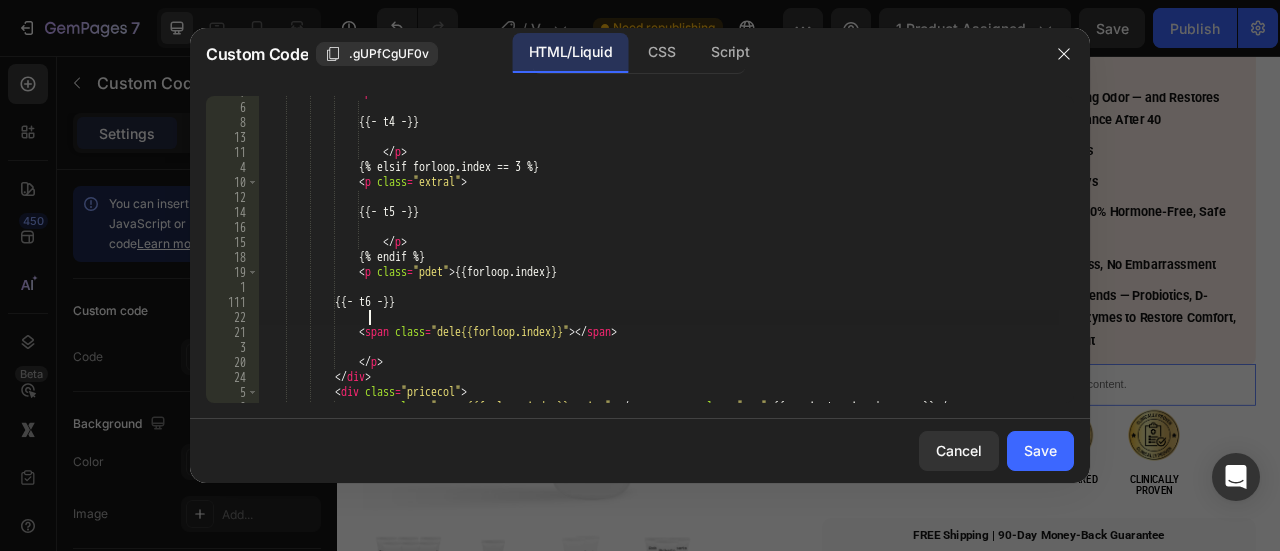 paste on "{%if settings.di == 'ot' %}" 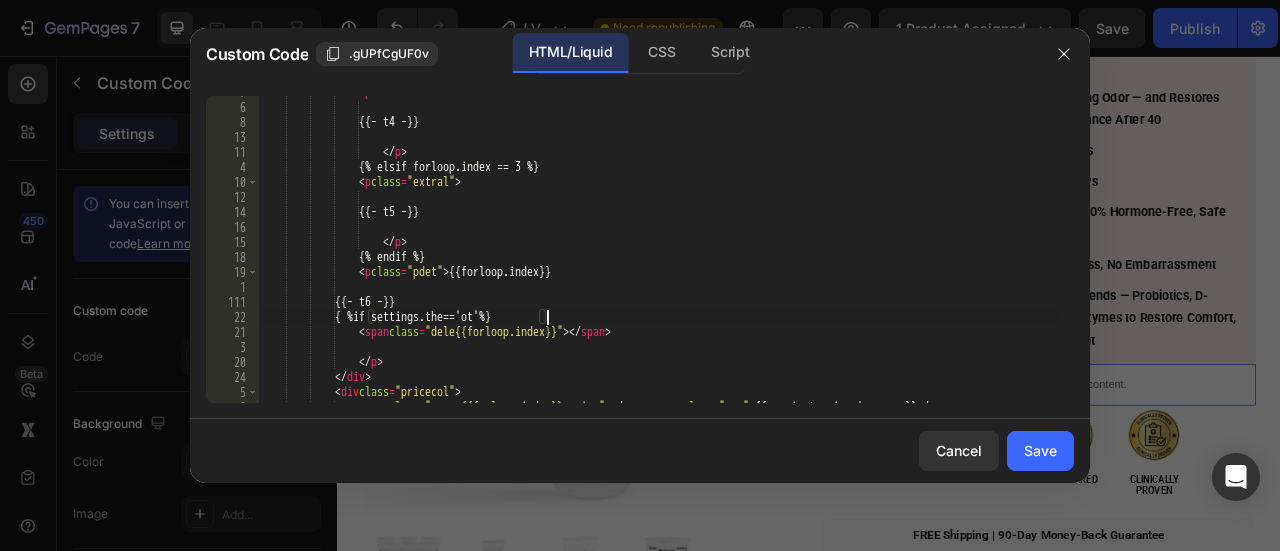 click on "< p class = "extral" >                                                    {{- t4 -}}                                                   </ p >                     {% elsif forloop.index == 3 %}                     < p class = "extral" >                                                    {{- t5 -}}                                                   </ p >                     {% endif %}                     < p class = "pdet" > {{forloop.index}}                                           {{- t6 -}}                    { %if settings.the=='ot'%}                     < span class = "dele{{forloop.index}}" > </ span >                                           </ p >                </ div >                < div class = "pricecol" >                       < span class = "osp p{{forloop.index}}sprice" > </ span > < span class = "psp" > {{ variant.price | money }} </ span >" at bounding box center [659, 261] 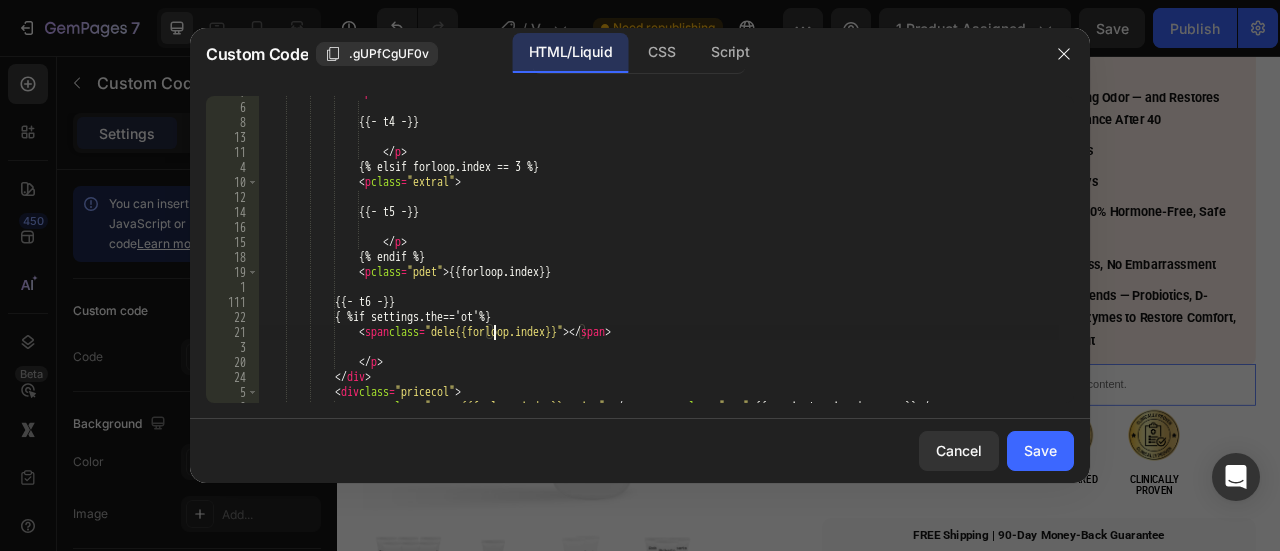 click on "< p class = "extral" >                                                    {{- t4 -}}                                                   </ p >                     {% elsif forloop.index == 3 %}                     < p class = "extral" >                                                    {{- t5 -}}                                                   </ p >                     {% endif %}                     < p class = "pdet" > {{forloop.index}}                                           {{- t6 -}}                    { %if settings.the=='ot'%}                     < span class = "dele{{forloop.index}}" > </ span >                                           </ p >                </ div >                < div class = "pricecol" >                       < span class = "osp p{{forloop.index}}sprice" > </ span > < span class = "psp" > {{ variant.price | money }} </ span >" at bounding box center [659, 261] 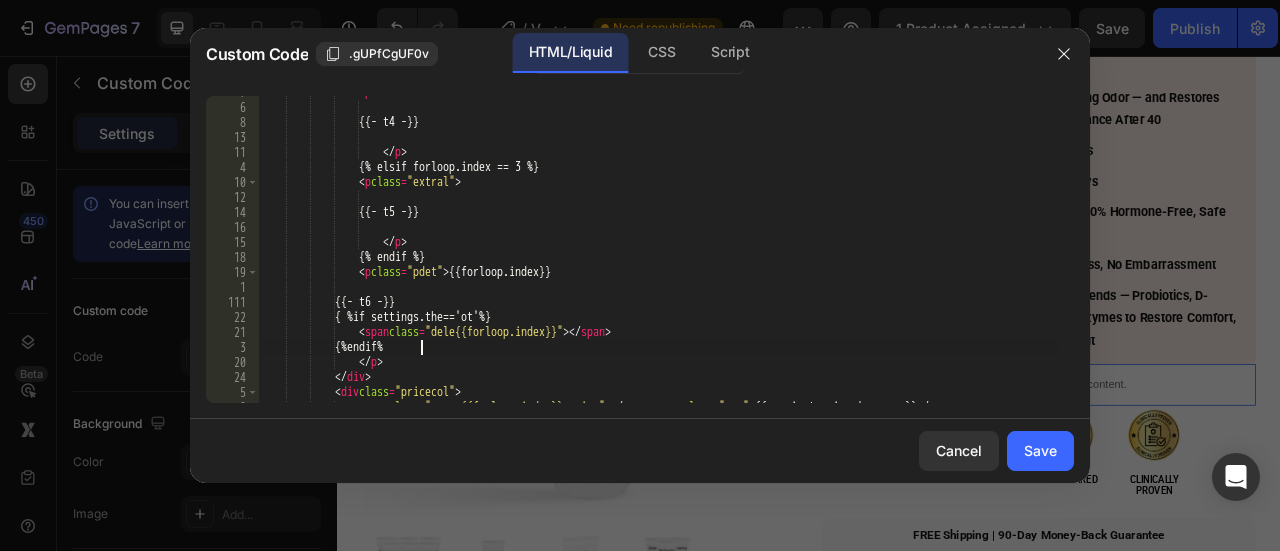scroll, scrollTop: 0, scrollLeft: 12, axis: horizontal 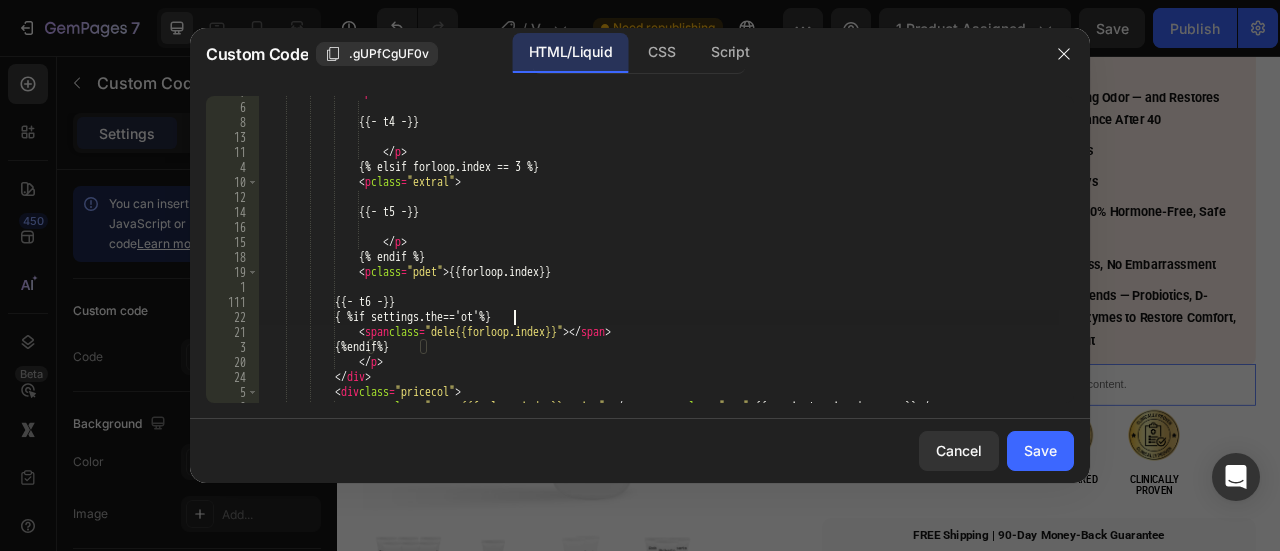 click on "< p class = "extral" >                                                    {{- t4 -}}                                                   </ p >                     {% elsif forloop.index == 3 %}                     < p class = "extral" >                                                    {{- t5 -}}                                                   </ p >                     {% endif %}                     < p class = "pdet" > {{forloop.index}}                                           {{- t6 -}}                    { %if settings.the=='ot'%}                     < span class = "dele{{forloop.index}}" > </ span >                      {%endif%}                     </ p >                </ div >                < div class = "pricecol" >                       < span class = "osp p{{forloop.index}}sprice" > </ span > < span class = "psp" > {{ variant.price | money }} </ span >" at bounding box center (659, 261) 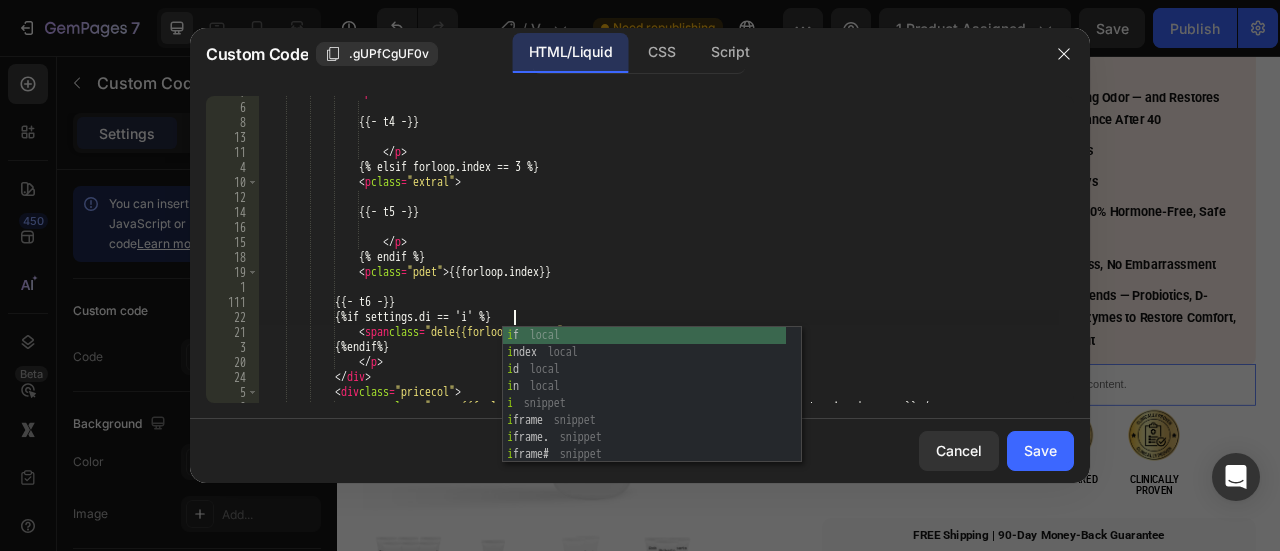type on "{%if settings.di == 'in' %}" 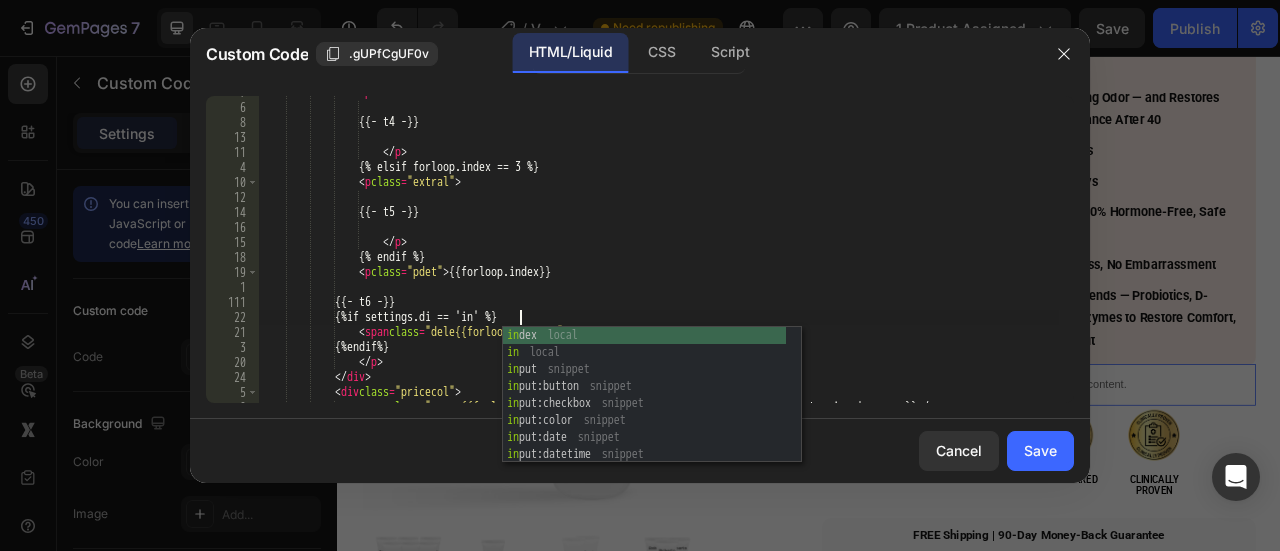 click on "< p class = "extral" >                                                    {{- t4 -}}                                                   </ p >                     {% elsif forloop.index == 3 %}                     < p class = "extral" >                                                    {{- t5 -}}                                                   </ p >                     {% endif %}                     < p class = "pdet" > {{forloop.index}}                                           {{- t6 -}}                    {%if settings.di == 'in' %}                     < span class = "dele{{forloop.index}}" > </ span >                      {%endif%}                     </ p >                </ div >                < div class = "pricecol" >                       < span class = "osp p{{forloop.index}}sprice" > </ span > < span class = "psp" > {{ variant.price | money }} </ span >" at bounding box center (659, 261) 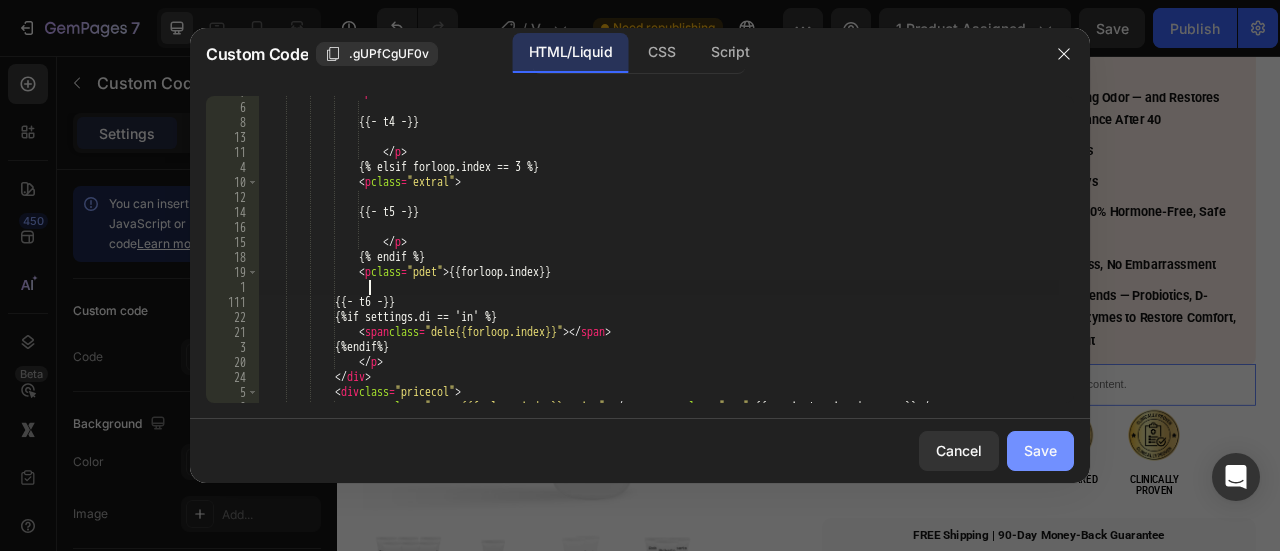 type 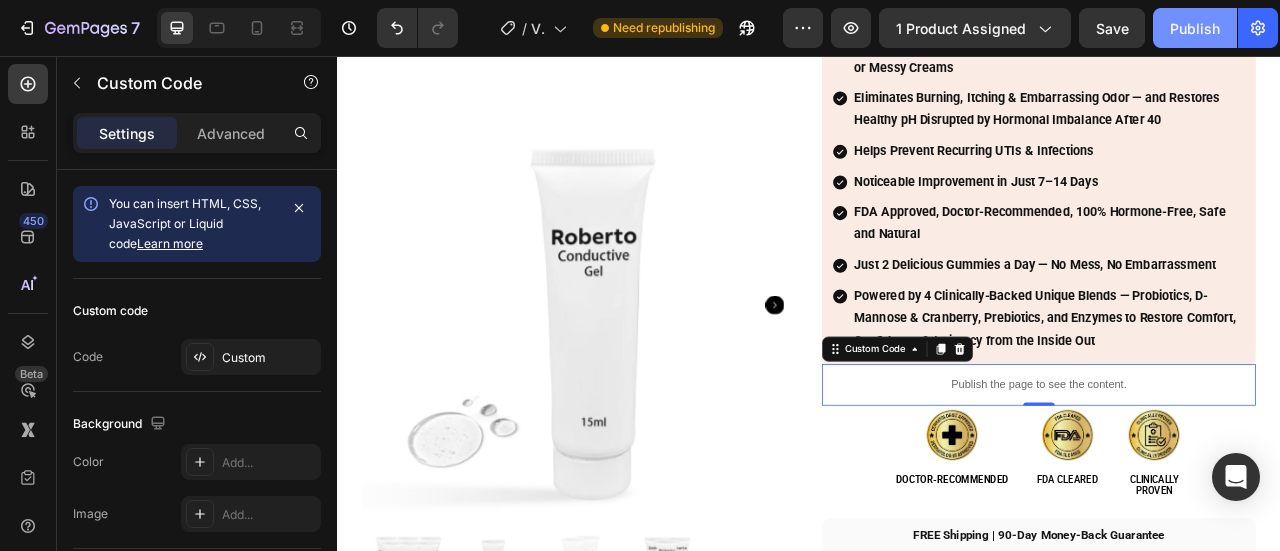 drag, startPoint x: 1182, startPoint y: 11, endPoint x: 994, endPoint y: 106, distance: 210.6395 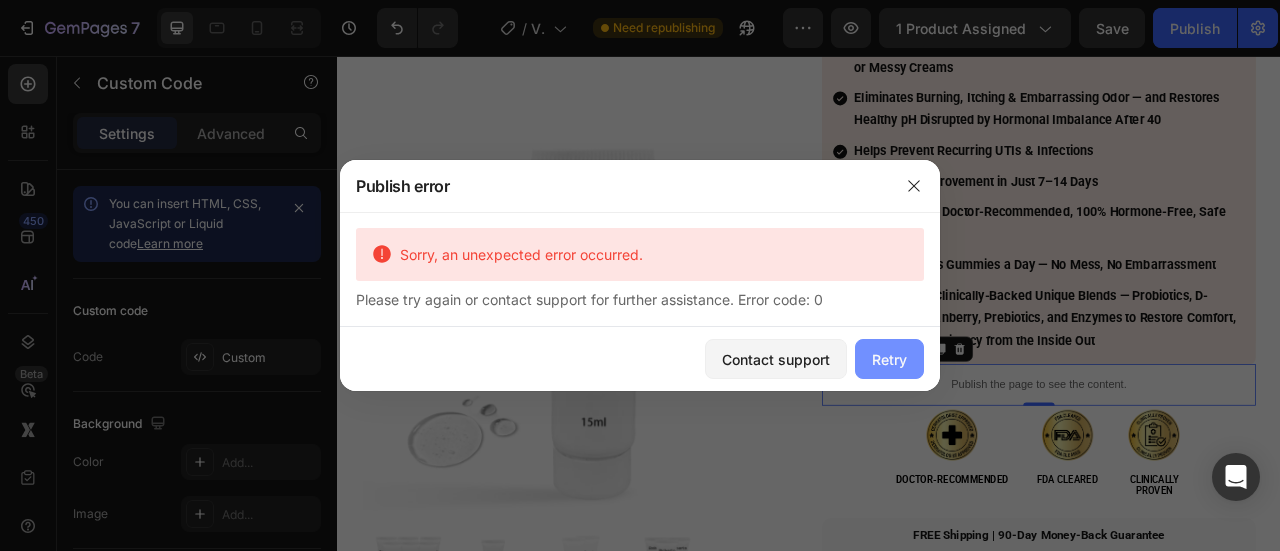 click on "Retry" at bounding box center [889, 359] 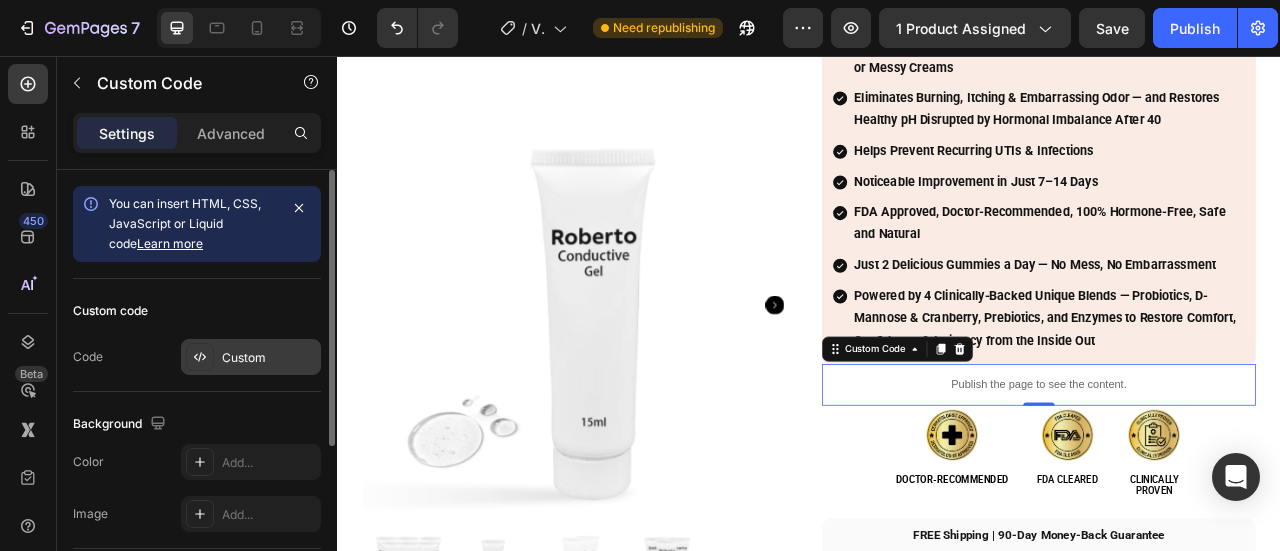click on "Custom" at bounding box center [269, 358] 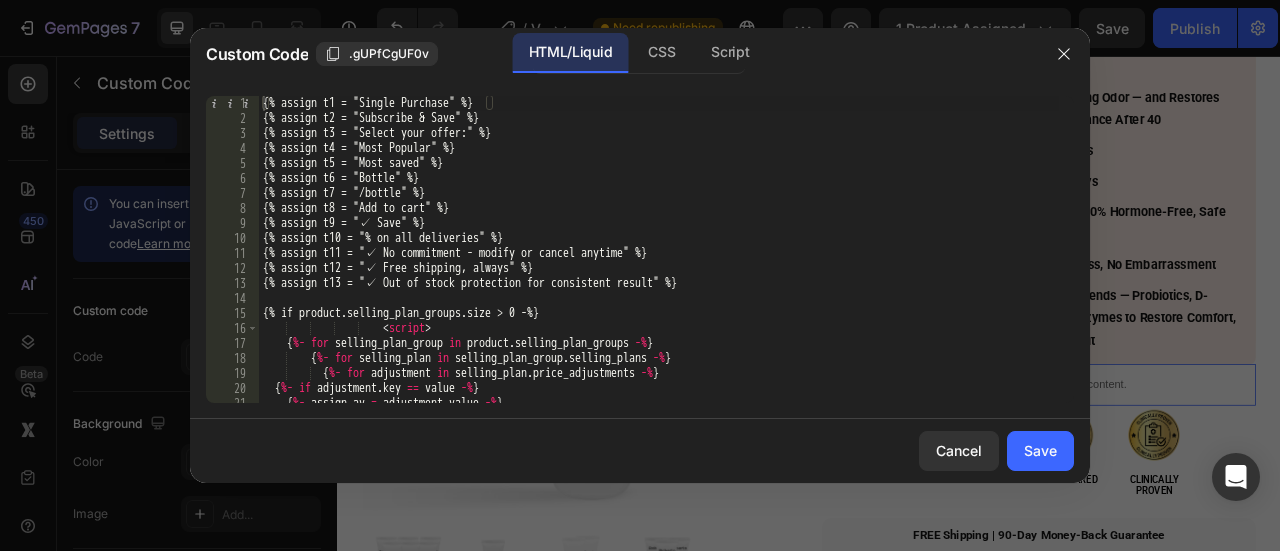 click on "{% assign t1 = "Single Purchase" %} {% assign t2 = "Subscribe & Save" %} {% assign t3 = "Select your offer:" %} {% assign t4 = "Most Popular" %} {% assign t5 = "Most saved" %} {% assign t6 = "Bottle" %} {% assign t7 = "/bottle" %} {% assign t8 = "Add to cart" %} {% assign t9 = "✓ Save" %} {% assign t10 = "% on all deliveries" %} {% assign t11 = "✓ No commitment - modify or cancel anytime" %} {% assign t12 = "✓ Free shipping, always" %} {% assign t13 = "✓ Out of stock protection for consistent result" %}     {% if product.selling_plan_groups.size > 0 -%}                          < script >      { %-   for   selling_plan_group   in   product . selling_plan_groups   -% }           { %-   for   selling_plan   in   selling_plan_group . selling_plans   -% }              { %-   for   adjustment   in   selling_plan . price_adjustments   -% }    { %-   if   adjustment . key   ==   value   -% }      { %-   assign   av   =   adjustment . value   -% }    { %-   endif   -% }" at bounding box center (659, 264) 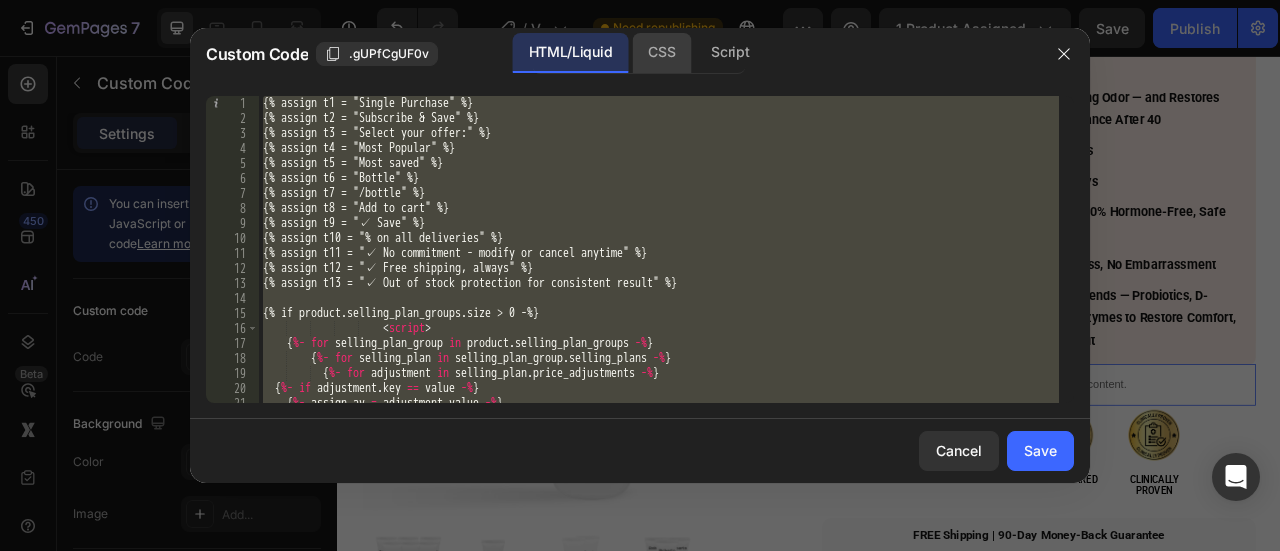click on "CSS" at bounding box center (661, 51) 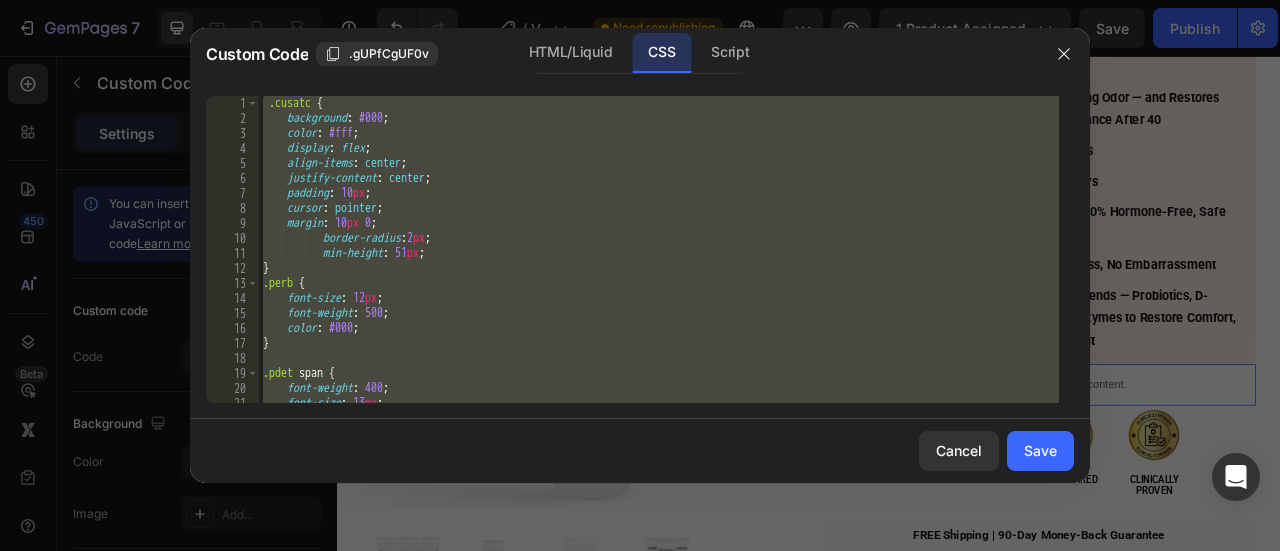 click on ".cusatc   {      background :   #000 ;      color :   #fff ;      display :   flex ;      align-items :   center ;      justify-content :   center ;      padding :   10 px ;      cursor :   pointer ;      margin :   10 px   0 ;              border-radius : 2 px ;              min-height :   51 px ; } .perb   {      font-size :   12 px ;      font-weight :   500 ;      color :   #000 ; } .pdet   span   {      font-weight :   400 ;      font-size :   13 px ;      line-height :   1 ;" at bounding box center (659, 249) 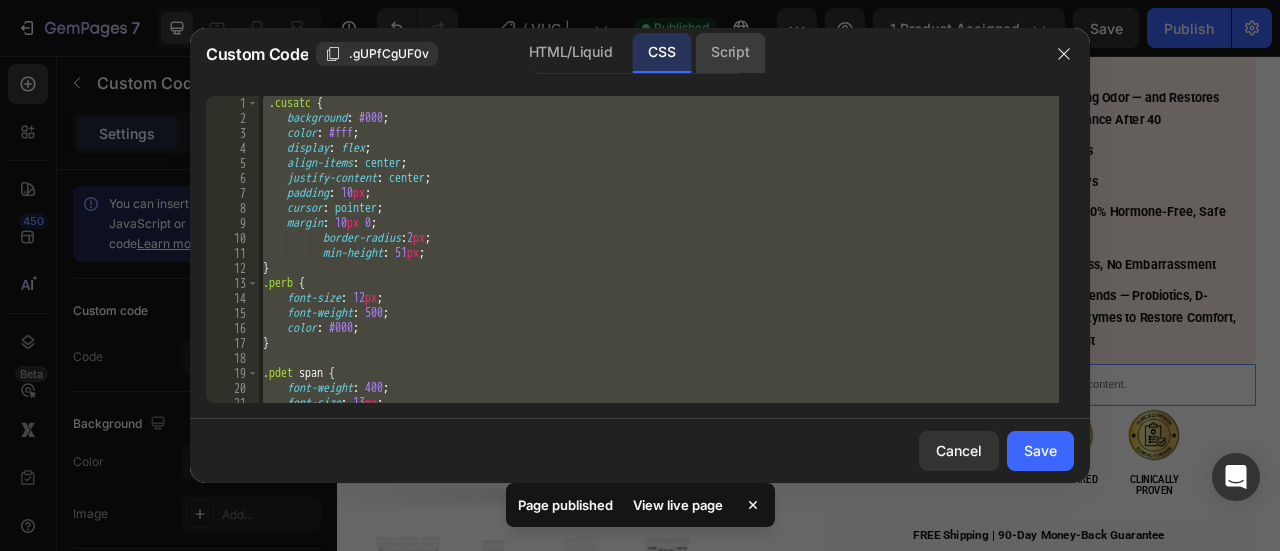 click on "Script" 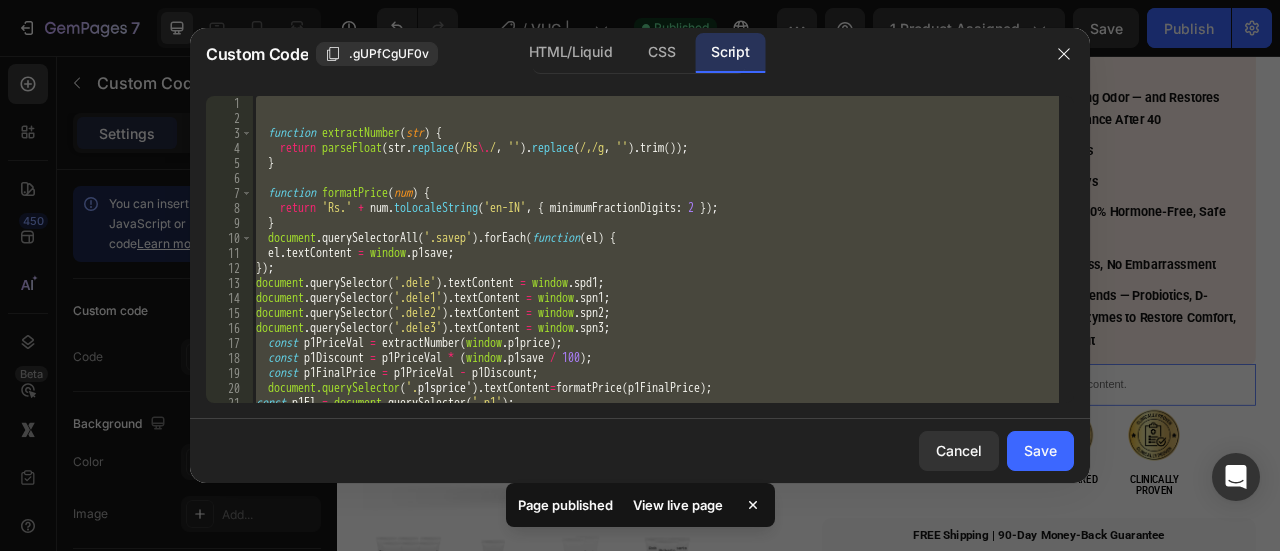 click on "function   extractNumber ( str )   {      return   parseFloat ( str . replace ( /Rs \. / ,   '' ) . replace ( /,/g ,   '' ) . trim ( )) ;    }    function   formatPrice ( num )   {      return   'Rs.'   +   num . toLocaleString ( 'en-IN' ,   {   minimumFractionDigits :   2   }) ;    }    document . querySelectorAll ( '.savep' ) . forEach ( function ( el )   {    el . textContent   =   window . p1save ; }) ; document . querySelector ( '.dele' ) . textContent   =   window . spd1 ; document . querySelector ( '.dele1' ) . textContent   =   window . spn1 ; document . querySelector ( '.dele2' ) . textContent   =   window . spn2 ; document . querySelector ( '.dele3' ) . textContent   =   window . spn3 ;    const   p1PriceVal   =   extractNumber ( window . p1price ) ;    const   p1Discount   =   p1PriceVal   *   ( window . p1save   /   100 ) ;    const   p1FinalPrice   =   p1PriceVal   -   p1Discount ;    document.querySelector  (  '.  p1sprice  '  )  .  textContent  =  formatPrice  (  p1FinalPrice  )  ;" at bounding box center (655, 249) 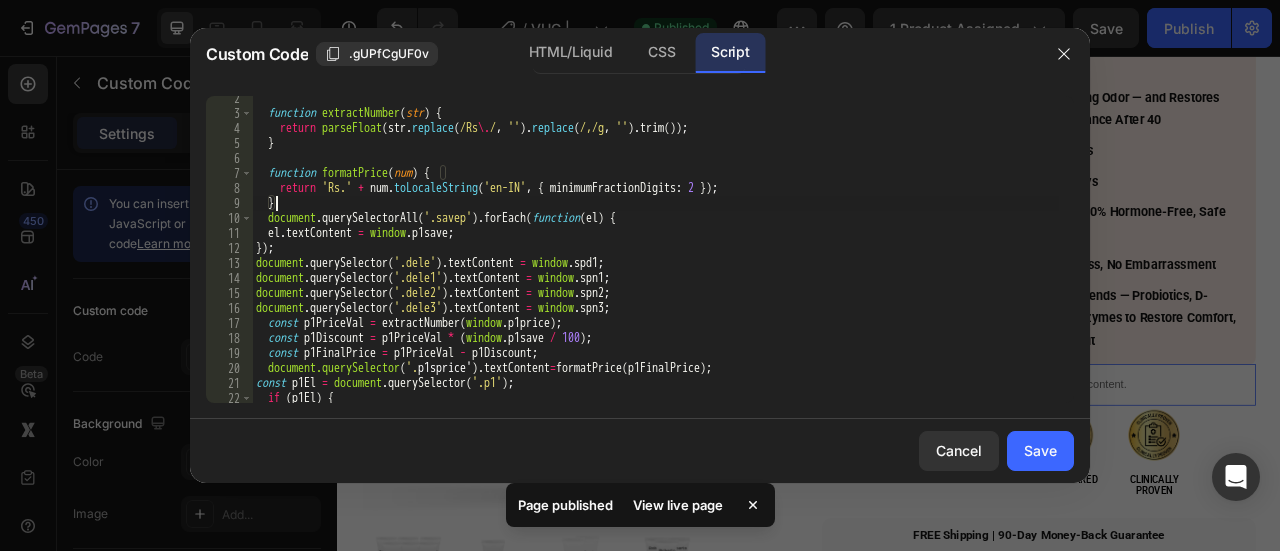 scroll, scrollTop: 20, scrollLeft: 0, axis: vertical 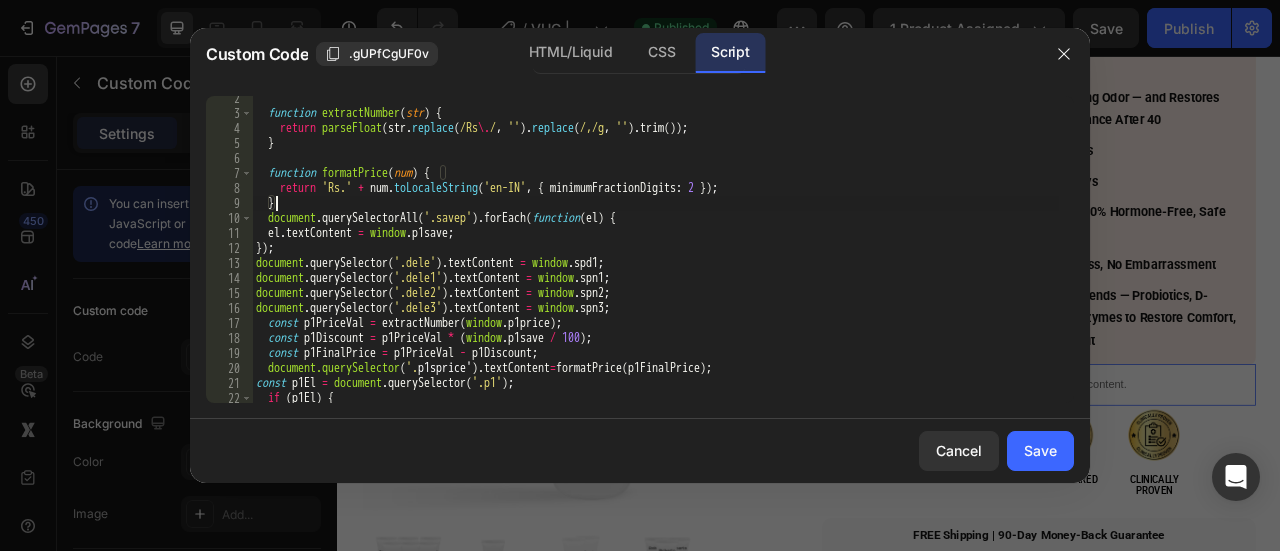 click on "function   extractNumber ( str )   {      return   parseFloat ( str . replace ( /Rs \. / ,   '' ) . replace ( /,/g ,   '' ) . trim ( )) ;    }    function   formatPrice ( num )   {      return   'Rs.'   +   num . toLocaleString ( 'en-IN' ,   {   minimumFractionDigits :   2   }) ;    }    document . querySelectorAll ( '.savep' ) . forEach ( function ( el )   {    el . textContent   =   window . p1save ; }) ; document . querySelector ( '.dele' ) . textContent   =   window . spd1 ; document . querySelector ( '.dele1' ) . textContent   =   window . spn1 ; document . querySelector ( '.dele2' ) . textContent   =   window . spn2 ; document . querySelector ( '.dele3' ) . textContent   =   window . spn3 ;    const   p1PriceVal   =   extractNumber ( window . p1price ) ;    const   p1Discount   =   p1PriceVal   *   ( window . p1save   /   100 ) ;    const   p1FinalPrice   =   p1PriceVal   -   p1Discount ;    document.querySelector  (  '.  p1sprice  '  )  .  textContent  =  formatPrice  (  p1FinalPrice  )  ;" at bounding box center (655, 259) 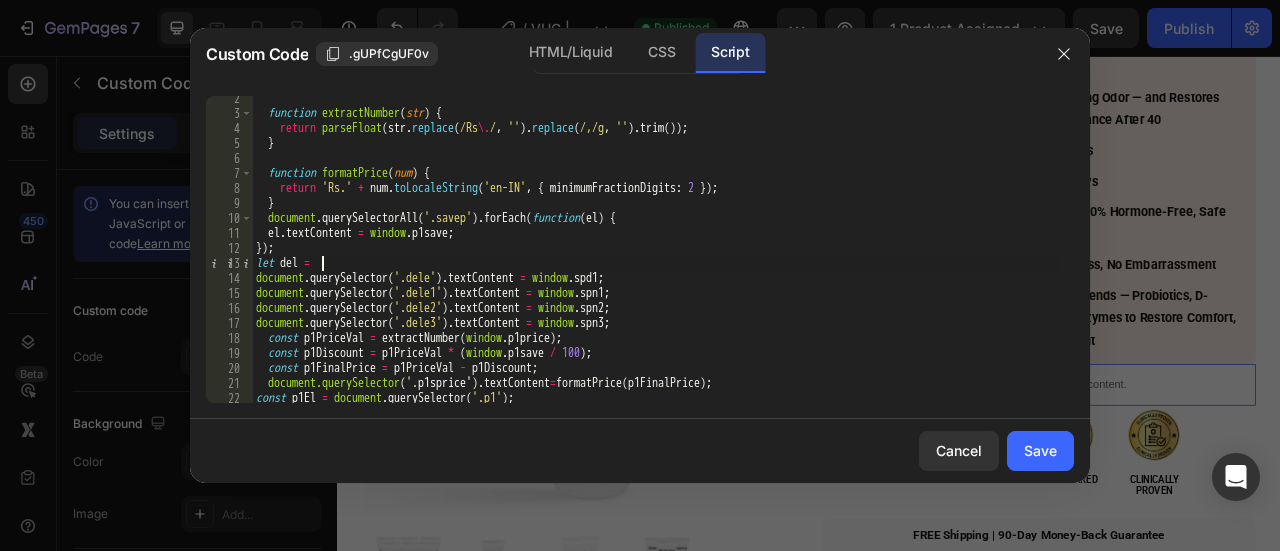 scroll, scrollTop: 0, scrollLeft: 4, axis: horizontal 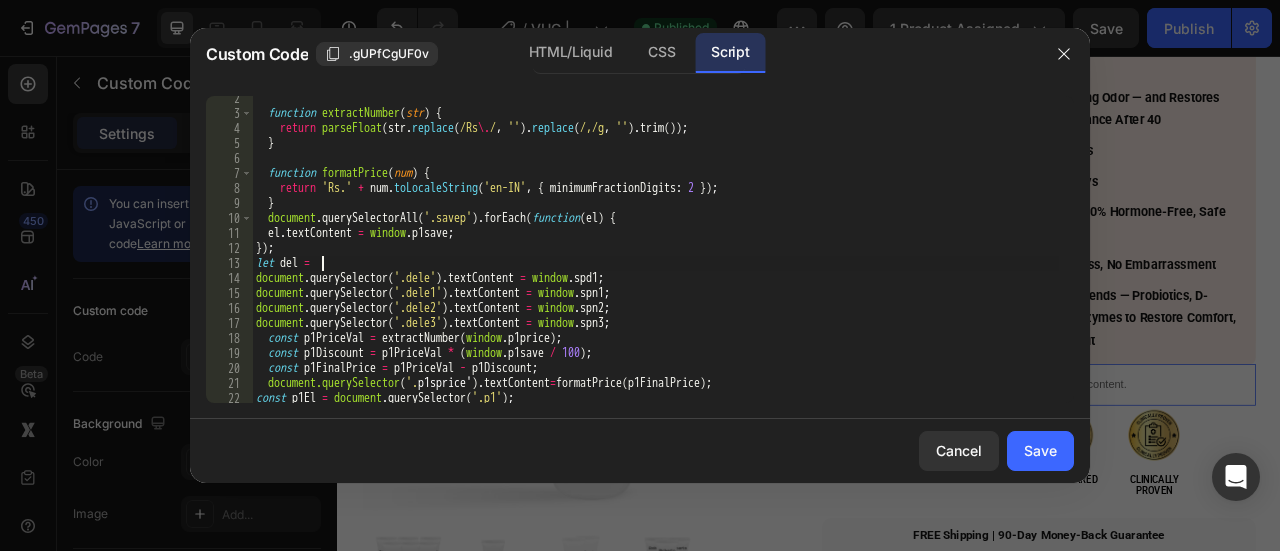 click on "function   extractNumber ( str )   {      return   parseFloat ( str . replace ( /Rs \. / ,   '' ) . replace ( /,/g ,   '' ) . trim ( )) ;    }    function   formatPrice ( num )   {      return   'Rs.'   +   num . toLocaleString ( 'en-IN' ,   {   minimumFractionDigits :   2   }) ;    }    document . querySelectorAll ( '.savep' ) . forEach ( function ( el )   {    el . textContent   =   window . p1save ; }) ; let    del    =   document . querySelector ( '.dele' ) . textContent   =   window . spd1 ; document . querySelector ( '.dele1' ) . textContent   =   window . spn1 ; document . querySelector ( '.dele2' ) . textContent   =   window . spn2 ; document . querySelector ( '.dele3' ) . textContent   =   window . spn3 ;    const   p1PriceVal   =   extractNumber ( window . p1price ) ;    const   p1Discount   =   p1PriceVal   *   ( window . p1save   /   100 ) ;    const   p1FinalPrice   =   p1PriceVal   -   p1Discount ;    document.querySelector  (  '.  p1sprice  '  )  .  textContent  =  formatPrice  (  )  ;" at bounding box center [655, 259] 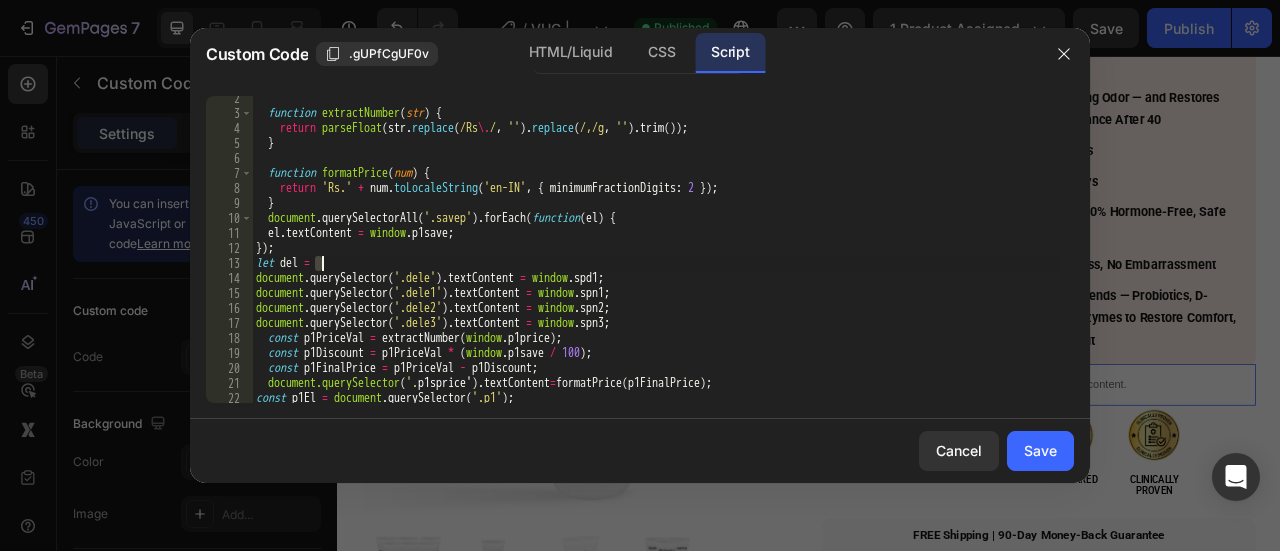 click on "function   extractNumber ( str )   {      return   parseFloat ( str . replace ( /Rs \. / ,   '' ) . replace ( /,/g ,   '' ) . trim ( )) ;    }    function   formatPrice ( num )   {      return   'Rs.'   +   num . toLocaleString ( 'en-IN' ,   {   minimumFractionDigits :   2   }) ;    }    document . querySelectorAll ( '.savep' ) . forEach ( function ( el )   {    el . textContent   =   window . p1save ; }) ; let    del    =   document . querySelector ( '.dele' ) . textContent   =   window . spd1 ; document . querySelector ( '.dele1' ) . textContent   =   window . spn1 ; document . querySelector ( '.dele2' ) . textContent   =   window . spn2 ; document . querySelector ( '.dele3' ) . textContent   =   window . spn3 ;    const   p1PriceVal   =   extractNumber ( window . p1price ) ;    const   p1Discount   =   p1PriceVal   *   ( window . p1save   /   100 ) ;    const   p1FinalPrice   =   p1PriceVal   -   p1Discount ;    document.querySelector  (  '.  p1sprice  '  )  .  textContent  =  formatPrice  (  )  ;" at bounding box center [655, 259] 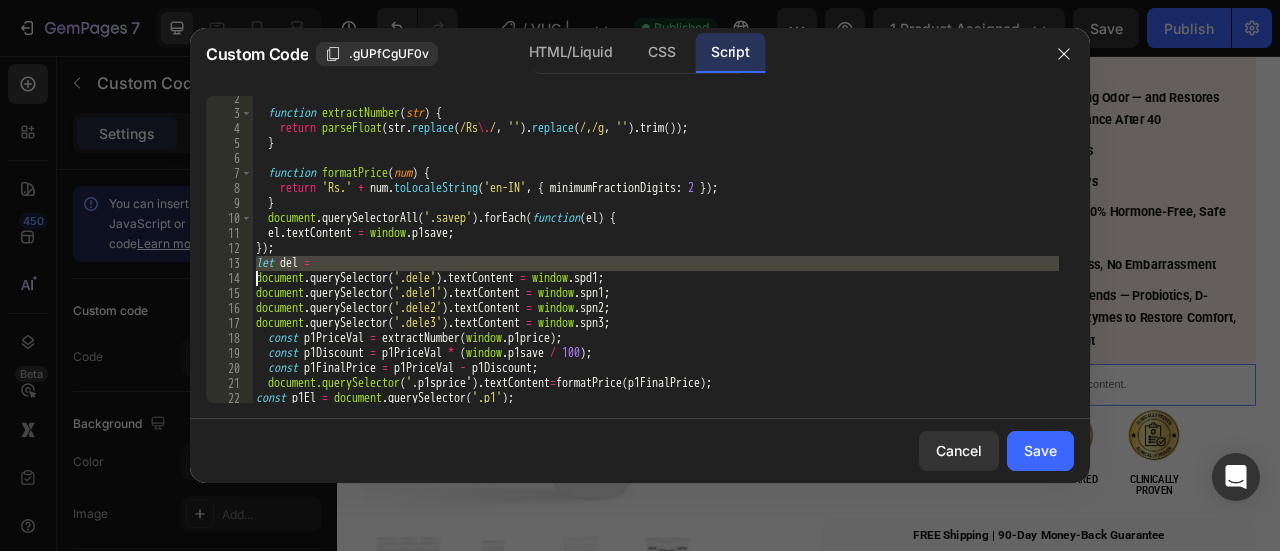 click on "function   extractNumber ( str )   {      return   parseFloat ( str . replace ( /Rs \. / ,   '' ) . replace ( /,/g ,   '' ) . trim ( )) ;    }    function   formatPrice ( num )   {      return   'Rs.'   +   num . toLocaleString ( 'en-IN' ,   {   minimumFractionDigits :   2   }) ;    }    document . querySelectorAll ( '.savep' ) . forEach ( function ( el )   {    el . textContent   =   window . p1save ; }) ; let    del    =   document . querySelector ( '.dele' ) . textContent   =   window . spd1 ; document . querySelector ( '.dele1' ) . textContent   =   window . spn1 ; document . querySelector ( '.dele2' ) . textContent   =   window . spn2 ; document . querySelector ( '.dele3' ) . textContent   =   window . spn3 ;    const   p1PriceVal   =   extractNumber ( window . p1price ) ;    const   p1Discount   =   p1PriceVal   *   ( window . p1save   /   100 ) ;    const   p1FinalPrice   =   p1PriceVal   -   p1Discount ;    document.querySelector  (  '.  p1sprice  '  )  .  textContent  =  formatPrice  (  )  ;" at bounding box center [655, 259] 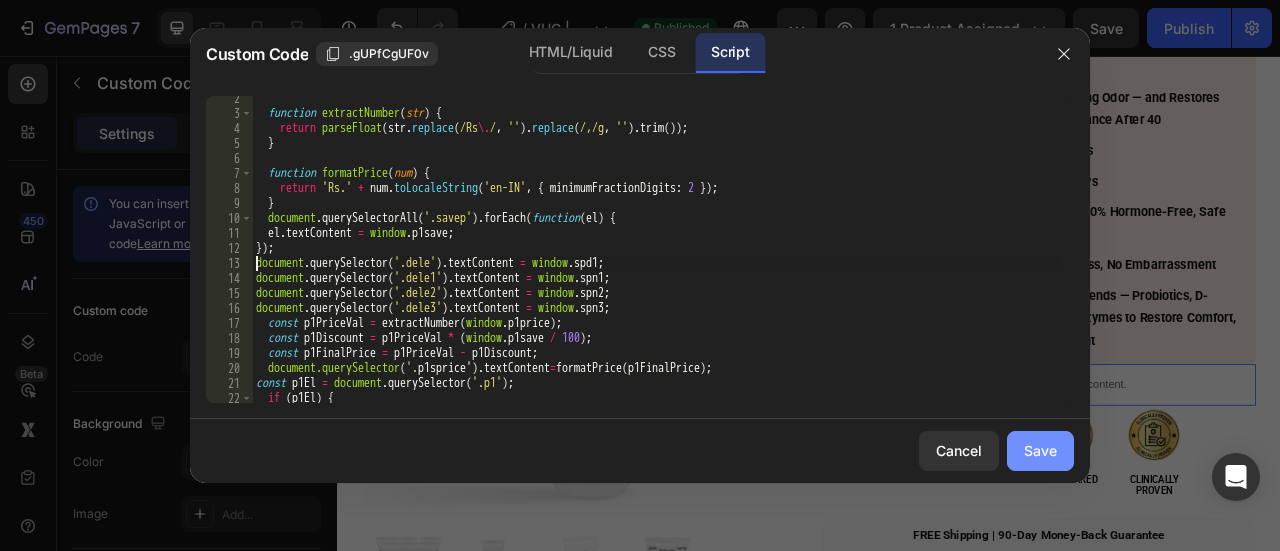 type on "document.querySelector('.dele').textContent = window.spd1;" 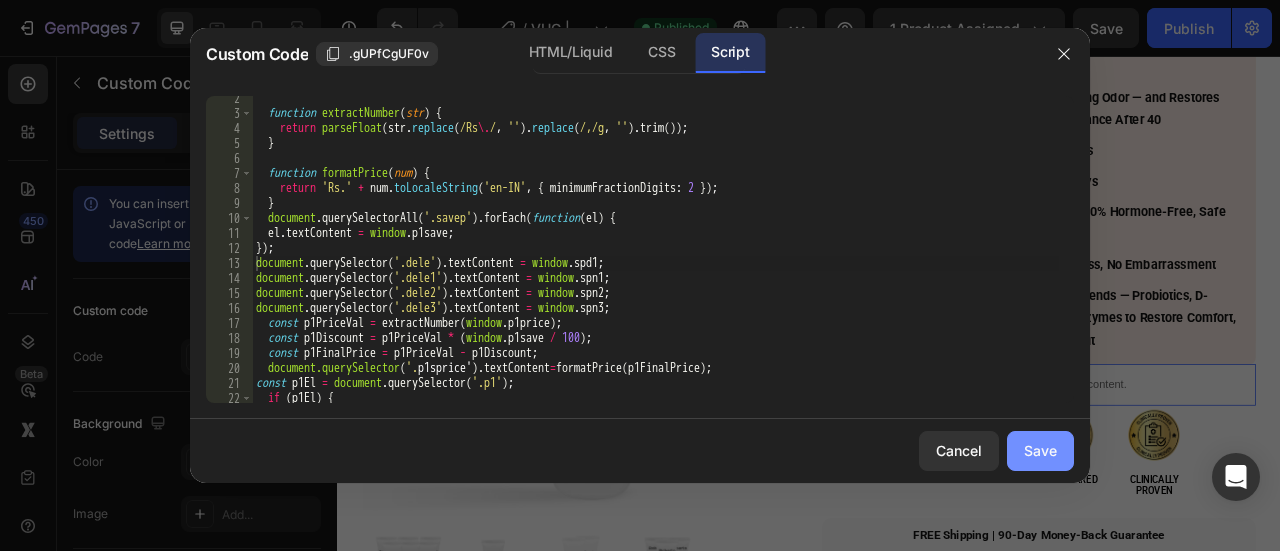 click on "Save" 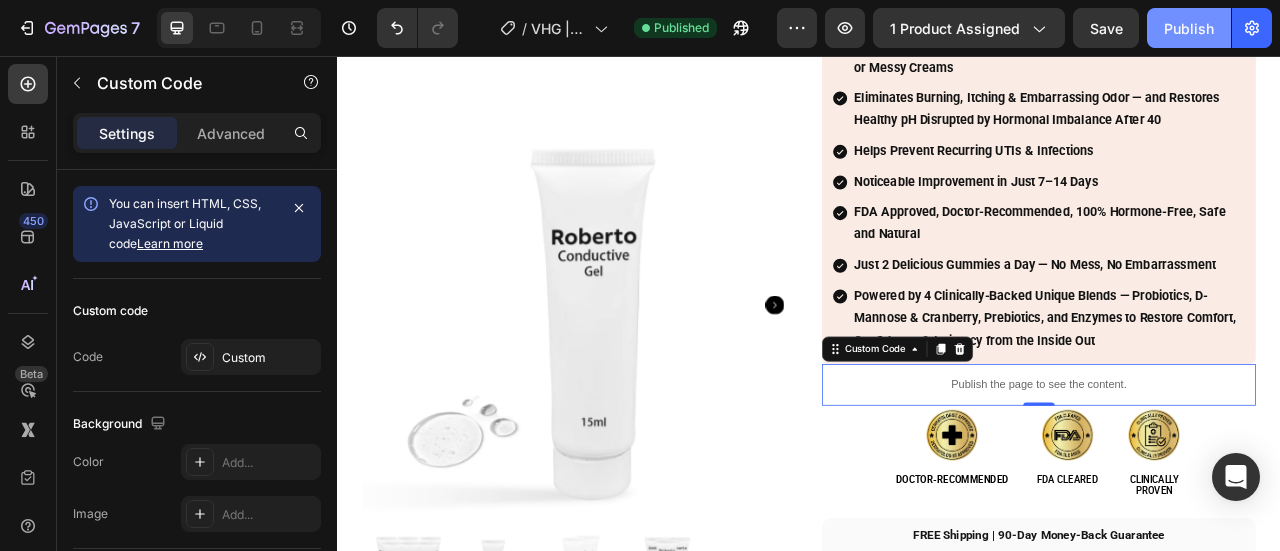 click on "Publish" at bounding box center (1189, 28) 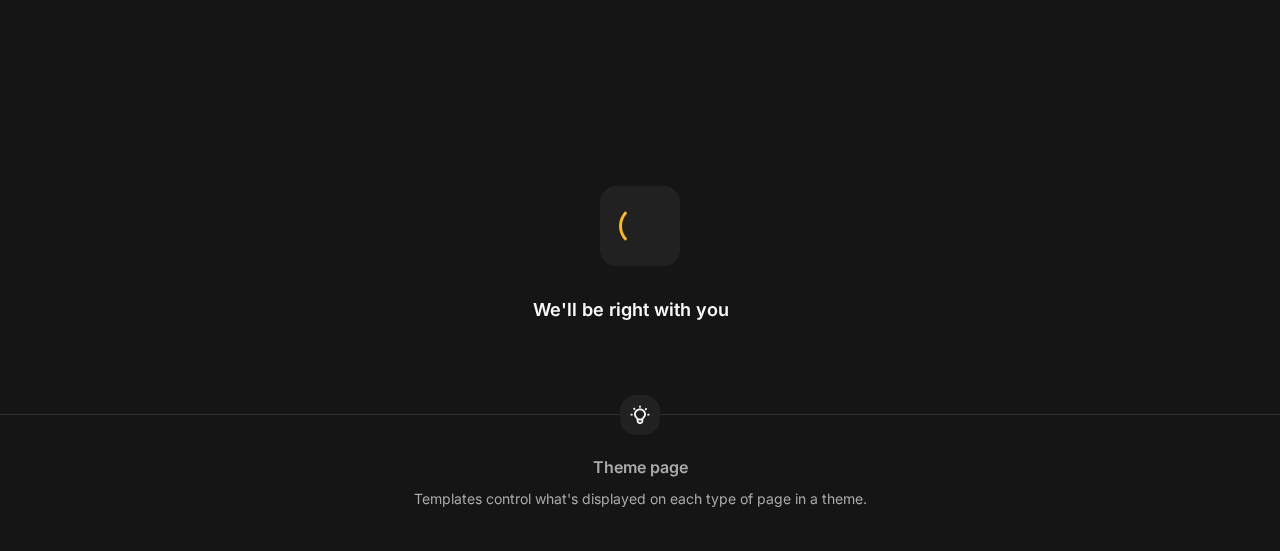 scroll, scrollTop: 0, scrollLeft: 0, axis: both 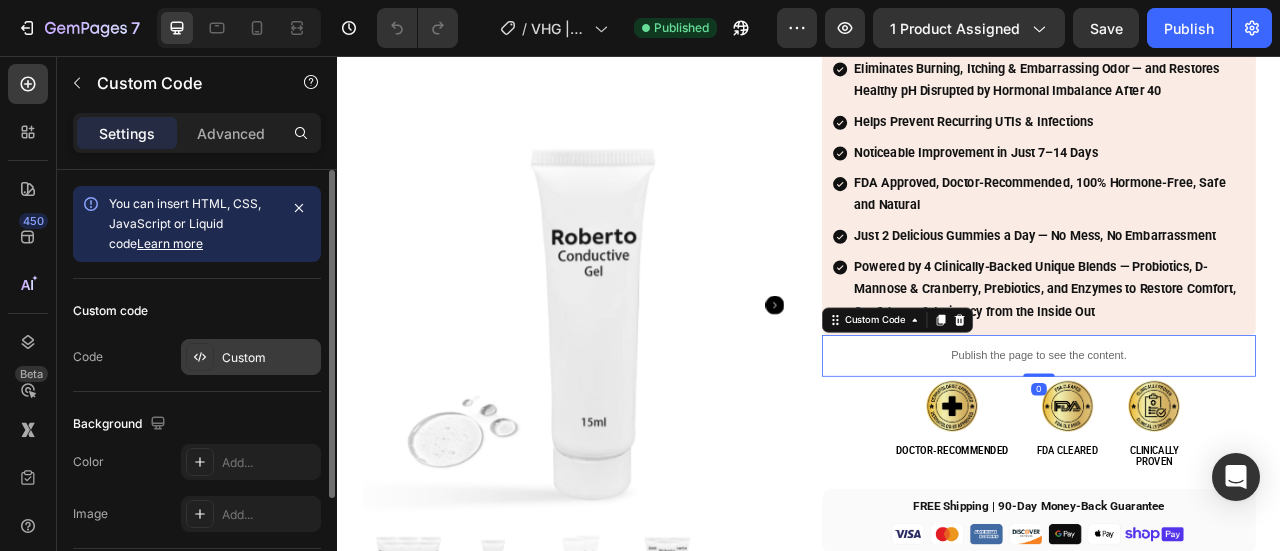 click 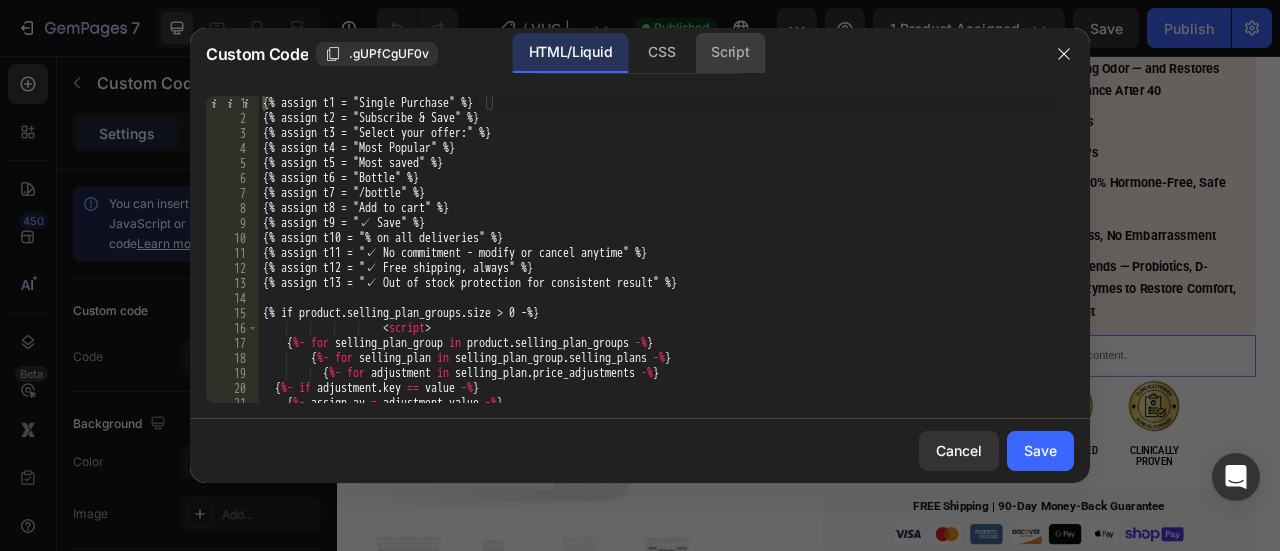 click on "Script" 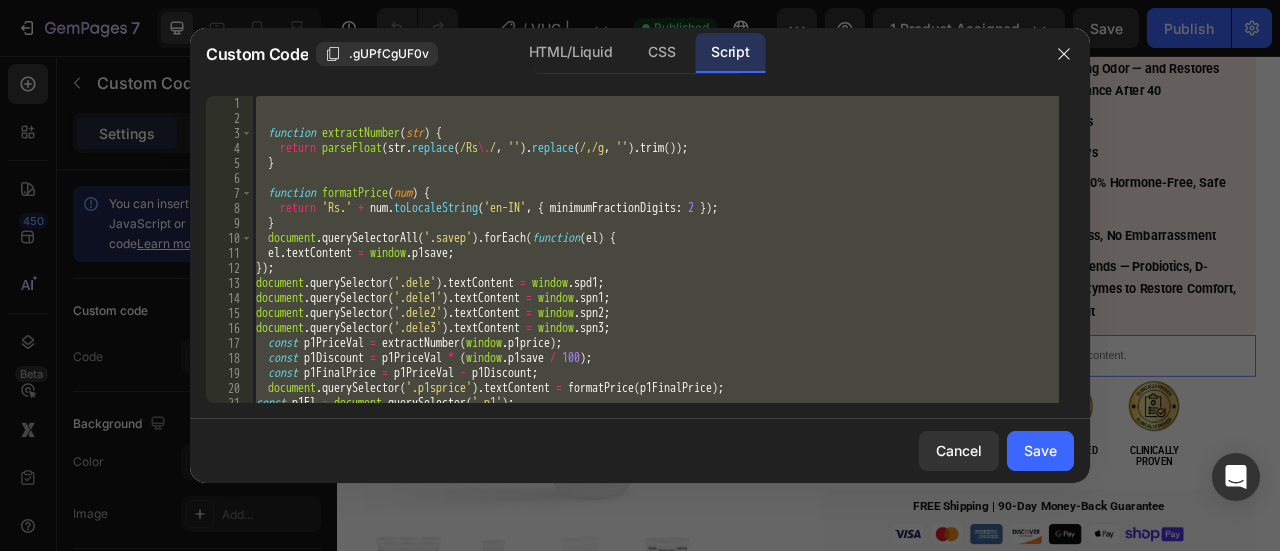 click on "function   extractNumber ( str )   {      return   parseFloat ( str . replace ( /Rs \. / ,   '' ) . replace ( /,/g ,   '' ) . trim ( )) ;    }    function   formatPrice ( num )   {      return   'Rs.'   +   num . toLocaleString ( 'en-IN' ,   {   minimumFractionDigits :   2   }) ;    }    document . querySelectorAll ( '.savep' ) . forEach ( function ( el )   {    el . textContent   =   window . p1save ; }) ; document . querySelector ( '.dele' ) . textContent   =   window . spd1 ; document . querySelector ( '.dele1' ) . textContent   =   window . spn1 ; document . querySelector ( '.dele2' ) . textContent   =   window . spn2 ; document . querySelector ( '.dele3' ) . textContent   =   window . spn3 ;    const   p1PriceVal   =   extractNumber ( window . p1price ) ;    const   p1Discount   =   p1PriceVal   *   ( window . p1save   /   100 ) ;    const   p1FinalPrice   =   p1PriceVal   -   p1Discount ;    document . querySelector ( '.p1sprice' ) . textContent   =   formatPrice ( p1FinalPrice ) ; const   p1El" at bounding box center [655, 249] 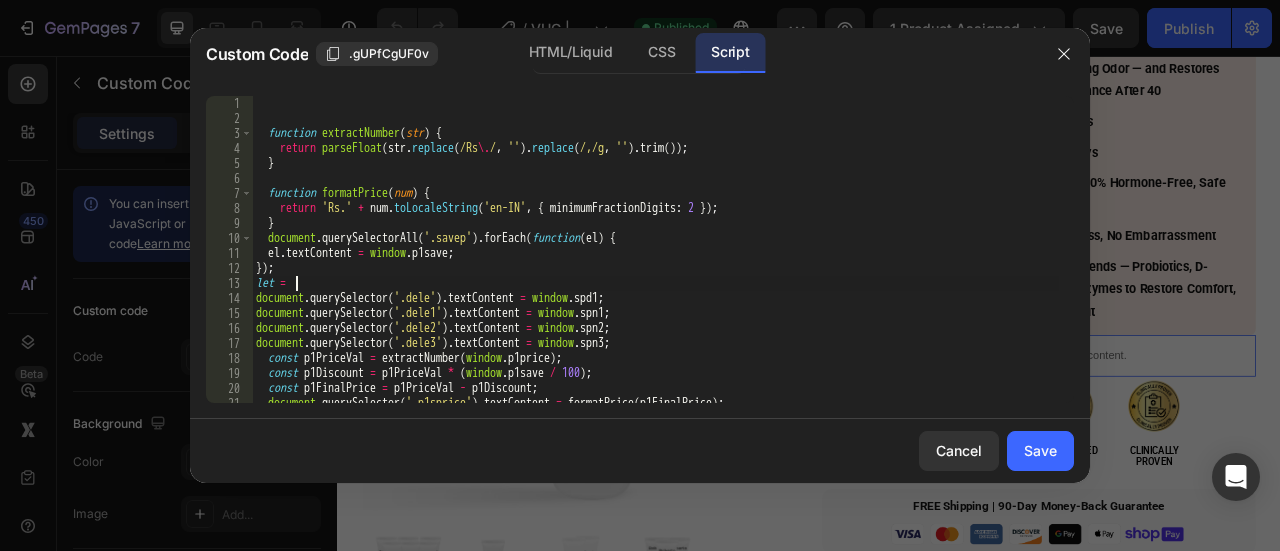 scroll, scrollTop: 0, scrollLeft: 2, axis: horizontal 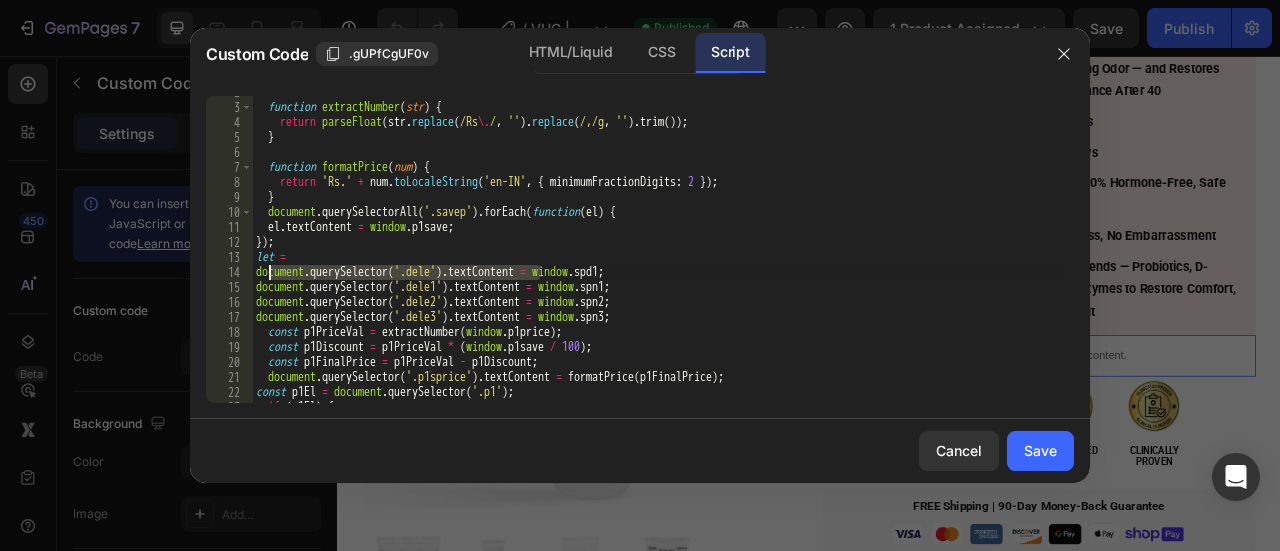 drag, startPoint x: 538, startPoint y: 274, endPoint x: 0, endPoint y: 491, distance: 580.1146 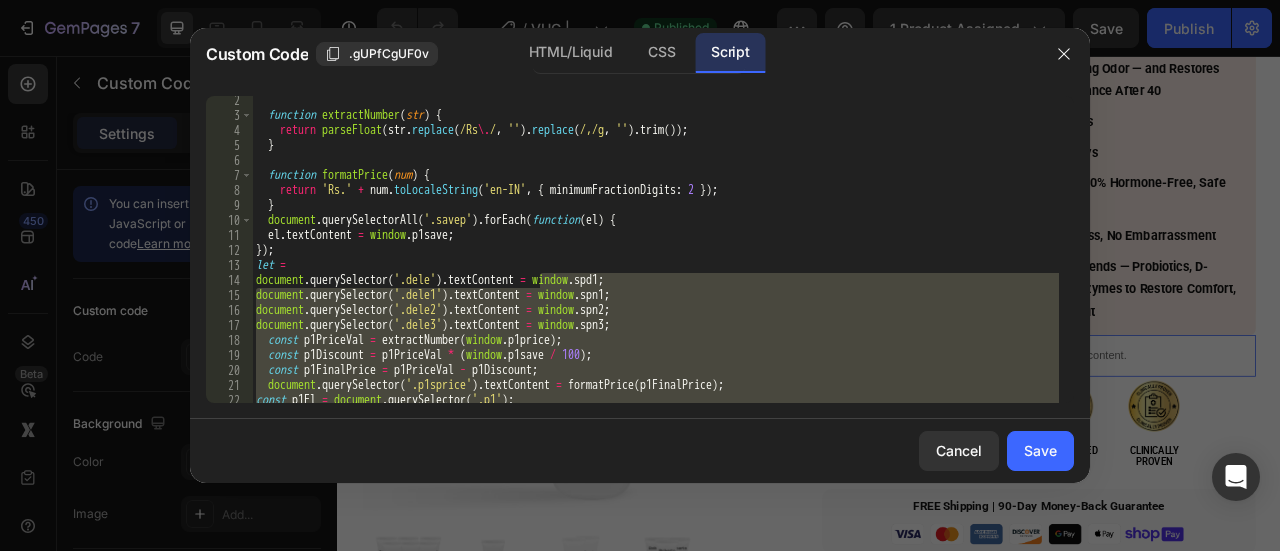 scroll, scrollTop: 18, scrollLeft: 0, axis: vertical 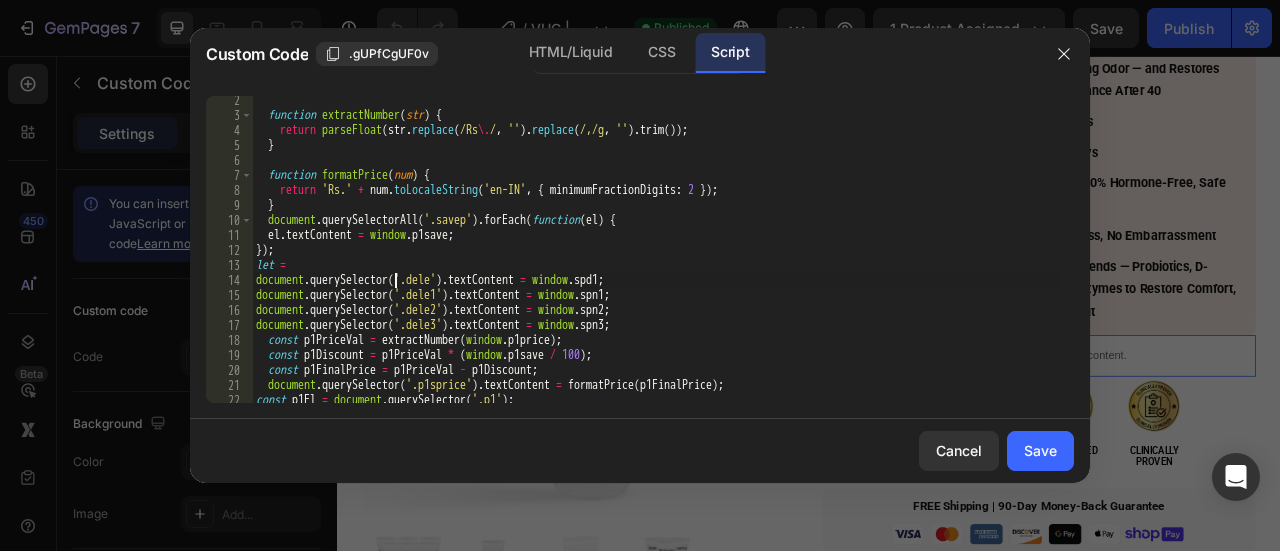 click on "function   extractNumber ( str )   {      return   parseFloat ( str . replace ( /Rs \. / ,   '' ) . replace ( /,/g ,   '' ) . trim ( )) ;    }    function   formatPrice ( num )   {      return   'Rs.'   +   num . toLocaleString ( 'en-IN' ,   {   minimumFractionDigits :   2   }) ;    }    document . querySelectorAll ( '.savep' ) . forEach ( function ( el )   {    el . textContent   =   window . p1save ; }) ; let   =   document . querySelector ( '.dele' ) . textContent   =   window . spd1 ; document . querySelector ( '.dele1' ) . textContent   =   window . spn1 ; document . querySelector ( '.dele2' ) . textContent   =   window . spn2 ; document . querySelector ( '.dele3' ) . textContent   =   window . spn3 ;    const   p1PriceVal   =   extractNumber ( window . p1price ) ;    const   p1Discount   =   p1PriceVal   *   ( window . p1save   /   100 ) ;    const   p1FinalPrice   =   p1PriceVal   -   p1Discount ;    document . querySelector ( '.p1sprice' ) . textContent   =   formatPrice ( p1FinalPrice ) ; const" at bounding box center [655, 261] 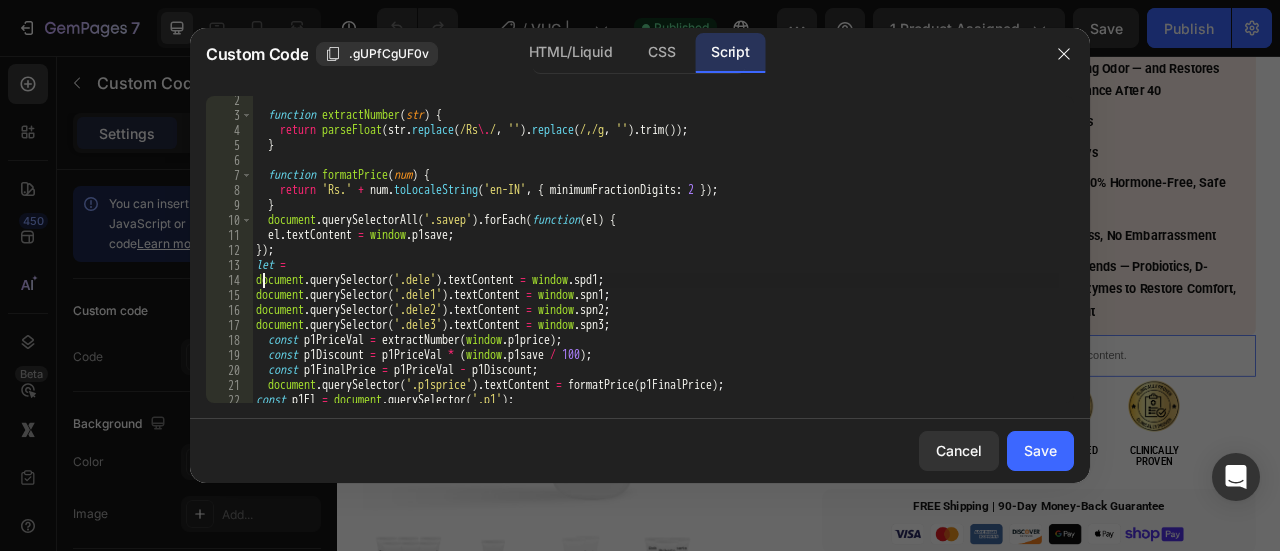 click on "function   extractNumber ( str )   {      return   parseFloat ( str . replace ( /Rs \. / ,   '' ) . replace ( /,/g ,   '' ) . trim ( )) ;    }    function   formatPrice ( num )   {      return   'Rs.'   +   num . toLocaleString ( 'en-IN' ,   {   minimumFractionDigits :   2   }) ;    }    document . querySelectorAll ( '.savep' ) . forEach ( function ( el )   {    el . textContent   =   window . p1save ; }) ; let   =   document . querySelector ( '.dele' ) . textContent   =   window . spd1 ; document . querySelector ( '.dele1' ) . textContent   =   window . spn1 ; document . querySelector ( '.dele2' ) . textContent   =   window . spn2 ; document . querySelector ( '.dele3' ) . textContent   =   window . spn3 ;    const   p1PriceVal   =   extractNumber ( window . p1price ) ;    const   p1Discount   =   p1PriceVal   *   ( window . p1save   /   100 ) ;    const   p1FinalPrice   =   p1PriceVal   -   p1Discount ;    document . querySelector ( '.p1sprice' ) . textContent   =   formatPrice ( p1FinalPrice ) ; const" at bounding box center (655, 261) 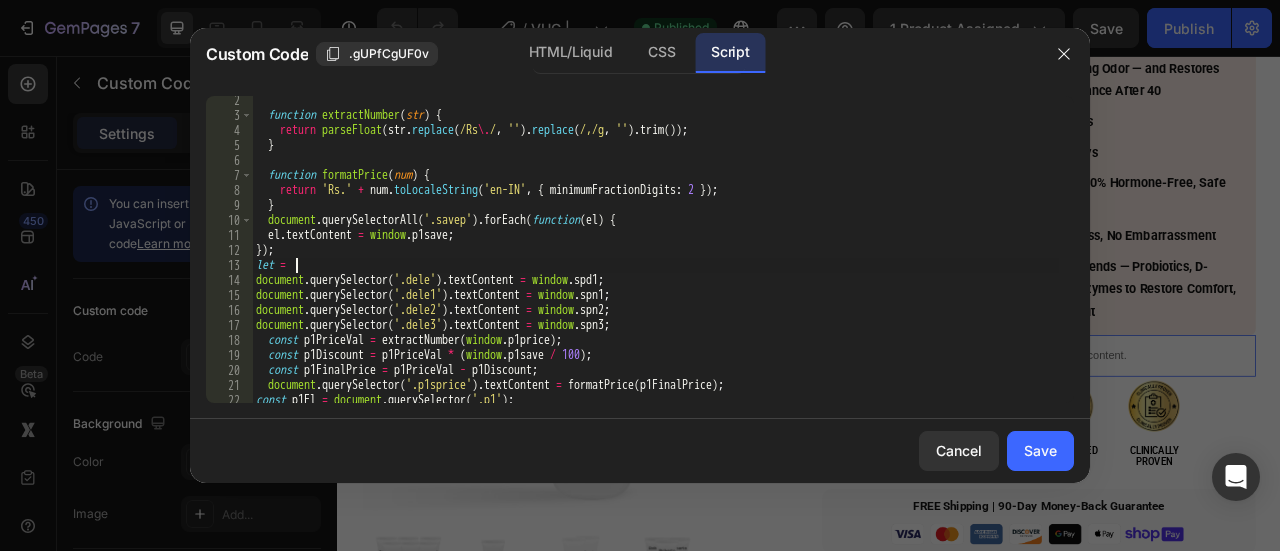 click on "function   extractNumber ( str )   {      return   parseFloat ( str . replace ( /Rs \. / ,   '' ) . replace ( /,/g ,   '' ) . trim ( )) ;    }    function   formatPrice ( num )   {      return   'Rs.'   +   num . toLocaleString ( 'en-IN' ,   {   minimumFractionDigits :   2   }) ;    }    document . querySelectorAll ( '.savep' ) . forEach ( function ( el )   {    el . textContent   =   window . p1save ; }) ; let   =   document . querySelector ( '.dele' ) . textContent   =   window . spd1 ; document . querySelector ( '.dele1' ) . textContent   =   window . spn1 ; document . querySelector ( '.dele2' ) . textContent   =   window . spn2 ; document . querySelector ( '.dele3' ) . textContent   =   window . spn3 ;    const   p1PriceVal   =   extractNumber ( window . p1price ) ;    const   p1Discount   =   p1PriceVal   *   ( window . p1save   /   100 ) ;    const   p1FinalPrice   =   p1PriceVal   -   p1Discount ;    document . querySelector ( '.p1sprice' ) . textContent   =   formatPrice ( p1FinalPrice ) ; const" at bounding box center (655, 261) 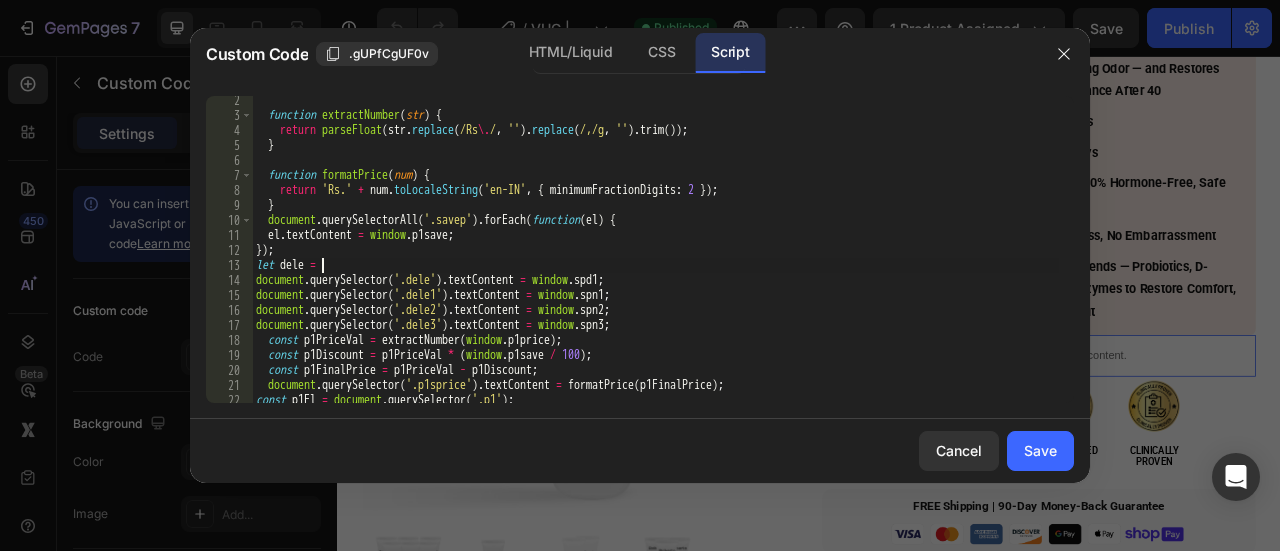 scroll, scrollTop: 0, scrollLeft: 5, axis: horizontal 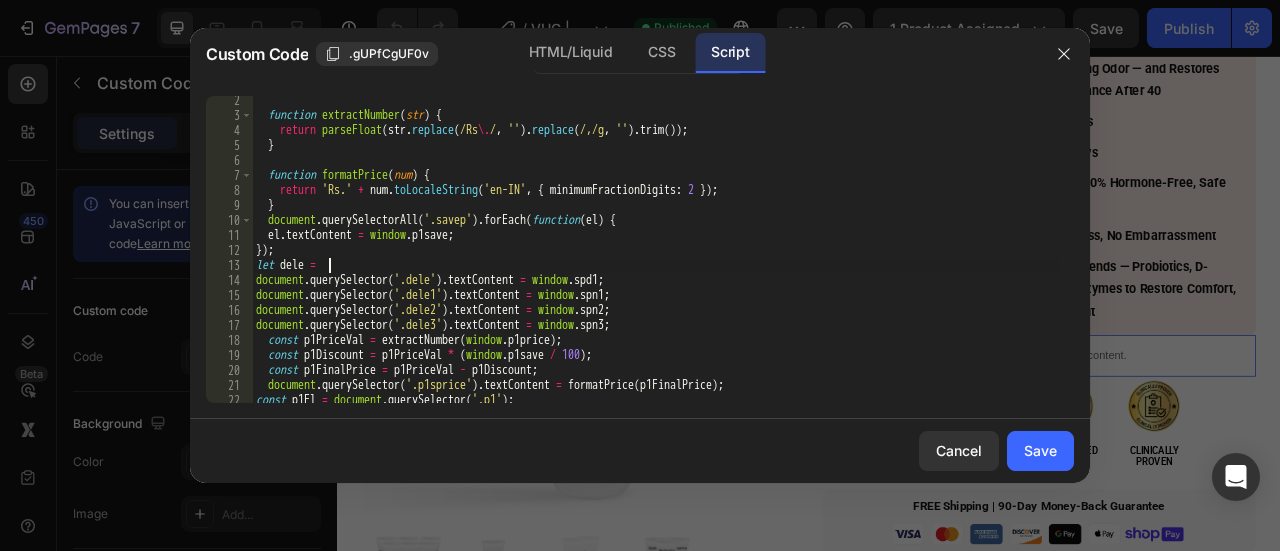 paste on "document.querySelector('.dele')" 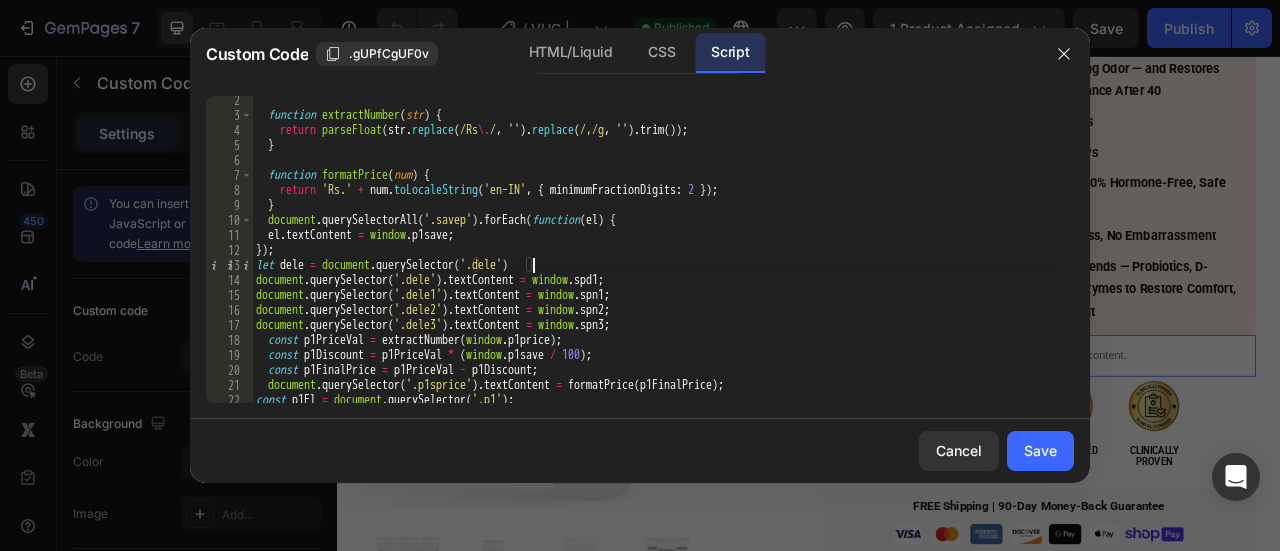 type on "let dele = document.querySelector('.dele');" 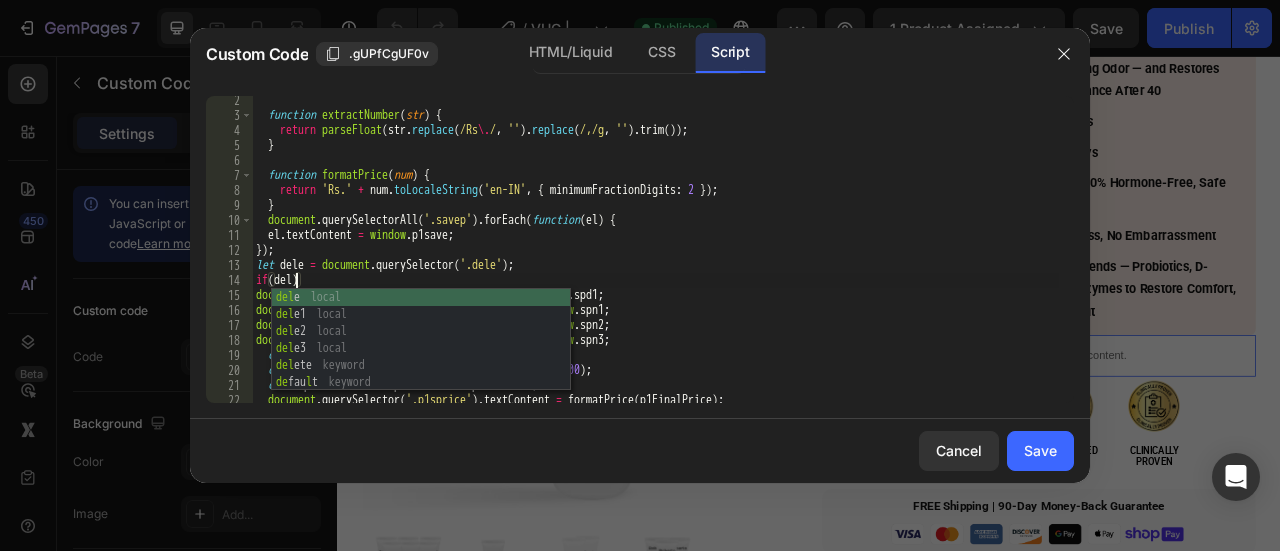 scroll, scrollTop: 0, scrollLeft: 3, axis: horizontal 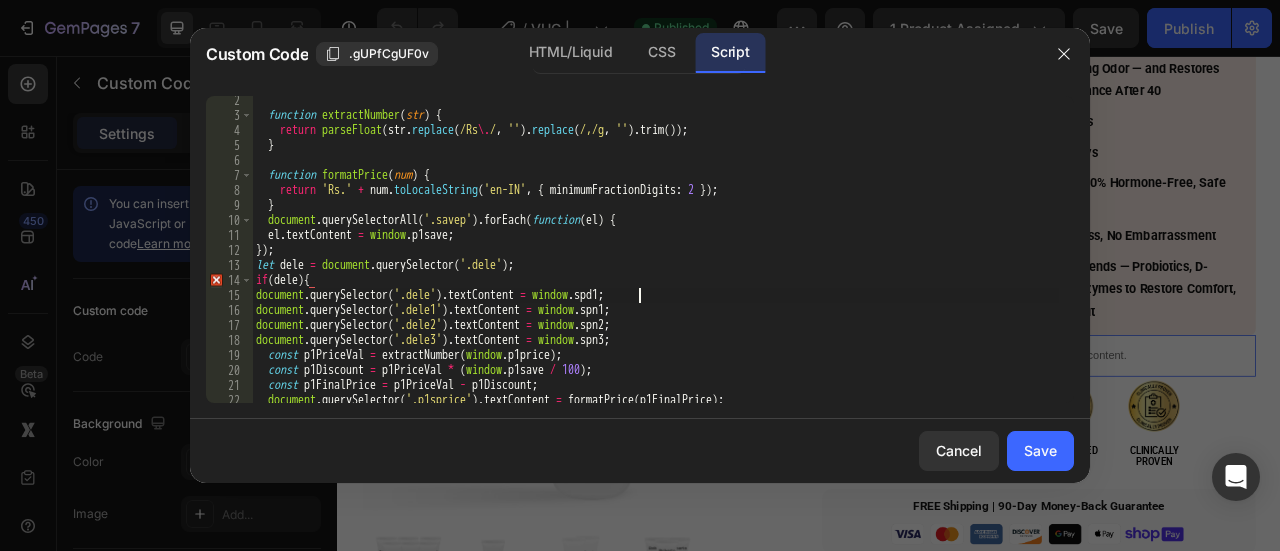 click on "function   extractNumber ( str )   {      return   parseFloat ( str . replace ( /Rs \. / ,   '' ) . replace ( /,/g ,   '' ) . trim ( )) ;    }    function   formatPrice ( num )   {      return   'Rs.'   +   num . toLocaleString ( 'en-IN' ,   {   minimumFractionDigits :   2   }) ;    }    document . querySelectorAll ( '.savep' ) . forEach ( function ( el )   {    el . textContent   =   window . p1save ; }) ; let   dele   =   document . querySelector ( '.dele' ) ; if ( dele ) { document . querySelector ( '.dele' ) . textContent   =   window . spd1 ; document . querySelector ( '.dele1' ) . textContent   =   window . spn1 ; document . querySelector ( '.dele2' ) . textContent   =   window . spn2 ; document . querySelector ( '.dele3' ) . textContent   =   window . spn3 ;    const   p1PriceVal   =   extractNumber ( window . p1price ) ;    const   p1Discount   =   p1PriceVal   *   ( window . p1save   /   100 ) ;    const   p1FinalPrice   =   p1PriceVal   -   p1Discount ;    document . querySelector ( ) .   =" at bounding box center (655, 261) 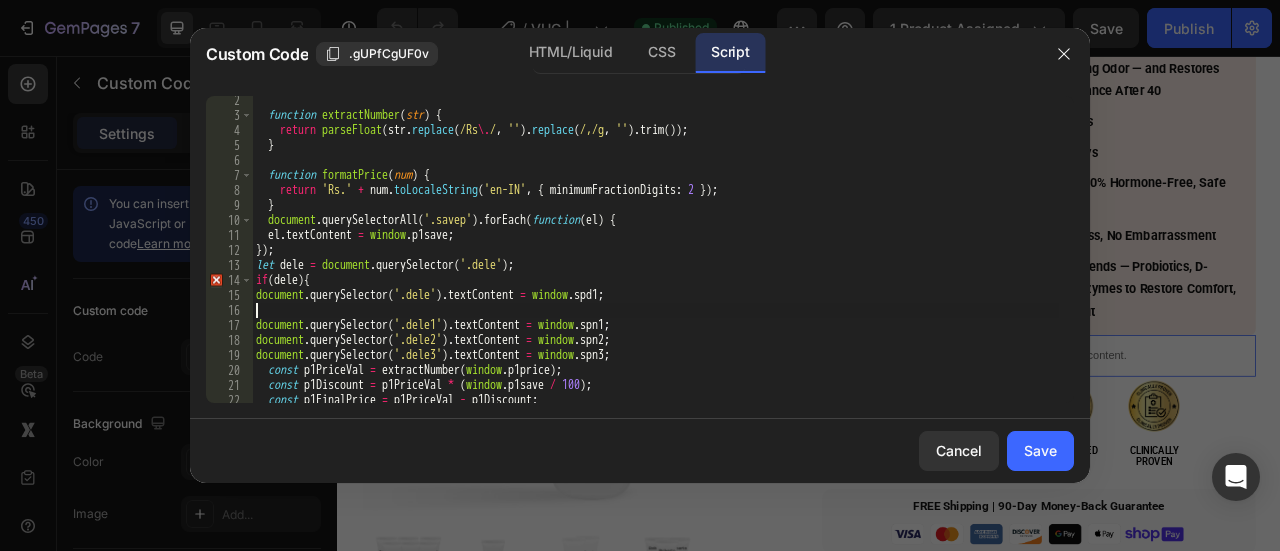 scroll, scrollTop: 0, scrollLeft: 0, axis: both 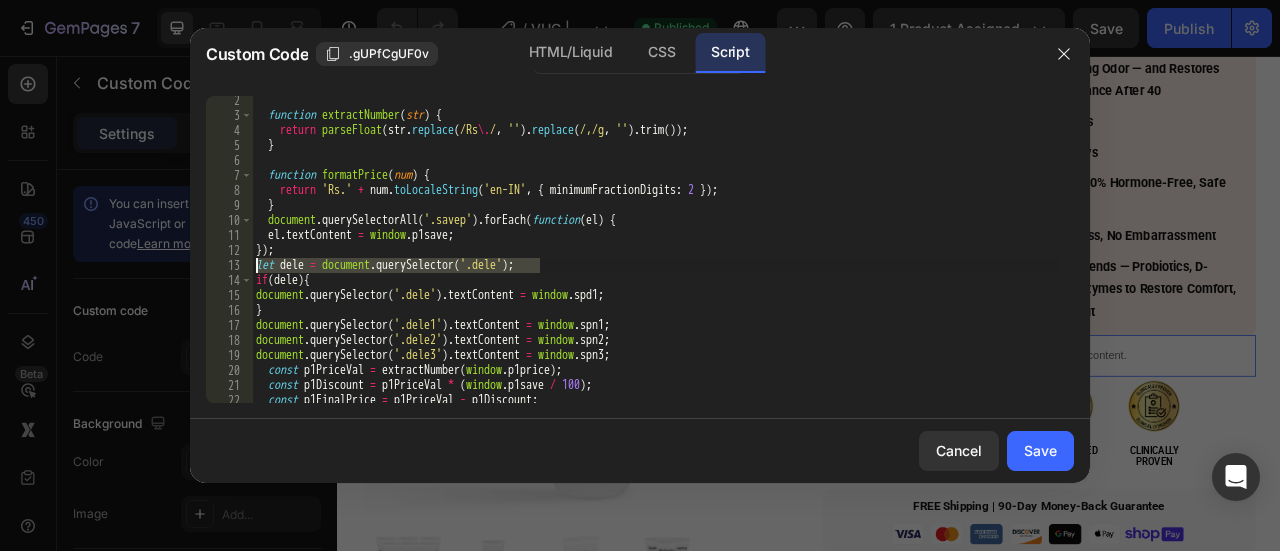 drag, startPoint x: 538, startPoint y: 263, endPoint x: 256, endPoint y: 267, distance: 282.02838 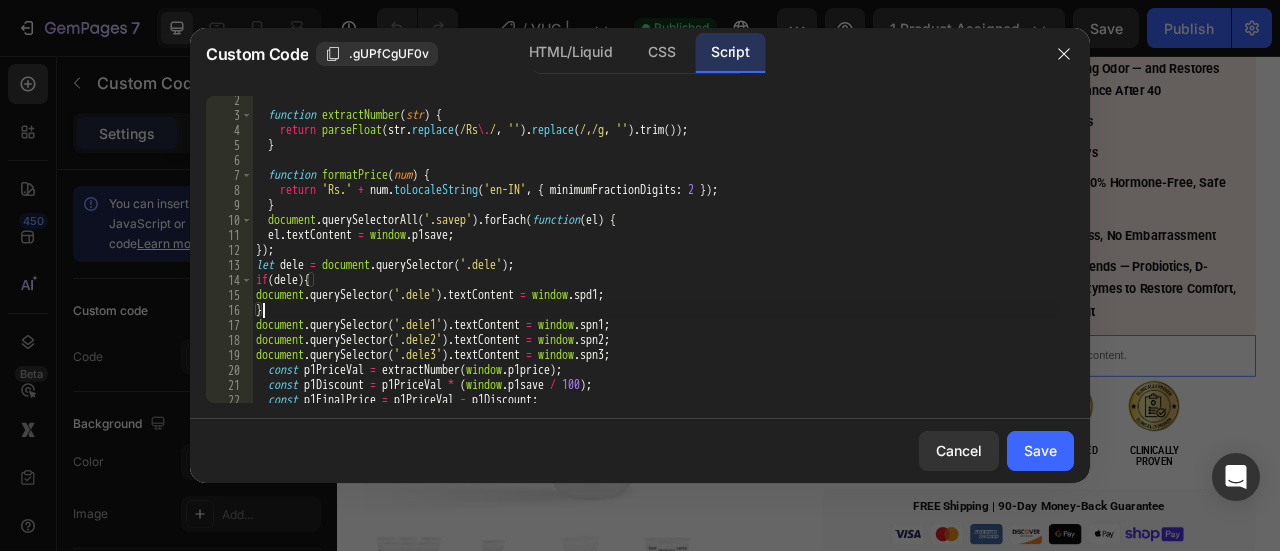 click on "function   extractNumber ( str )   {      return   parseFloat ( str . replace ( /Rs \. / ,   '' ) . replace ( /,/g ,   '' ) . trim ( )) ;    }    function   formatPrice ( num )   {      return   'Rs.'   +   num . toLocaleString ( 'en-IN' ,   {   minimumFractionDigits :   2   }) ;    }    document . querySelectorAll ( '.savep' ) . forEach ( function ( el )   {    el . textContent   =   window . p1save ; }) ; let   dele   =   document . querySelector ( '.dele' ) ; if ( dele ) { document . querySelector ( '.dele' ) . textContent   =   window . spd1 ; } document . querySelector ( '.dele1' ) . textContent   =   window . spn1 ; document . querySelector ( '.dele2' ) . textContent   =   window . spn2 ; document . querySelector ( '.dele3' ) . textContent   =   window . spn3 ;    const   p1PriceVal   =   extractNumber ( window . p1price ) ;    const   p1Discount   =   p1PriceVal   *   ( window . p1save   /   100 ) ;    const   p1FinalPrice   =   p1PriceVal   -   p1Discount ;    document . querySelector ( ) .   =" at bounding box center (655, 261) 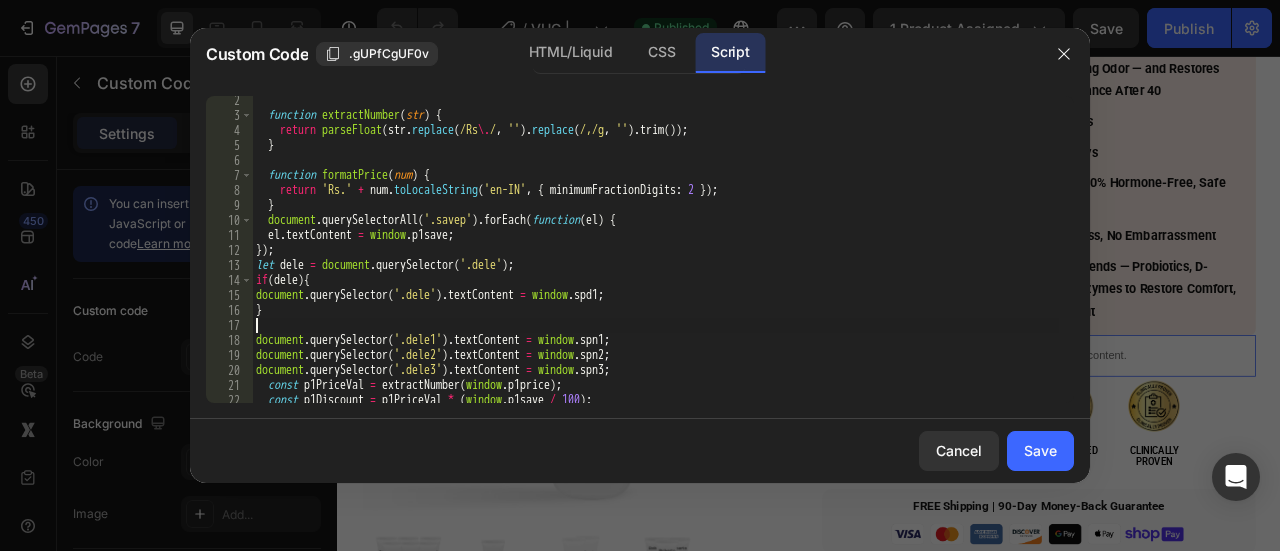 paste on "let dele = document.querySelector('.dele');" 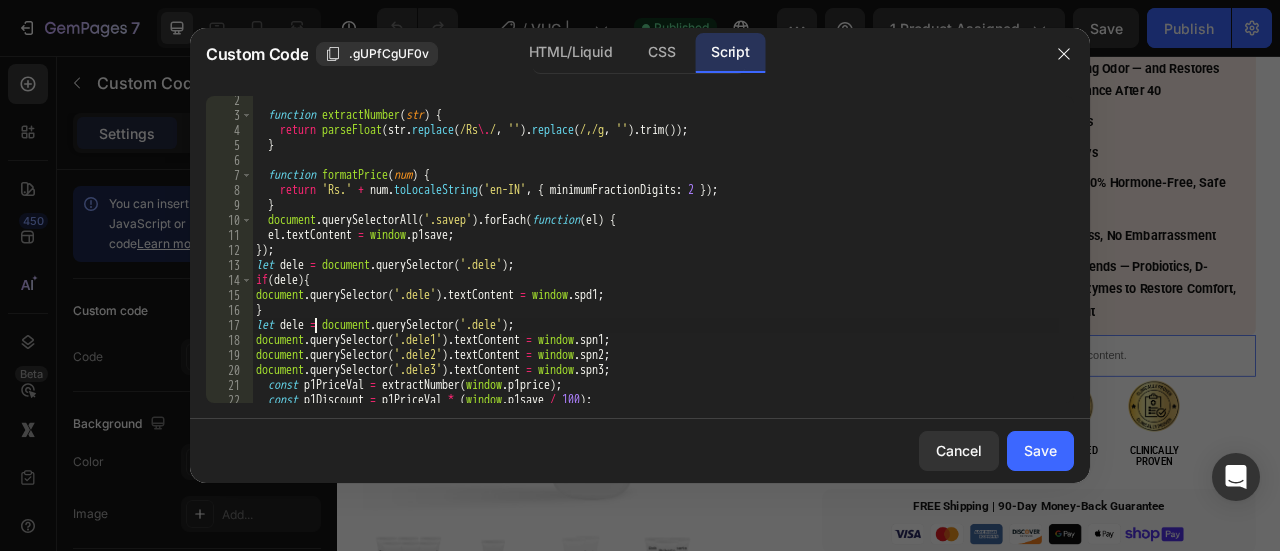 click on "function   extractNumber ( str )   {      return   parseFloat ( str . replace ( /Rs \. / ,   '' ) . replace ( /,/g ,   '' ) . trim ( )) ;    }    function   formatPrice ( num )   {      return   'Rs.'   +   num . toLocaleString ( 'en-IN' ,   {   minimumFractionDigits :   2   }) ;    }    document . querySelectorAll ( '.savep' ) . forEach ( function ( el )   {    el . textContent   =   window . p1save ; }) ; let   dele   =   document . querySelector ( '.dele' ) ; if ( dele ) { document . querySelector ( '.dele' ) . textContent   =   window . spd1 ; } let   dele   =   document . querySelector ( '.dele' ) ; document . querySelector ( '.dele1' ) . textContent   =   window . spn1 ; document . querySelector ( '.dele2' ) . textContent   =   window . spn2 ; document . querySelector ( '.dele3' ) . textContent   =   window . spn3 ;    const   p1PriceVal   =   extractNumber ( window . p1price ) ;    const   p1Discount   =   p1PriceVal   *   ( window . p1save   /   100 ) ;    const   p1FinalPrice   =   p1PriceVal" at bounding box center (655, 261) 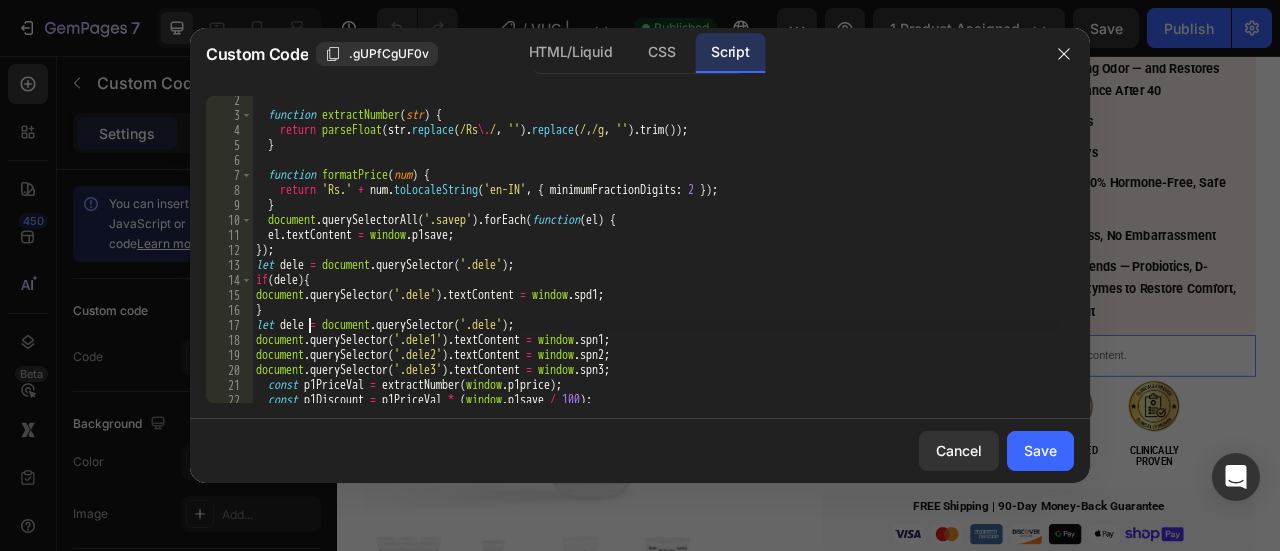 scroll, scrollTop: 0, scrollLeft: 4, axis: horizontal 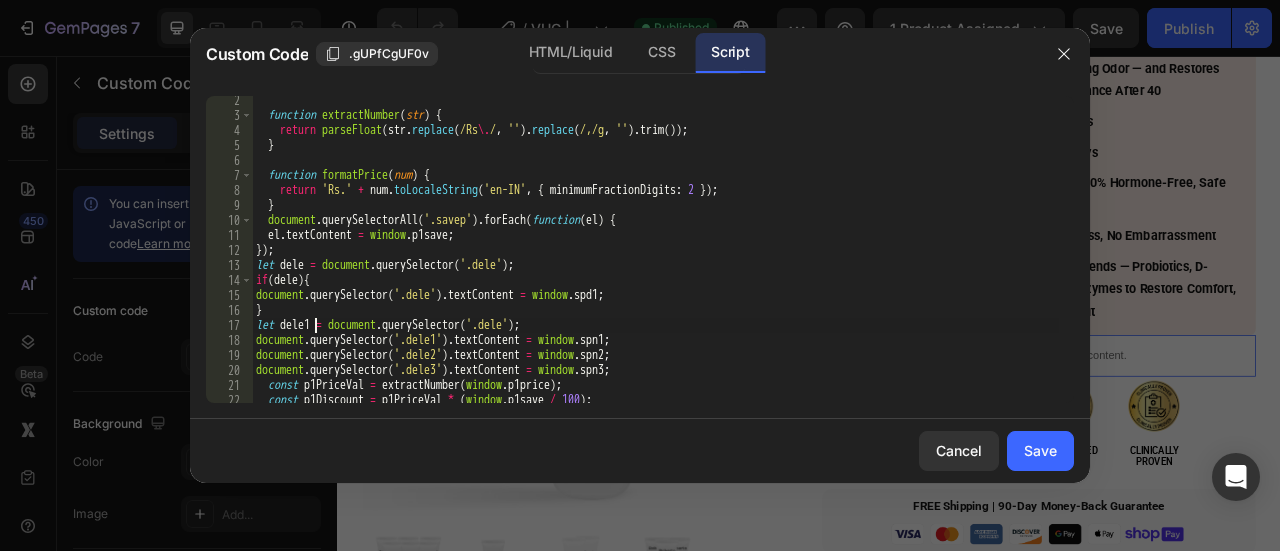 click on "function   extractNumber ( str )   {      return   parseFloat ( str . replace ( /Rs \. / ,   '' ) . replace ( /,/g ,   '' ) . trim ( )) ;    }    function   formatPrice ( num )   {      return   'Rs.'   +   num . toLocaleString ( 'en-IN' ,   {   minimumFractionDigits :   2   }) ;    }    document . querySelectorAll ( '.savep' ) . forEach ( function ( el )   {    el . textContent   =   window . p1save ; }) ; let   dele   =   document . querySelector ( '.dele' ) ; if ( dele ) { document . querySelector ( '.dele' ) . textContent   =   window . spd1 ; } let   dele1   =   document . querySelector ( '.dele' ) ; document . querySelector ( '.dele1' ) . textContent   =   window . spn1 ; document . querySelector ( '.dele2' ) . textContent   =   window . spn2 ; document . querySelector ( '.dele3' ) . textContent   =   window . spn3 ;    const   p1PriceVal   =   extractNumber ( window . p1price ) ;    const   p1Discount   =   p1PriceVal   *   ( window . p1save   /   100 ) ;    const   p1FinalPrice   =   p1PriceVal" at bounding box center (655, 261) 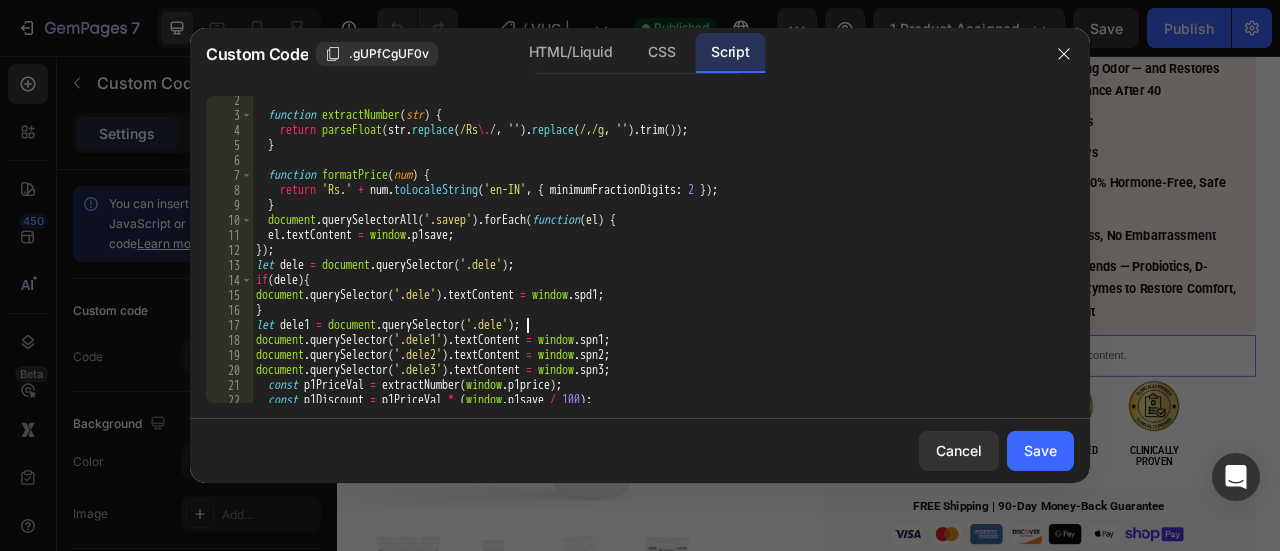 type on "let dele1 = document.querySelector('.dele1');" 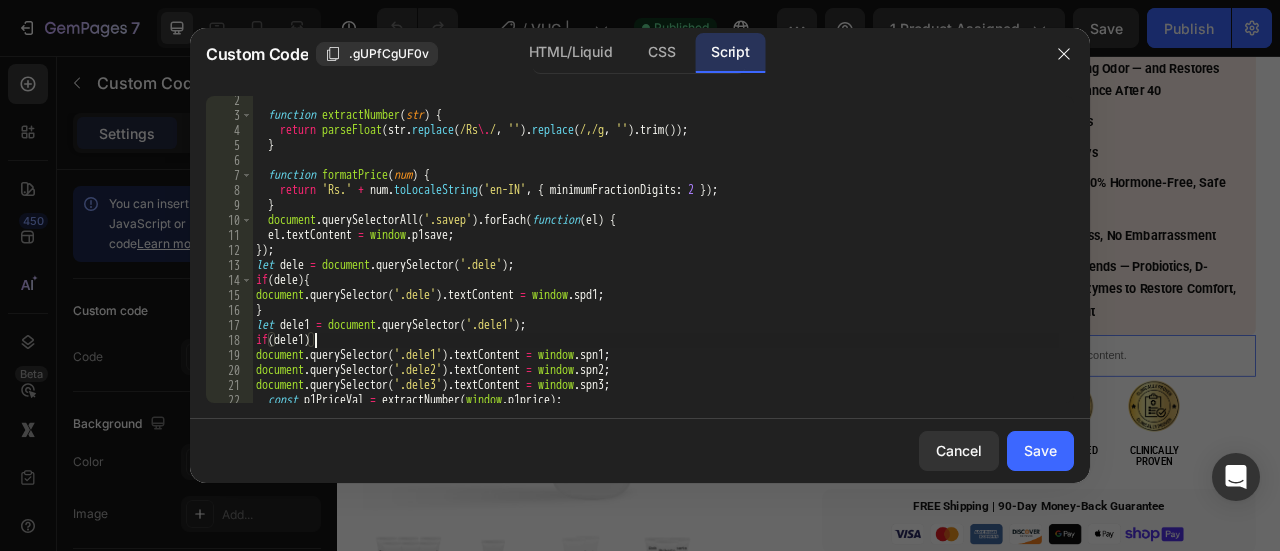 scroll, scrollTop: 0, scrollLeft: 4, axis: horizontal 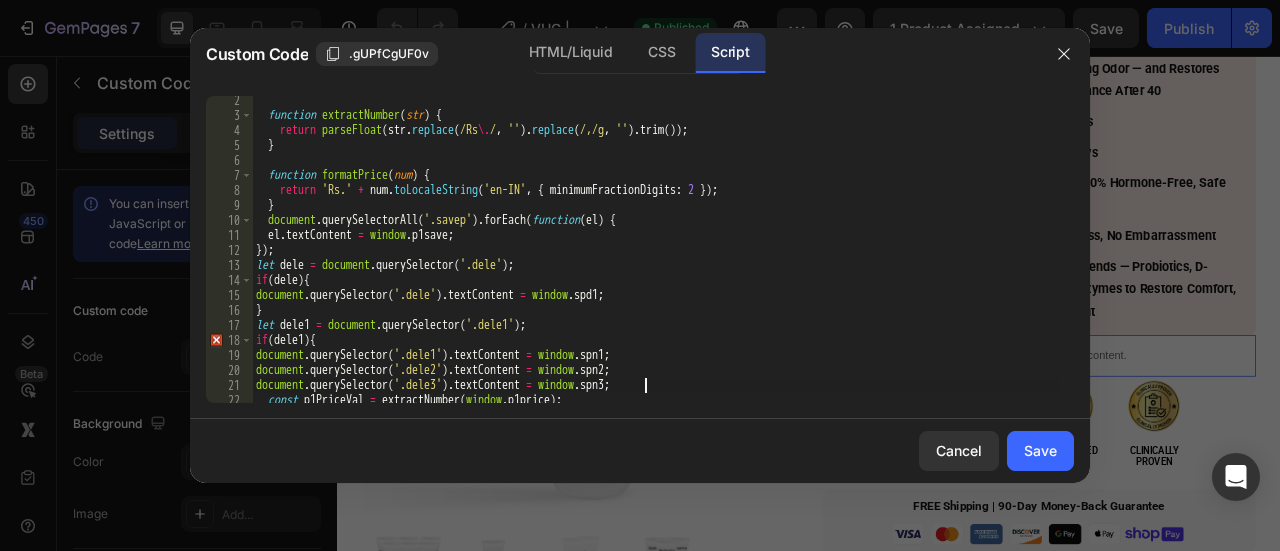 click on "function   extractNumber ( str )   {      return   parseFloat ( str . replace ( /Rs \. / ,   '' ) . replace ( /,/g ,   '' ) . trim ( )) ;    }    function   formatPrice ( num )   {      return   'Rs.'   +   num . toLocaleString ( 'en-IN' ,   {   minimumFractionDigits :   2   }) ;    }    document . querySelectorAll ( '.savep' ) . forEach ( function ( el )   {    el . textContent   =   window . p1save ; }) ; let   dele   =   document . querySelector ( '.dele' ) ; if ( dele ) { document . querySelector ( '.dele' ) . textContent   =   window . spd1 ; } let   dele1   =   document . querySelector ( '.dele1' ) ; if ( dele1 ) { document . querySelector ( '.dele1' ) . textContent   =   window . spn1 ; document . querySelector ( '.dele2' ) . textContent   =   window . spn2 ; document . querySelector ( '.dele3' ) . textContent   =   window . spn3 ;    const   p1PriceVal   =   extractNumber ( window . p1price ) ;    const   p1Discount   =   p1PriceVal   *   ( window . p1save   /   100 ) ;" at bounding box center [655, 261] 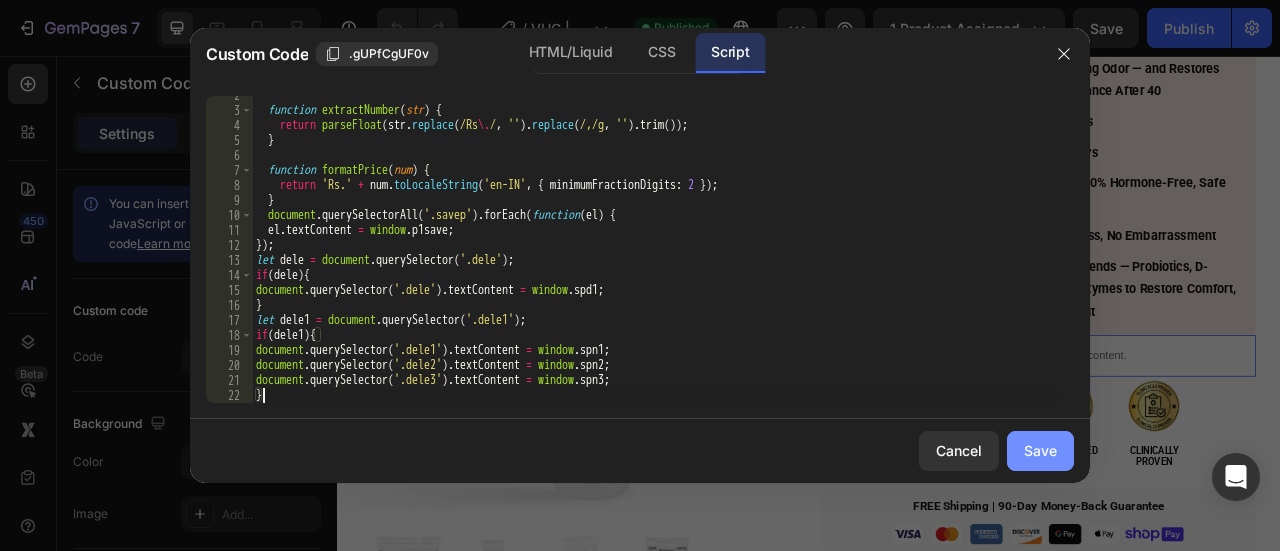 type on "}" 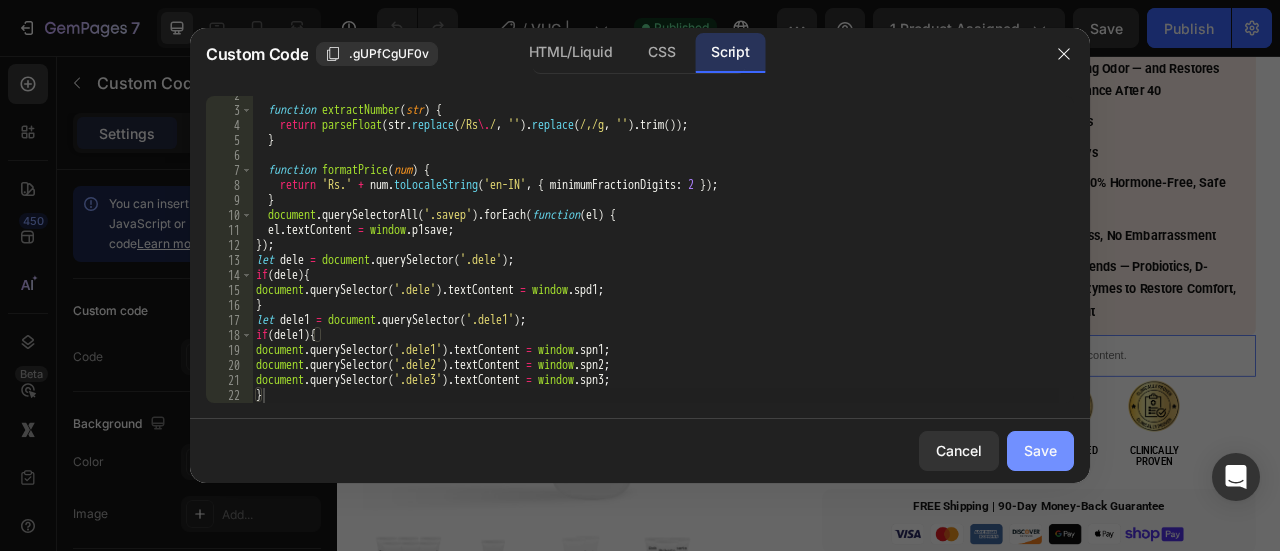 click on "Save" at bounding box center [1040, 450] 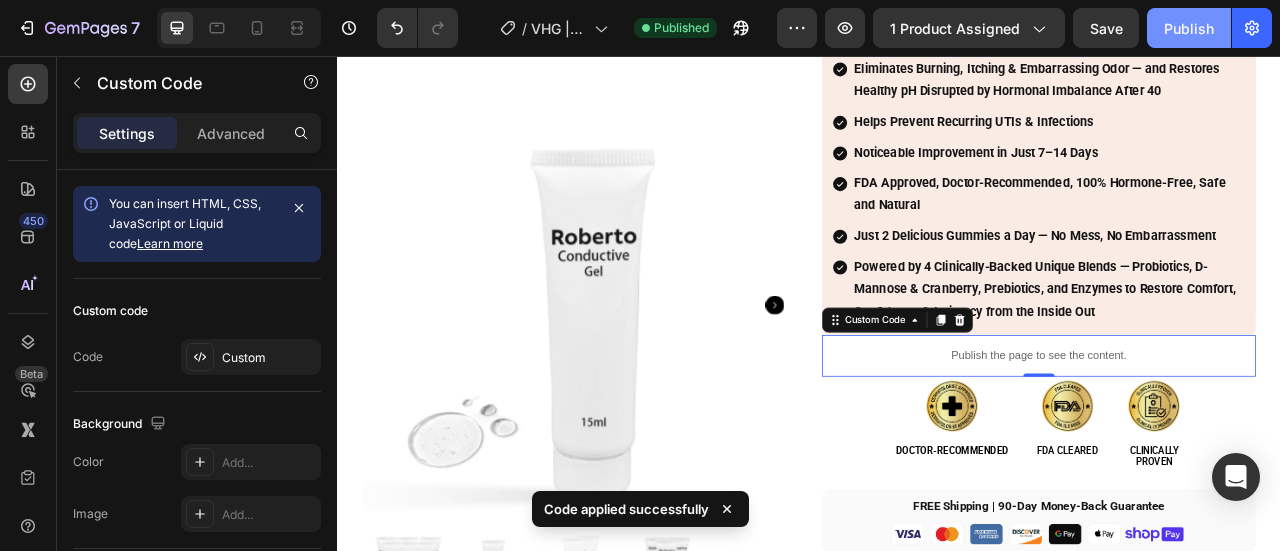 click on "Publish" at bounding box center (1189, 28) 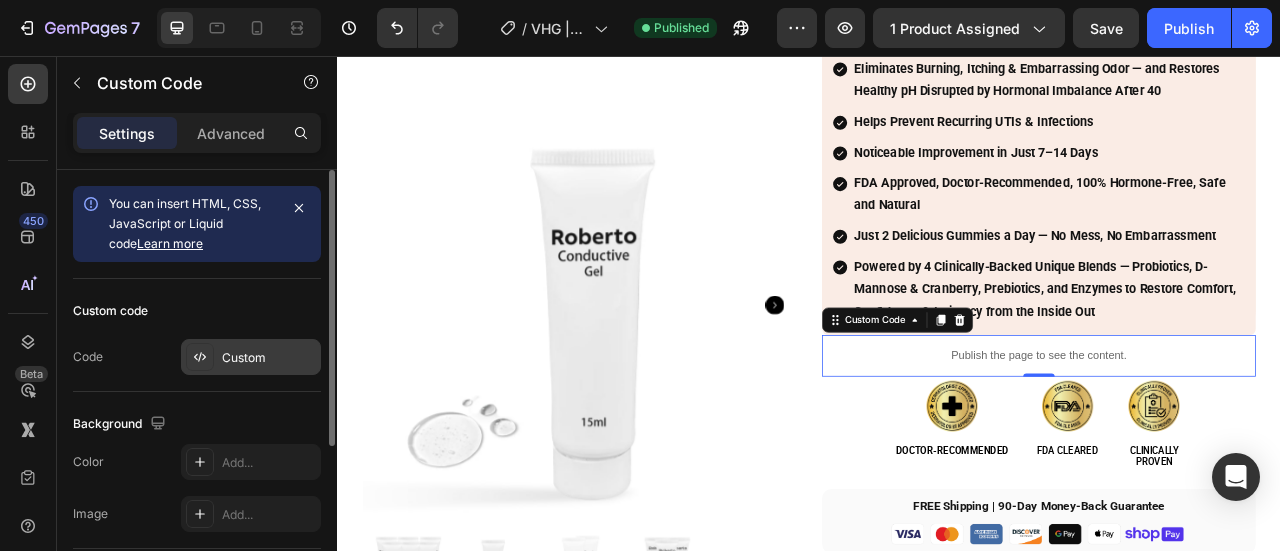 click on "Custom" at bounding box center [251, 357] 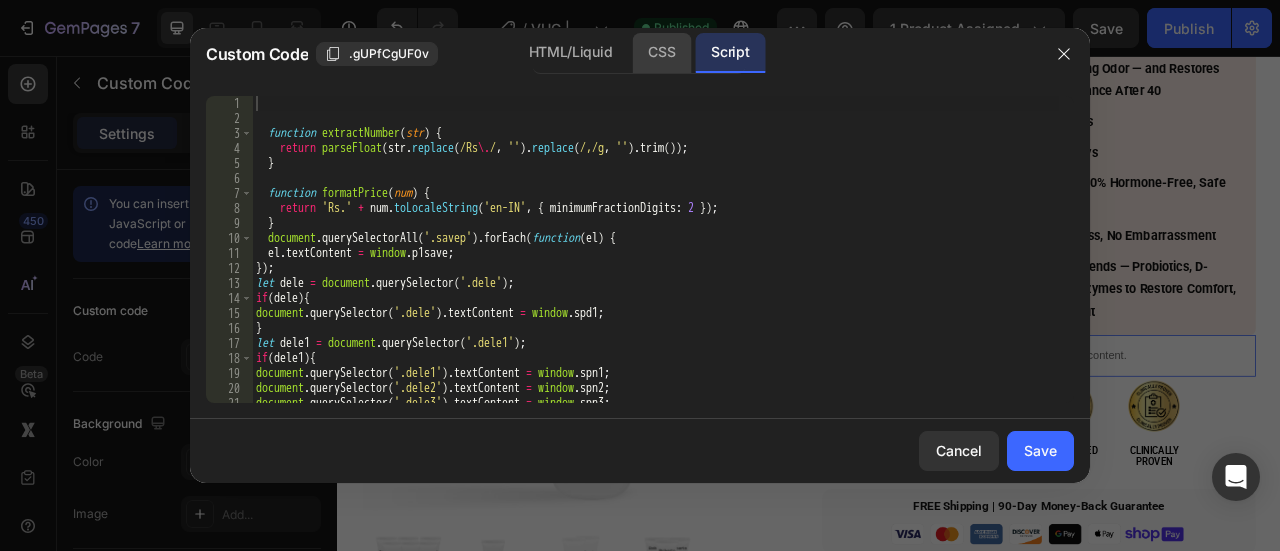 click on "CSS" 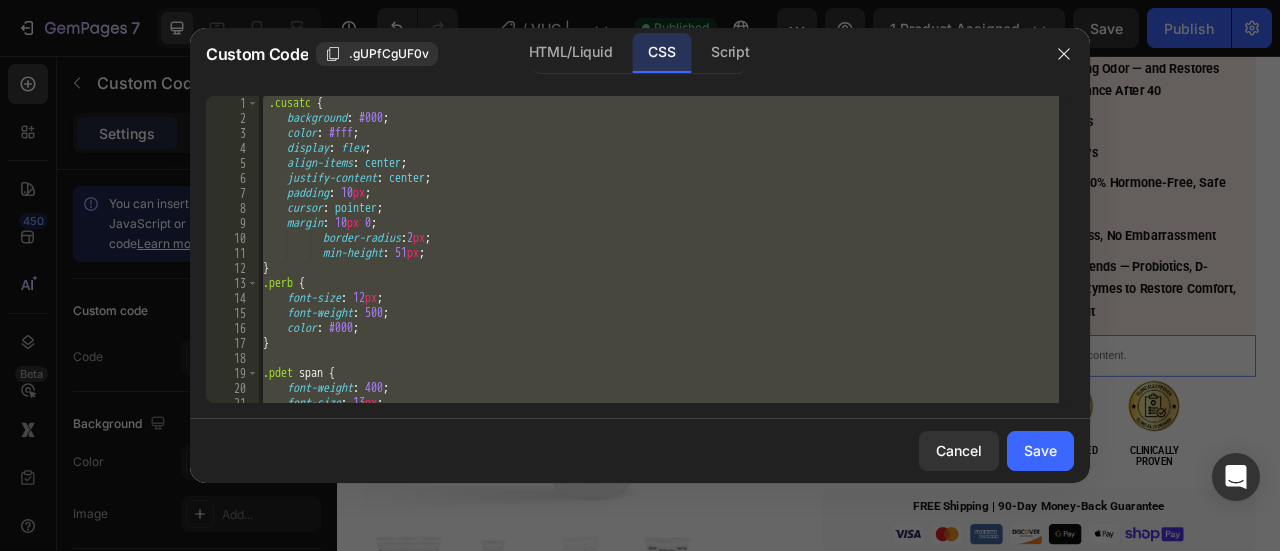 click on ".cusatc   {      background :   #000 ;      color :   #fff ;      display :   flex ;      align-items :   center ;      justify-content :   center ;      padding :   10 px ;      cursor :   pointer ;      margin :   10 px   0 ;              border-radius : 2 px ;              min-height :   51 px ; } .perb   {      font-size :   12 px ;      font-weight :   500 ;      color :   #000 ; } .pdet   span   {      font-weight :   400 ;      font-size :   13 px ;      line-height :   1 ;" at bounding box center [659, 249] 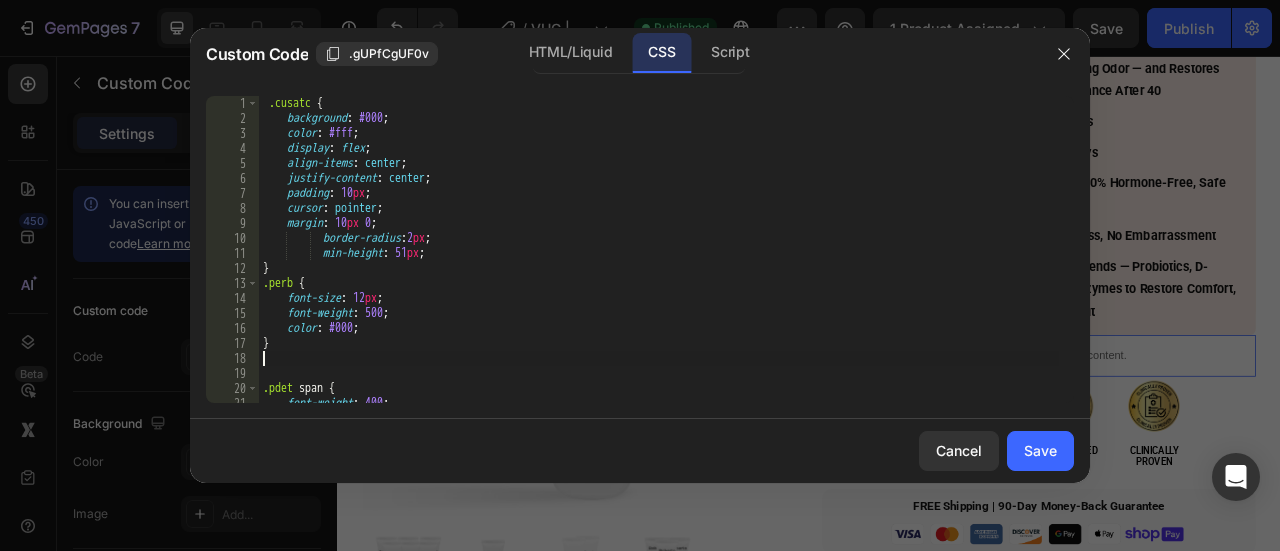 paste on "}" 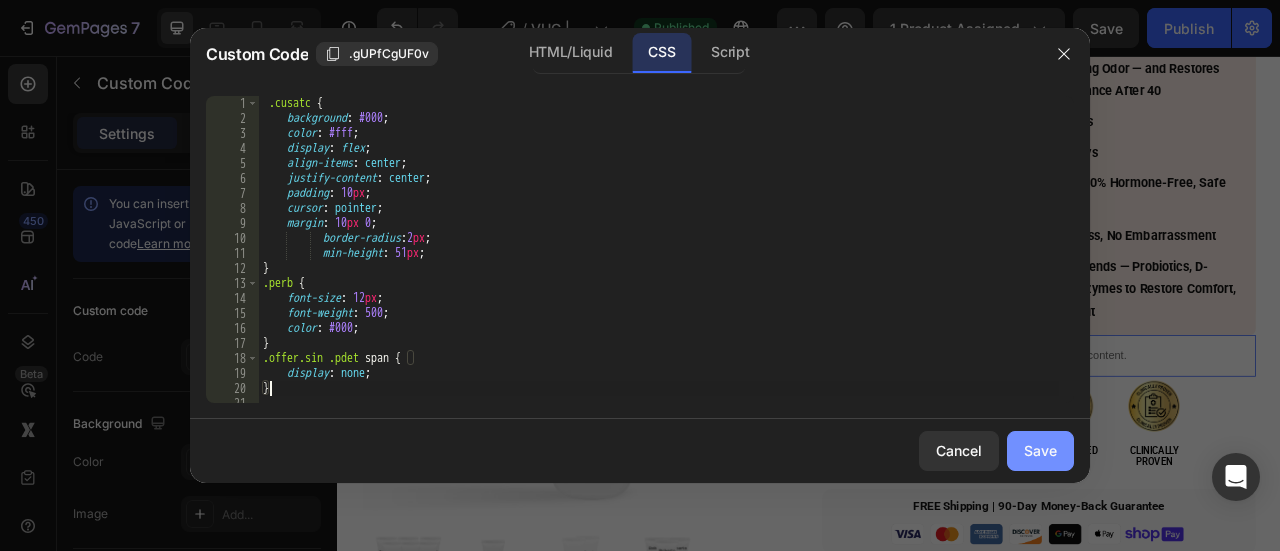 click on "Save" at bounding box center (1040, 450) 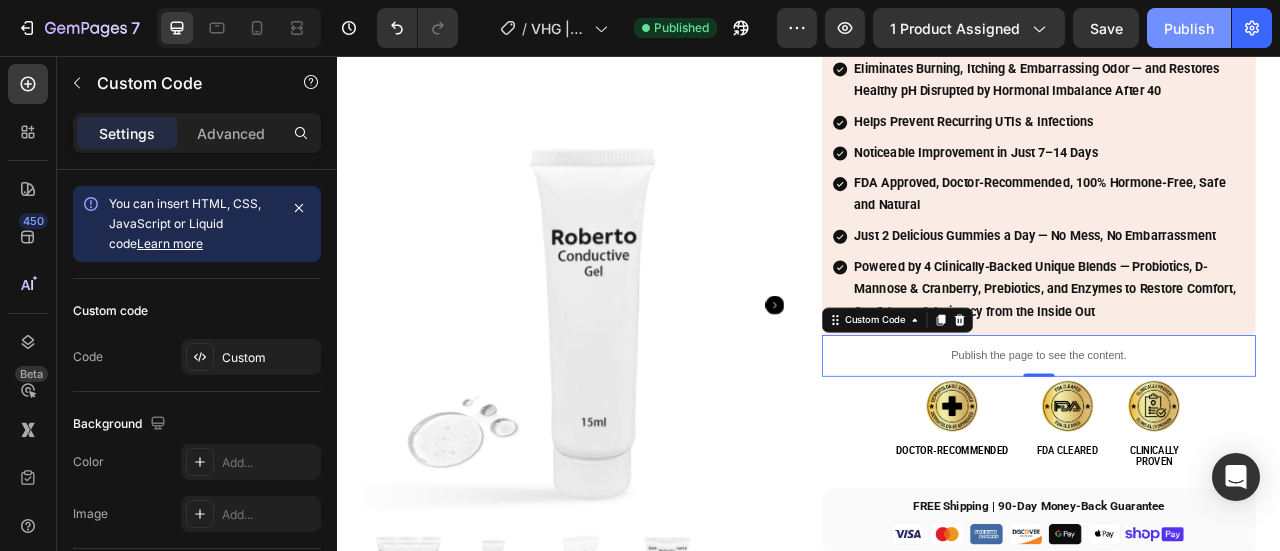 click on "Publish" 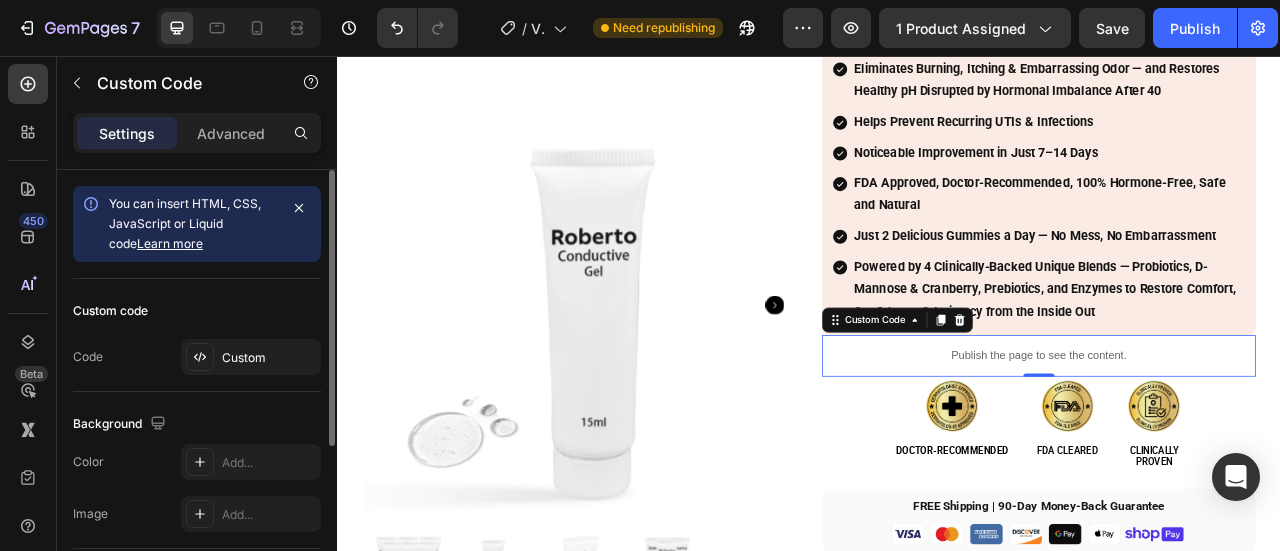click on "Custom code Code Custom" 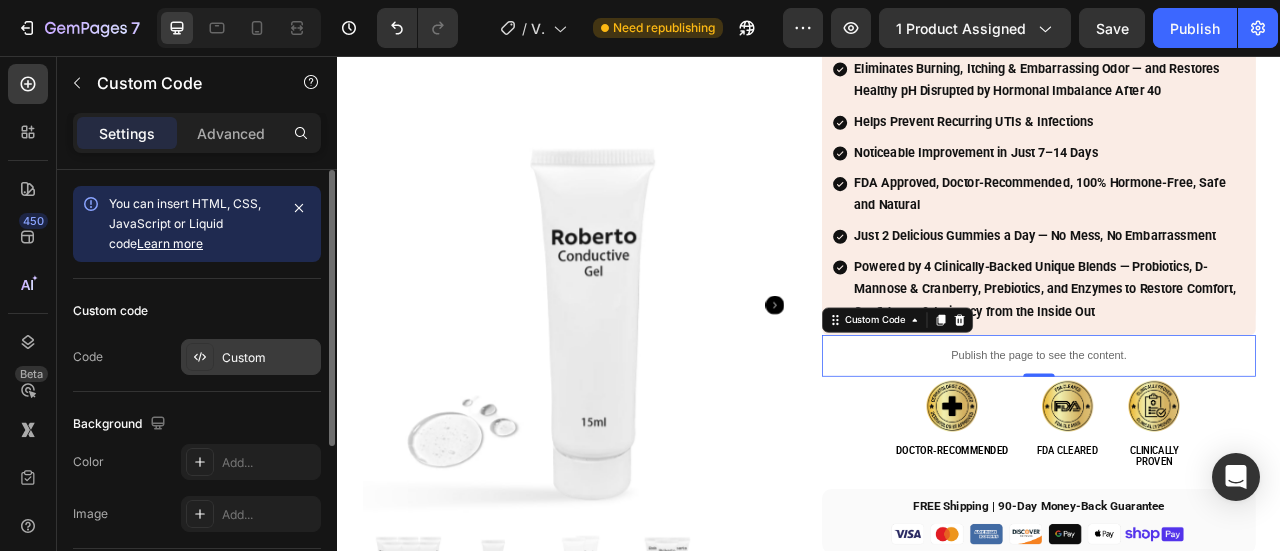 click on "Custom" at bounding box center (251, 357) 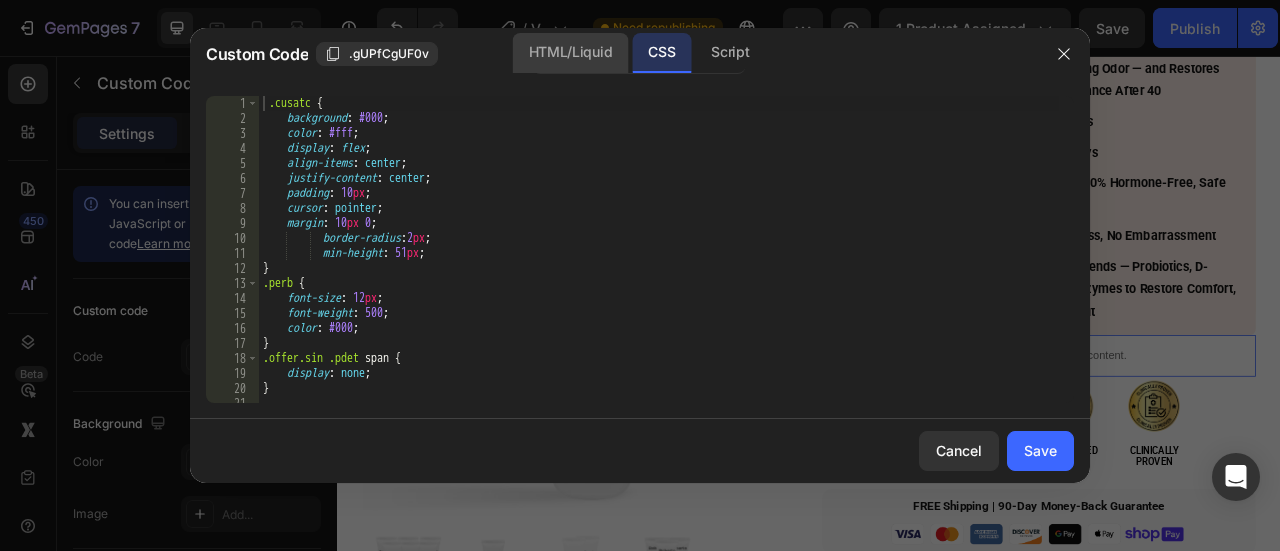 click on "HTML/Liquid" 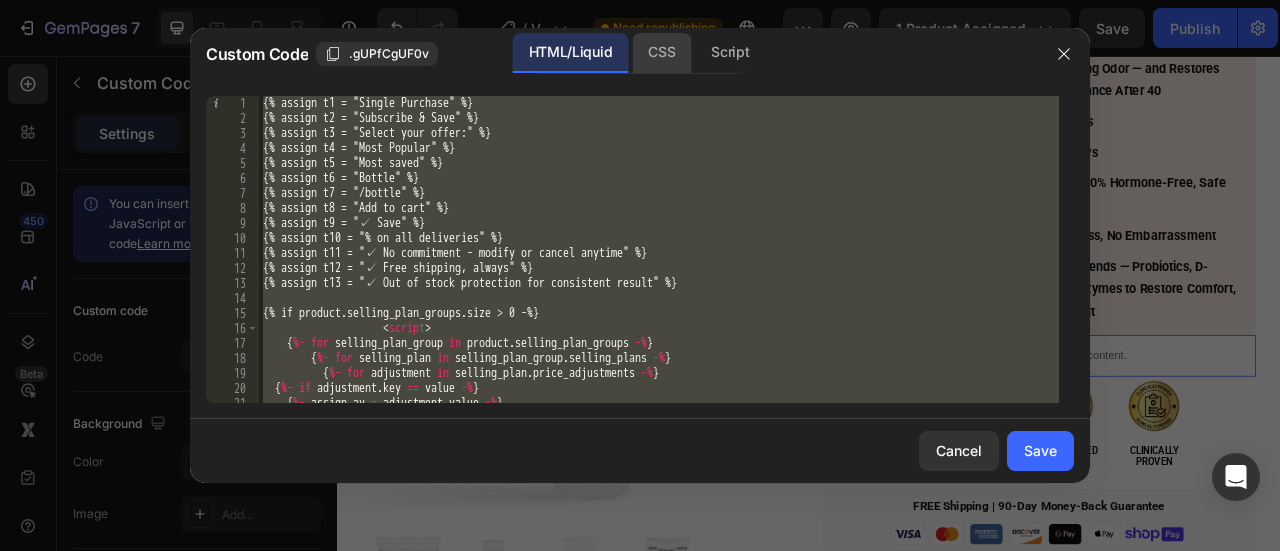 click on "CSS" 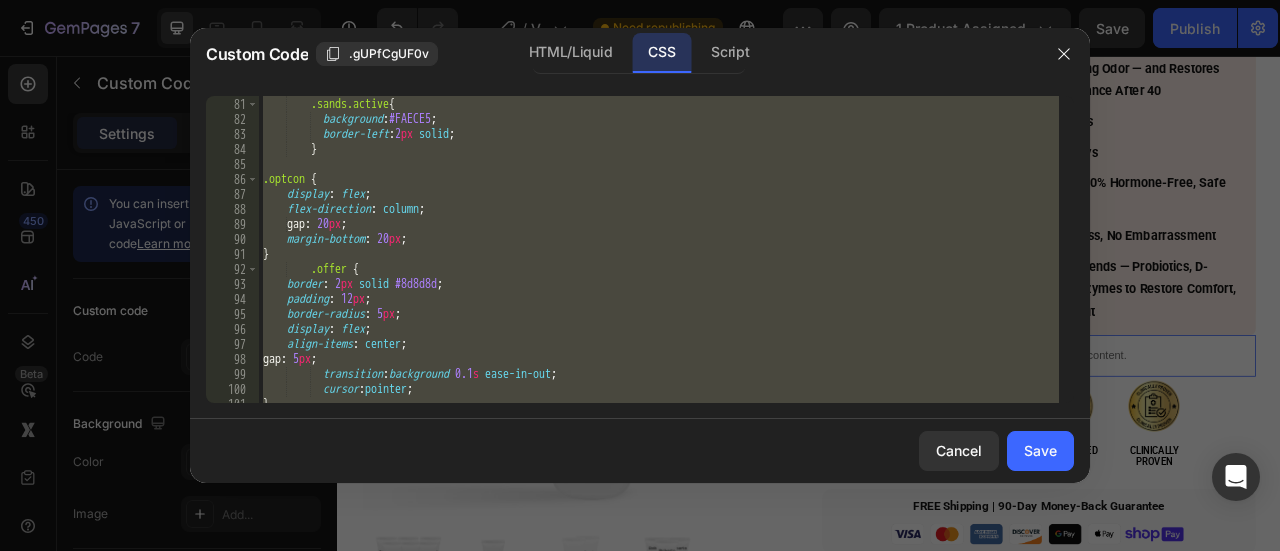 scroll, scrollTop: 1198, scrollLeft: 0, axis: vertical 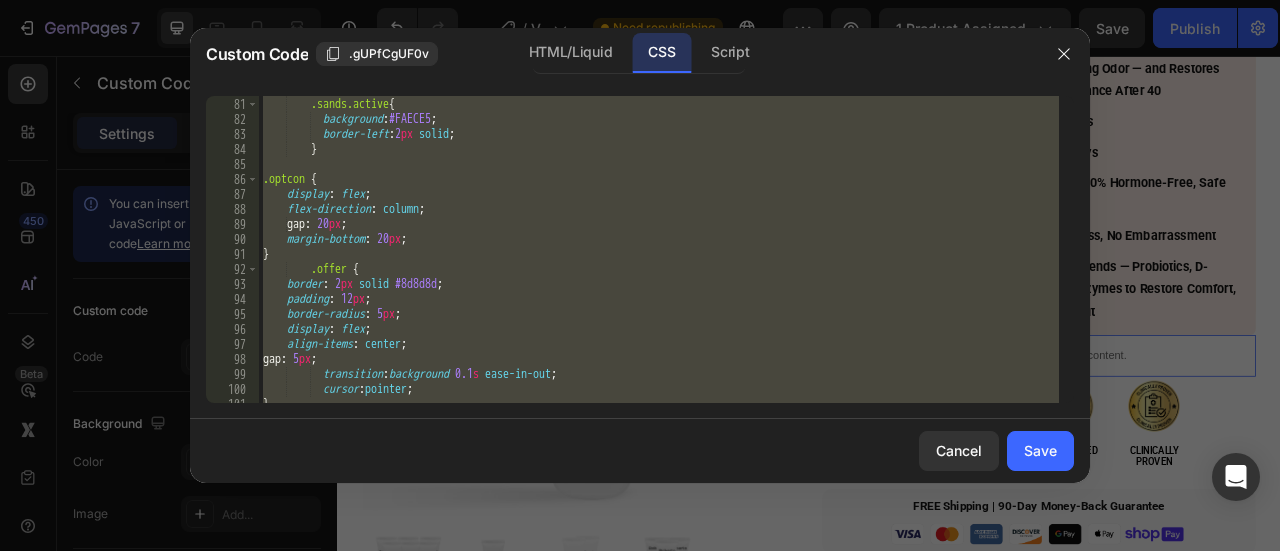 click on "}           .sands.active {              background : #FAECE5 ;              border-left : 2 px   solid ;                      } .optcon   {      display :   flex ;      flex-direction :   column ;          gap :   20 px ;      margin-bottom :   20 px ; }           .offer   {      border :   2 px   solid   #8d8d8d ;      padding :   12 px ;      border-radius :   5 px ;      display :   flex ;      align-items :   center ;     gap :   5 px ;              transition : background   0.1 s   ease-in-out ;              cursor : pointer ; }" at bounding box center (659, 249) 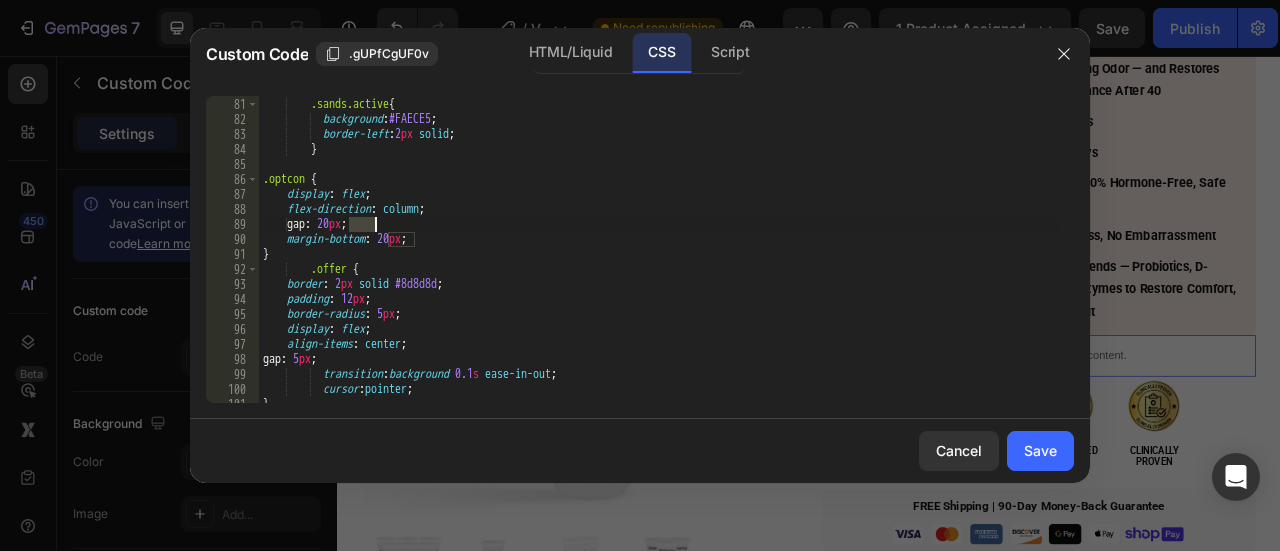 click on "}           .sands.active {              background : #FAECE5 ;              border-left : 2 px   solid ;                      } .optcon   {      display :   flex ;      flex-direction :   column ;          gap :   20 px ;      margin-bottom :   20 px ; }           .offer   {      border :   2 px   solid   #8d8d8d ;      padding :   12 px ;      border-radius :   5 px ;      display :   flex ;      align-items :   center ;     gap :   5 px ;              transition : background   0.1 s   ease-in-out ;              cursor : pointer ; }" at bounding box center [659, 250] 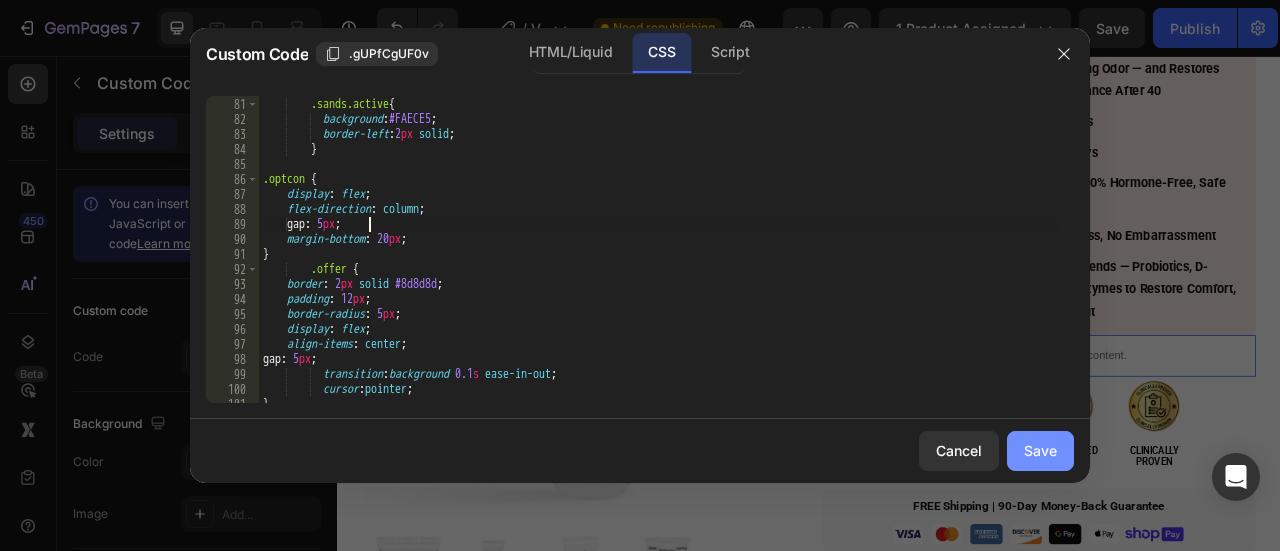 click on "Save" at bounding box center [1040, 450] 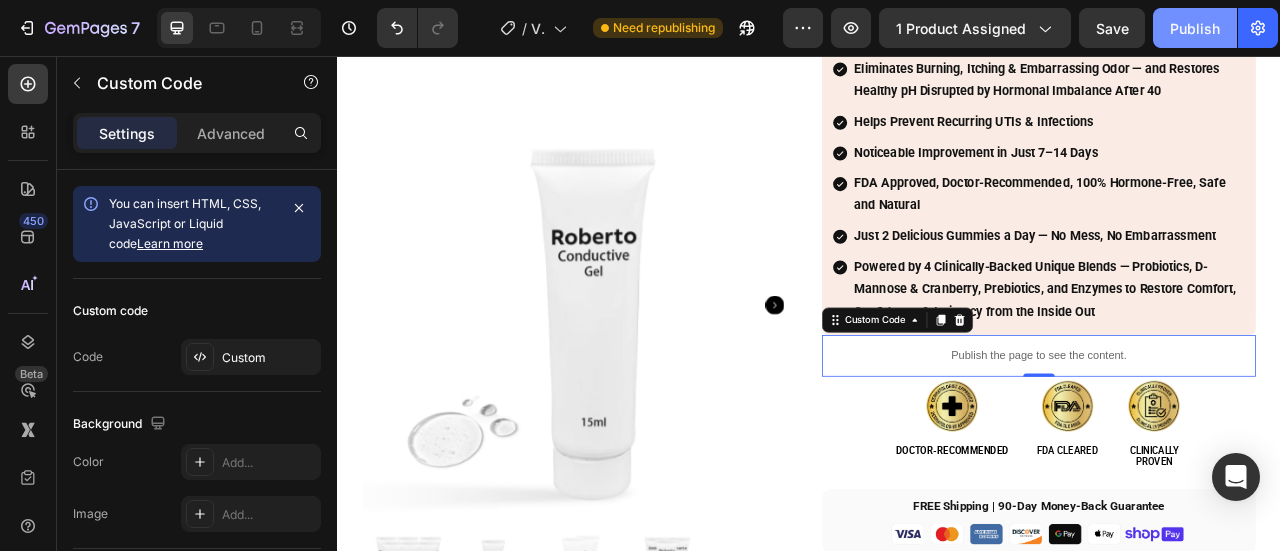 click on "Publish" at bounding box center [1195, 28] 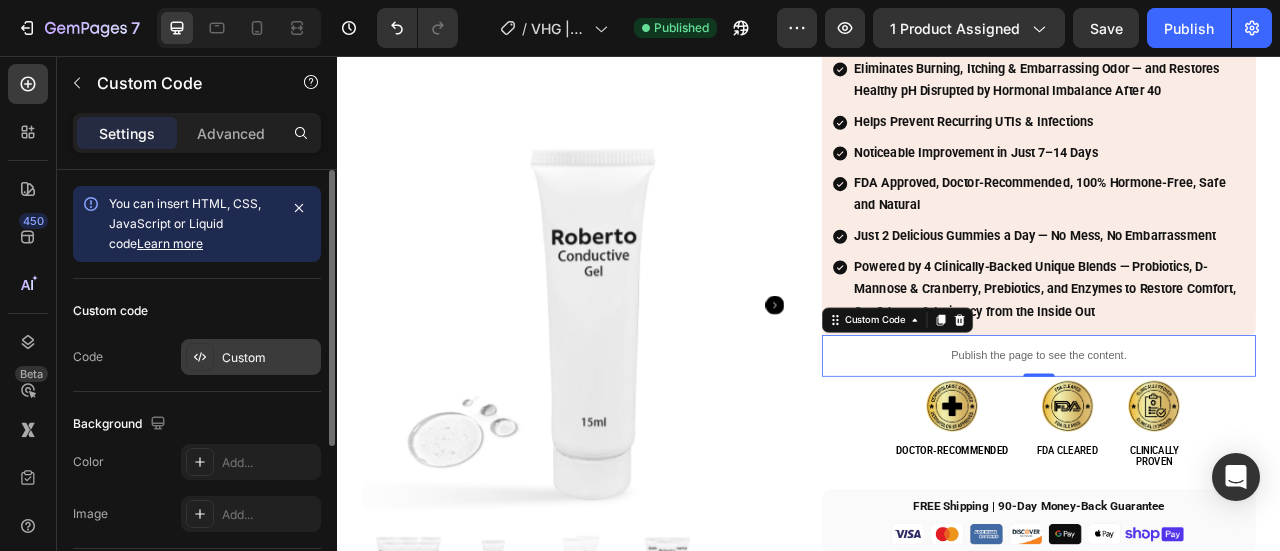 click on "Custom" at bounding box center [269, 358] 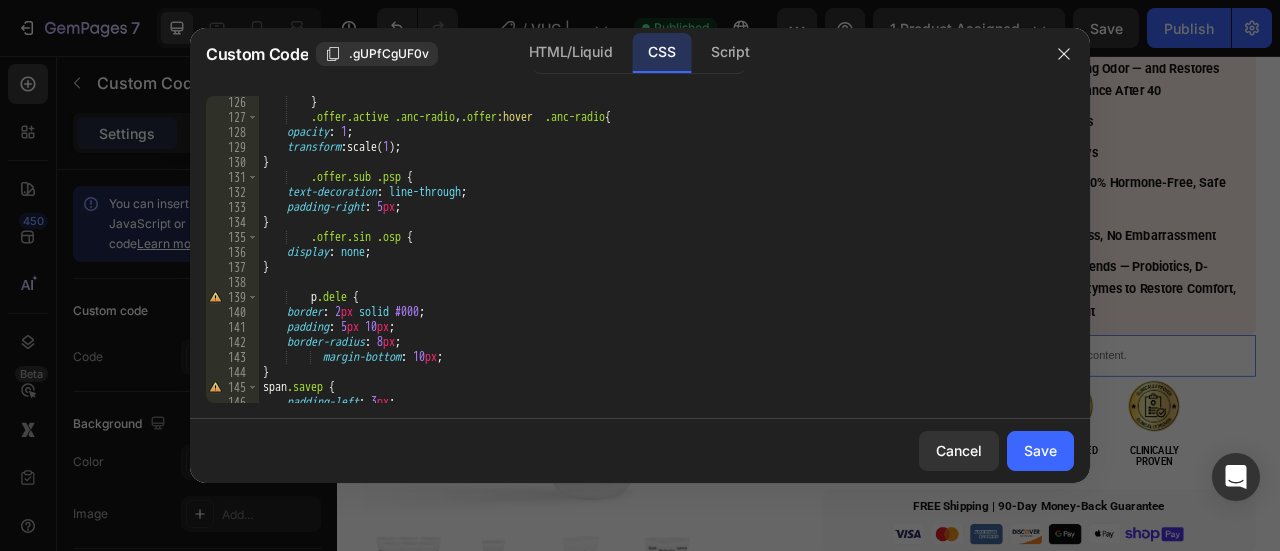 scroll, scrollTop: 1876, scrollLeft: 0, axis: vertical 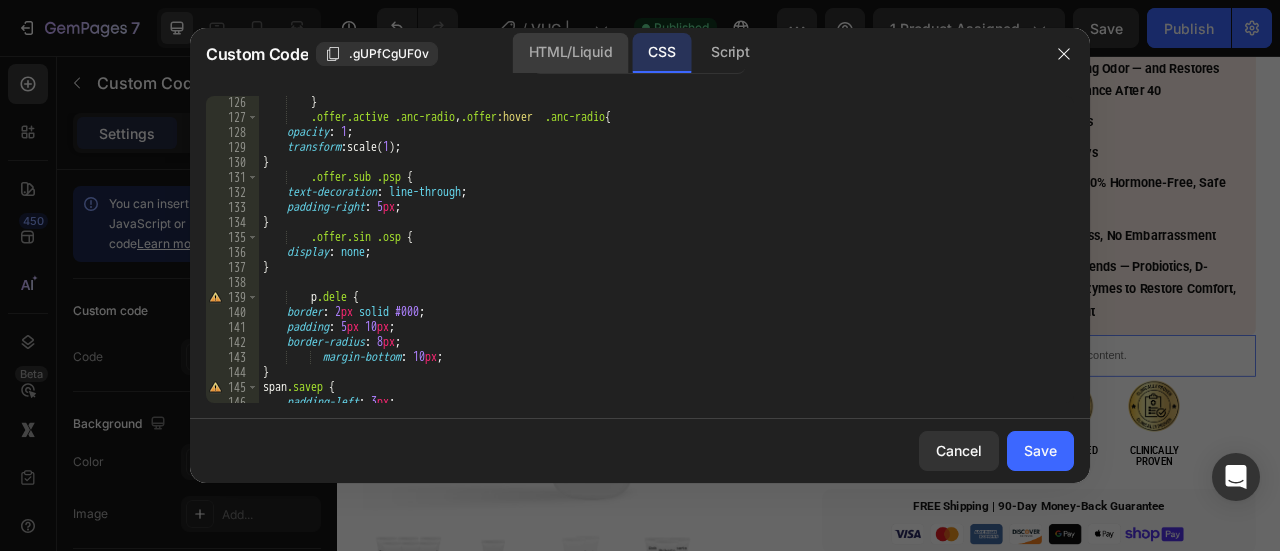 click on "HTML/Liquid" 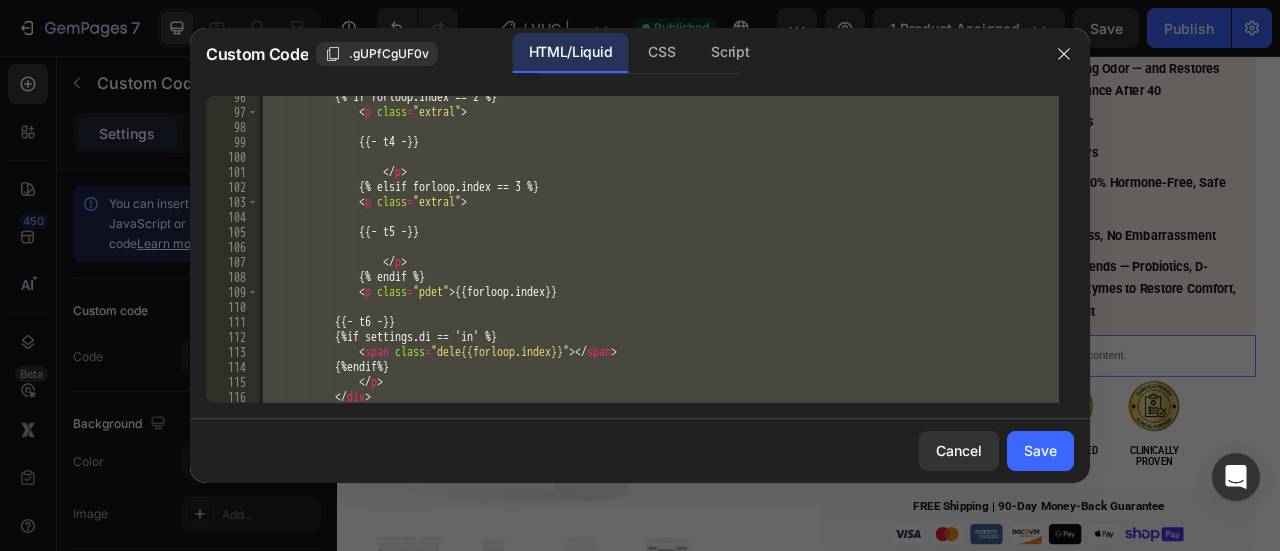 scroll, scrollTop: 1468, scrollLeft: 0, axis: vertical 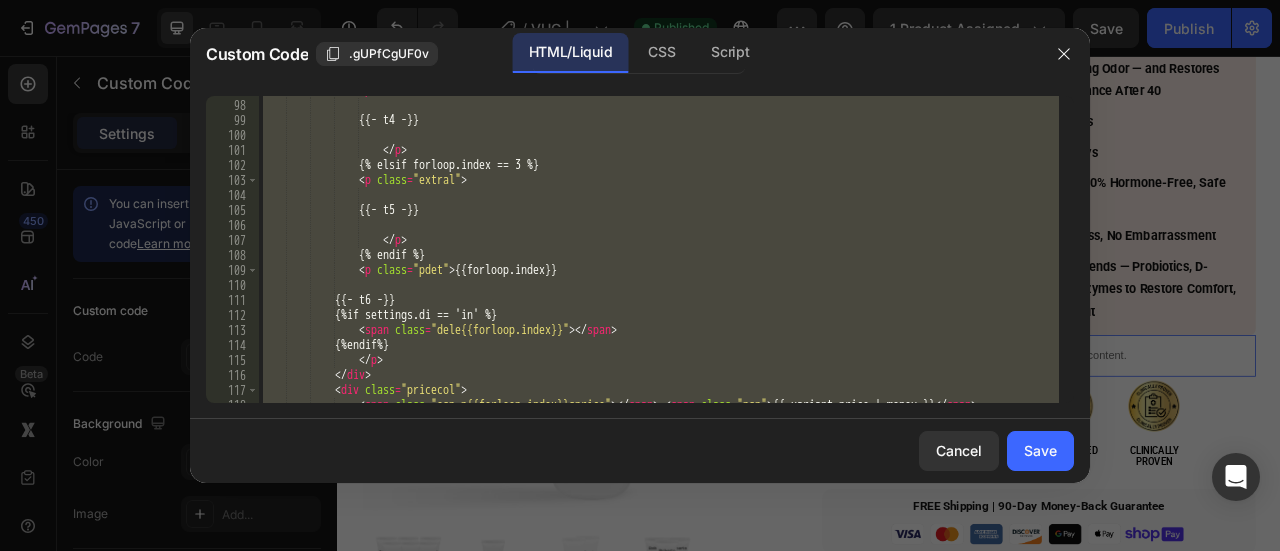 click on "< p   class = "extral" >                                                  {{- t4 -}}                                                   </ p >                     {% elsif forloop.index == 3 %}                     < p   class = "extral" >                                                  {{- t5 -}}                                                   </ p >                     {% endif %}                     < p   class = "pdet" > {{forloop.index}}                                         {{- t6 -}}                    {%if settings.di == 'in' %}                     < span   class = "dele{{forloop.index}}" > </ span >                    {%endif%}                     </ p >                </ div >                < div   class = "pricecol" >                     < span   class = "osp p{{forloop.index}}sprice" > </ span >   < span   class = "psp" > {{ variant.price | money }} </ span >" at bounding box center (659, 249) 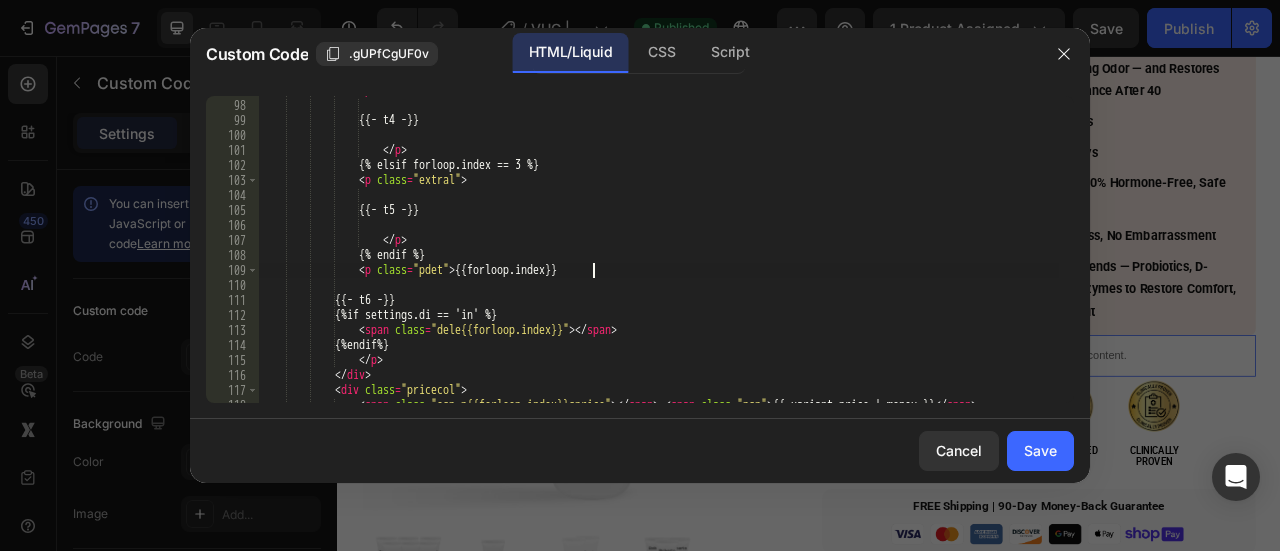 click on "< p   class = "extral" >                                                  {{- t4 -}}                                                   </ p >                     {% elsif forloop.index == 3 %}                     < p   class = "extral" >                                                  {{- t5 -}}                                                   </ p >                     {% endif %}                     < p   class = "pdet" > {{forloop.index}}                                         {{- t6 -}}                    {%if settings.di == 'in' %}                     < span   class = "dele{{forloop.index}}" > </ span >                    {%endif%}                     </ p >                </ div >                < div   class = "pricecol" >                     < span   class = "osp p{{forloop.index}}sprice" > </ span >   < span   class = "psp" > {{ variant.price | money }} </ span >" at bounding box center (659, 259) 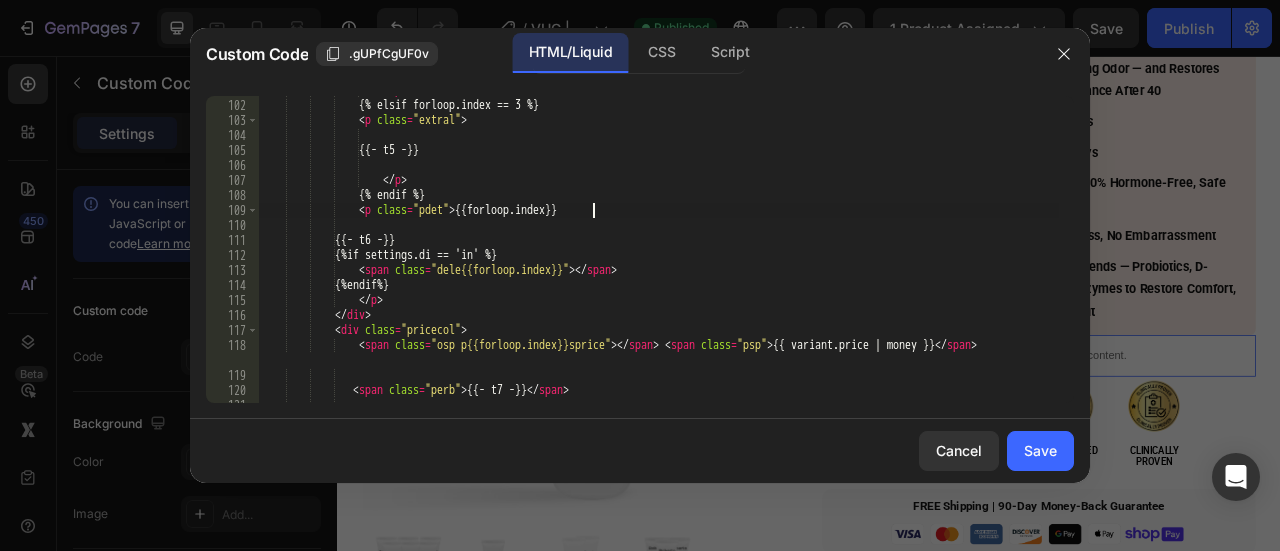 scroll, scrollTop: 1527, scrollLeft: 0, axis: vertical 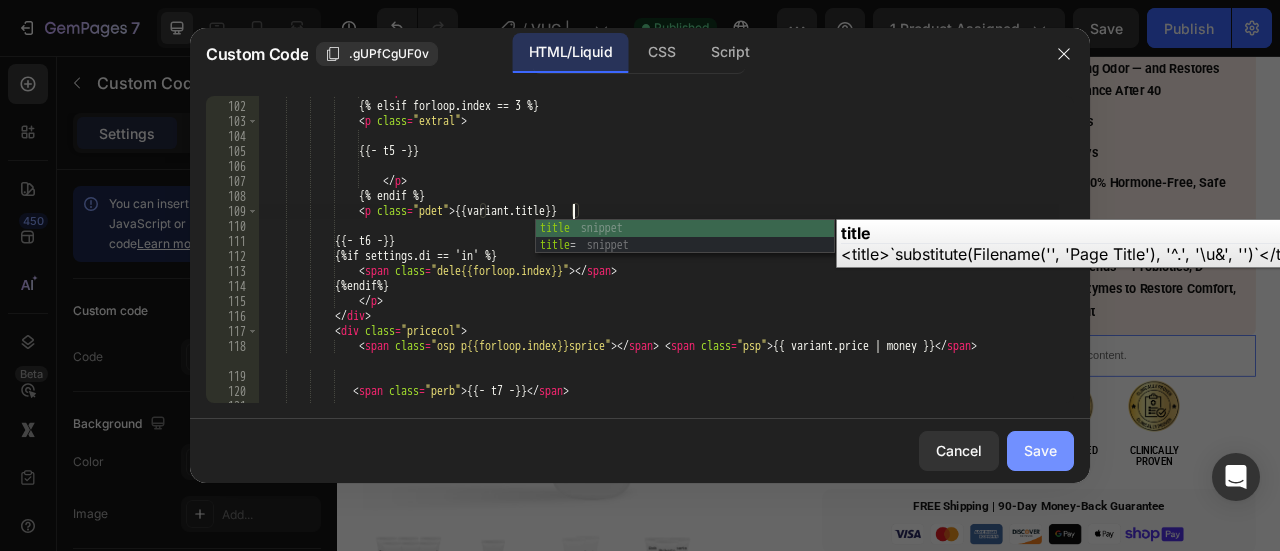 type on "<p class="pdet">{{variant.title}}" 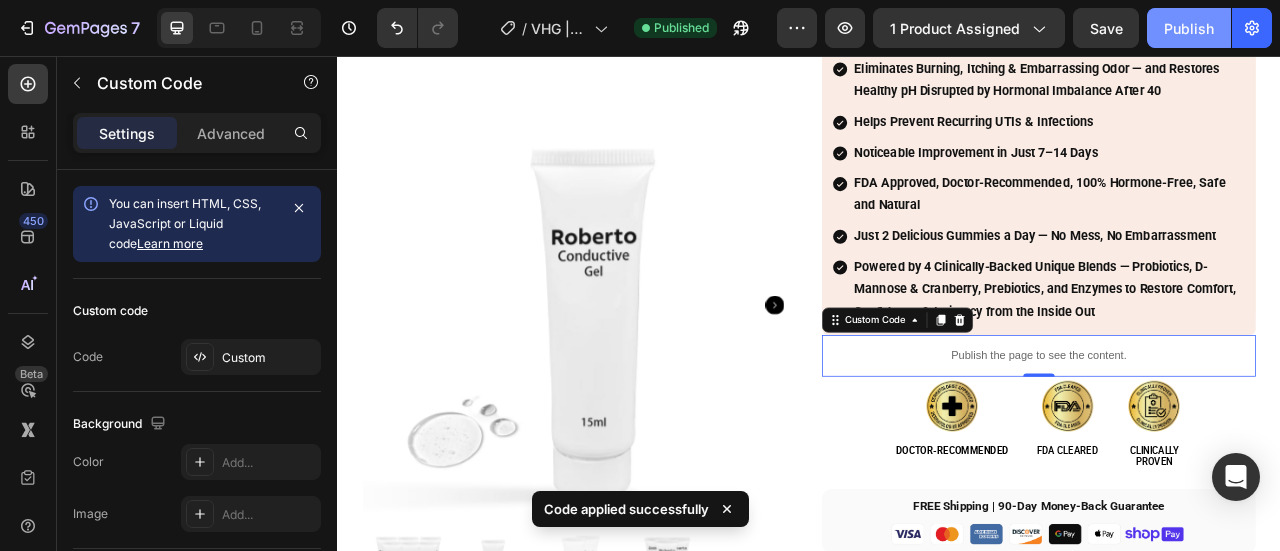 click on "Publish" at bounding box center (1189, 28) 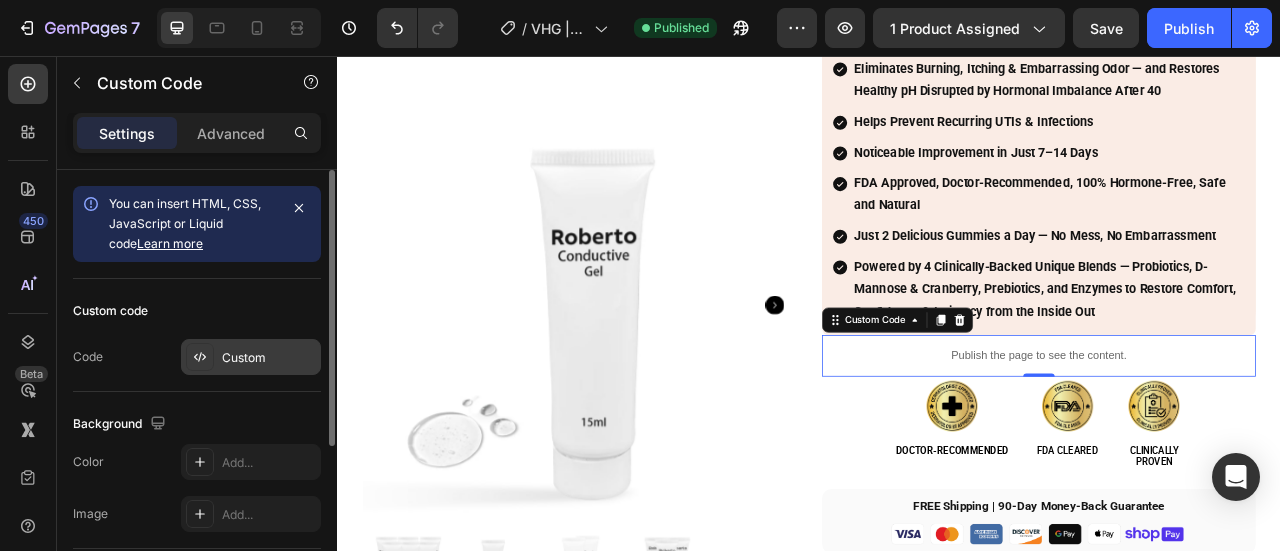 click on "Custom" at bounding box center [269, 358] 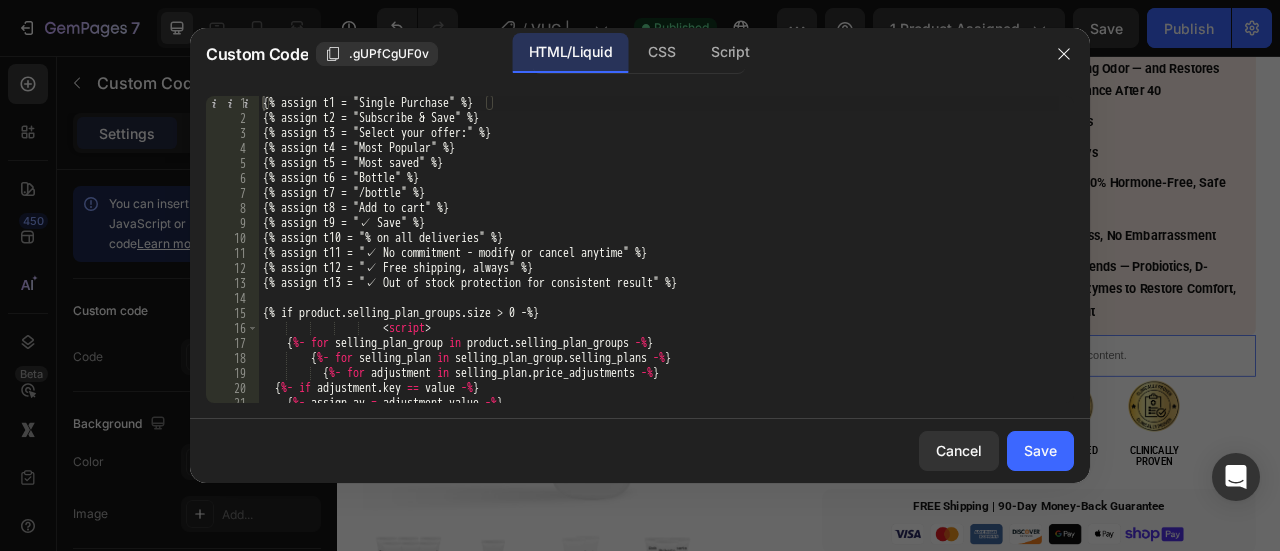 drag, startPoint x: 1114, startPoint y: 333, endPoint x: 1174, endPoint y: 363, distance: 67.08204 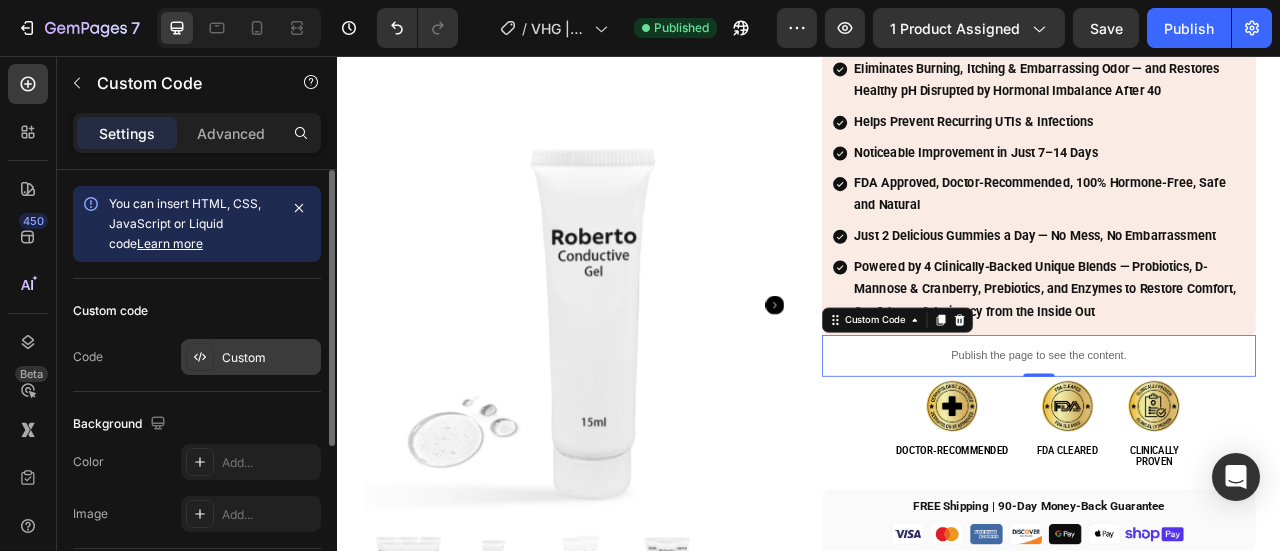 click on "Custom" at bounding box center [269, 358] 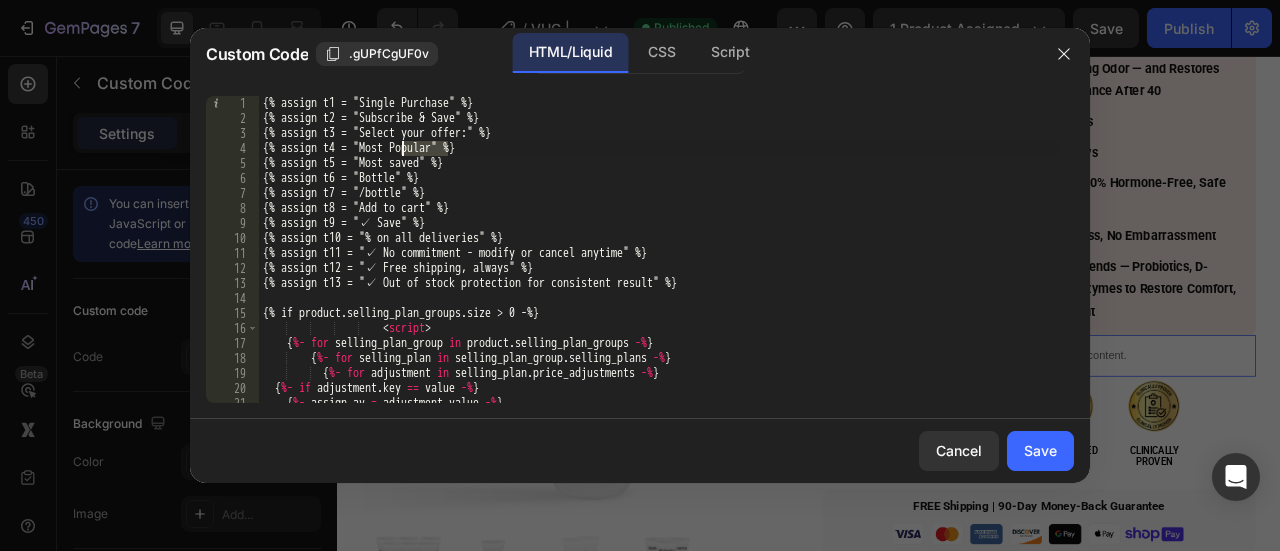 drag, startPoint x: 448, startPoint y: 150, endPoint x: 402, endPoint y: 149, distance: 46.010868 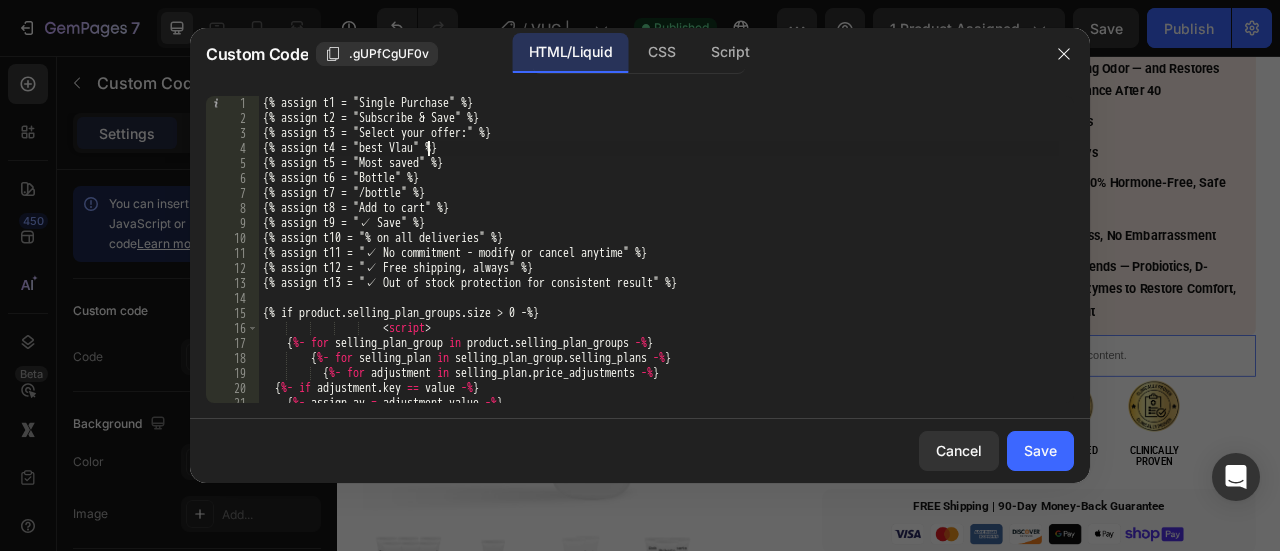 scroll, scrollTop: 0, scrollLeft: 14, axis: horizontal 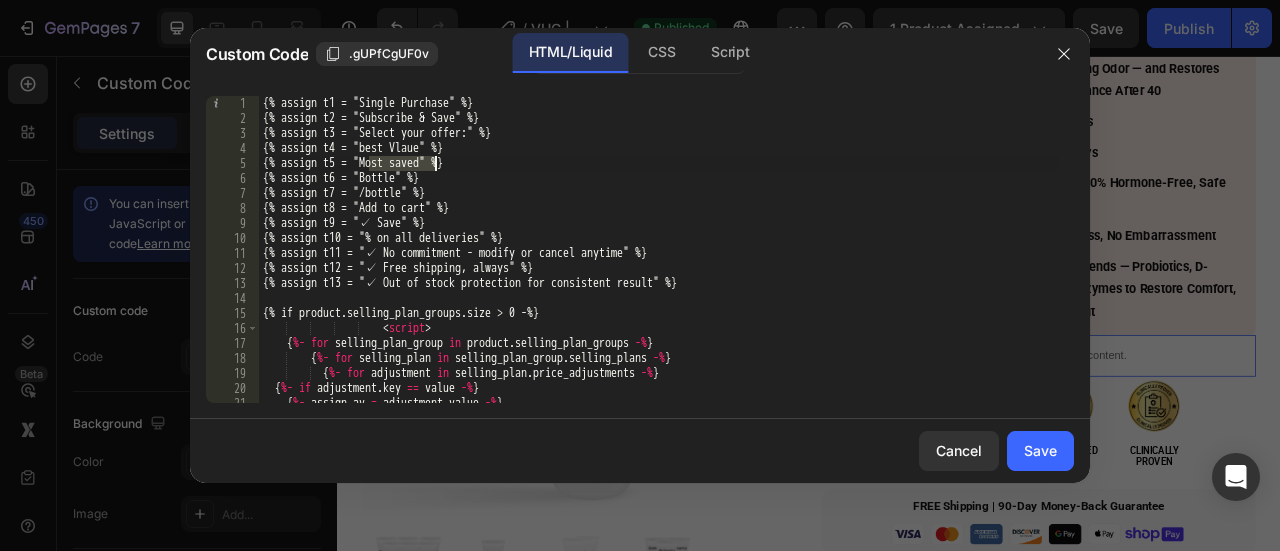 drag, startPoint x: 368, startPoint y: 161, endPoint x: 432, endPoint y: 163, distance: 64.03124 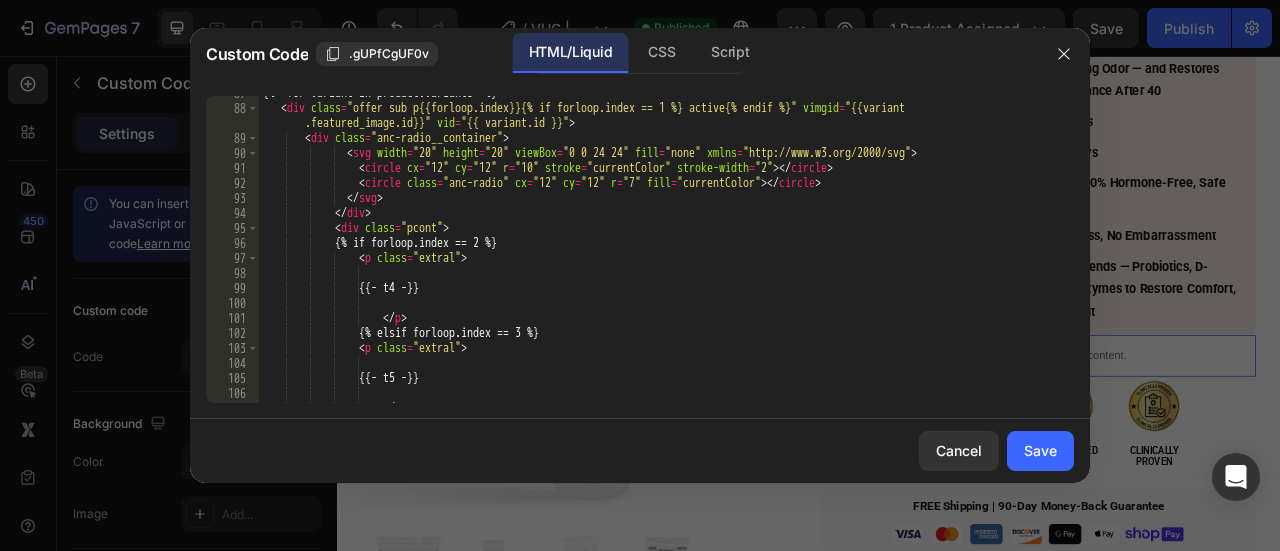scroll, scrollTop: 1300, scrollLeft: 0, axis: vertical 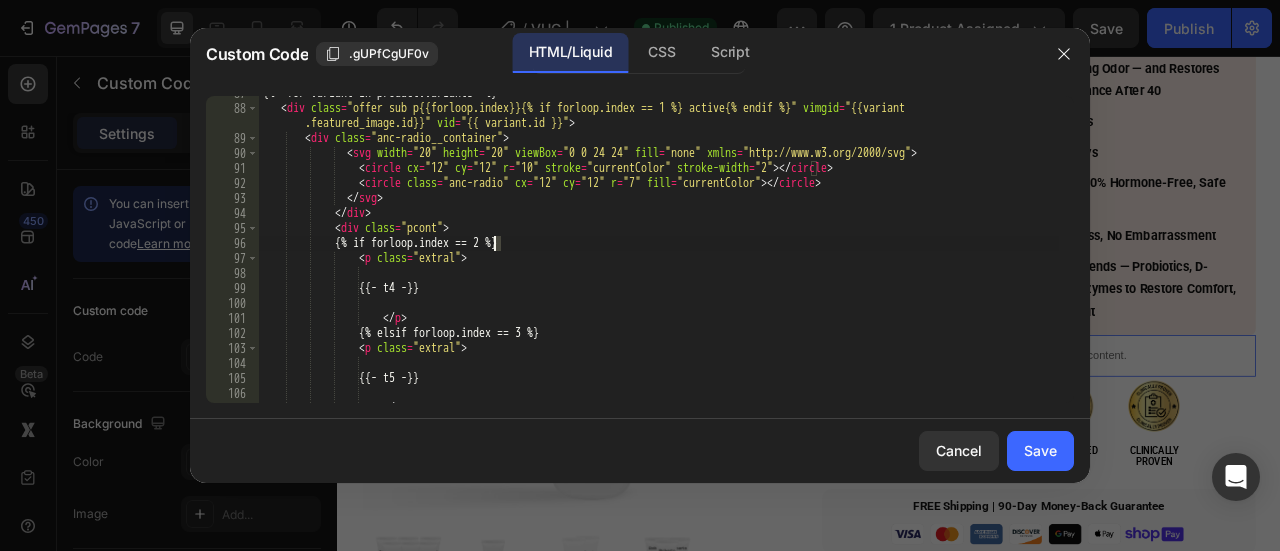 click on "{%- for variant in product.variants -%}     < div   class = "offer sub p{{forloop.index}}{% if forloop.index == 1 %} active{% endif %}"   vimgid = "{{variant         .featured_image.id}}"   vid = "{{ variant.id }}" >          < div   class = "anc-radio__container" >                   < svg   width = "20"   height = "20"   viewBox = "0 0 24 24"   fill = "none"   xmlns = "http://www.w3.org/2000/svg" >                     < circle   cx = "12"   cy = "12"   r = "10"   stroke = "currentColor"   stroke-width = "2" > </ circle >                     < circle   class = "anc-radio"   cx = "12"   cy = "12"   r = "7"   fill = "currentColor" > </ circle >                   </ svg >                </ div >                < div   class = "pcont" >                {% if forloop.index == 2 %}                     < p   class = "extral" >                                                  {{- t4 -}}                                                   </ p >                     {% elsif forloop.index == 3 %}" at bounding box center [659, 254] 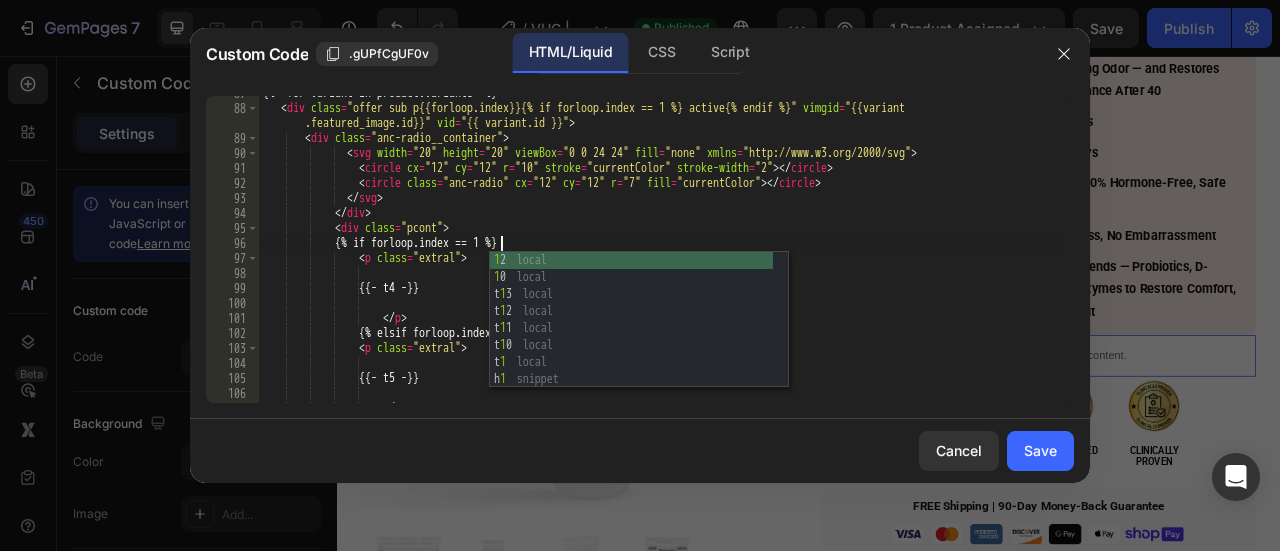 click on "{%- for variant in product.variants -%}     < div   class = "offer sub p{{forloop.index}}{% if forloop.index == 1 %} active{% endif %}"   vimgid = "{{variant         .featured_image.id}}"   vid = "{{ variant.id }}" >          < div   class = "anc-radio__container" >                   < svg   width = "20"   height = "20"   viewBox = "0 0 24 24"   fill = "none"   xmlns = "http://www.w3.org/2000/svg" >                     < circle   cx = "12"   cy = "12"   r = "10"   stroke = "currentColor"   stroke-width = "2" > </ circle >                     < circle   class = "anc-radio"   cx = "12"   cy = "12"   r = "7"   fill = "currentColor" > </ circle >                   </ svg >                </ div >                < div   class = "pcont" >                {% if forloop.index == 1 %}                     < p   class = "extral" >                                                  {{- t4 -}}                                                   </ p >                     {% elsif forloop.index == 3 %}" at bounding box center (659, 254) 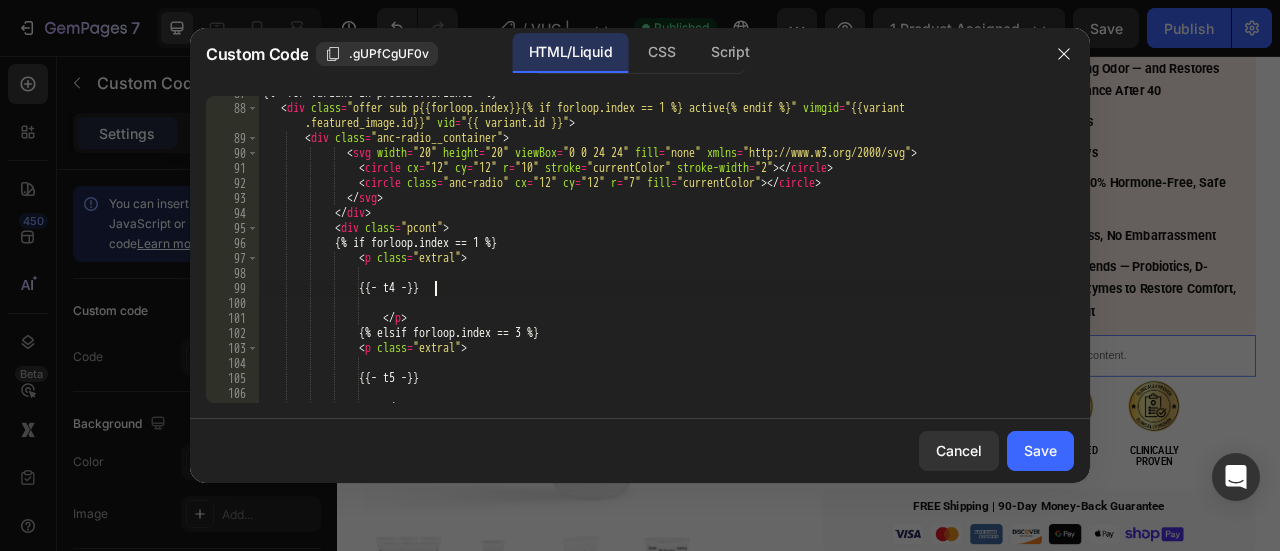 scroll, scrollTop: 0, scrollLeft: 15, axis: horizontal 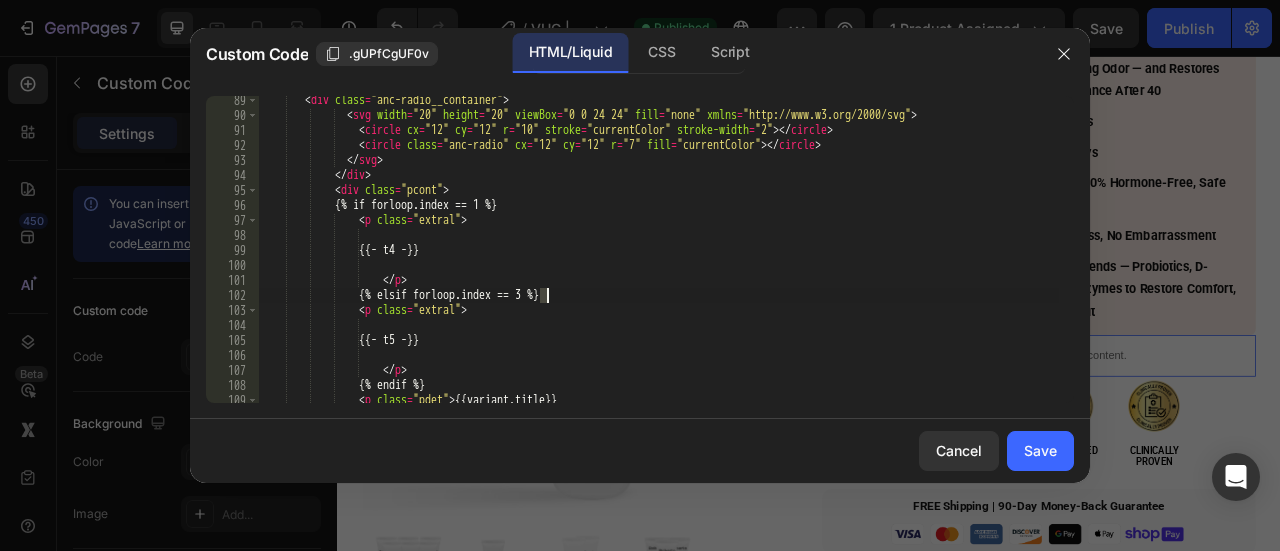 click on "< div   class = "anc-radio__container" >                   < svg   width = "20"   height = "20"   viewBox = "0 0 24 24"   fill = "none"   xmlns = "http://www.w3.org/2000/svg" >                     < circle   cx = "12"   cy = "12"   r = "10"   stroke = "currentColor"   stroke-width = "2" > </ circle >                     < circle   class = "anc-radio"   cx = "12"   cy = "12"   r = "7"   fill = "currentColor" > </ circle >                   </ svg >                </ div >                < div   class = "pcont" >                {% if forloop.index == 1 %}                     < p   class = "extral" >                                                  {{- t4 -}}                                                   </ p >                     {% elsif forloop.index == 3 %}                     < p   class = "extral" >                                                  {{- t5 -}}                                                   </ p >                     {% endif %}                     < p   class = "pdet" >" at bounding box center [659, 261] 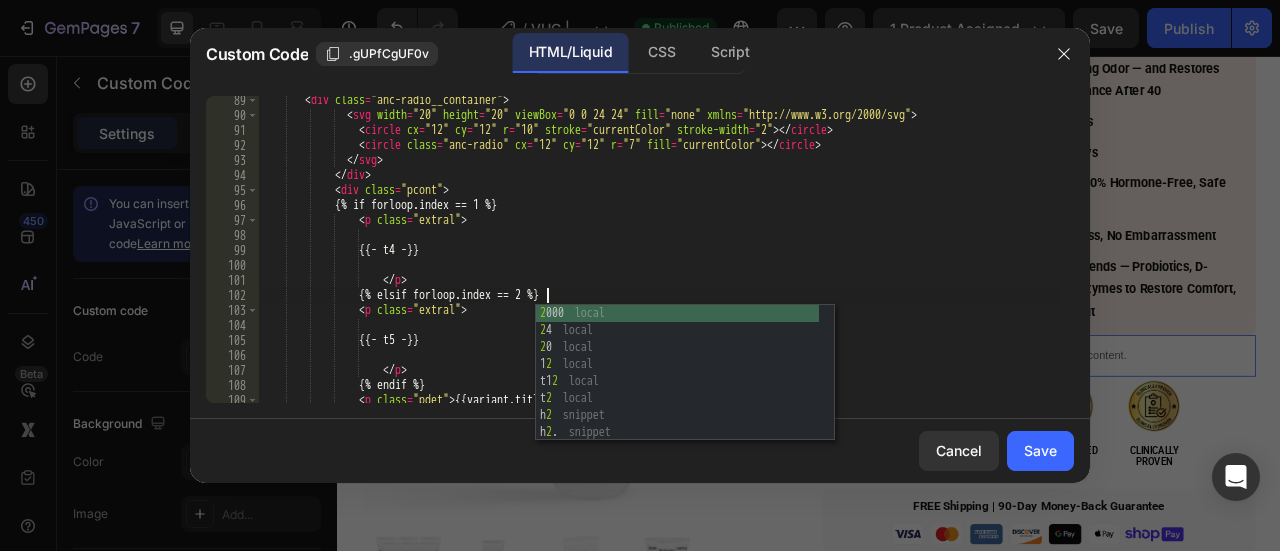 scroll, scrollTop: 0, scrollLeft: 24, axis: horizontal 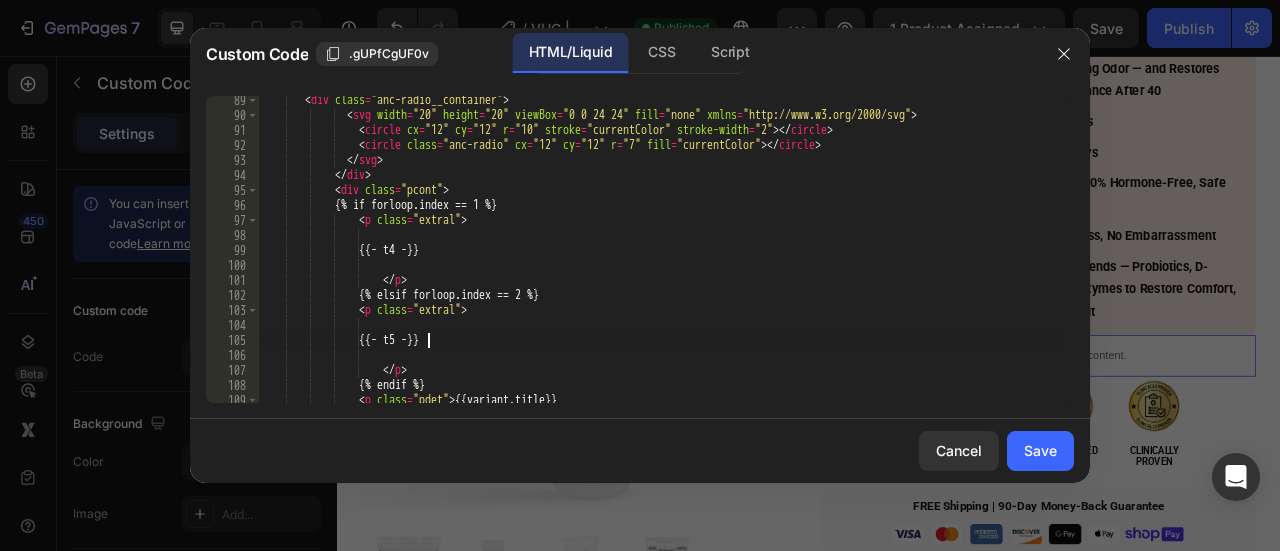 click on "< div   class = "anc-radio__container" >                   < svg   width = "20"   height = "20"   viewBox = "0 0 24 24"   fill = "none"   xmlns = "http://www.w3.org/2000/svg" >                     < circle   cx = "12"   cy = "12"   r = "10"   stroke = "currentColor"   stroke-width = "2" > </ circle >                     < circle   class = "anc-radio"   cx = "12"   cy = "12"   r = "7"   fill = "currentColor" > </ circle >                   </ svg >                </ div >                < div   class = "pcont" >                {% if forloop.index == 1 %}                     < p   class = "extral" >                                                  {{- t4 -}}                                                   </ p >                     {% elsif forloop.index == 2 %}                     < p   class = "extral" >                                                  {{- t5 -}}                                                   </ p >                     {% endif %}                     < p   class = "pdet" >" at bounding box center [659, 261] 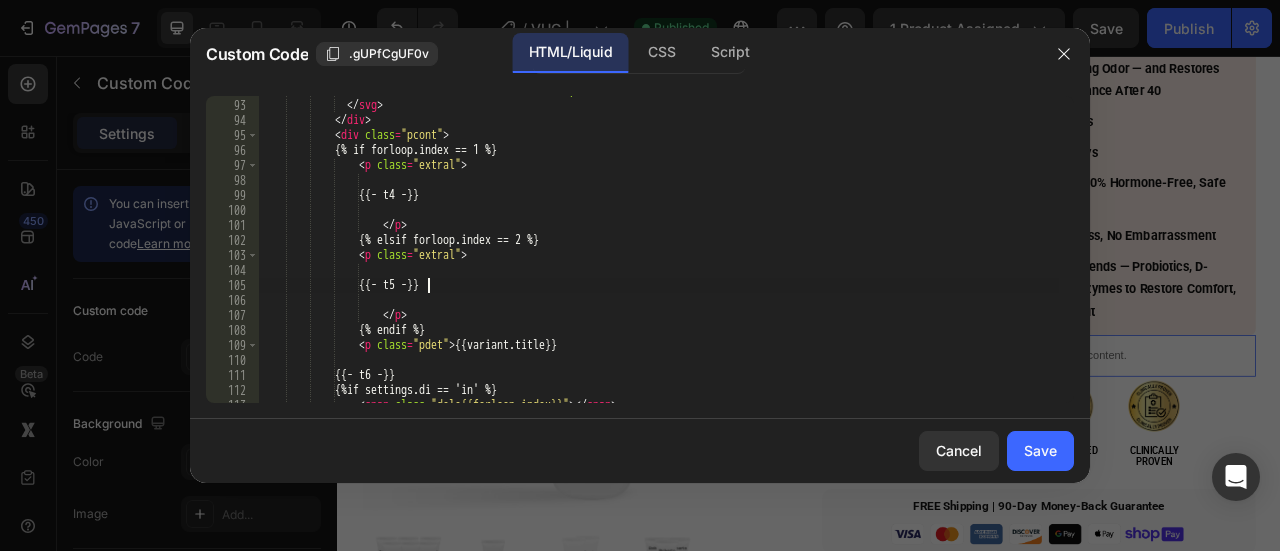 scroll, scrollTop: 1393, scrollLeft: 0, axis: vertical 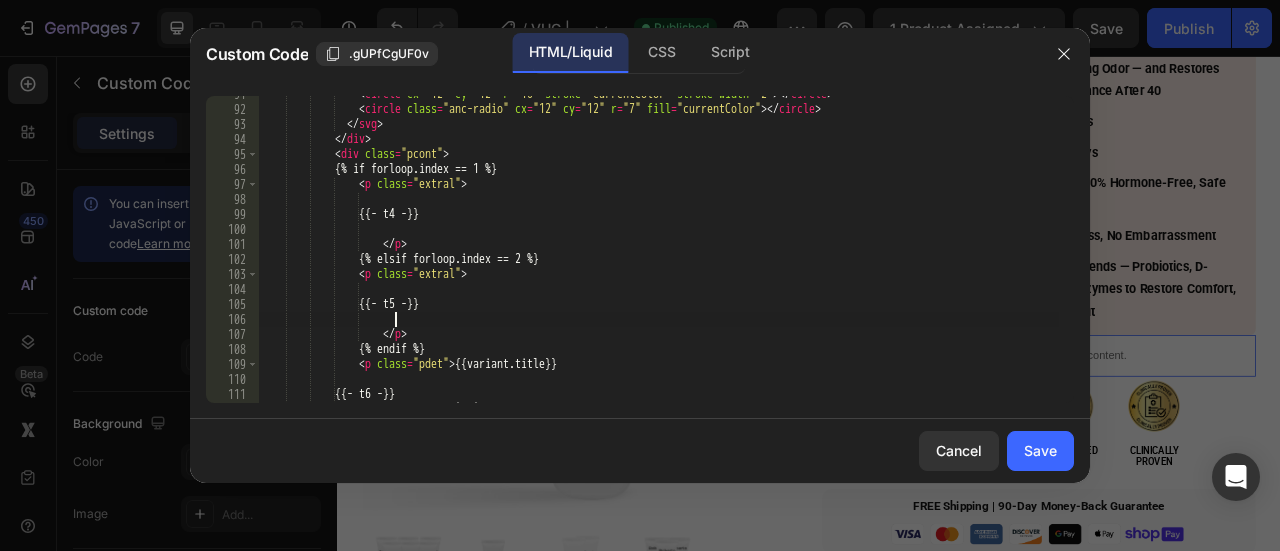 type 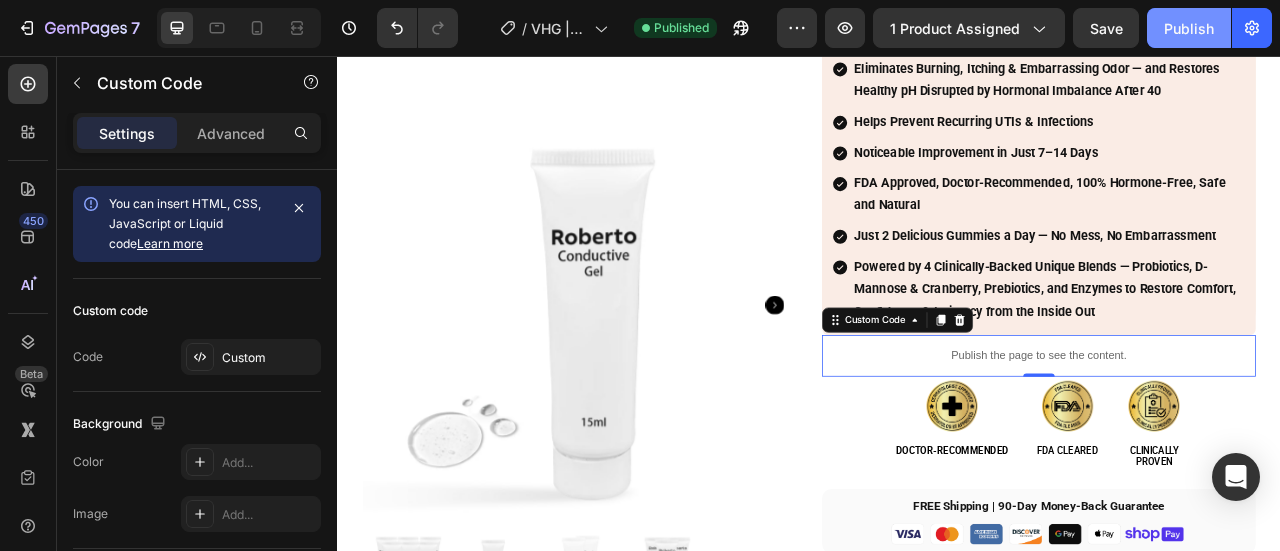click on "Publish" 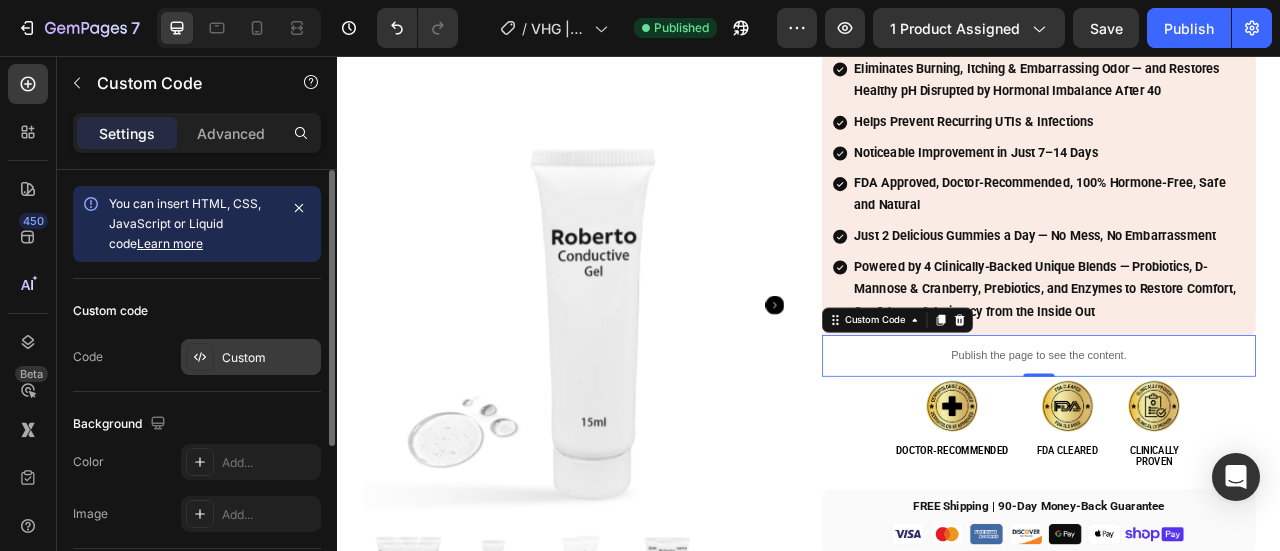 click on "Custom" at bounding box center [251, 357] 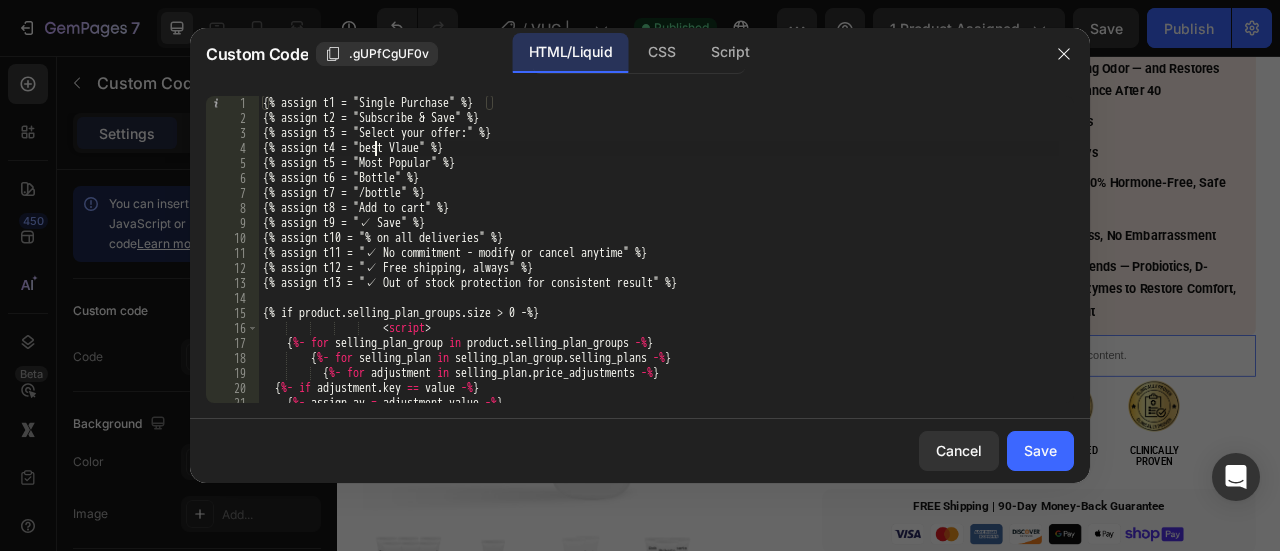 click on "{% assign t1 = "Single Purchase" %} {% assign t2 = "Subscribe & Save" %} {% assign t3 = "Select your offer:" %} {% assign t4 = "best Vlaue" %} {% assign t5 = "Most Popular" %} {% assign t6 = "Bottle" %} {% assign t7 = "/bottle" %} {% assign t8 = "Add to cart" %} {% assign t9 = "✓ Save" %} {% assign t10 = "% on all deliveries" %} {% assign t11 = "✓ No commitment - modify or cancel anytime" %} {% assign t12 = "✓ Free shipping, always" %} {% assign t13 = "✓ Out of stock protection for consistent result" %}     {% if product.selling_plan_groups.size > 0 -%}                          < script >      { %-   for   selling_plan_group   in   product . selling_plan_groups   -% }           { %-   for   selling_plan   in   selling_plan_group . selling_plans   -% }              { %-   for   adjustment   in   selling_plan . price_adjustments   -% }    { %-   if   adjustment . key   ==   value   -% }      { %-   assign   av   =   adjustment . value   -% }    { %-   endif   -% }" at bounding box center (659, 264) 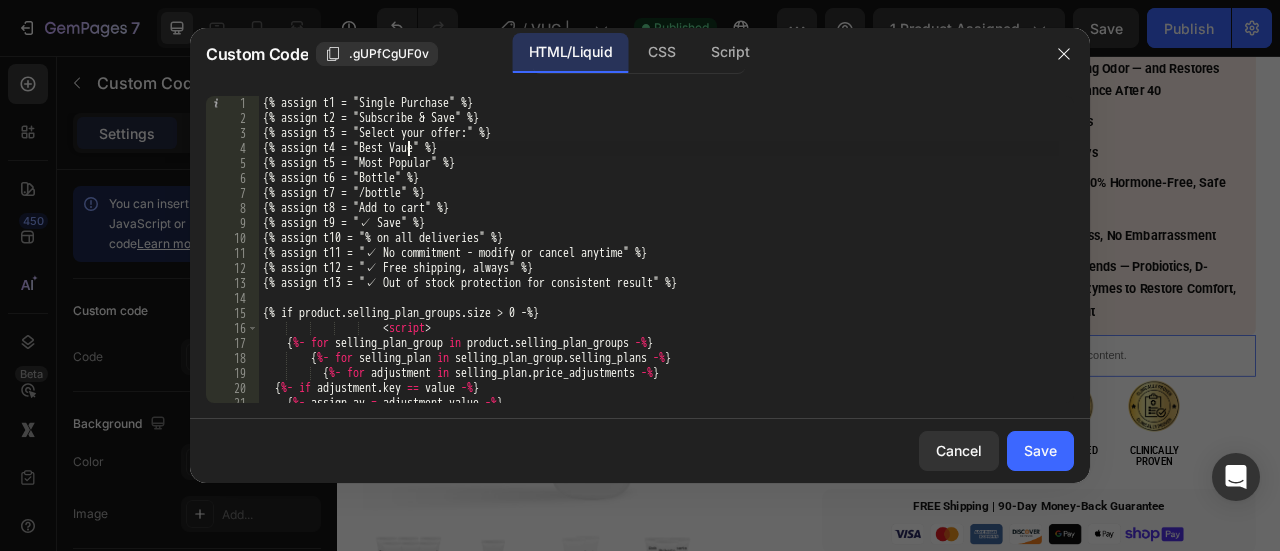 scroll, scrollTop: 0, scrollLeft: 12, axis: horizontal 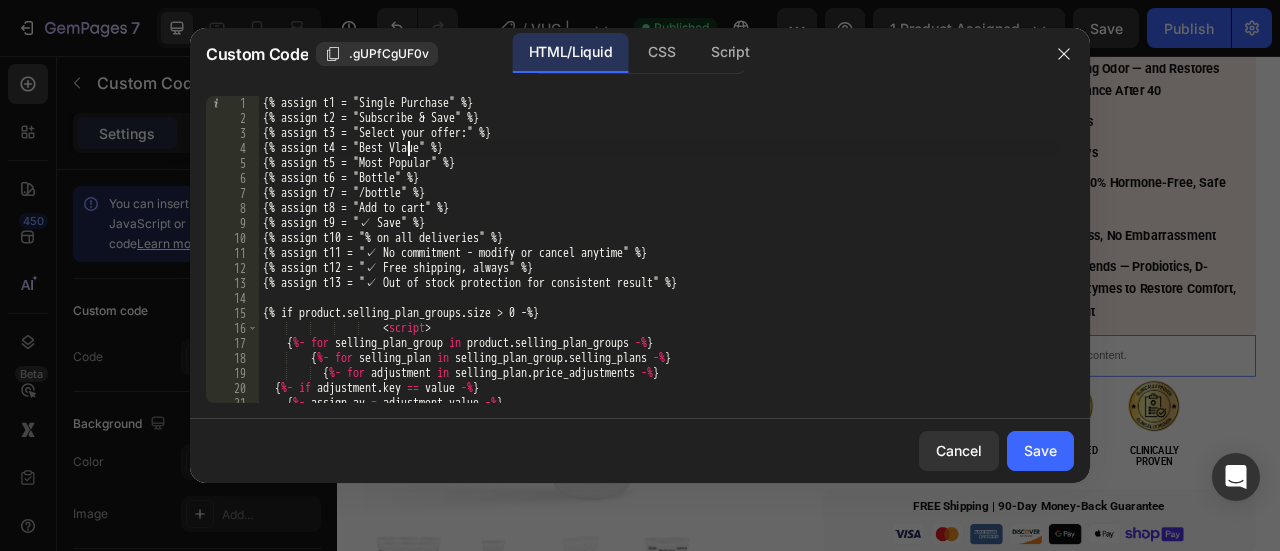 drag, startPoint x: 409, startPoint y: 147, endPoint x: 415, endPoint y: 217, distance: 70.256676 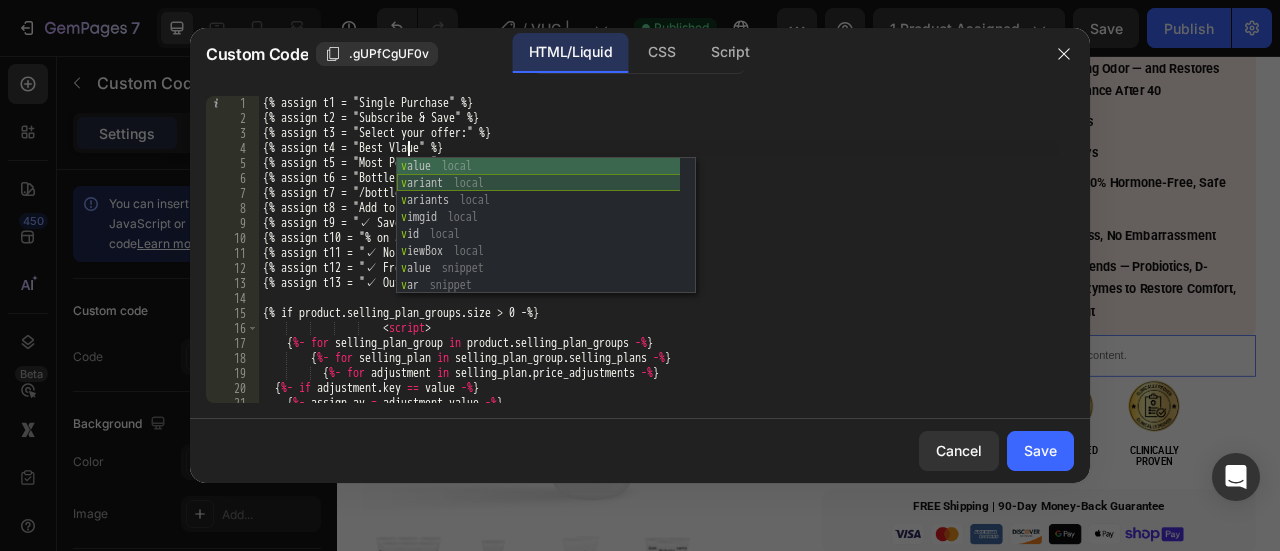 scroll, scrollTop: 0, scrollLeft: 12, axis: horizontal 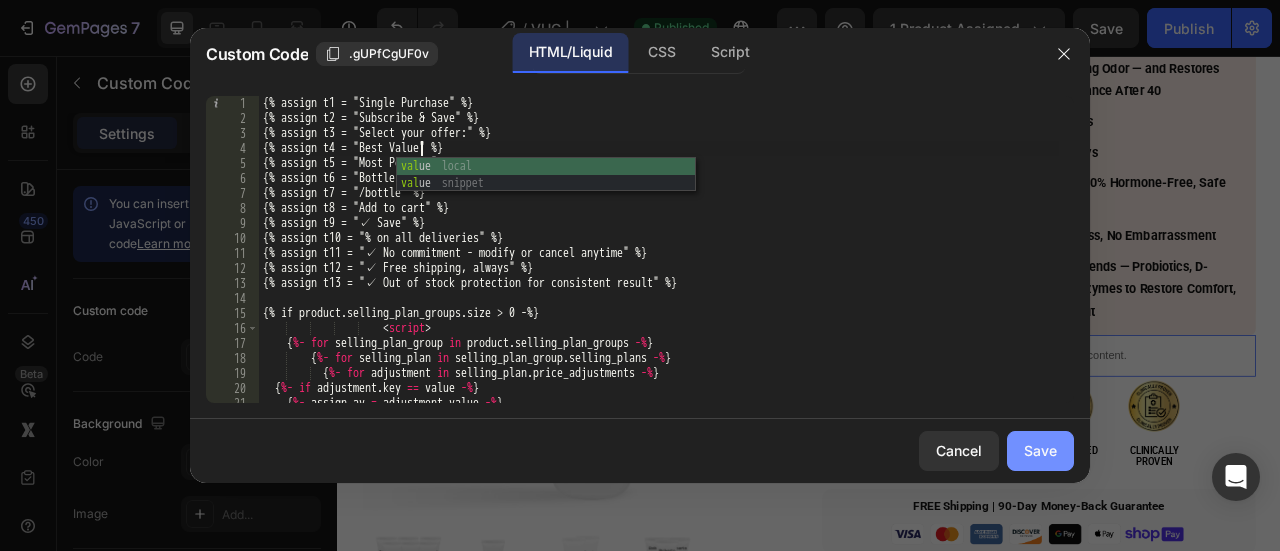 type on "{% assign t4 = "Best Value" %}" 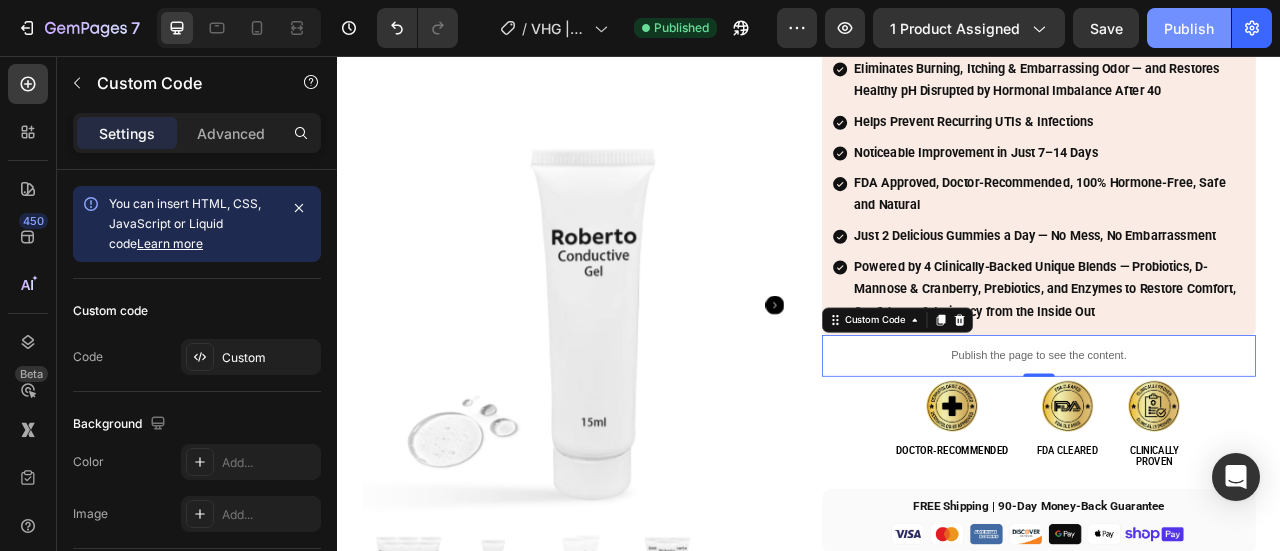 click on "Publish" 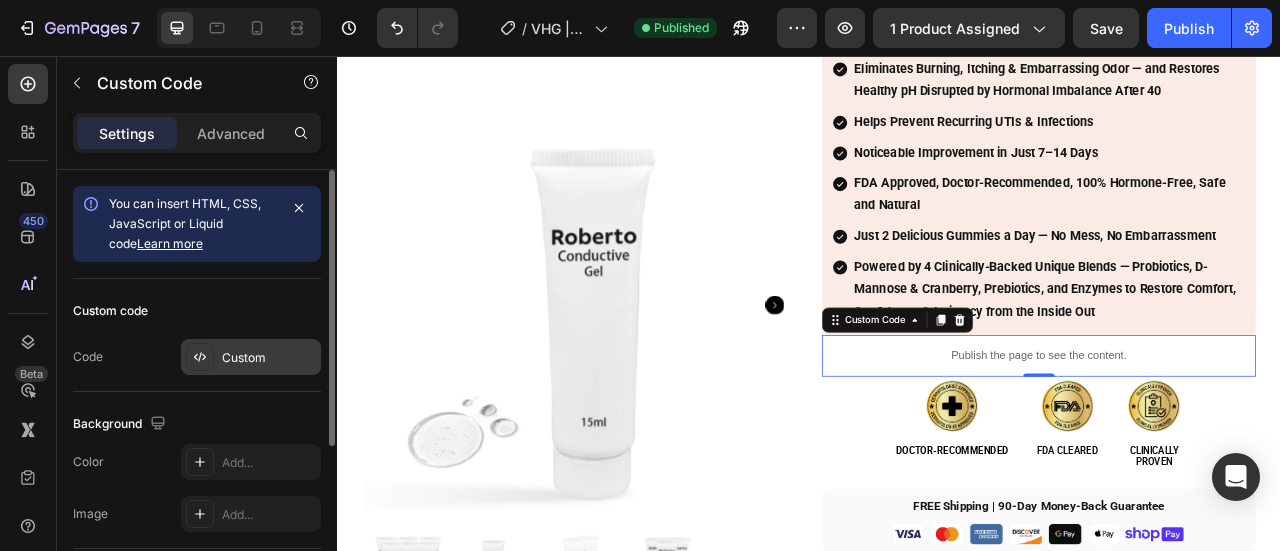 click on "Custom" at bounding box center [251, 357] 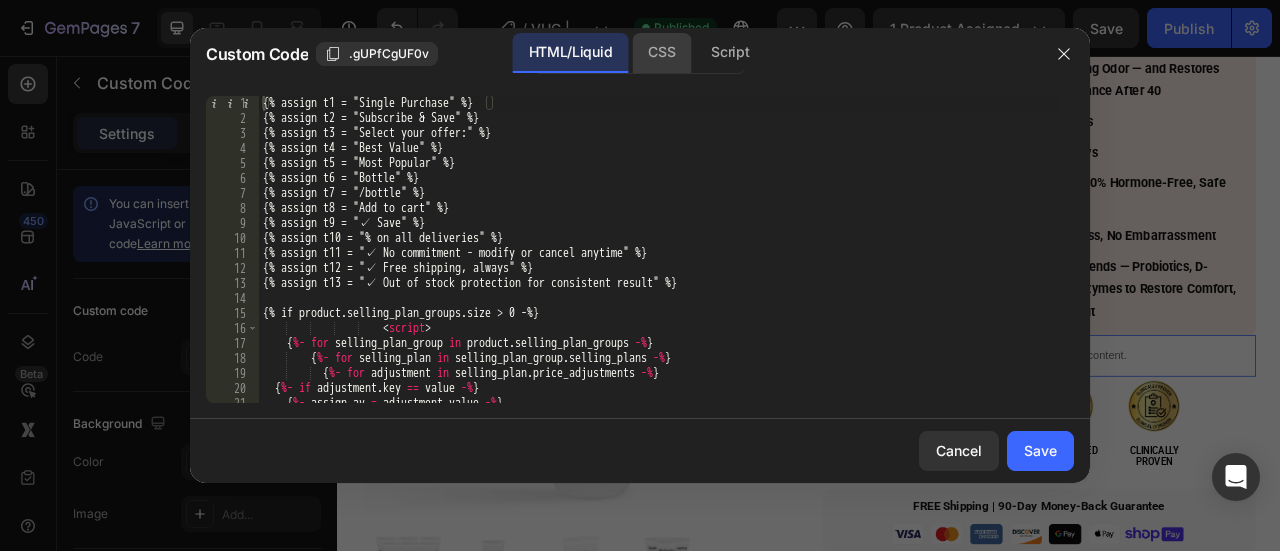 click on "CSS" 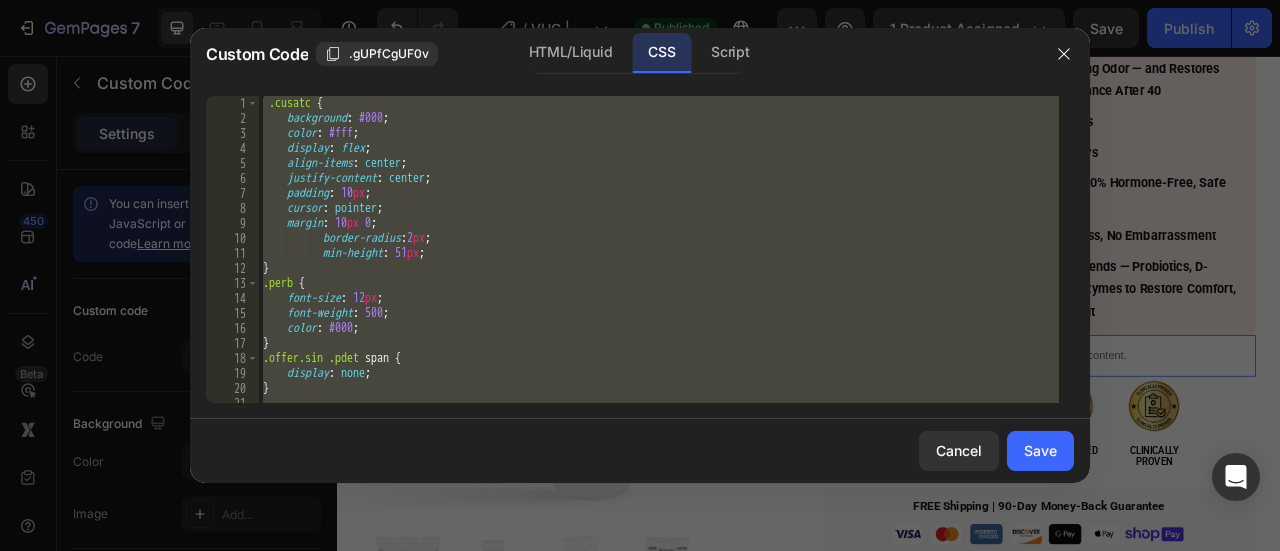 click on ".cusatc   {      background :   #000 ;      color :   #fff ;      display :   flex ;      align-items :   center ;      justify-content :   center ;      padding :   10 px ;      cursor :   pointer ;      margin :   10 px   0 ;              border-radius : 2 px ;              min-height :   51 px ; } .perb   {      font-size :   12 px ;      font-weight :   500 ;      color :   #000 ; } .offer.sin   .pdet   span   {      display :   none ; } .pdet   span   {" at bounding box center (659, 249) 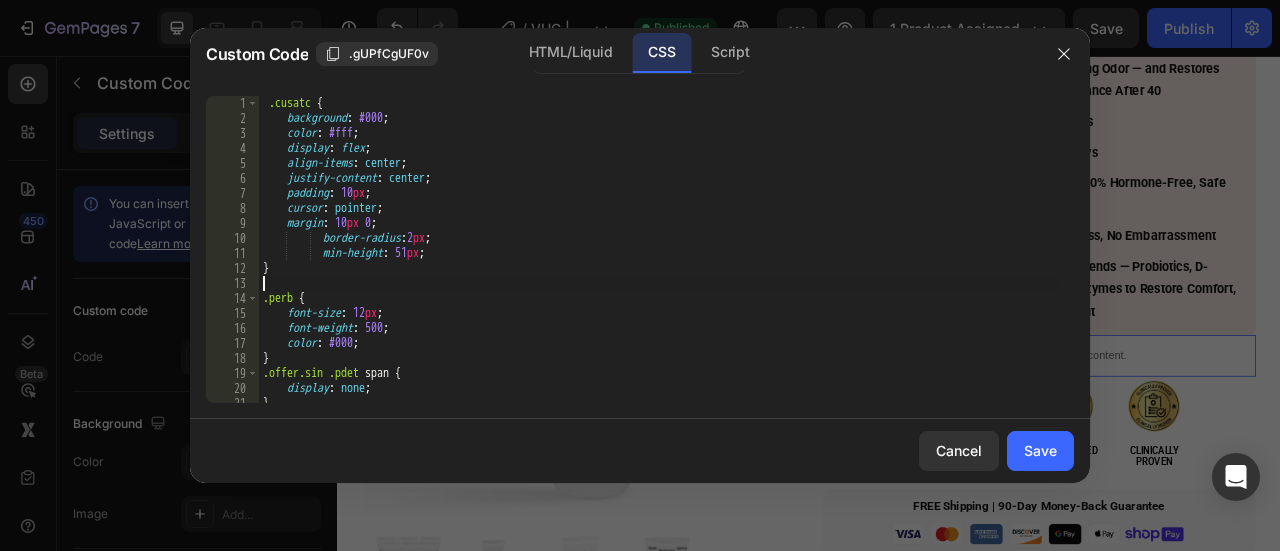 paste on "}" 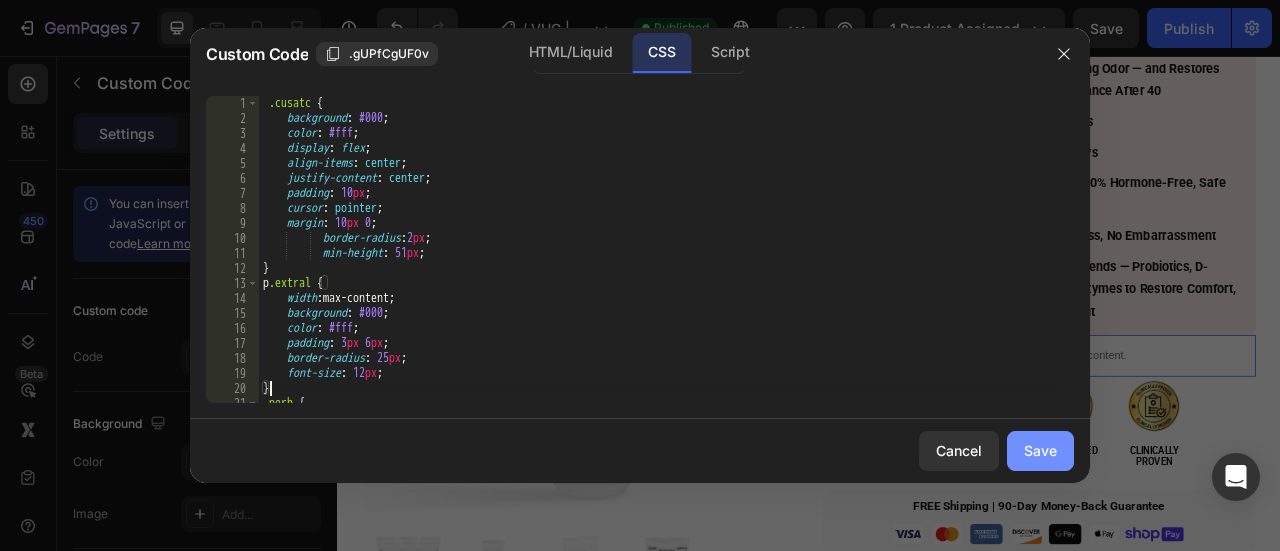 click on "Save" 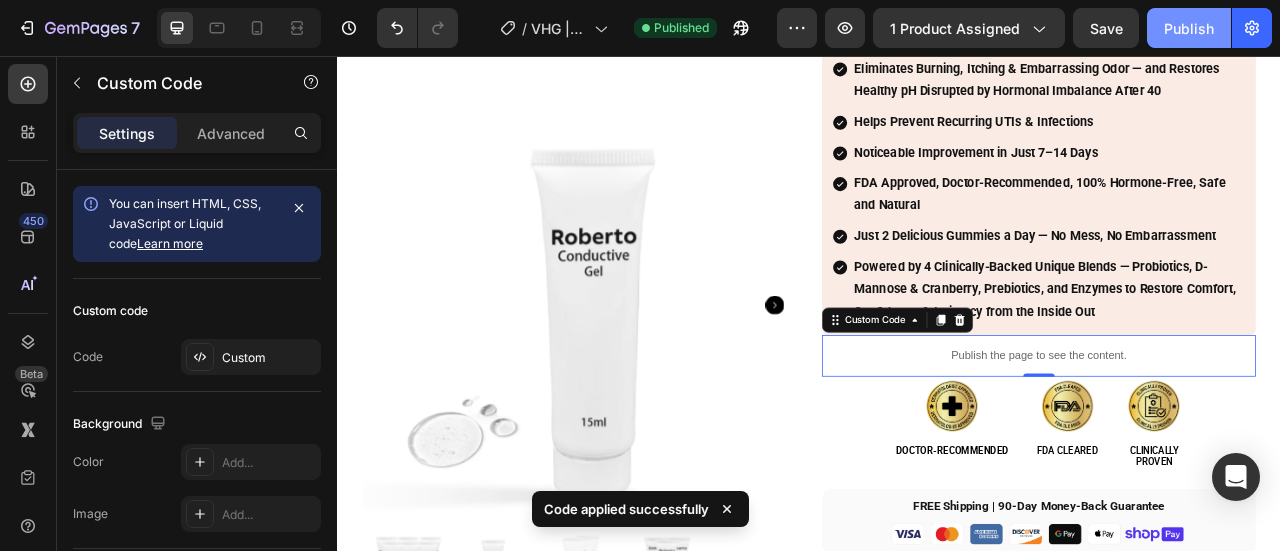 click on "Publish" 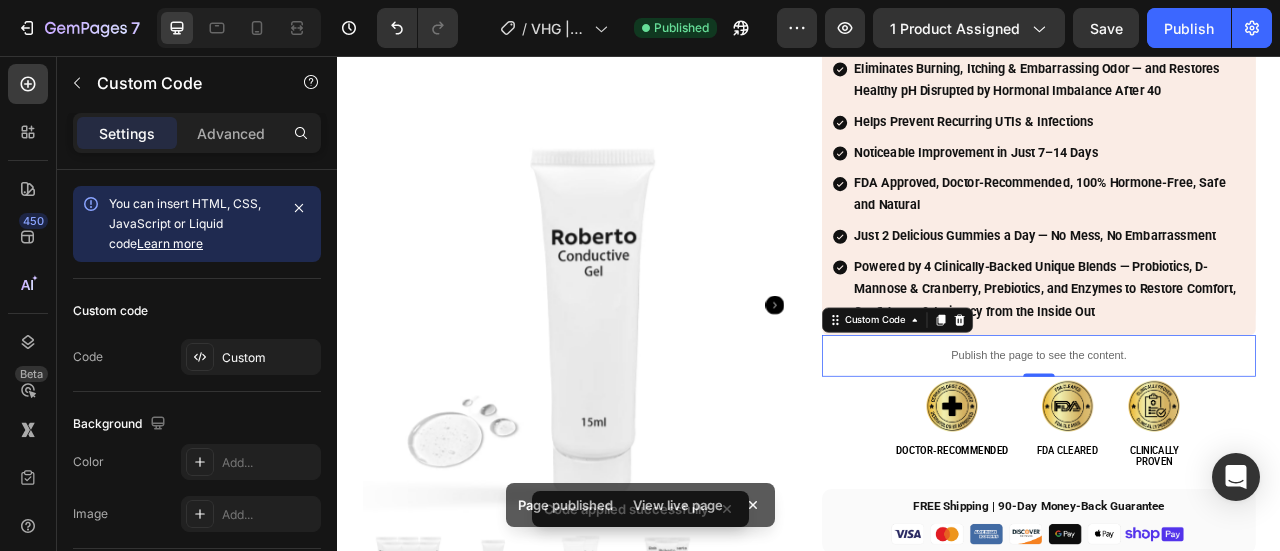 type 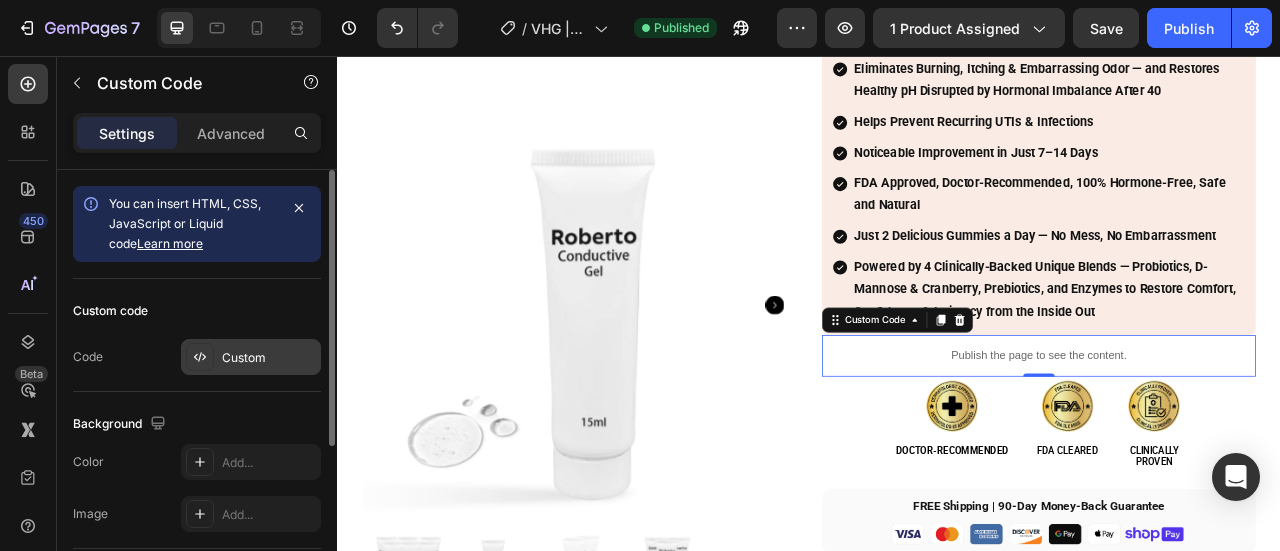 click at bounding box center [200, 357] 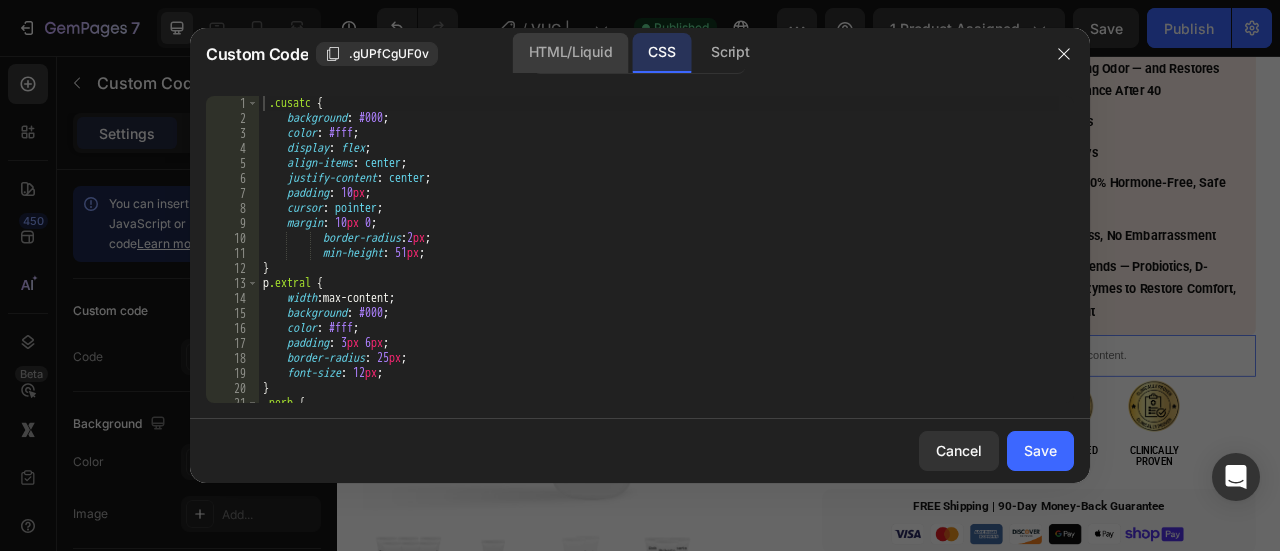 click on "HTML/Liquid" 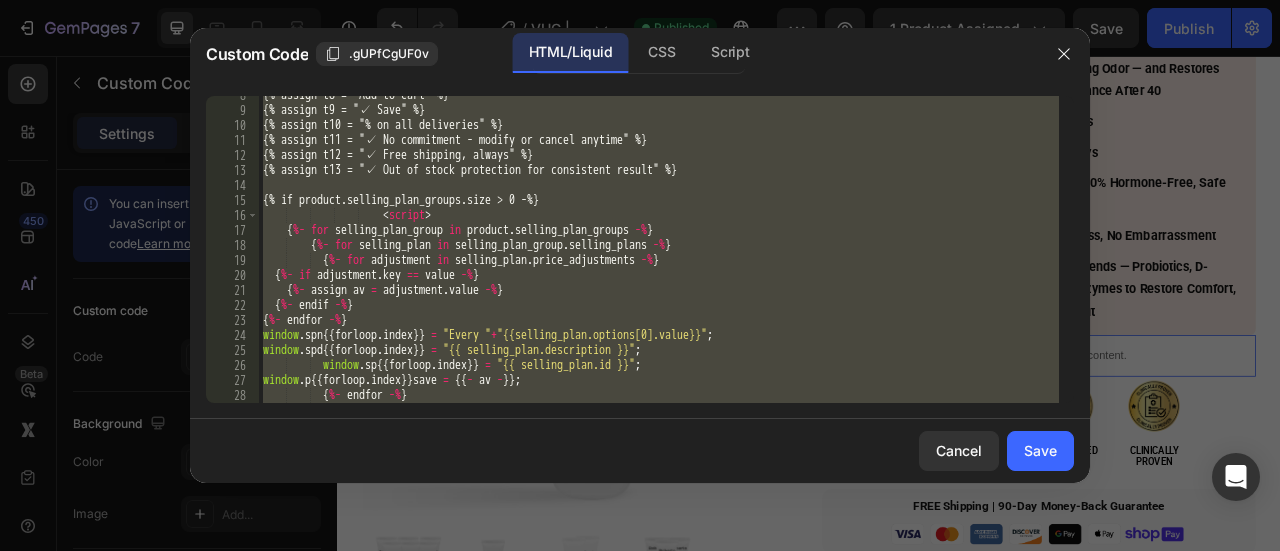 scroll, scrollTop: 120, scrollLeft: 0, axis: vertical 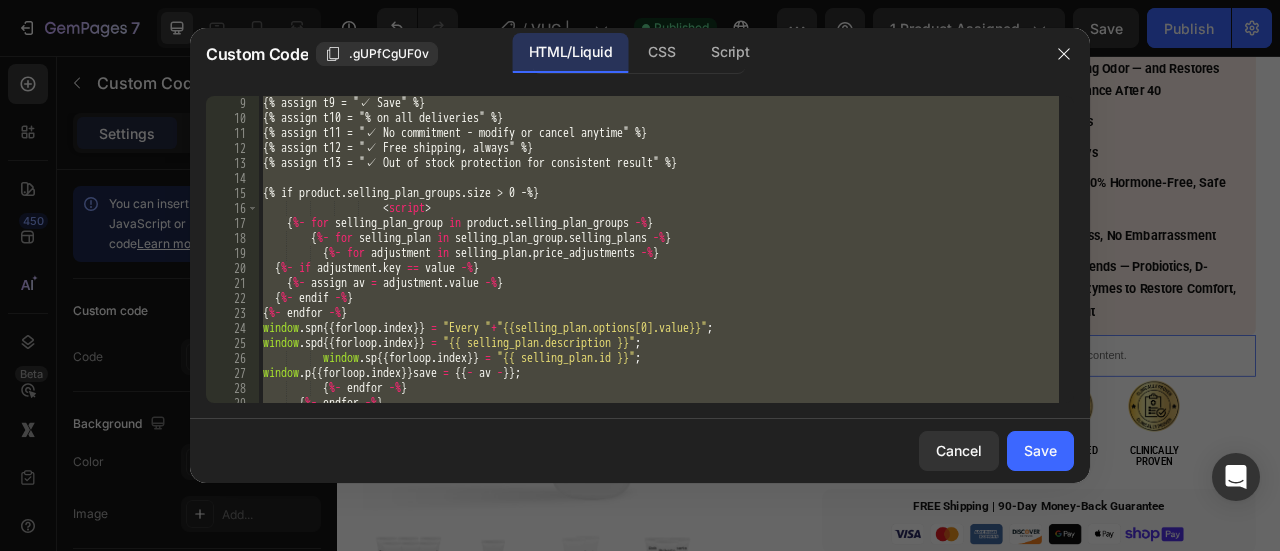 click on "{% assign t8 = "Add to cart" %} {% assign t9 = "✓ Save" %} {% assign t10 = "% on all deliveries" %} {% assign t11 = "✓ No commitment - modify or cancel anytime" %} {% assign t12 = "✓ Free shipping, always" %} {% assign t13 = "✓ Out of stock protection for consistent result" %}     {% if product.selling_plan_groups.size > 0 -%}                          < script >      { %-   for   selling_plan_group   in   product . selling_plan_groups   -% }           { %-   for   selling_plan   in   selling_plan_group . selling_plans   -% }              { %-   for   adjustment   in   selling_plan . price_adjustments   -% }    { %-   if   adjustment . key   ==   value   -% }      { %-   assign   av   =   adjustment . value   -% }    { %-   endif   -% } { %-   endfor   -% } window . spn {{ forloop . index }}   =   "Every " + "{{selling_plan.options[0].value}}" ; window . spd {{ forloop . index }}   =   "{{ selling_plan.description }}" ;              window . sp {{ forloop . index }}   =   "{{ selling_plan.id }}" ; . p" at bounding box center (659, 249) 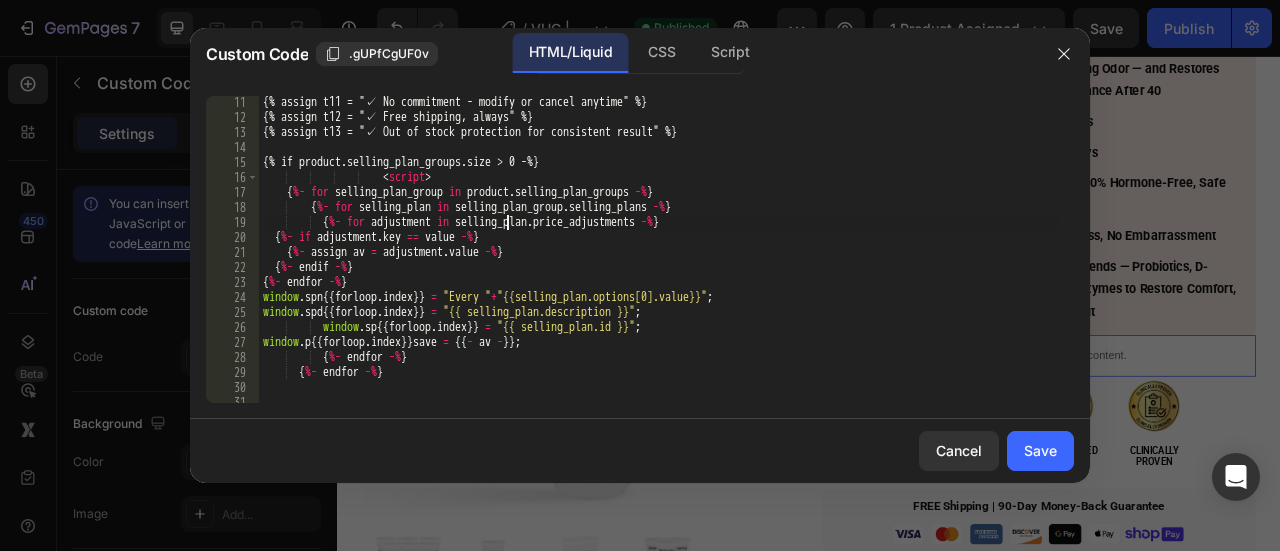 scroll, scrollTop: 151, scrollLeft: 0, axis: vertical 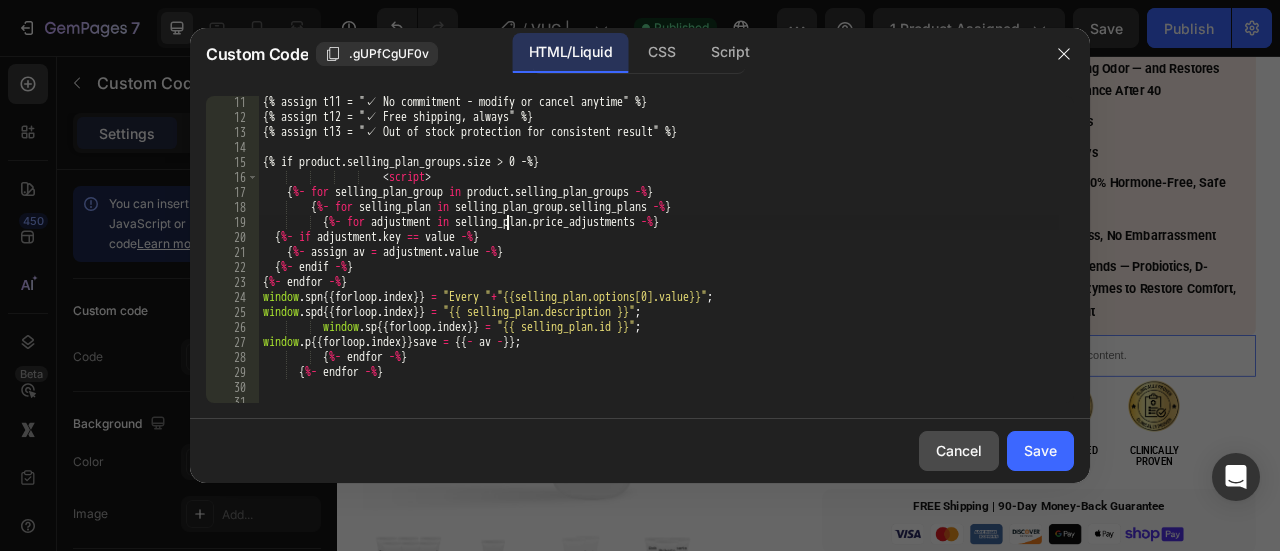click on "Cancel" at bounding box center (959, 450) 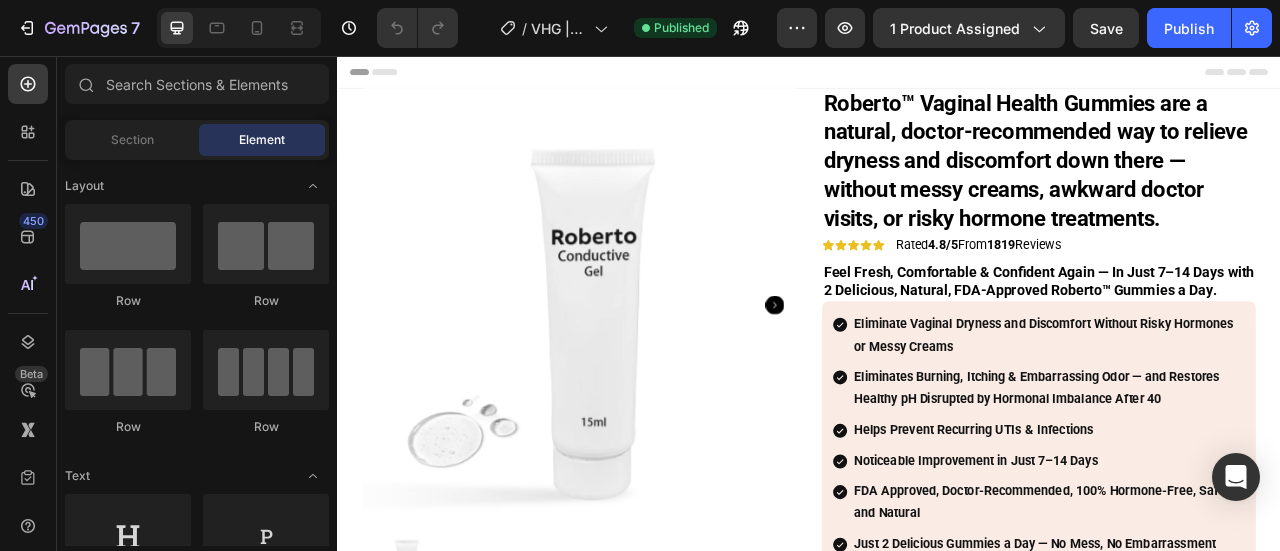 scroll, scrollTop: 0, scrollLeft: 0, axis: both 